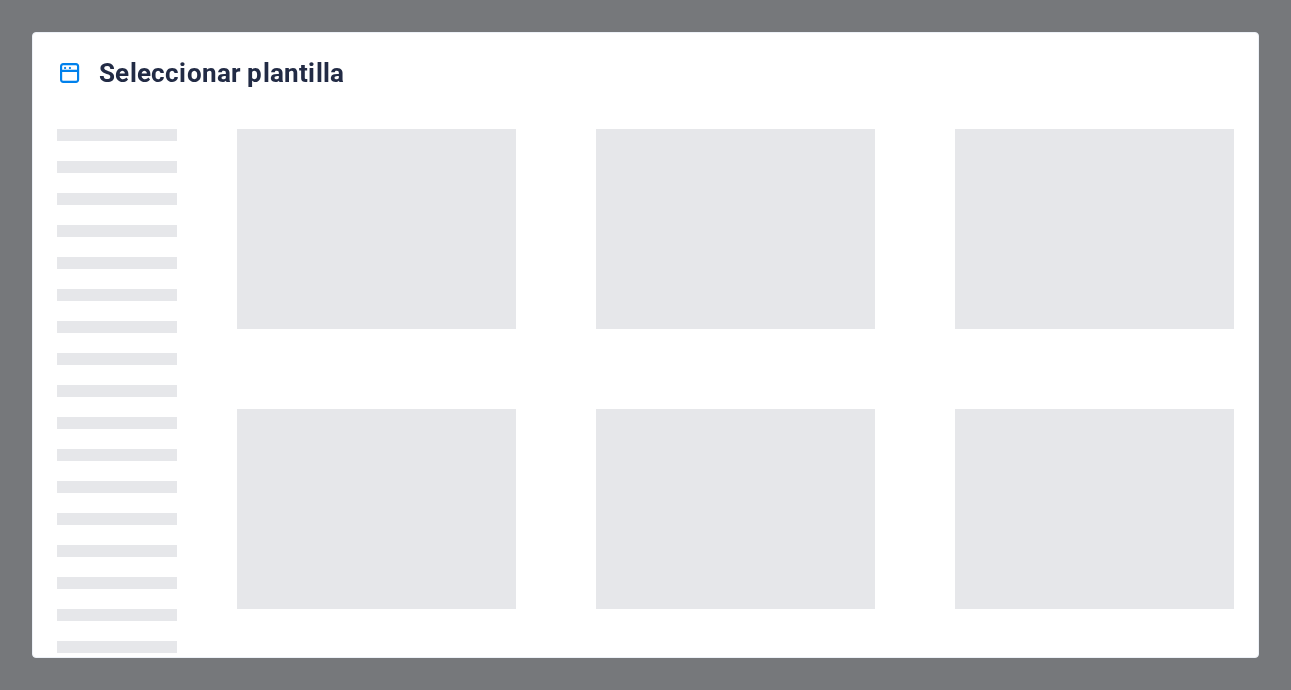 scroll, scrollTop: 0, scrollLeft: 0, axis: both 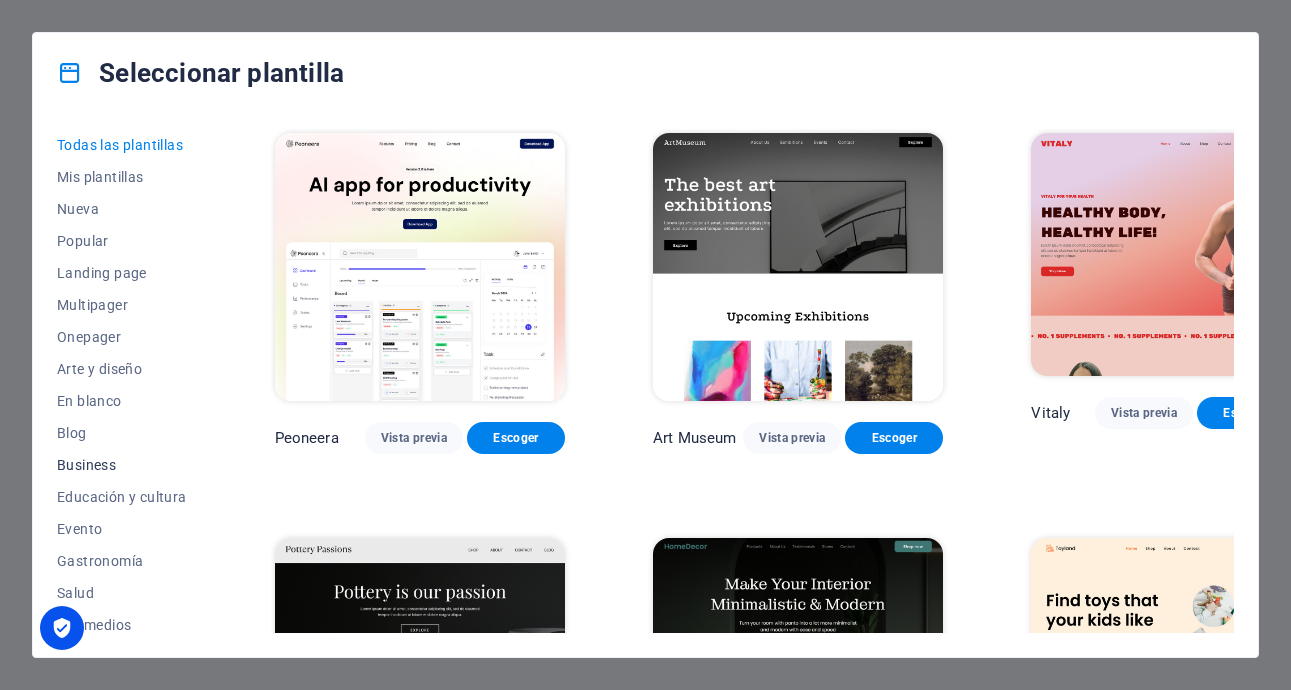 click on "Business" at bounding box center (122, 465) 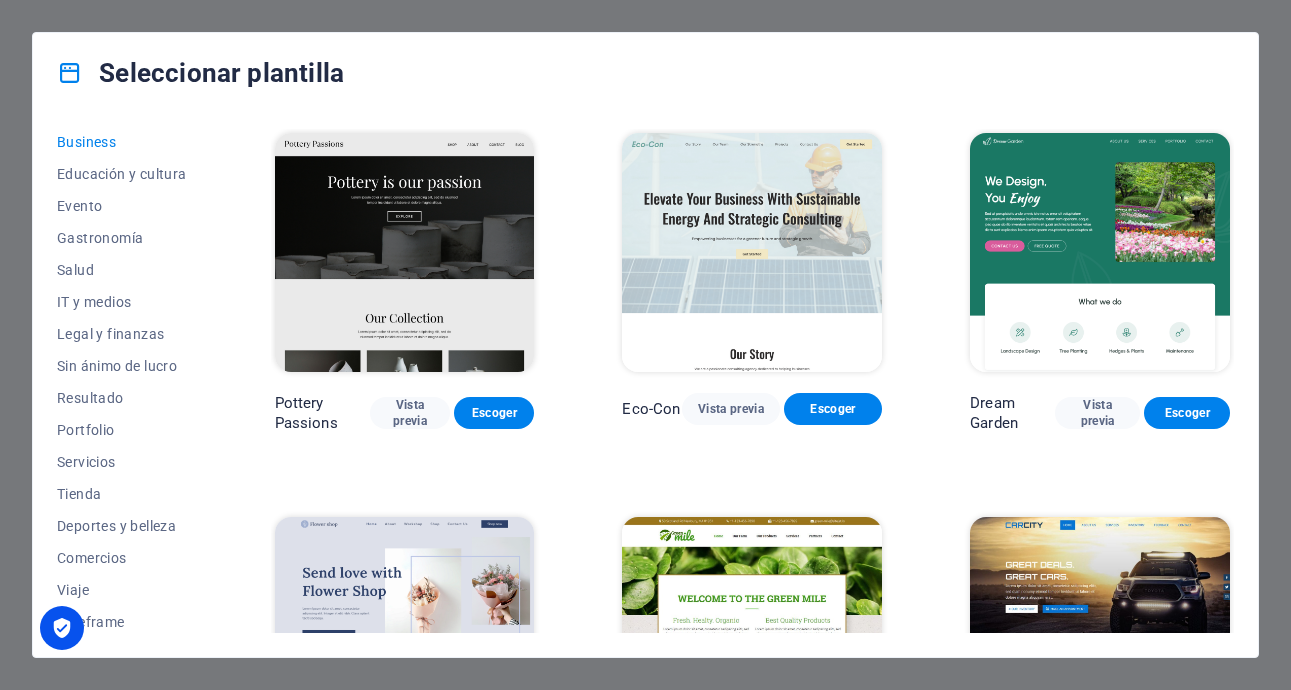 scroll, scrollTop: 325, scrollLeft: 0, axis: vertical 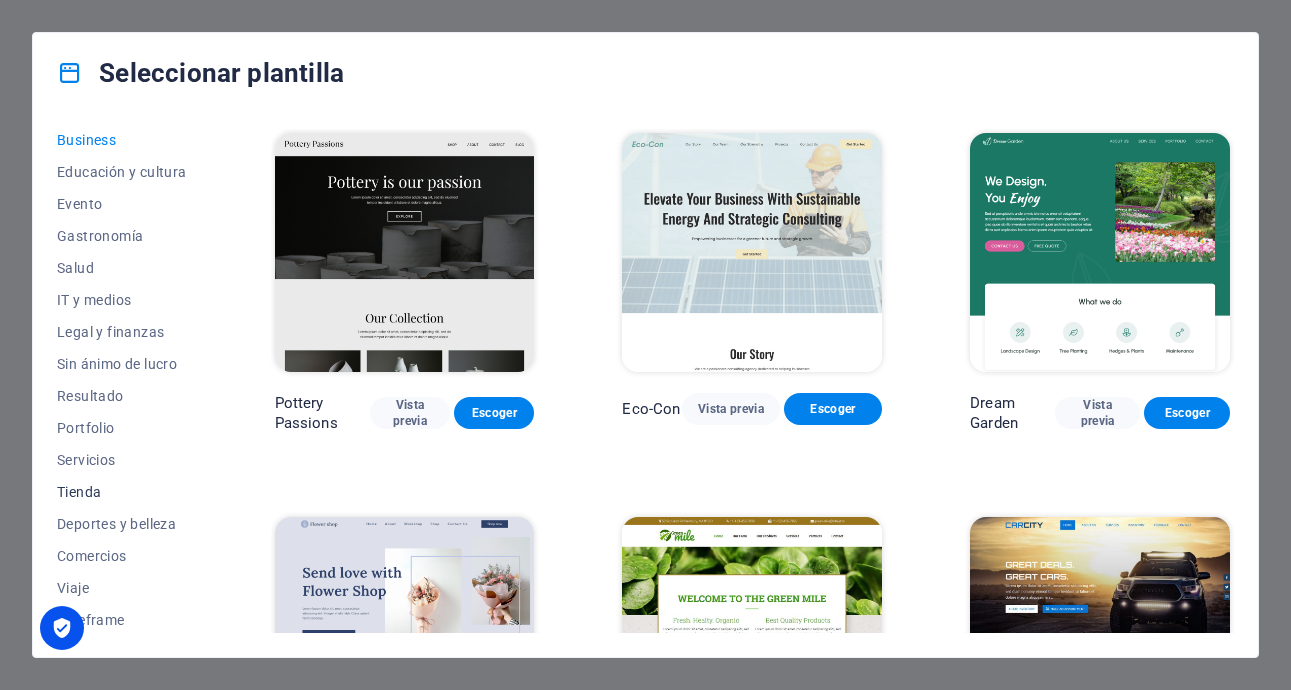 click on "Tienda" at bounding box center [122, 492] 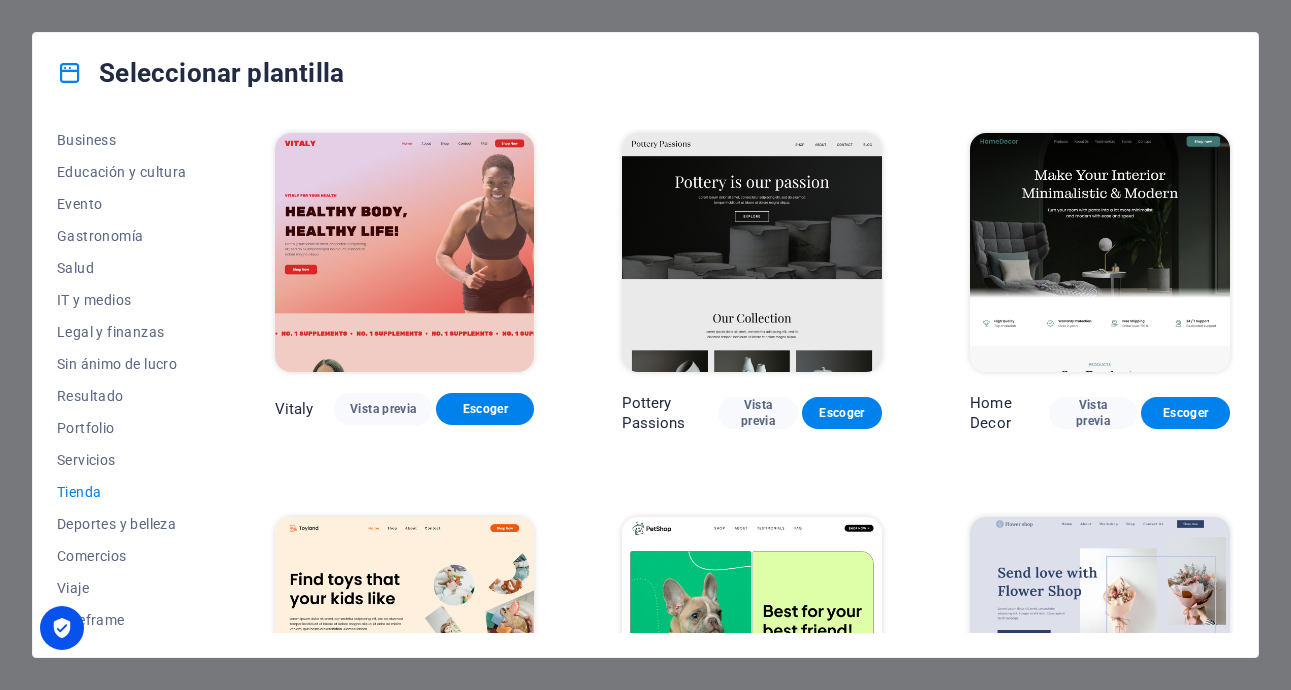 scroll, scrollTop: 122, scrollLeft: 0, axis: vertical 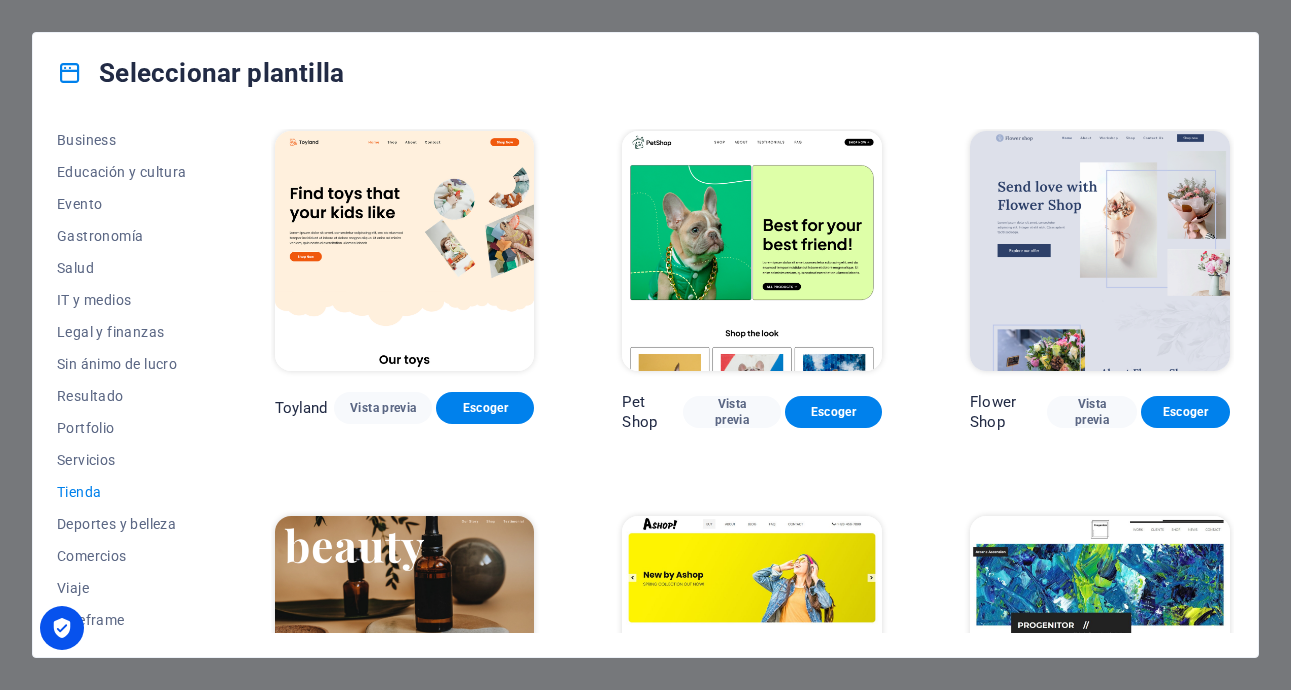 click on "Tienda" at bounding box center (122, 492) 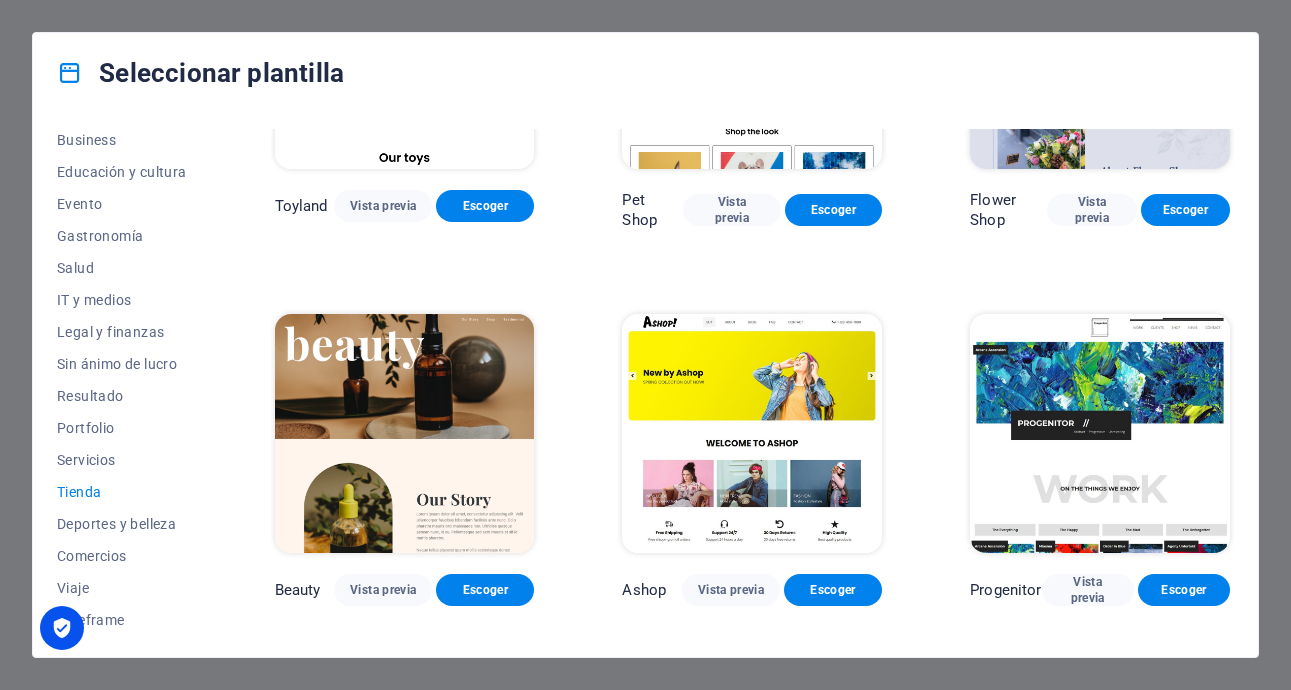 scroll, scrollTop: 640, scrollLeft: 0, axis: vertical 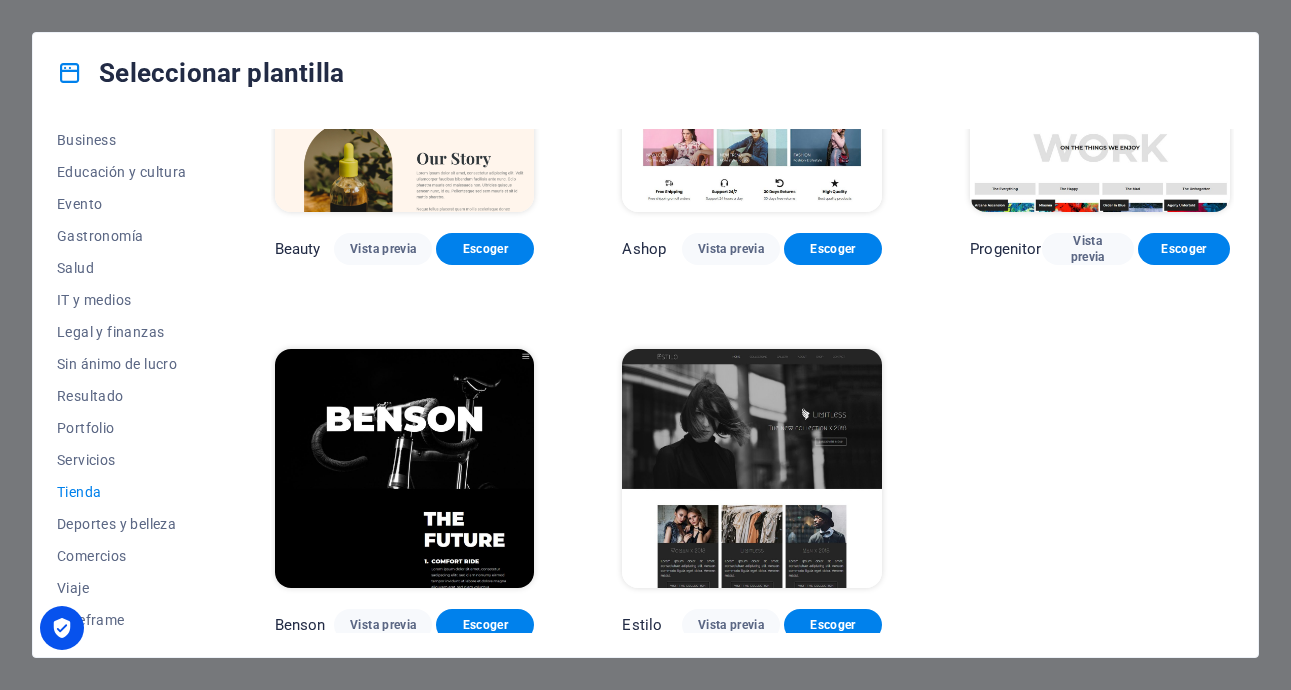 drag, startPoint x: 1234, startPoint y: 548, endPoint x: 1231, endPoint y: 488, distance: 60.074955 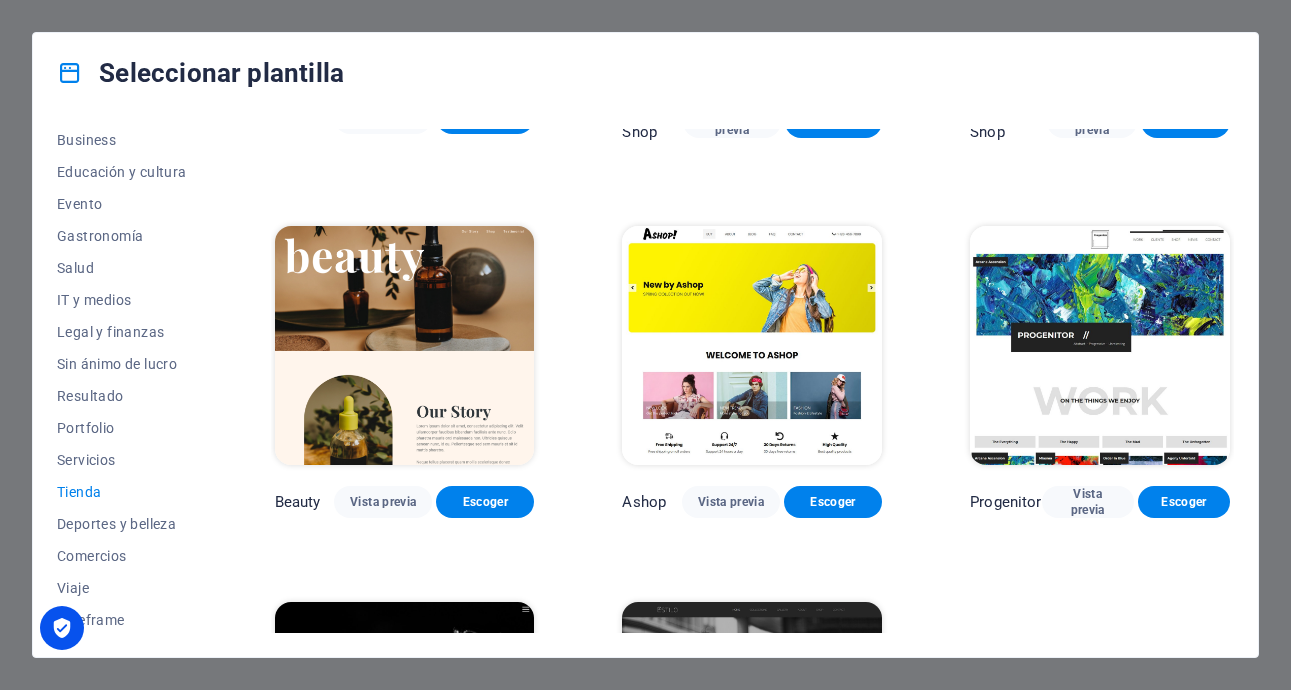 click on "Todas las plantillas Mis plantillas Nueva Popular Landing page Multipager Onepager Arte y diseño En blanco Blog Business Educación y cultura Evento Gastronomía Salud IT y medios Legal y finanzas Sin ánimo de lucro Resultado Portfolio Servicios Tienda Deportes y belleza Comercios Viaje Wireframe [PERSON_NAME] Vista previa Escoger Pottery Passions Vista previa Escoger Home Decor Vista previa Escoger Toyland Vista previa Escoger Pet Shop Vista previa Escoger Flower Shop Vista previa Escoger Beauty Vista previa Escoger Ashop Vista previa Escoger Progenitor Vista previa Escoger [PERSON_NAME] Vista previa Escoger Estilo Vista previa Escoger" at bounding box center [645, 385] 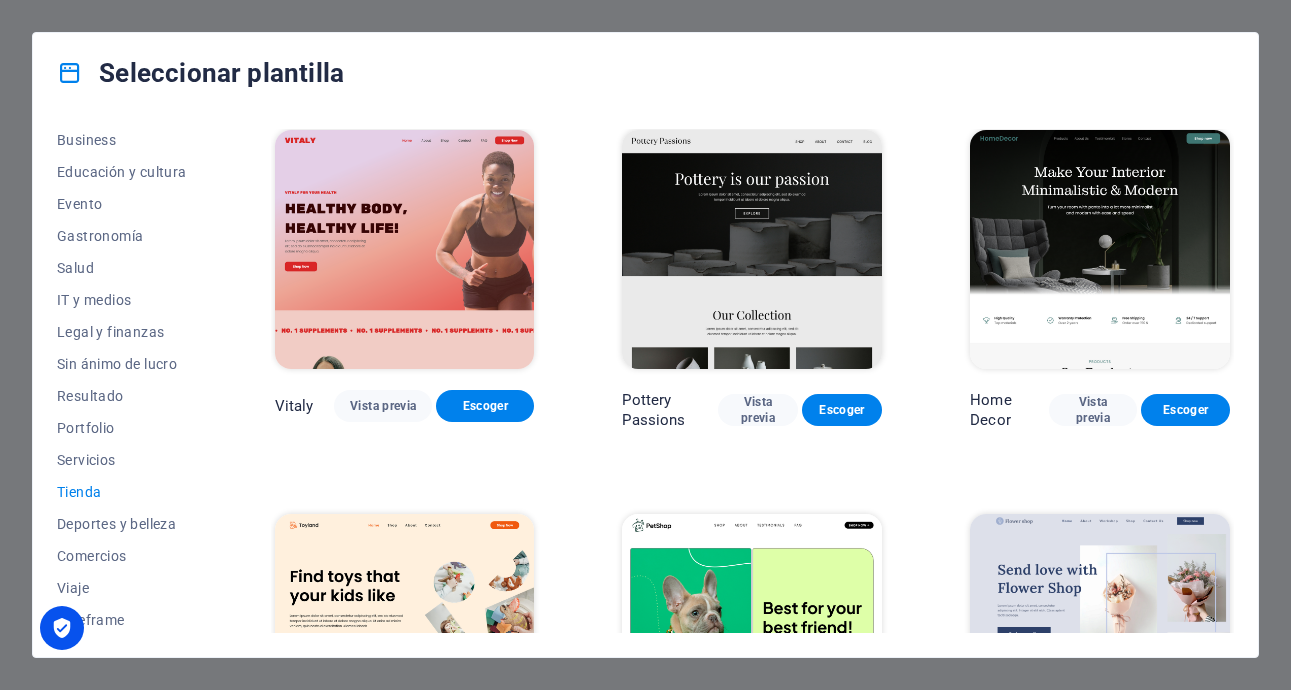 scroll, scrollTop: 0, scrollLeft: 0, axis: both 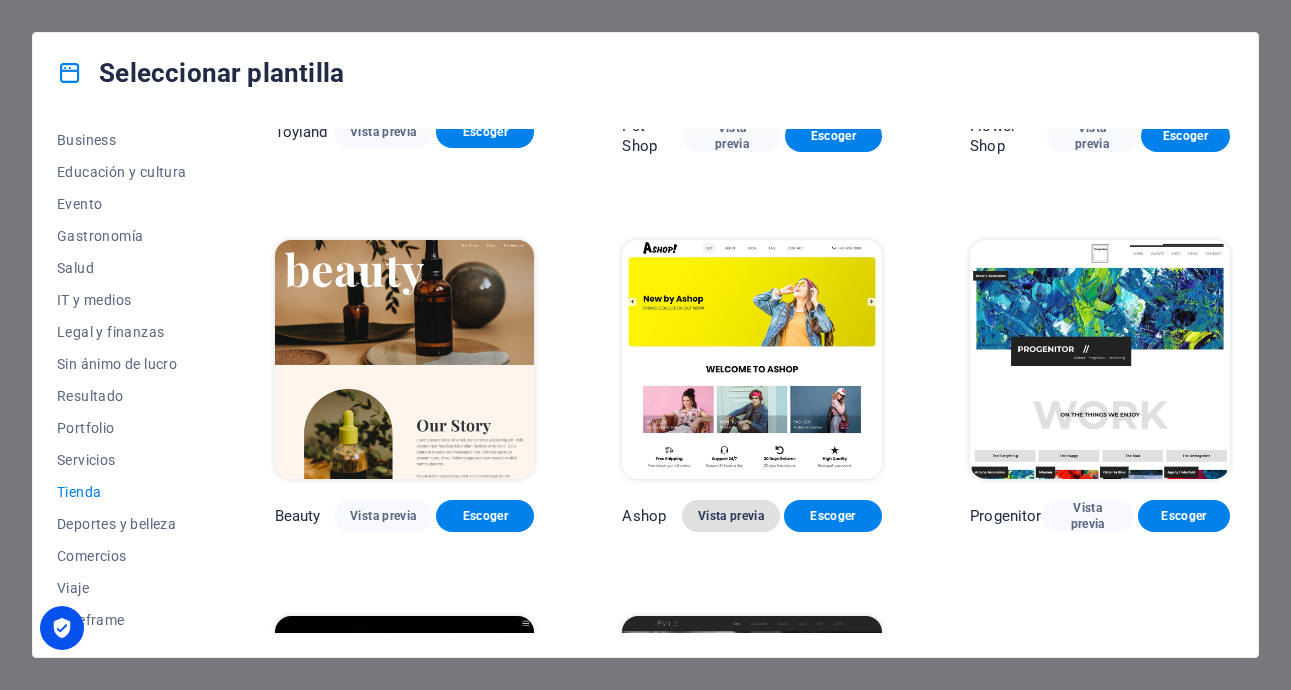 click on "Vista previa" at bounding box center [731, 516] 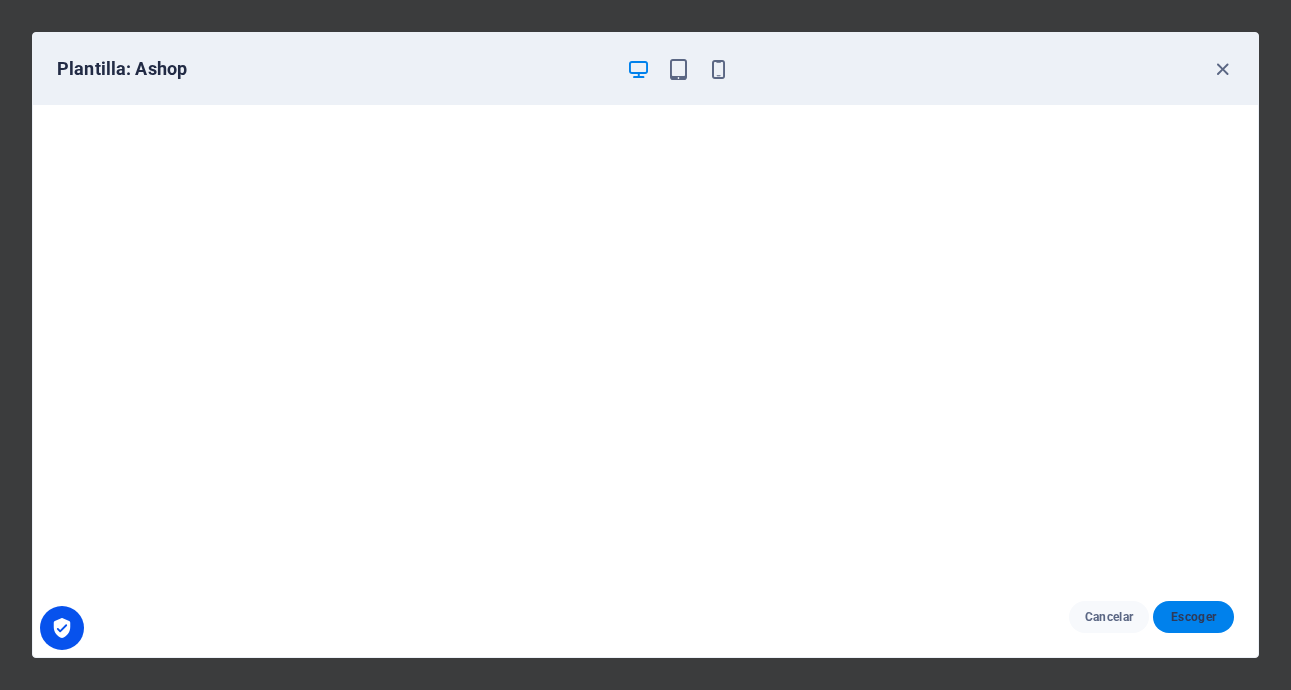 click on "Escoger" at bounding box center (1193, 617) 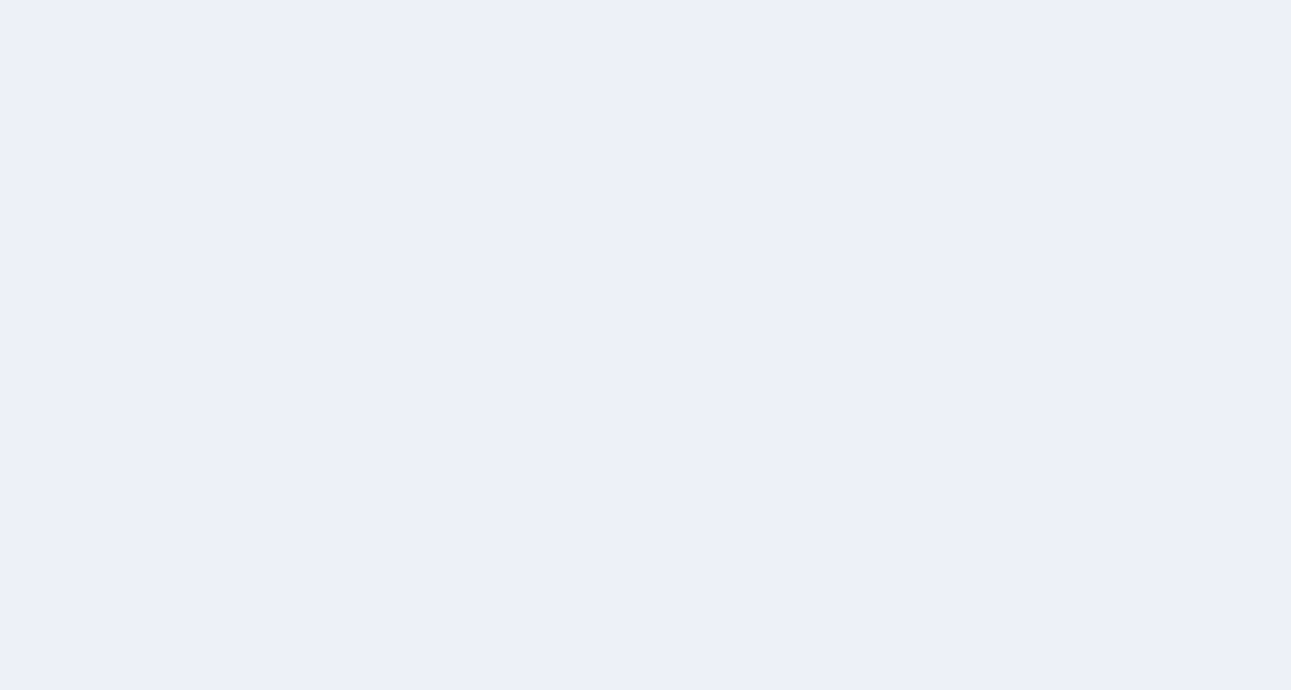 scroll, scrollTop: 0, scrollLeft: 0, axis: both 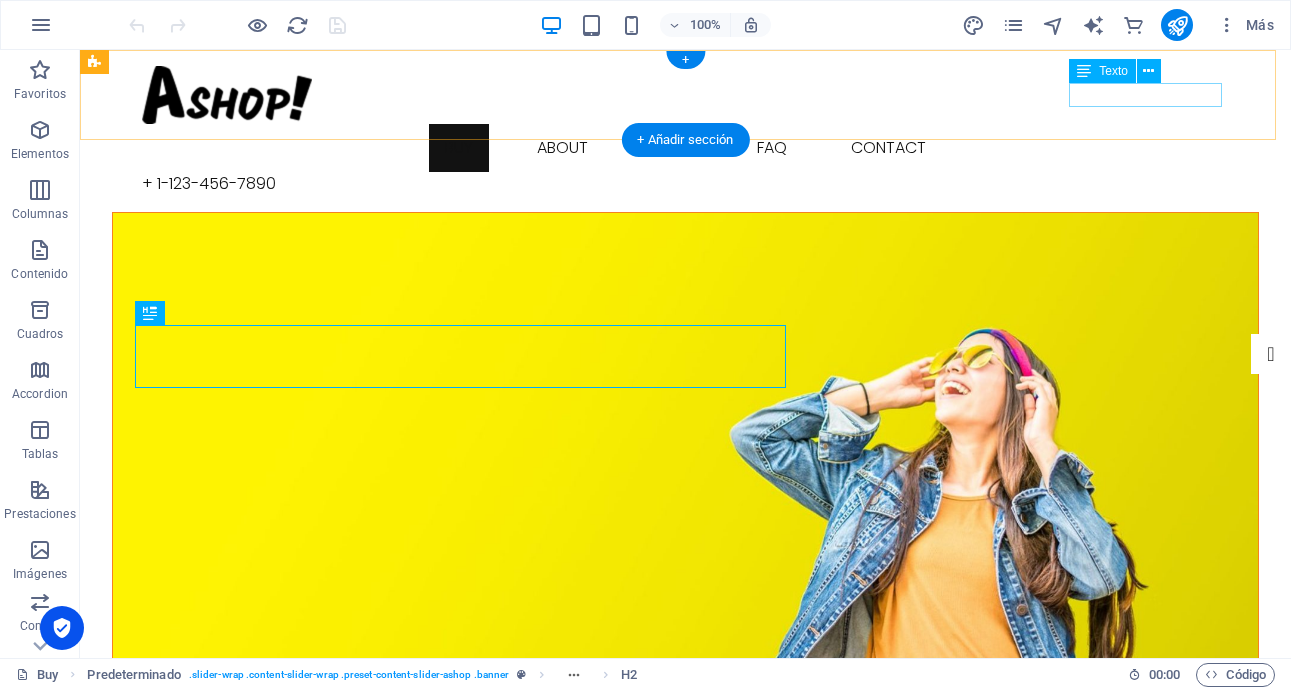 click on "+ 1-123-456-7890" at bounding box center (686, 184) 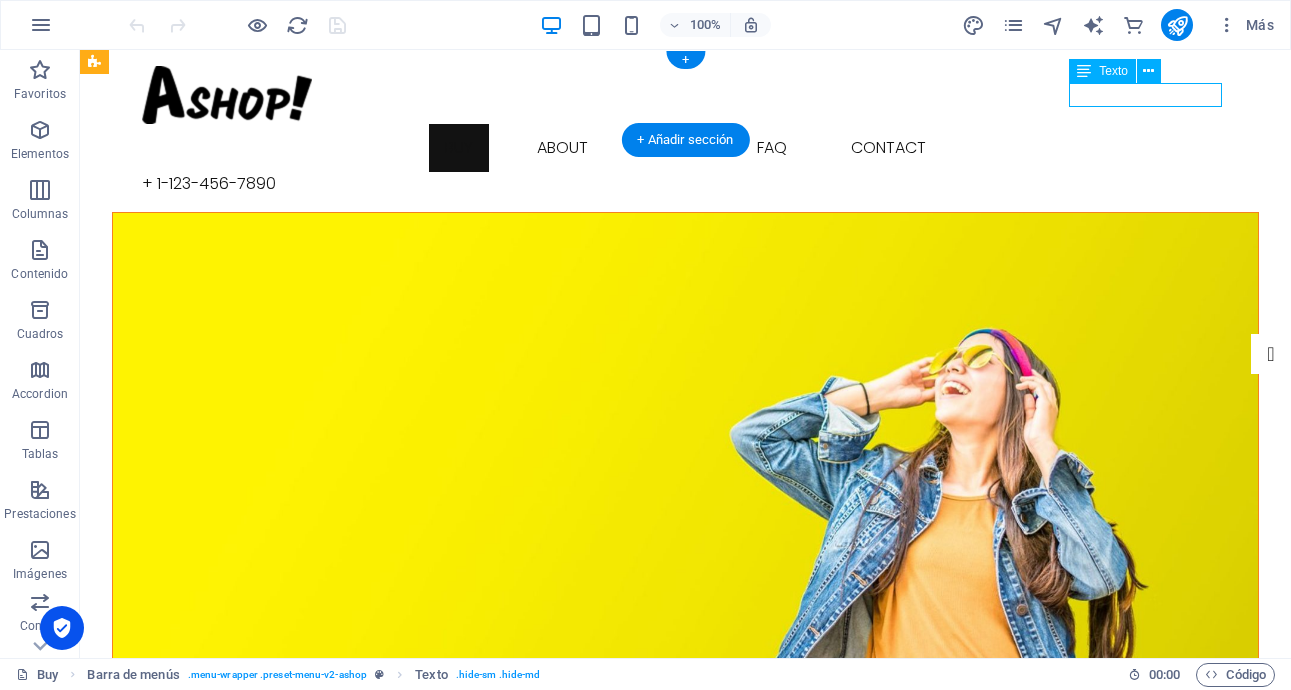 click on "+ 1-123-456-7890" at bounding box center [686, 184] 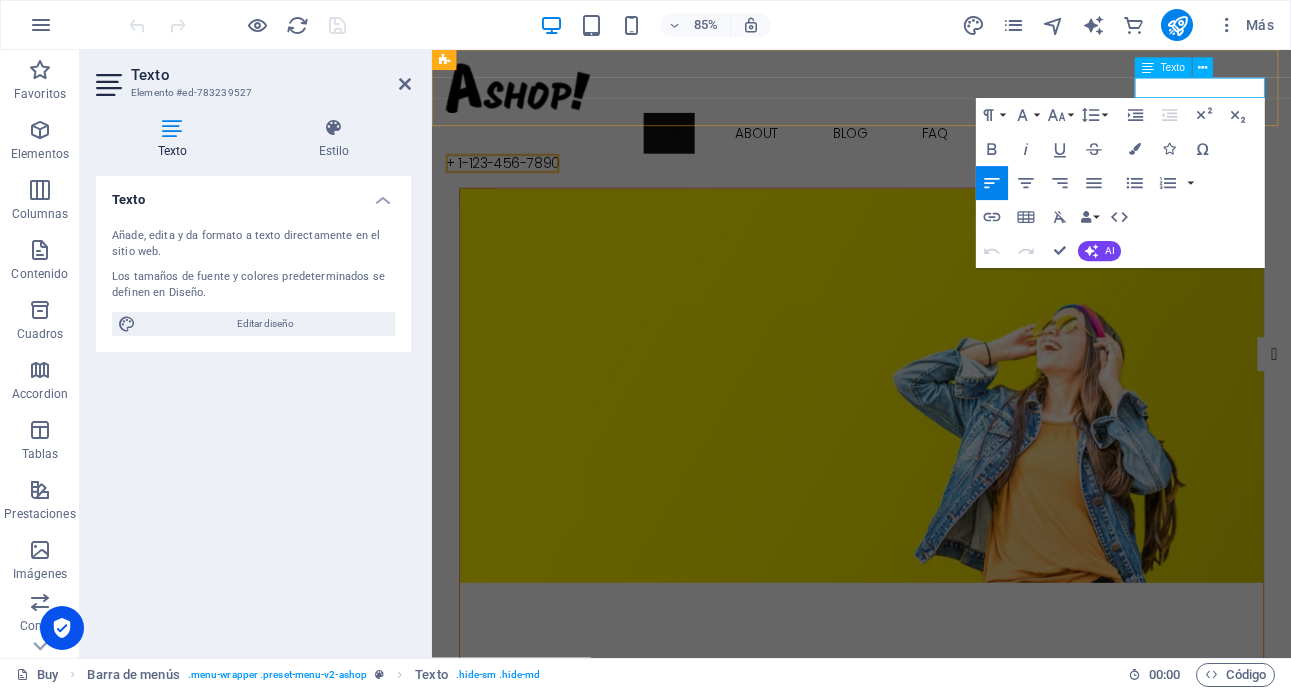 click on "+ 1-123-456-7890" at bounding box center (515, 183) 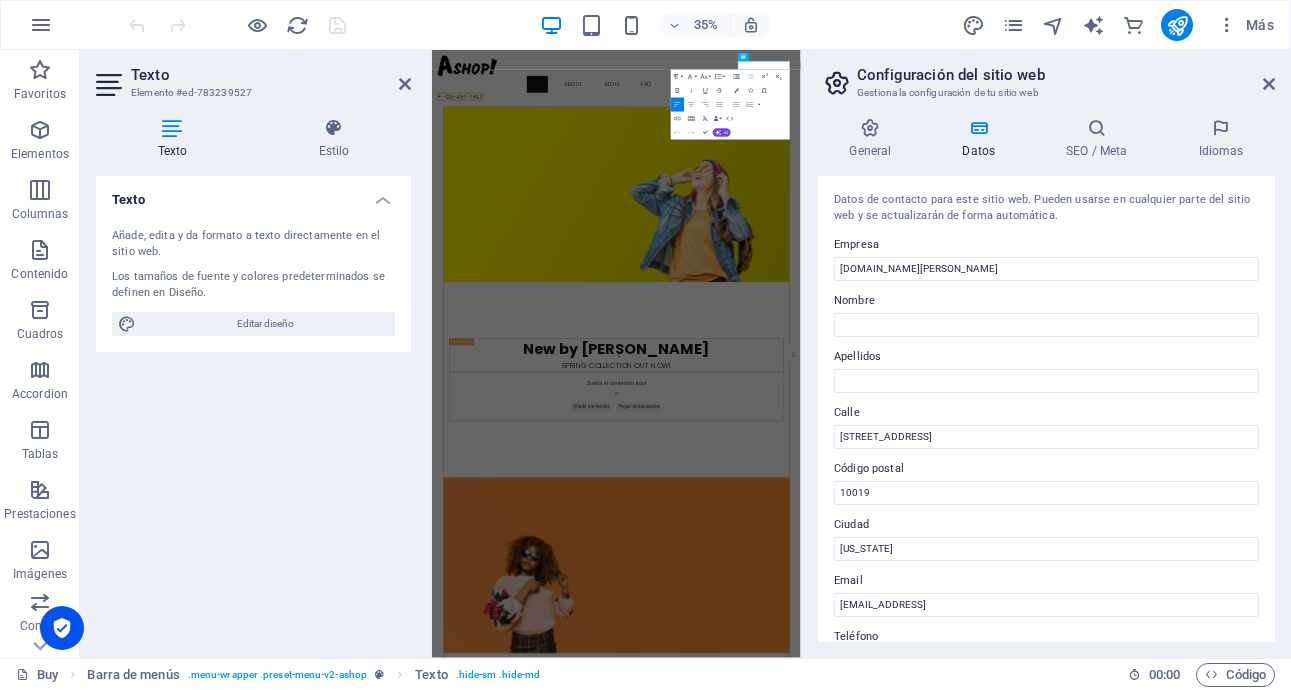 type 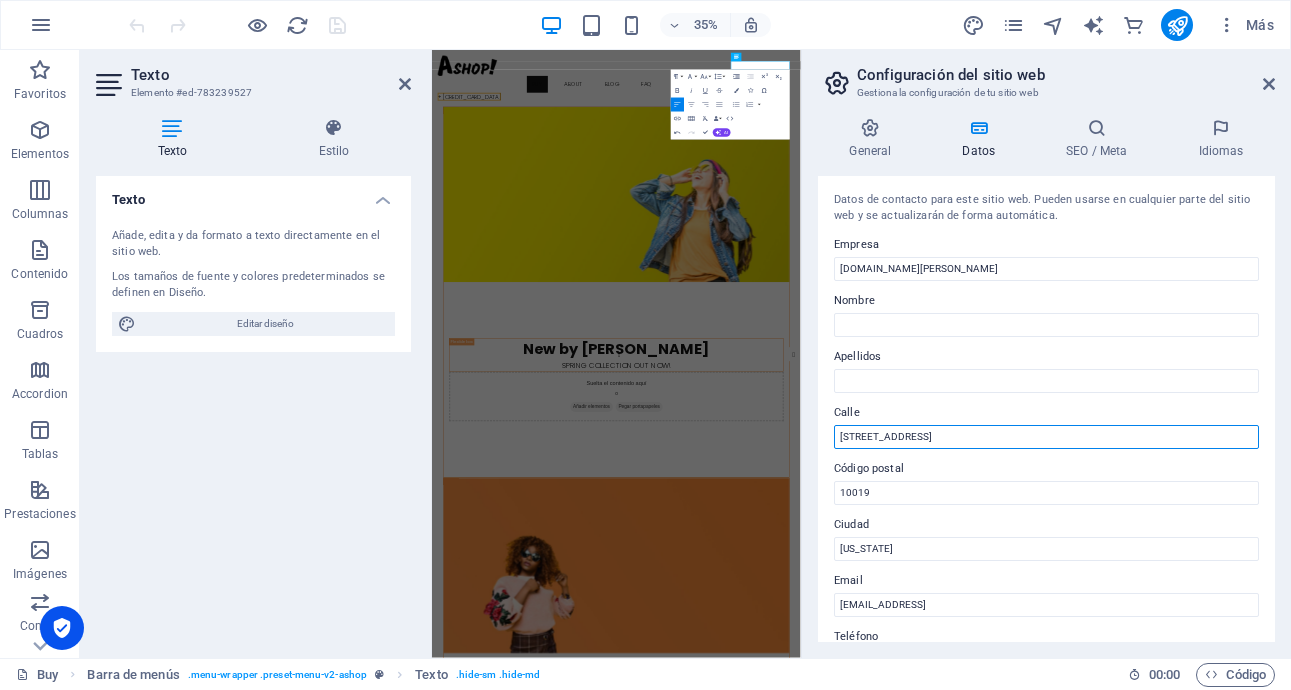 click on "1601 Broadway" at bounding box center (1046, 437) 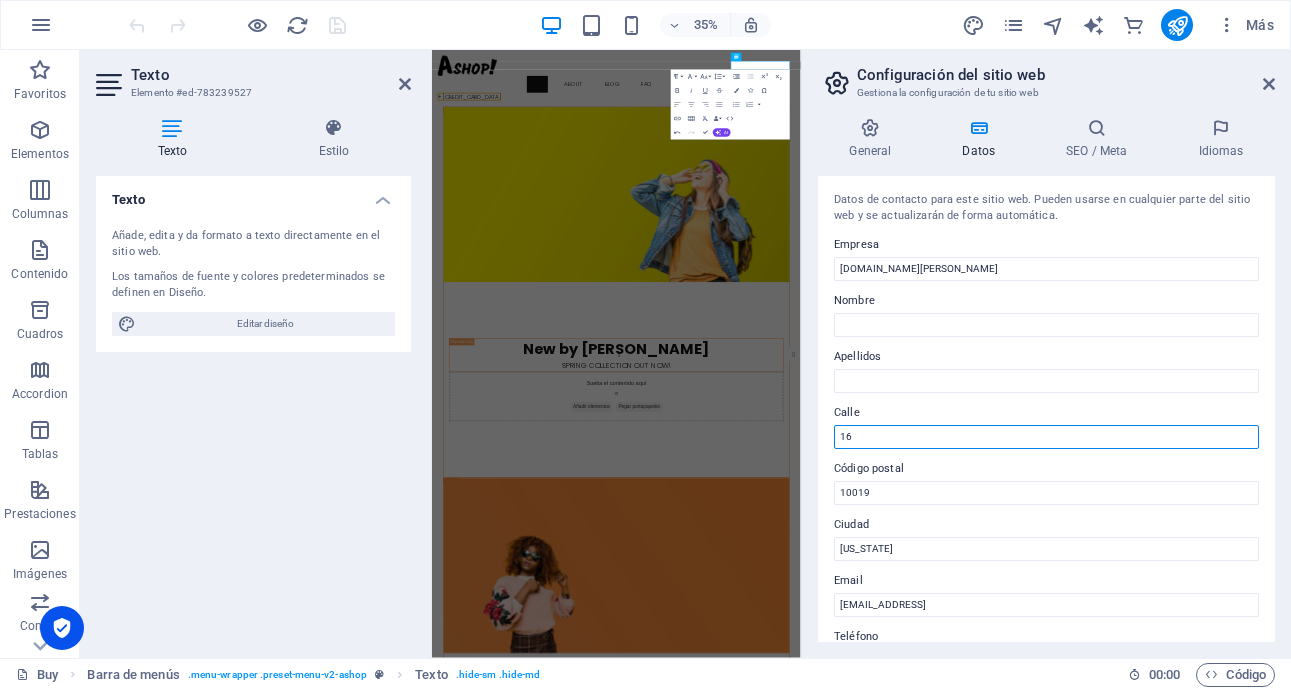 type on "1" 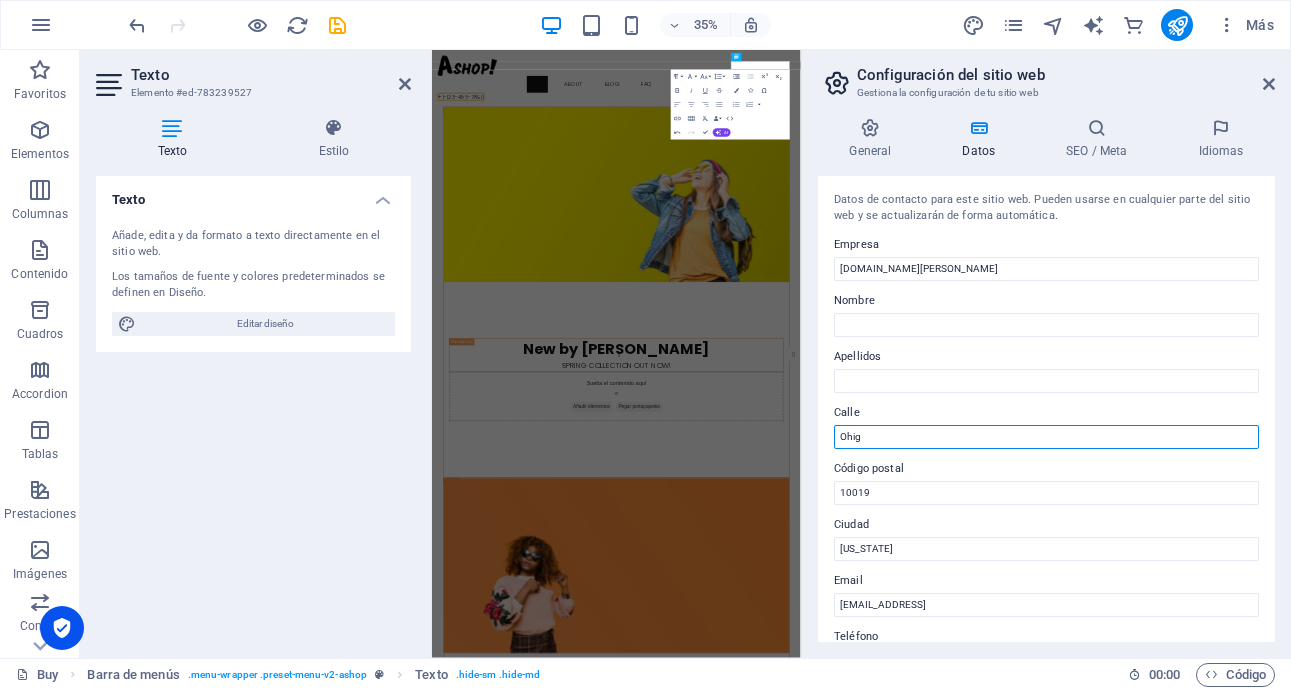 type on "Ohiggins" 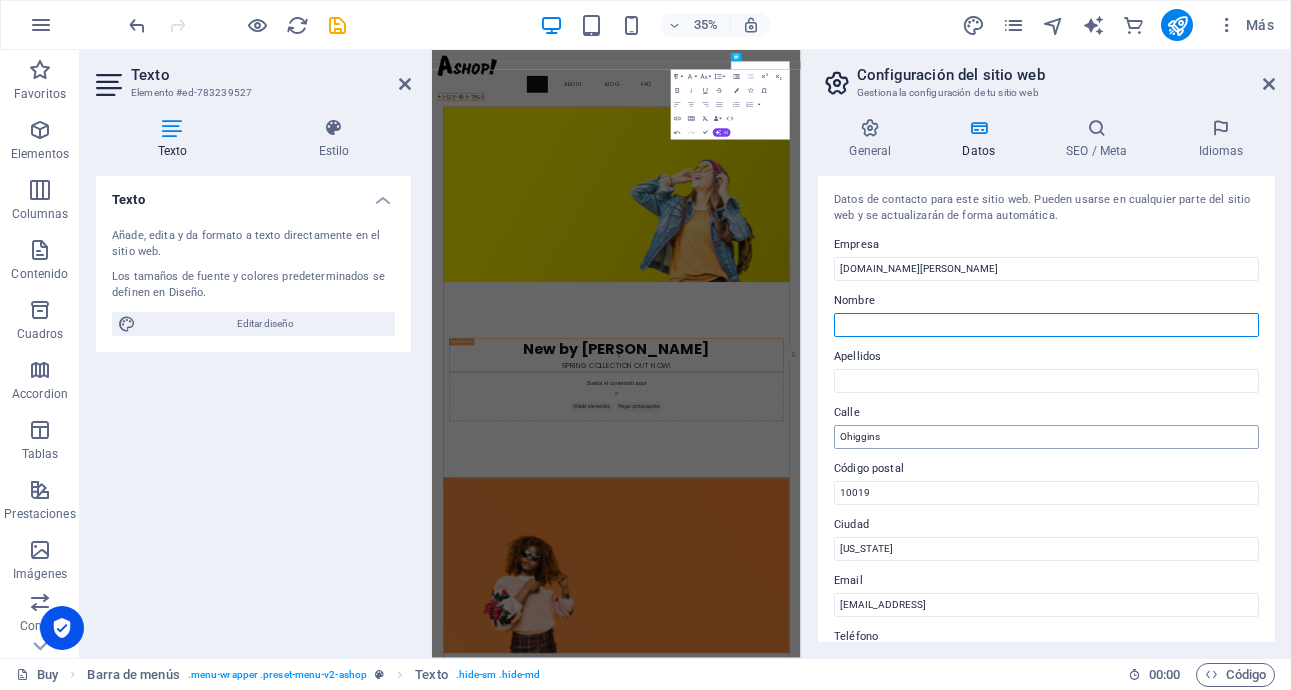 type on "Jose Ignacio" 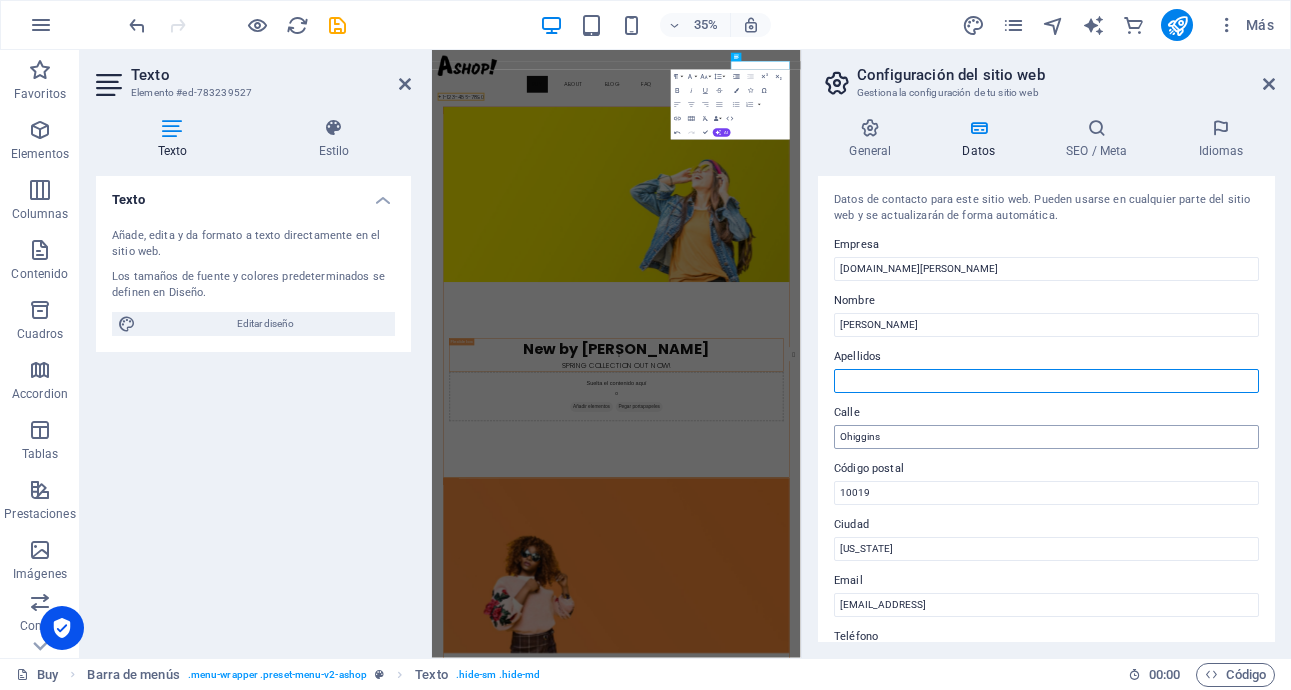 type on "Parra Parra" 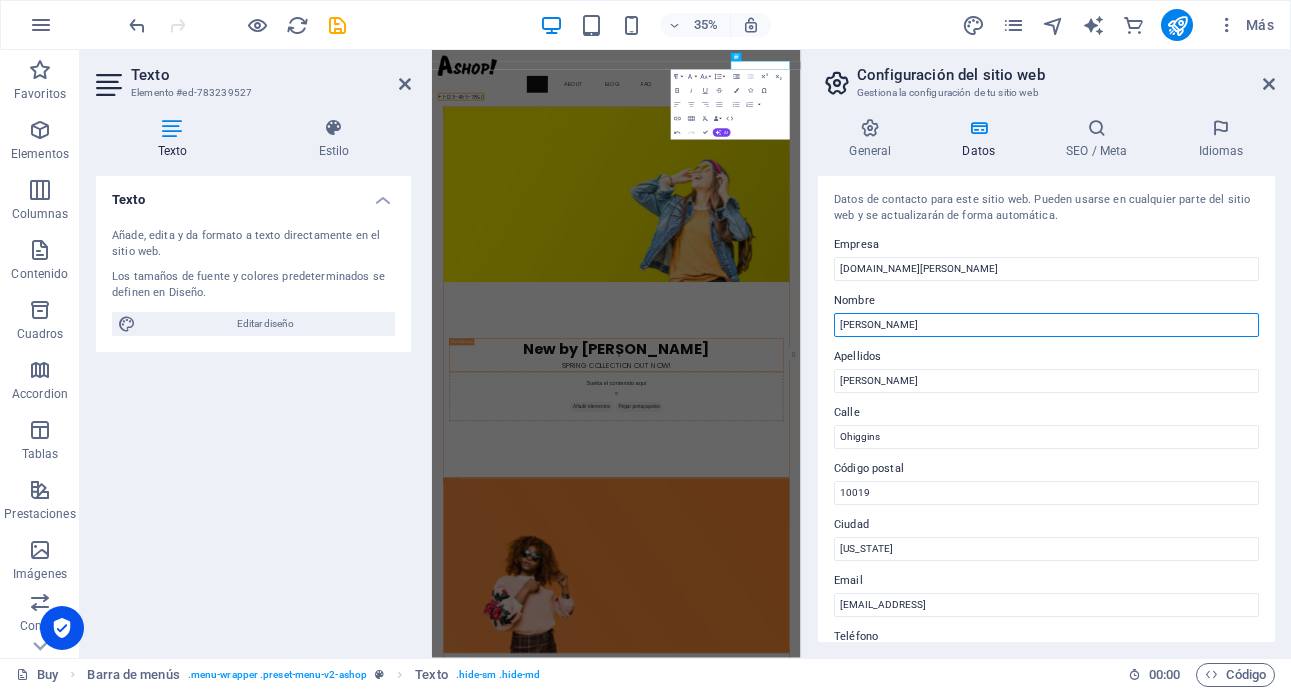 click on "Jose Ignacio" at bounding box center (1046, 325) 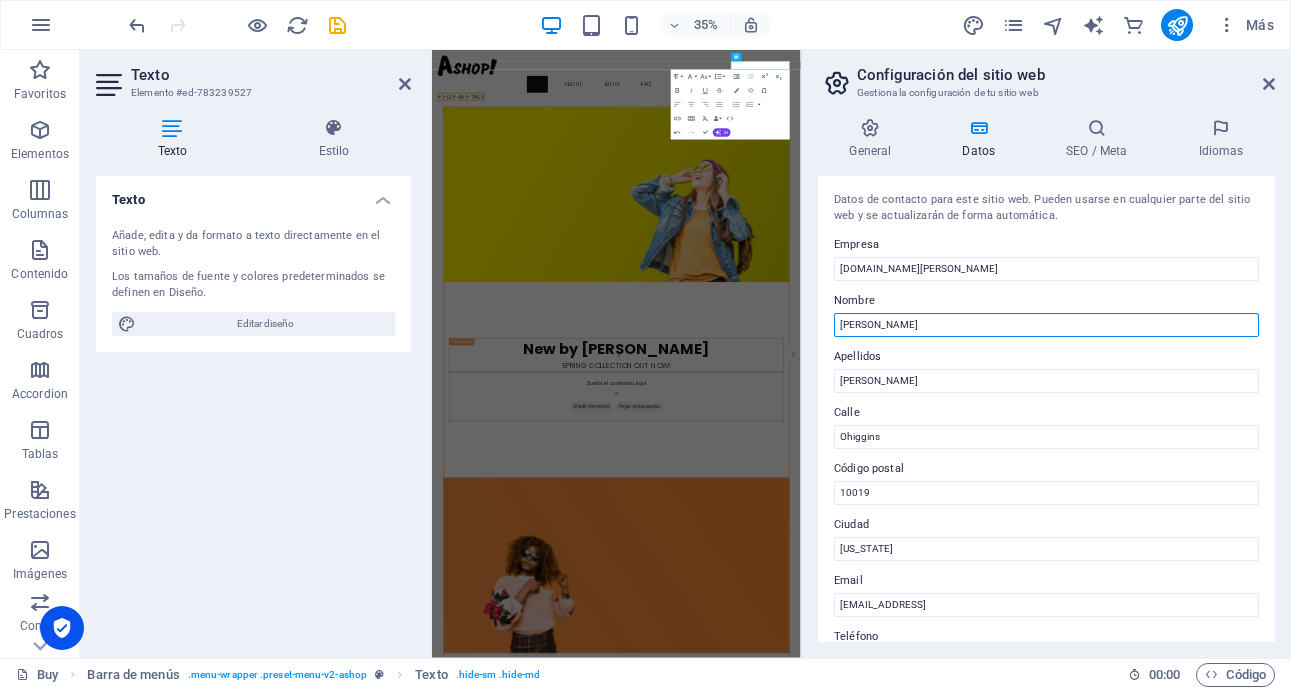 click on "Jose Ignacio" at bounding box center (1046, 325) 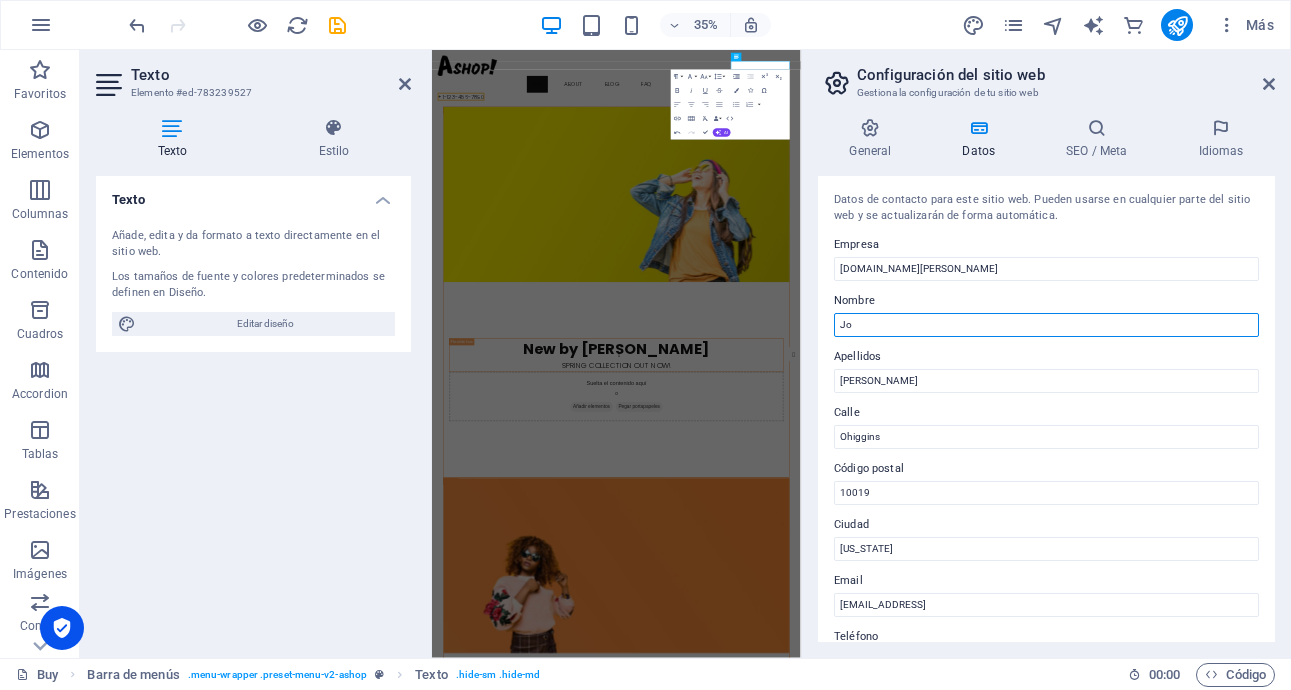 type on "J" 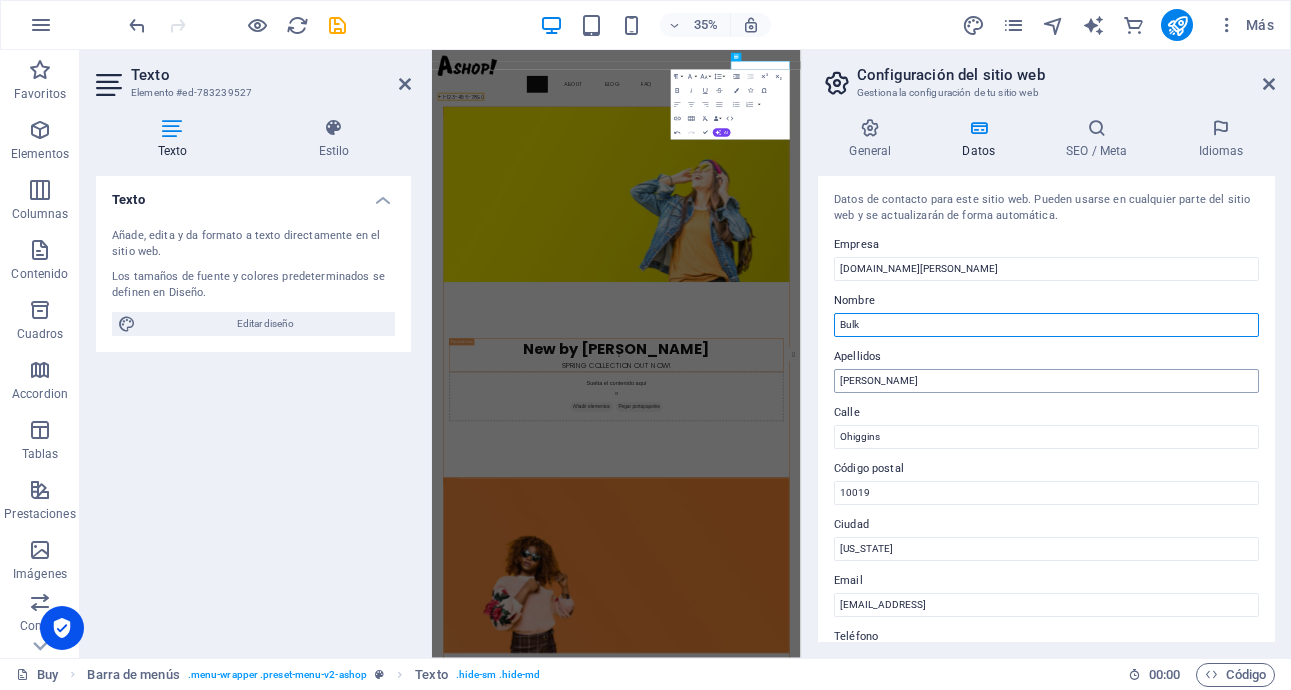 type on "Bulk" 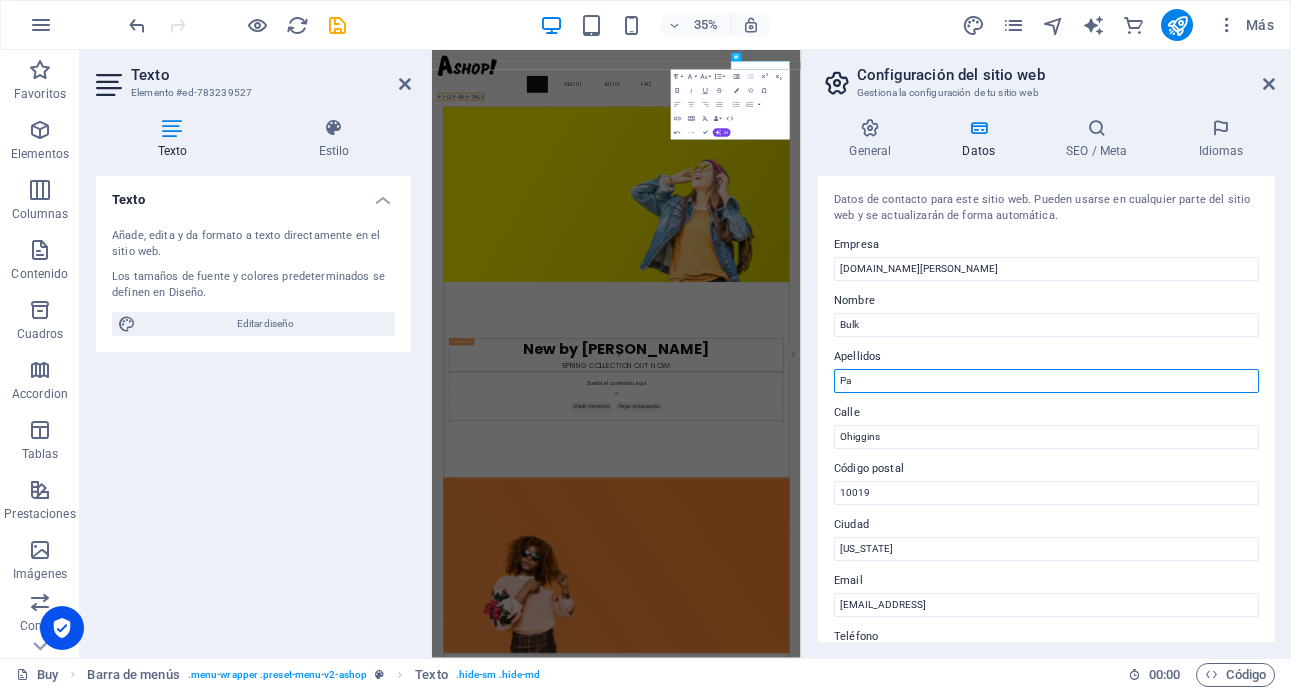 type on "P" 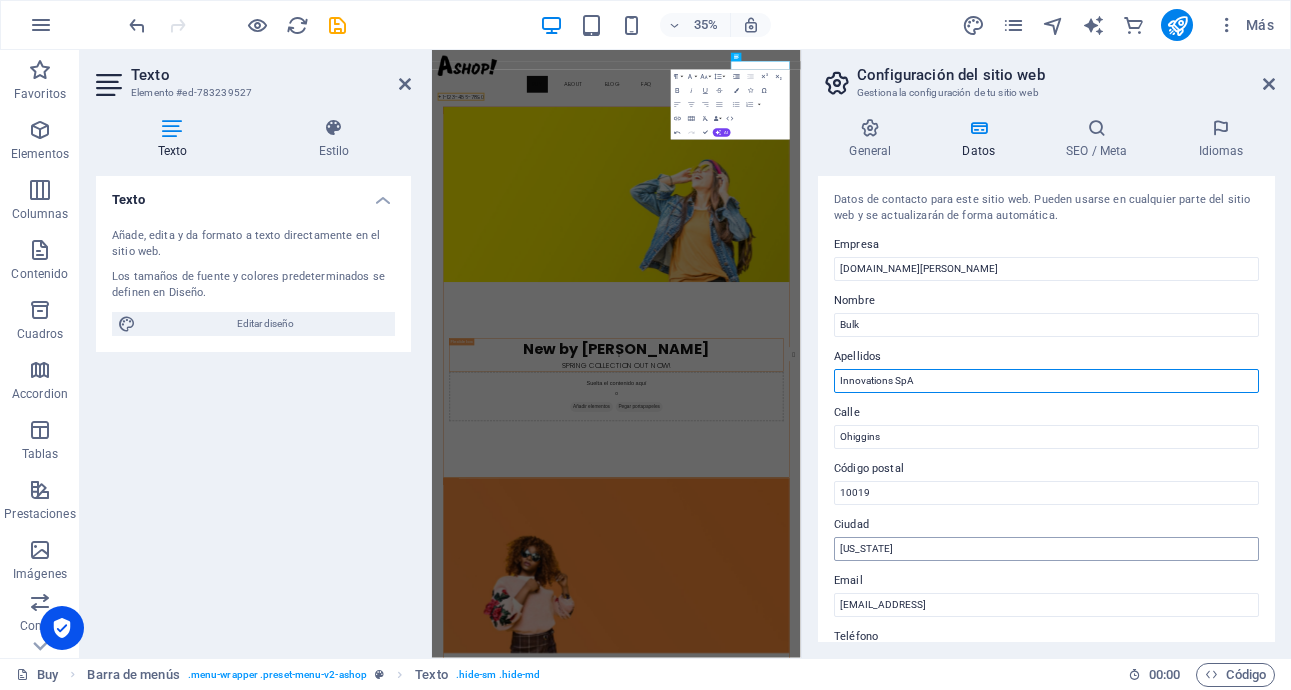 type on "Innovations SpA" 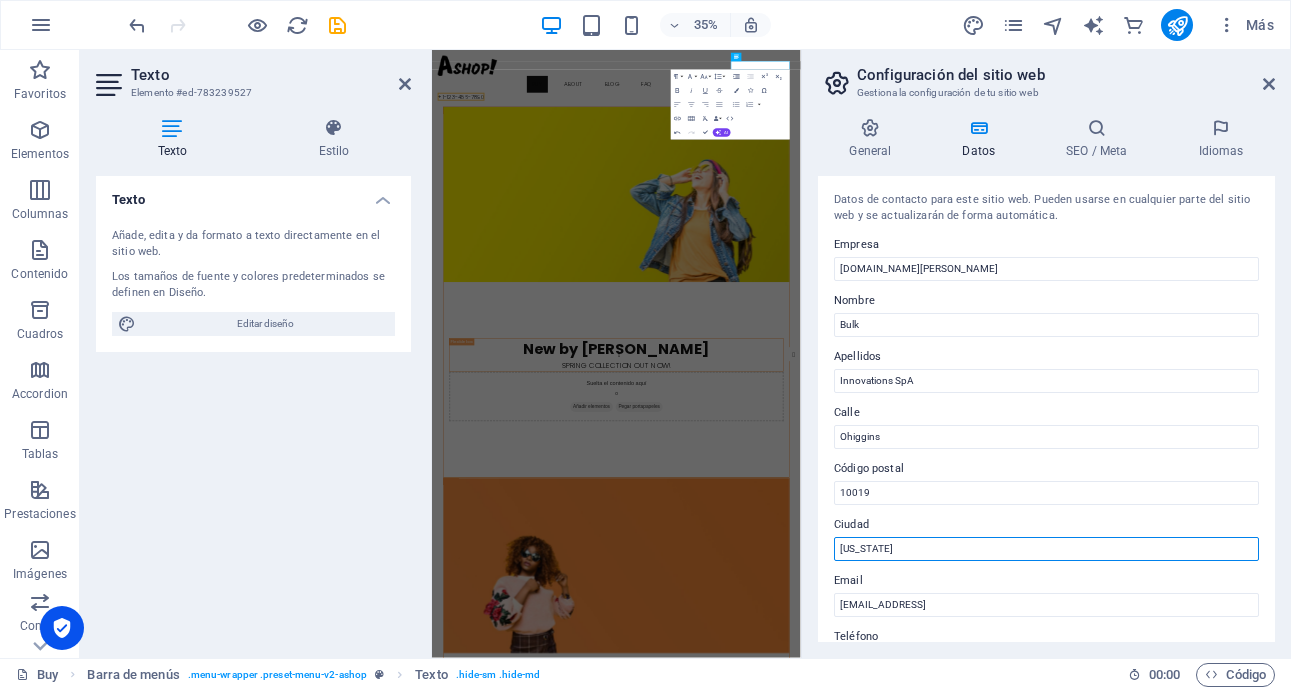 click on "New York" at bounding box center (1046, 549) 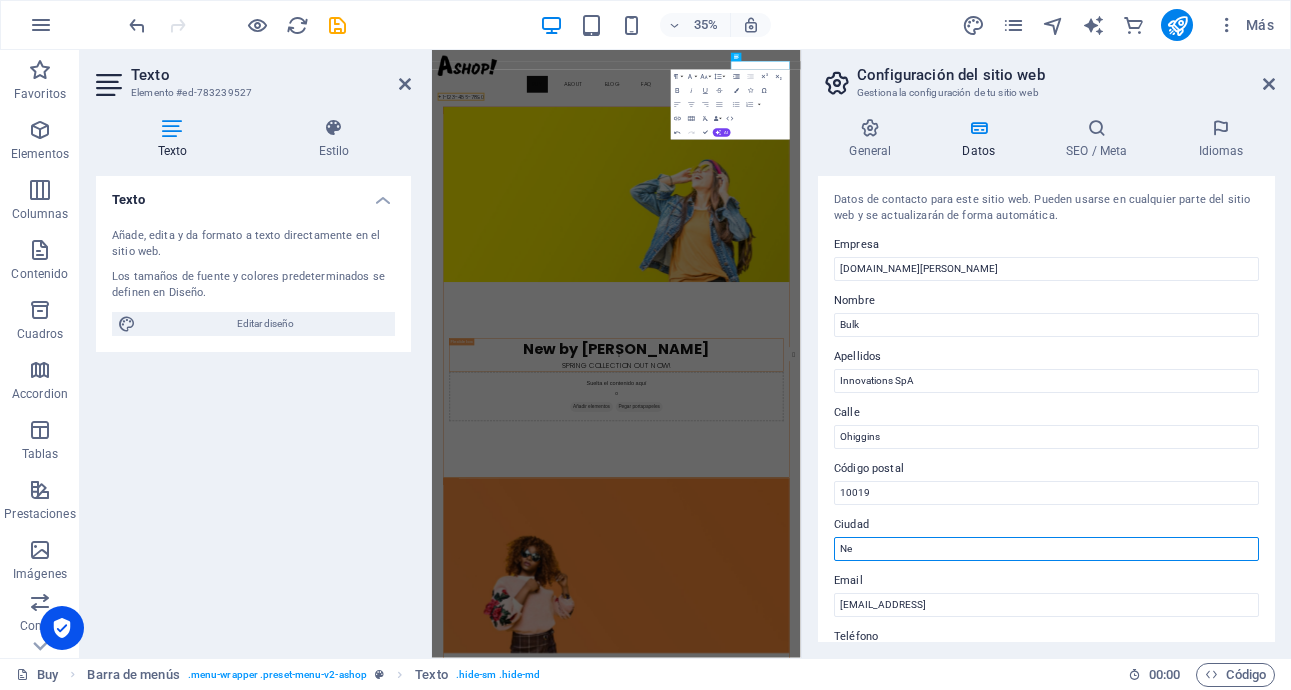 type on "N" 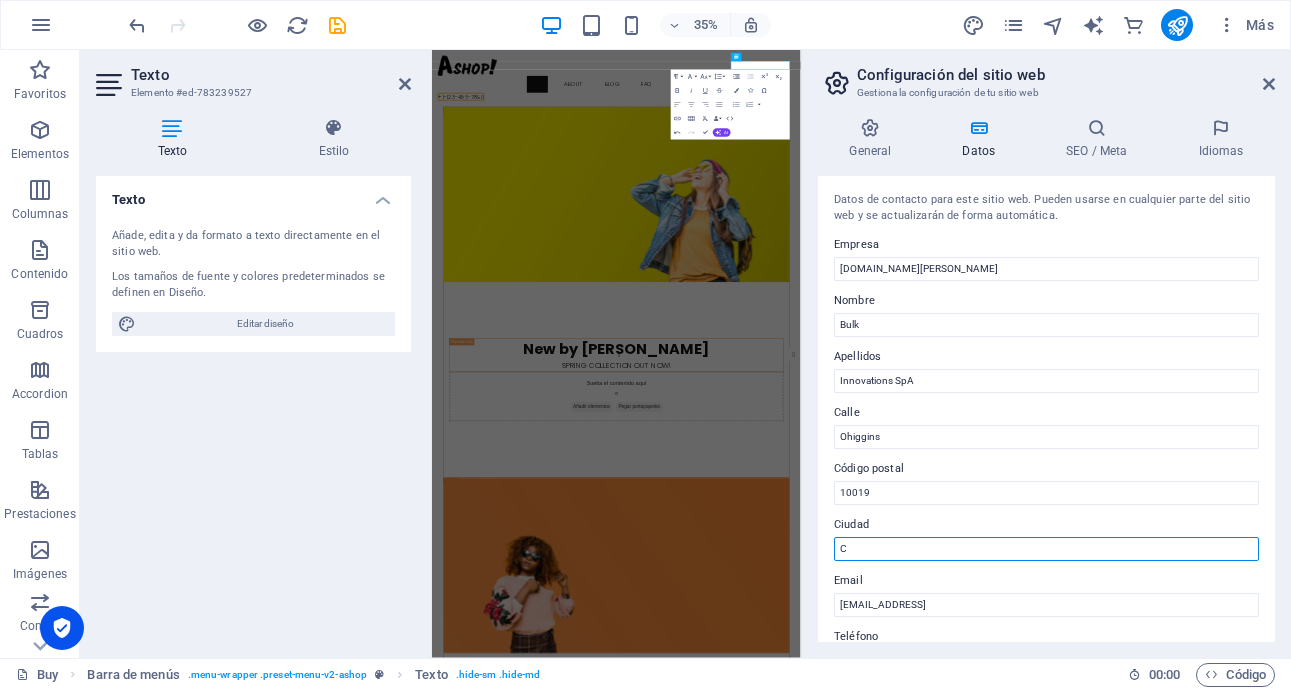 type on "Concepcion" 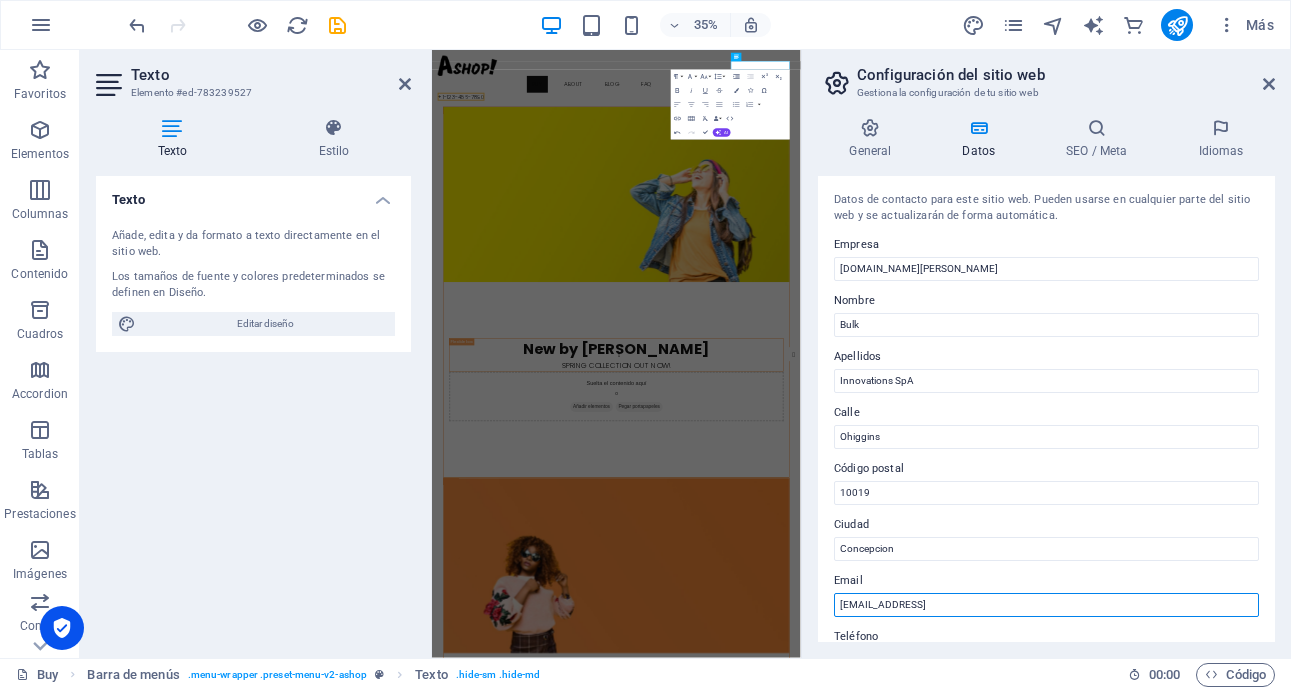 click on "c3b2dbdceb8f100c0f67b0af285341@cpanel.local" at bounding box center (1046, 605) 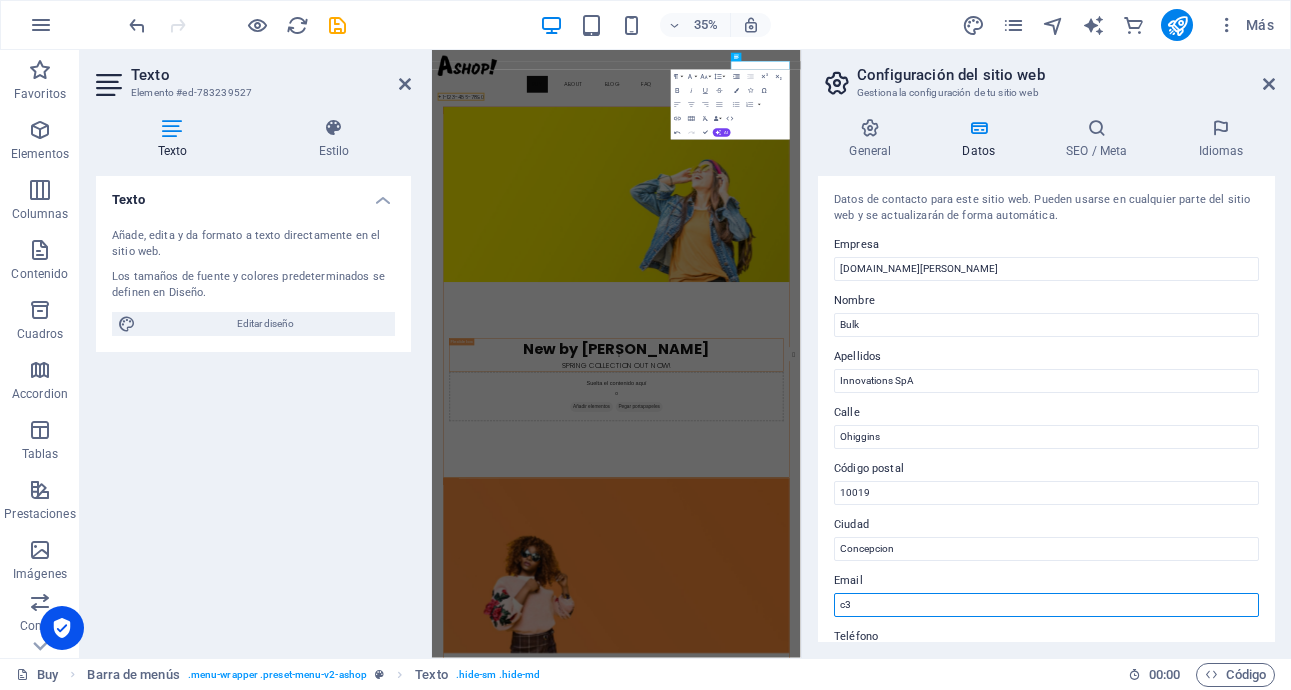 type on "c" 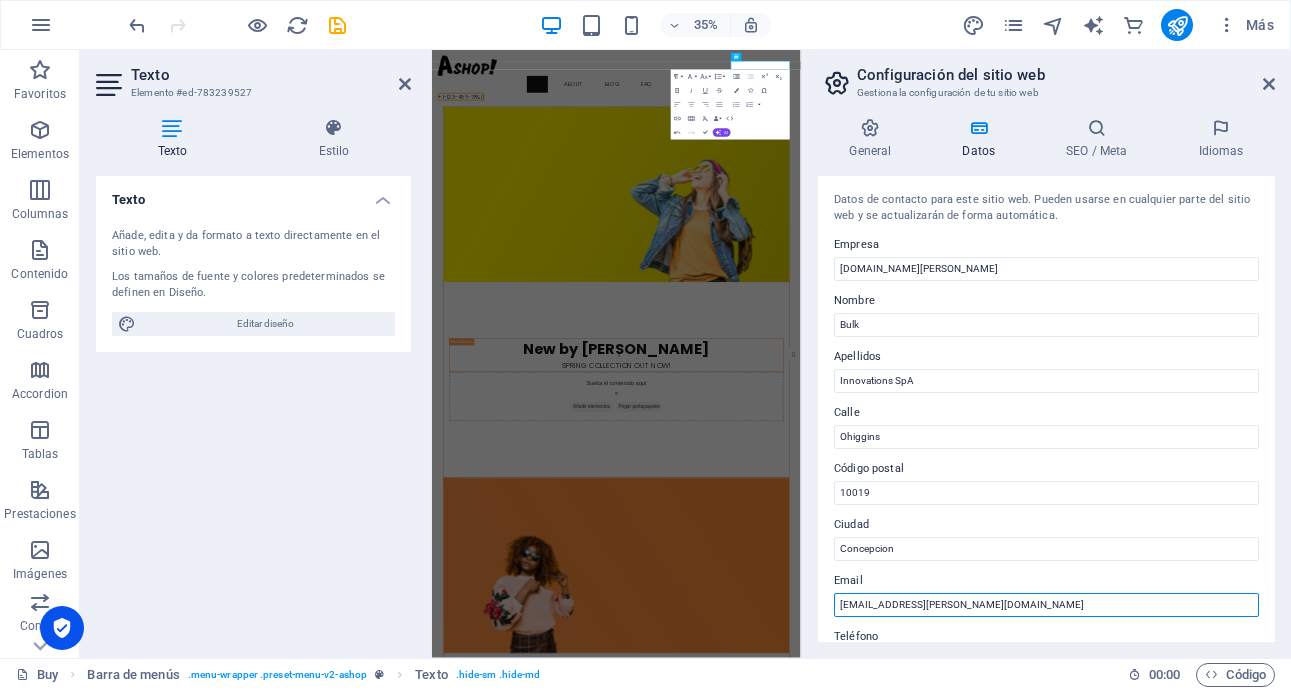 type on "[EMAIL_ADDRESS][PERSON_NAME][DOMAIN_NAME]" 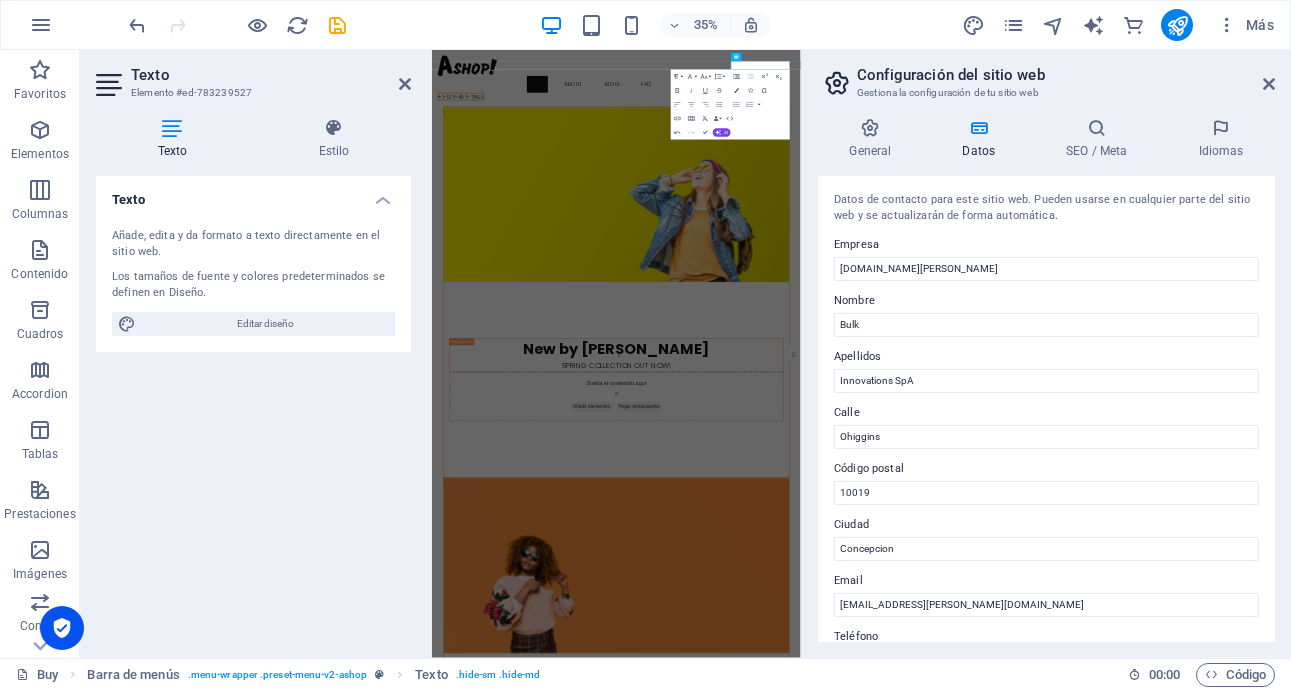 click on "Teléfono" at bounding box center [1046, 637] 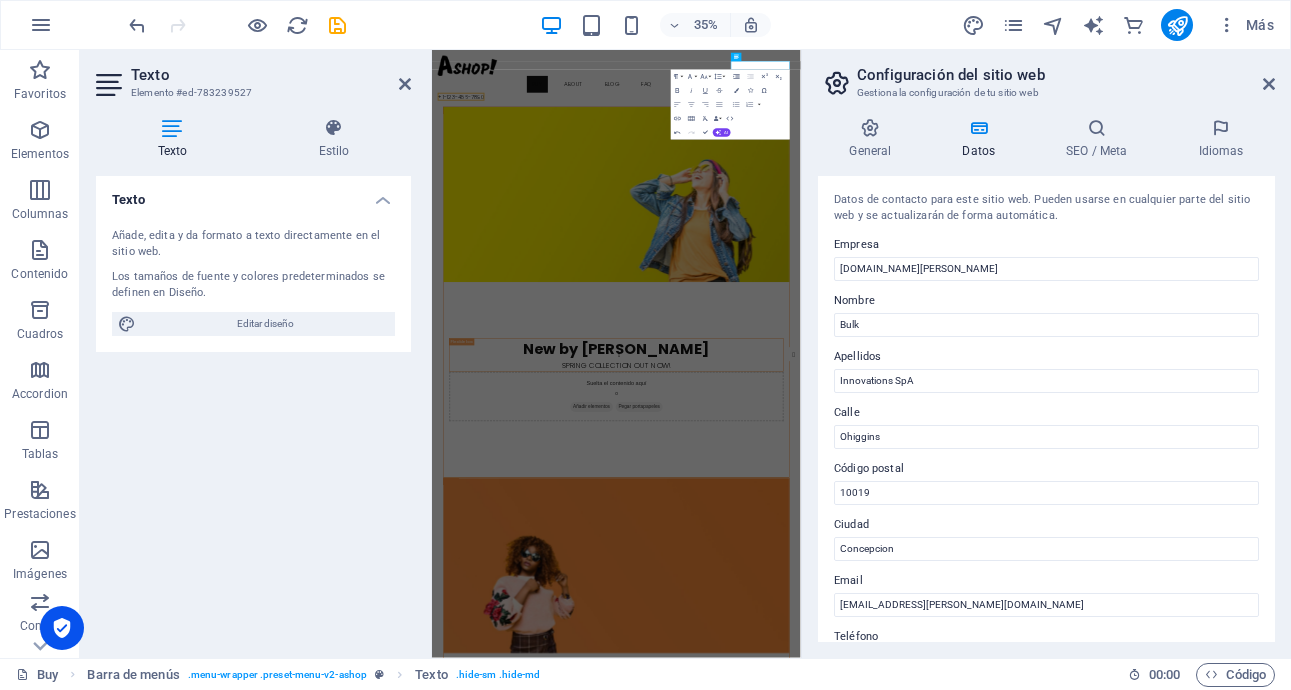 click on "+ 1-123-456-7890" at bounding box center [1046, 661] 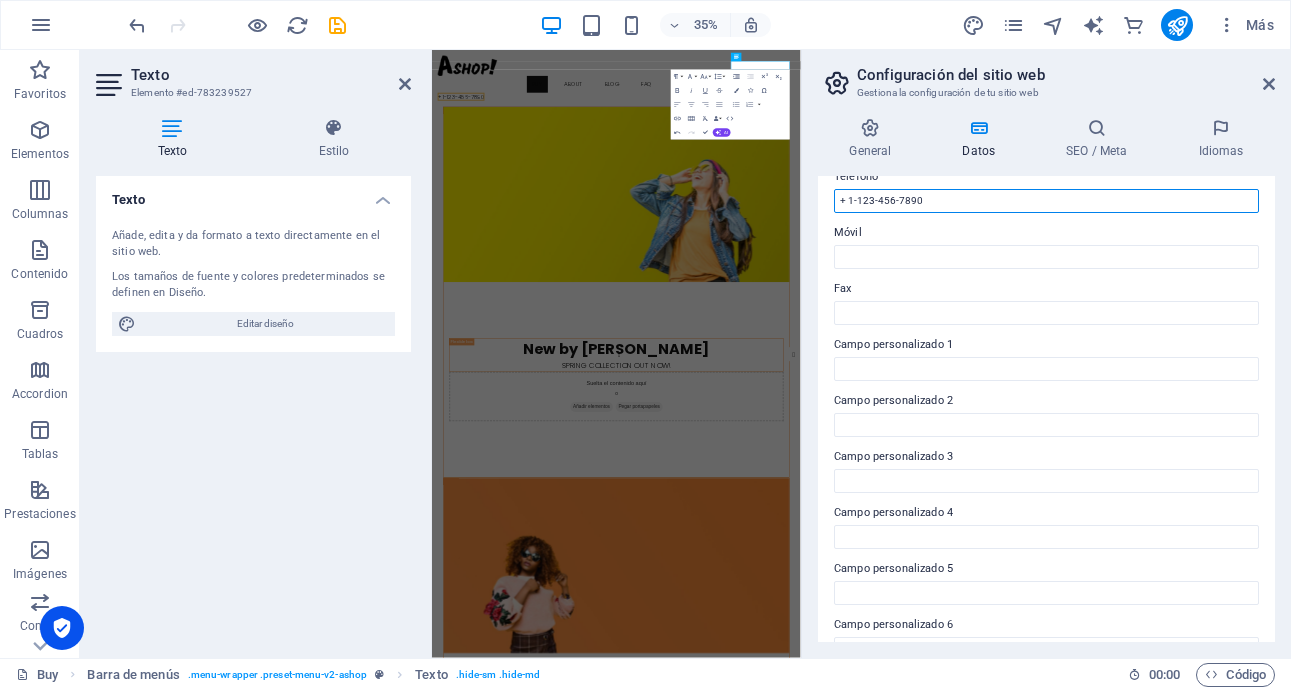 scroll, scrollTop: 469, scrollLeft: 0, axis: vertical 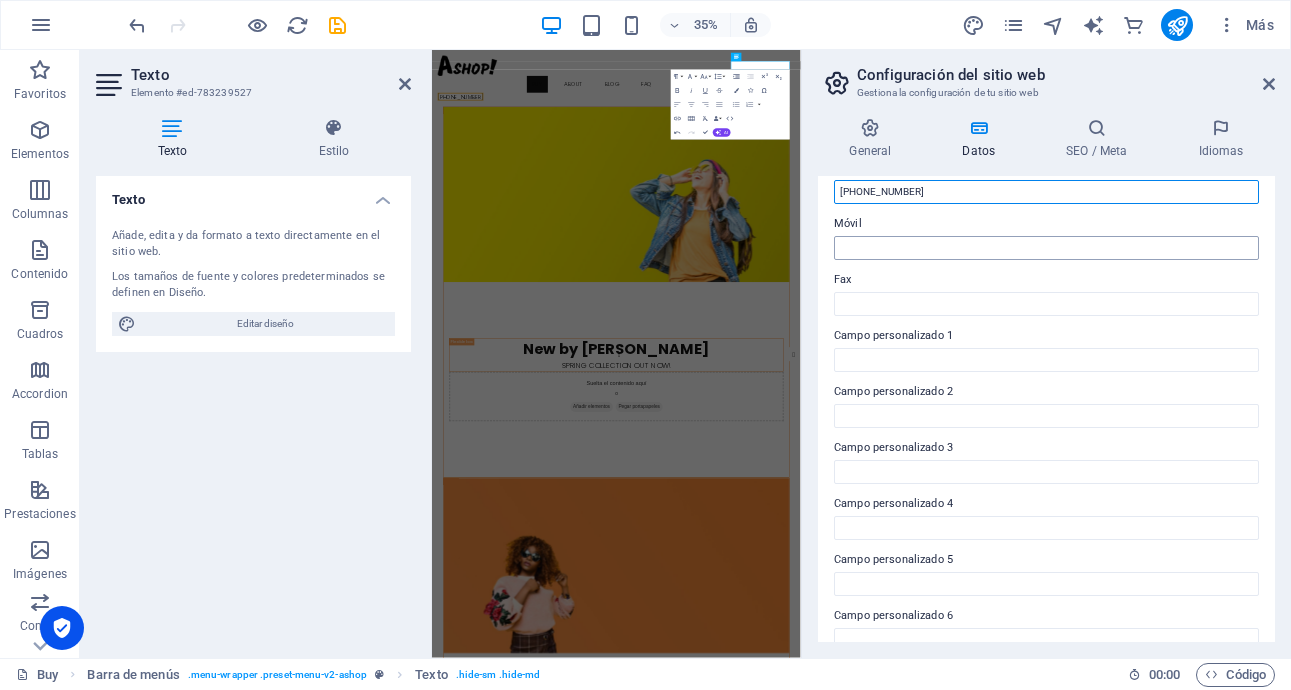 type on "[PHONE_NUMBER]" 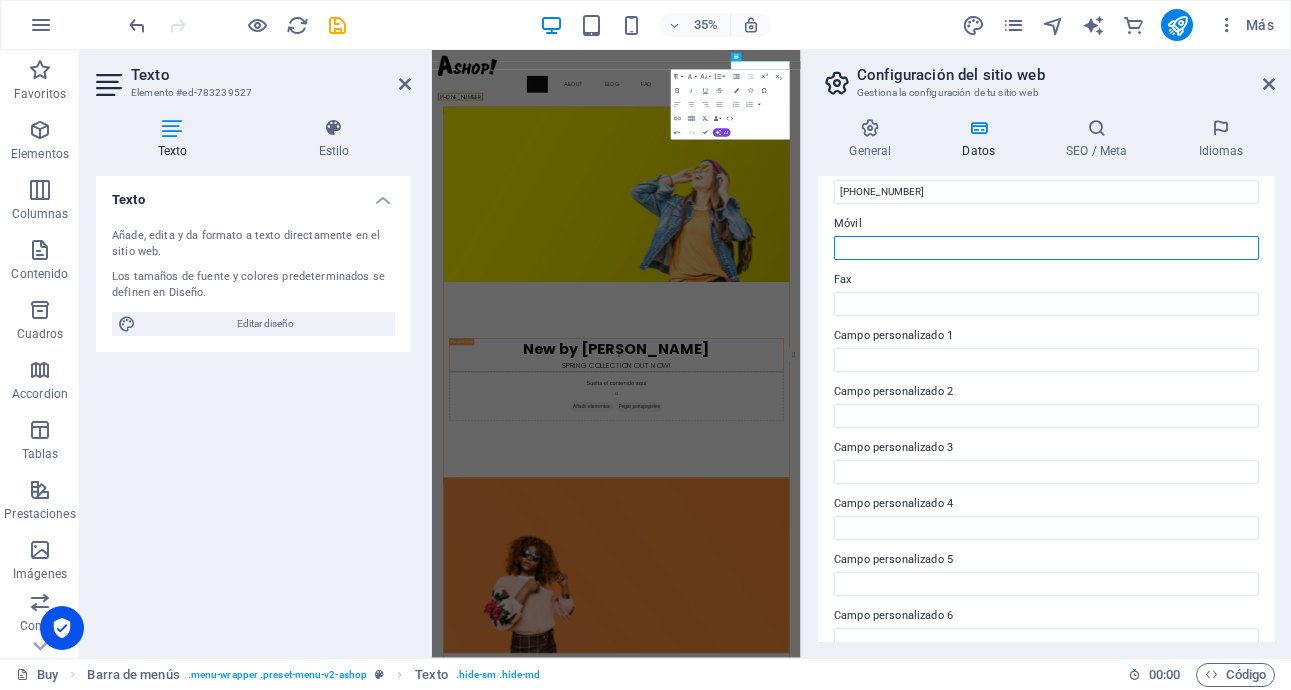 click on "Móvil" at bounding box center (1046, 248) 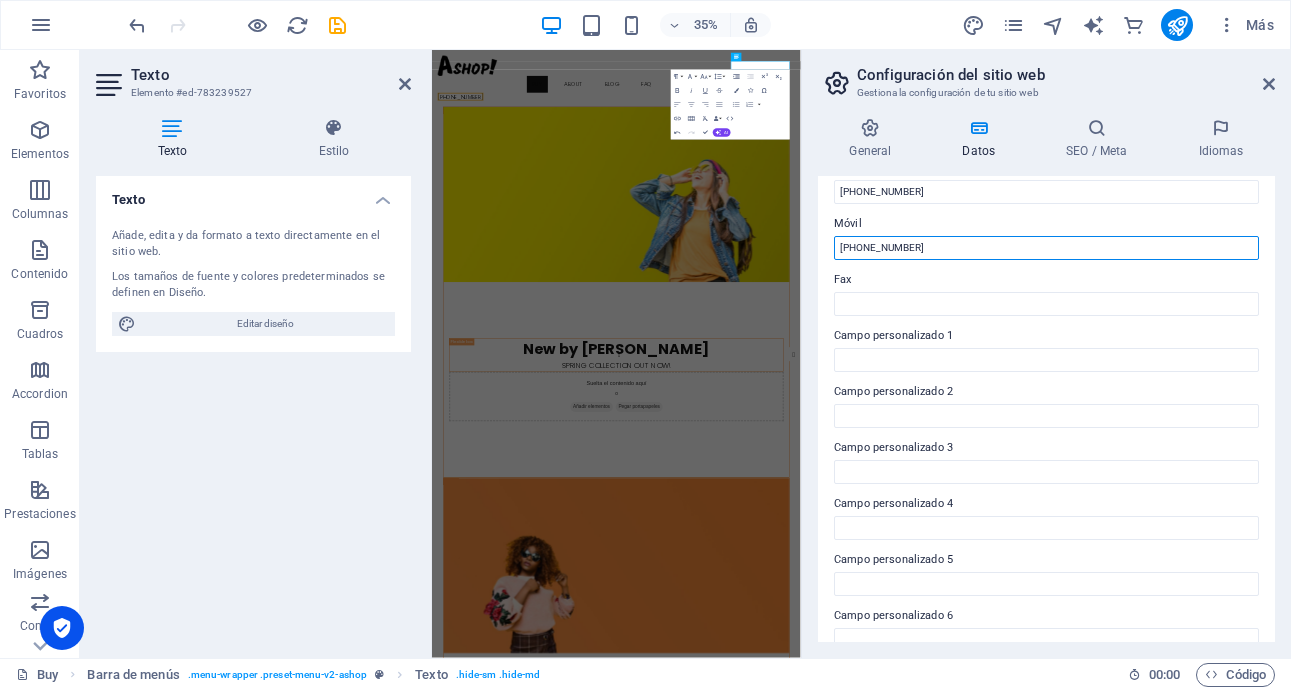 type on "[PHONE_NUMBER]" 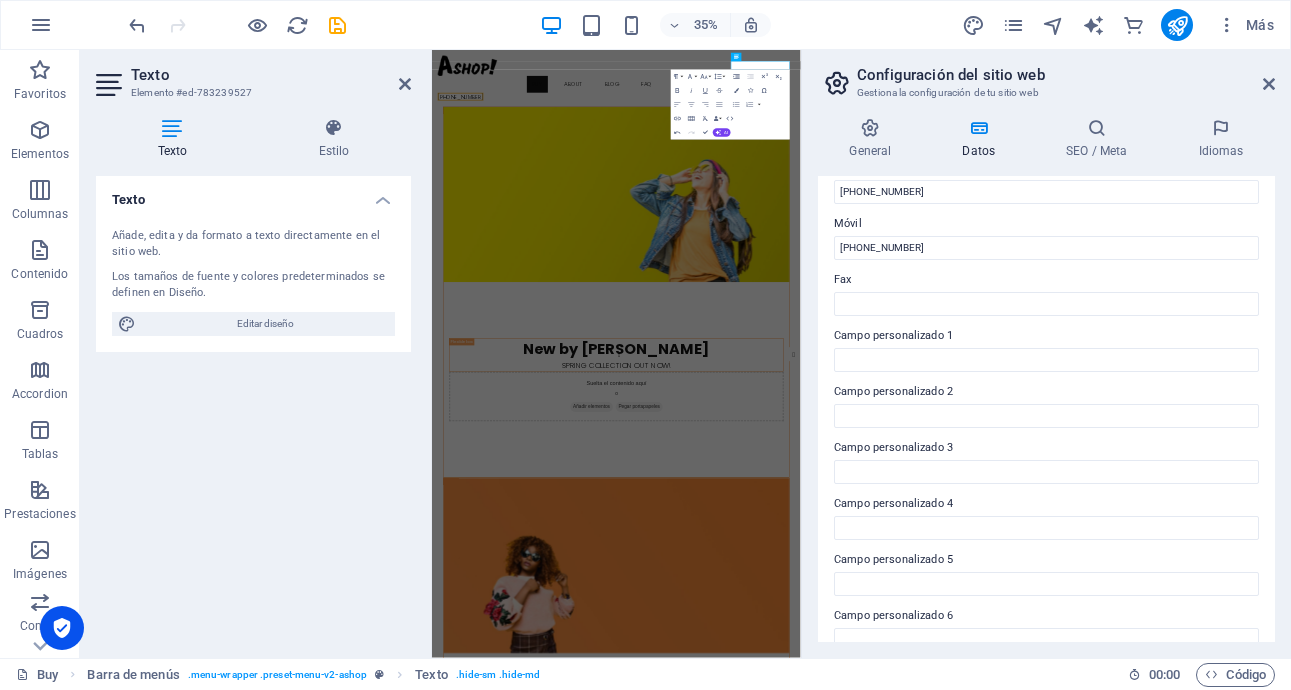 click on "Datos de contacto para este sitio web. Pueden usarse en cualquier parte del sitio web y se actualizarán de forma automática. Empresa store.bulkin.cl Nombre Bulk Apellidos Innovations SpA Calle Ohiggins Código postal 10019 Ciudad Concepcion Email jp@bulkin.cl Teléfono +569 9091 6595 Móvil +569 9091 6595 Fax Campo personalizado 1 Campo personalizado 2 Campo personalizado 3 Campo personalizado 4 Campo personalizado 5 Campo personalizado 6" at bounding box center [1046, 409] 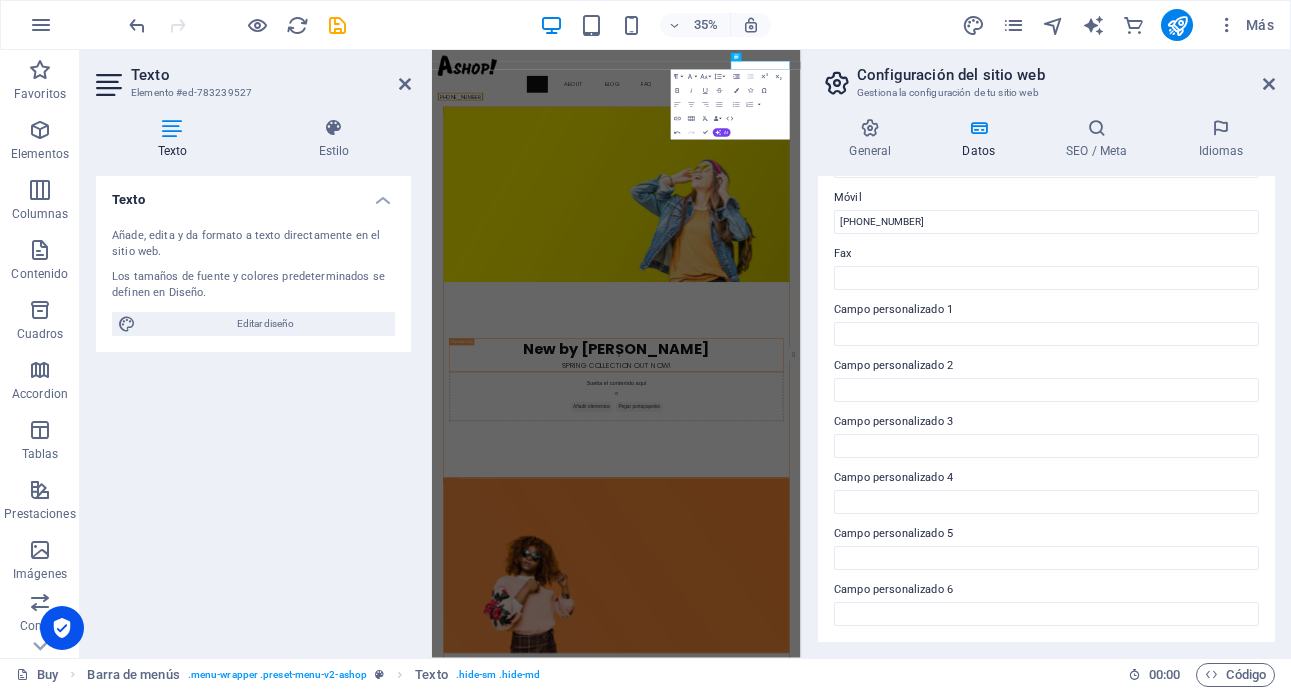 scroll, scrollTop: 441, scrollLeft: 0, axis: vertical 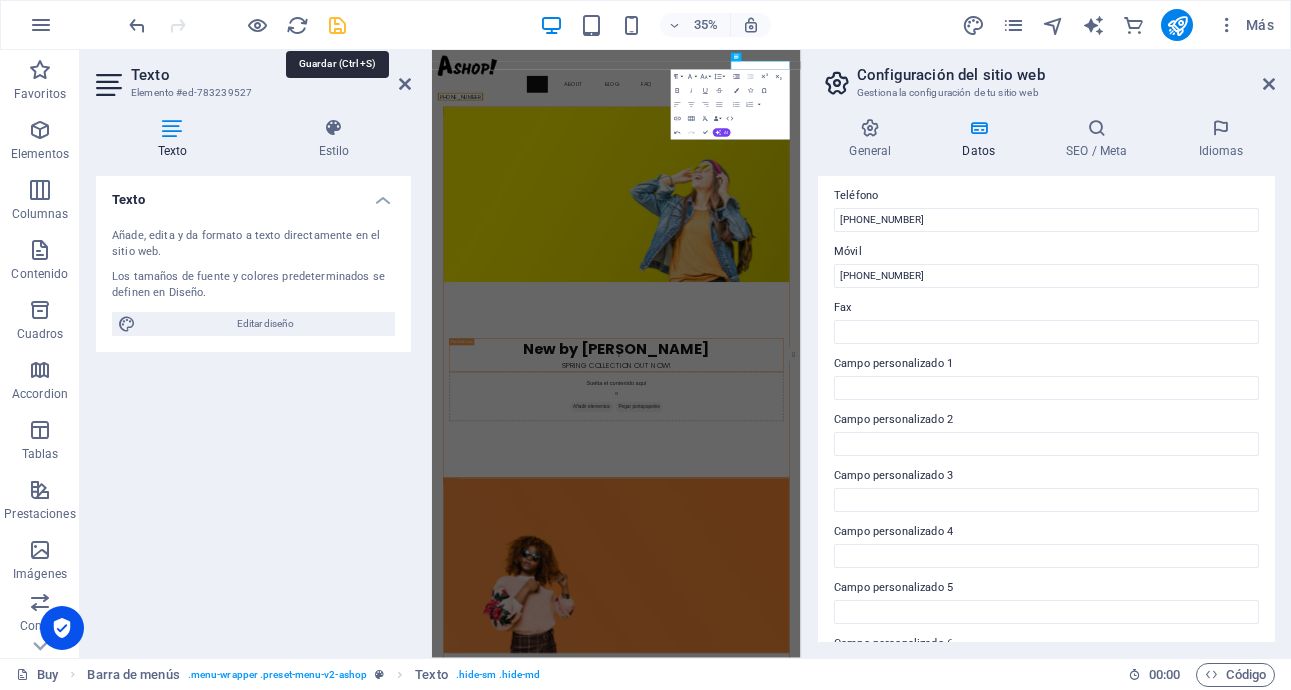 click at bounding box center [337, 25] 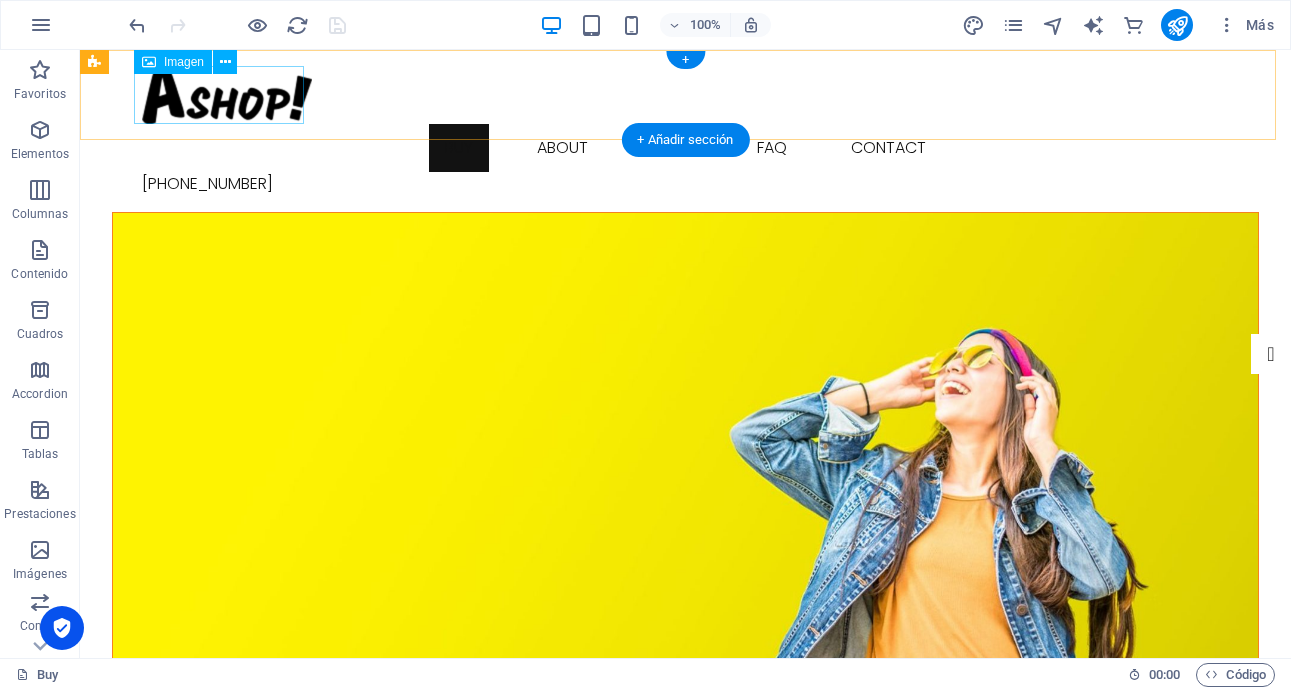 click at bounding box center [686, 95] 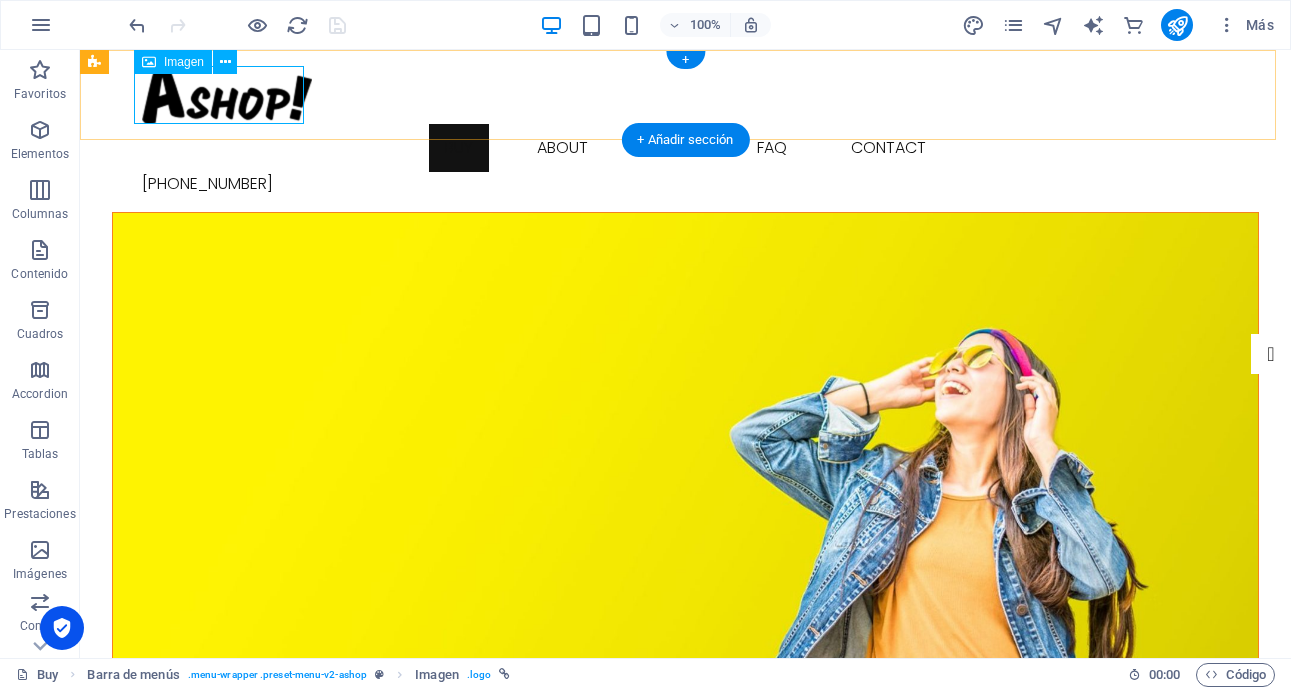 click at bounding box center (686, 95) 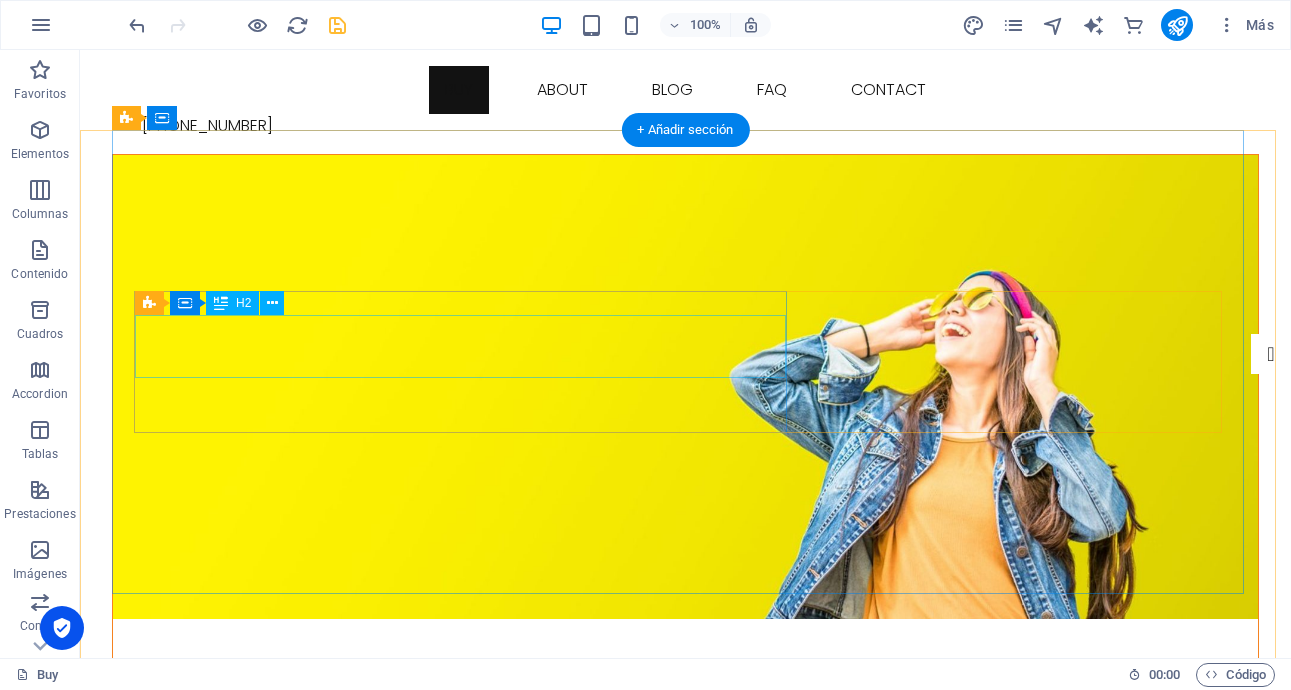click on "New by Ashop" at bounding box center (686, 811) 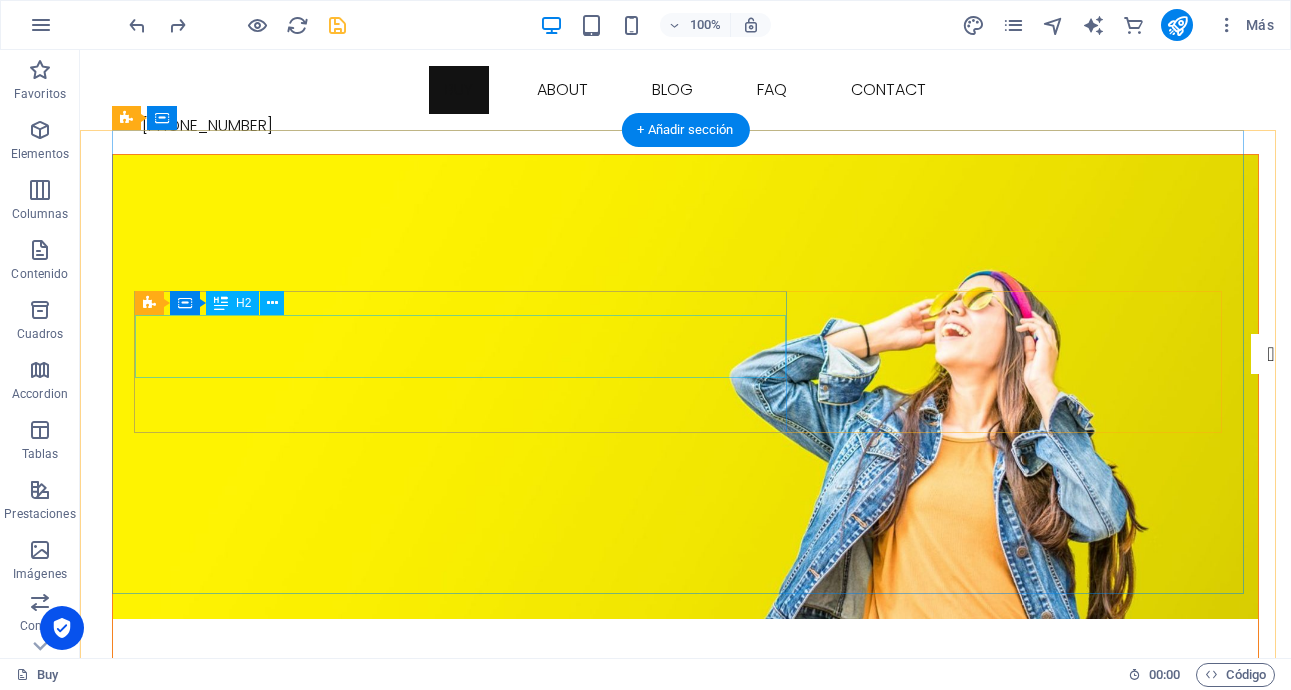 click on "New by Ashop" at bounding box center [686, 811] 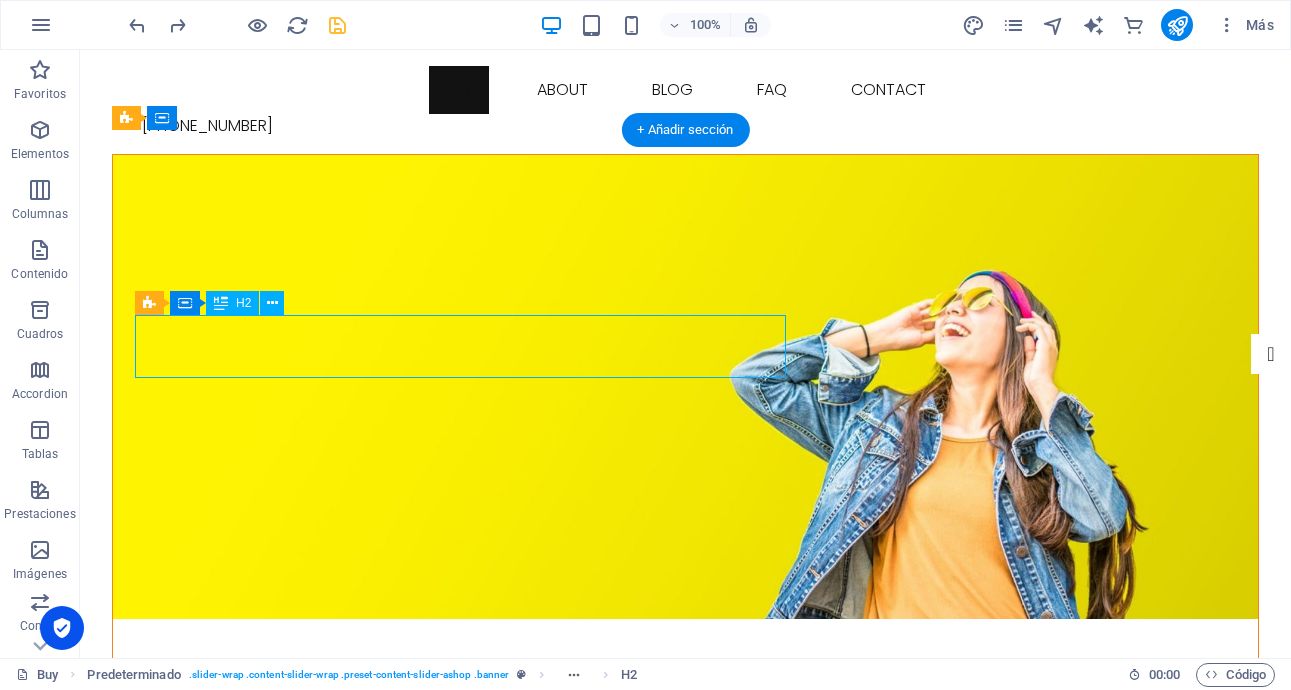click on "New by [PERSON_NAME]" at bounding box center [686, 811] 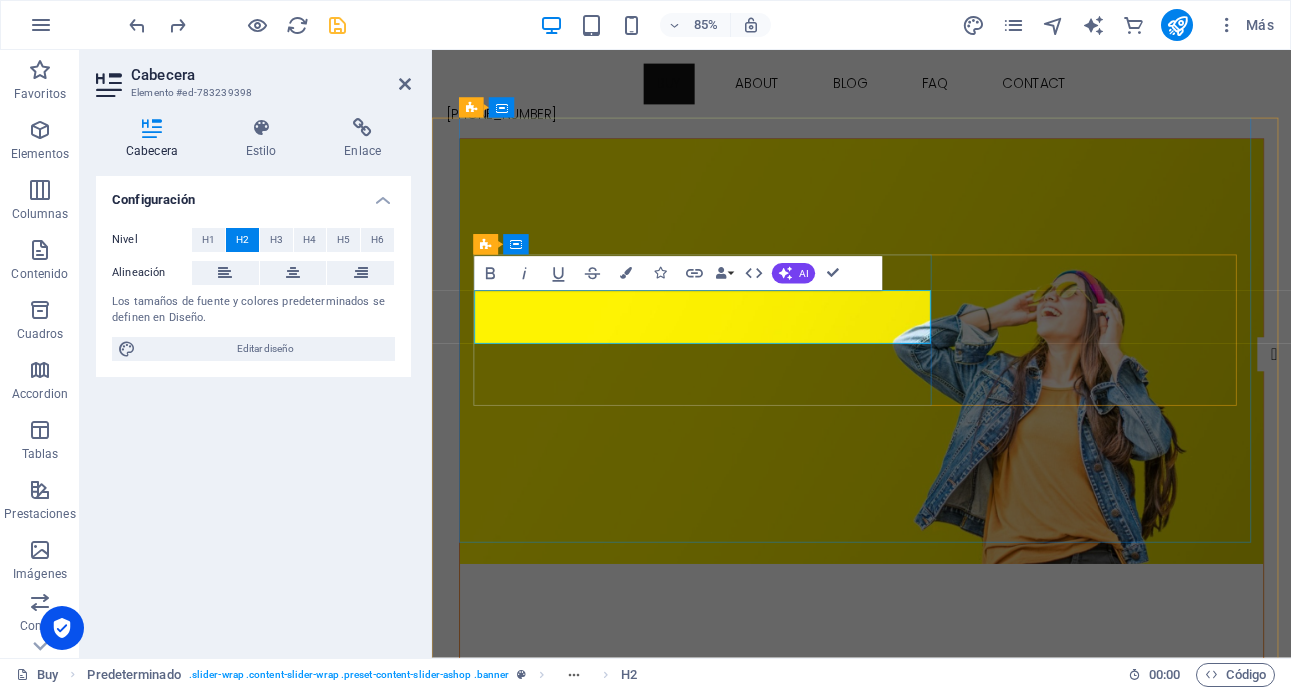 type 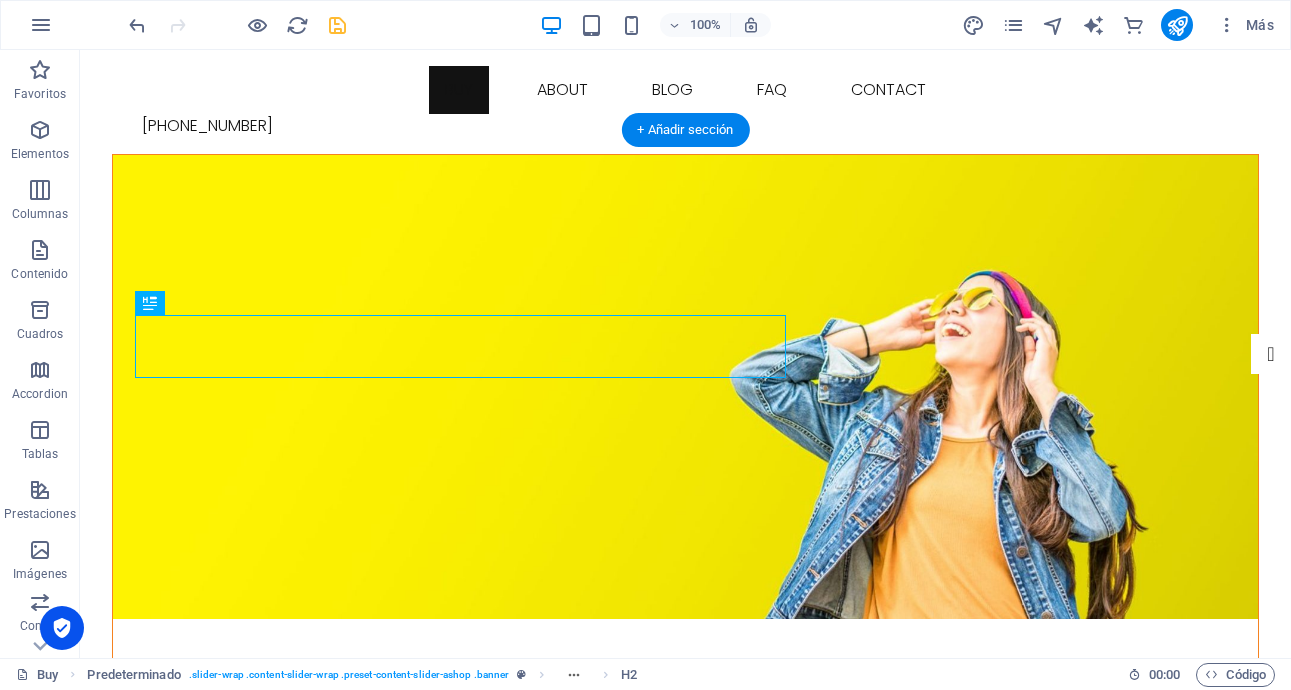 click at bounding box center [685, 387] 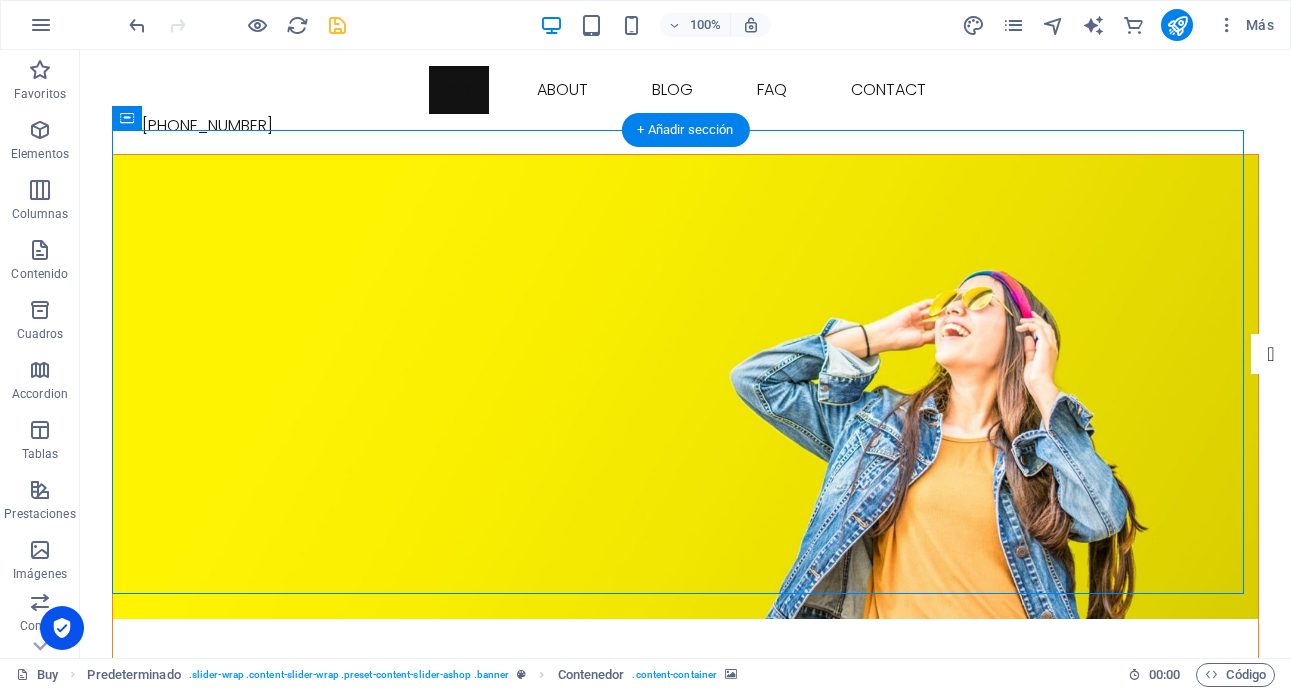 click at bounding box center (685, 387) 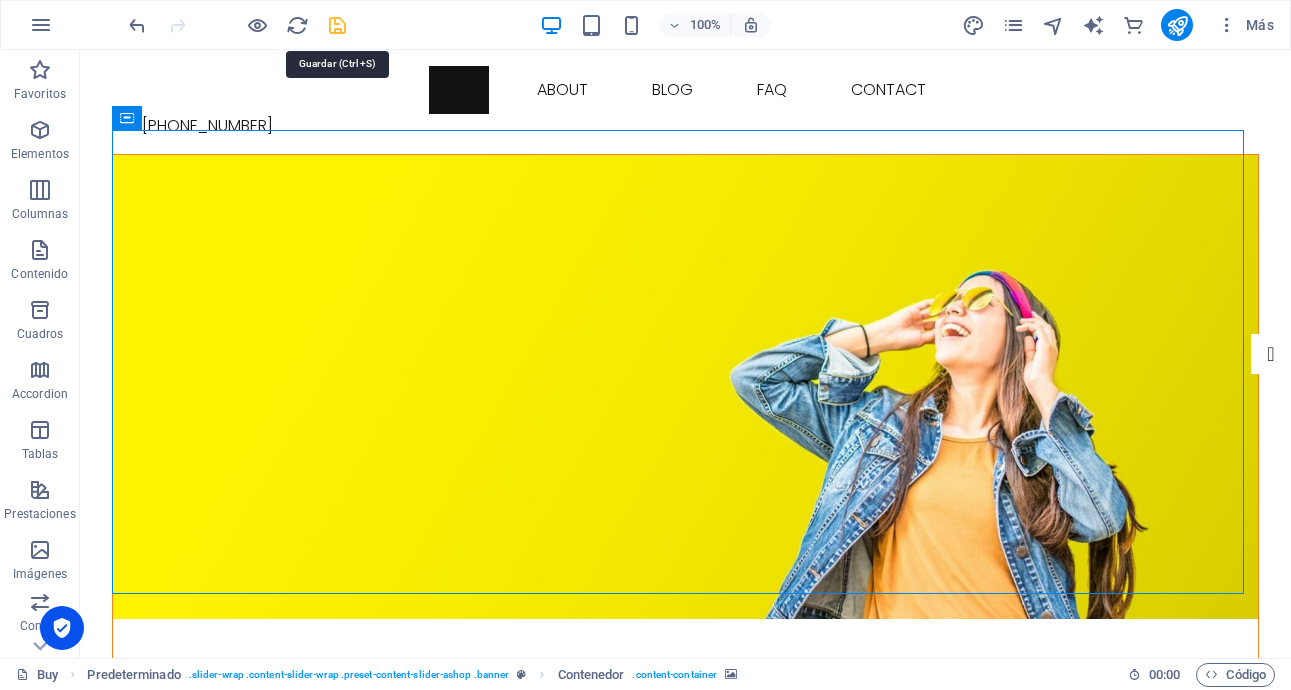 click at bounding box center [337, 25] 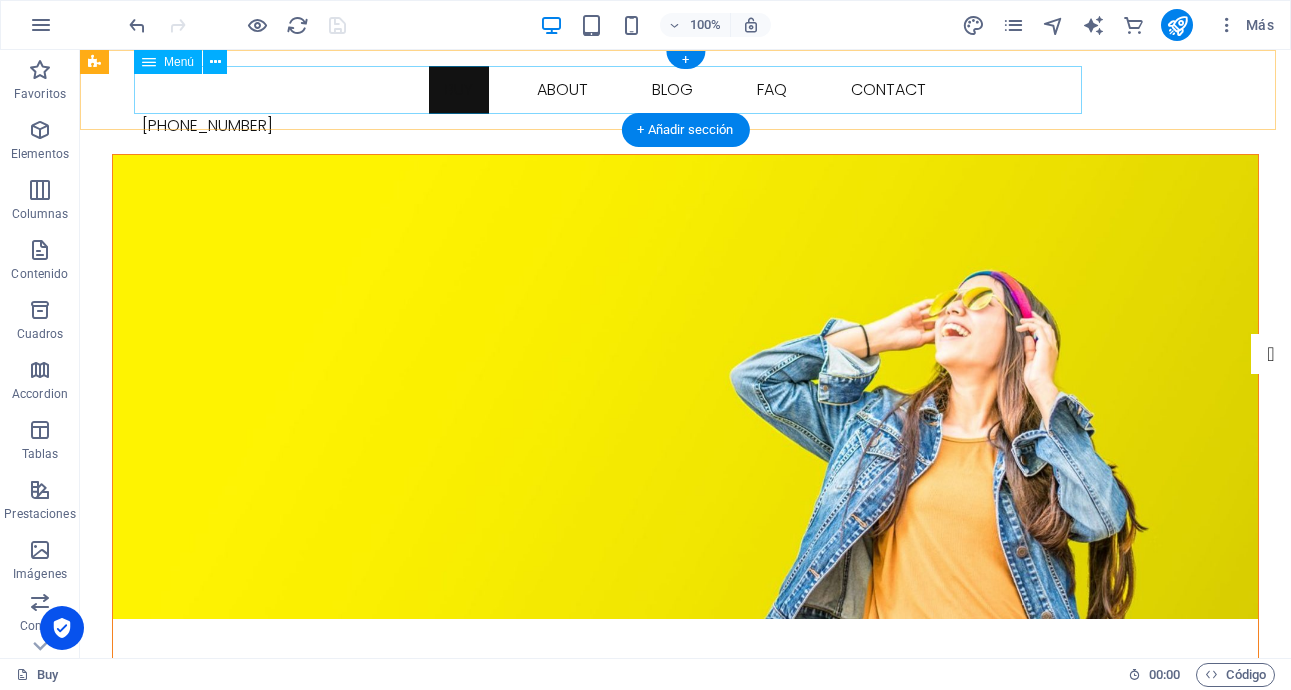 click on "Buy About Blog FAQ Contact" at bounding box center (686, 90) 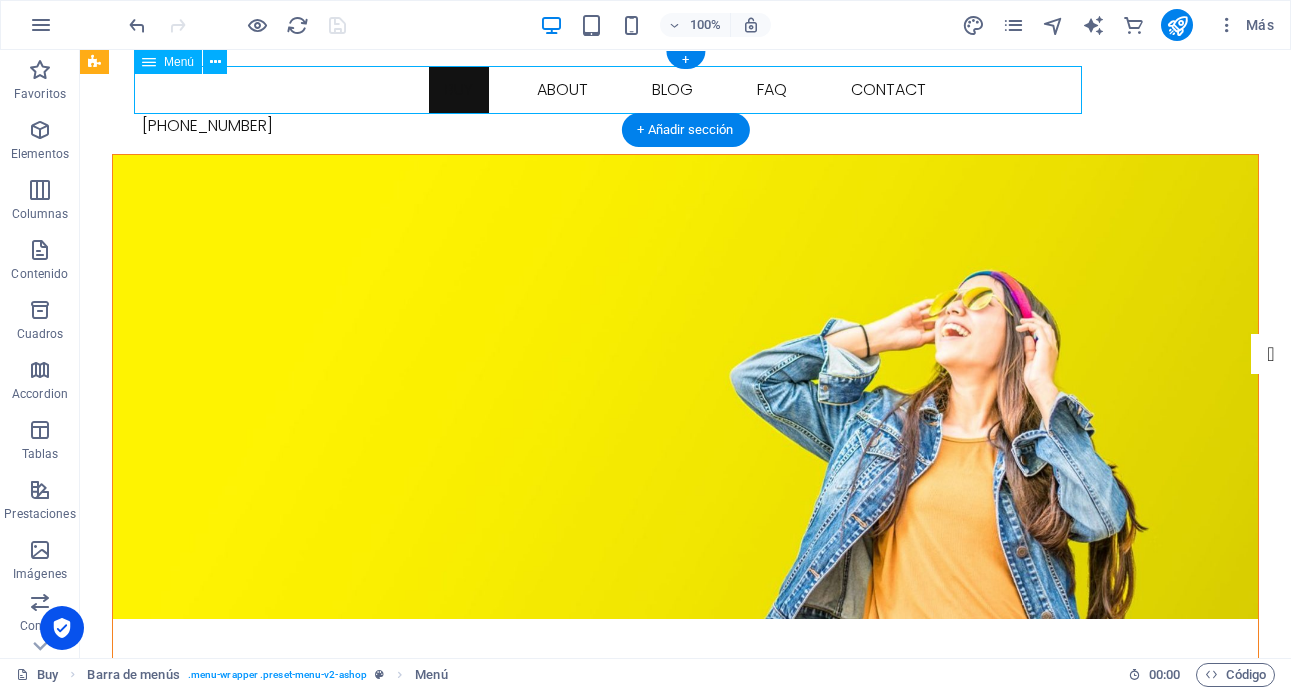 click on "Buy About Blog FAQ Contact" at bounding box center [686, 90] 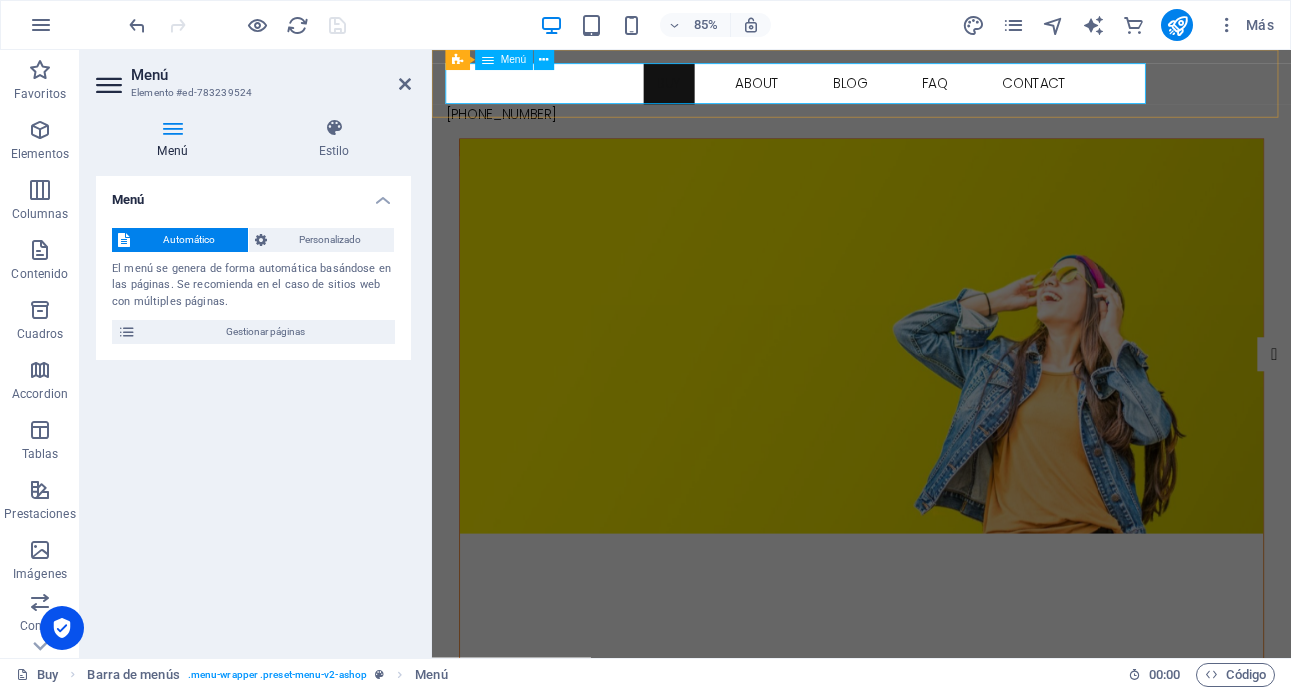 click on "Buy About Blog FAQ Contact" at bounding box center [937, 90] 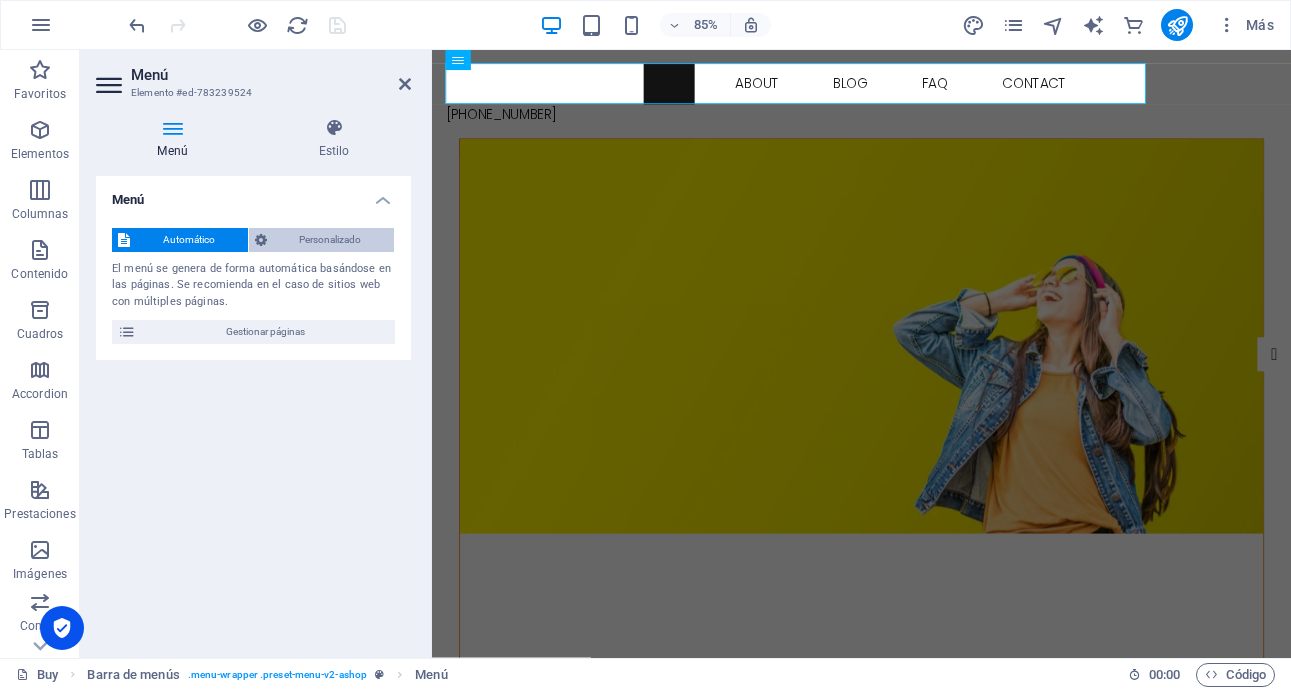 click on "Personalizado" at bounding box center [331, 240] 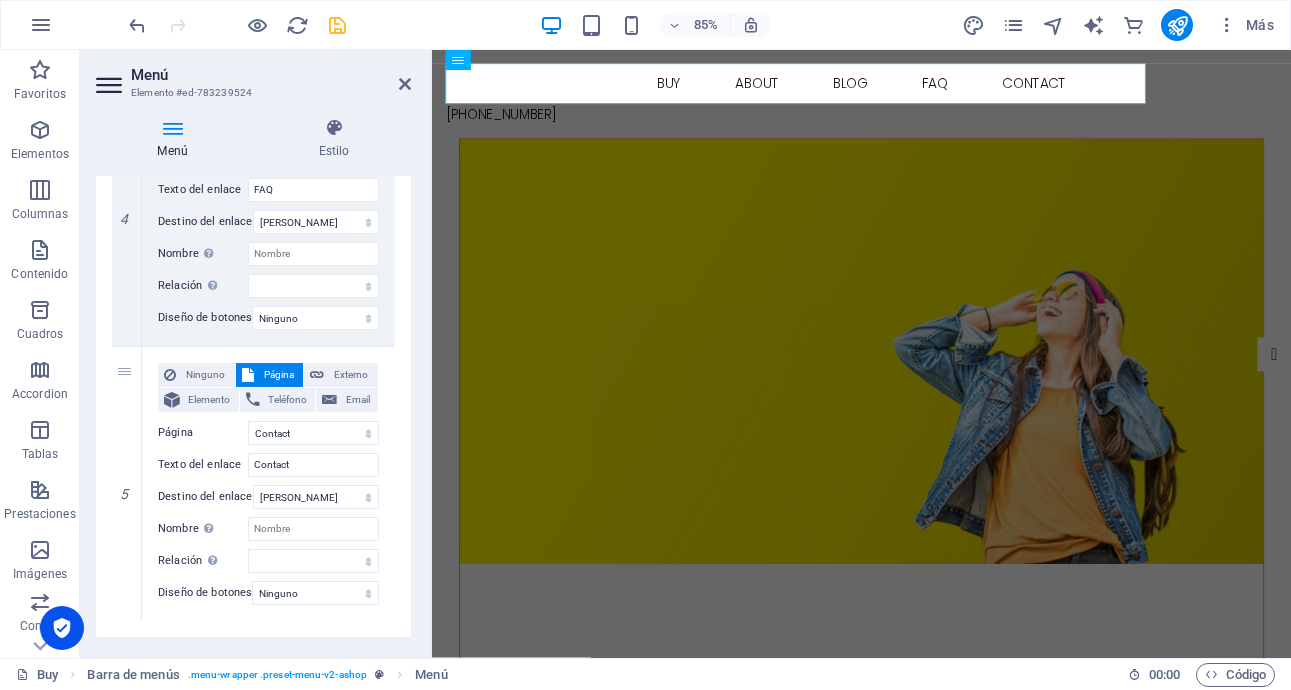 scroll, scrollTop: 1141, scrollLeft: 0, axis: vertical 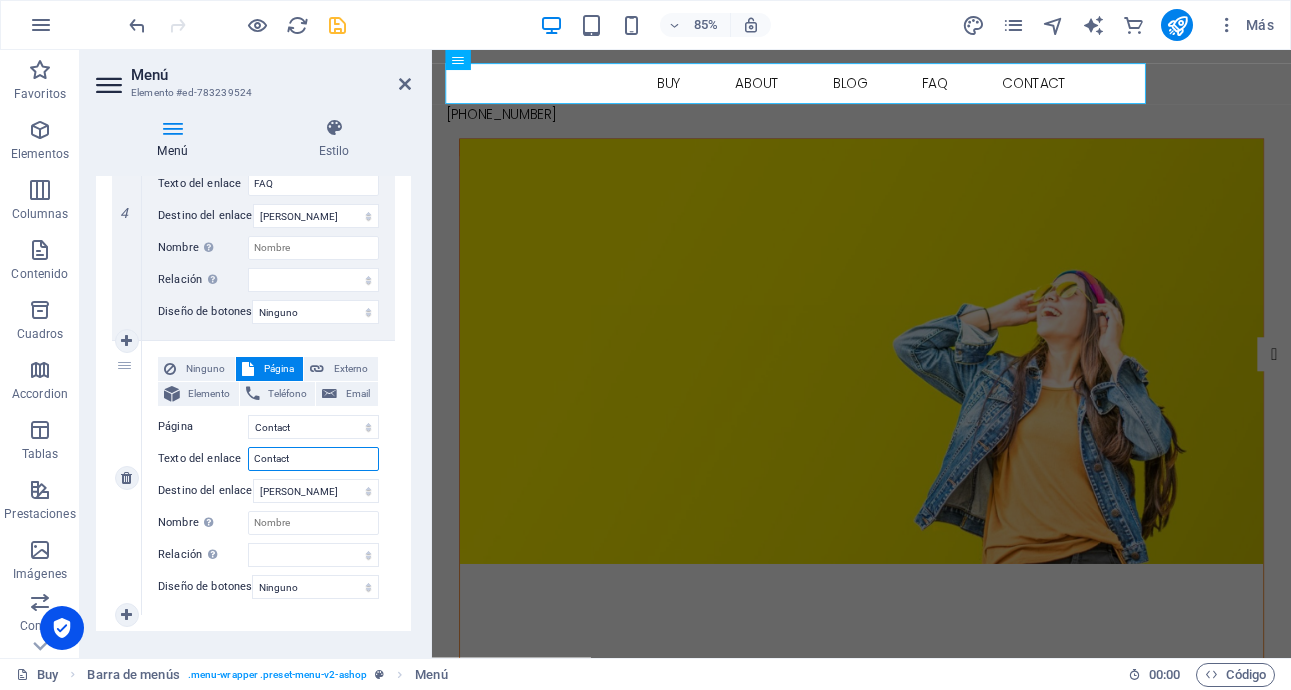click on "Contact" at bounding box center (313, 459) 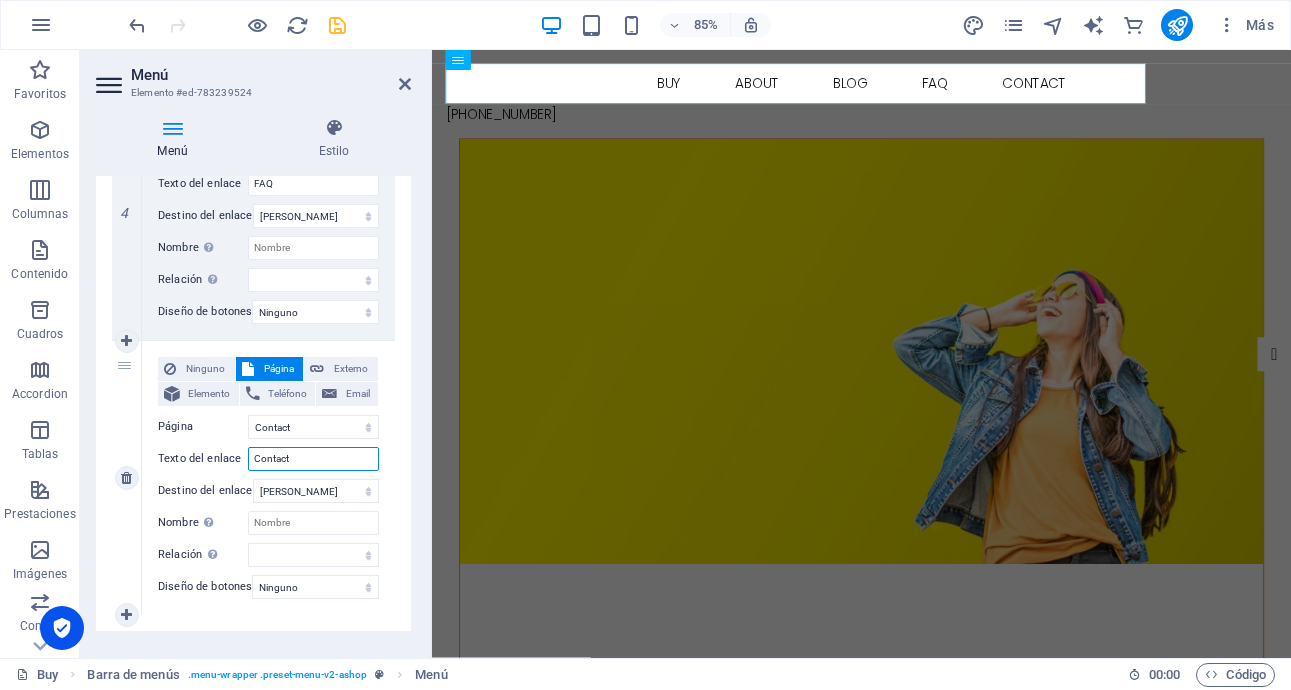 type on "Contacto" 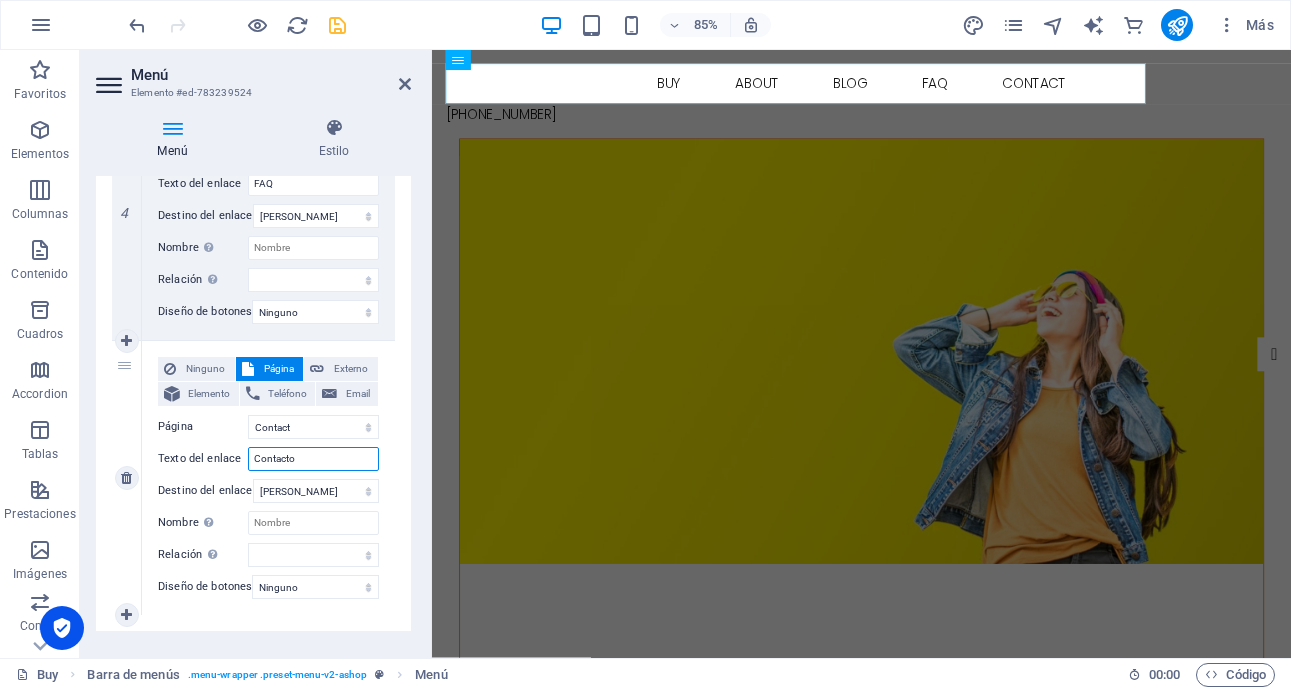 select 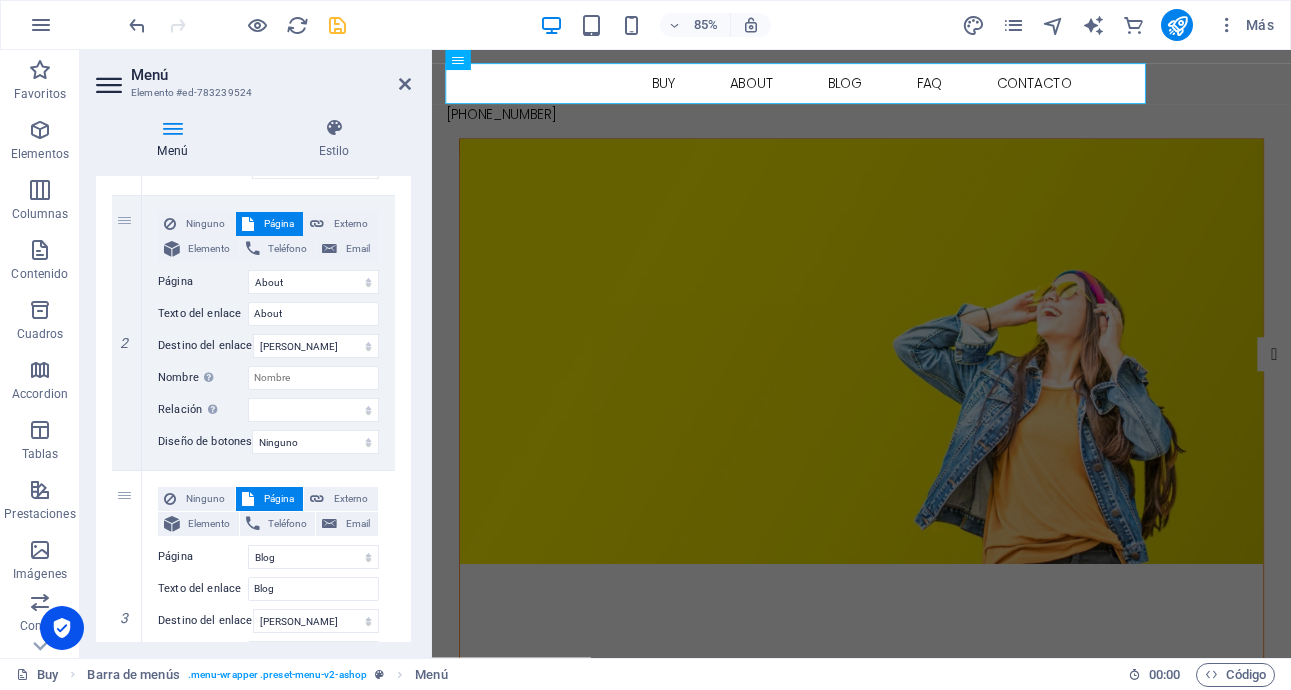 scroll, scrollTop: 450, scrollLeft: 0, axis: vertical 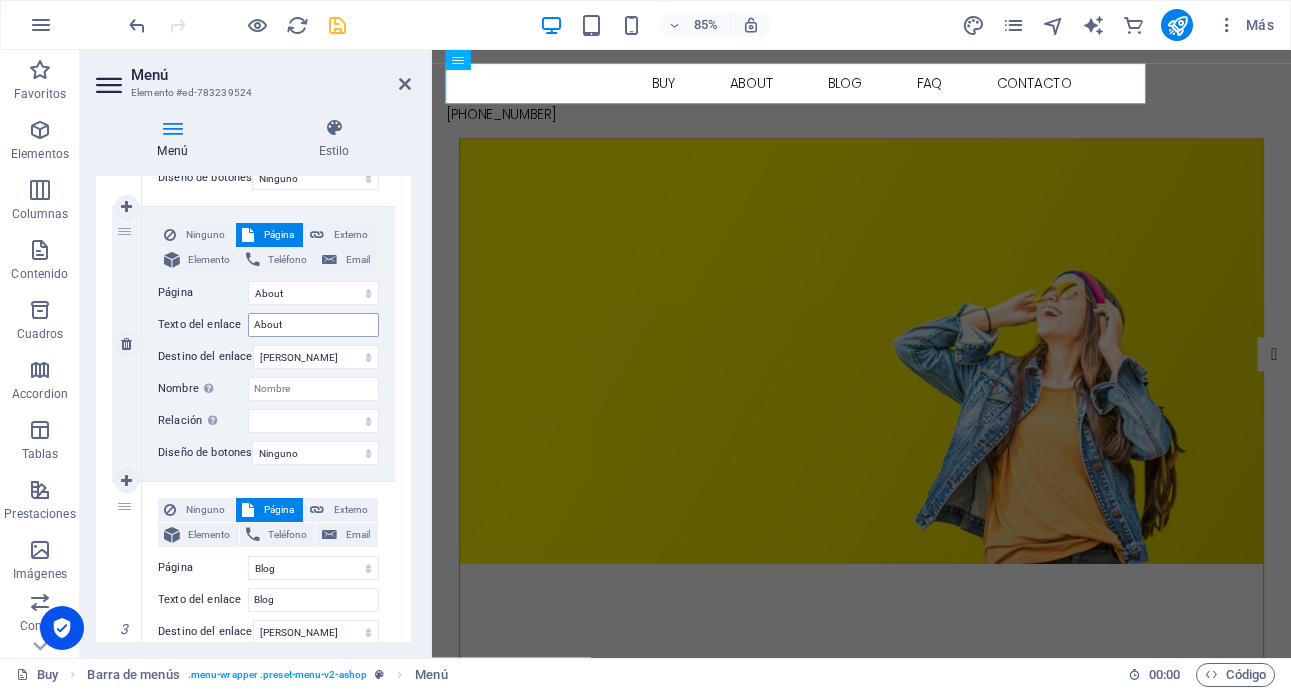 type on "Contacto" 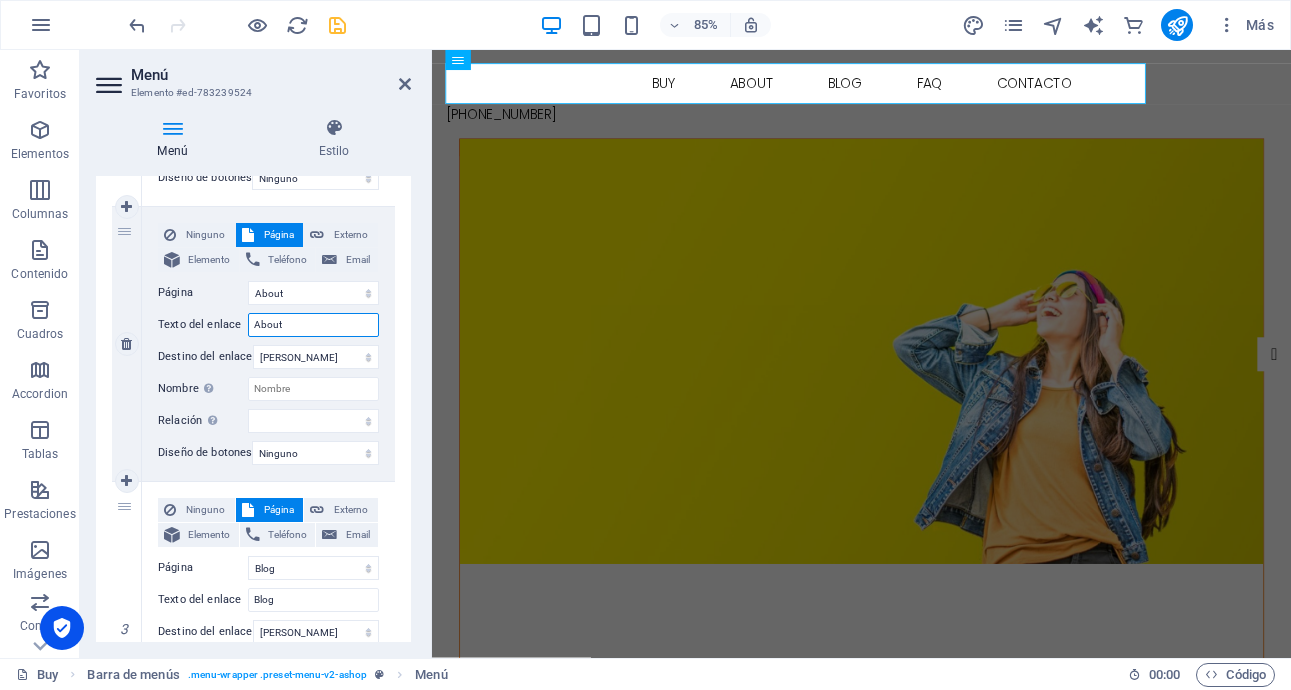 click on "About" at bounding box center (313, 325) 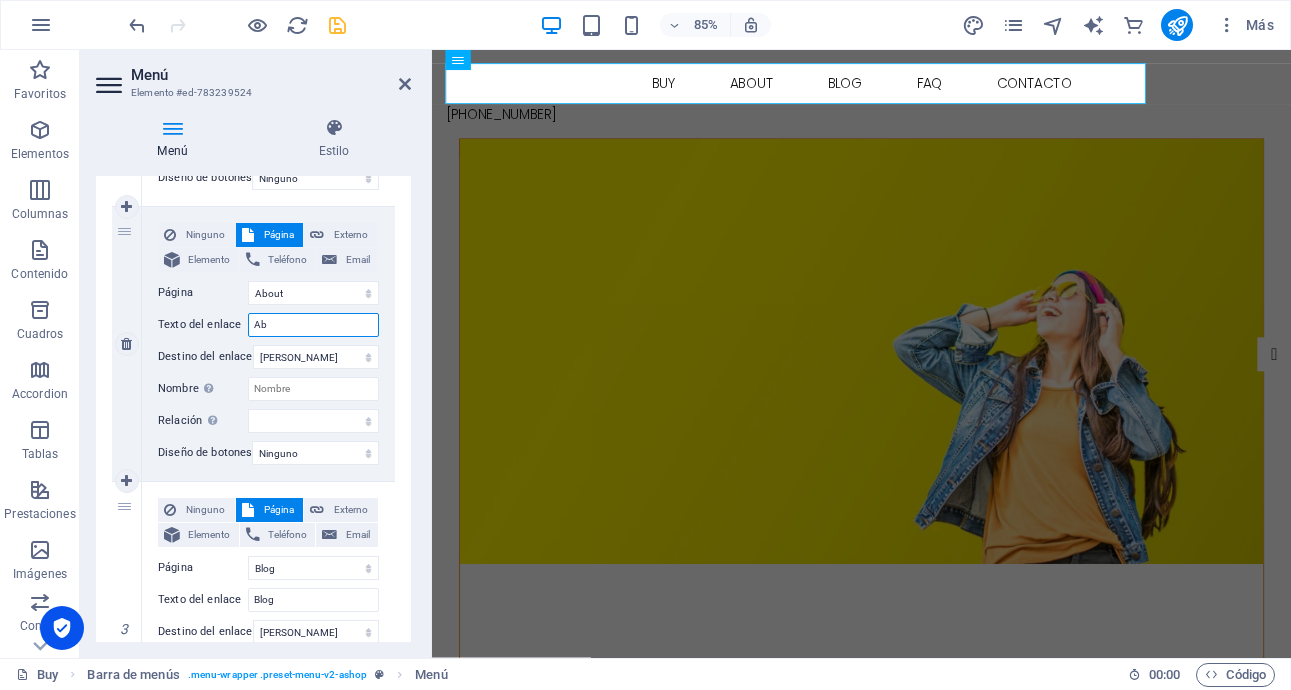 type on "A" 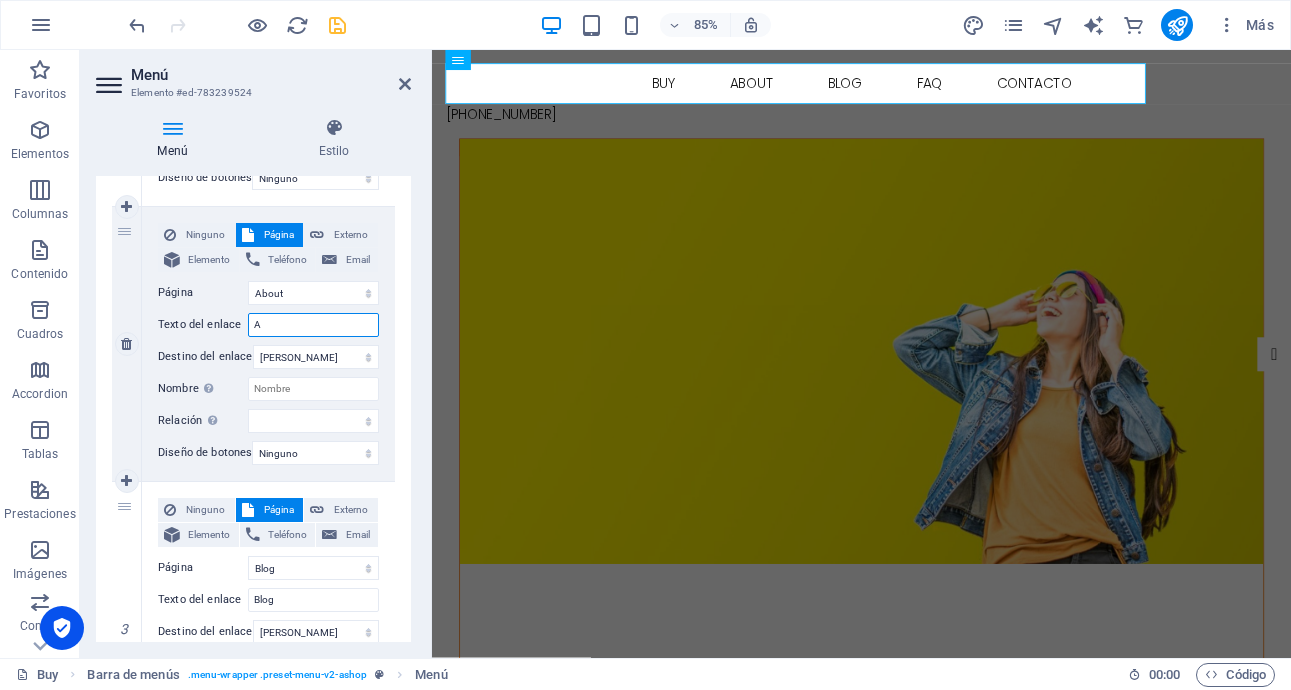 type 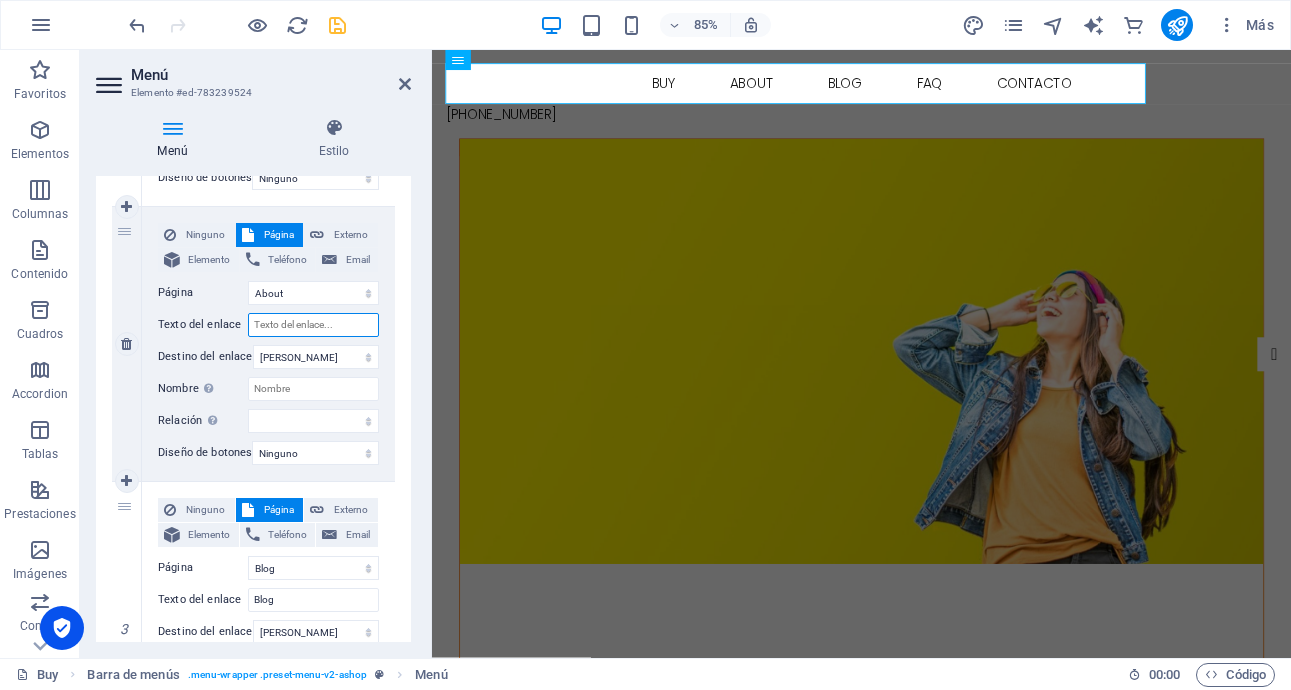 select 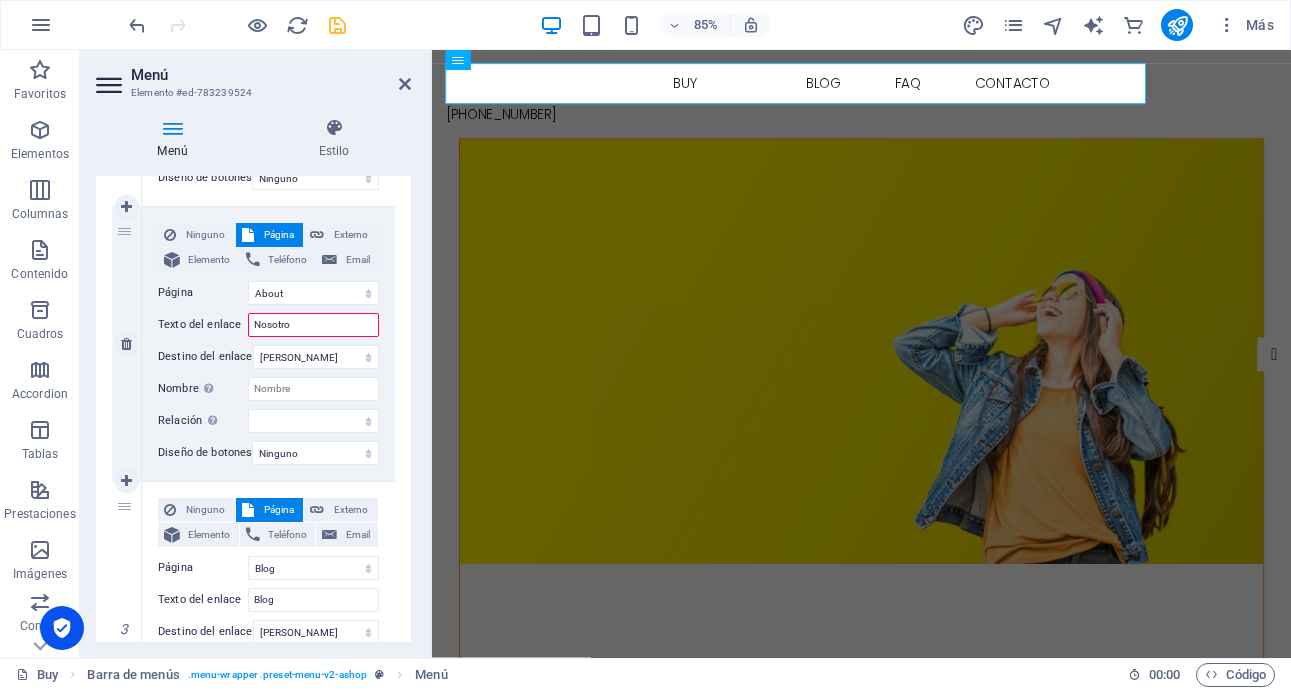 type on "Nosotros" 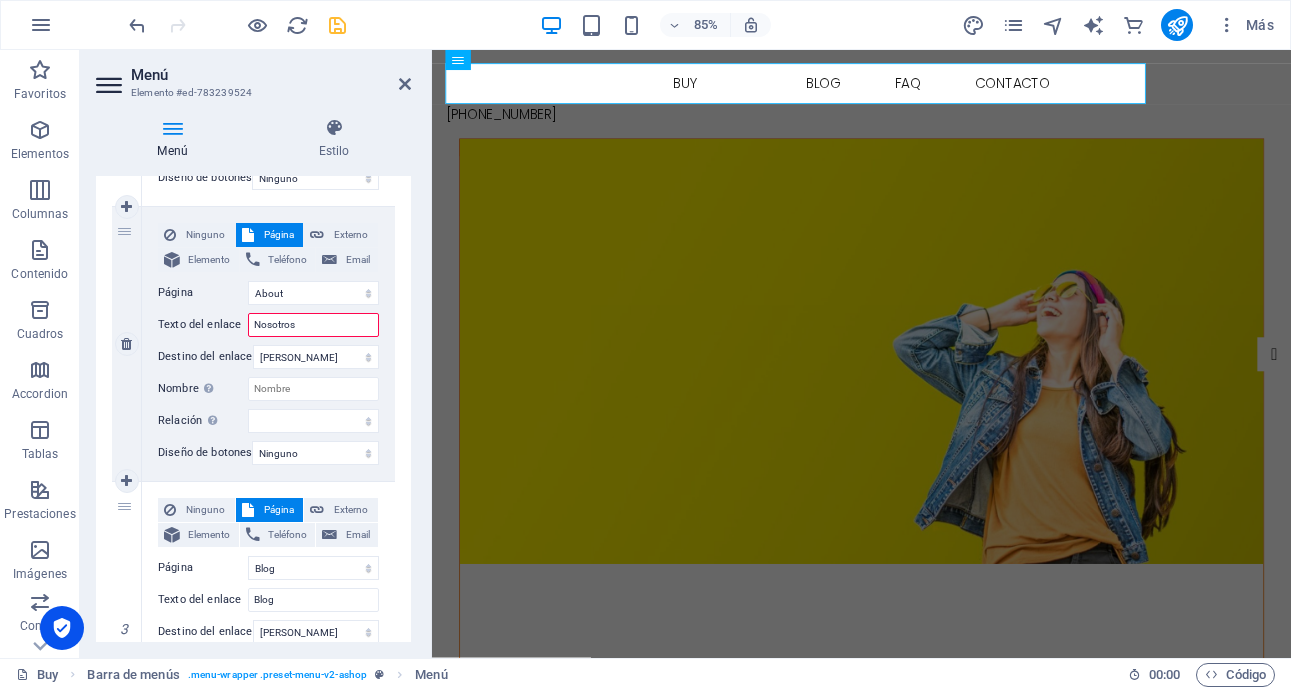 select 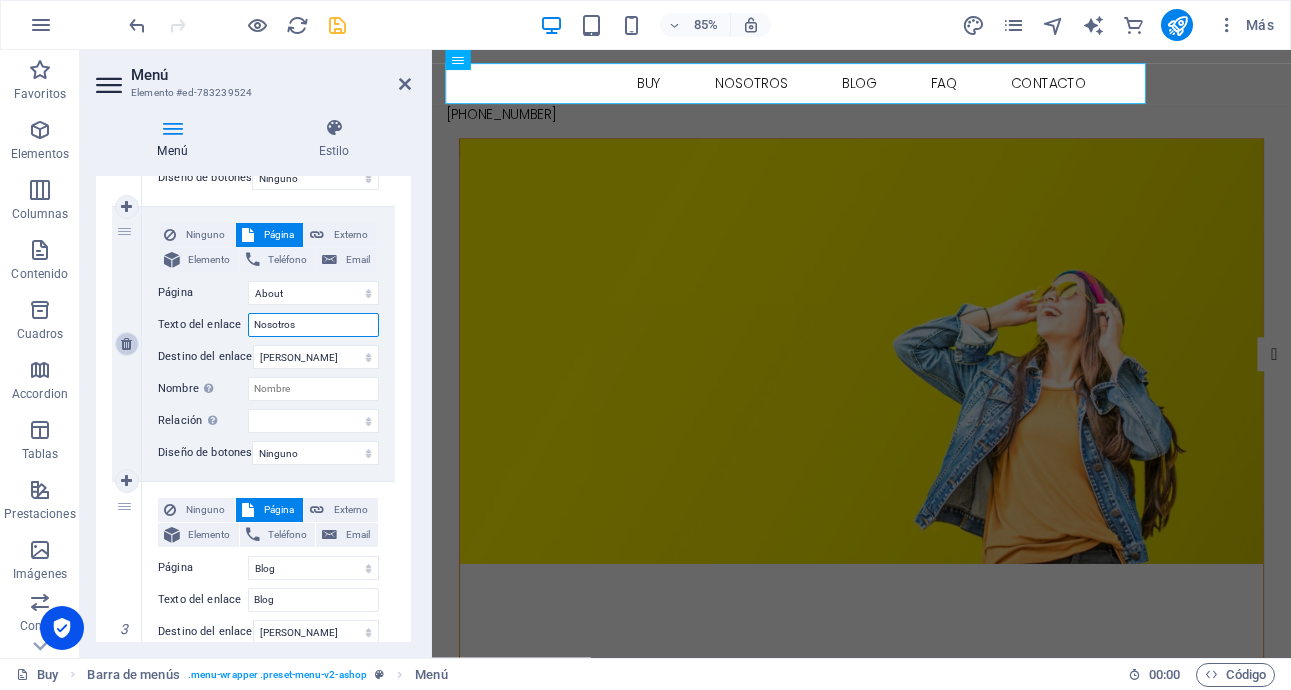 type on "Nosotros" 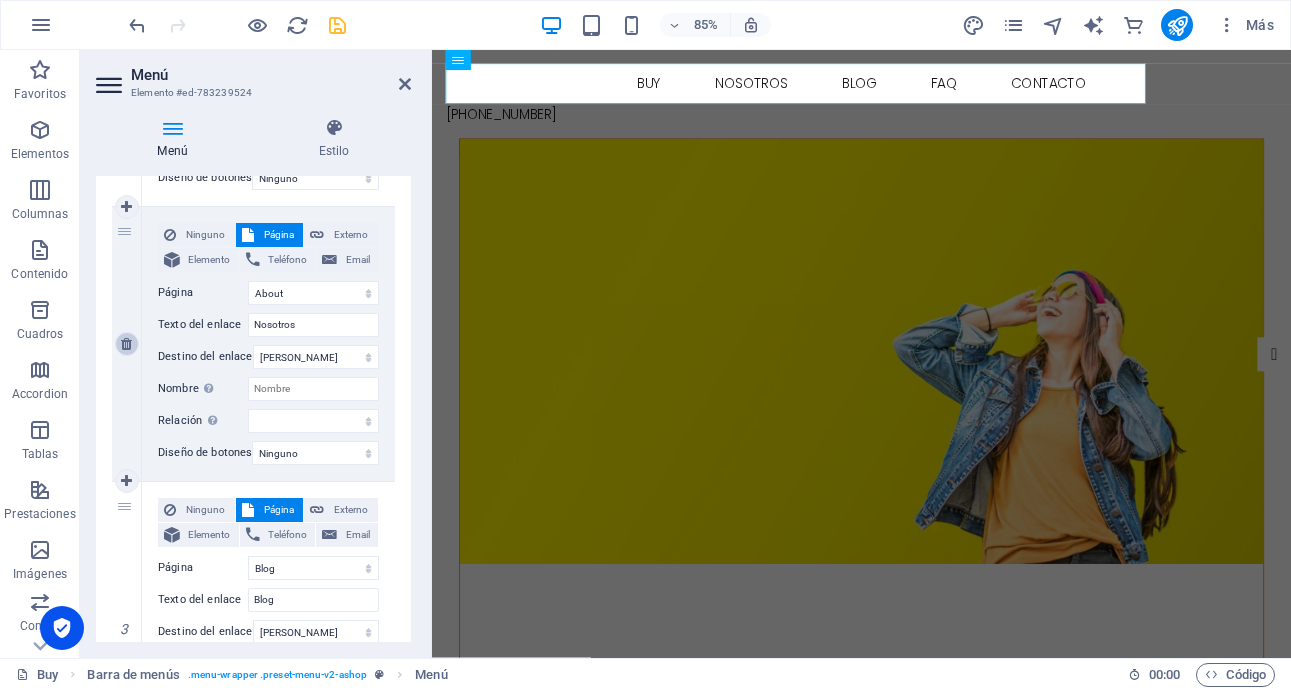 click at bounding box center [126, 344] 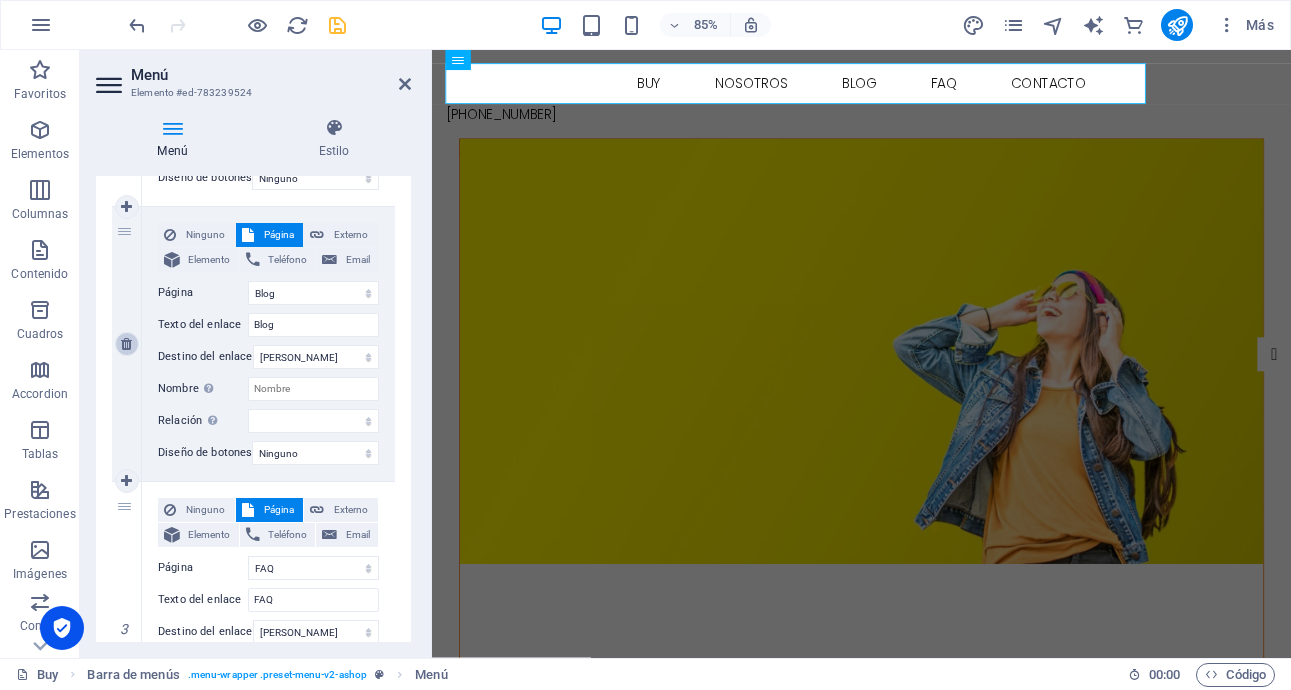 select 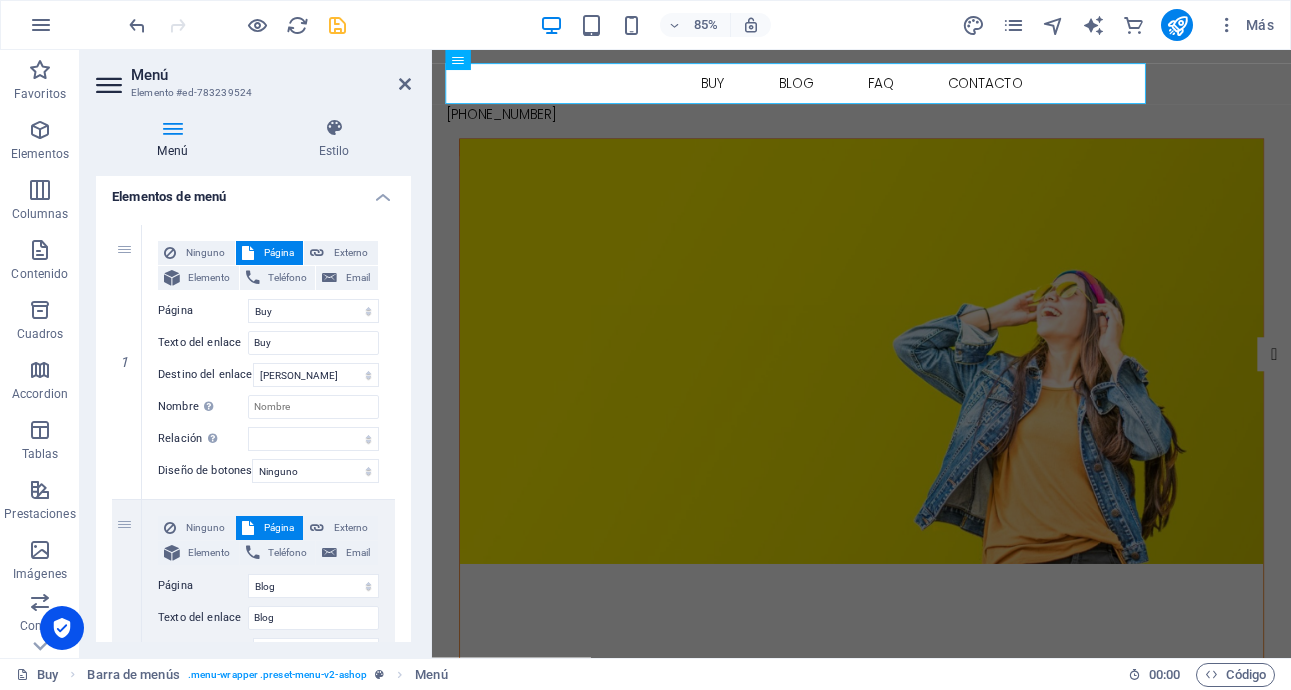 scroll, scrollTop: 148, scrollLeft: 0, axis: vertical 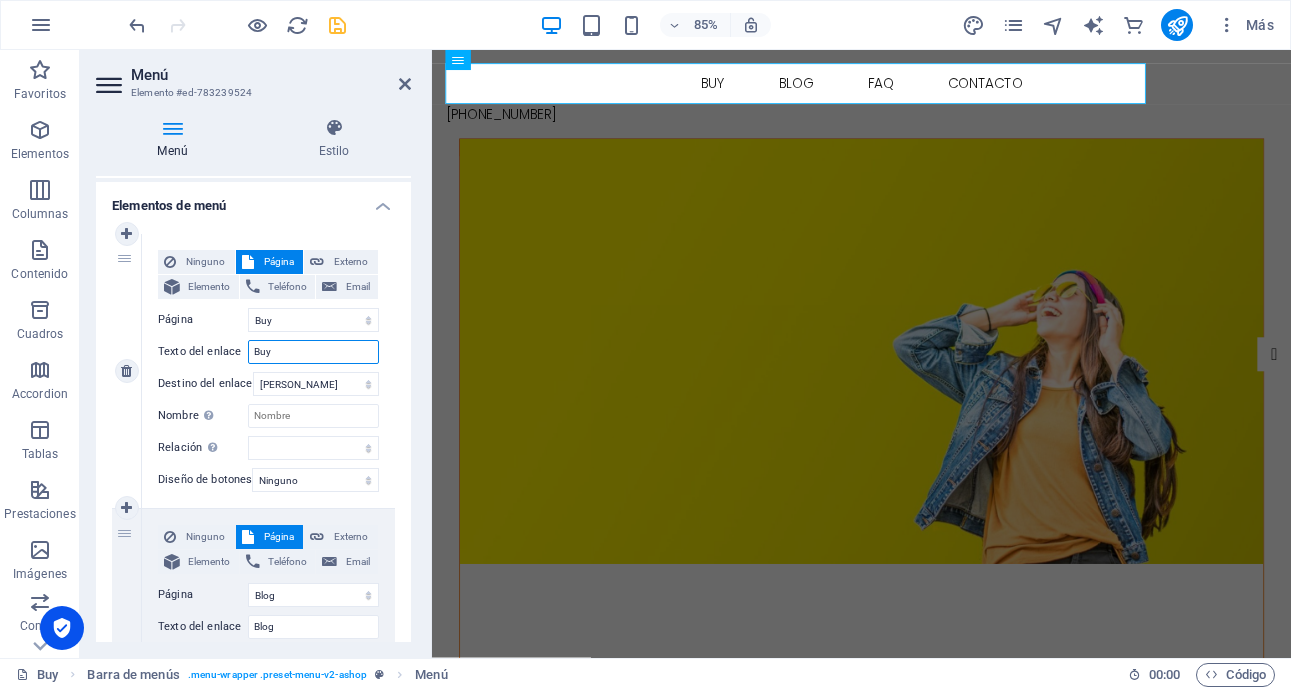 click on "Buy" at bounding box center (313, 352) 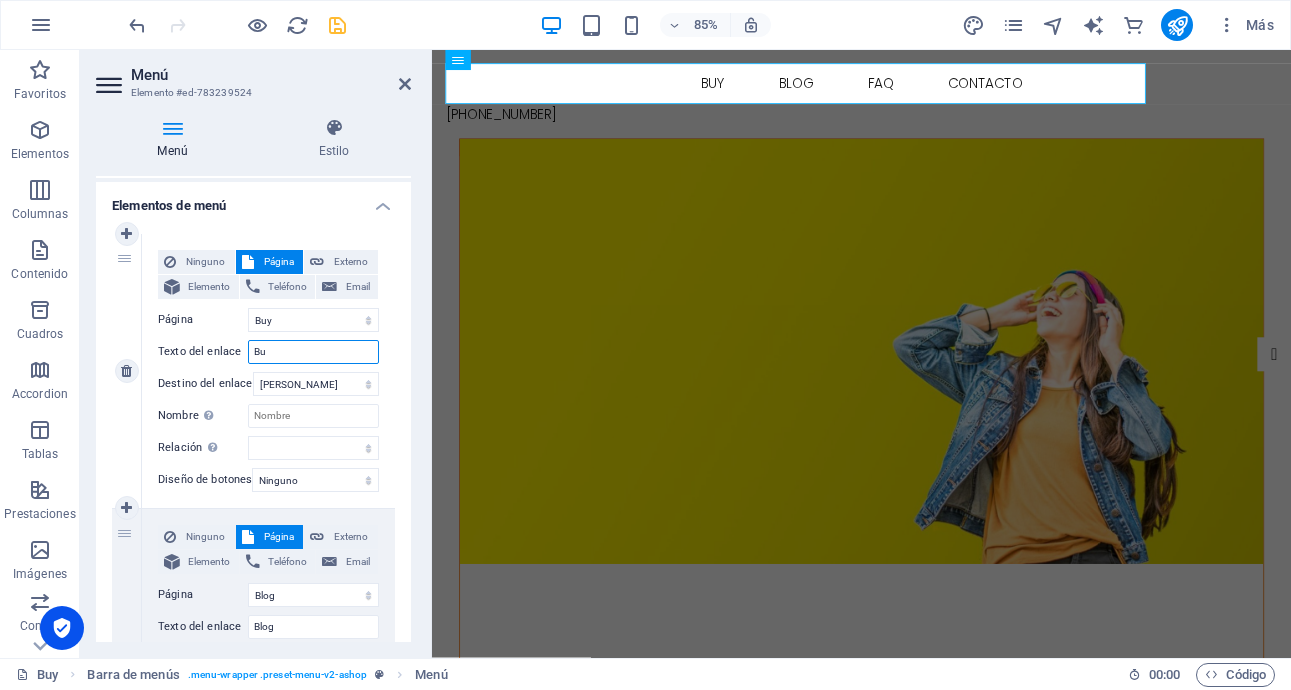type on "B" 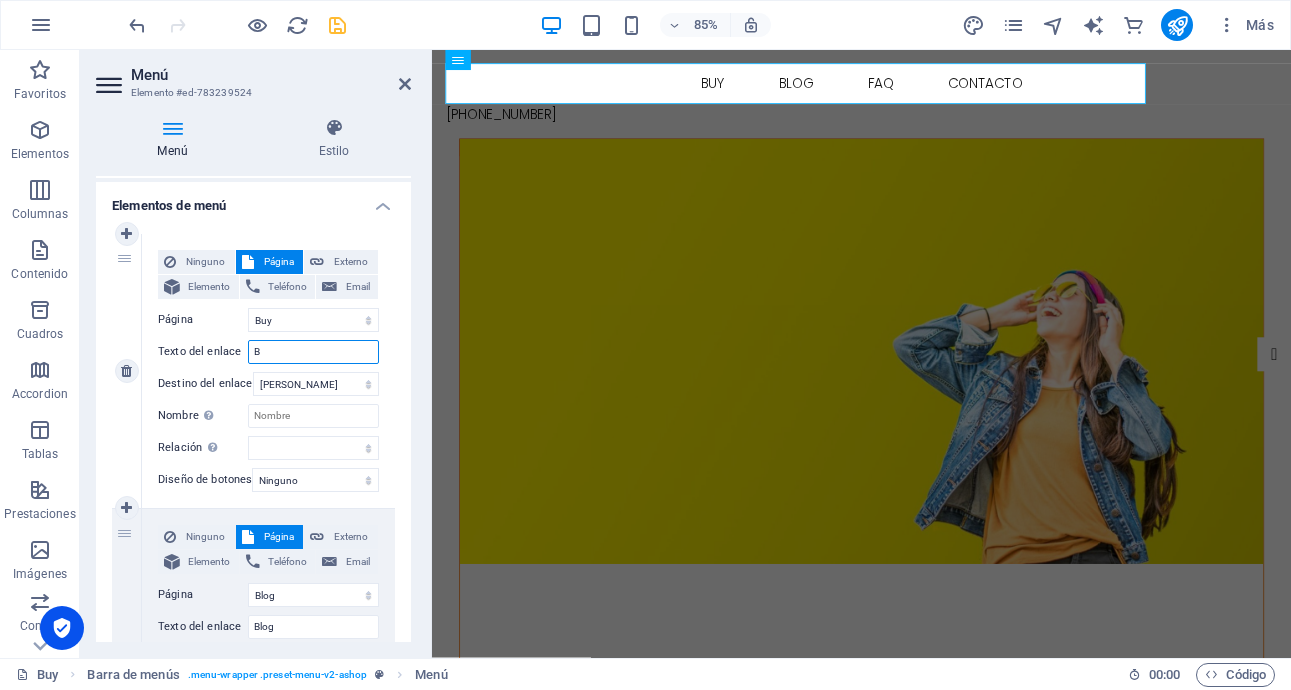 type 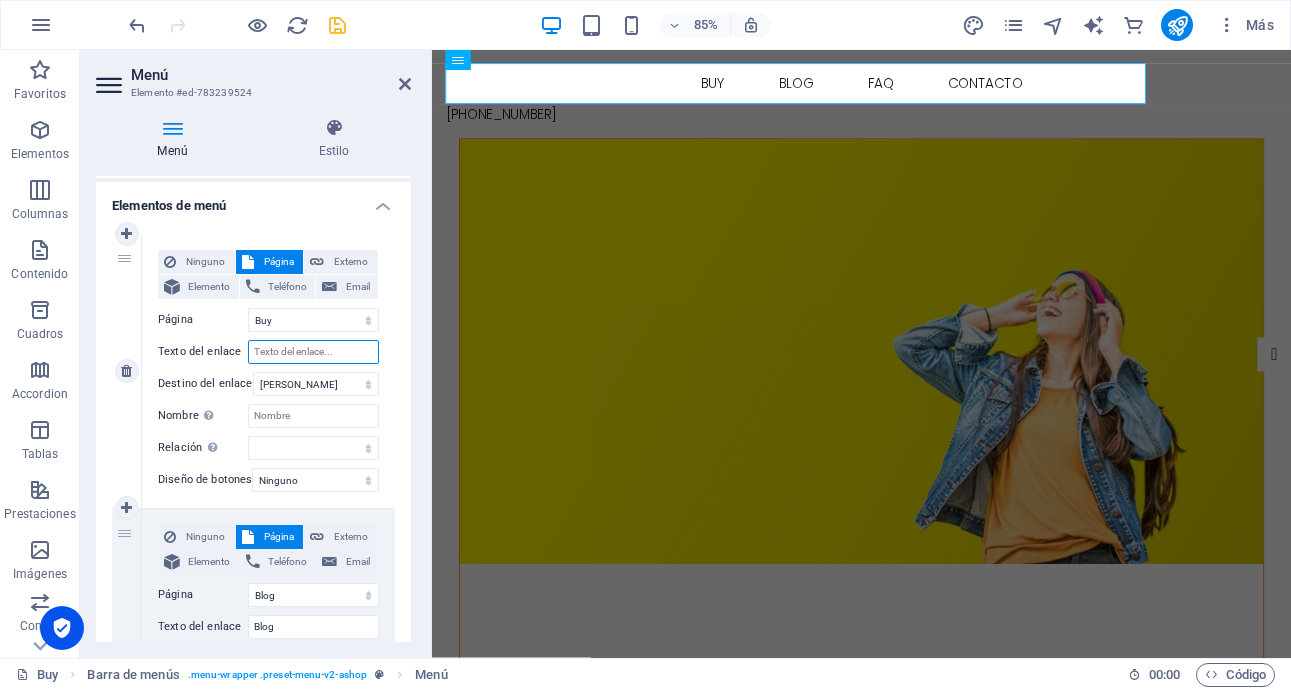 select 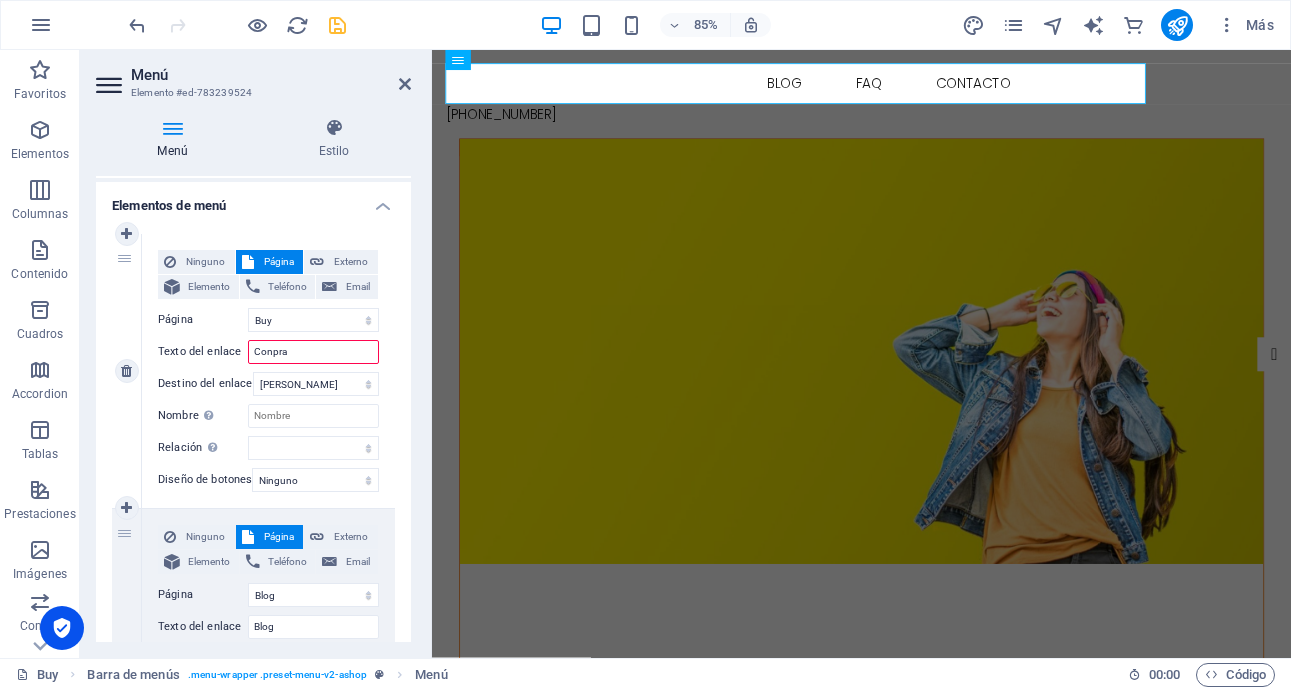 type on "Conprar" 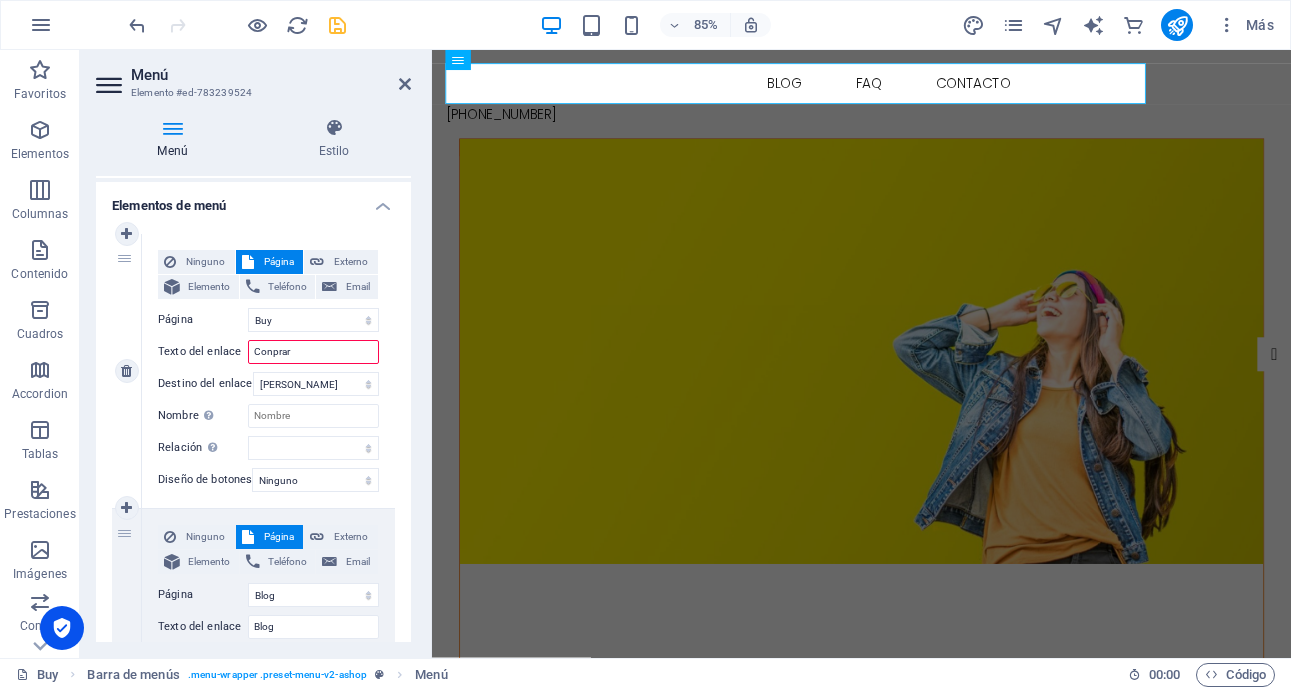 select 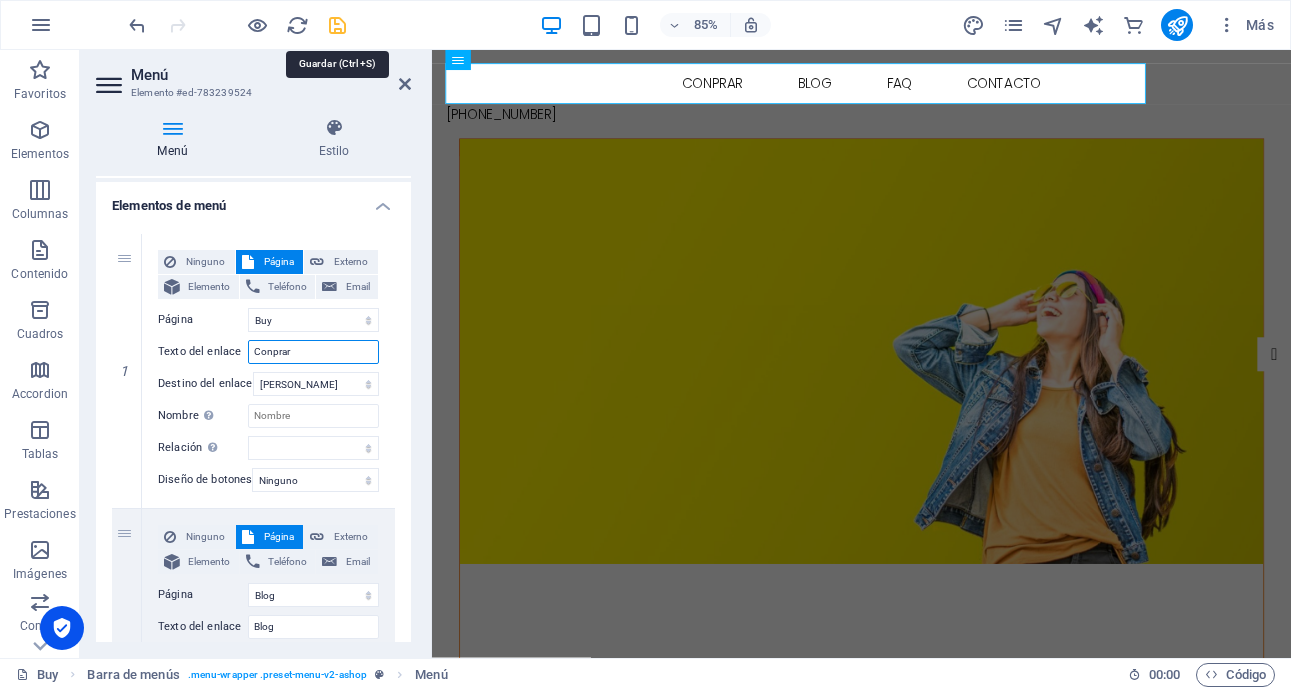 type on "Conprar" 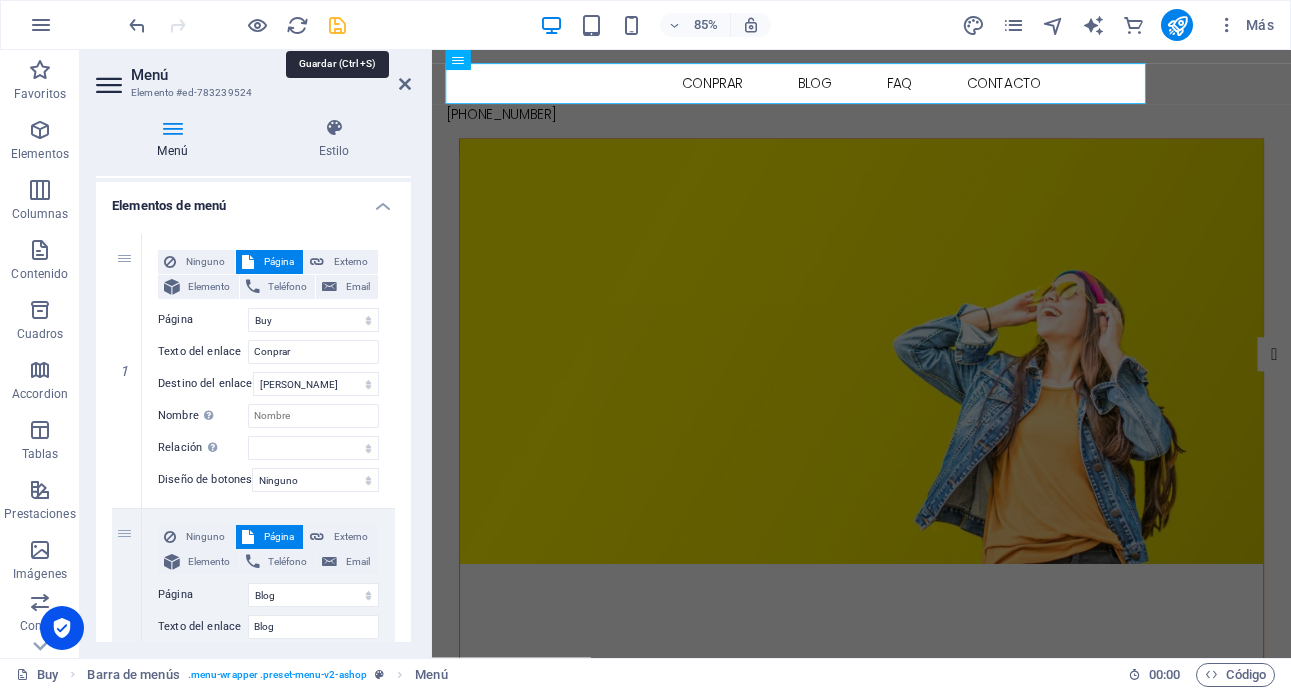 click at bounding box center [337, 25] 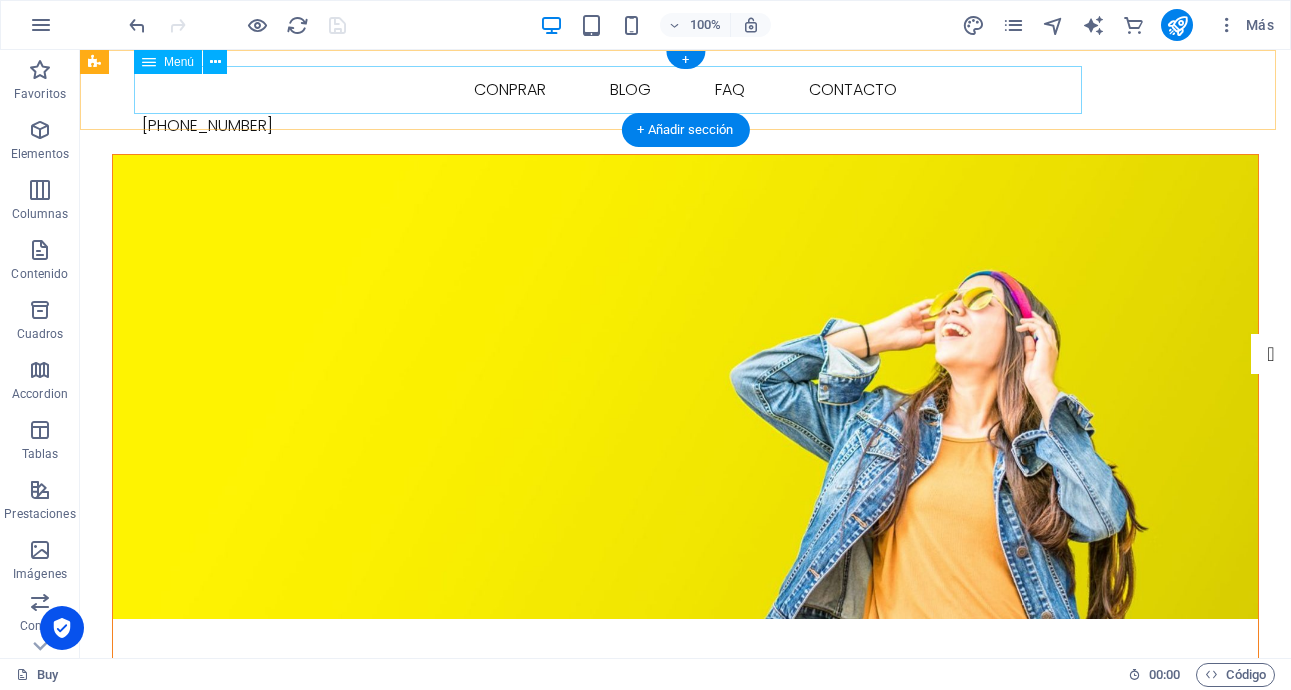 click on "Conprar Blog FAQ Contacto" at bounding box center [686, 90] 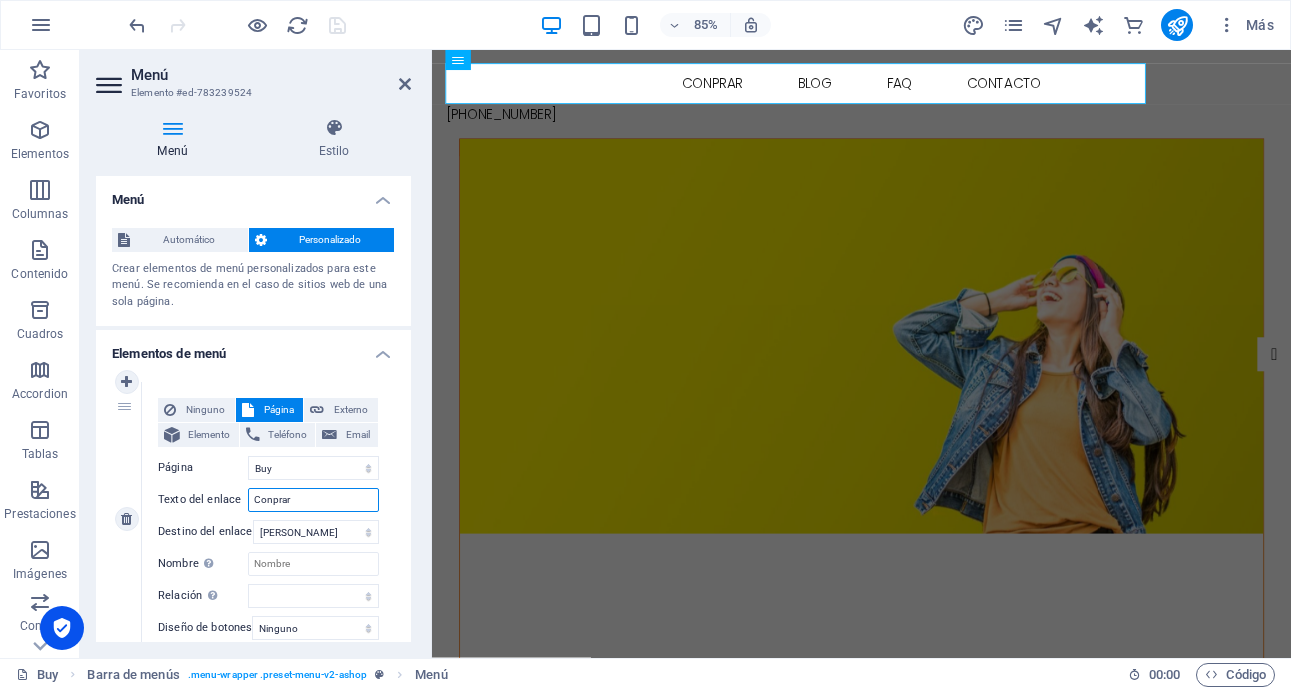 click on "Conprar" at bounding box center (313, 500) 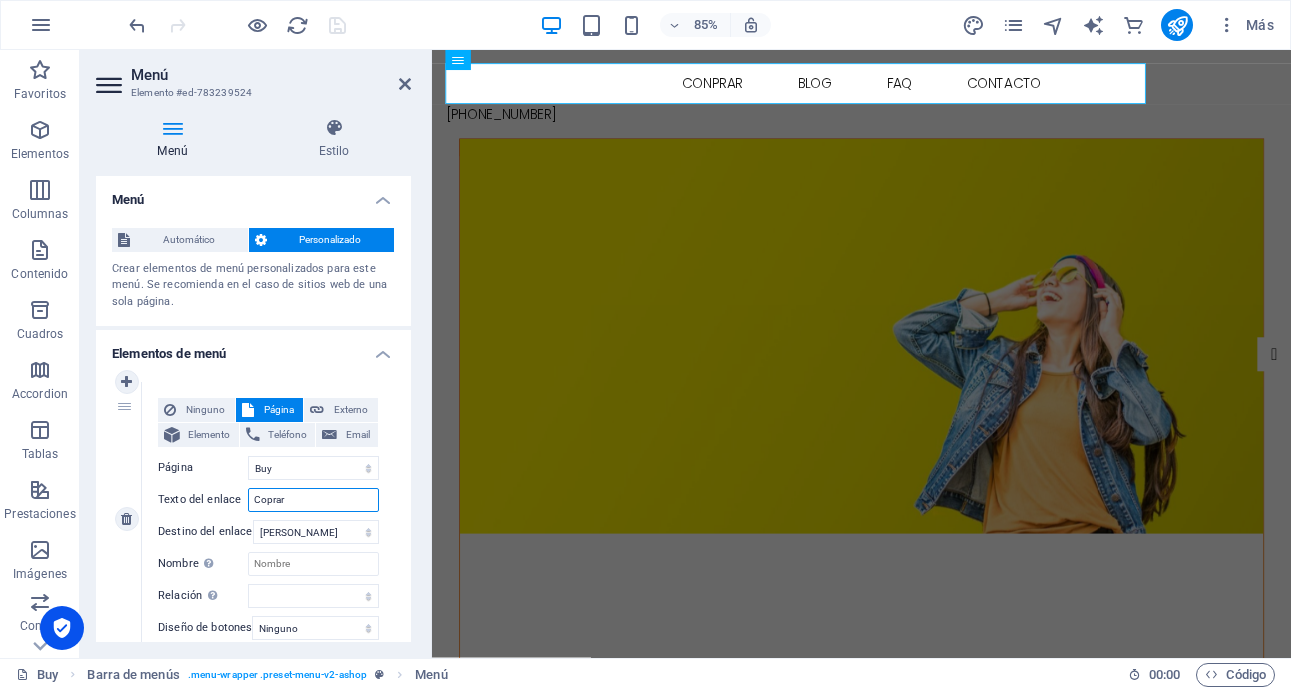 type on "Comprar" 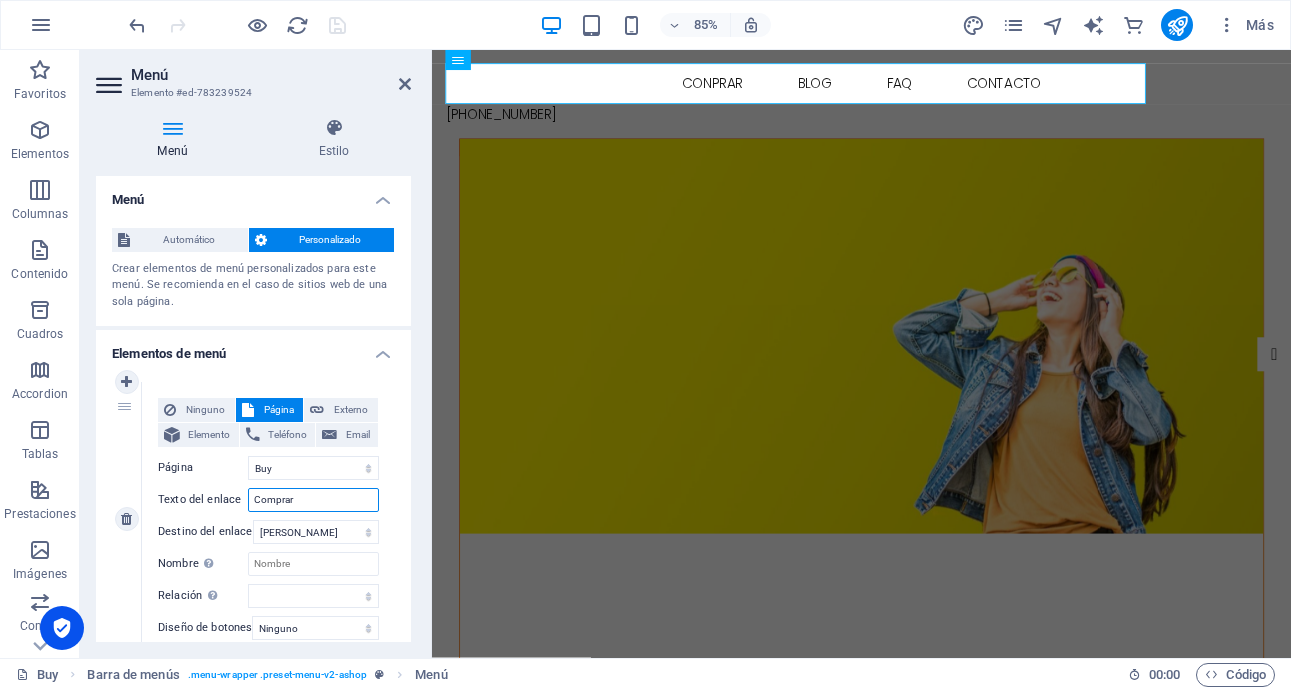 select 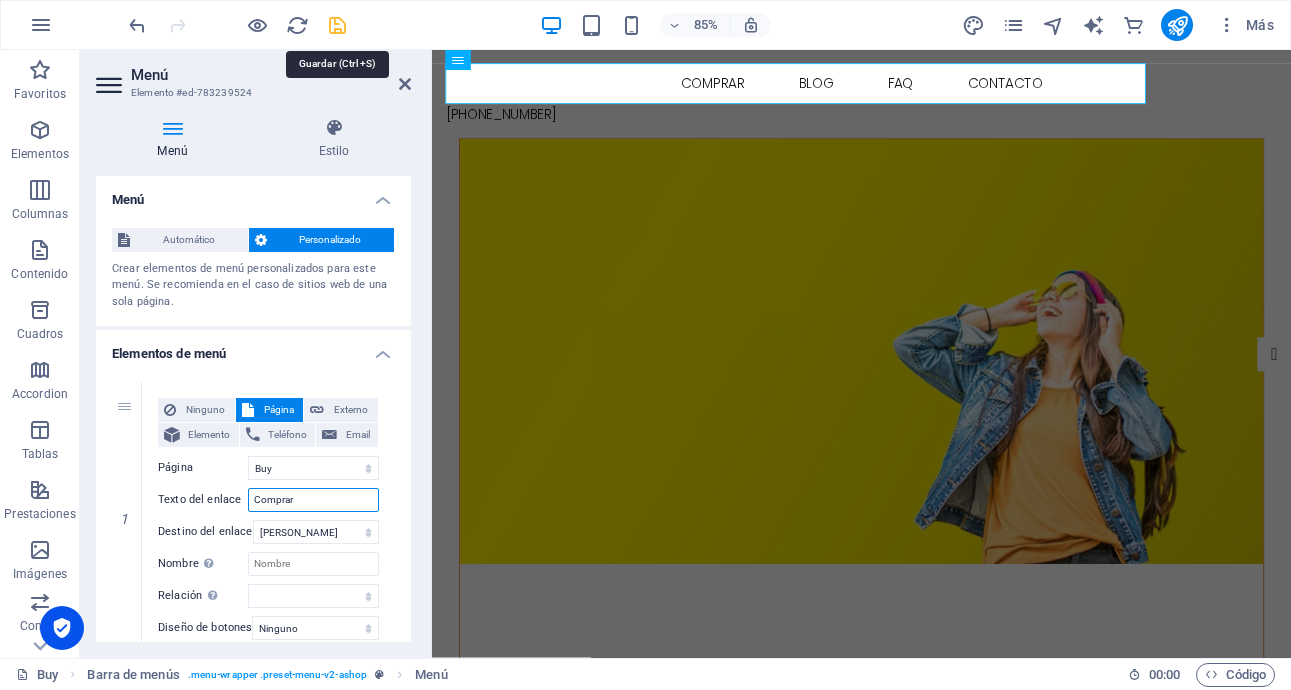 type on "Comprar" 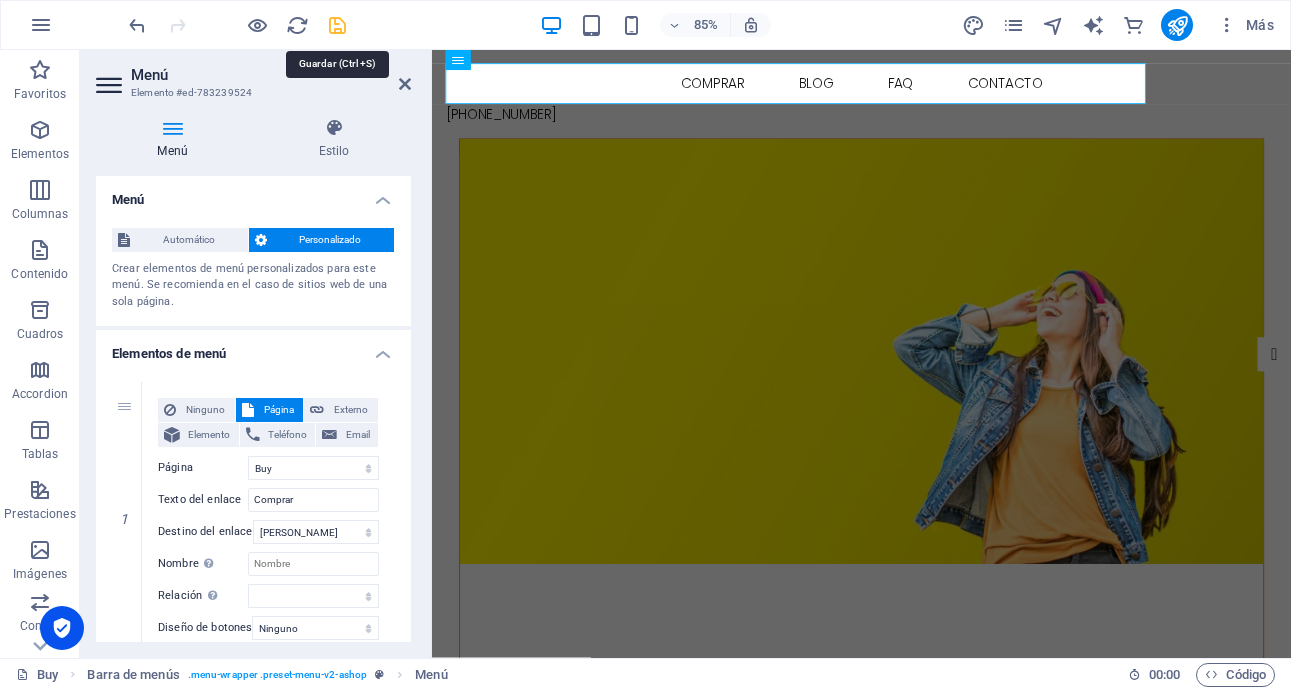 click at bounding box center (337, 25) 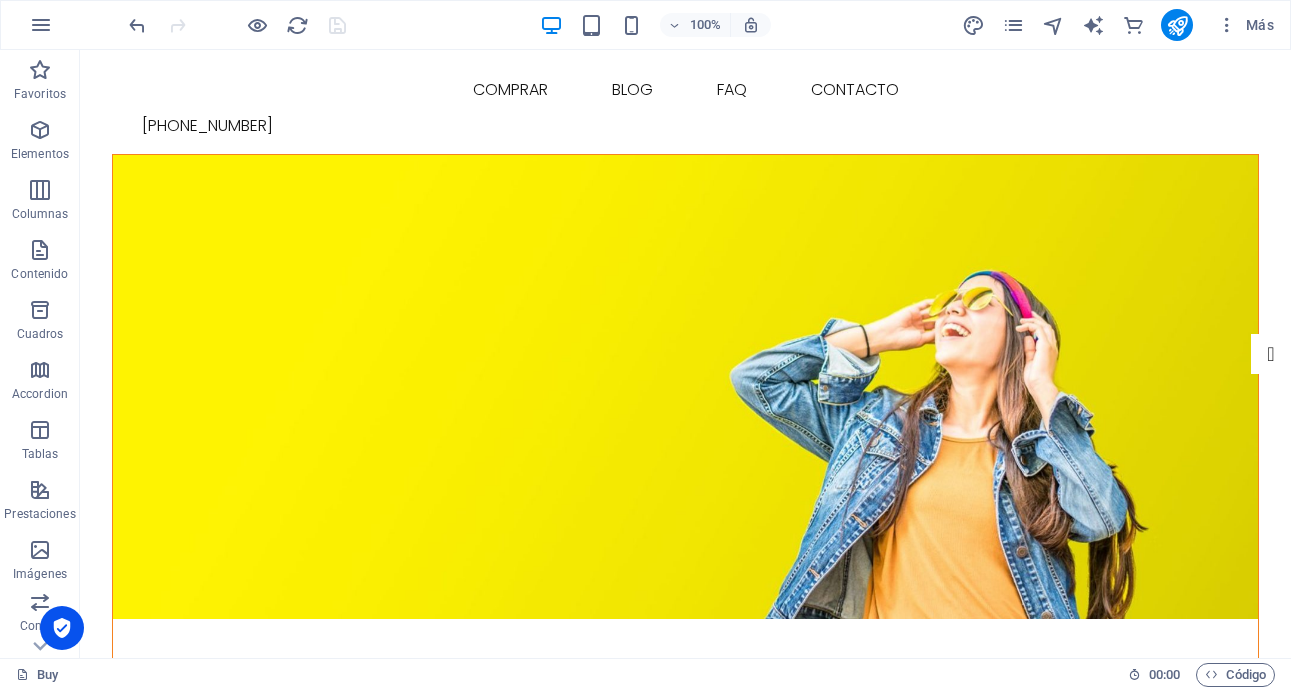 scroll, scrollTop: 154, scrollLeft: 0, axis: vertical 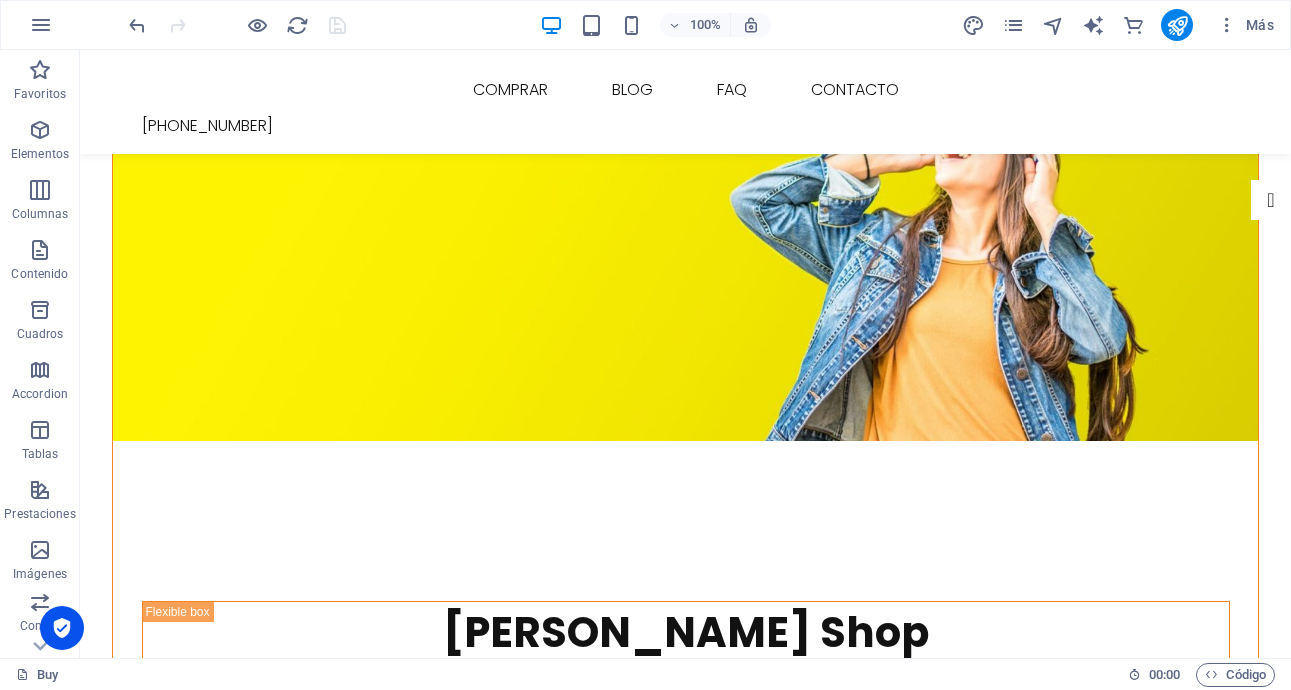 click at bounding box center (685, 209) 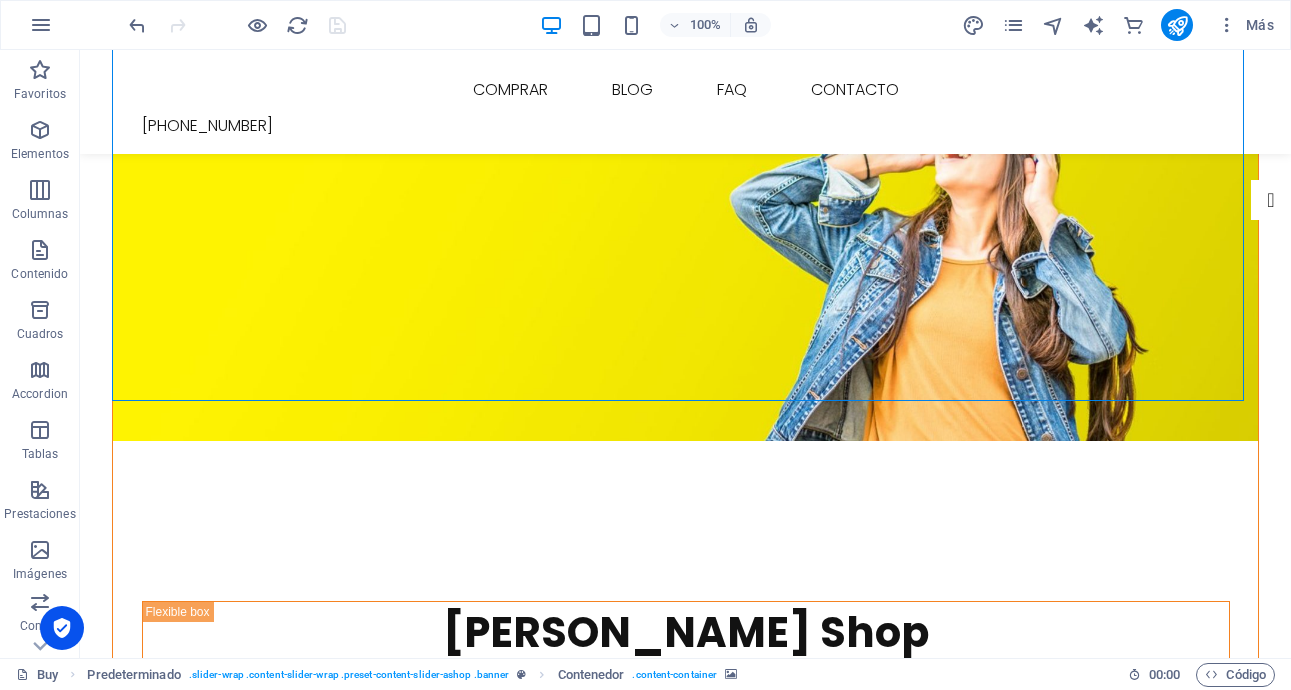 scroll, scrollTop: 206, scrollLeft: 0, axis: vertical 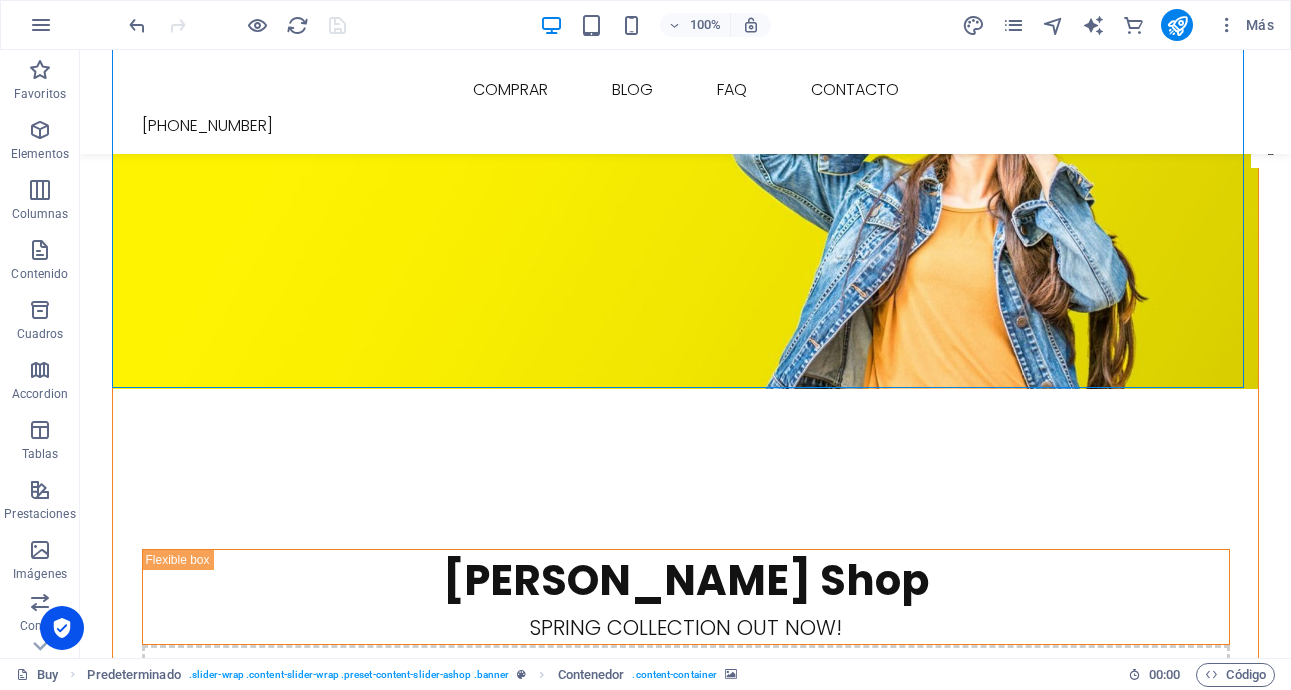 click at bounding box center [685, 157] 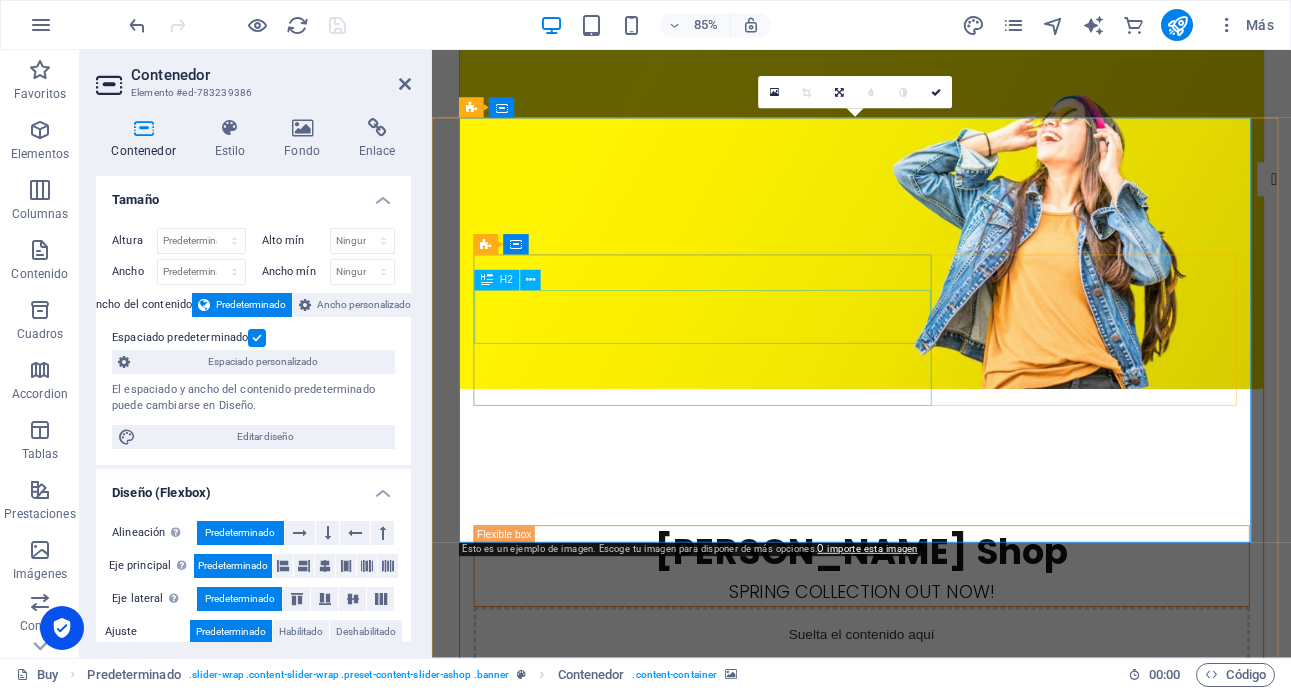 scroll, scrollTop: 0, scrollLeft: 0, axis: both 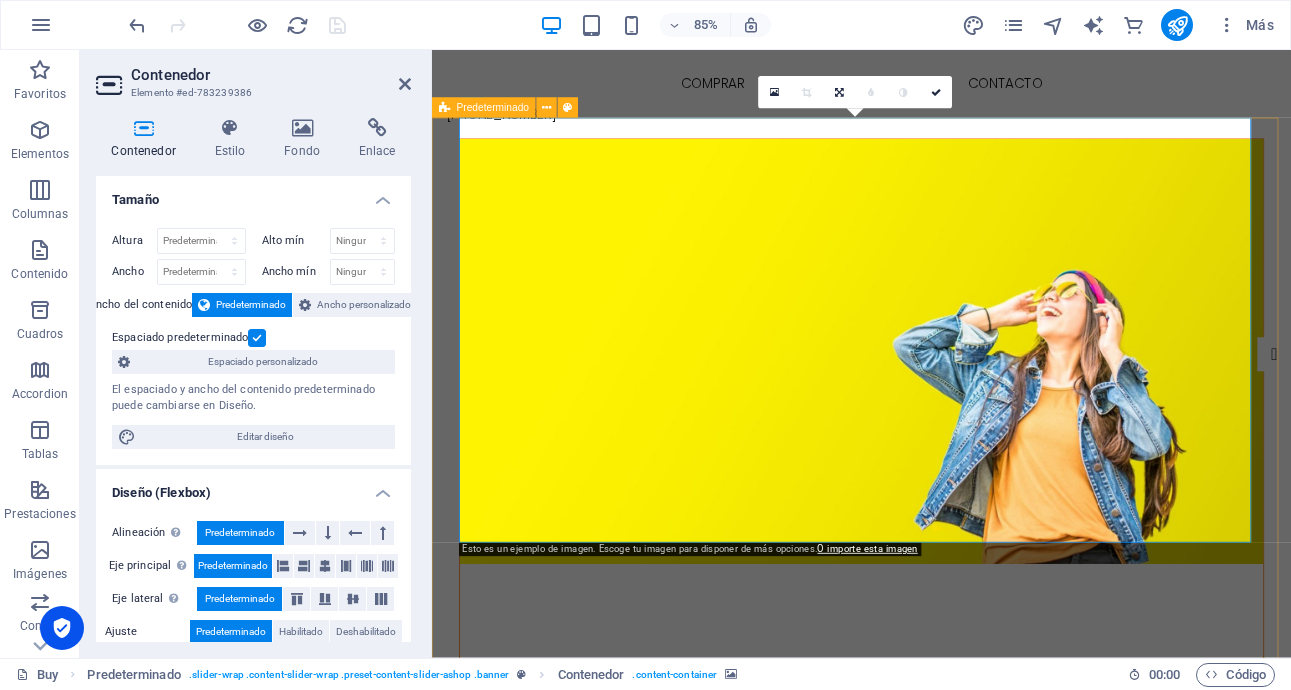 click at bounding box center [937, 405] 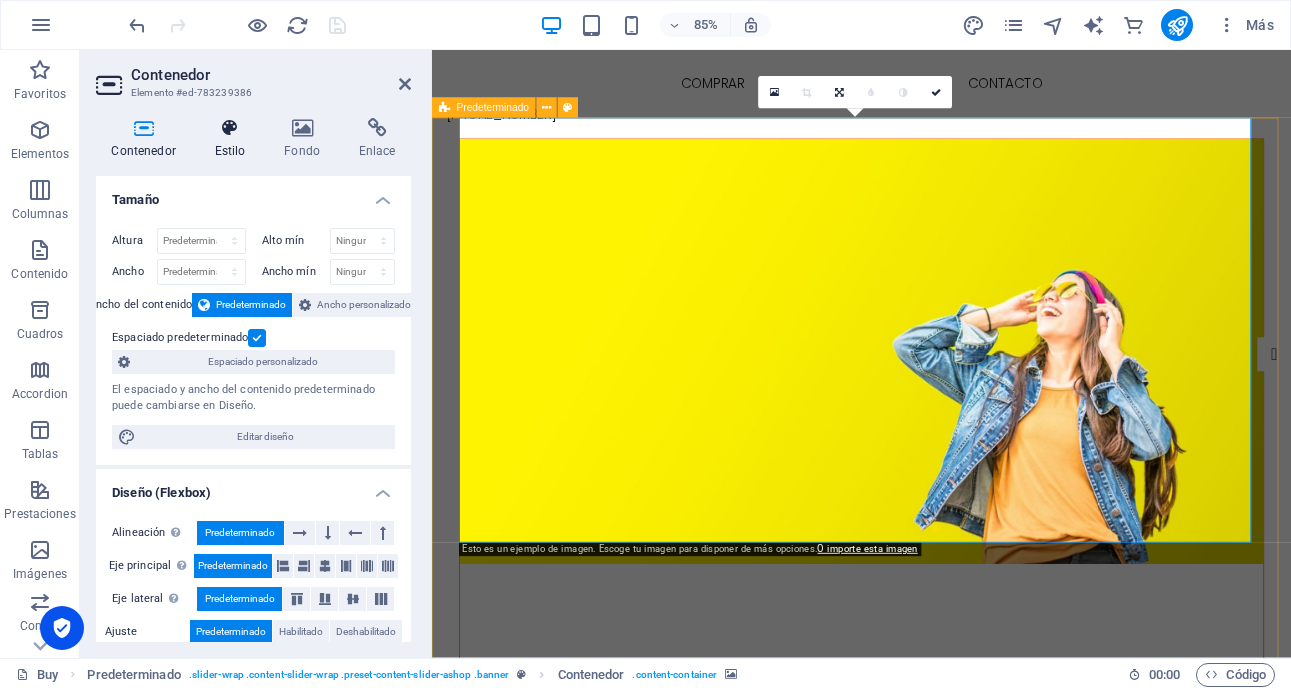 click on "Estilo" at bounding box center (234, 139) 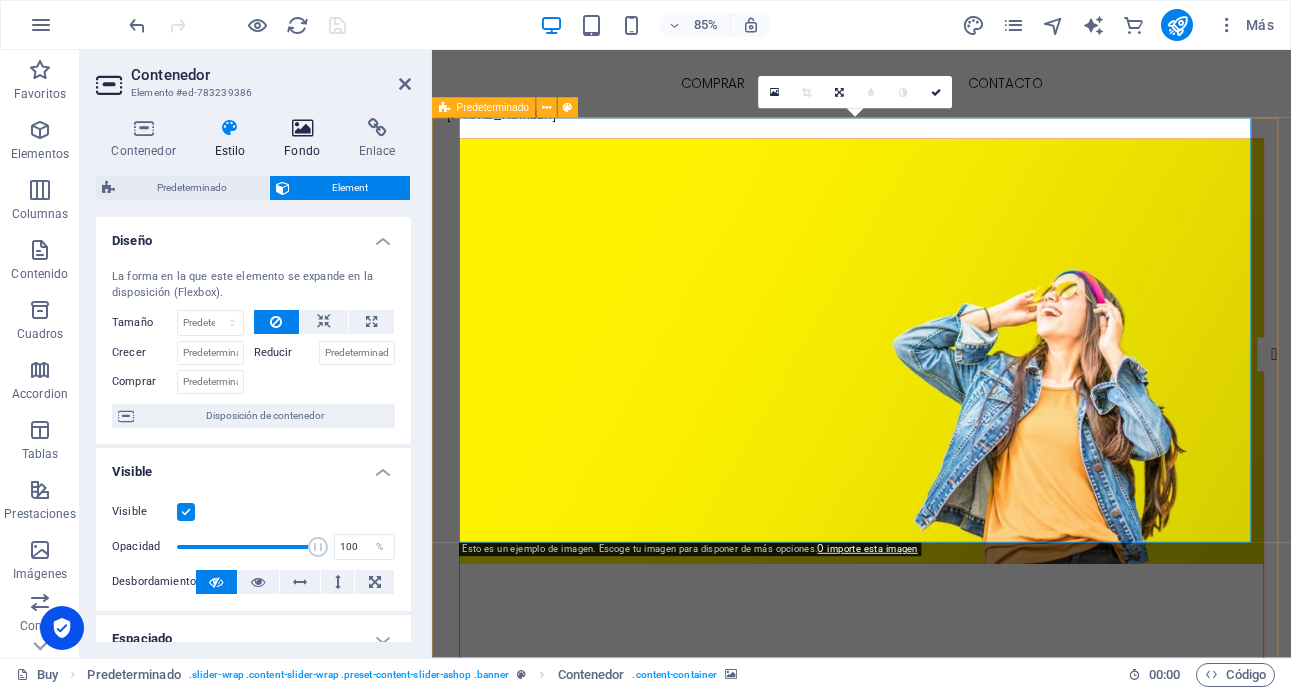 click on "Fondo" at bounding box center (306, 139) 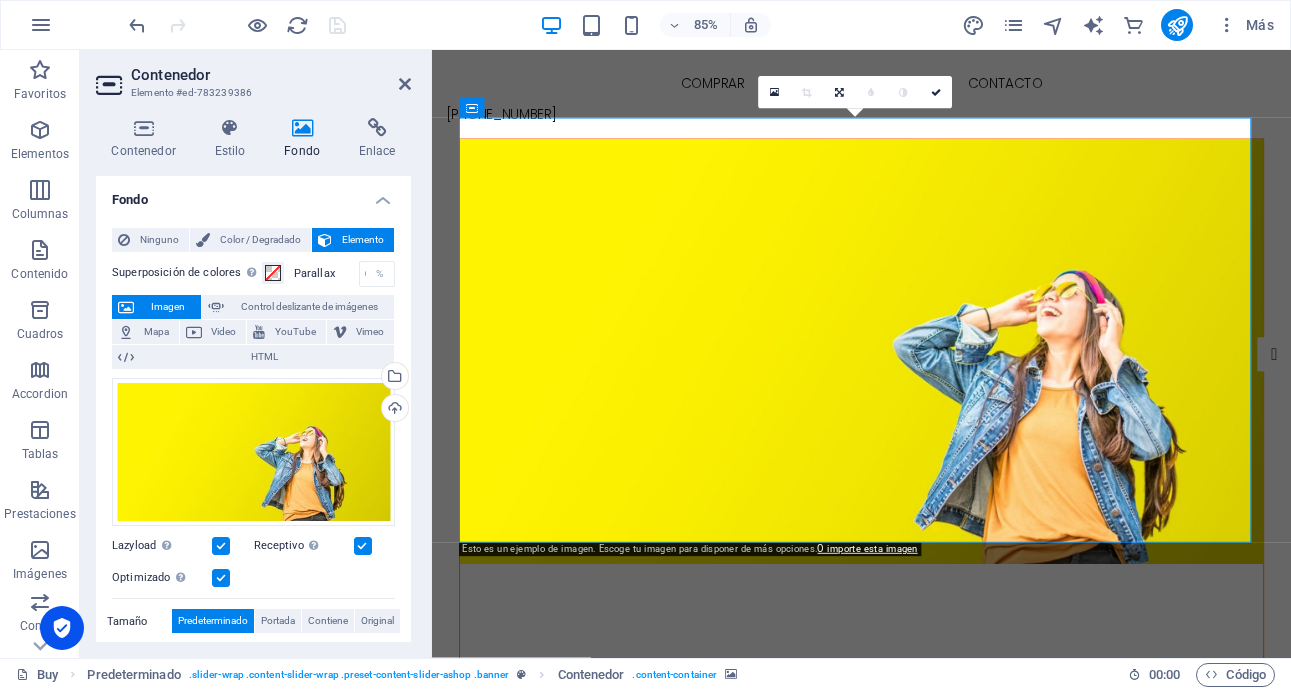 click on "85%" at bounding box center [655, 25] 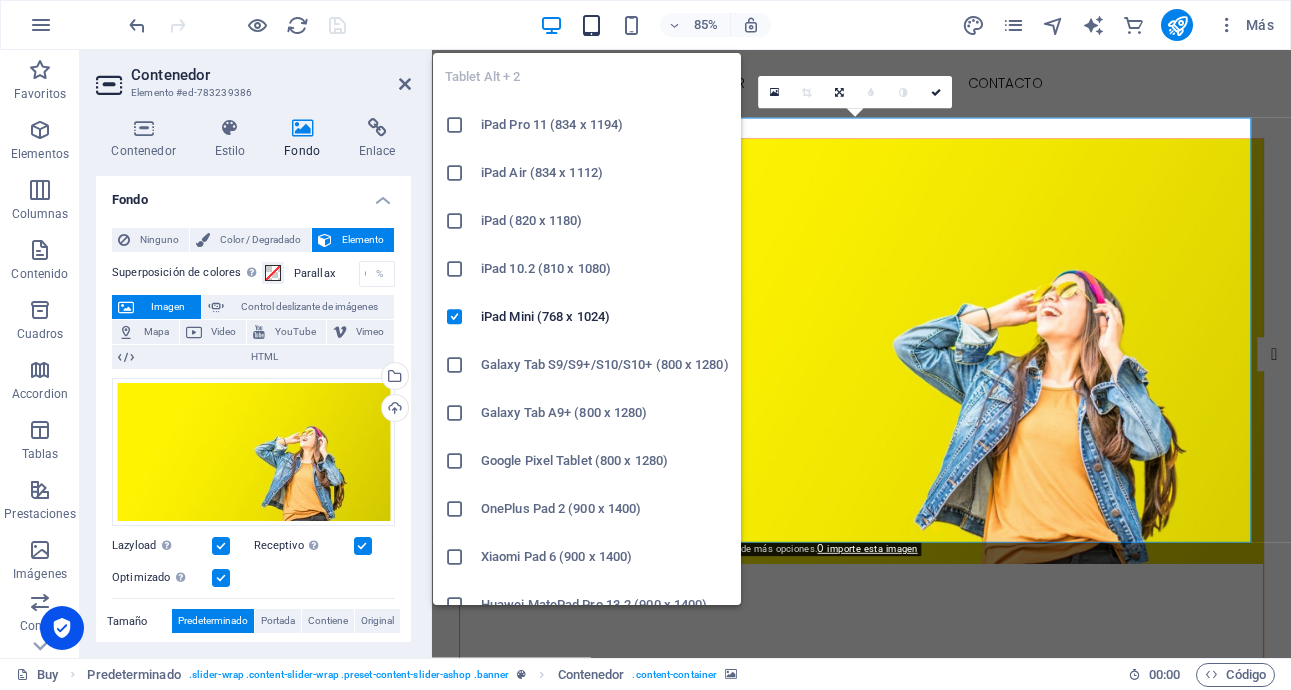 click at bounding box center [591, 25] 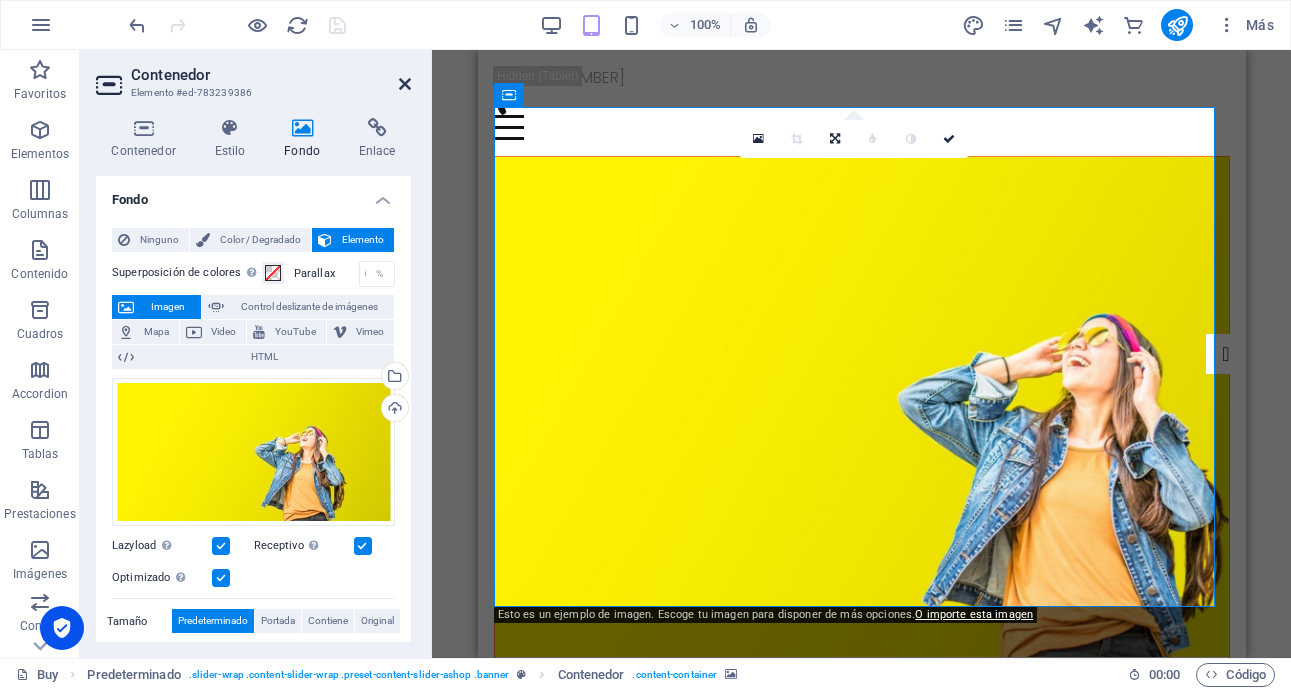 click at bounding box center [405, 84] 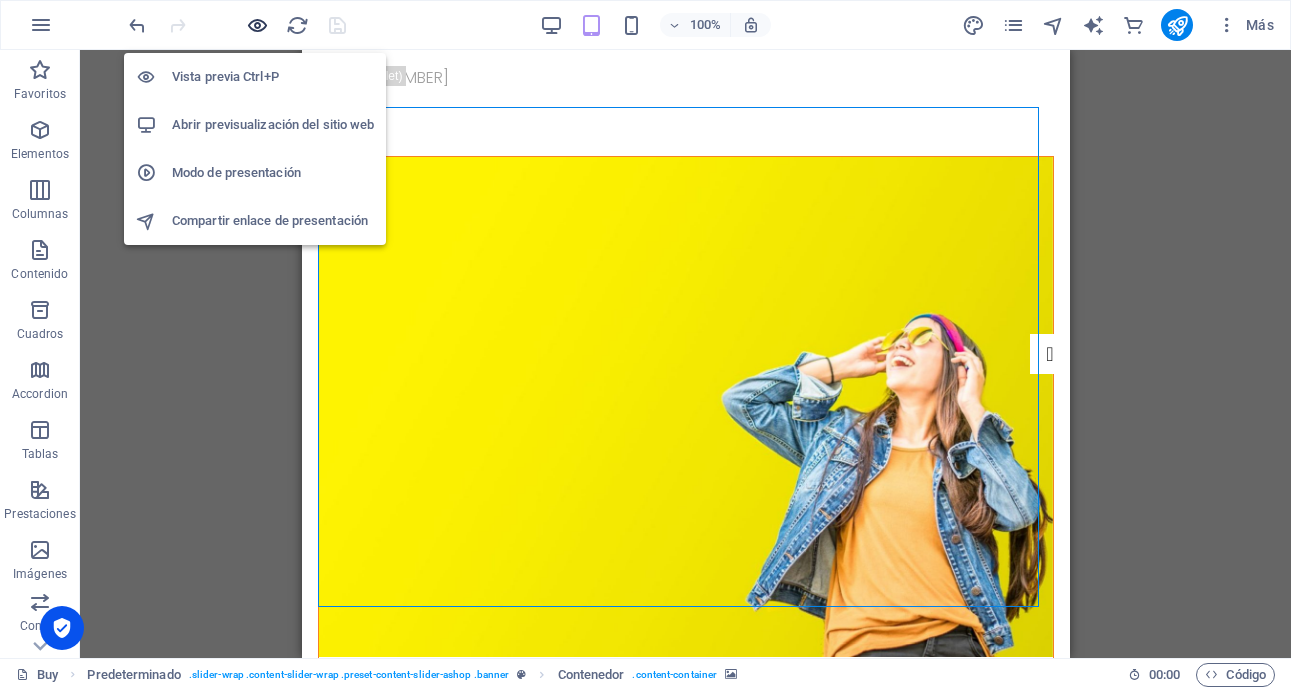 click at bounding box center (257, 25) 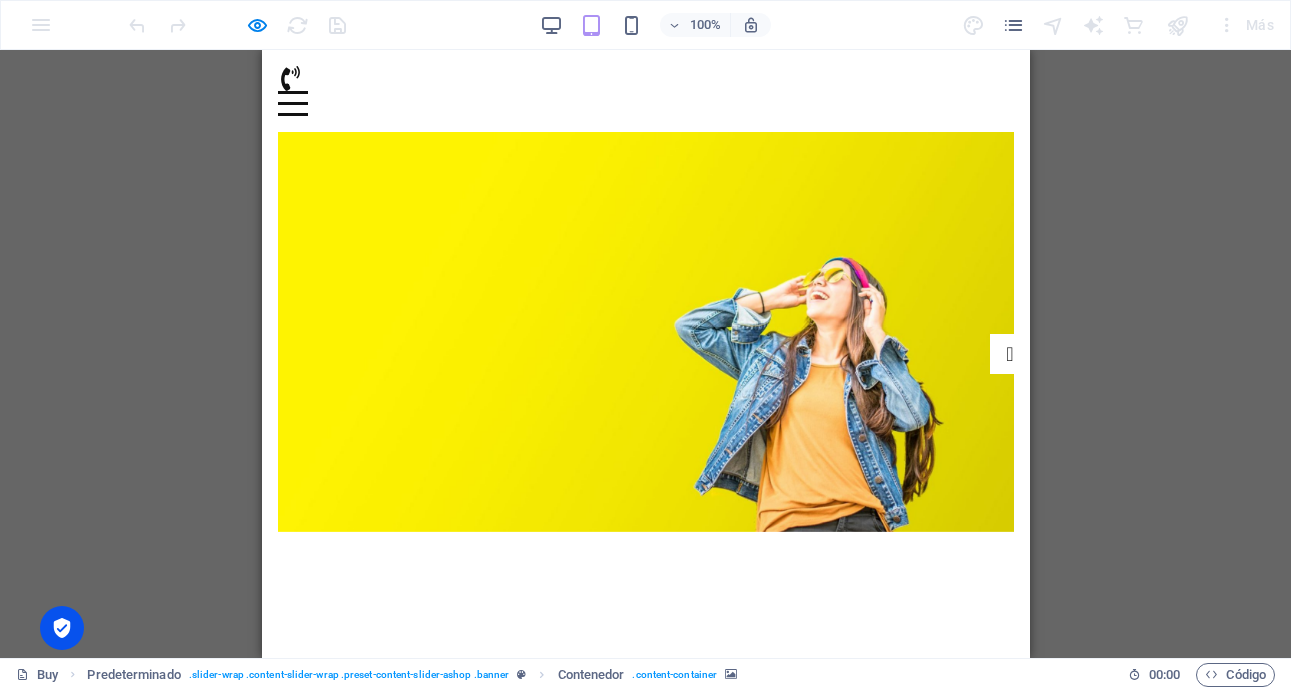 click at bounding box center [292, 103] 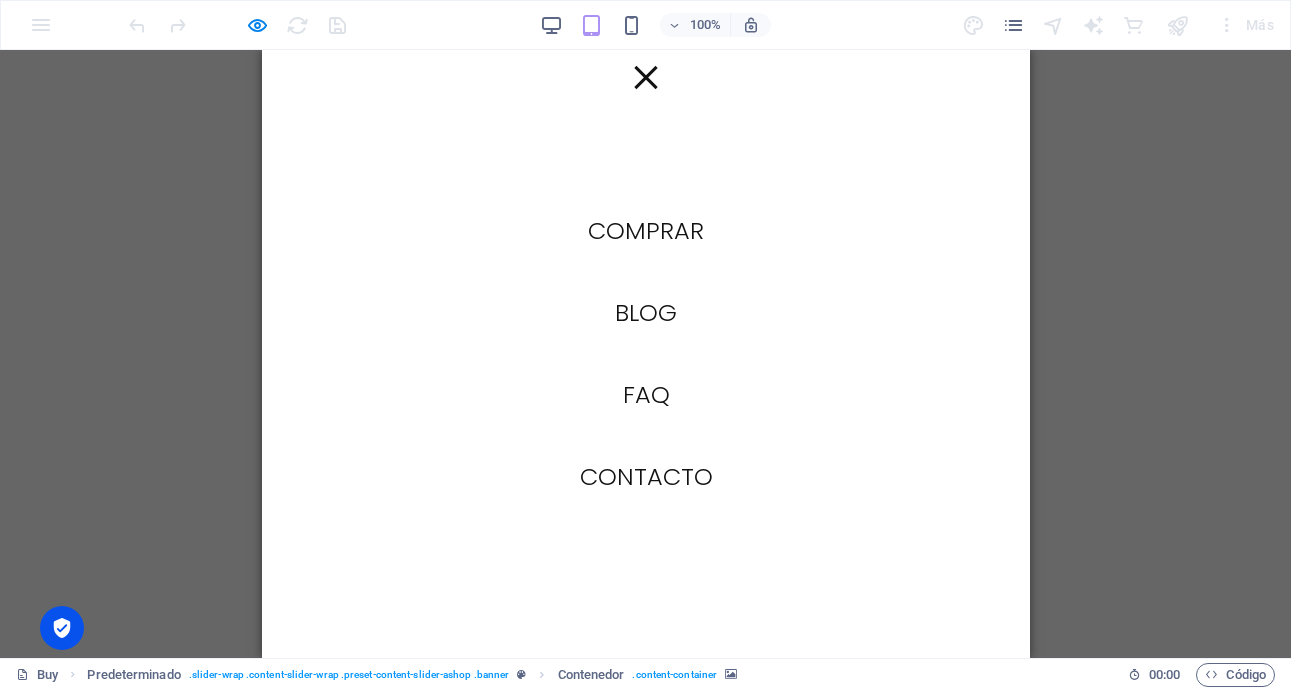 click at bounding box center (645, 77) 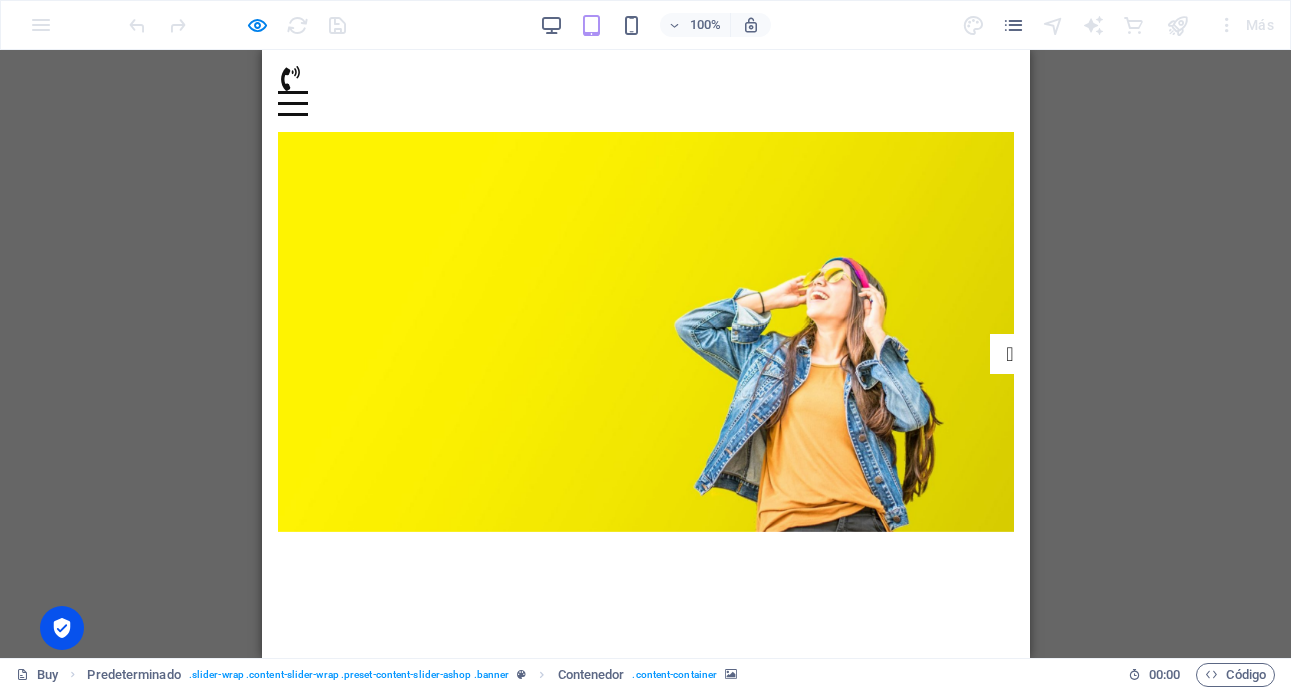 click at bounding box center [292, 103] 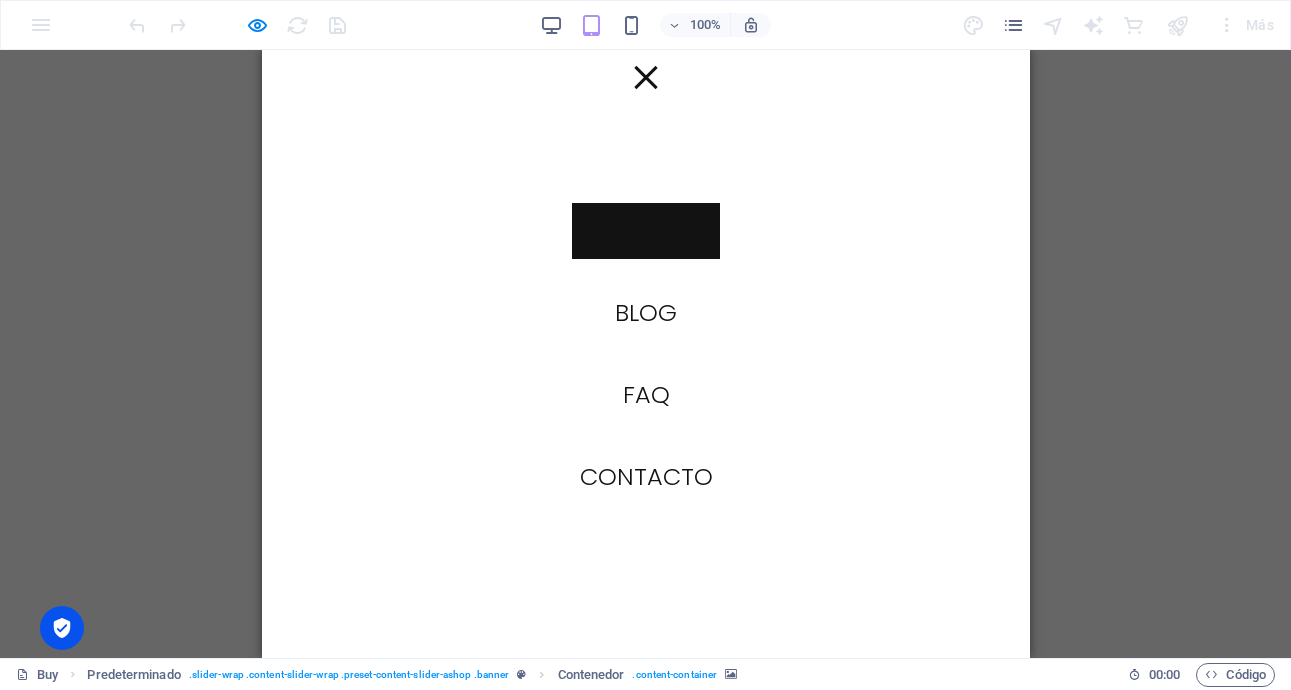 click on "Comprar" at bounding box center [645, 231] 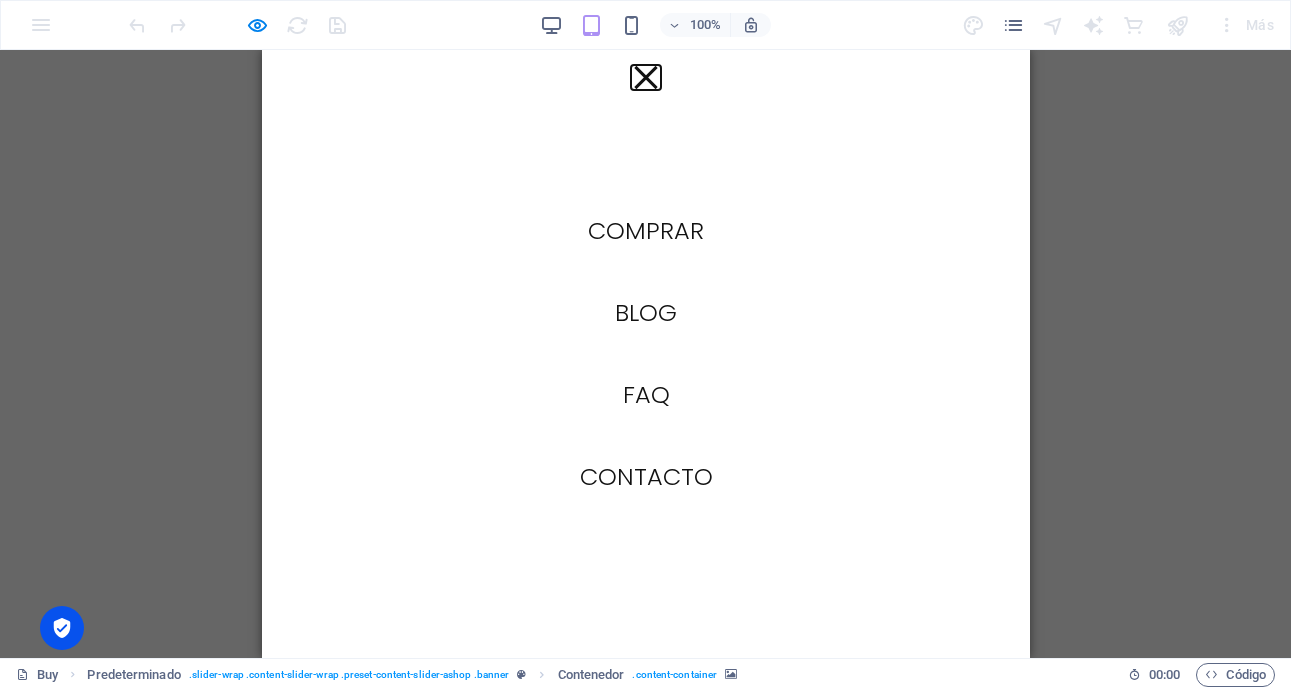 click at bounding box center [644, 77] 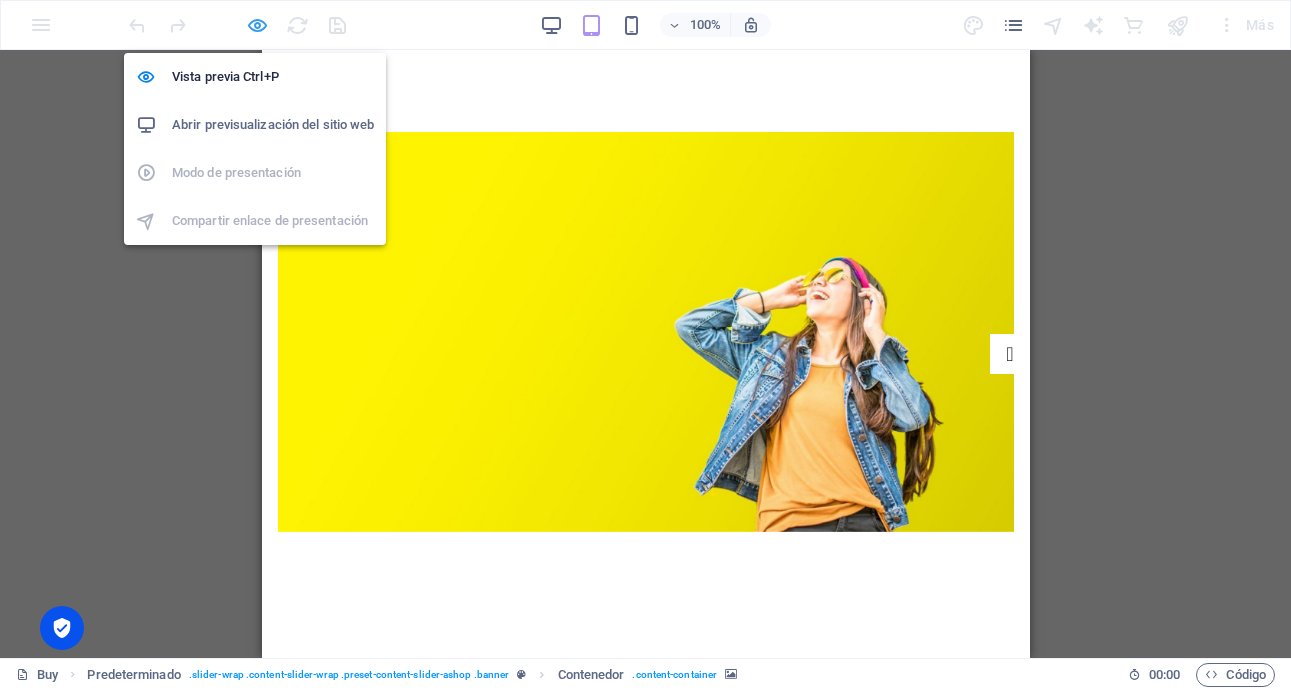click at bounding box center (257, 25) 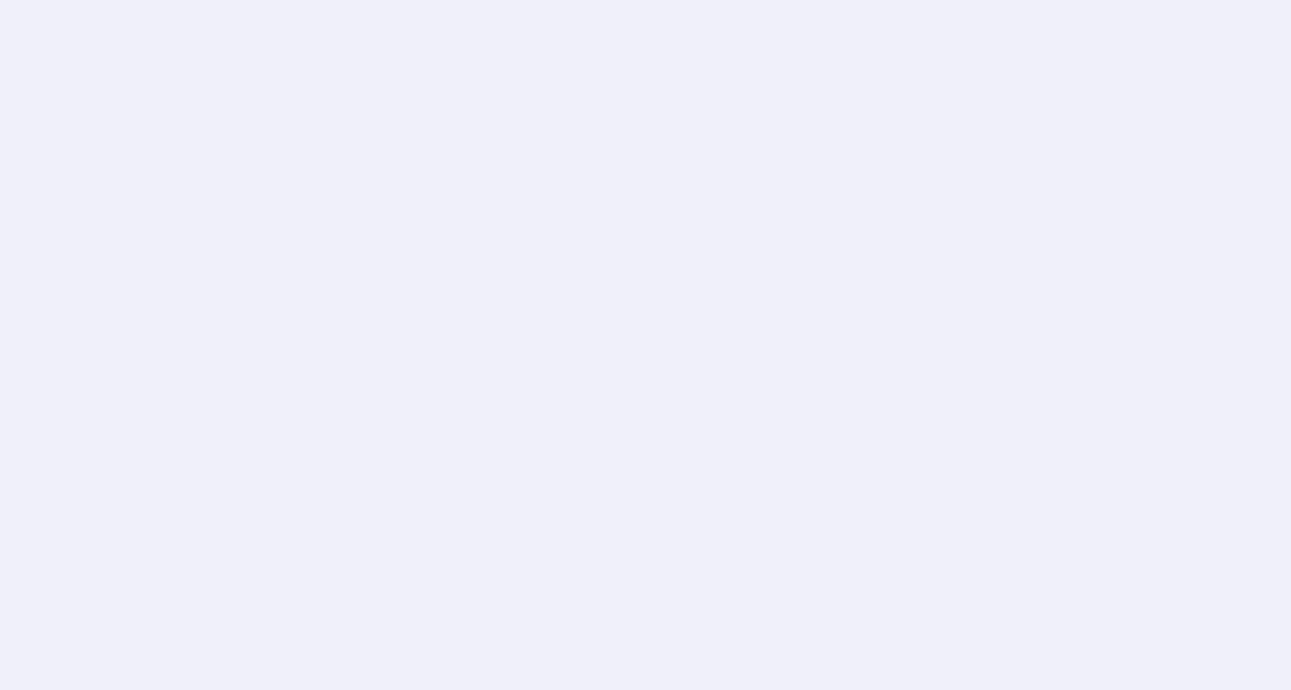 scroll, scrollTop: 0, scrollLeft: 0, axis: both 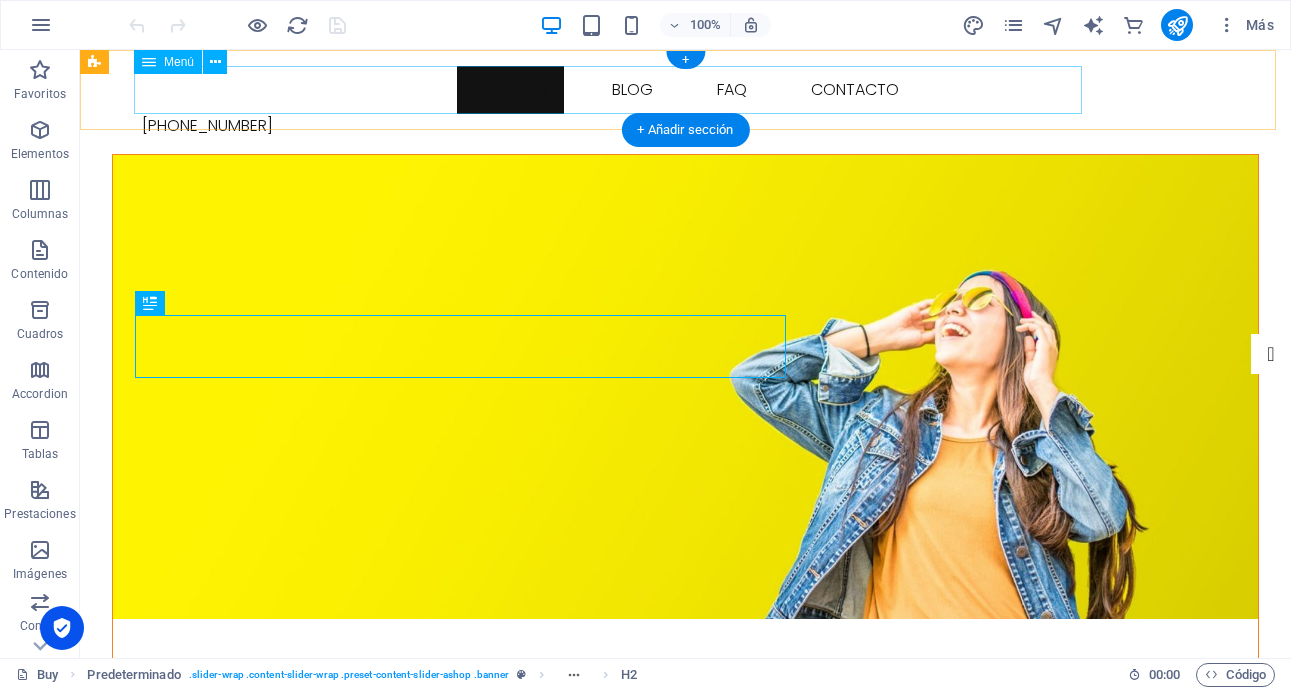 click on "Comprar Blog FAQ Contacto" at bounding box center (686, 90) 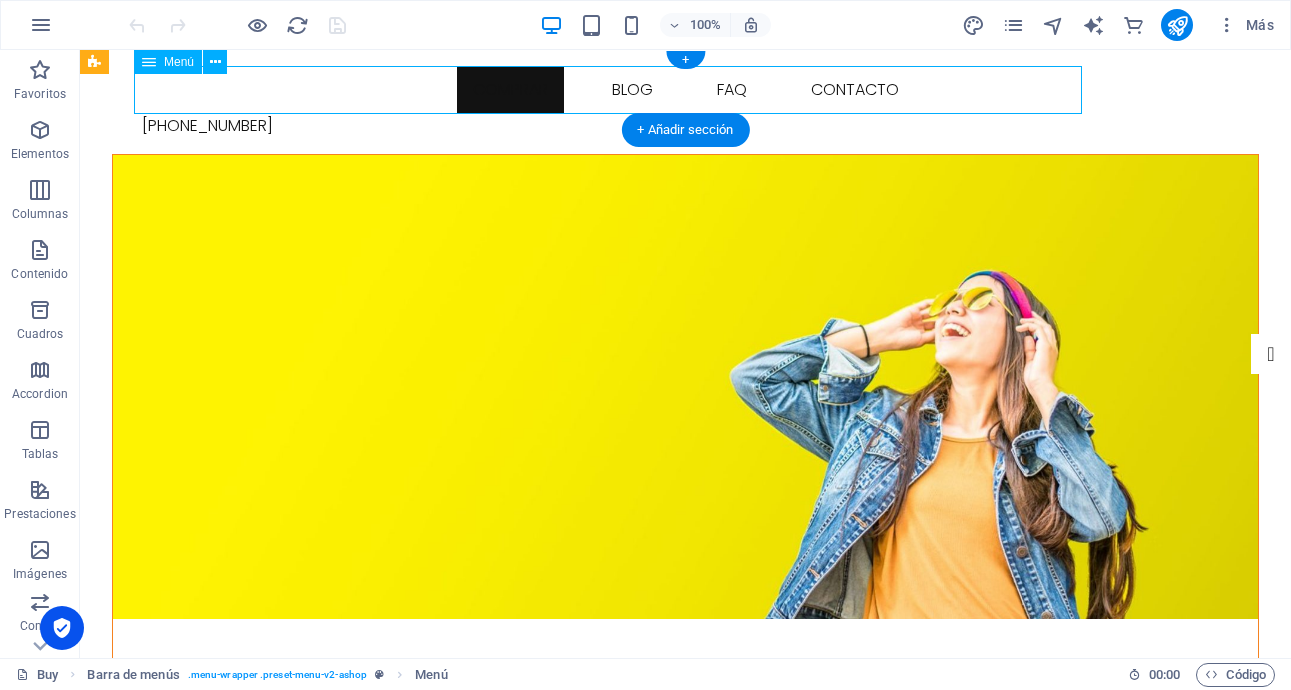 click on "Comprar Blog FAQ Contacto" at bounding box center (686, 90) 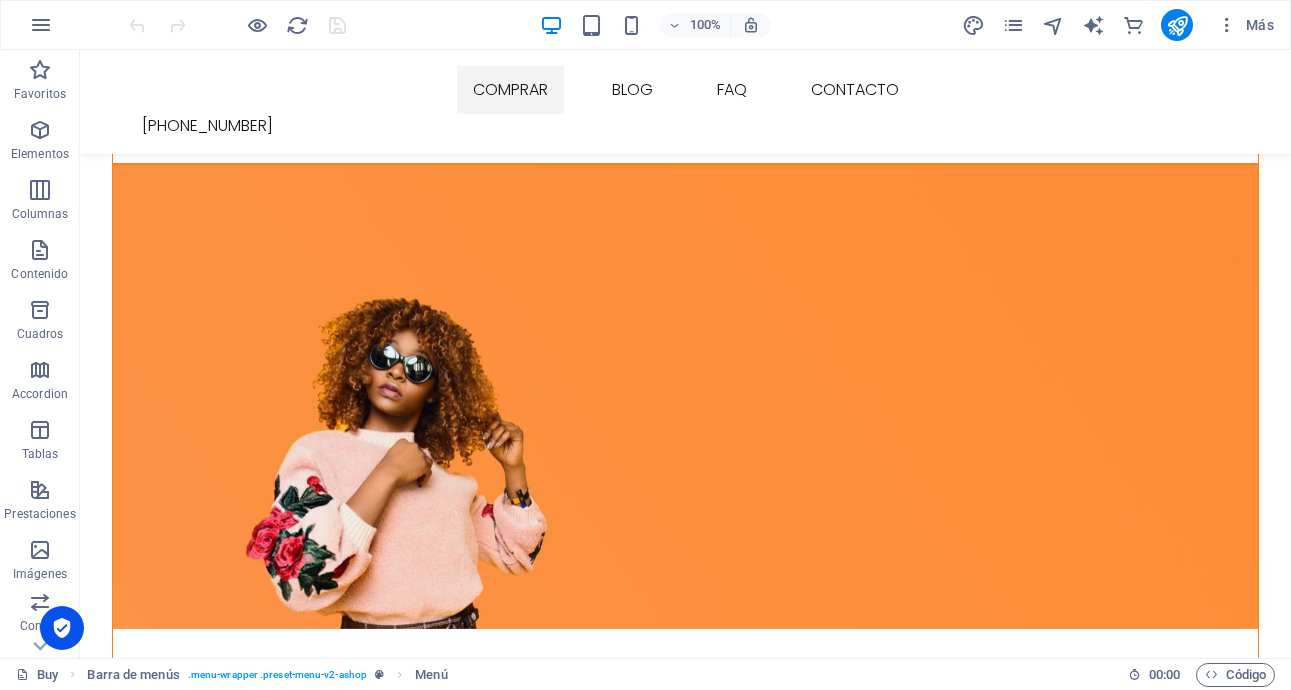 scroll, scrollTop: 997, scrollLeft: 0, axis: vertical 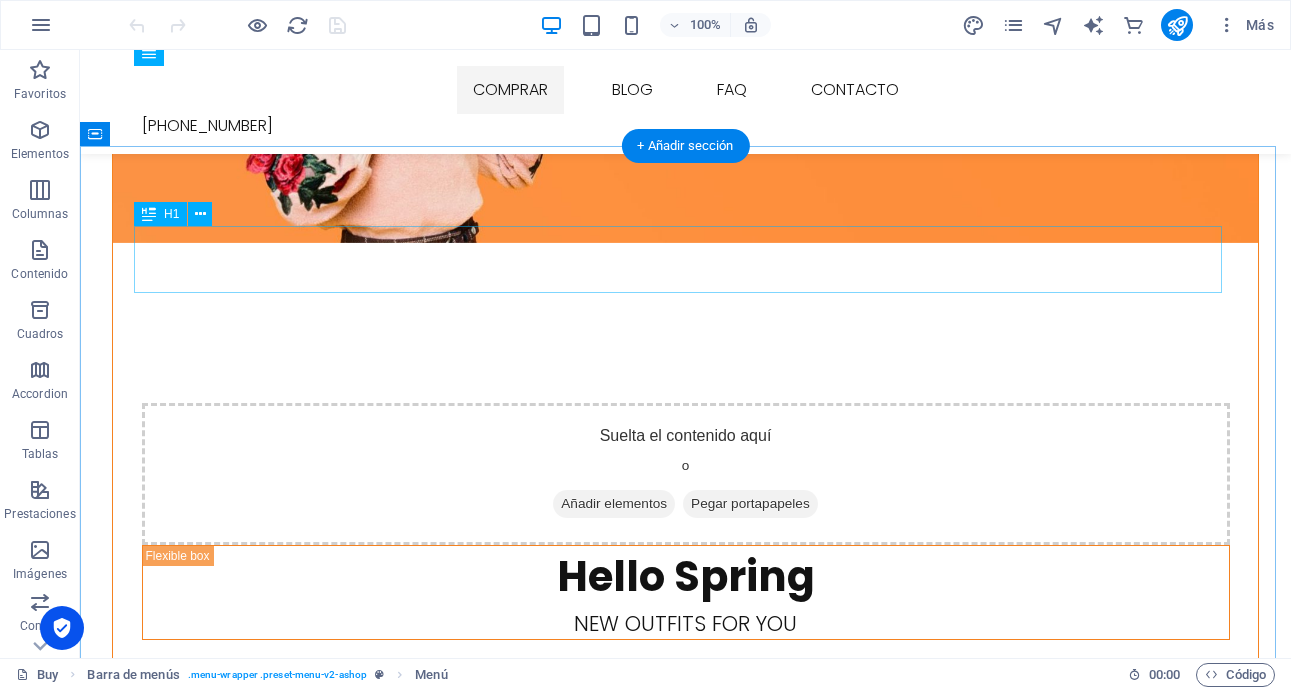 click on "Welcome to Ashop" at bounding box center (686, 1938) 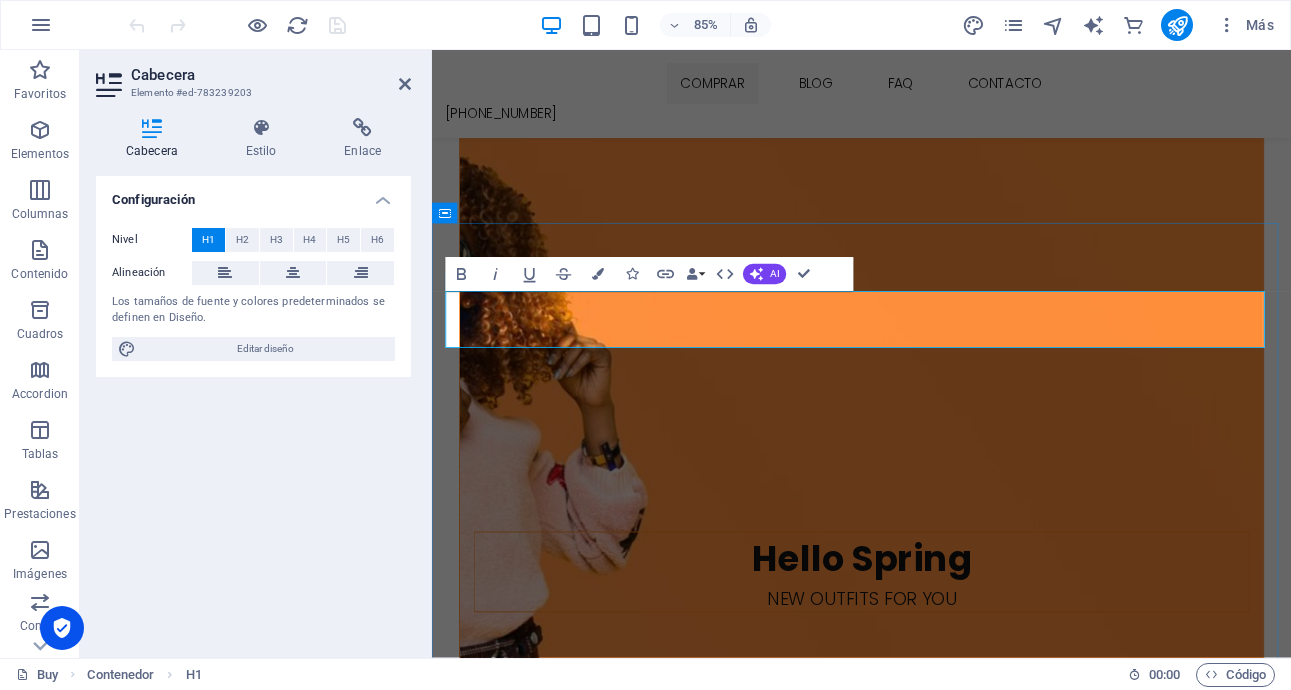 type 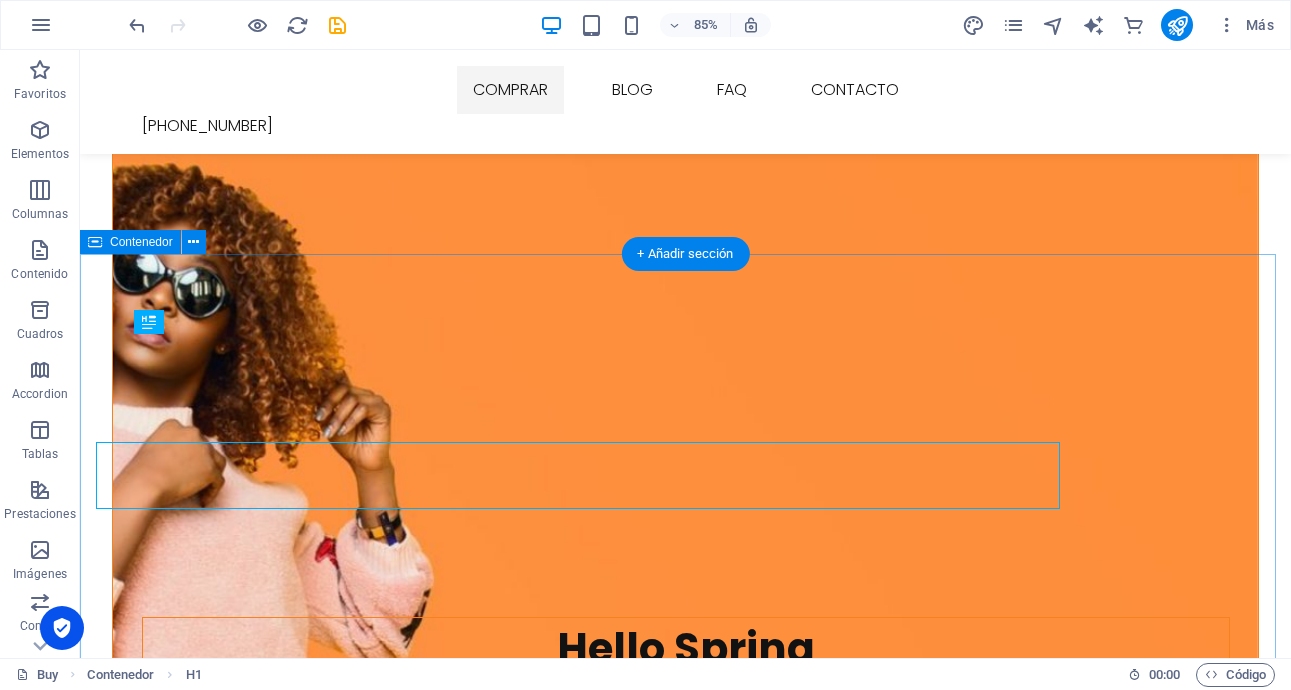 scroll, scrollTop: 1268, scrollLeft: 0, axis: vertical 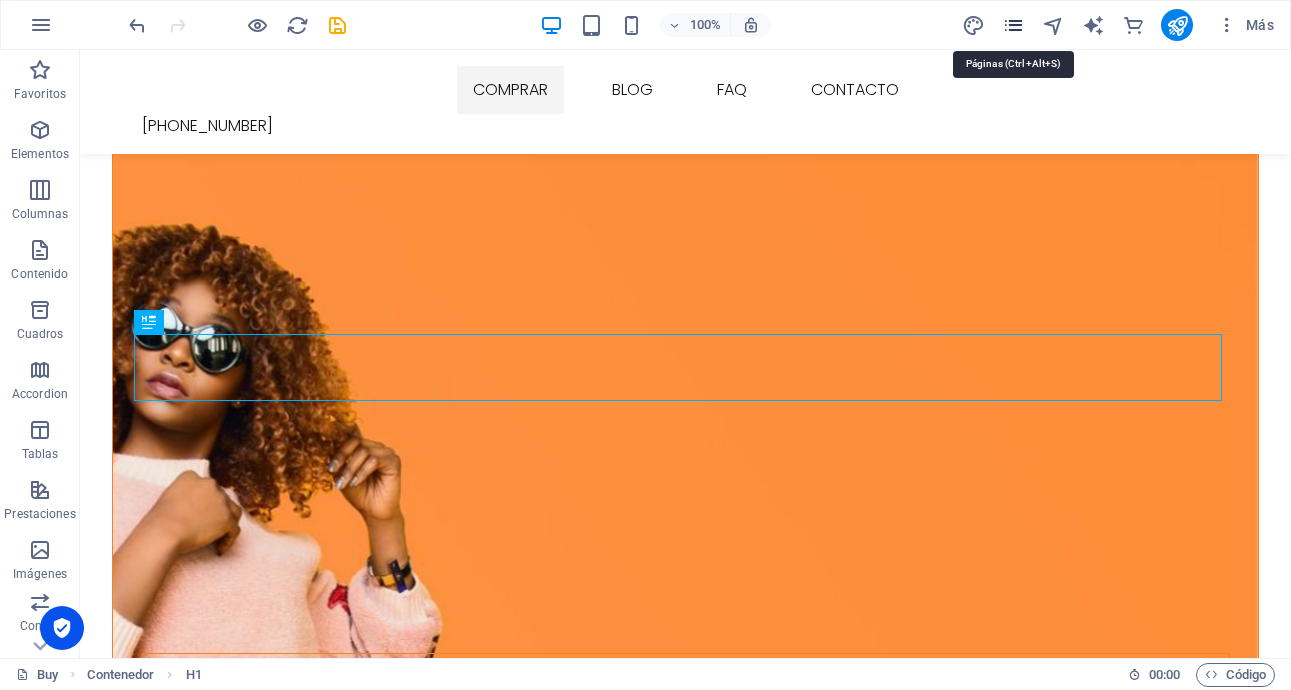 click at bounding box center (1013, 25) 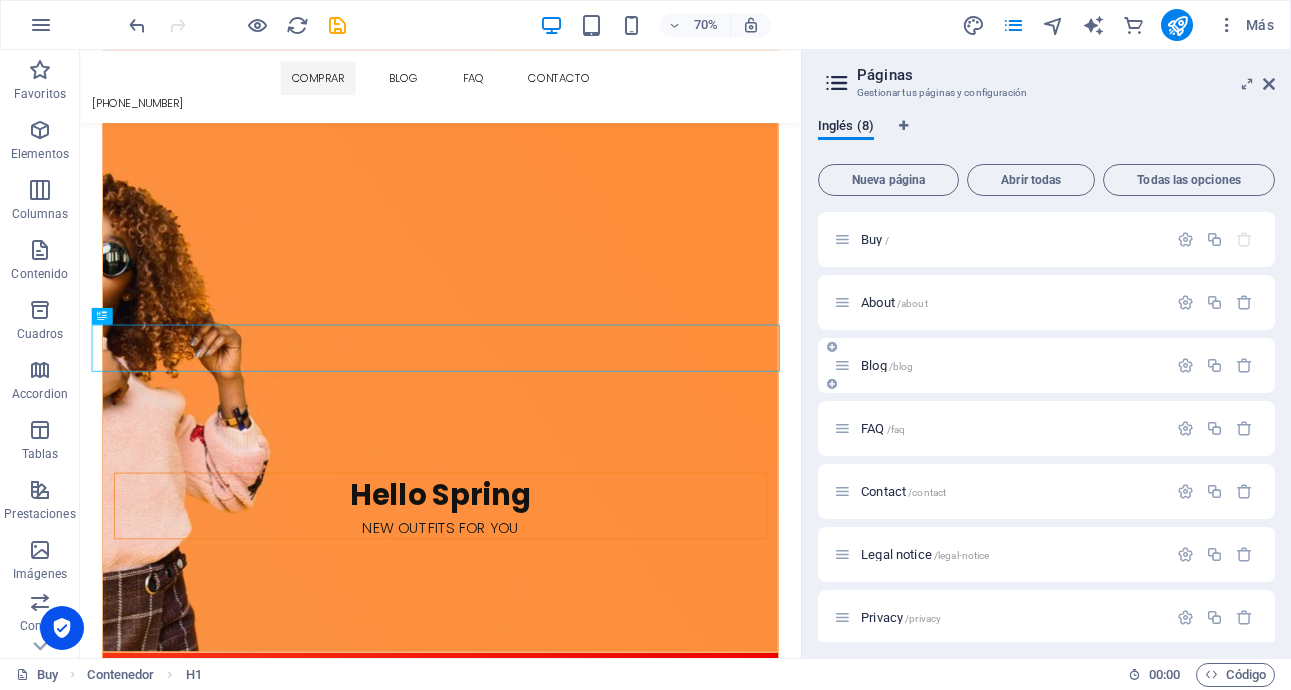 click on "Blog /blog" at bounding box center [887, 365] 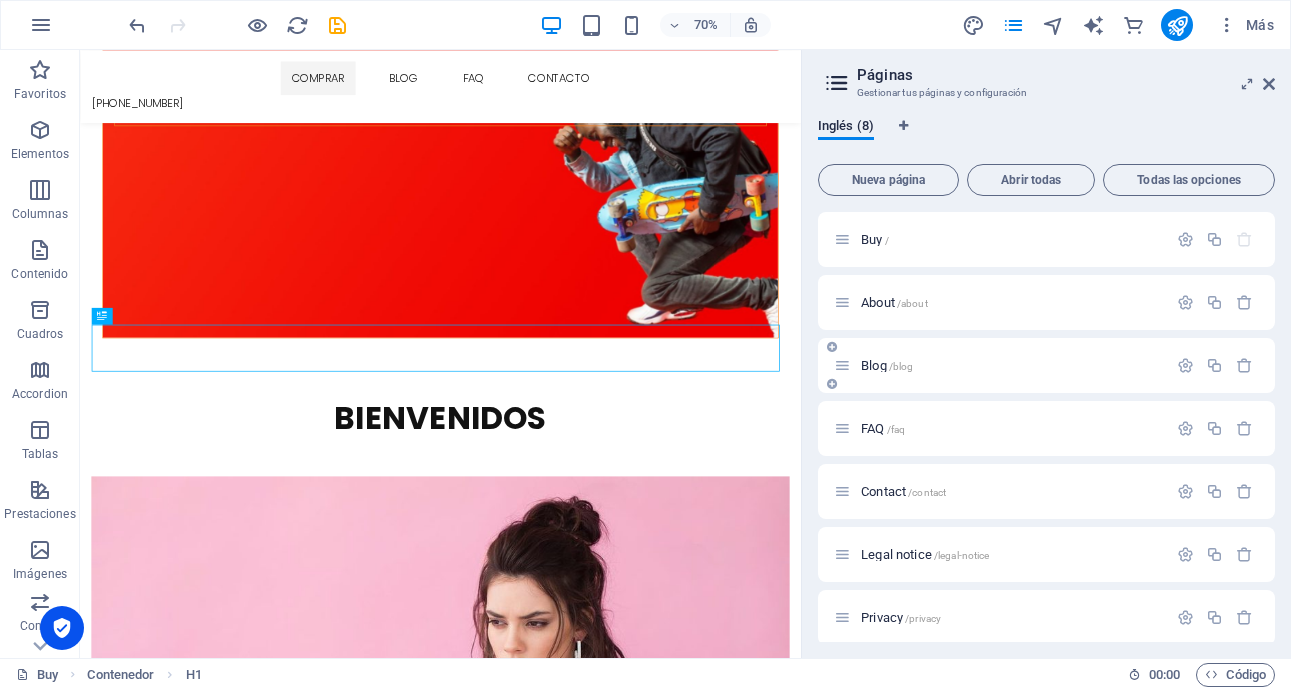 scroll, scrollTop: 0, scrollLeft: 0, axis: both 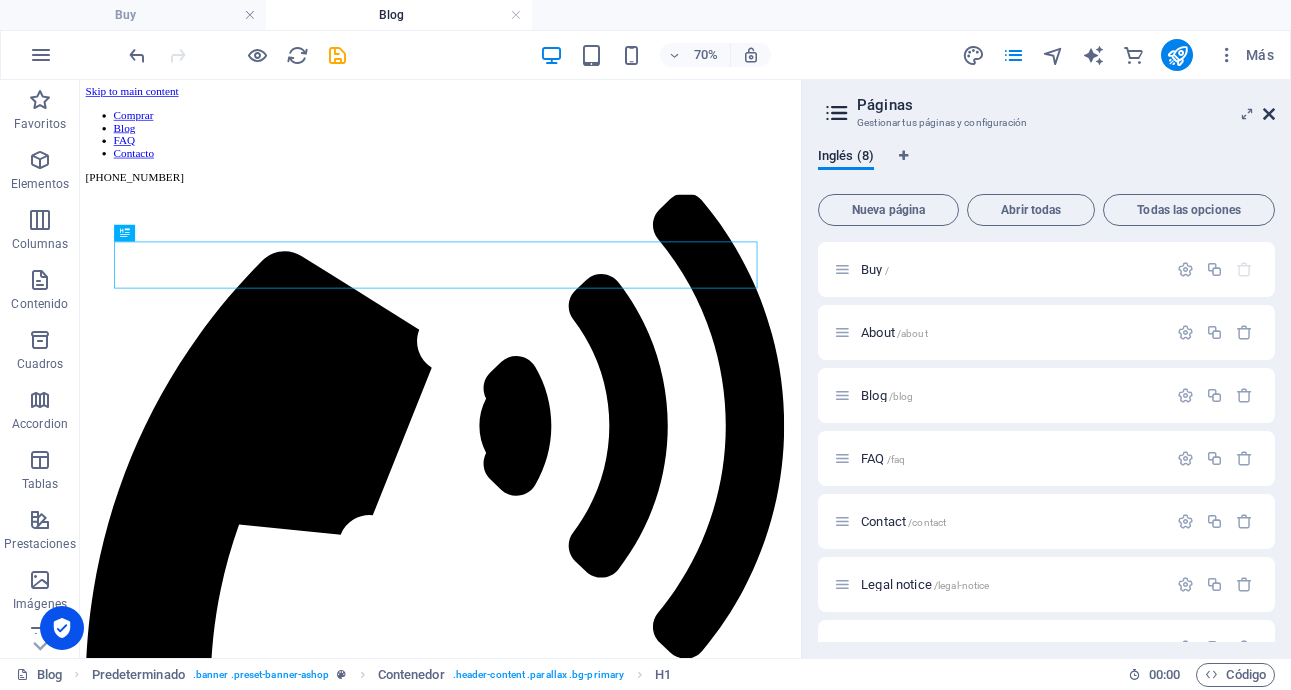 click at bounding box center [1269, 114] 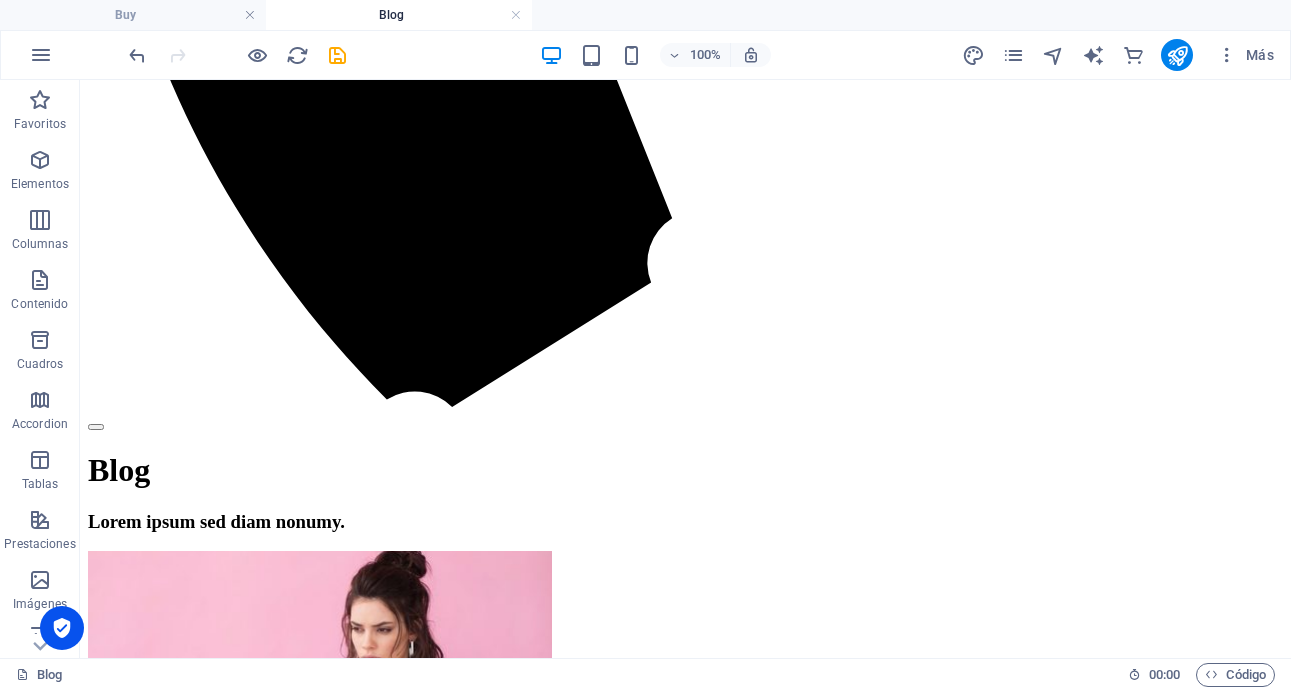 scroll, scrollTop: 1407, scrollLeft: 0, axis: vertical 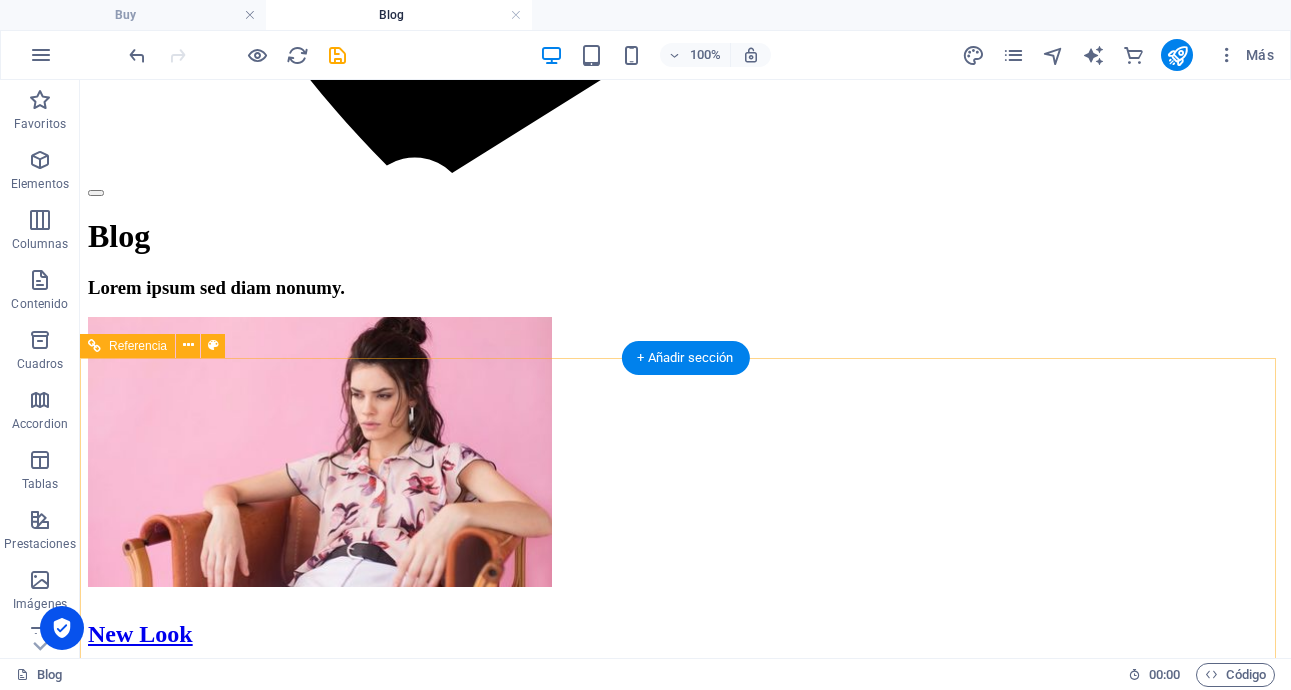 click on "Ohiggins  Concepcion , NY  10019 Phone:  +569 9091 6595 Fax:  jp@bulkin.cl" at bounding box center (685, 9235) 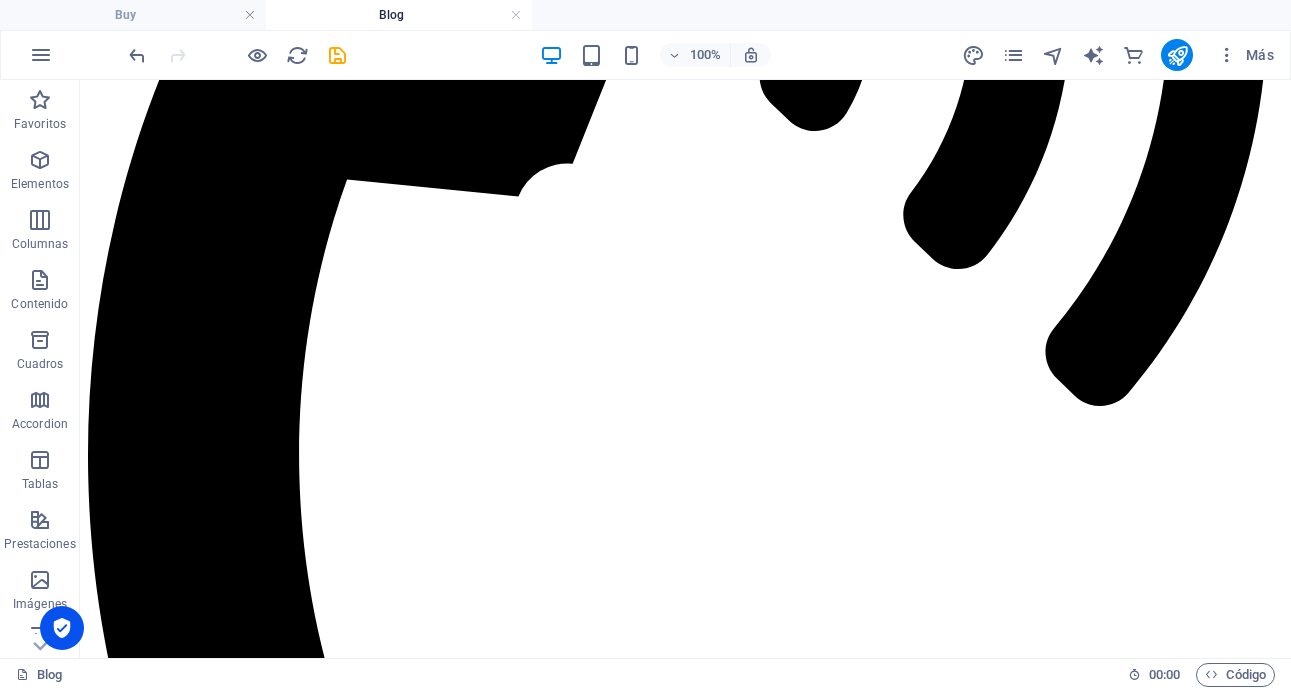 scroll, scrollTop: 0, scrollLeft: 0, axis: both 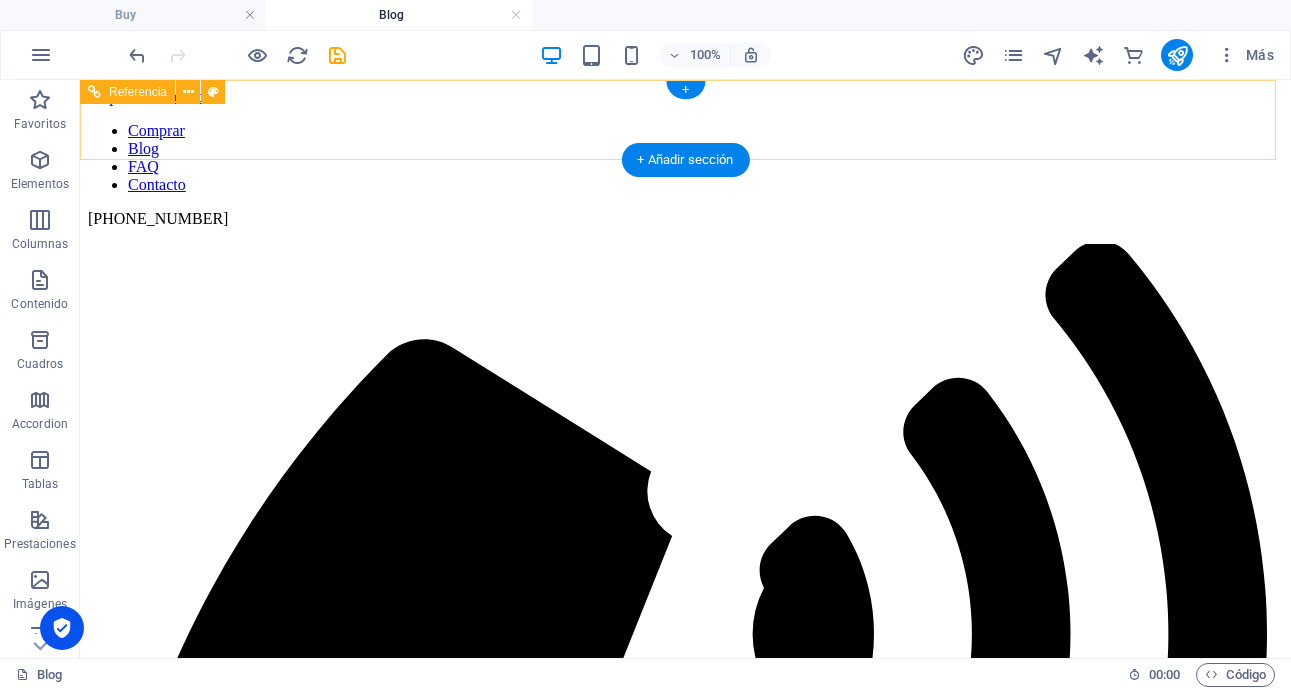 click on "+569 9091 6595" at bounding box center (685, 219) 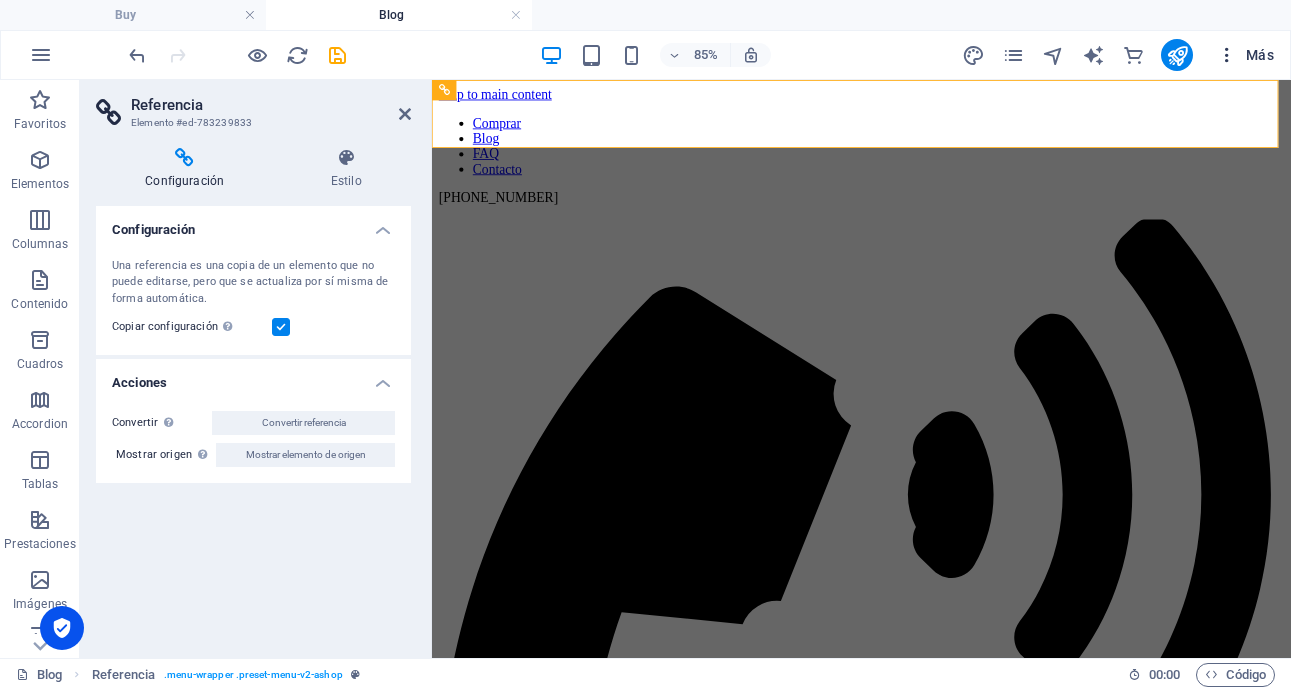 click on "Más" at bounding box center (1245, 55) 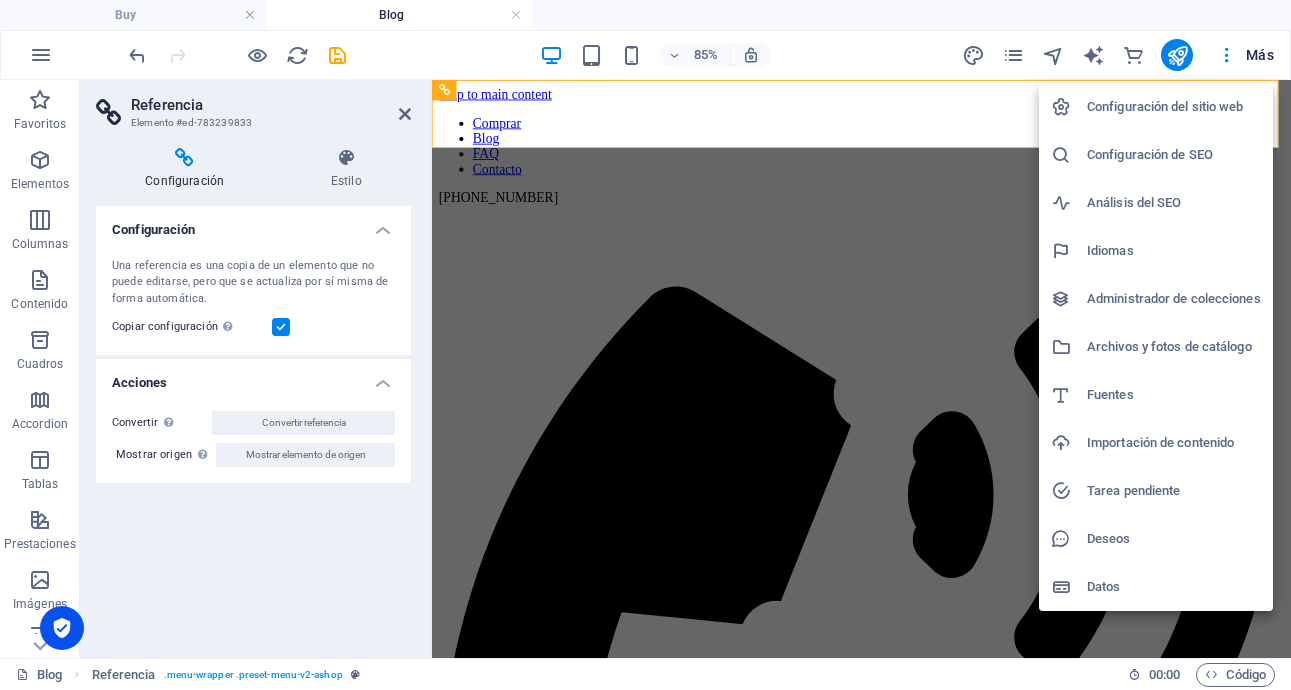 click on "Configuración del sitio web" at bounding box center (1174, 107) 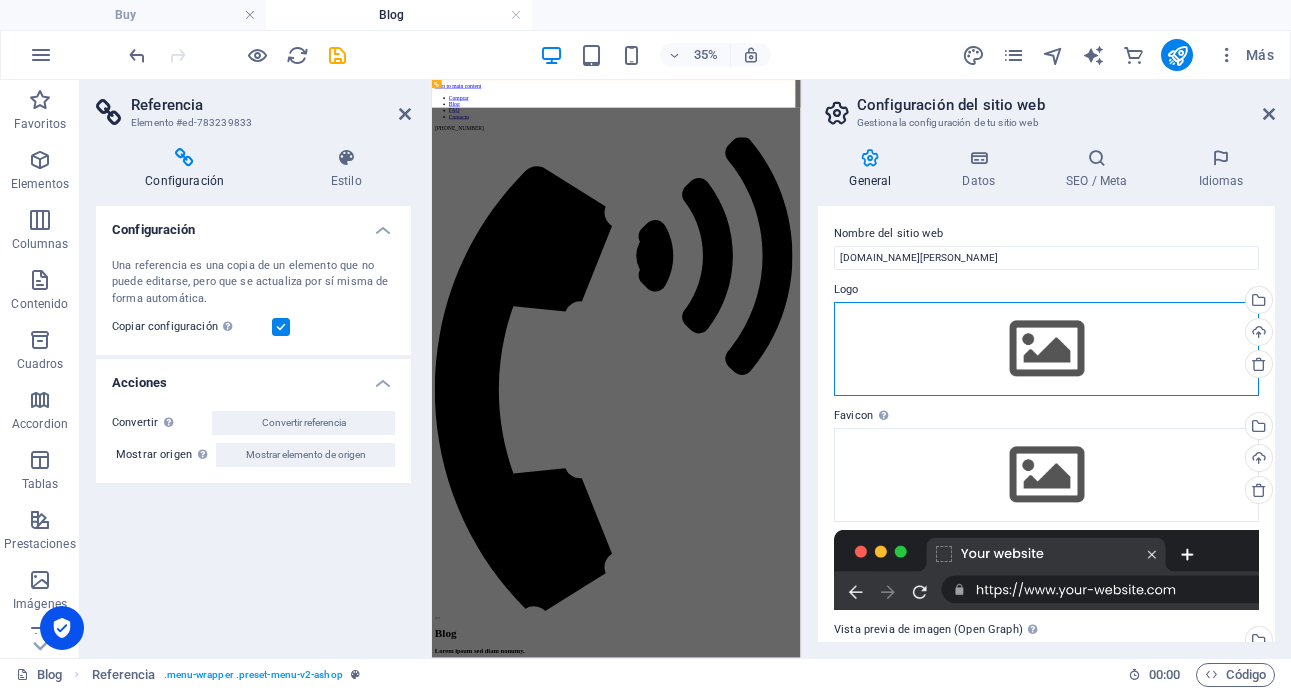 click on "Arrastra archivos aquí, haz clic para escoger archivos o  selecciona archivos de Archivos o de nuestra galería gratuita de fotos y vídeos" at bounding box center (1046, 349) 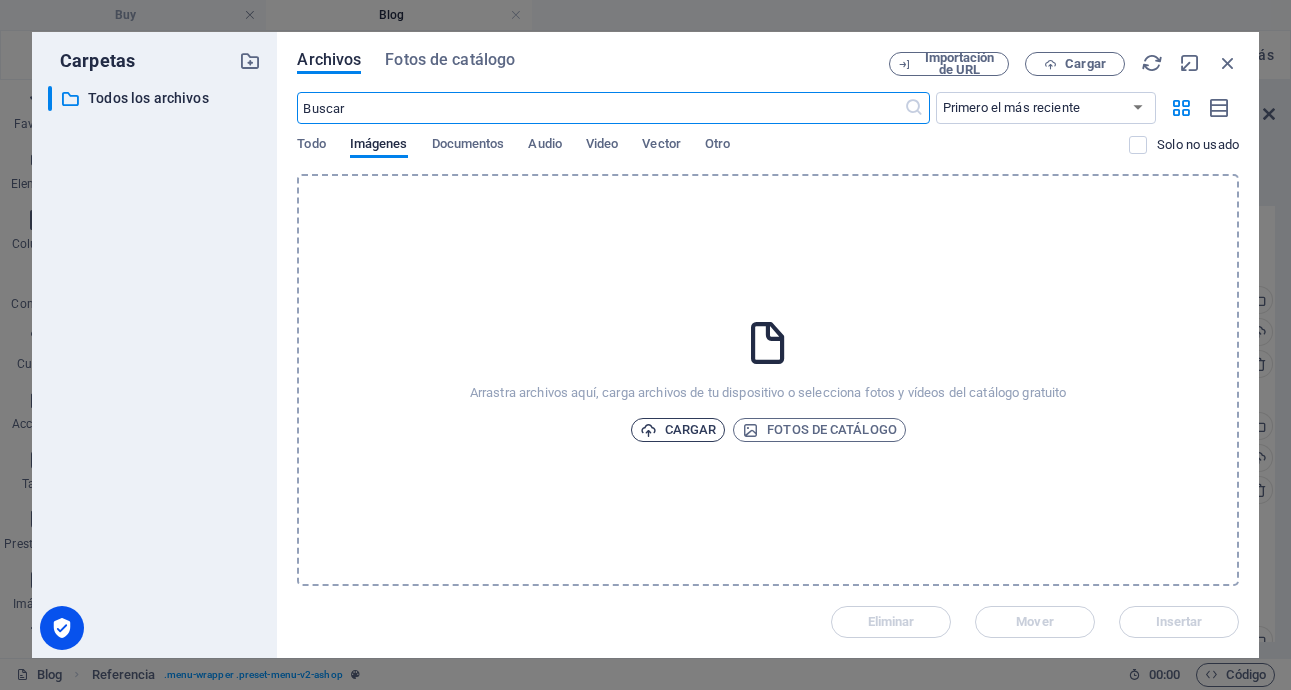 click on "Cargar" at bounding box center [678, 430] 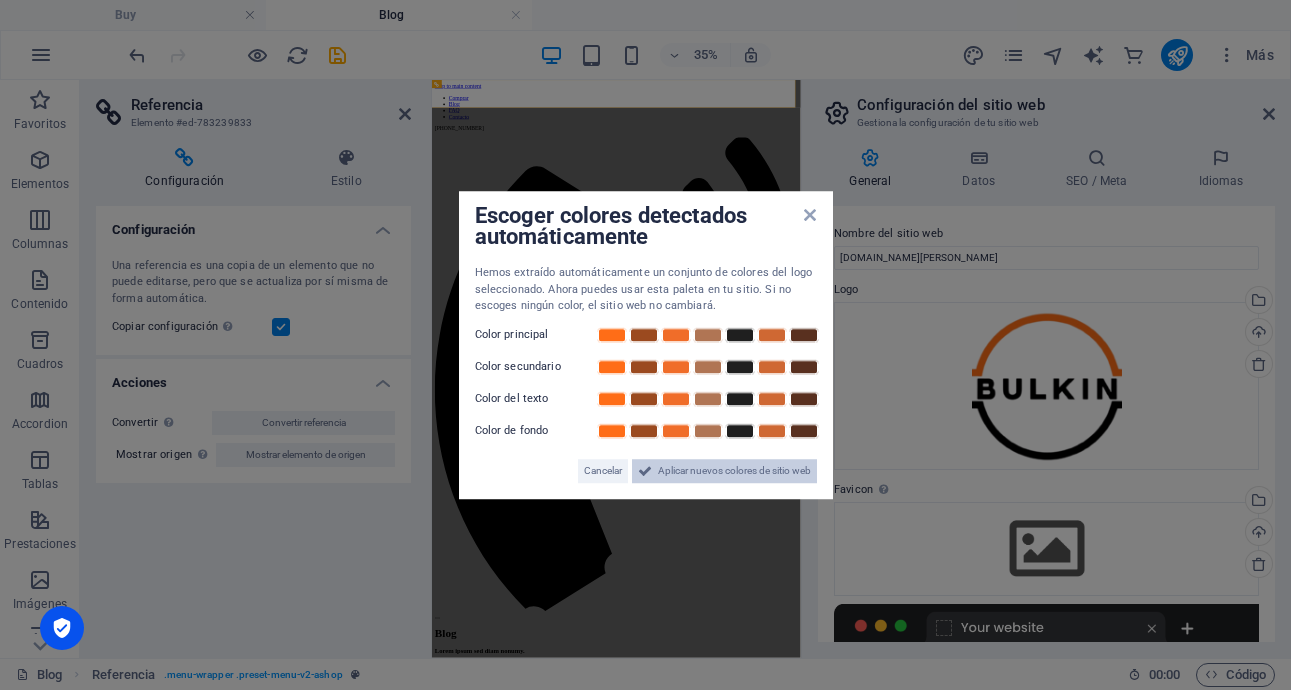 click on "Aplicar nuevos colores de sitio web" at bounding box center [734, 471] 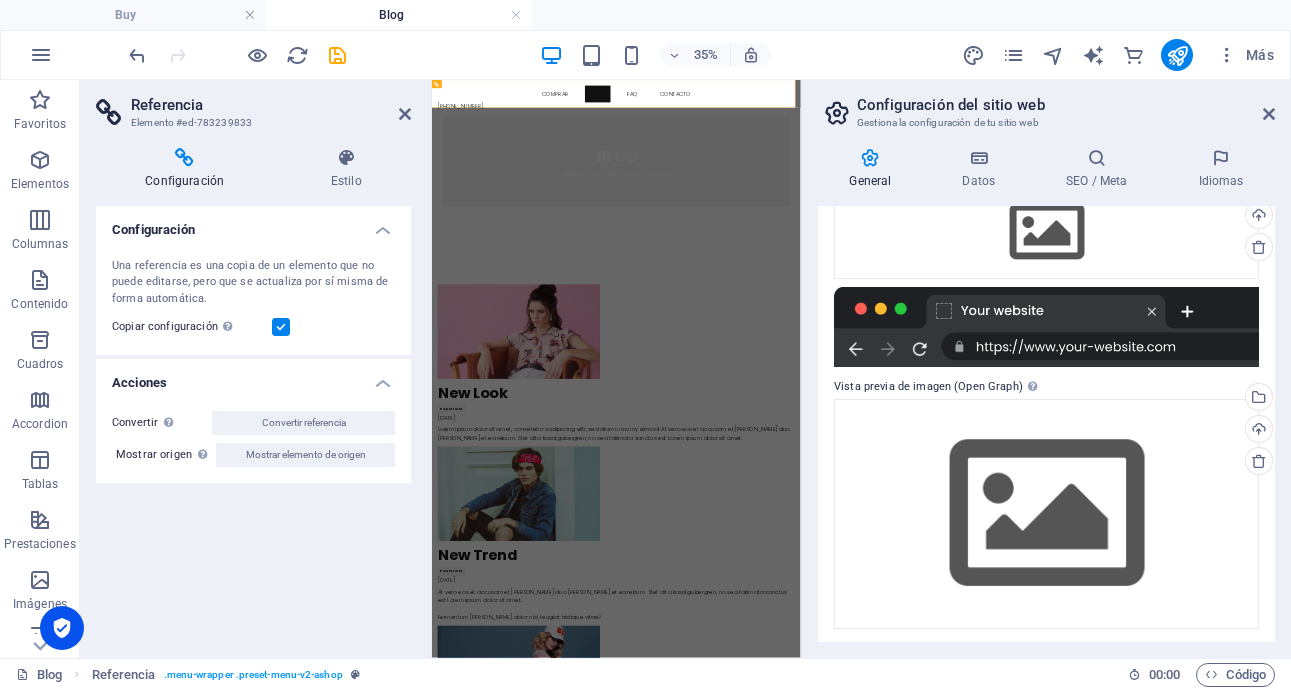 scroll, scrollTop: 320, scrollLeft: 0, axis: vertical 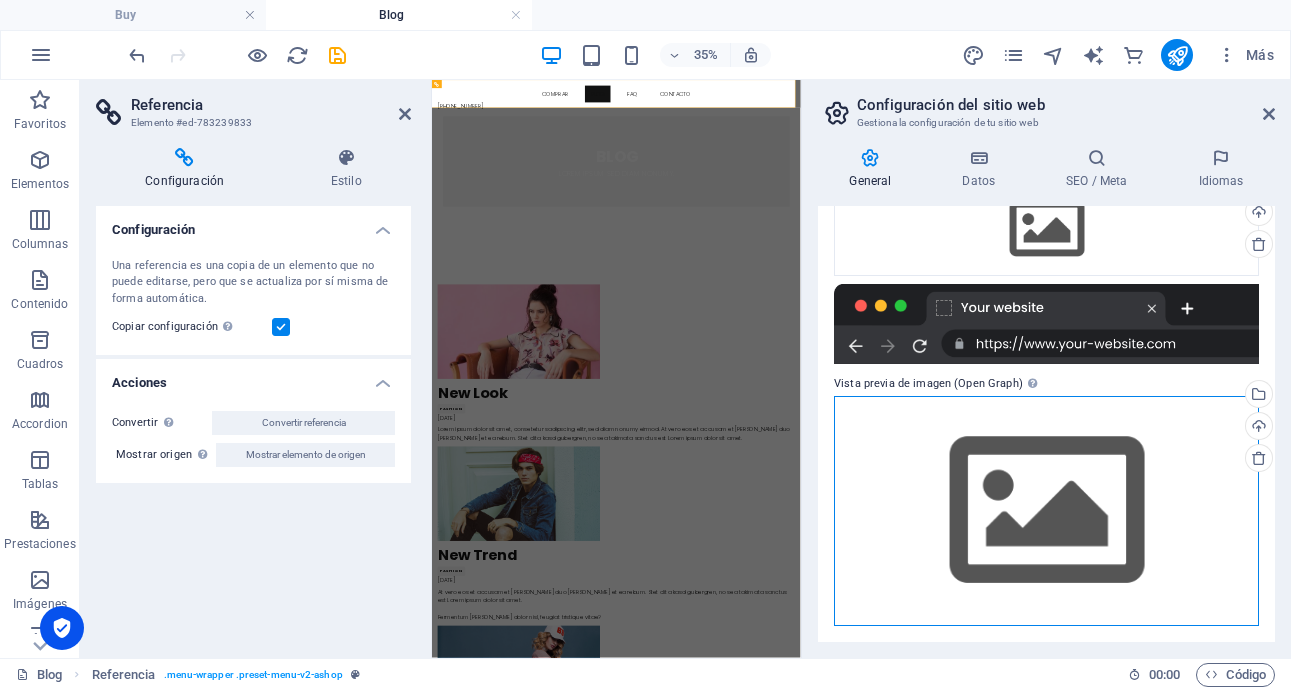 click on "Arrastra archivos aquí, haz clic para escoger archivos o  selecciona archivos de Archivos o de nuestra galería gratuita de fotos y vídeos" at bounding box center (1046, 510) 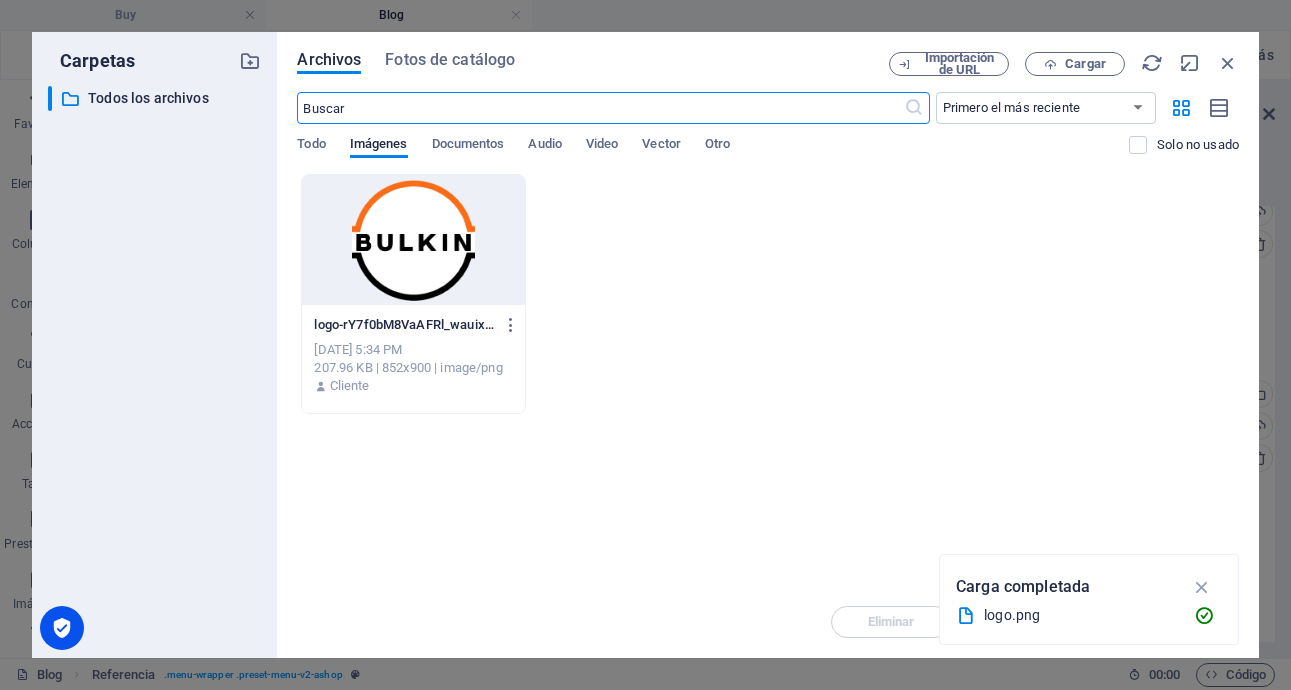 click at bounding box center (413, 240) 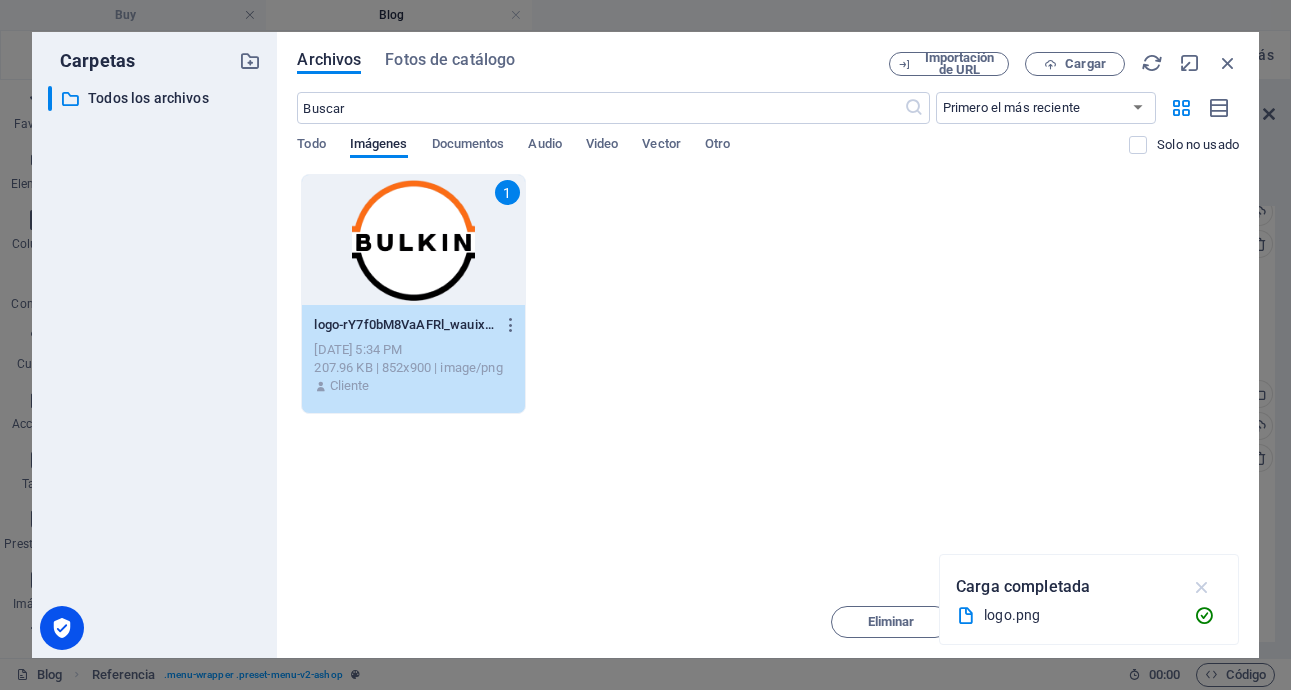 click at bounding box center [1202, 587] 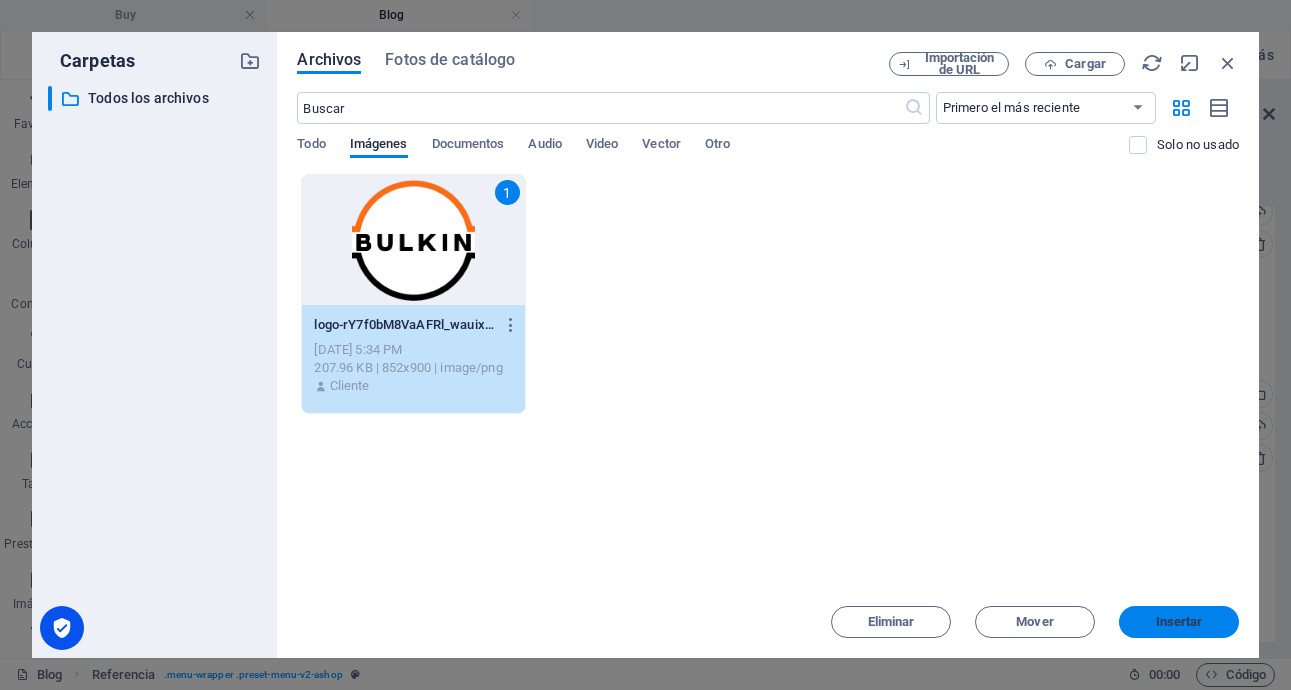 click on "Insertar" at bounding box center (1179, 622) 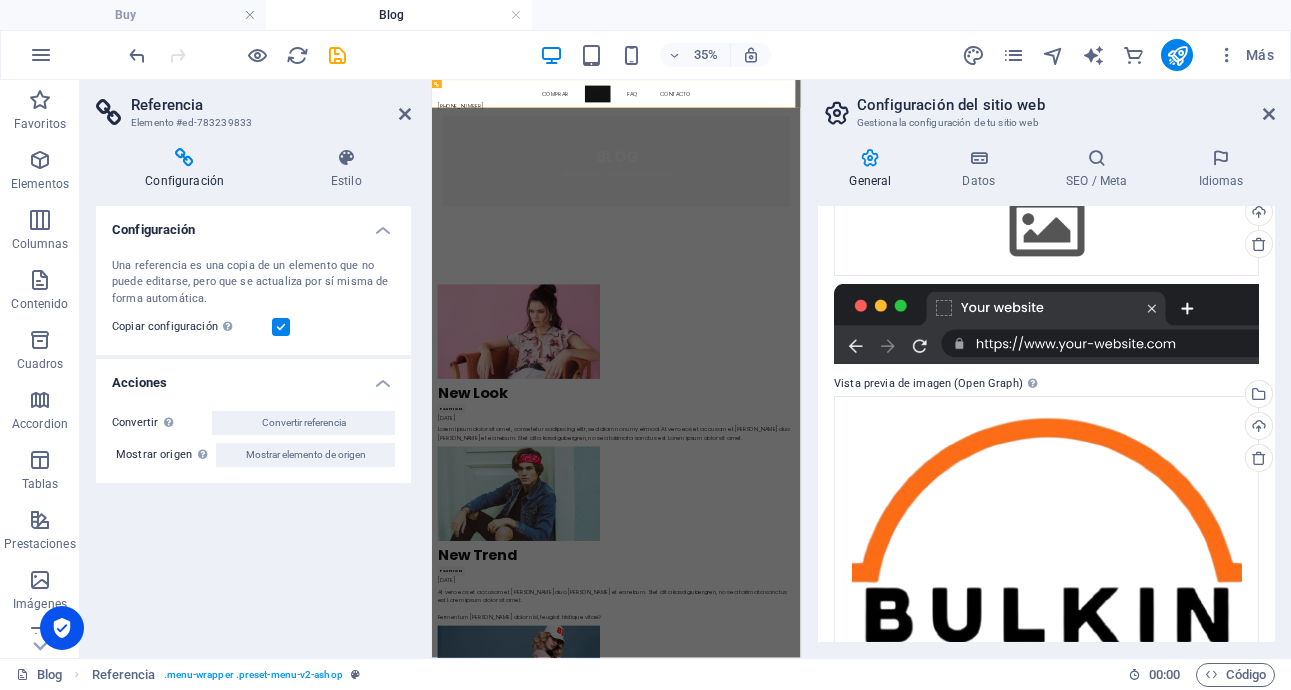 scroll, scrollTop: 0, scrollLeft: 0, axis: both 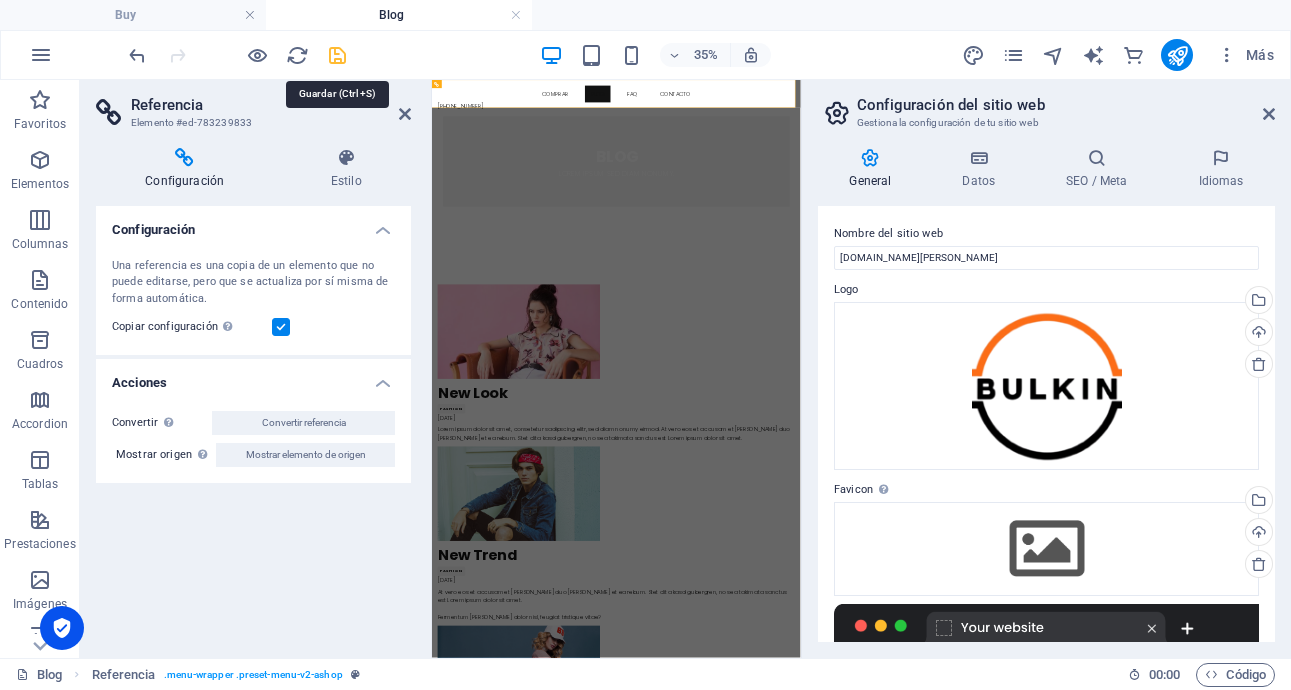 click at bounding box center [337, 55] 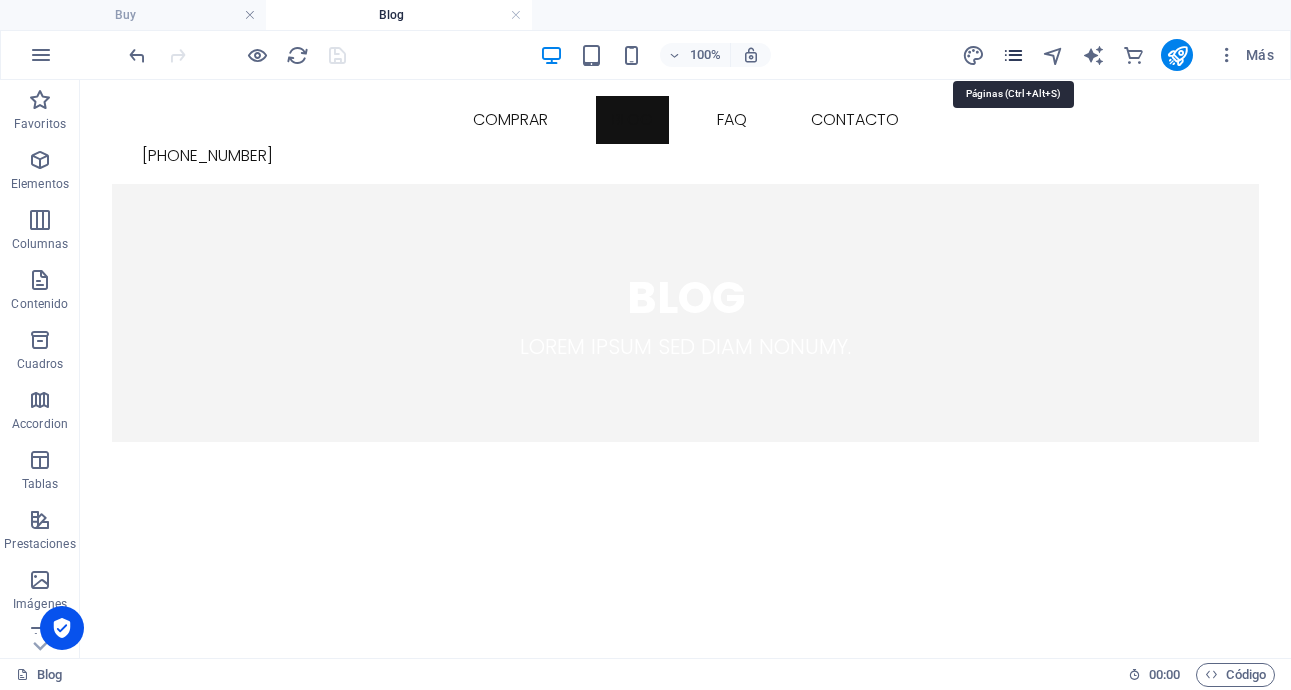 click at bounding box center (1013, 55) 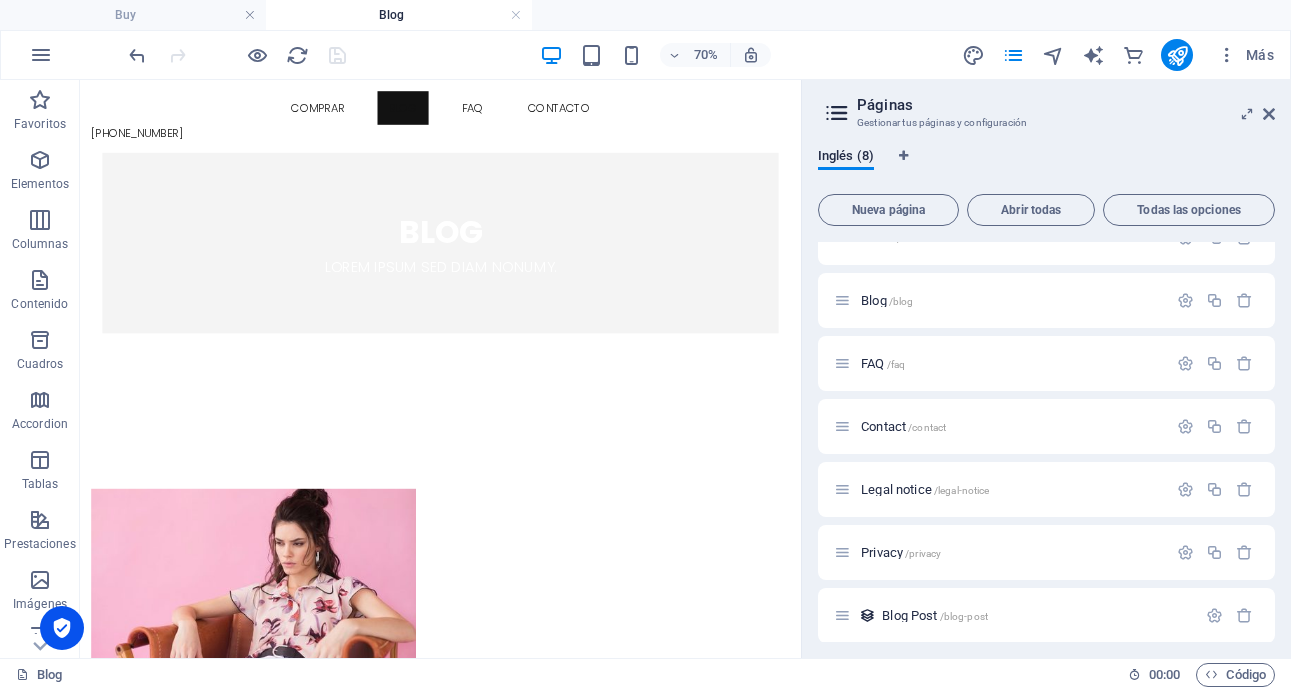 scroll, scrollTop: 104, scrollLeft: 0, axis: vertical 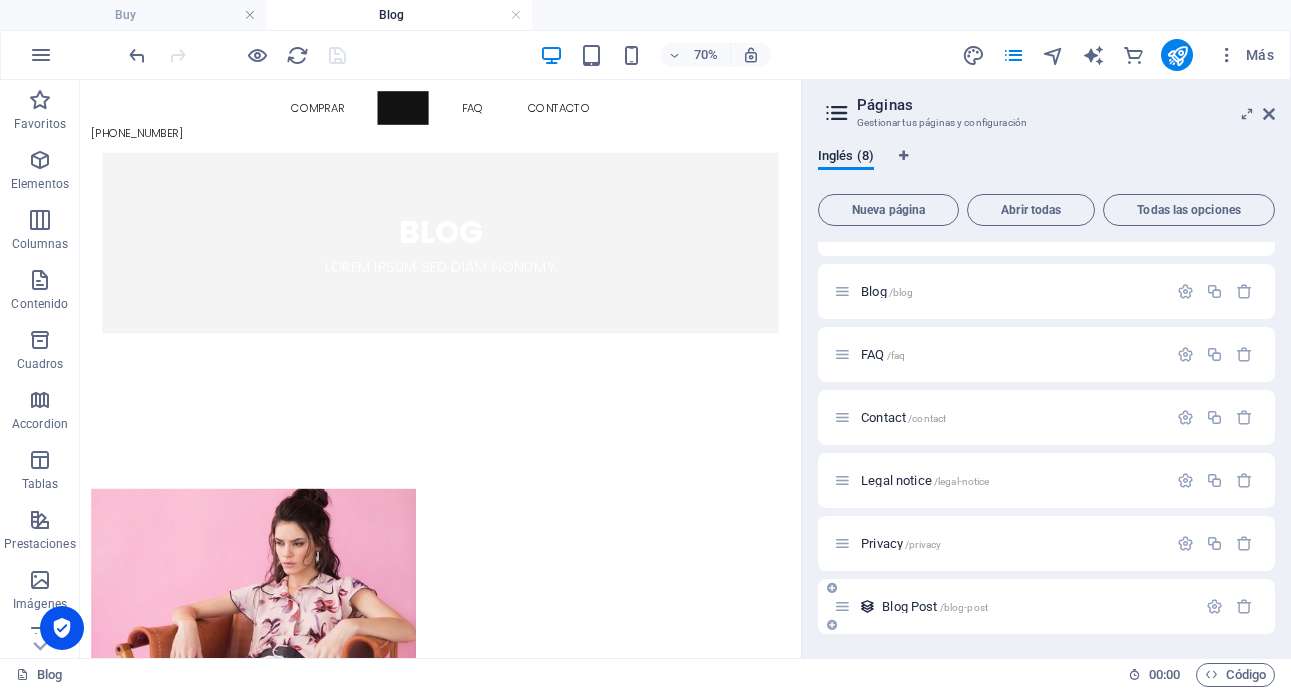 click on "Blog Post /blog-post" at bounding box center (935, 606) 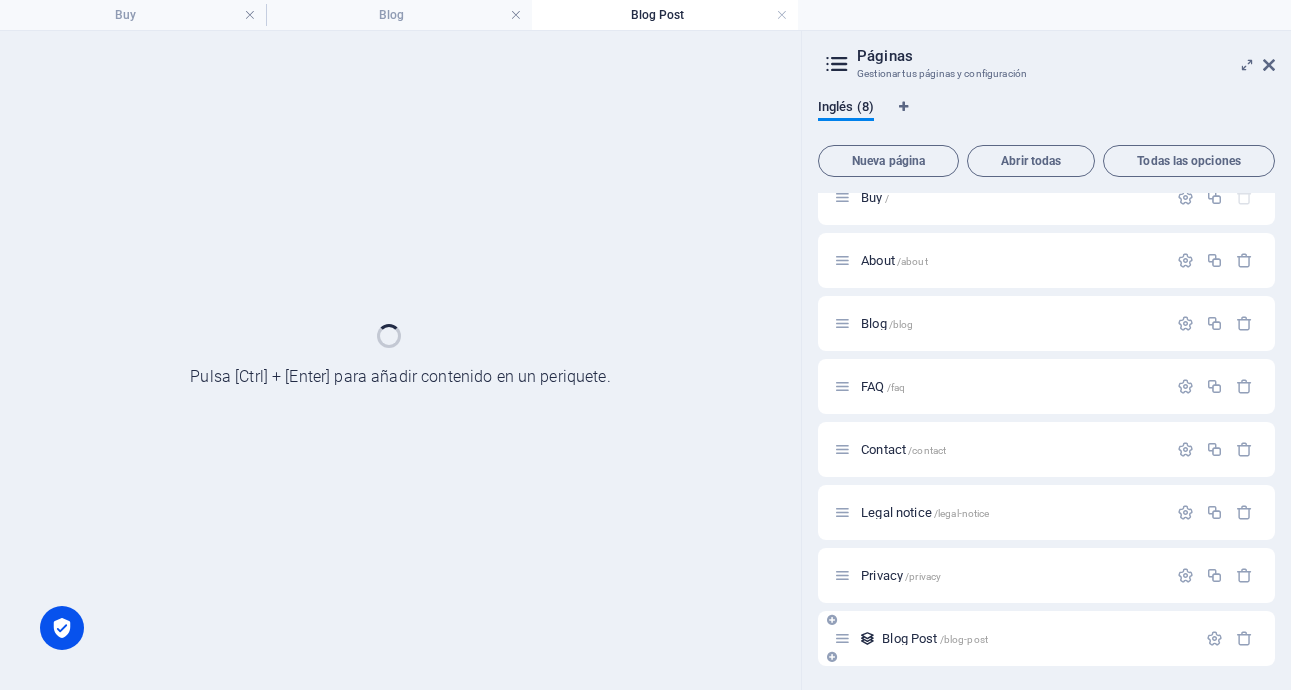 scroll, scrollTop: 23, scrollLeft: 0, axis: vertical 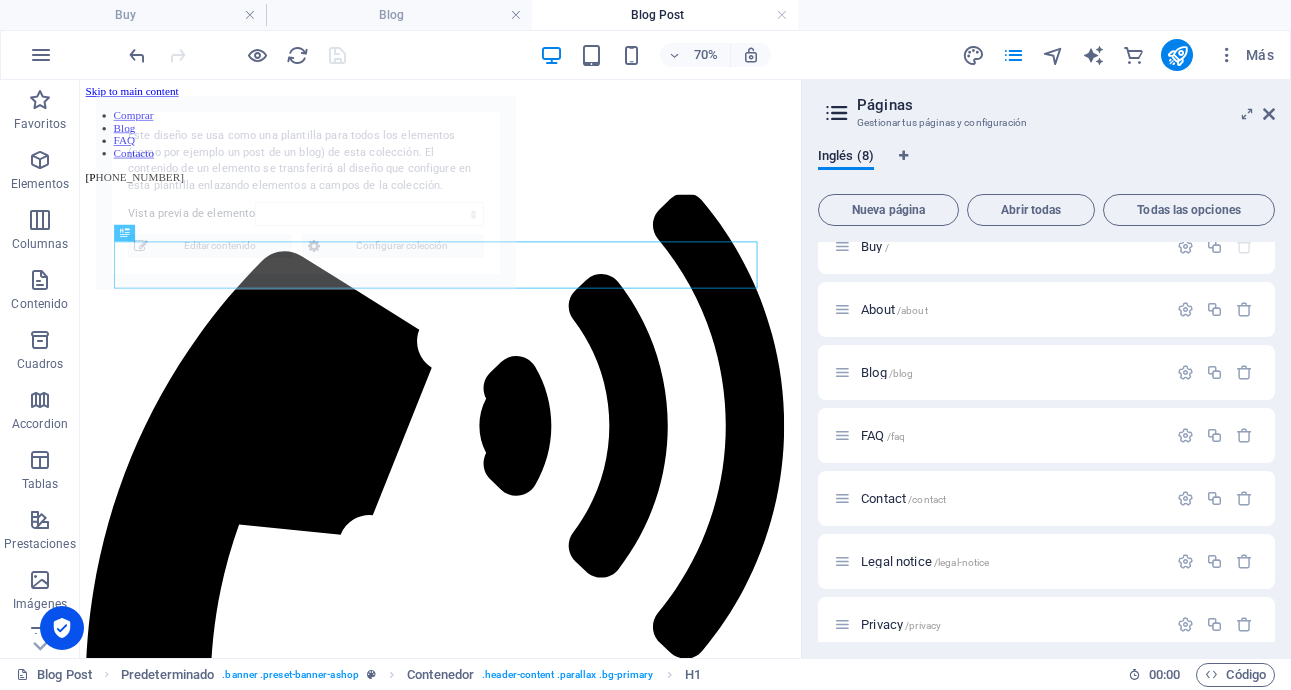 select on "686fda0679ba4bfd3e023488" 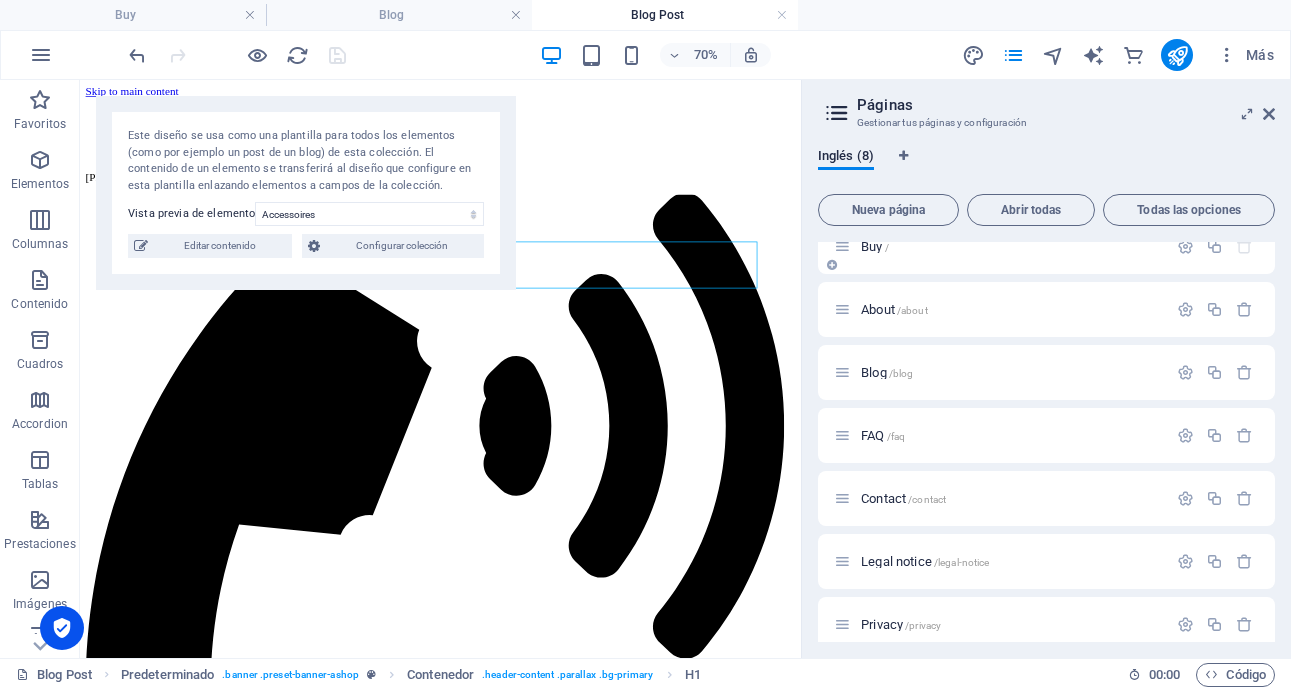 drag, startPoint x: 1007, startPoint y: 254, endPoint x: 866, endPoint y: 253, distance: 141.00354 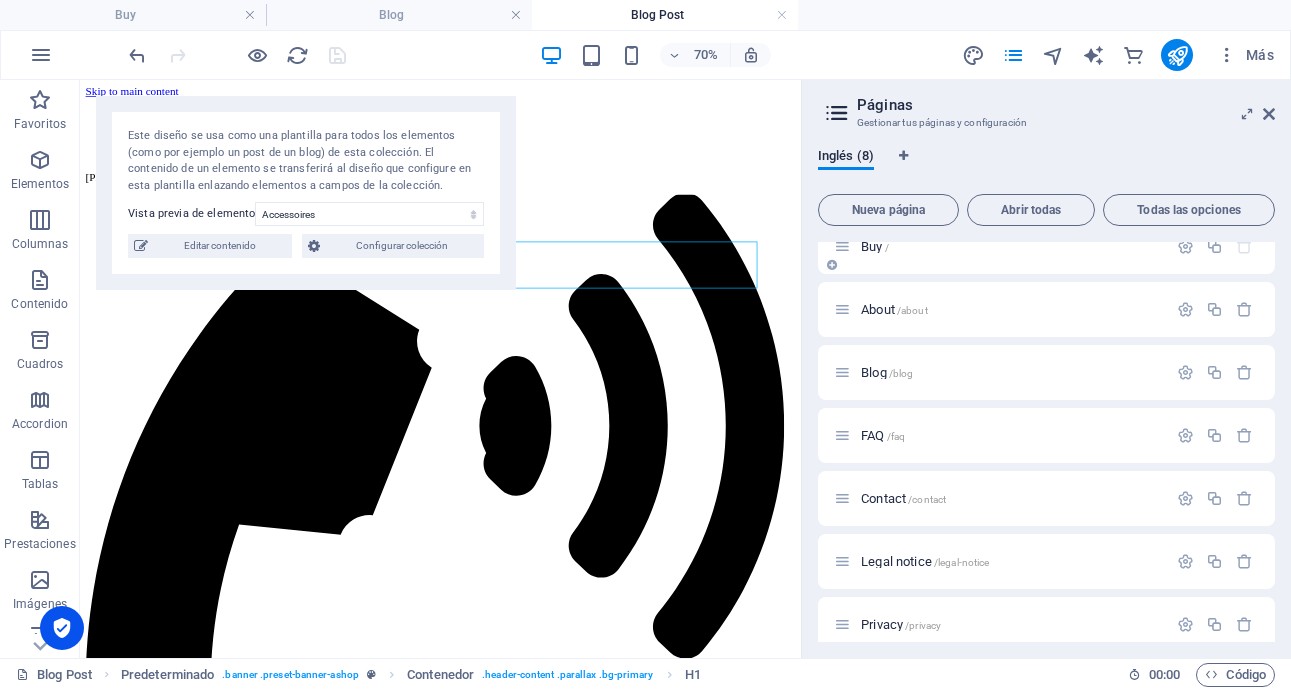 click on "Buy /" at bounding box center [875, 246] 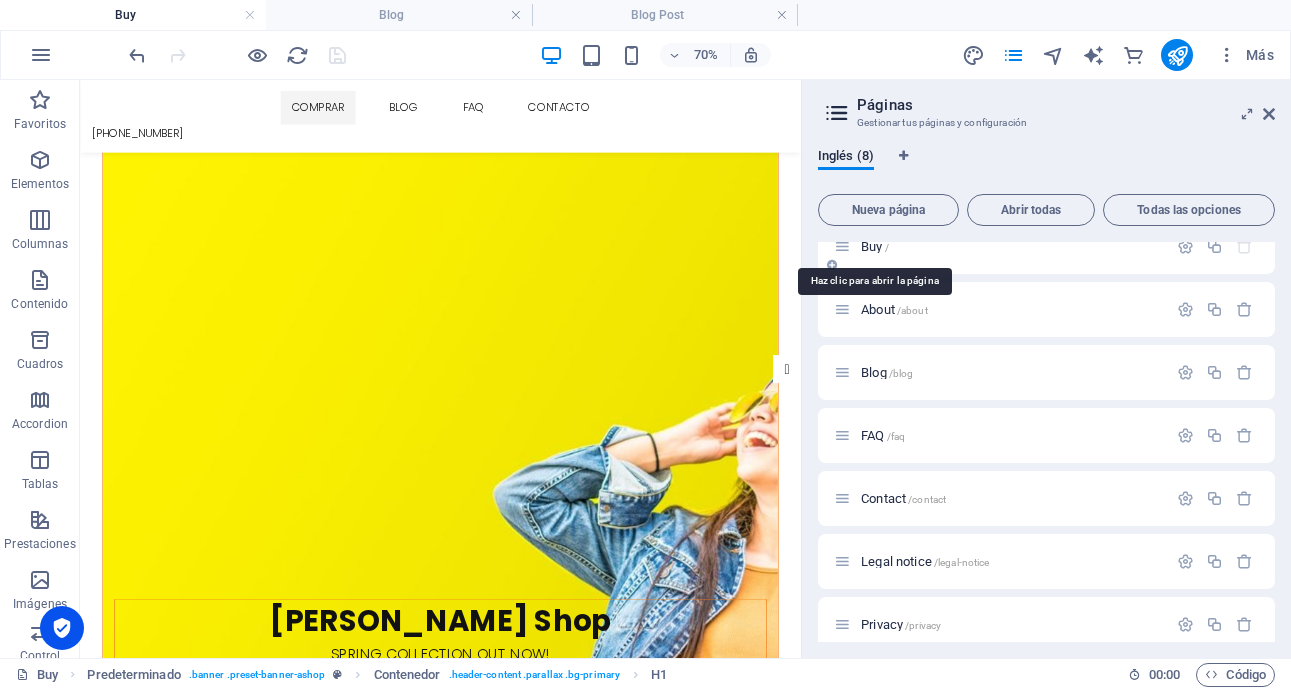 scroll, scrollTop: 1260, scrollLeft: 0, axis: vertical 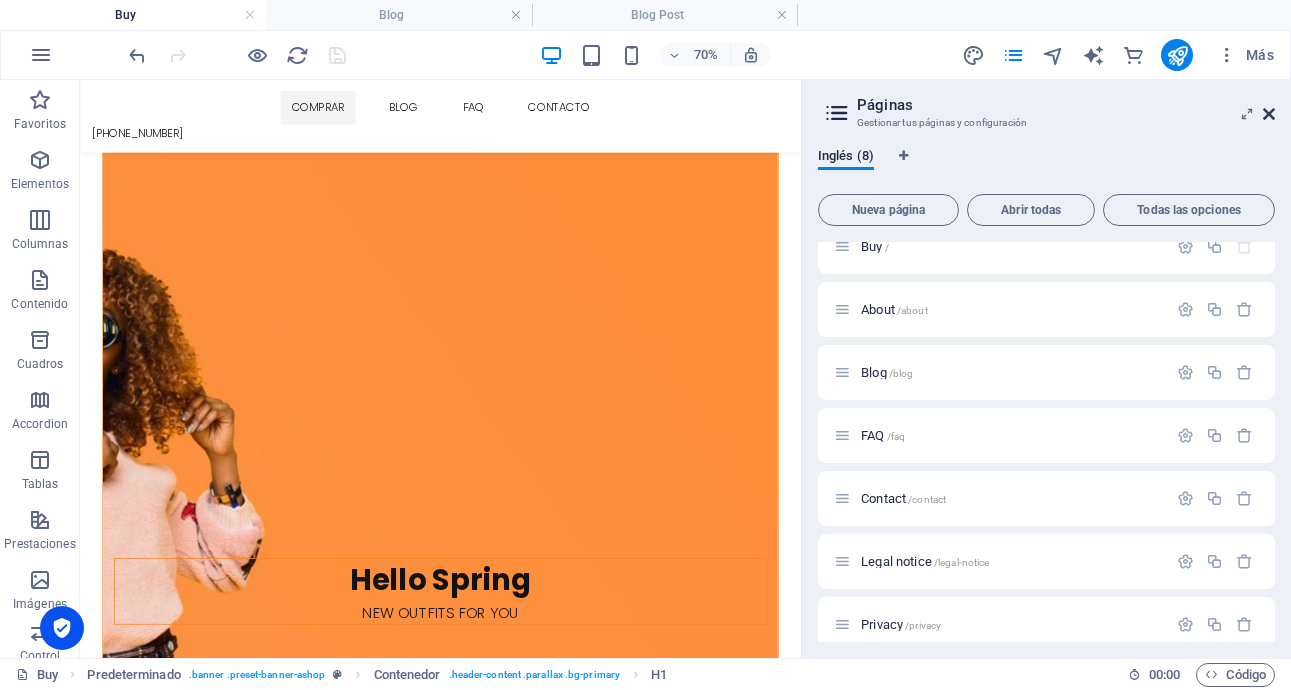 click at bounding box center (1269, 114) 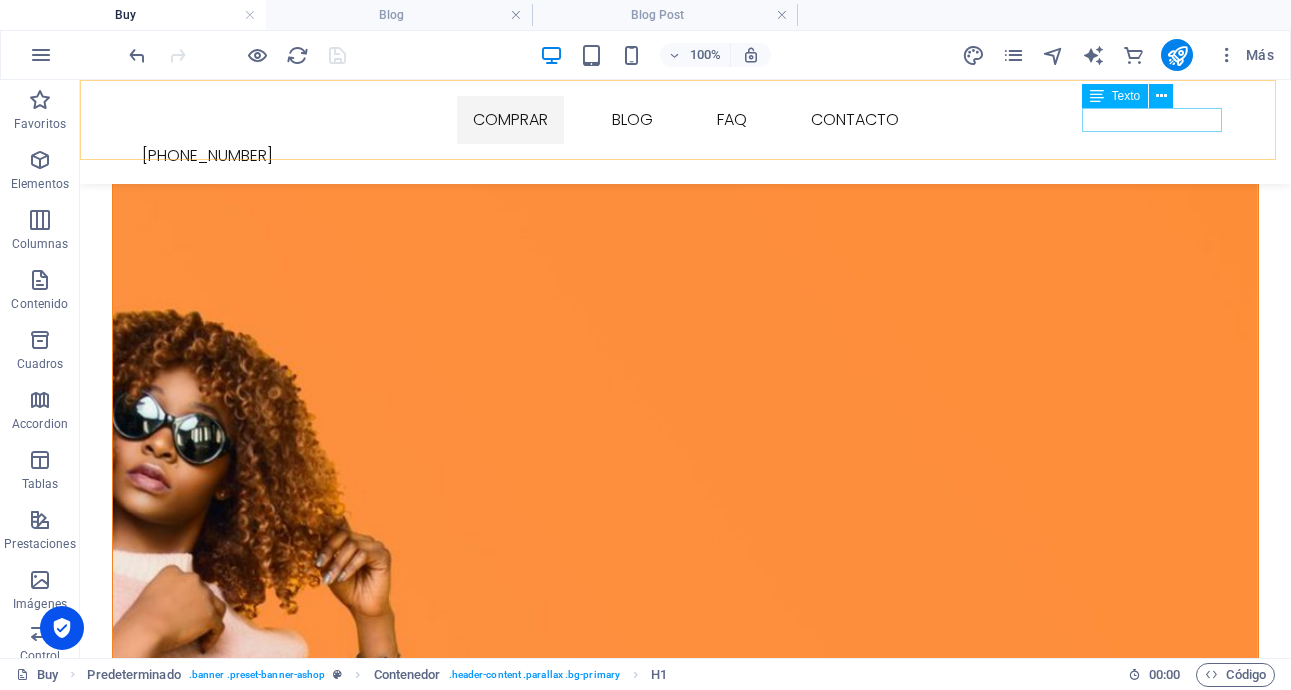 click on "+569 9091 6595" at bounding box center [686, 156] 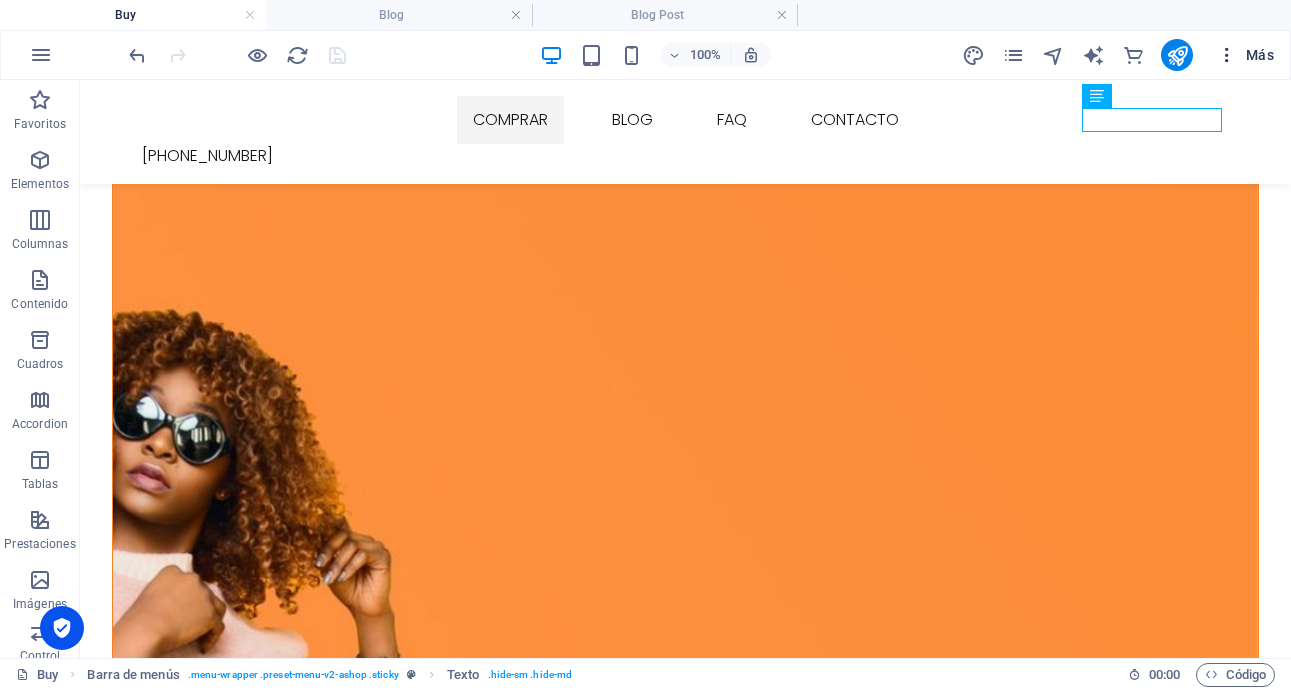 click on "Más" at bounding box center [1245, 55] 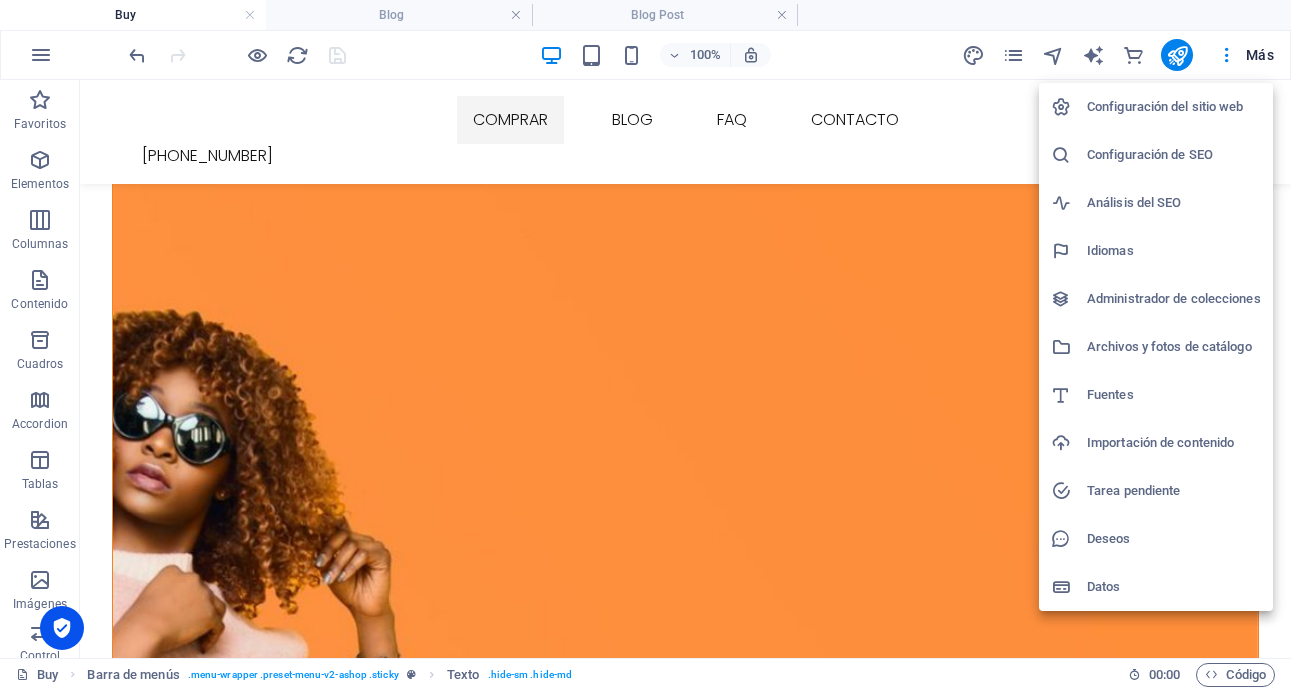click on "Configuración del sitio web" at bounding box center [1174, 107] 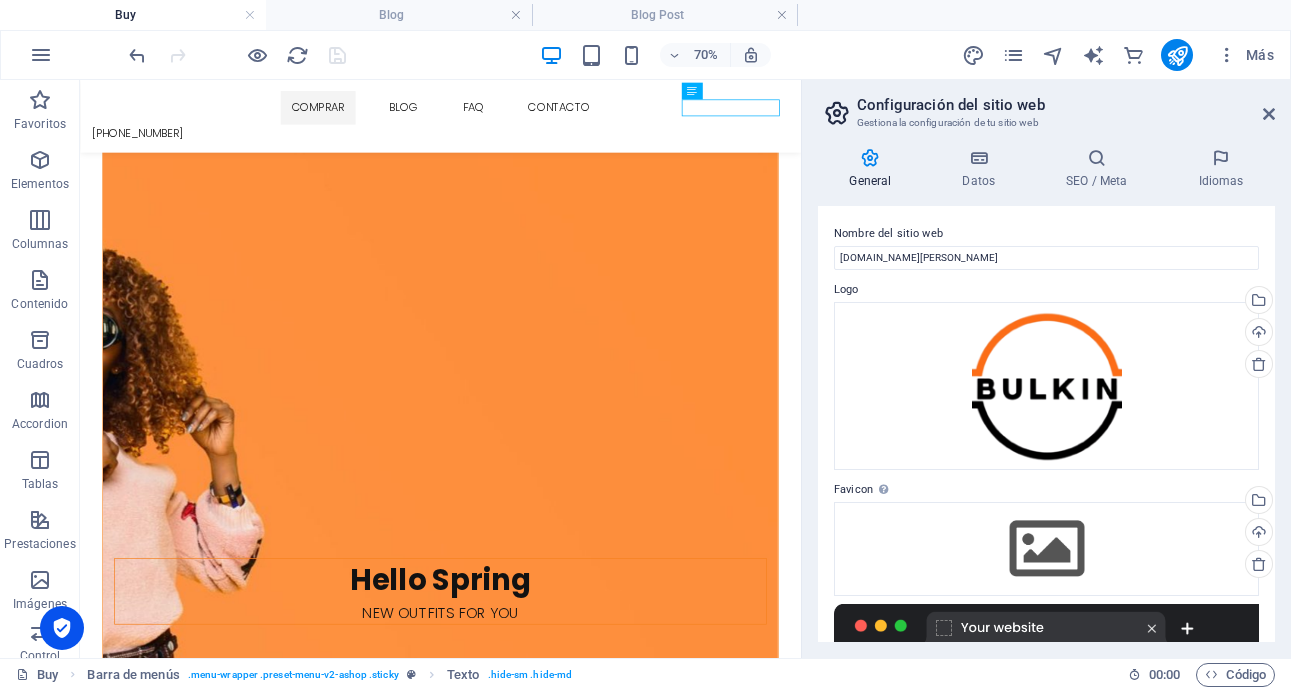 scroll, scrollTop: 1332, scrollLeft: 0, axis: vertical 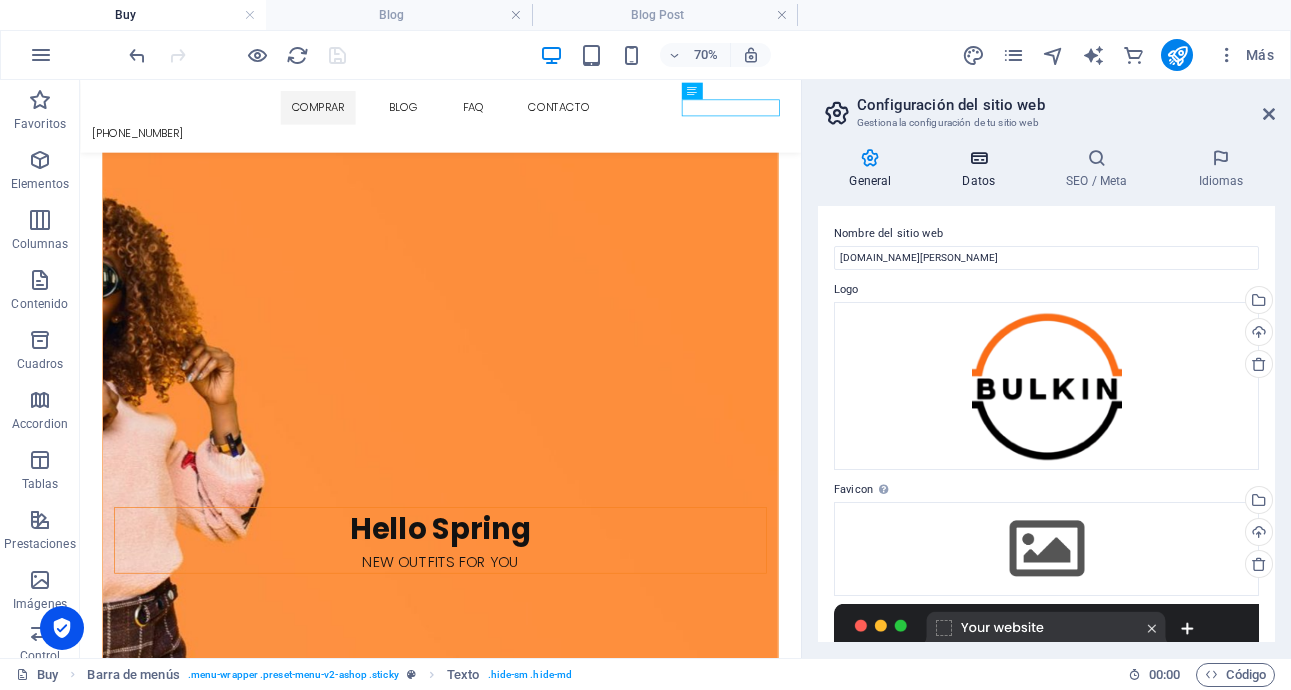 click on "Datos" at bounding box center (983, 169) 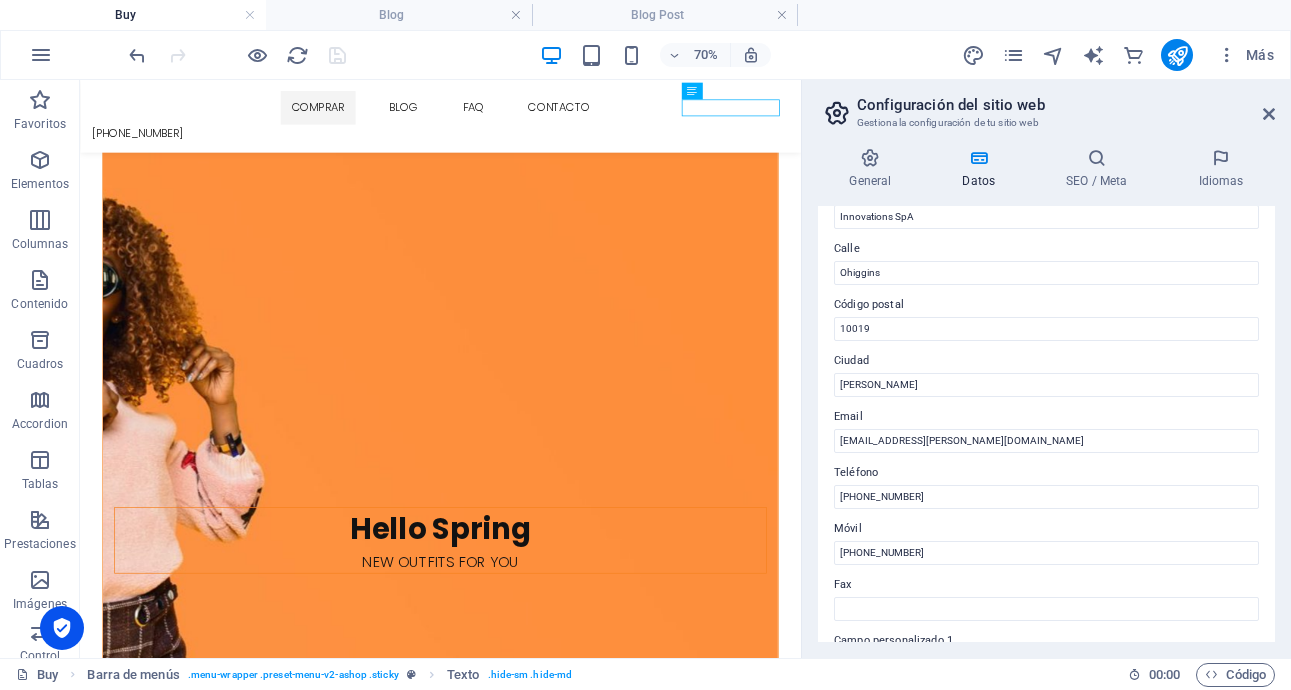 scroll, scrollTop: 190, scrollLeft: 0, axis: vertical 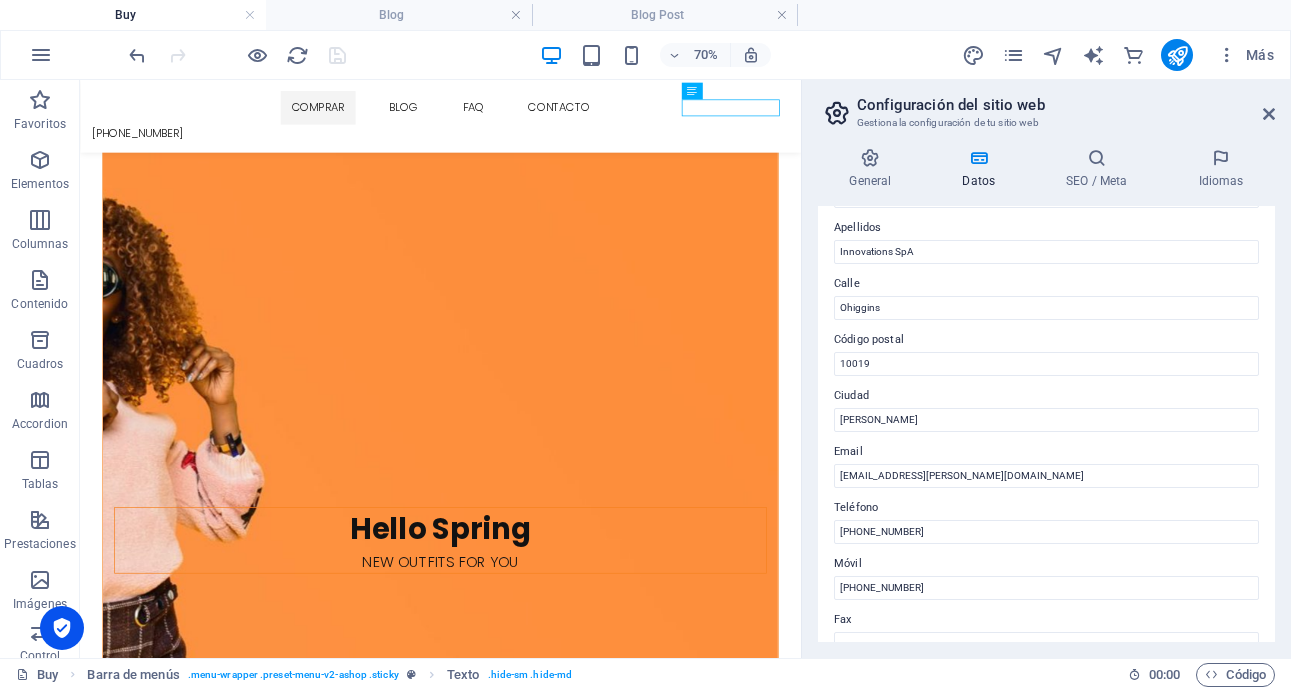 click on "Ciudad" at bounding box center [1046, 396] 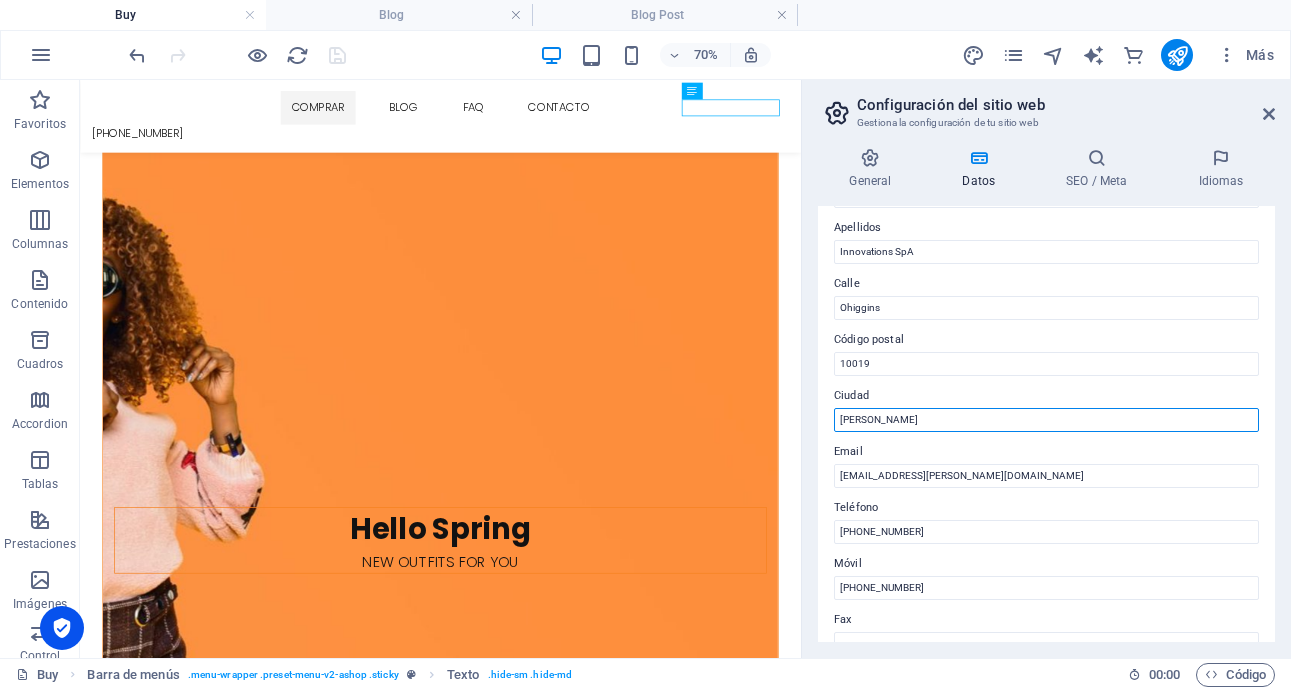 click on "Concepcion" at bounding box center (1046, 420) 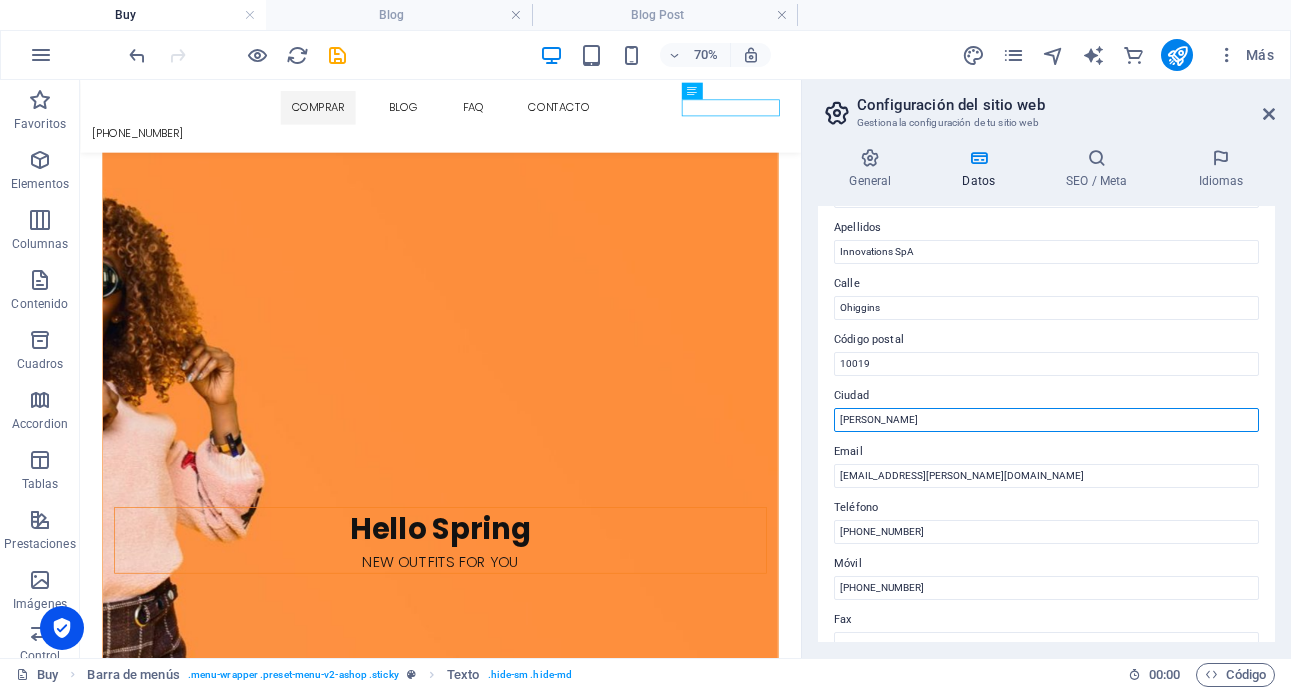 click on "Concepción" at bounding box center (1046, 420) 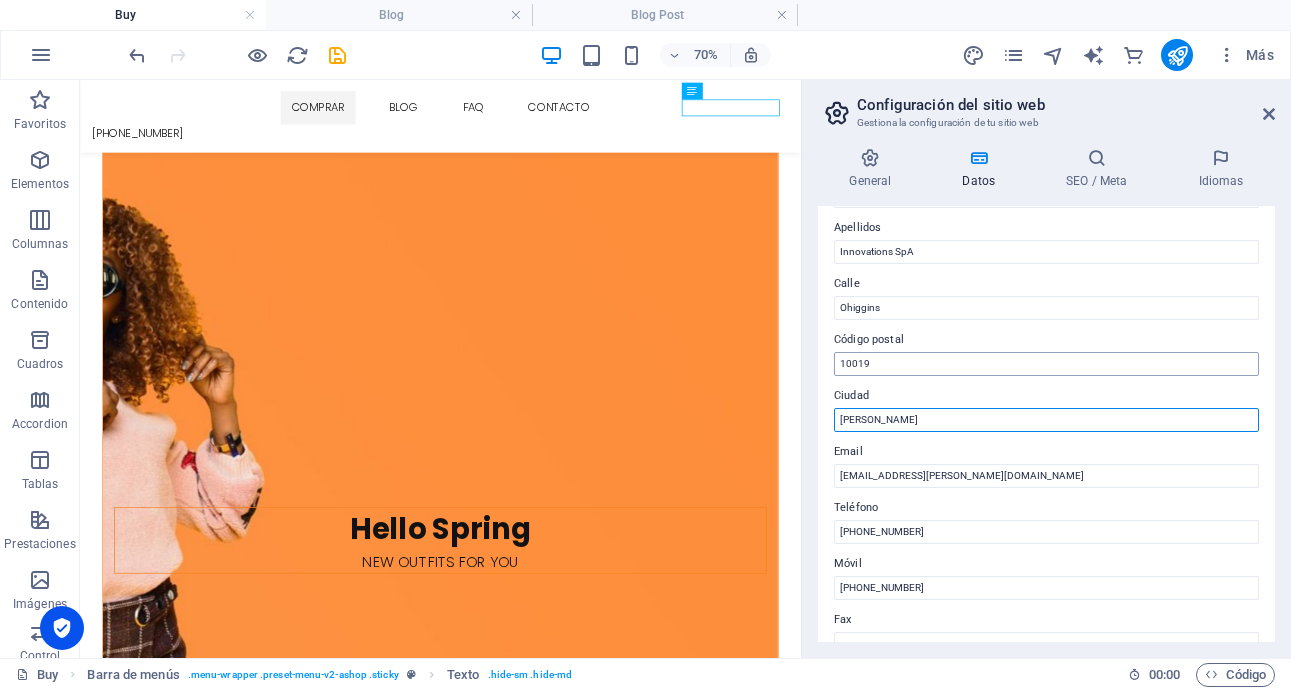 type on "Concepción" 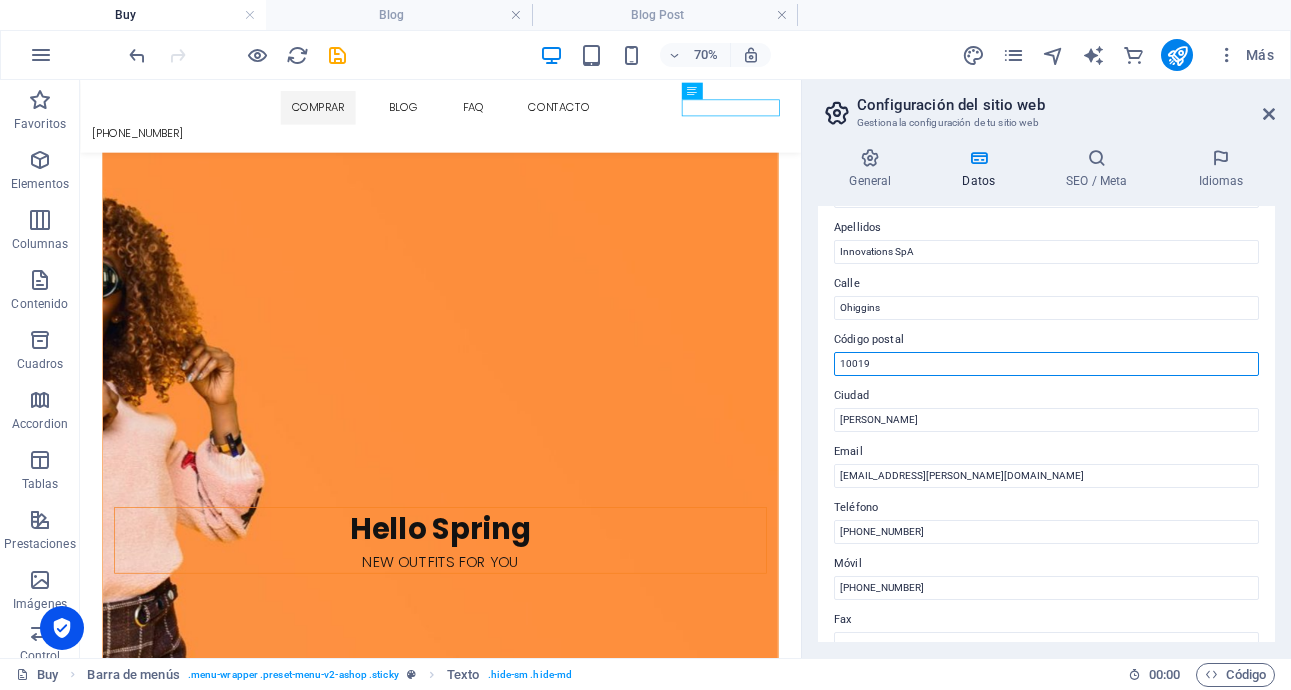 click on "10019" at bounding box center [1046, 364] 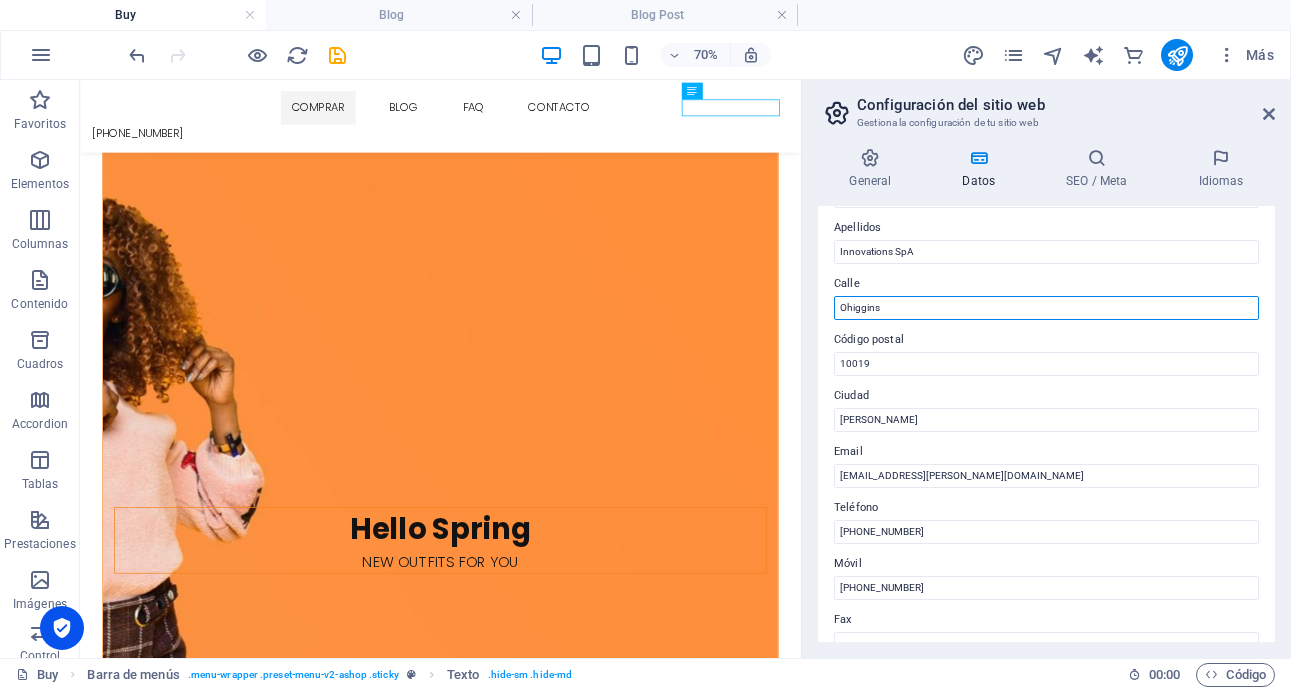 click on "Ohiggins" at bounding box center (1046, 308) 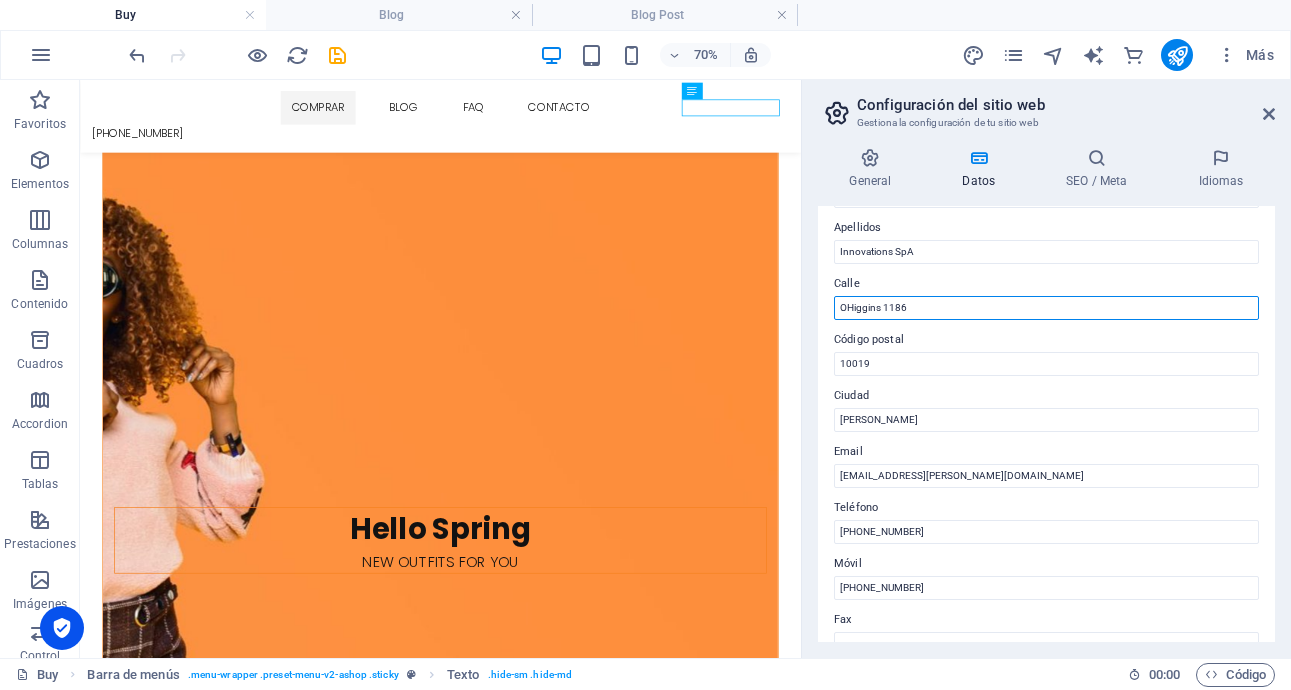 type on "OHiggins 1186" 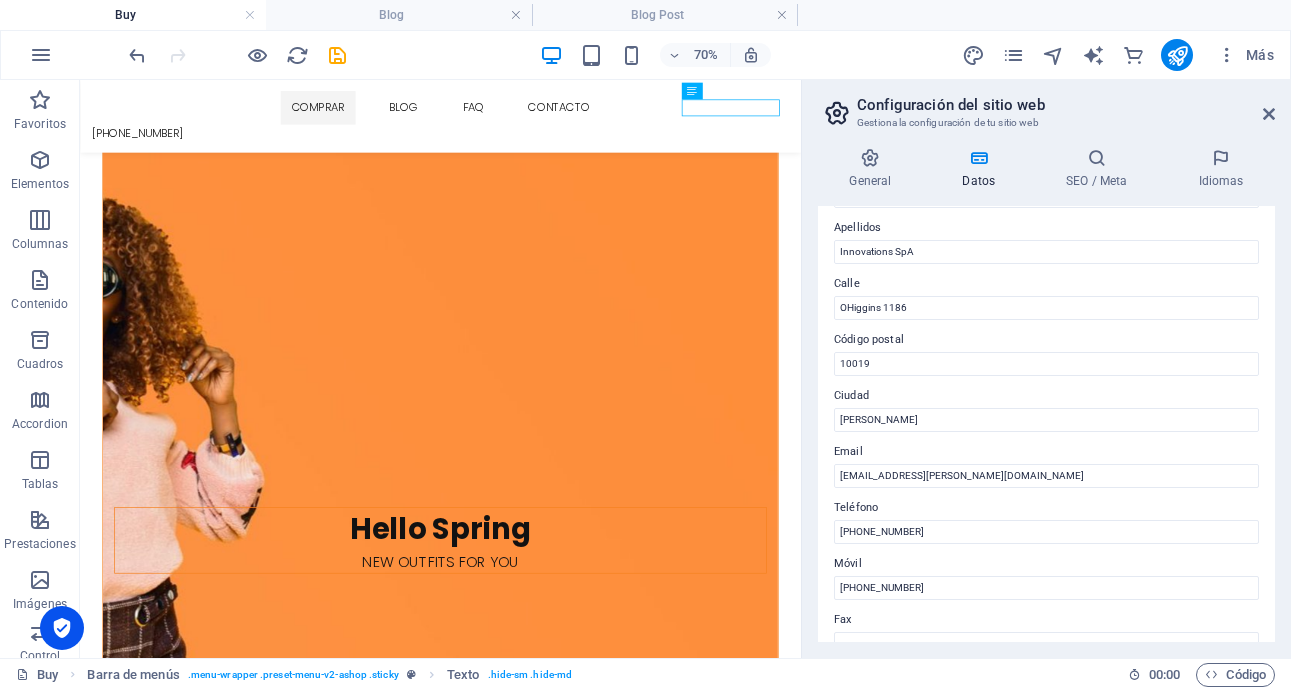 drag, startPoint x: 1270, startPoint y: 423, endPoint x: 1280, endPoint y: 343, distance: 80.622574 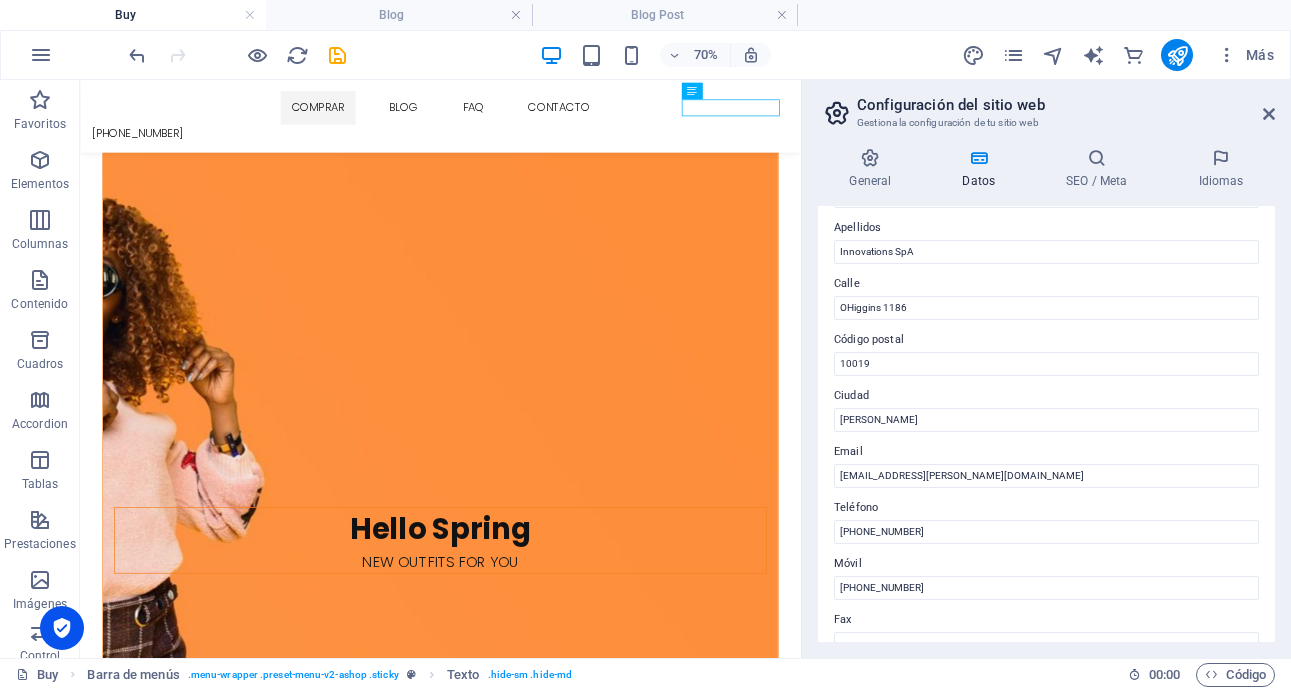 scroll, scrollTop: 0, scrollLeft: 0, axis: both 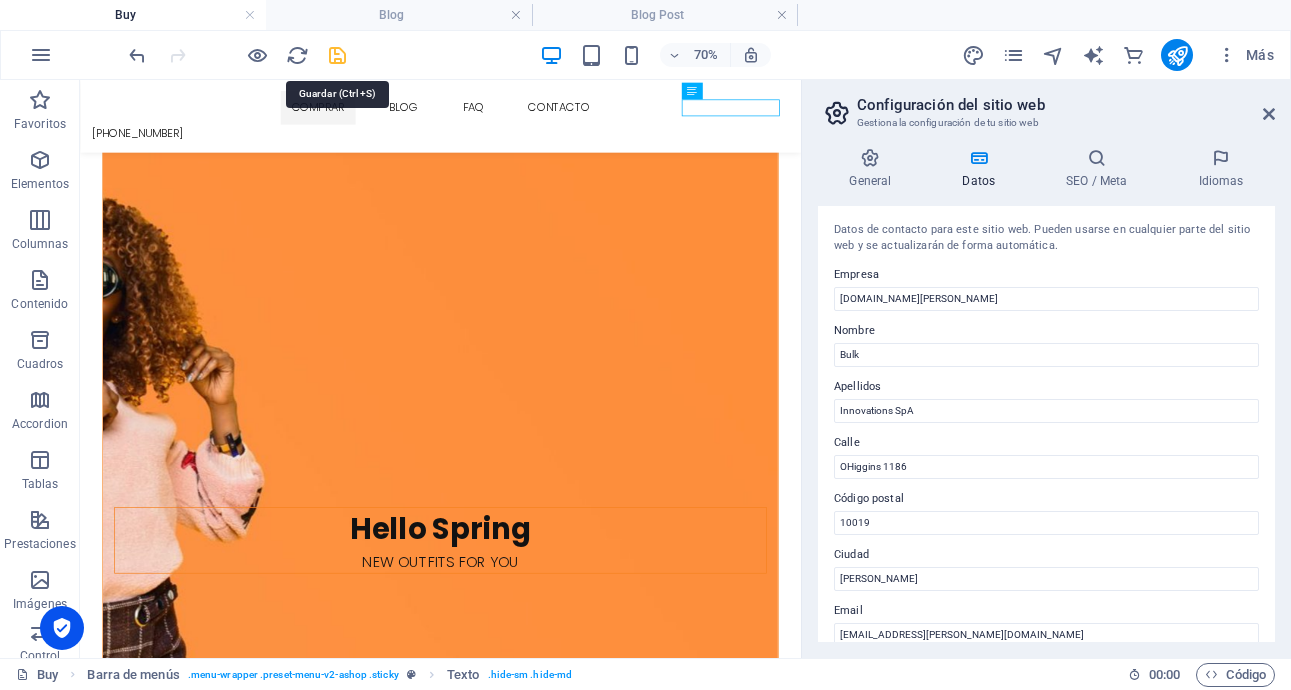 click at bounding box center [337, 55] 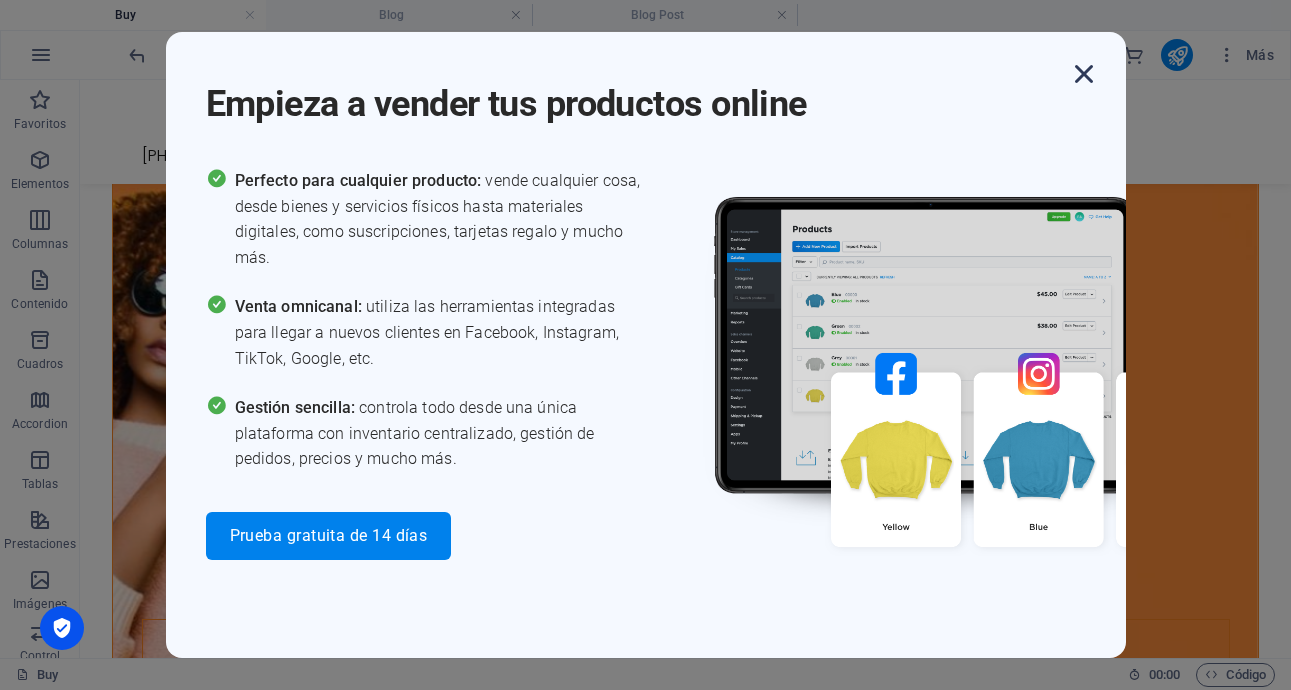 click at bounding box center [1084, 74] 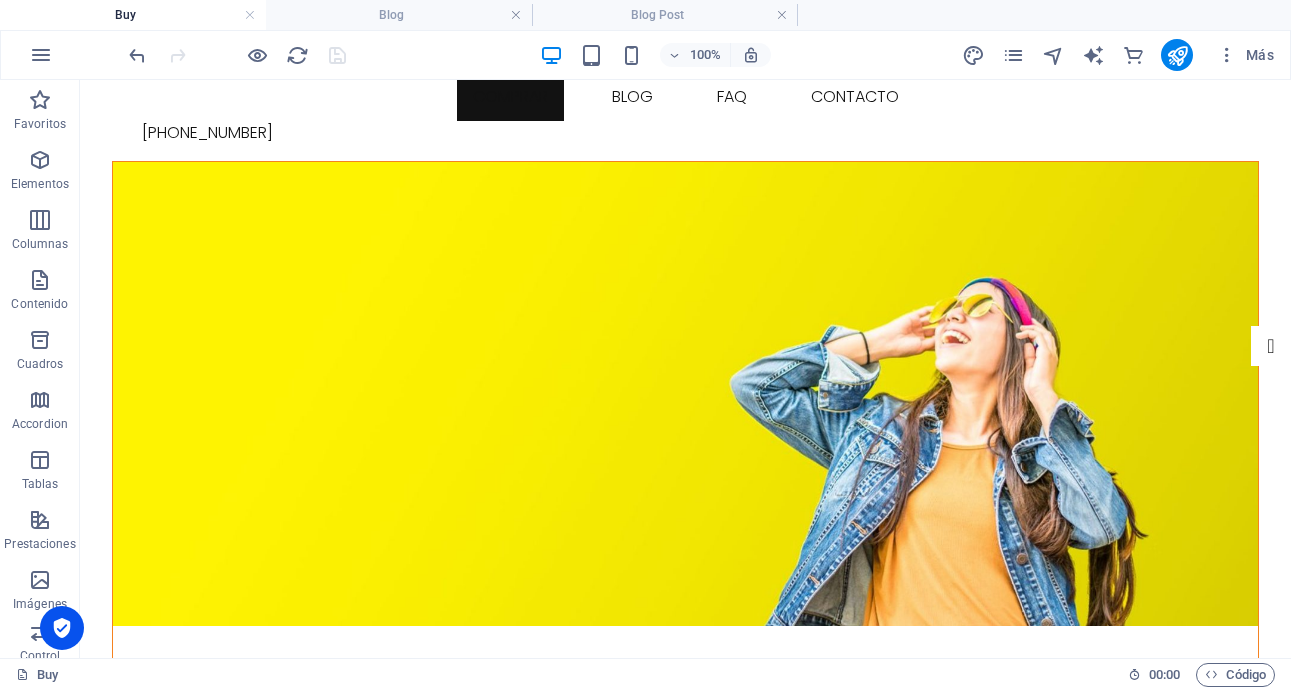 scroll, scrollTop: 0, scrollLeft: 0, axis: both 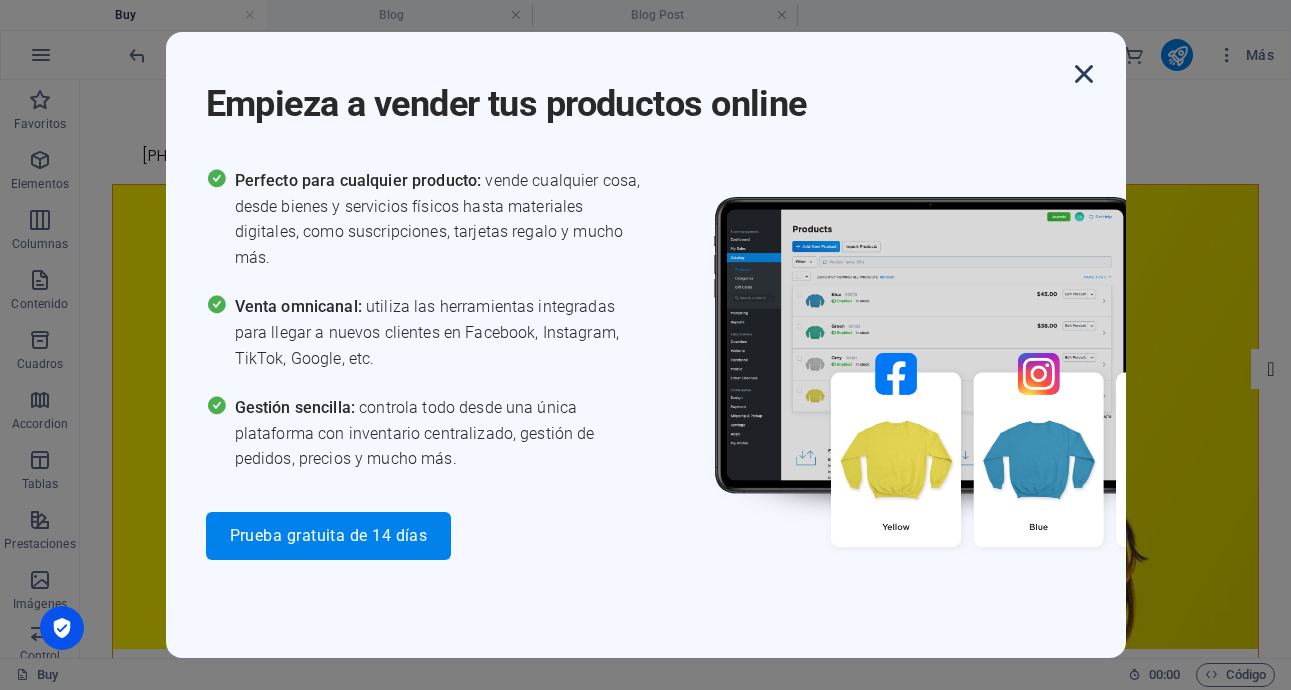 click at bounding box center [1084, 74] 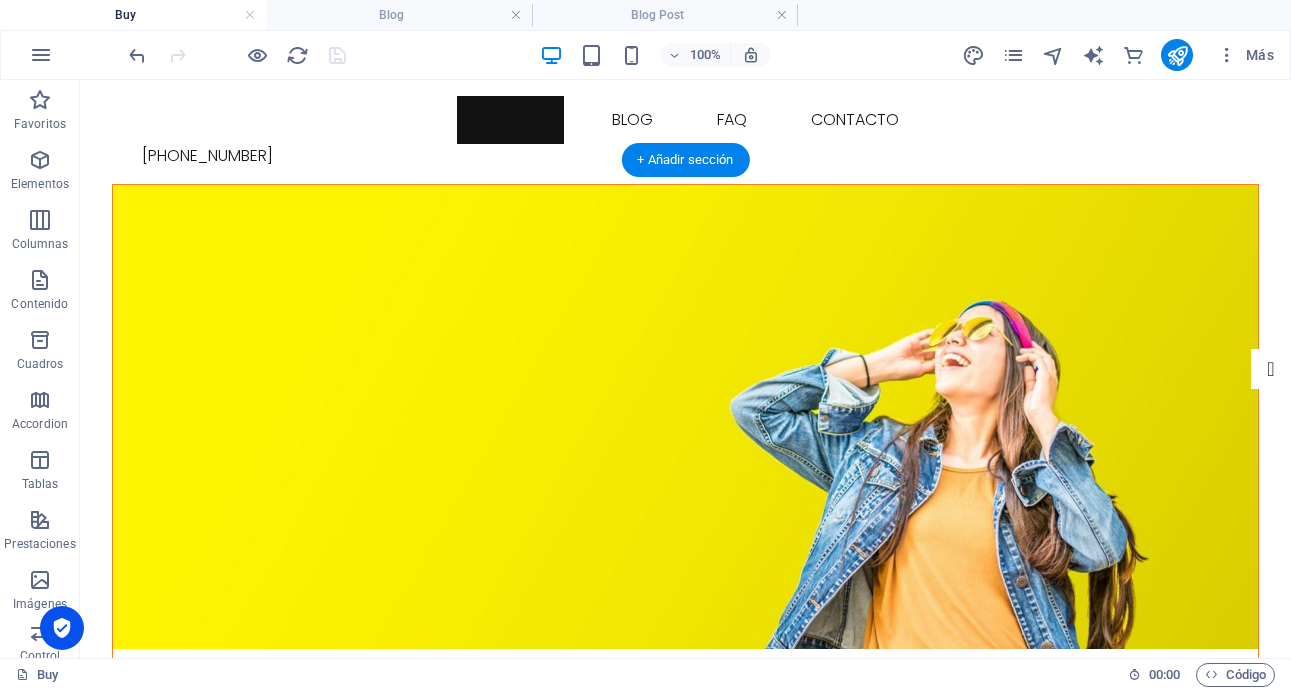 click at bounding box center [685, 417] 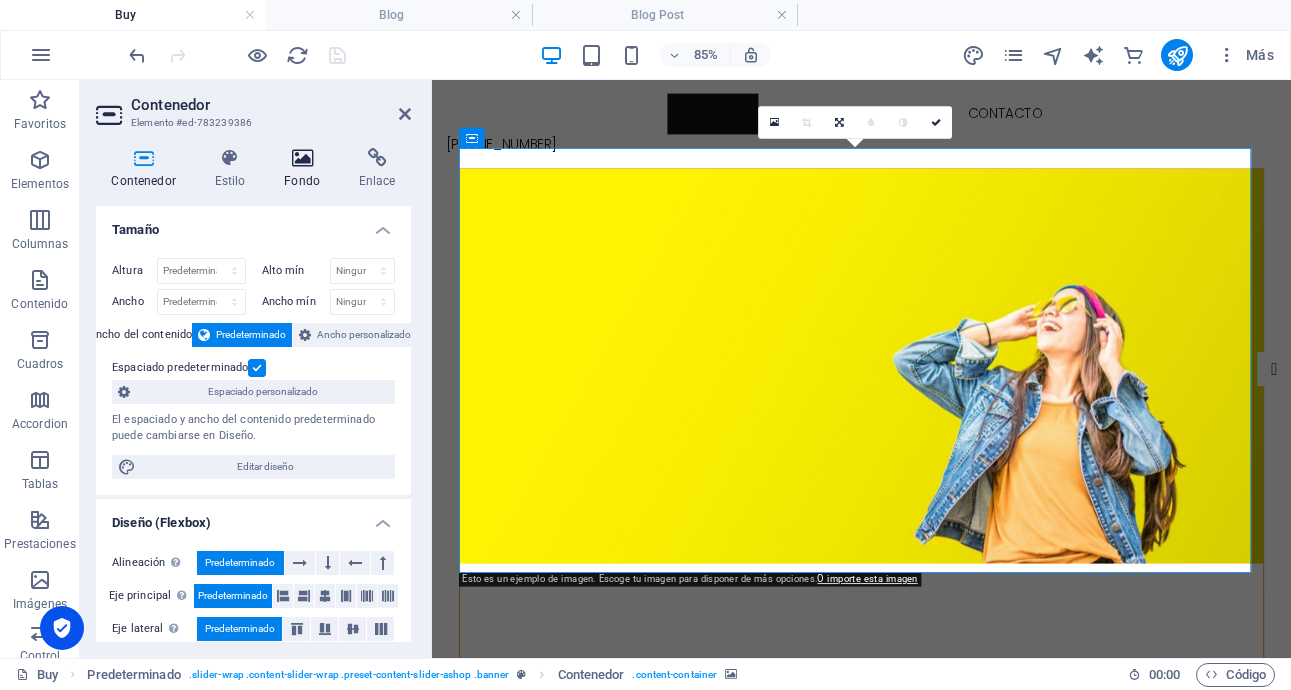 click at bounding box center (302, 158) 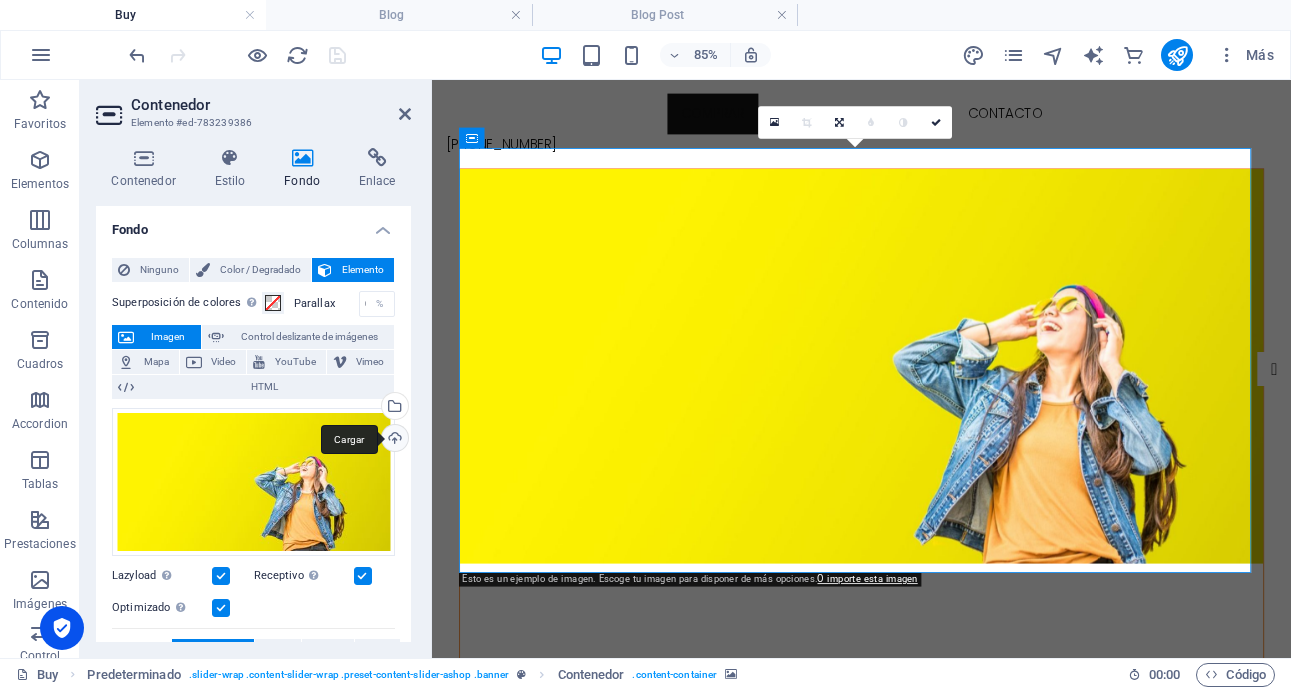 click on "Cargar" at bounding box center [393, 440] 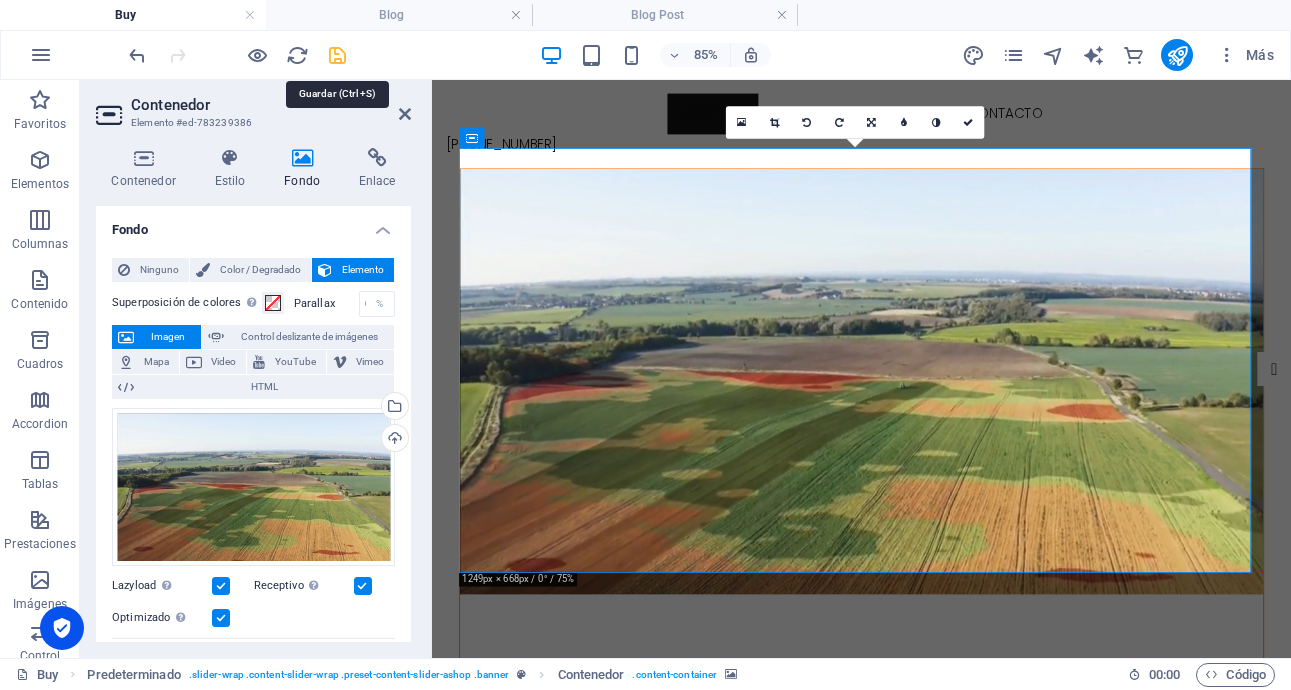 click at bounding box center [337, 55] 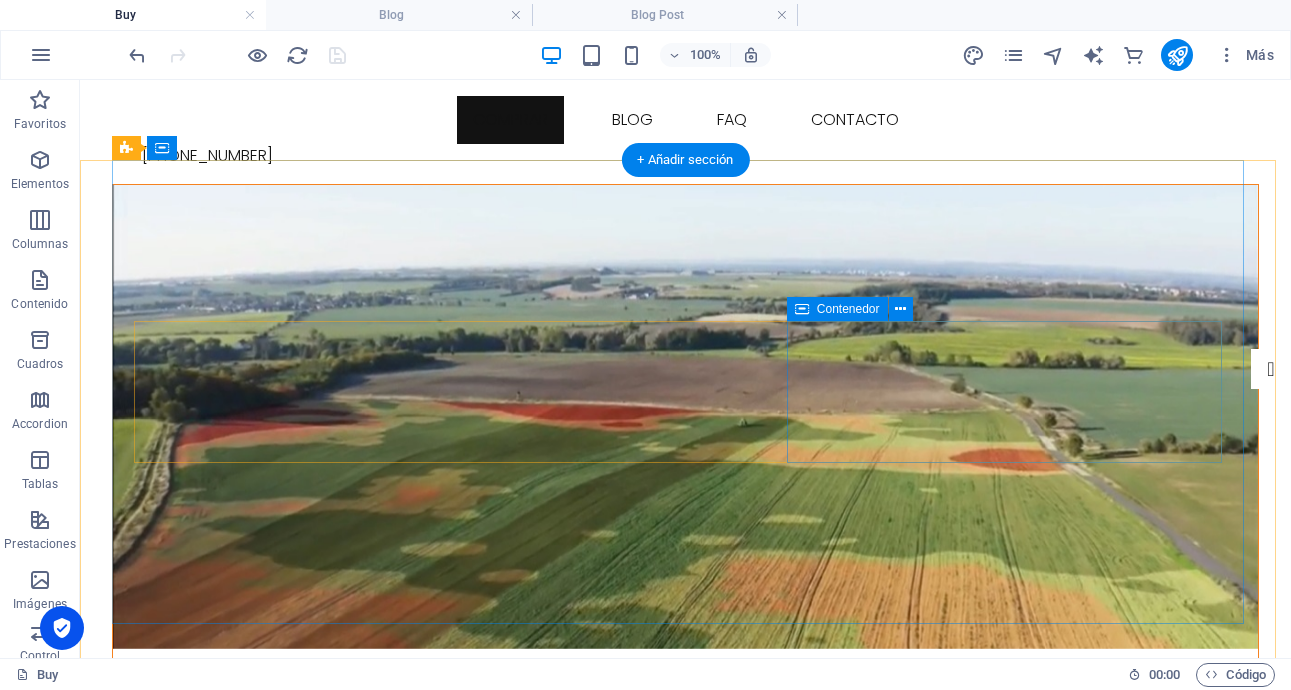 click on "Suelta el contenido aquí o  Añadir elementos  Pegar portapapeles" at bounding box center [686, 976] 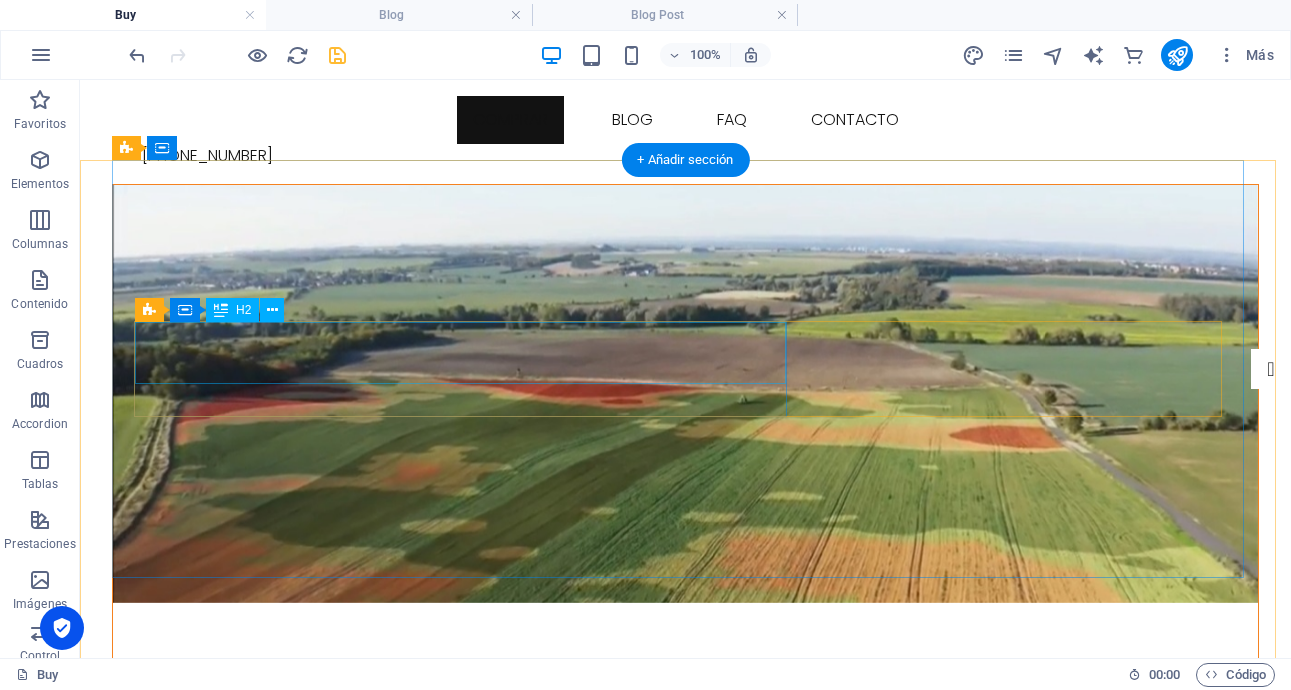 click on "Bulkin Shop" at bounding box center (686, 795) 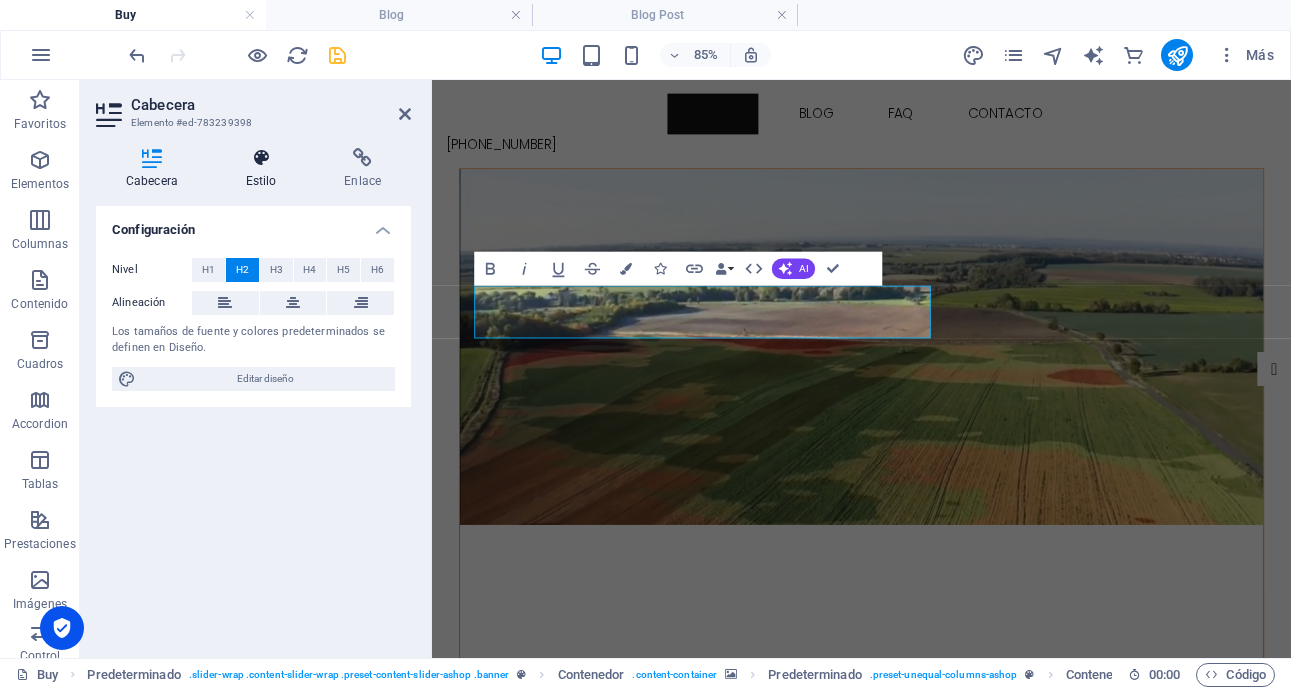 click on "Estilo" at bounding box center (265, 169) 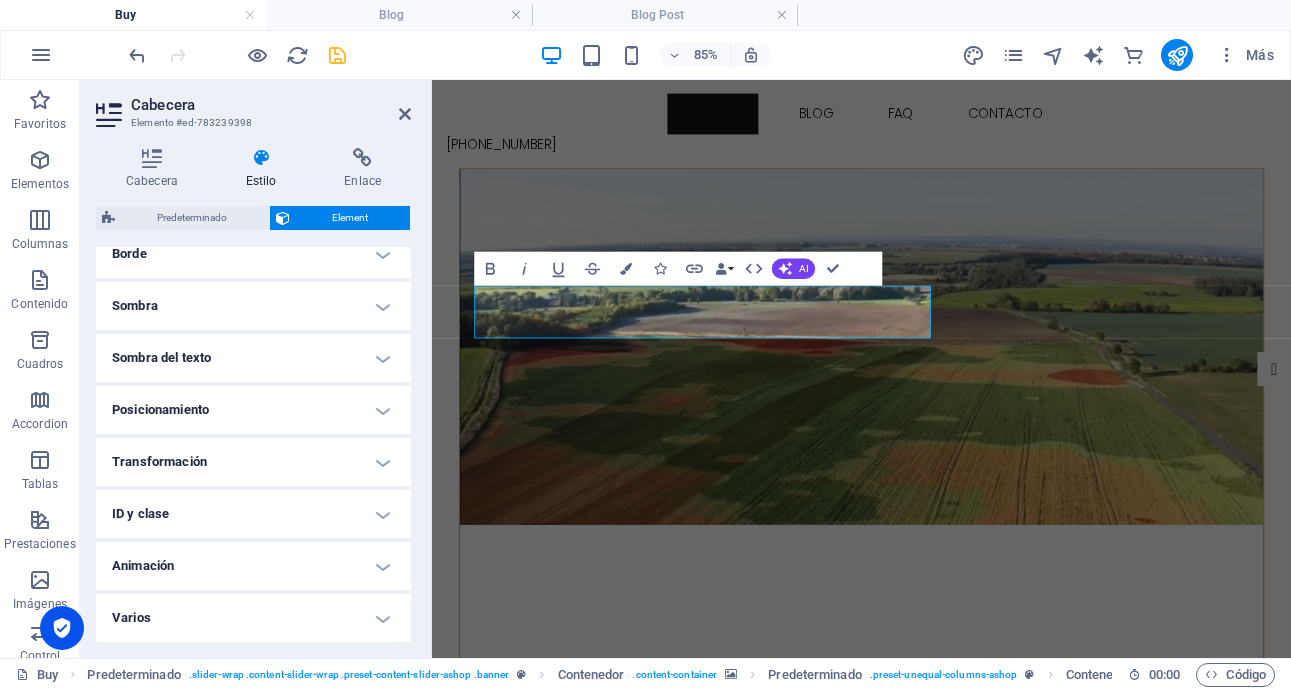 scroll, scrollTop: 0, scrollLeft: 0, axis: both 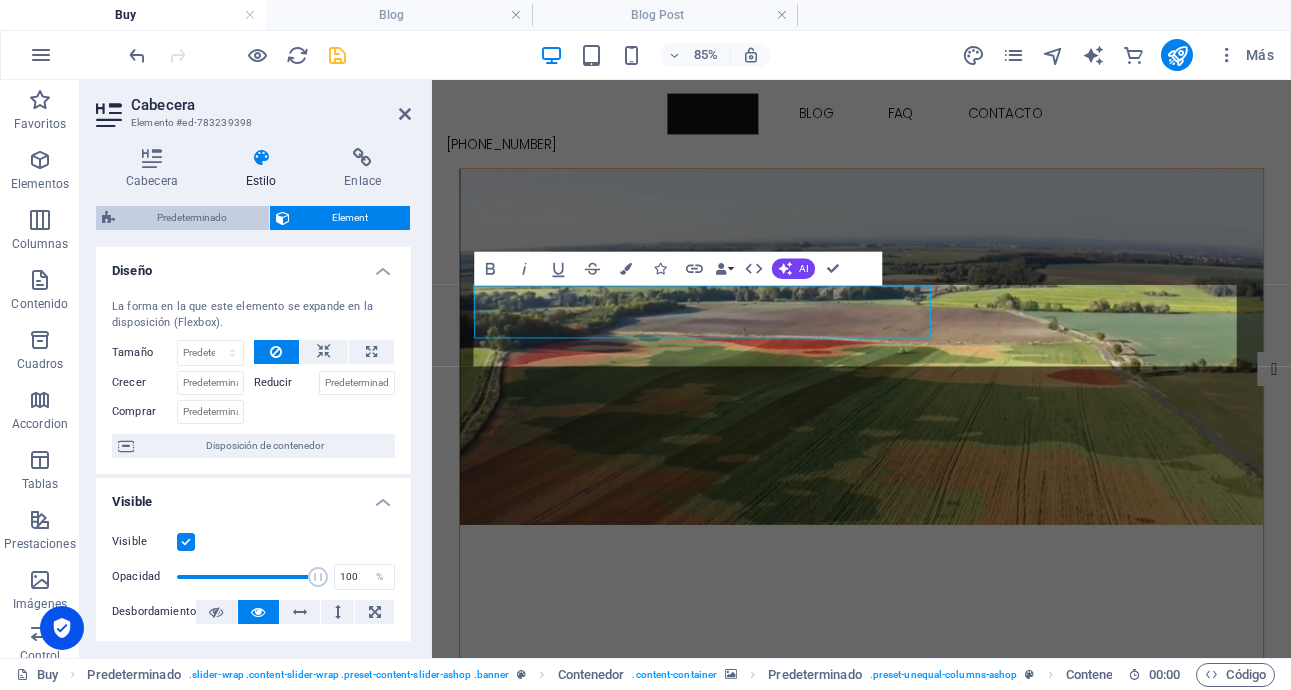 click on "Predeterminado" at bounding box center [192, 218] 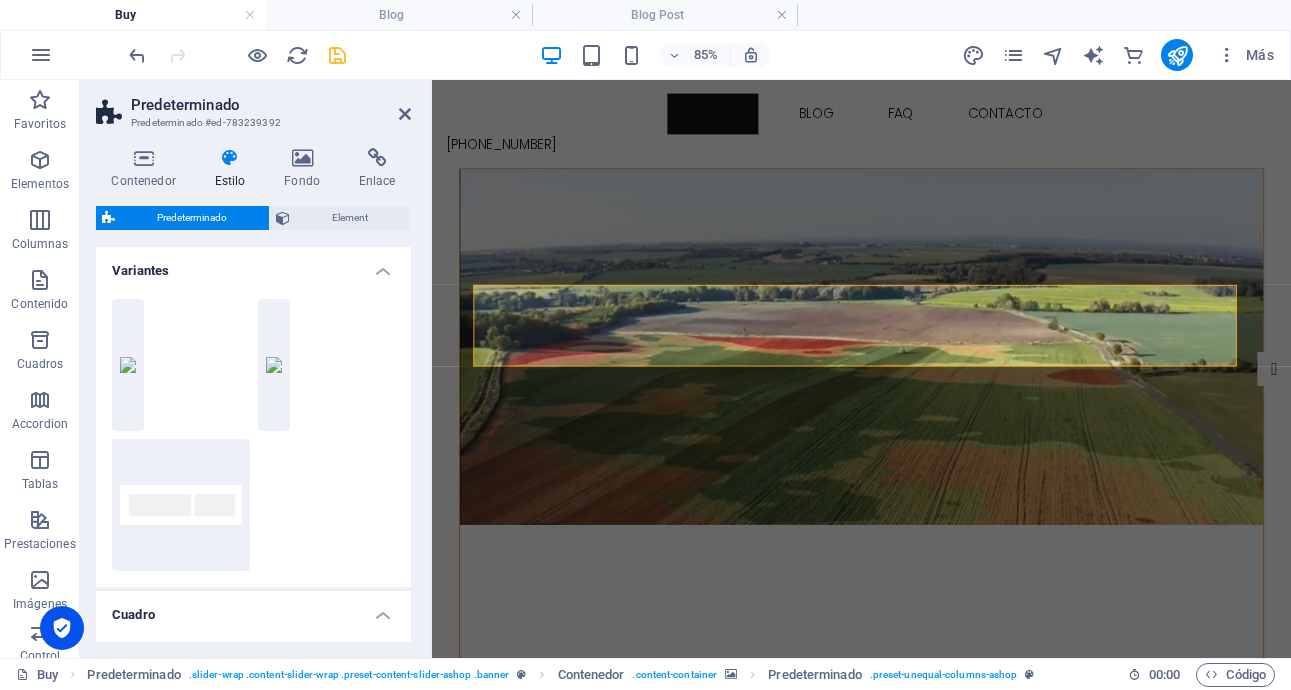 click at bounding box center [230, 158] 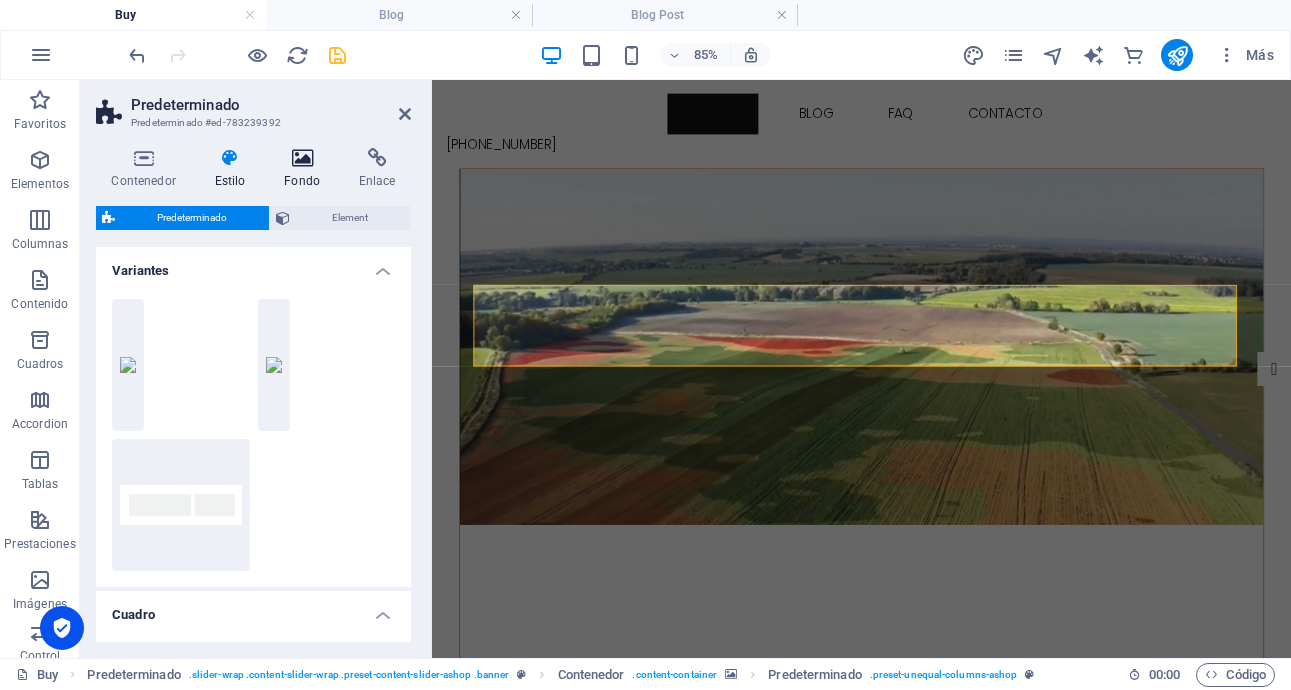 click on "Fondo" at bounding box center (306, 169) 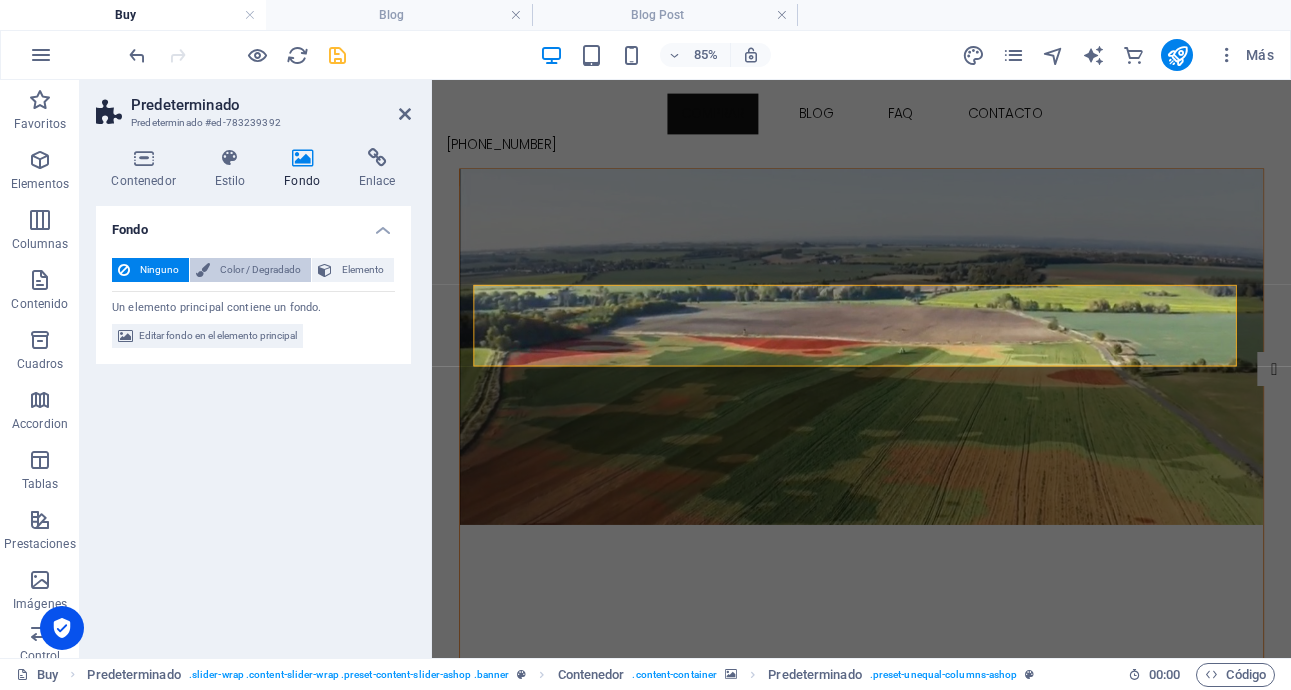 click on "Color / Degradado" at bounding box center (260, 270) 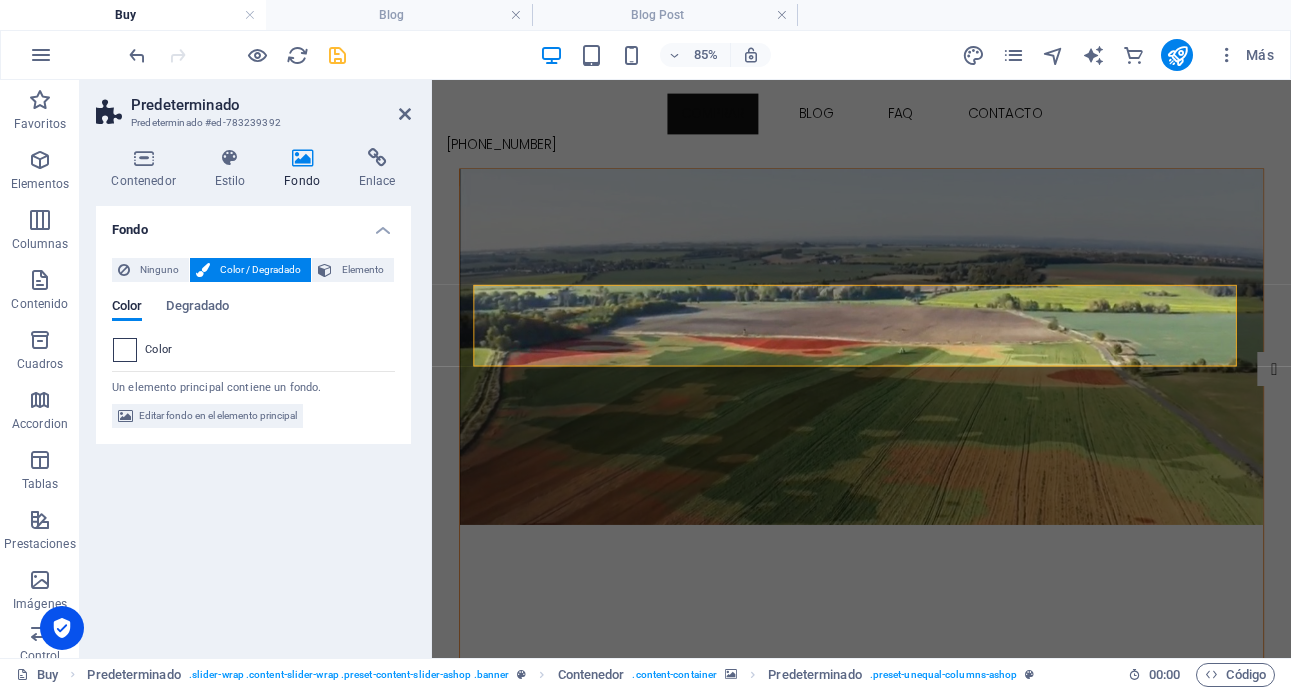 click at bounding box center [125, 350] 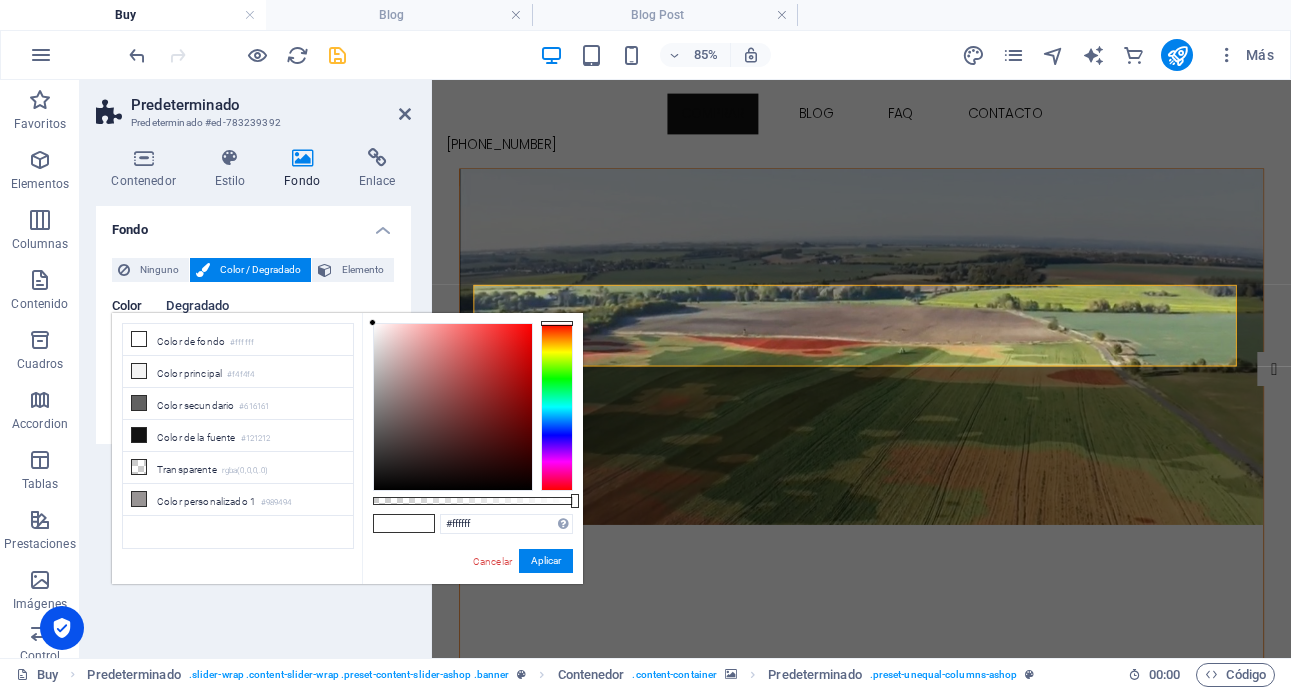 click on "Degradado" at bounding box center (197, 308) 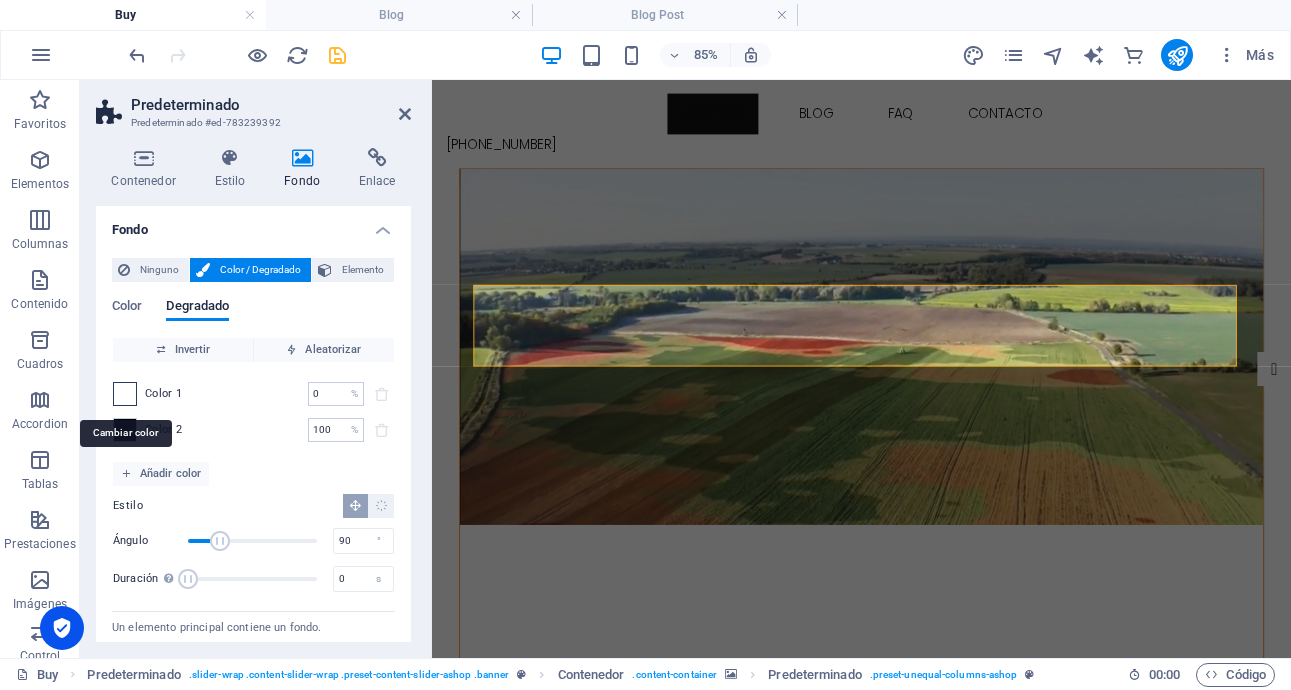 click at bounding box center [125, 394] 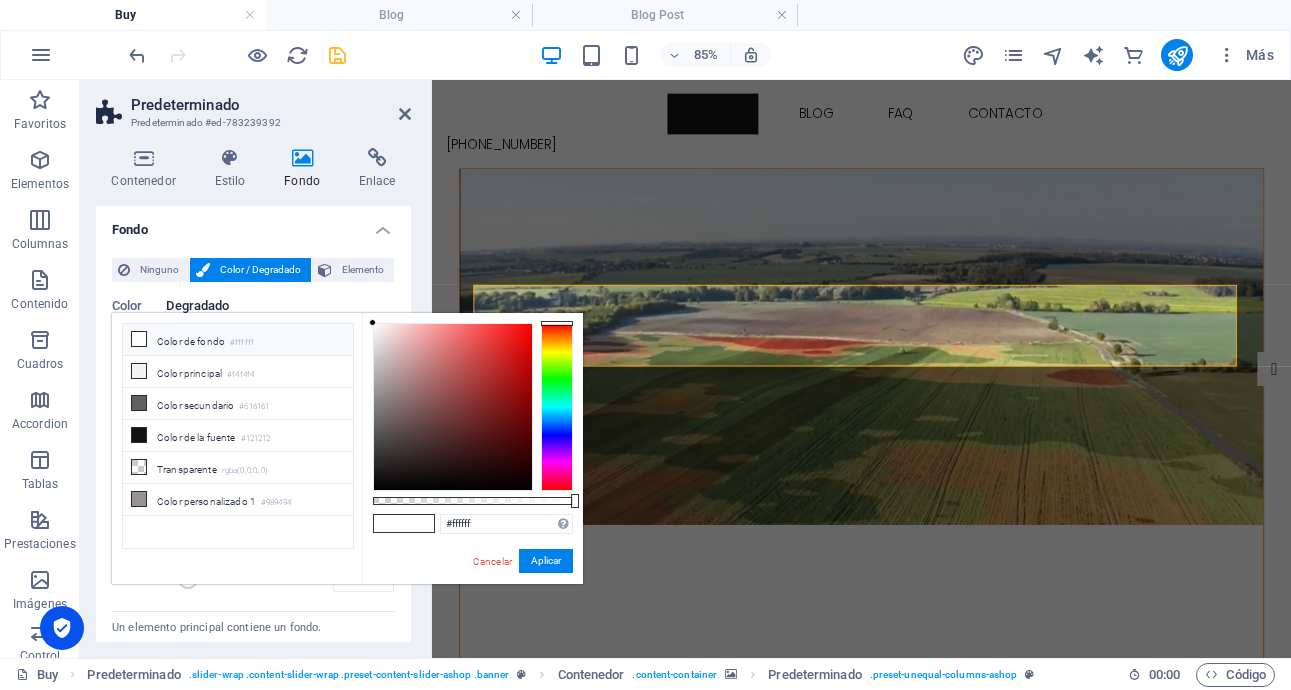 click at bounding box center [557, 407] 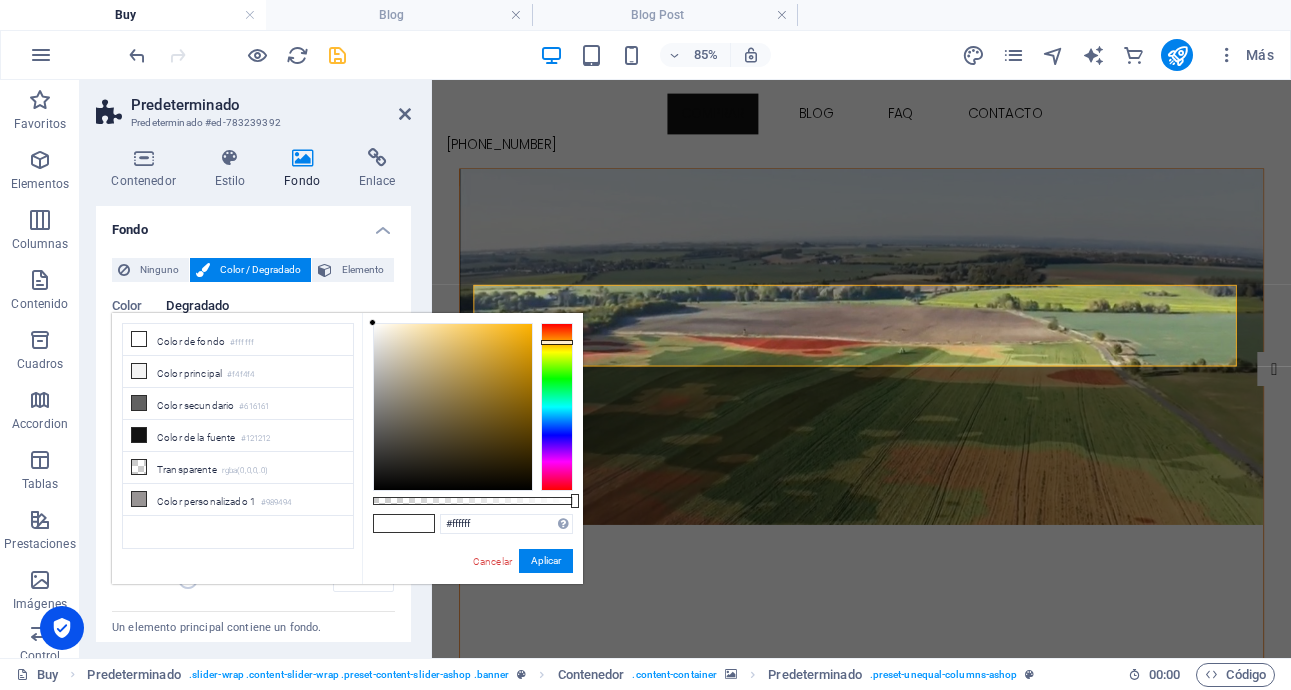 click at bounding box center [557, 342] 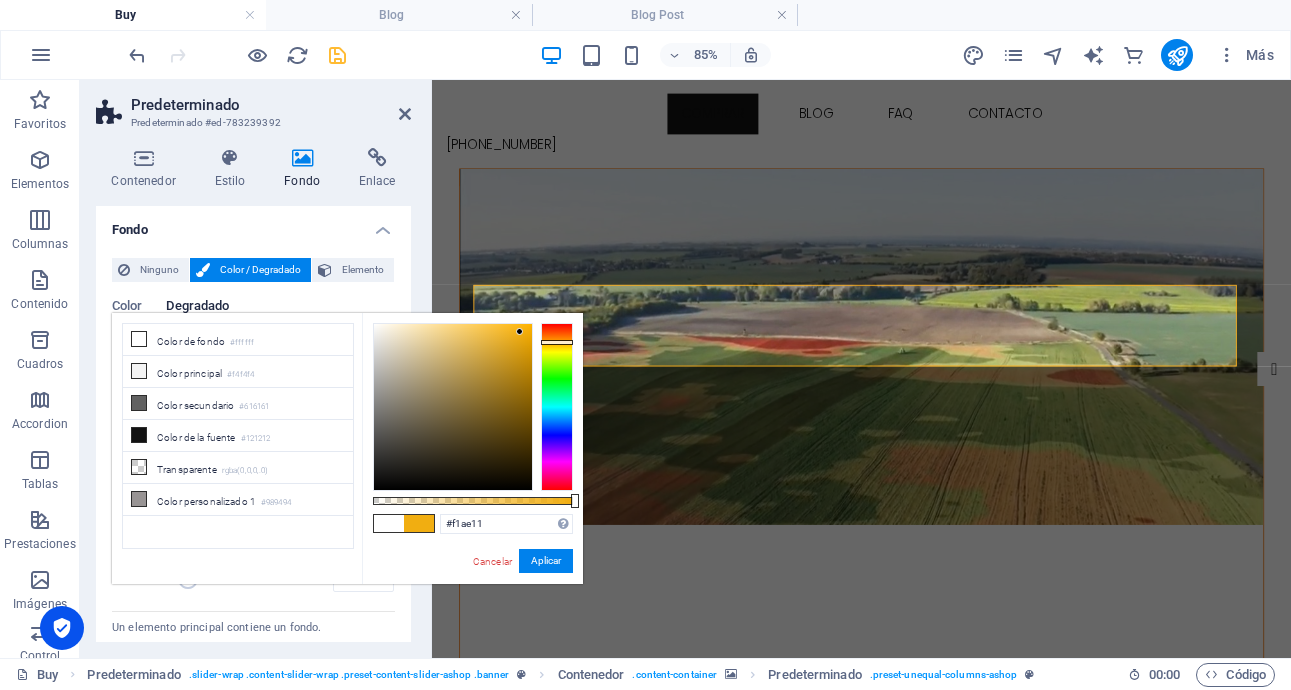 click at bounding box center [453, 407] 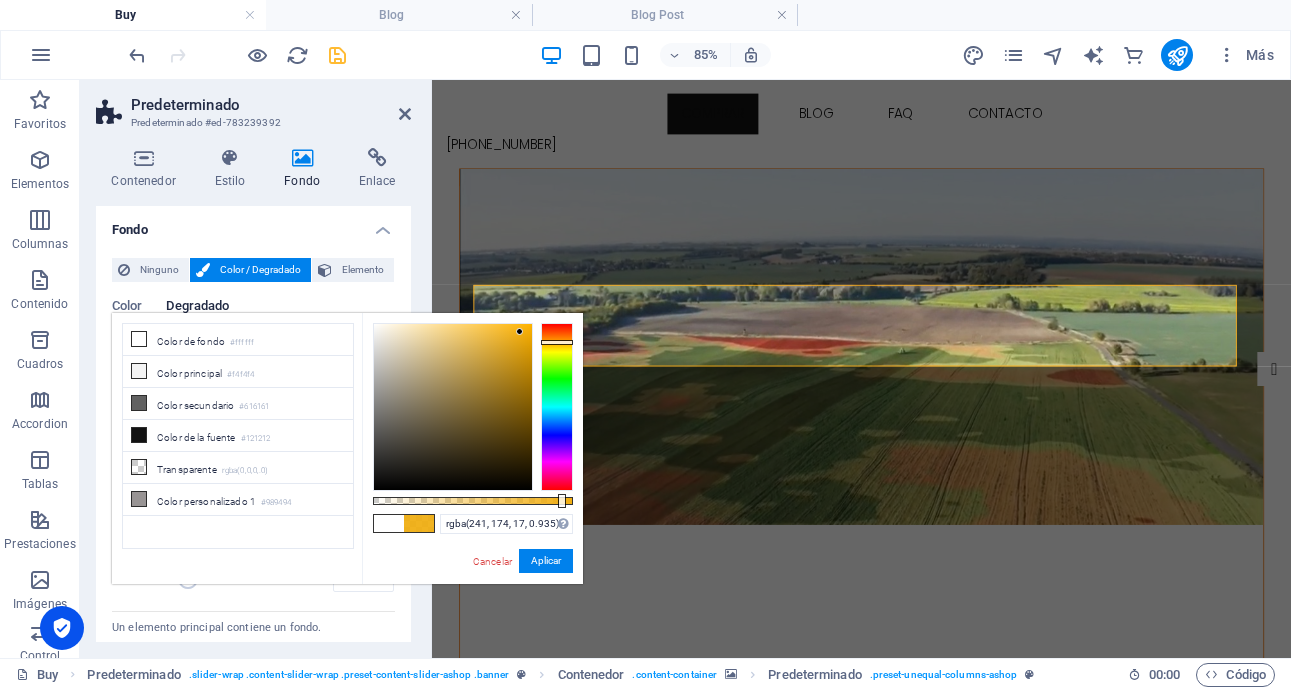 type on "rgba(241, 174, 17, 0.93)" 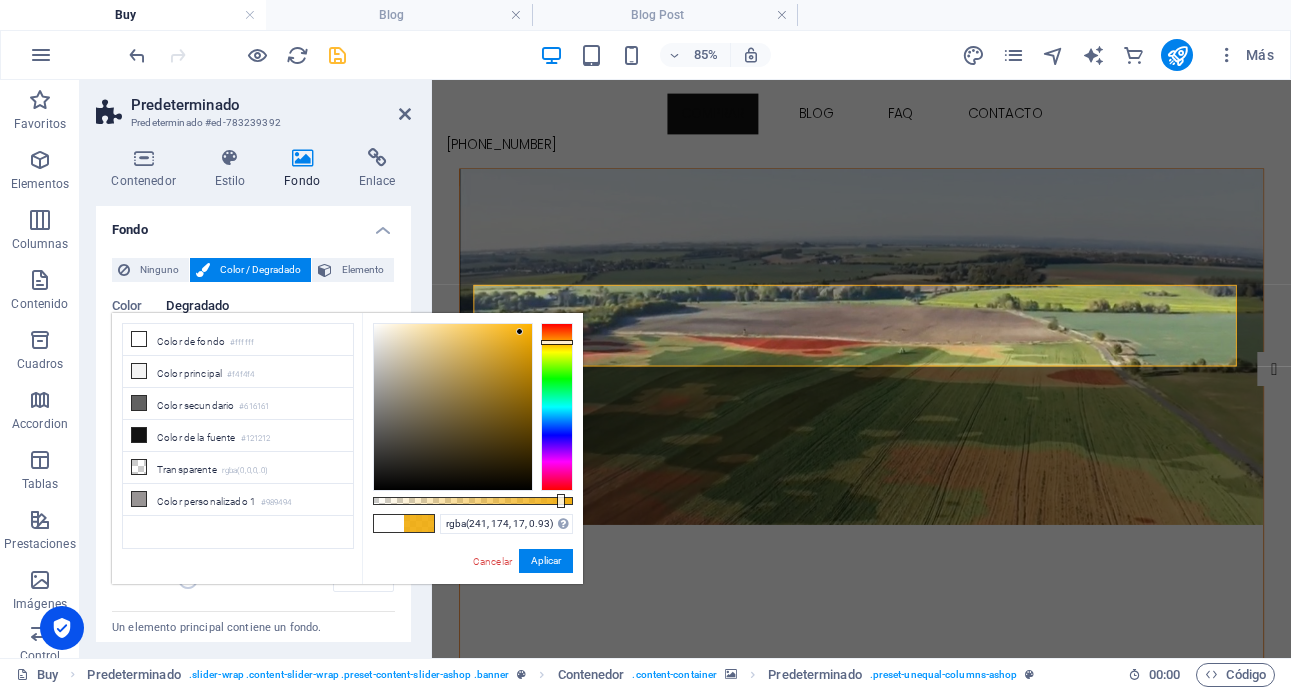 drag, startPoint x: 574, startPoint y: 501, endPoint x: 559, endPoint y: 501, distance: 15 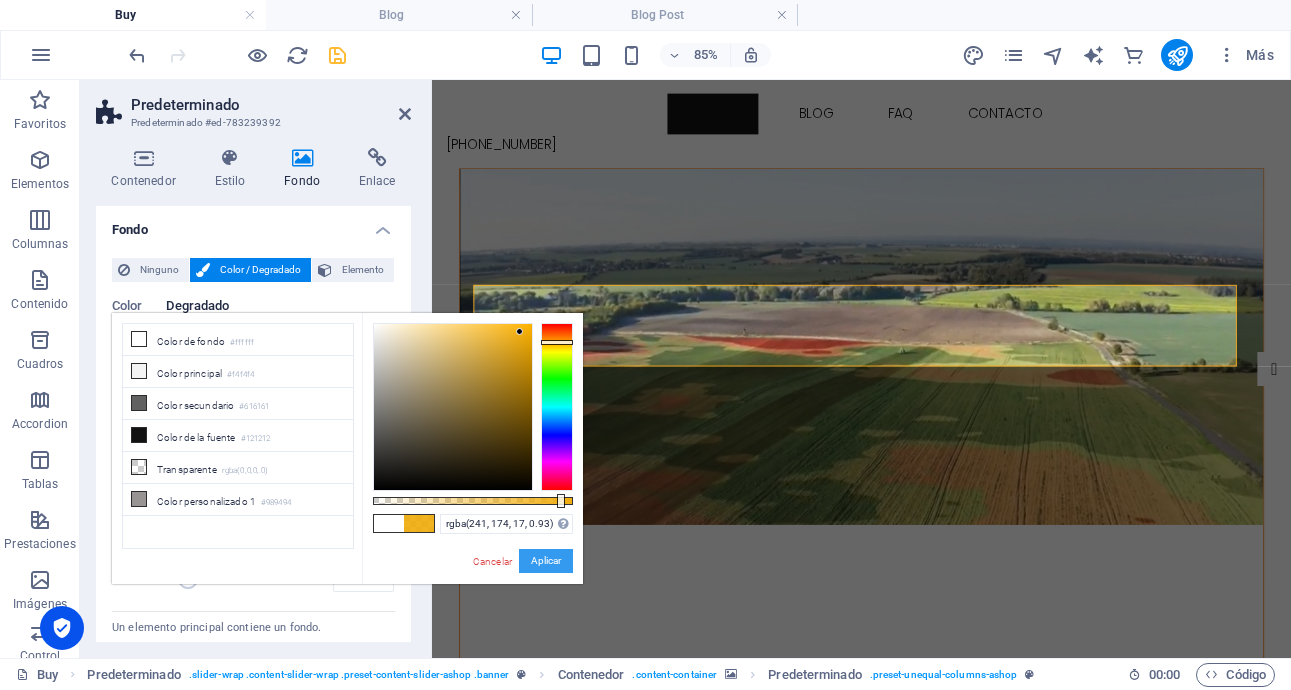 click on "Aplicar" at bounding box center (546, 561) 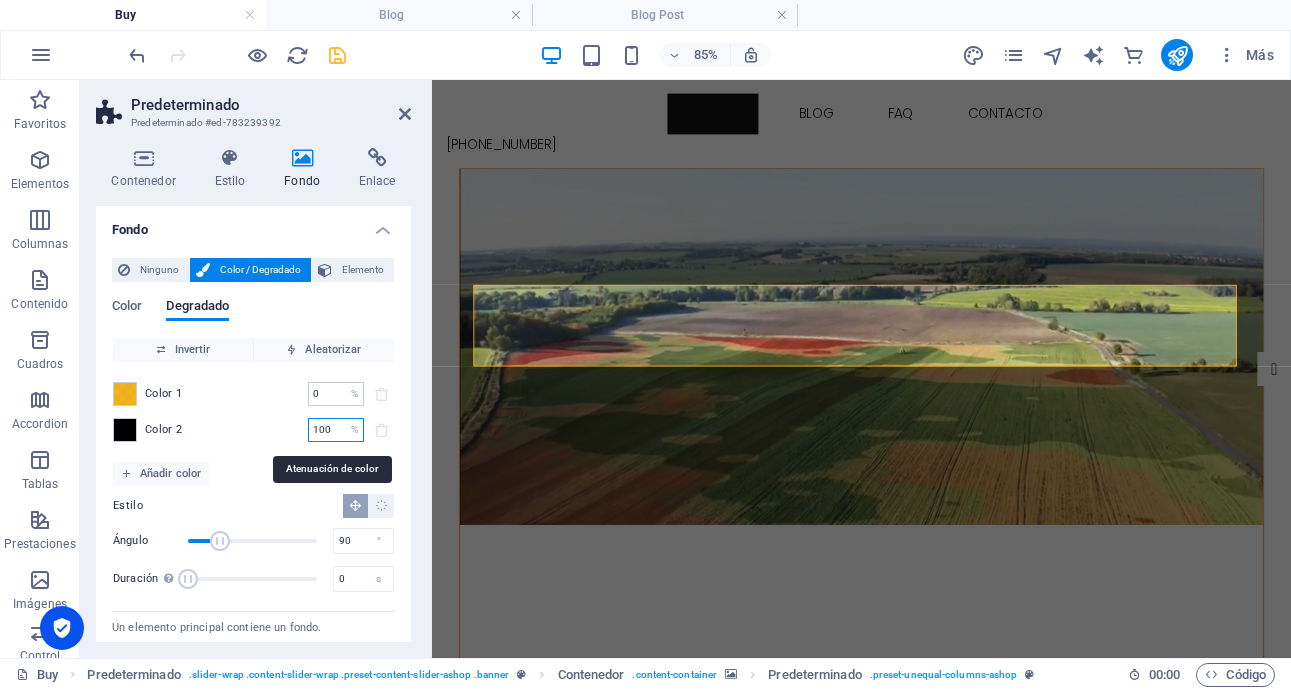 drag, startPoint x: 331, startPoint y: 431, endPoint x: 305, endPoint y: 431, distance: 26 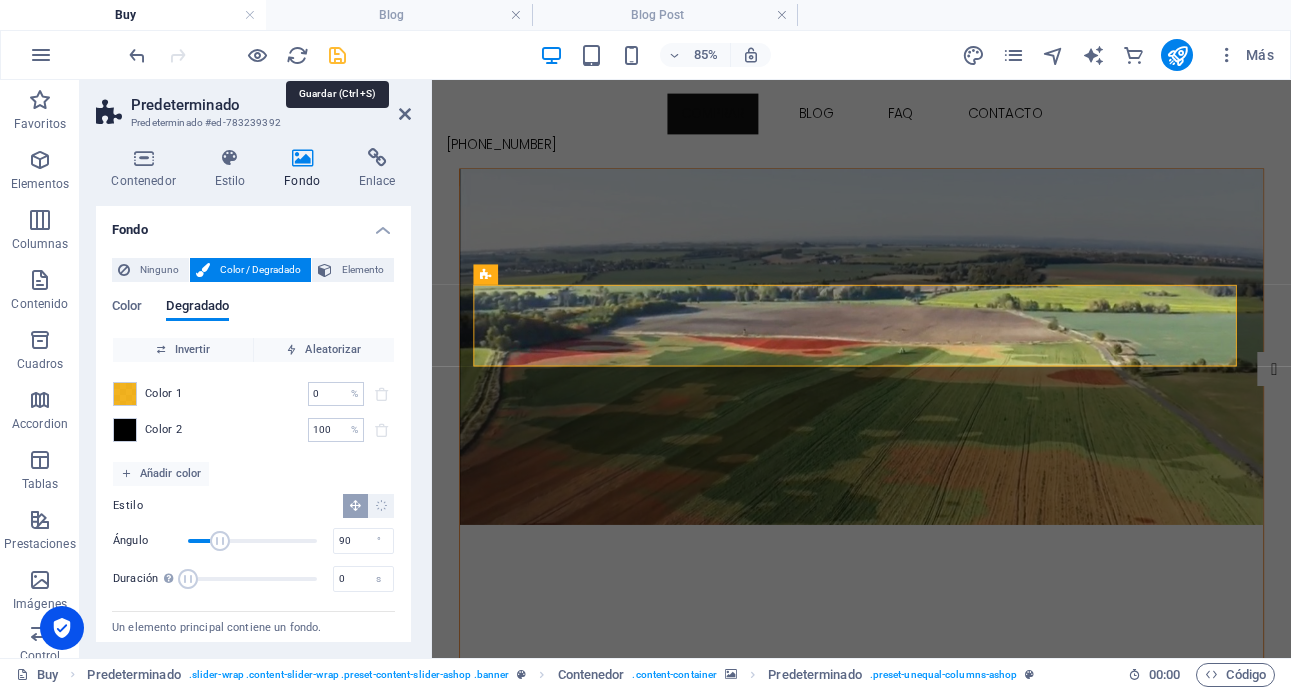 click at bounding box center (337, 55) 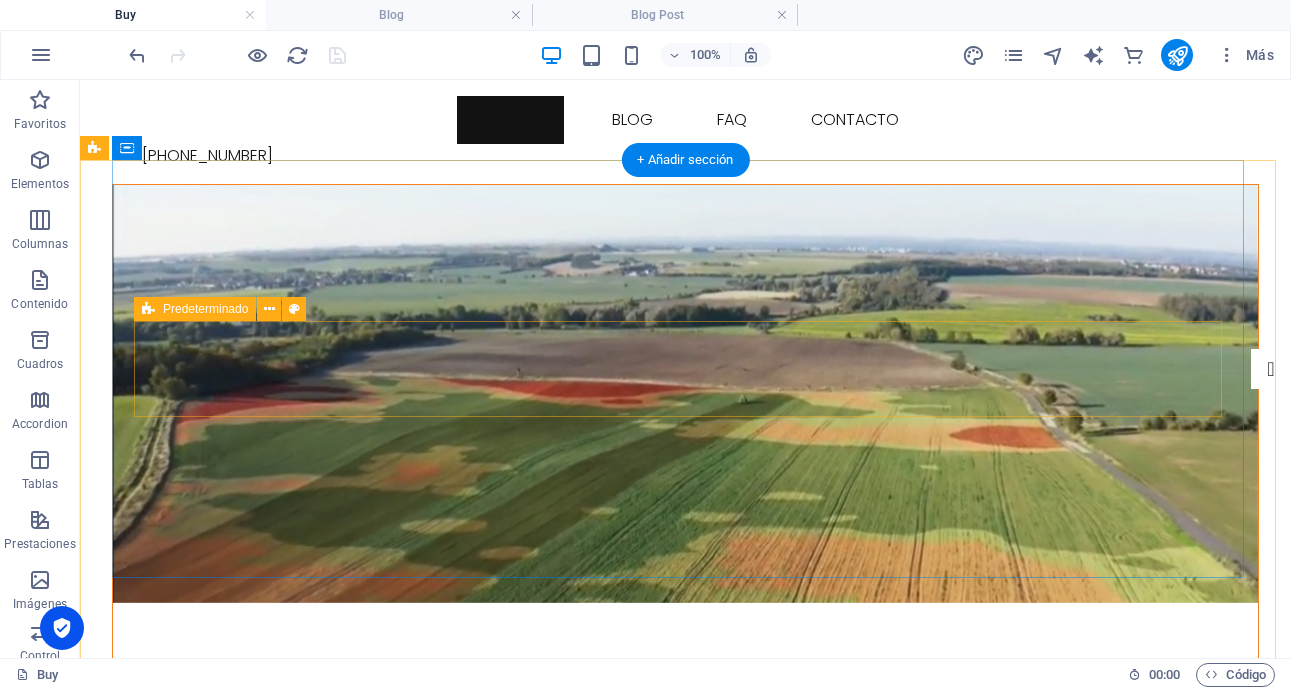click on "Bulkin Shop Spring collection out now!" at bounding box center (686, 811) 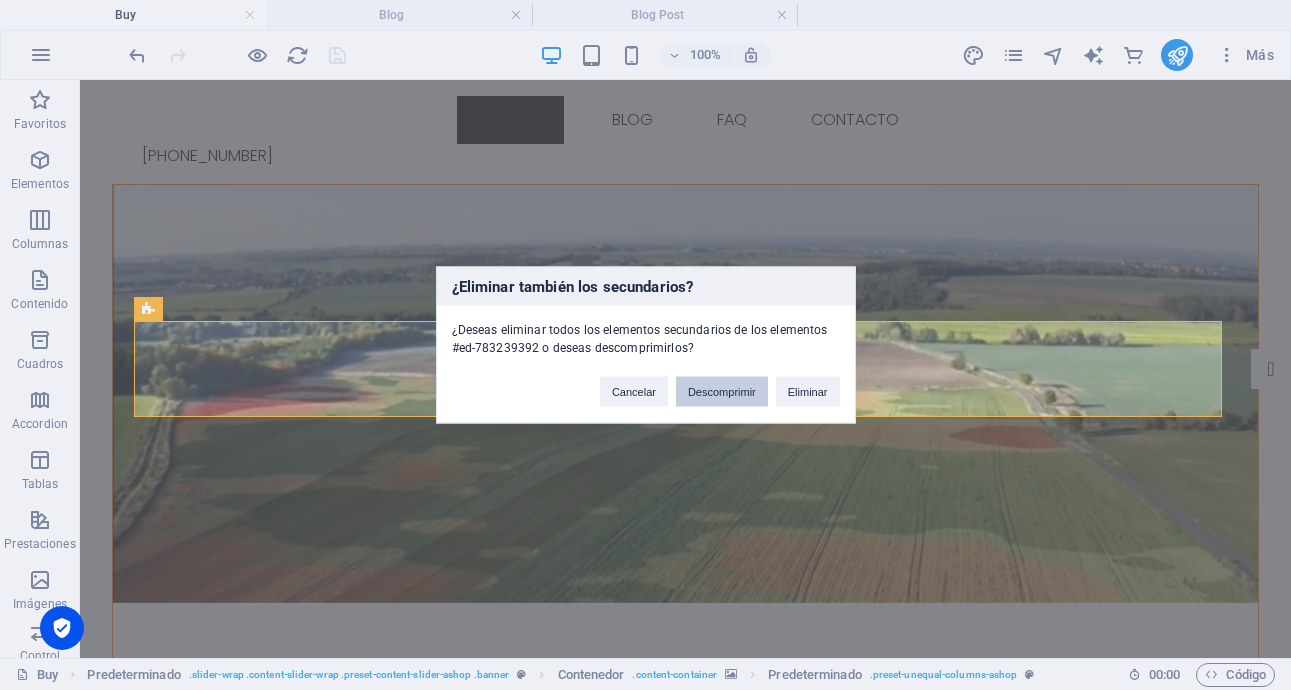 click on "Descomprimir" at bounding box center (722, 392) 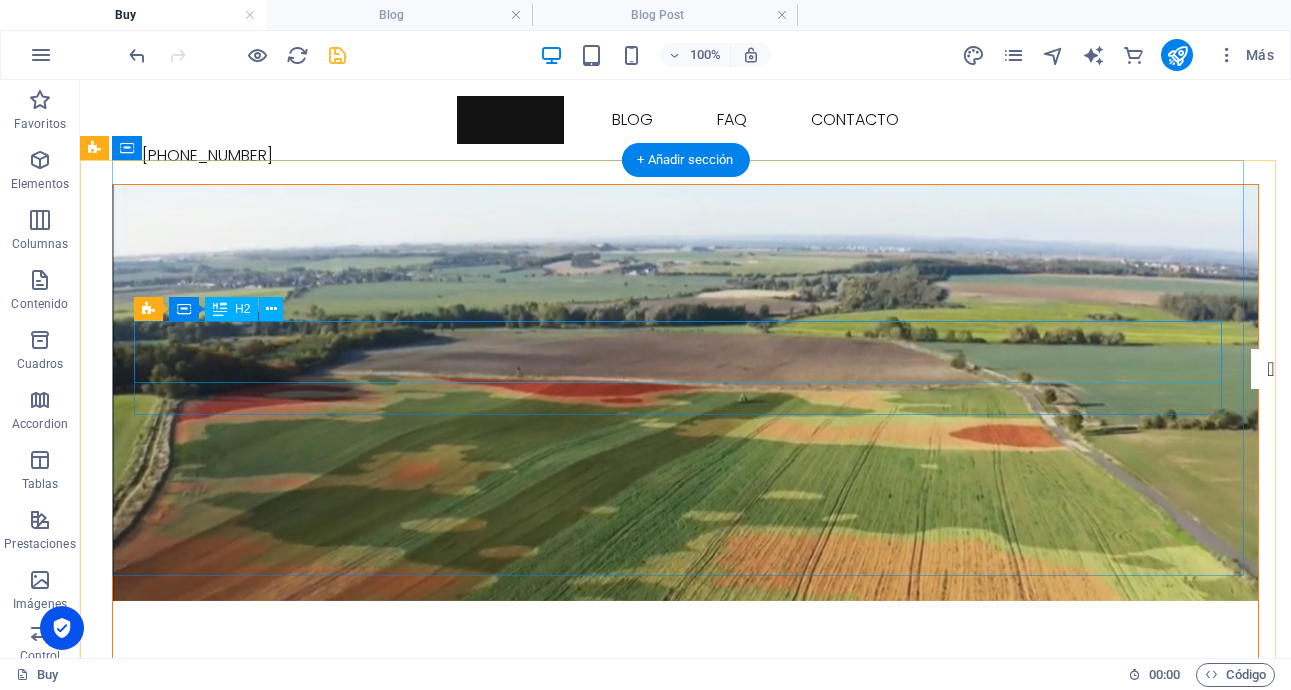 click on "Bulkin Shop" at bounding box center [686, 792] 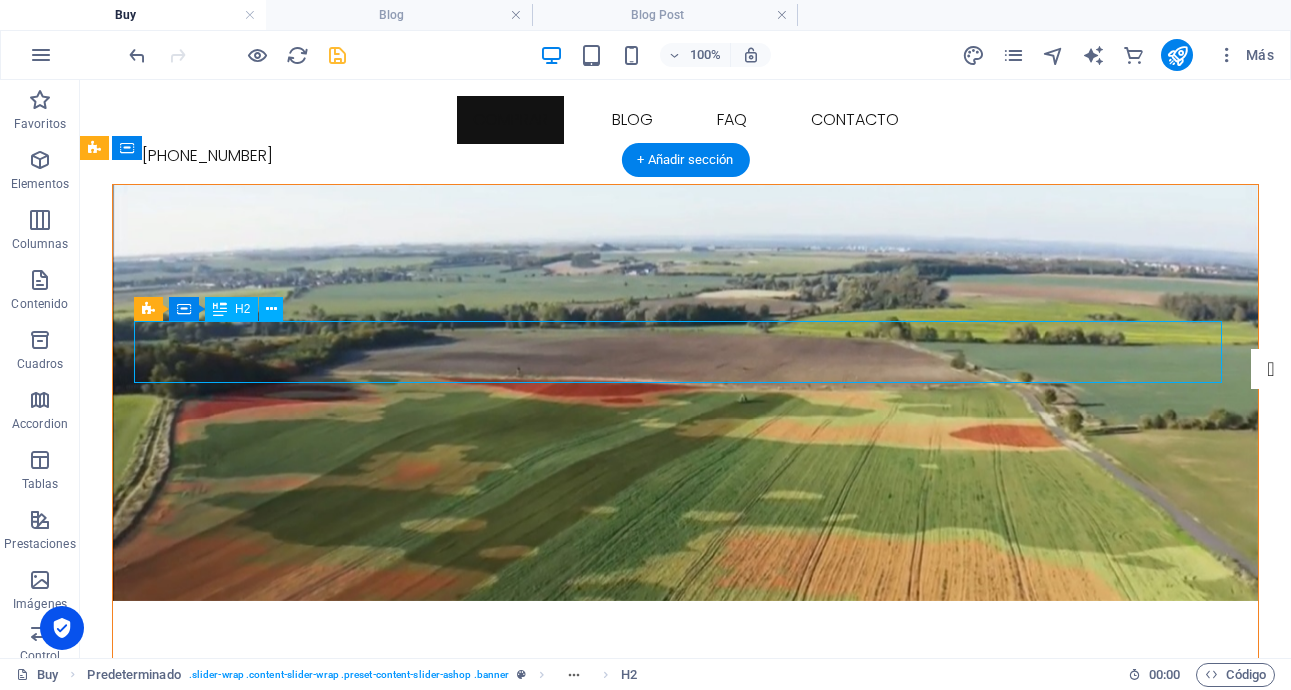 click on "Bulkin Shop" at bounding box center (686, 792) 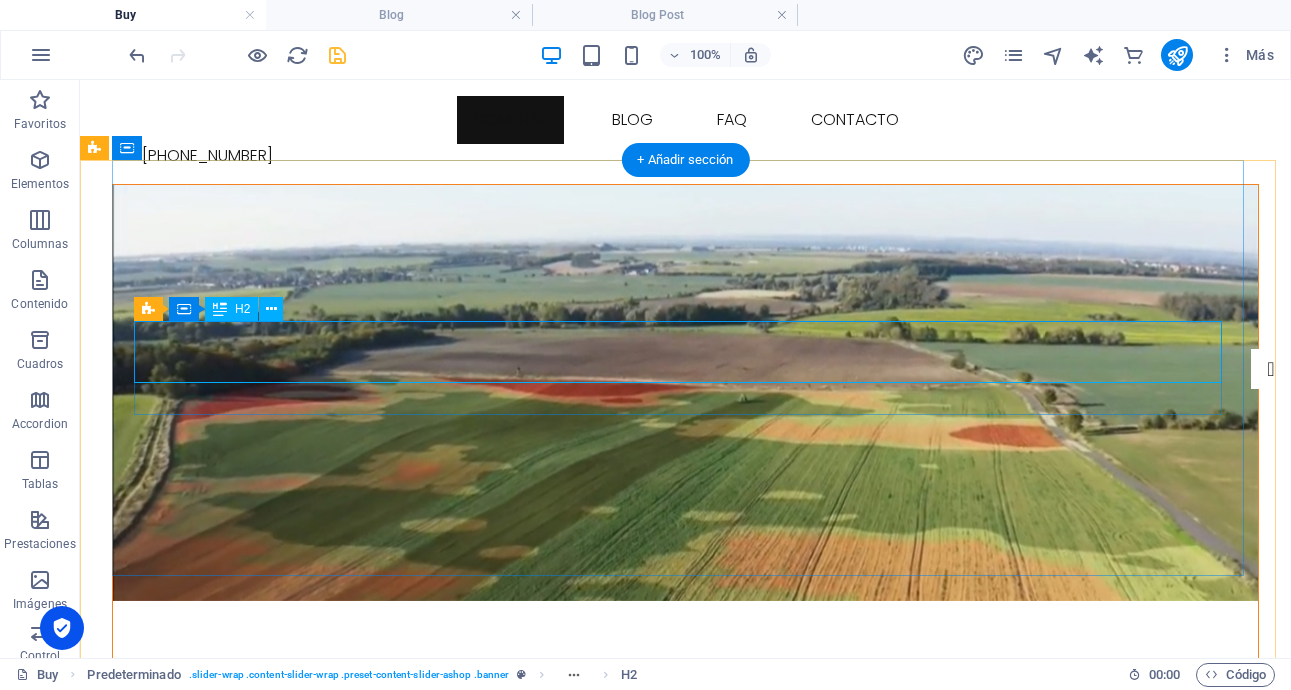 click on "Bulkin Shop" at bounding box center (686, 792) 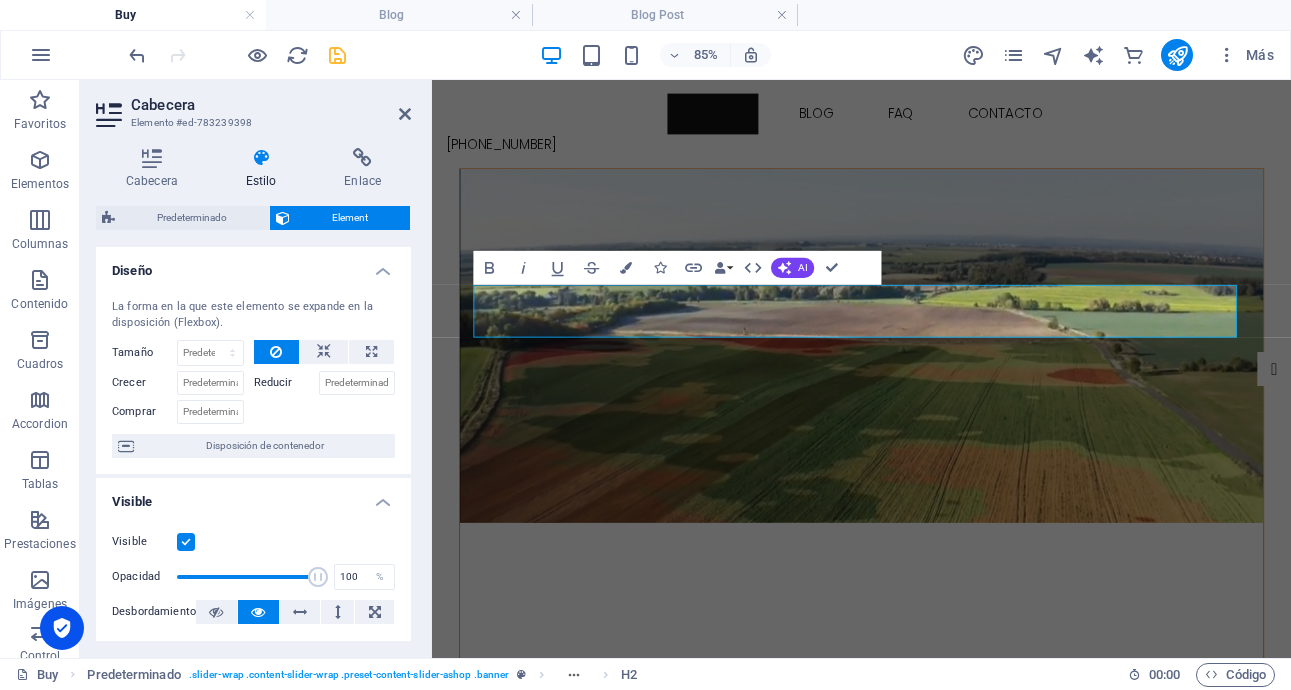 click at bounding box center (937, 393) 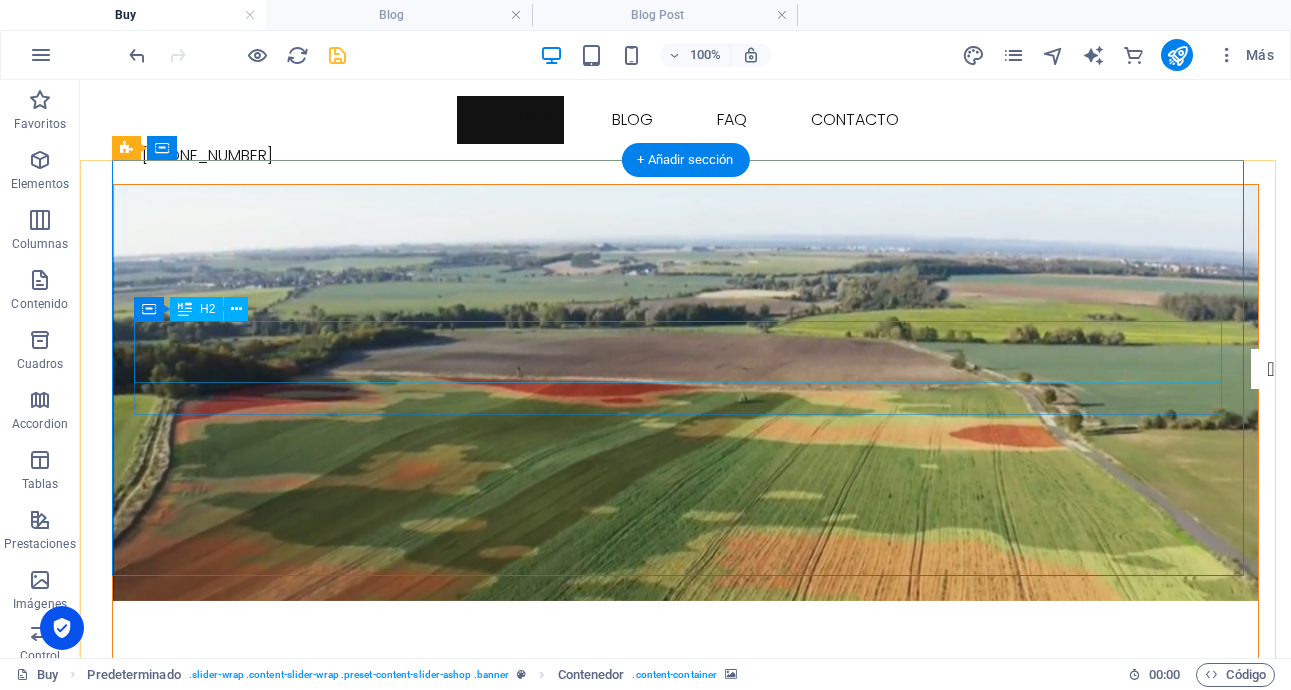click on "Bulkin Shop" at bounding box center (686, 792) 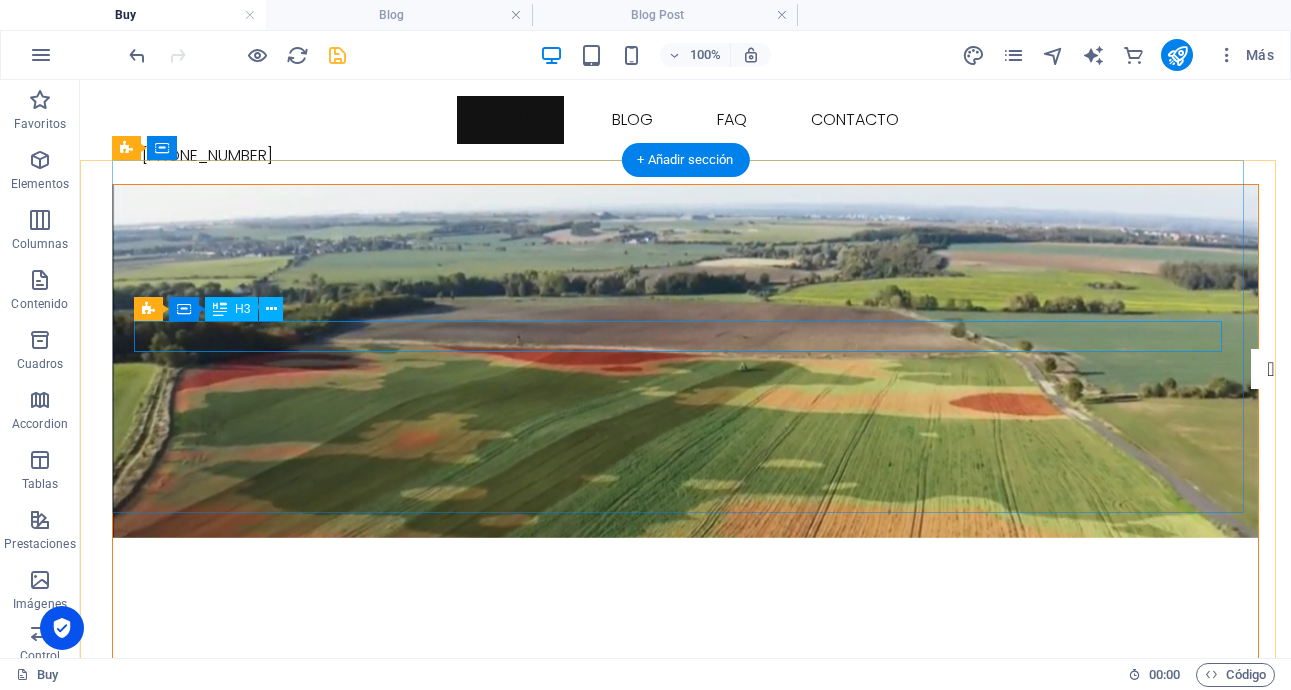 click on "Spring collection out now!" at bounding box center (686, 713) 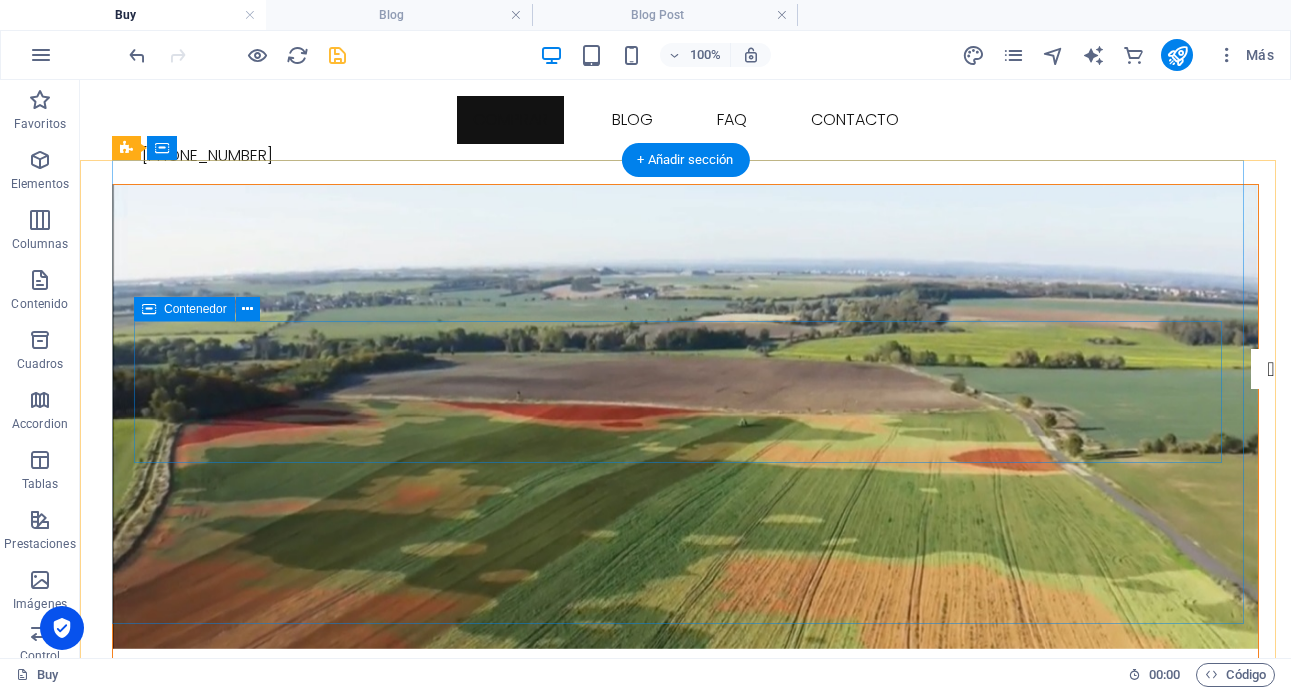 click on "Suelta el contenido aquí o  Añadir elementos  Pegar portapapeles" at bounding box center (686, 880) 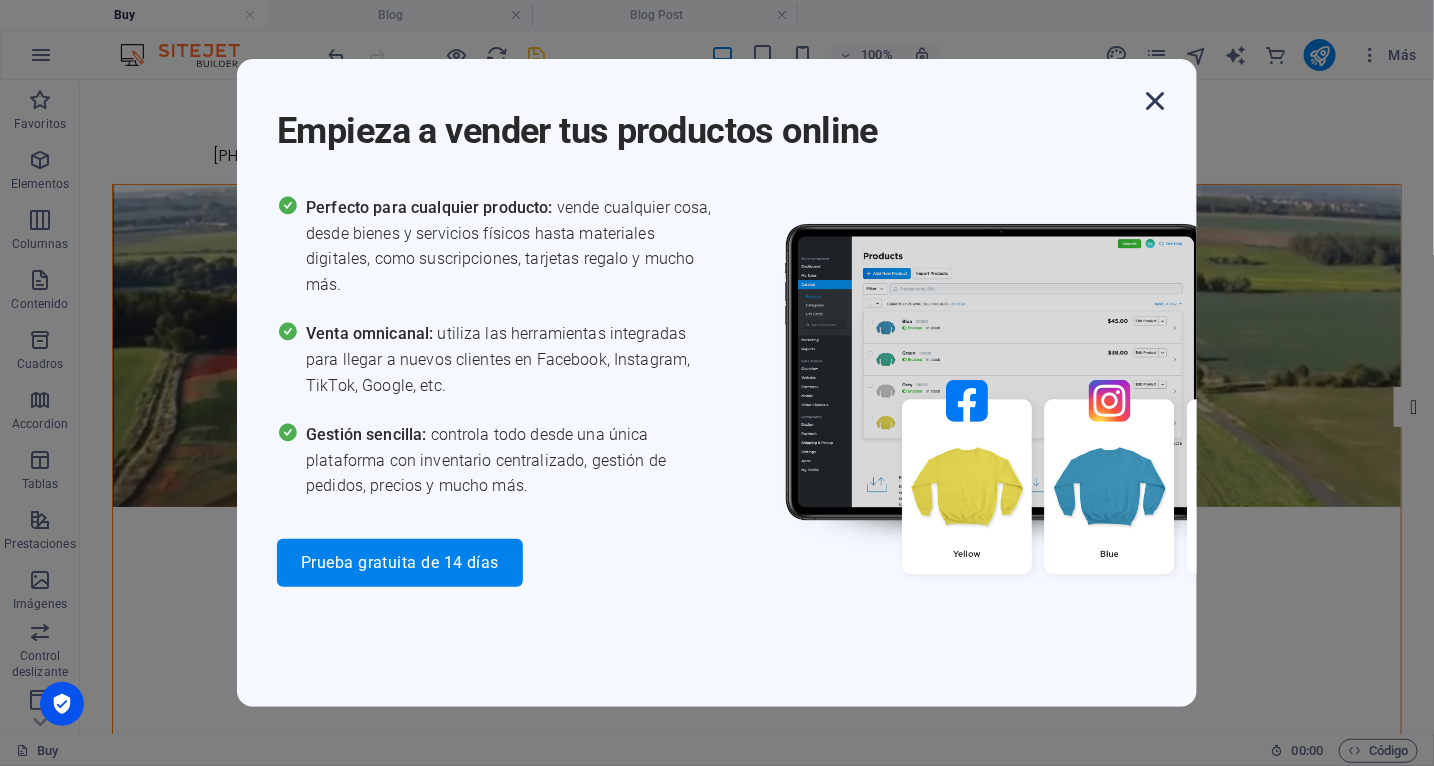 click at bounding box center [1155, 101] 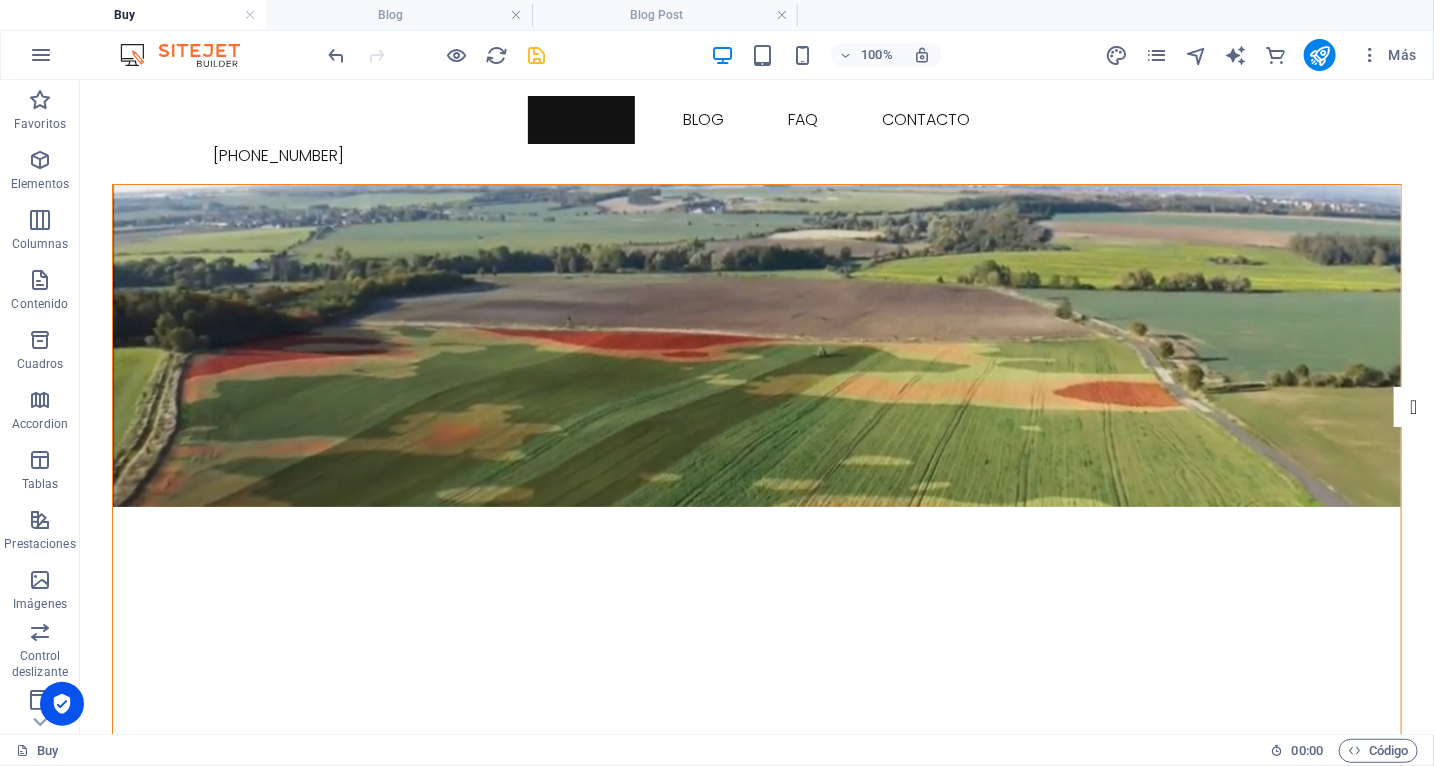 click at bounding box center [537, 55] 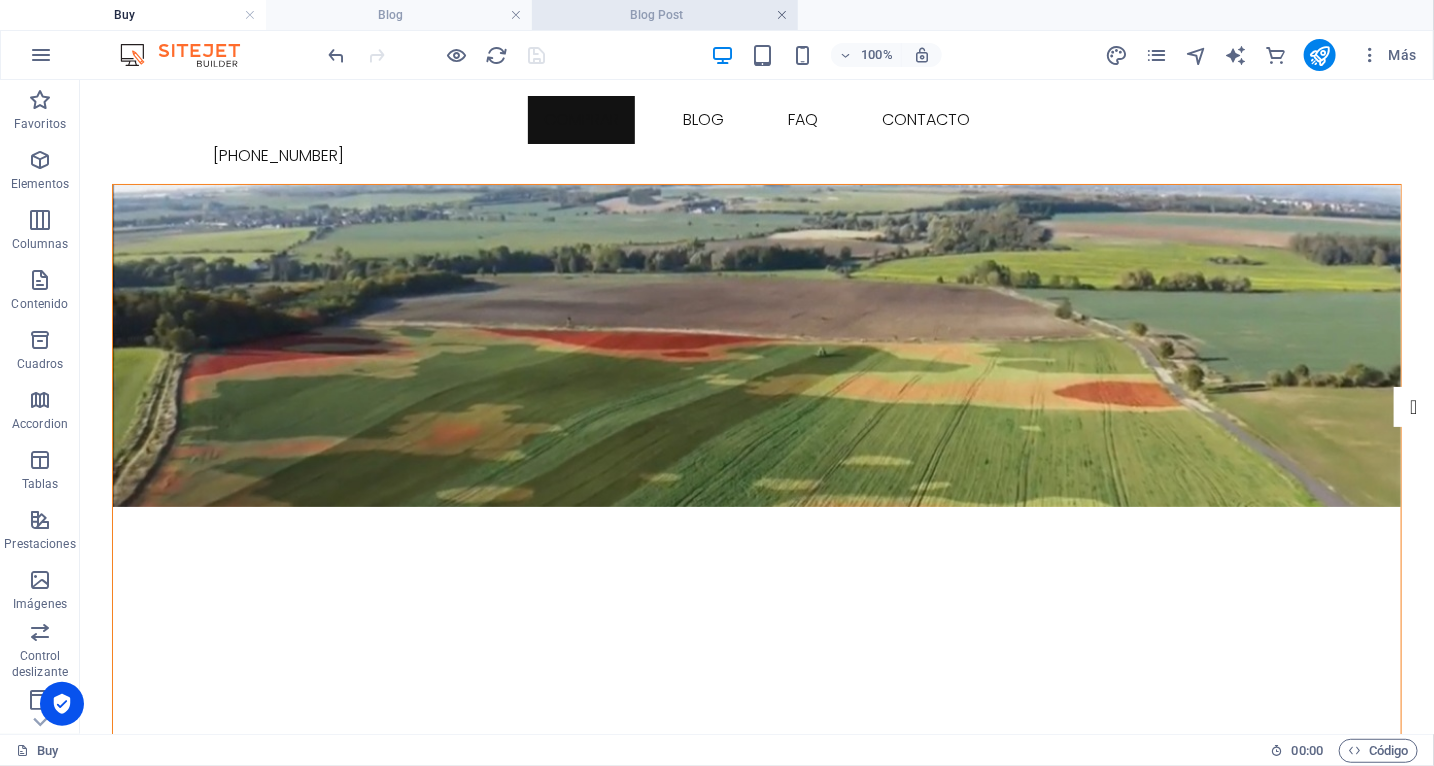 click at bounding box center (782, 15) 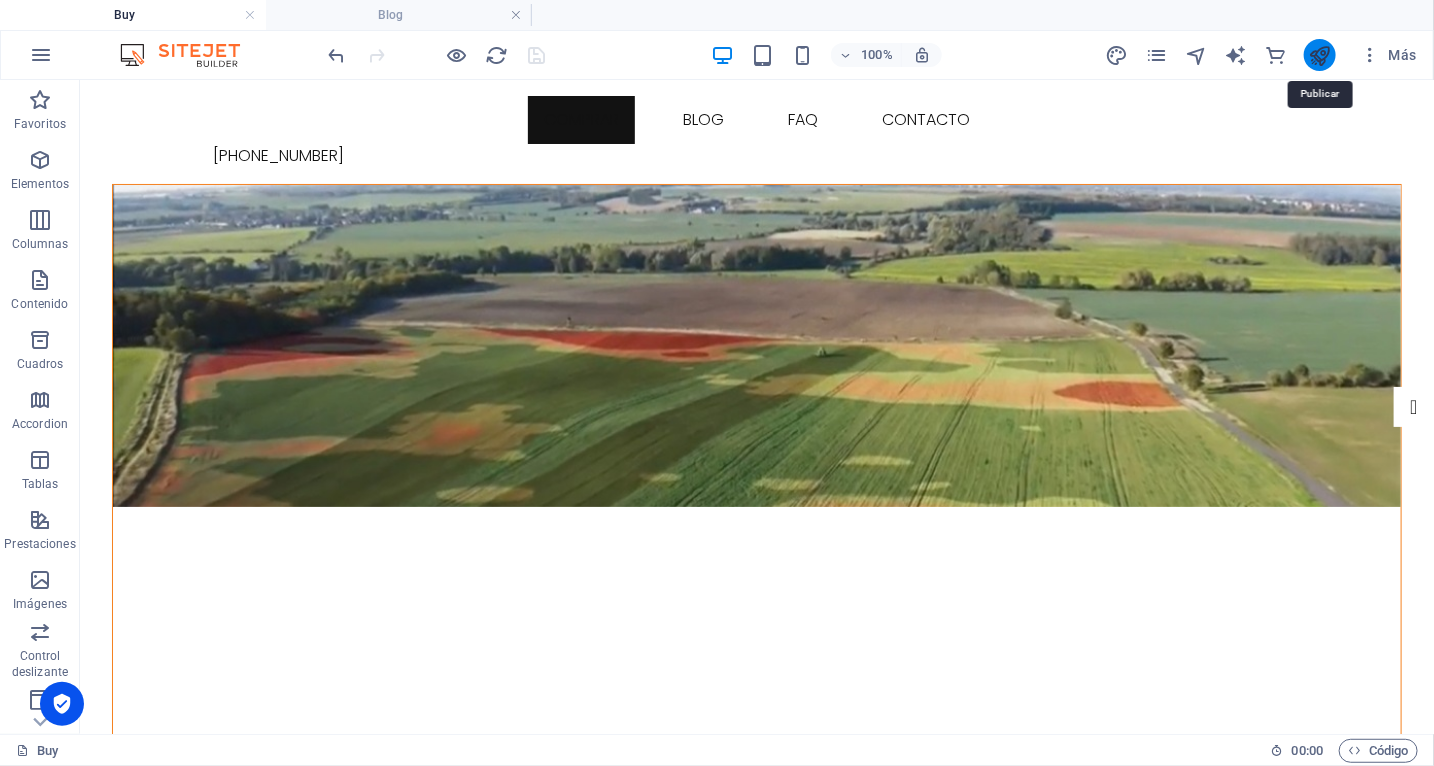 click at bounding box center (1320, 55) 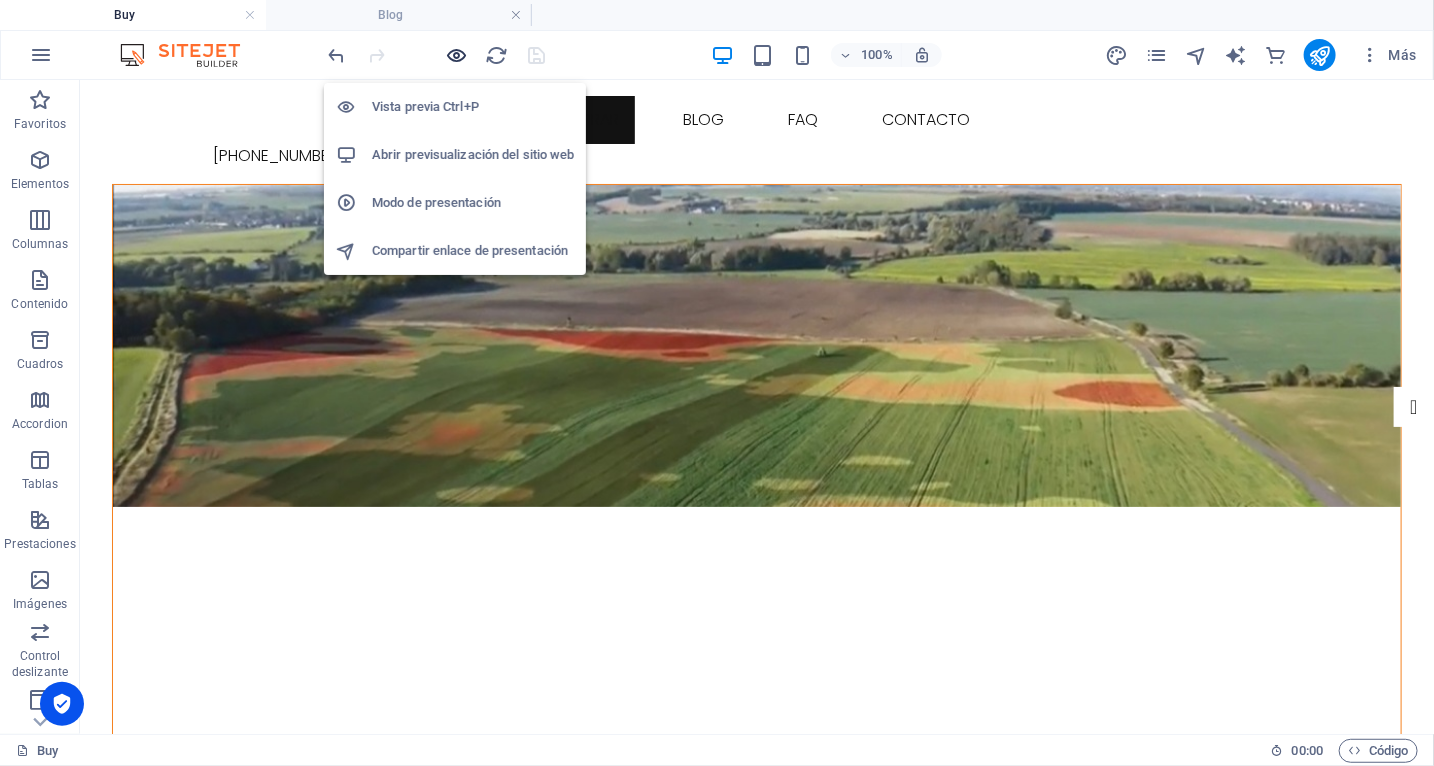 click at bounding box center [457, 55] 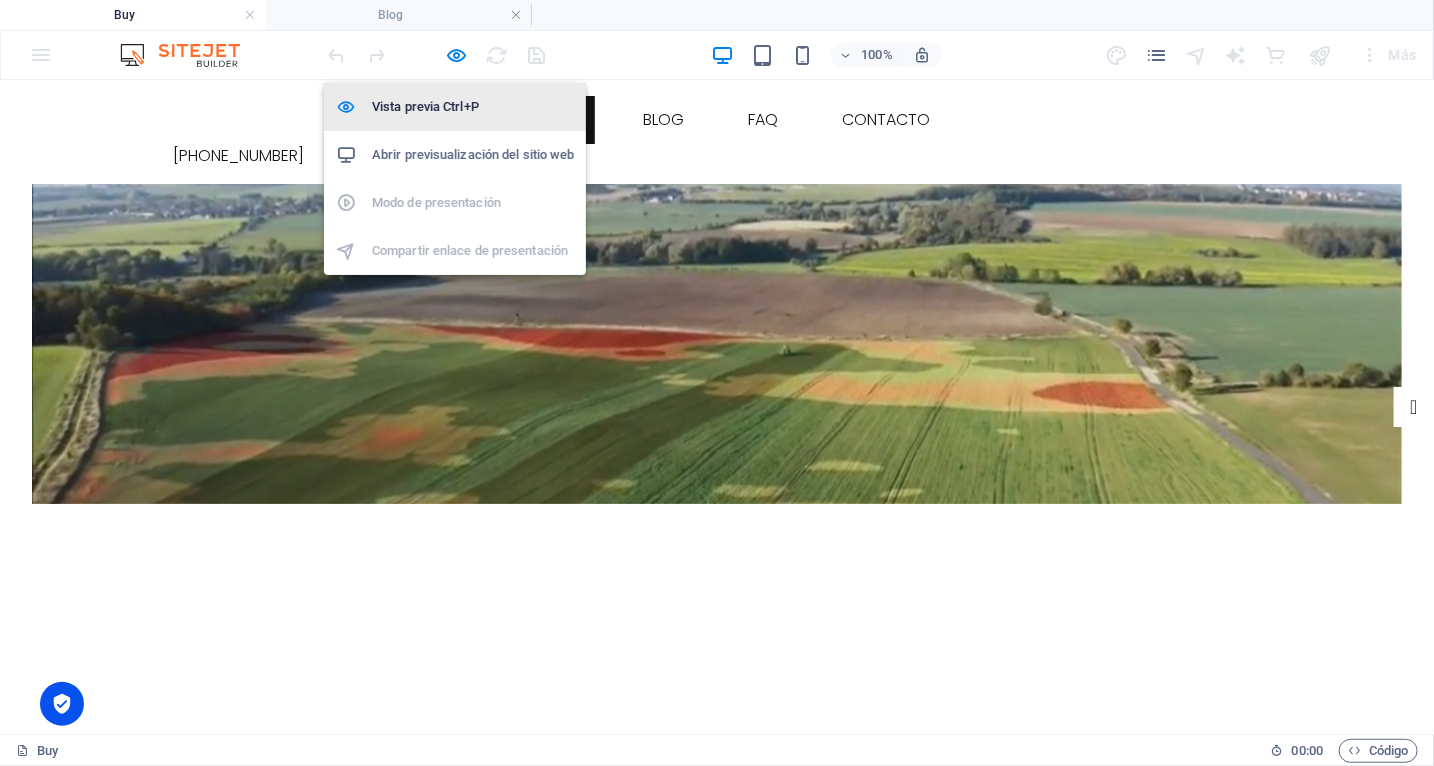 click on "Vista previa Ctrl+P" at bounding box center [473, 107] 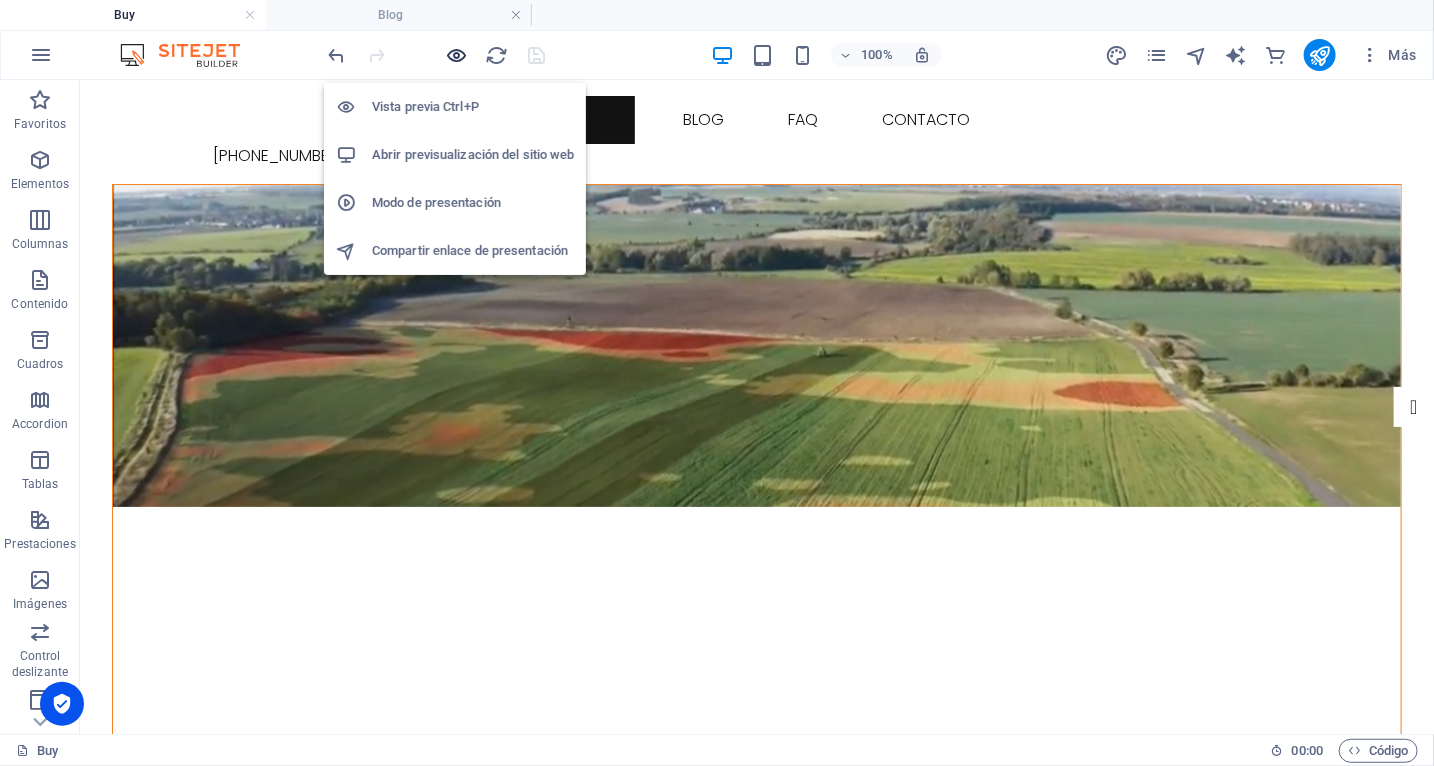 click at bounding box center [457, 55] 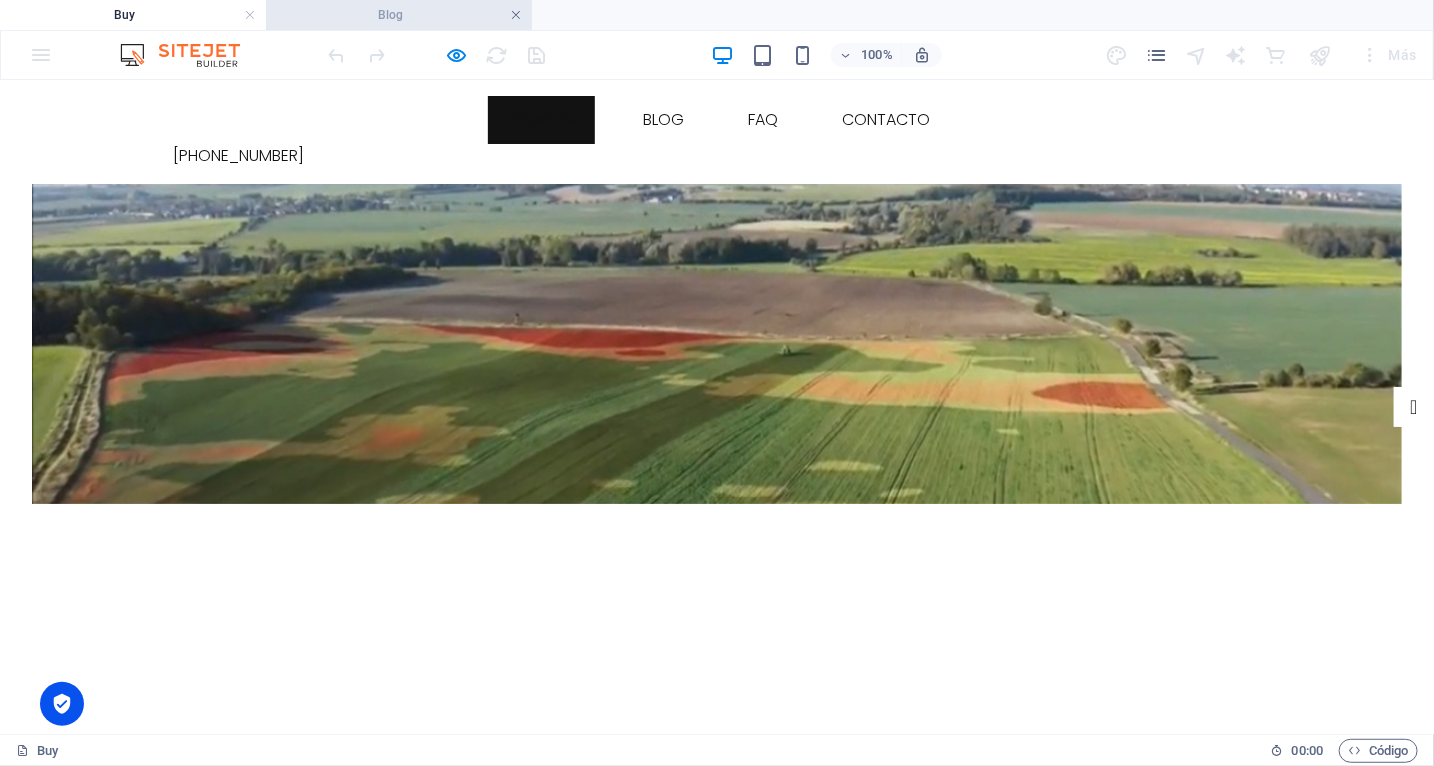 click at bounding box center (516, 15) 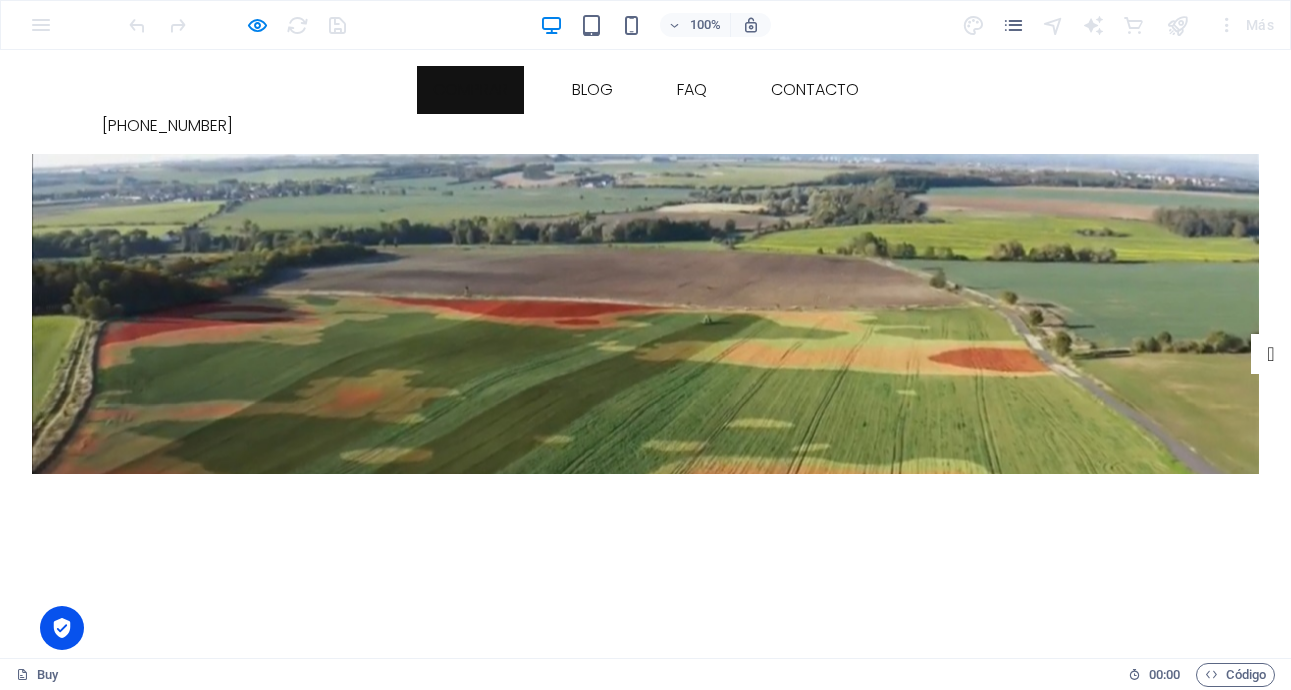 click on "Comprar Blog FAQ Contacto" at bounding box center [646, 90] 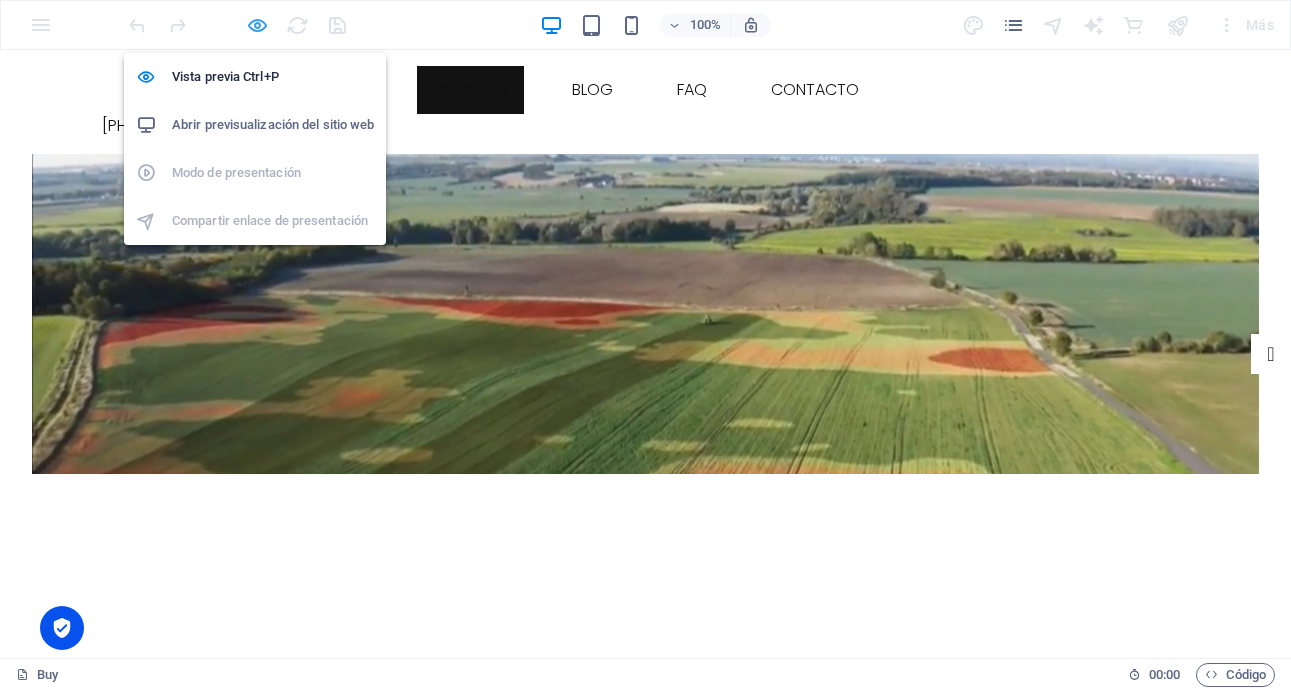 click at bounding box center (257, 25) 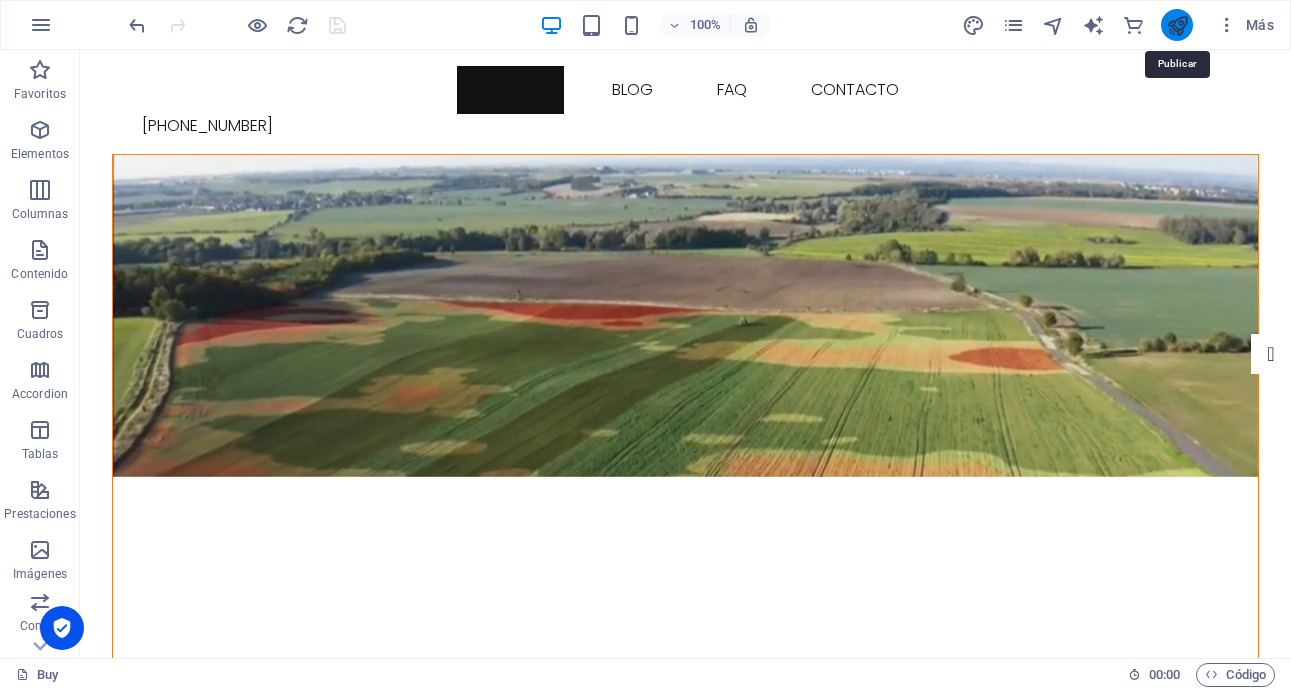 click at bounding box center (1177, 25) 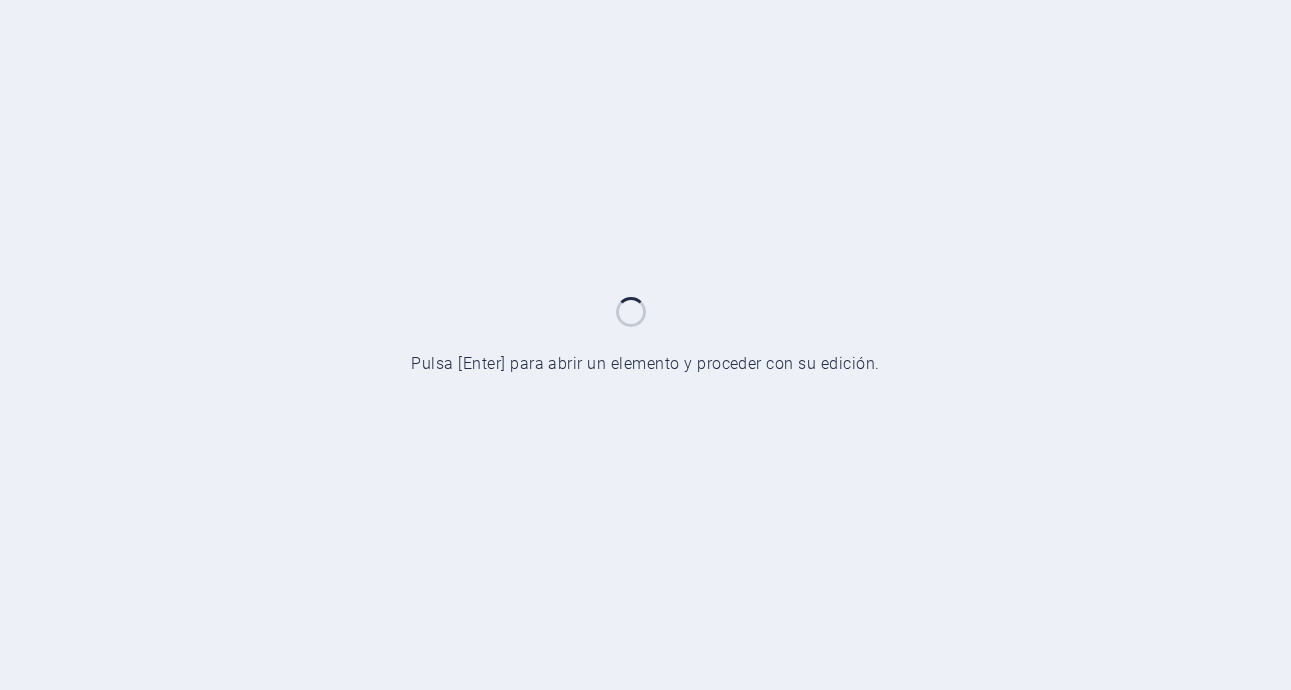 scroll, scrollTop: 0, scrollLeft: 0, axis: both 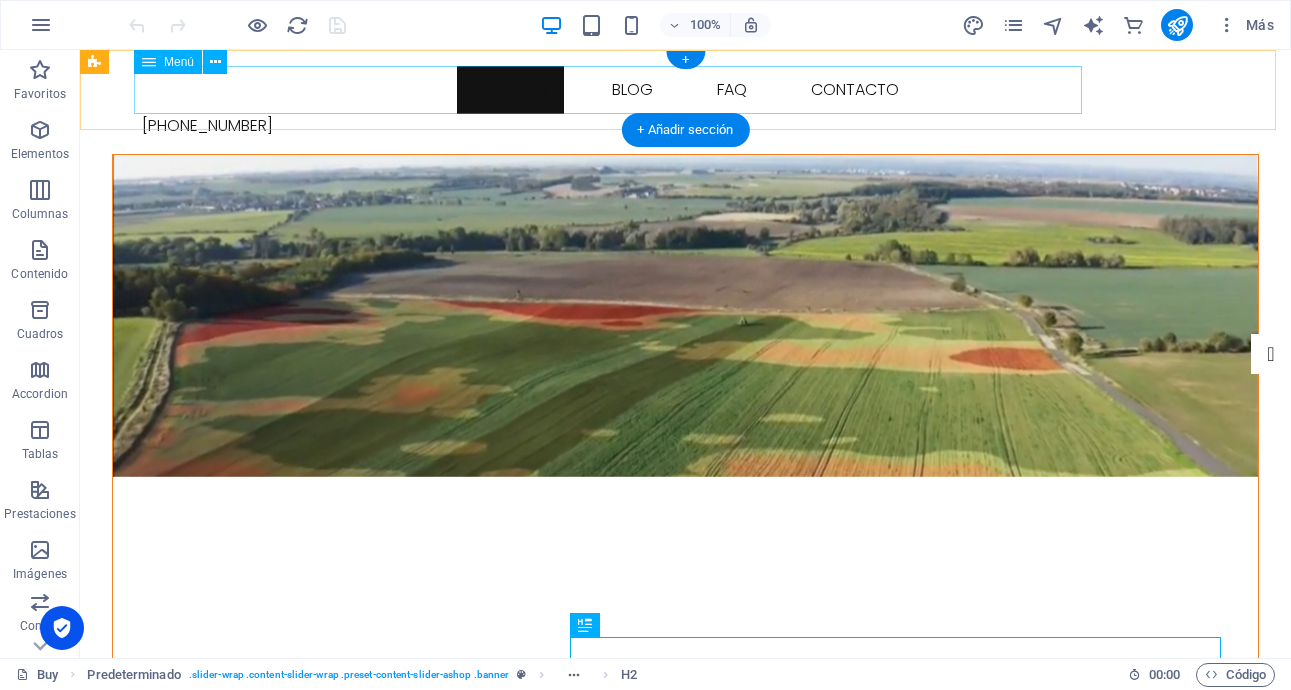 click on "Comprar Blog FAQ Contacto" at bounding box center [686, 90] 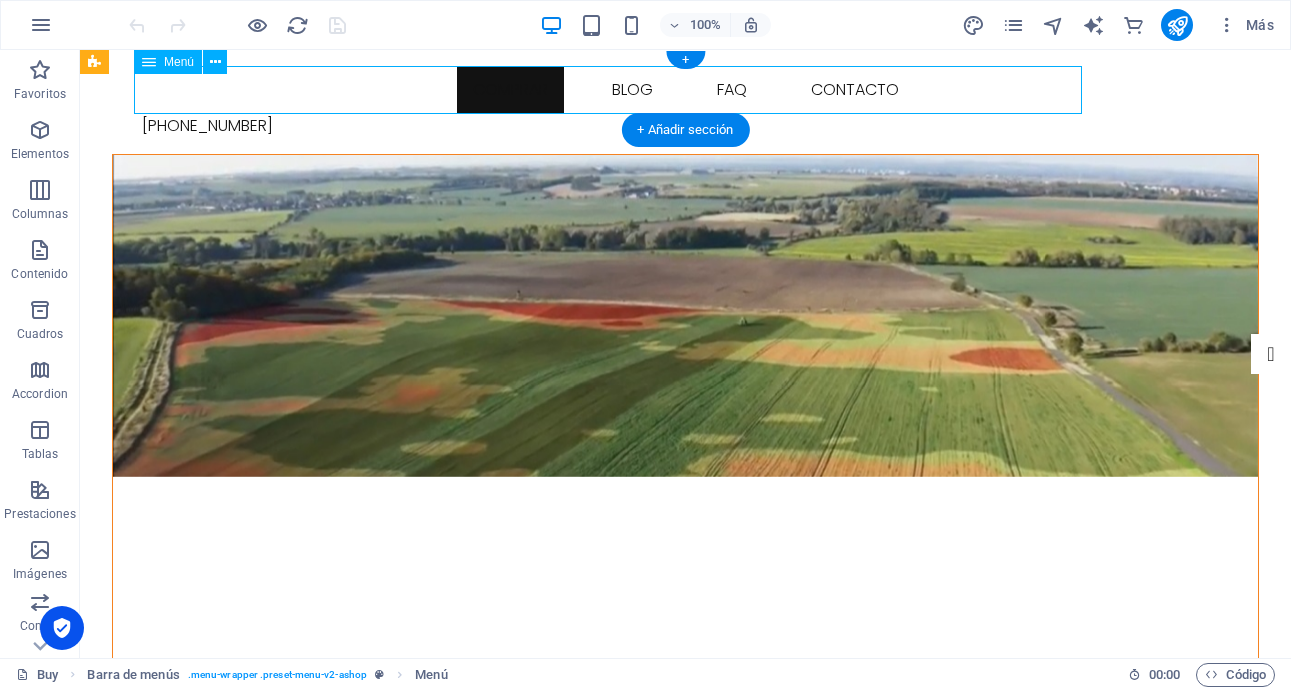 click on "Comprar Blog FAQ Contacto" at bounding box center (686, 90) 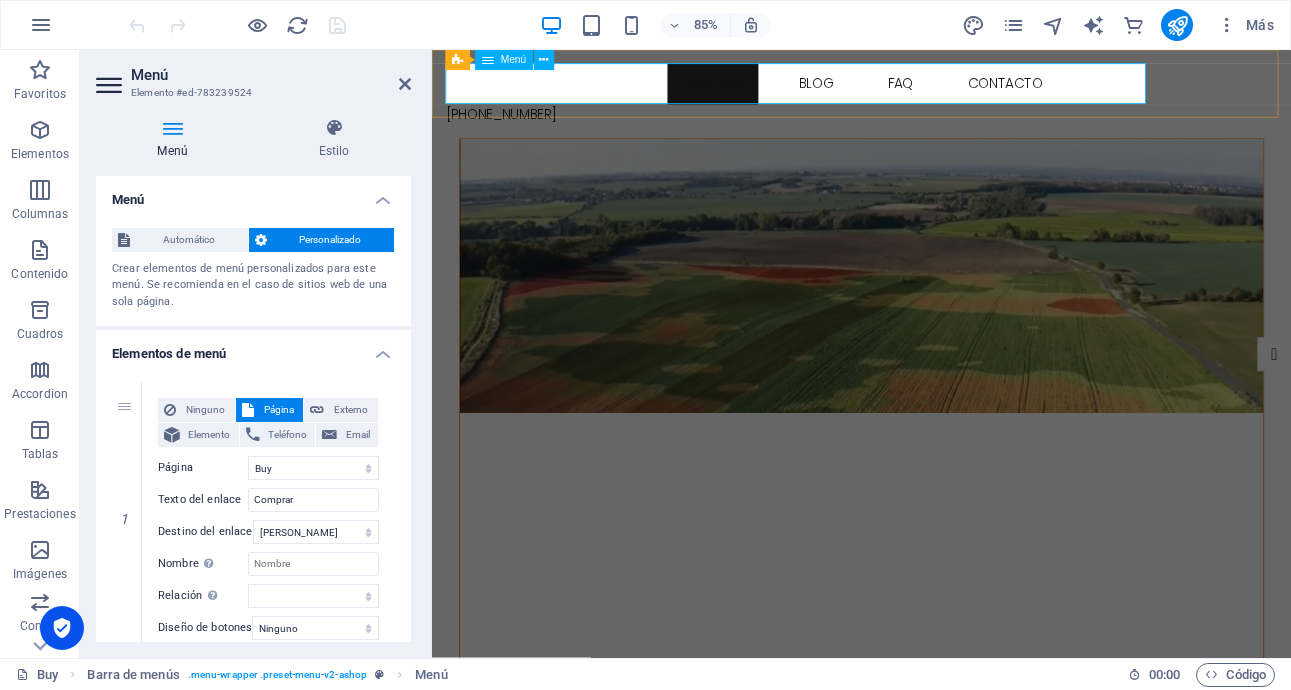 click on "Comprar Blog FAQ Contacto" at bounding box center [937, 90] 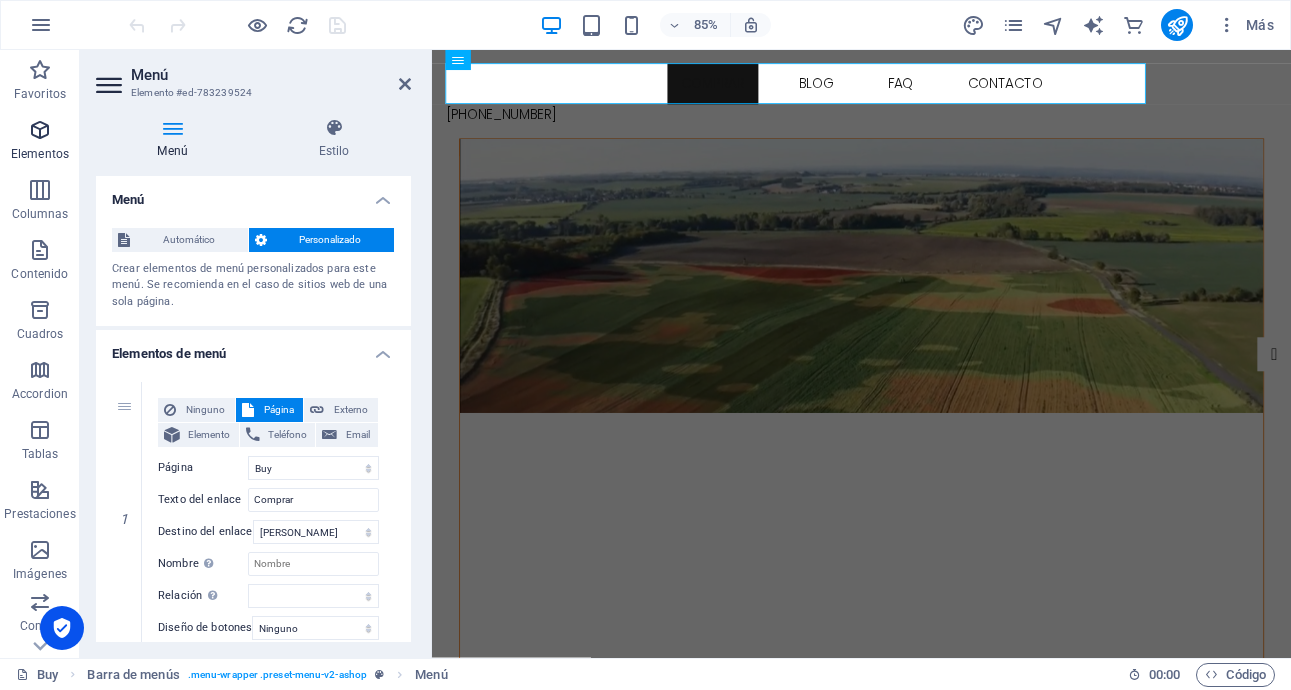 click at bounding box center (40, 130) 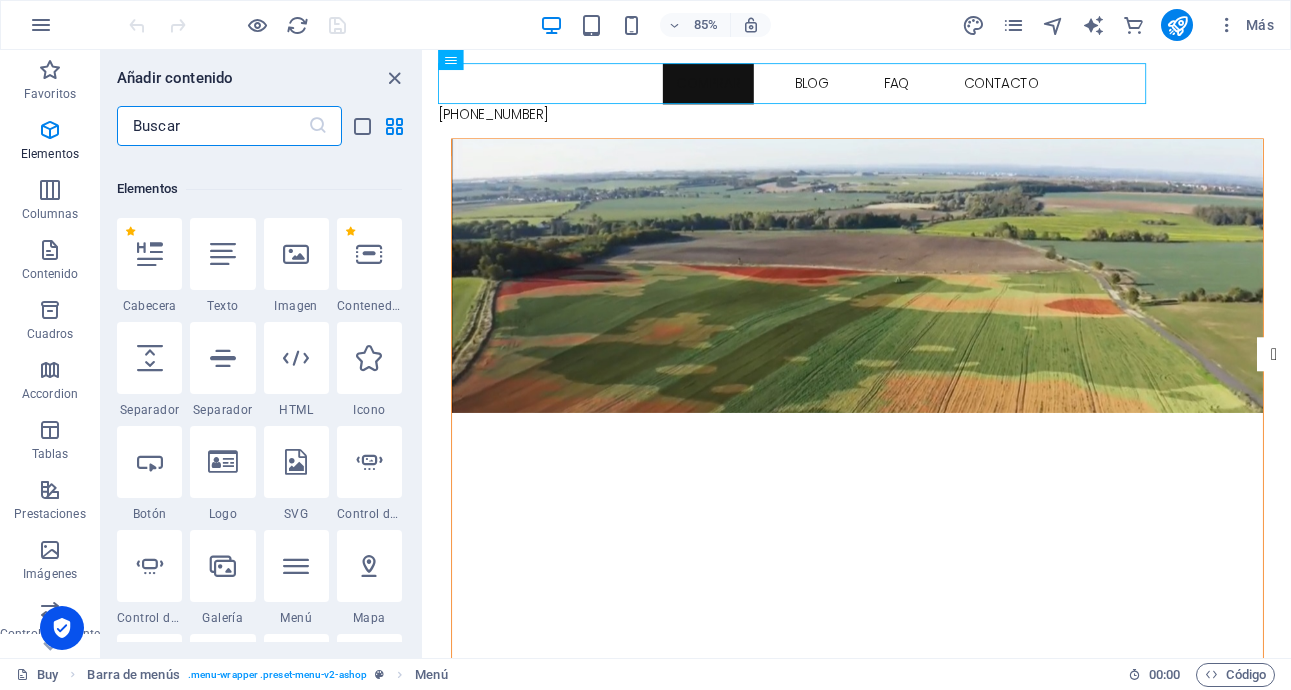 scroll, scrollTop: 377, scrollLeft: 0, axis: vertical 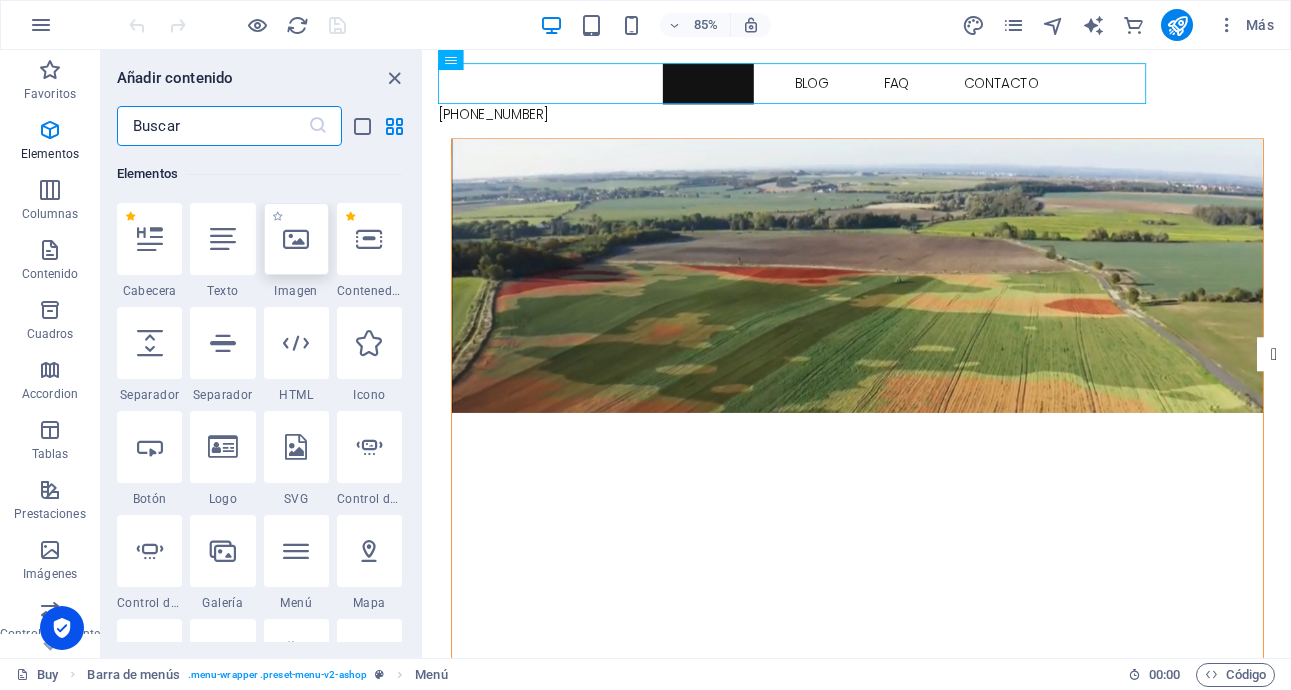 click at bounding box center (296, 239) 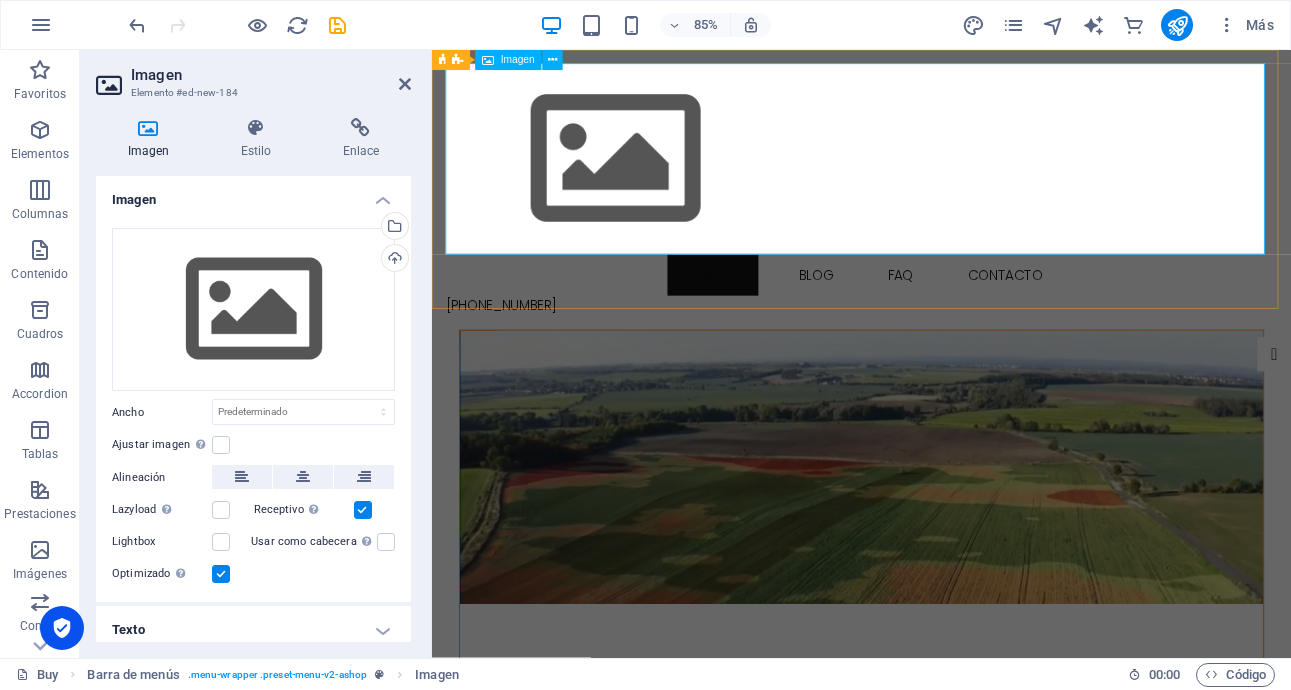 click at bounding box center [937, 178] 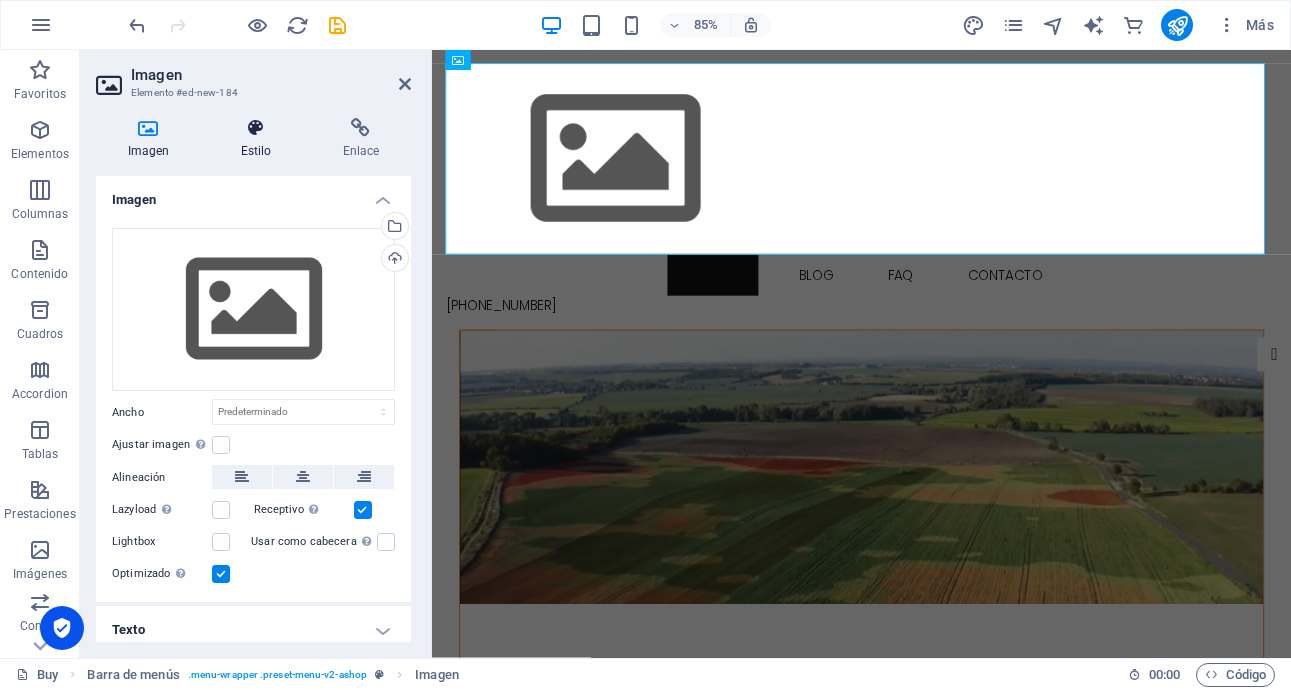 click at bounding box center [256, 128] 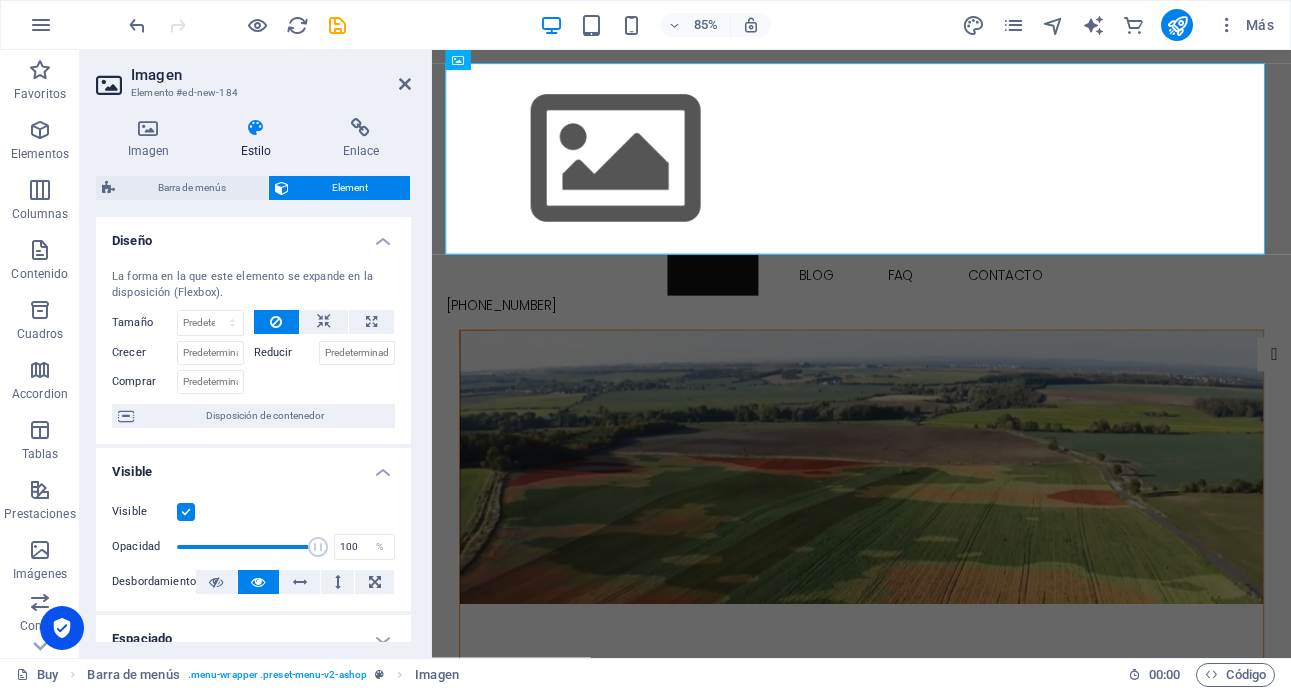 drag, startPoint x: 411, startPoint y: 413, endPoint x: 407, endPoint y: 464, distance: 51.156624 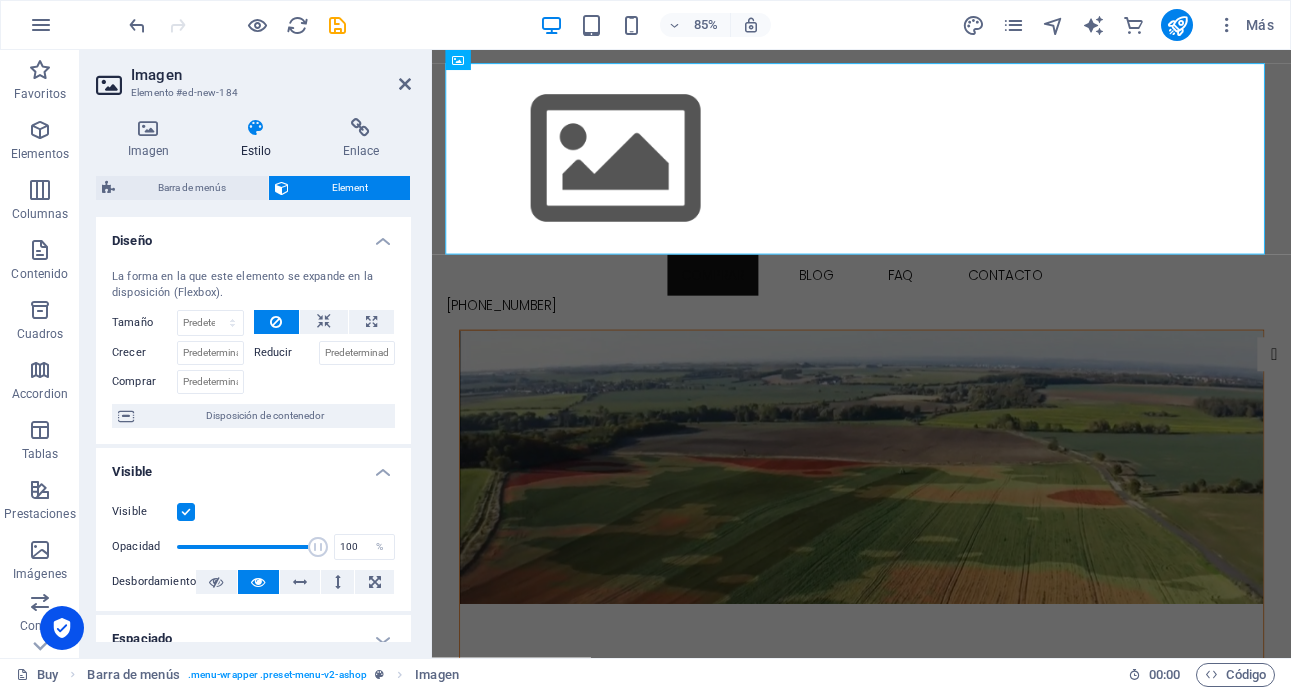 drag, startPoint x: 411, startPoint y: 415, endPoint x: 408, endPoint y: 470, distance: 55.081757 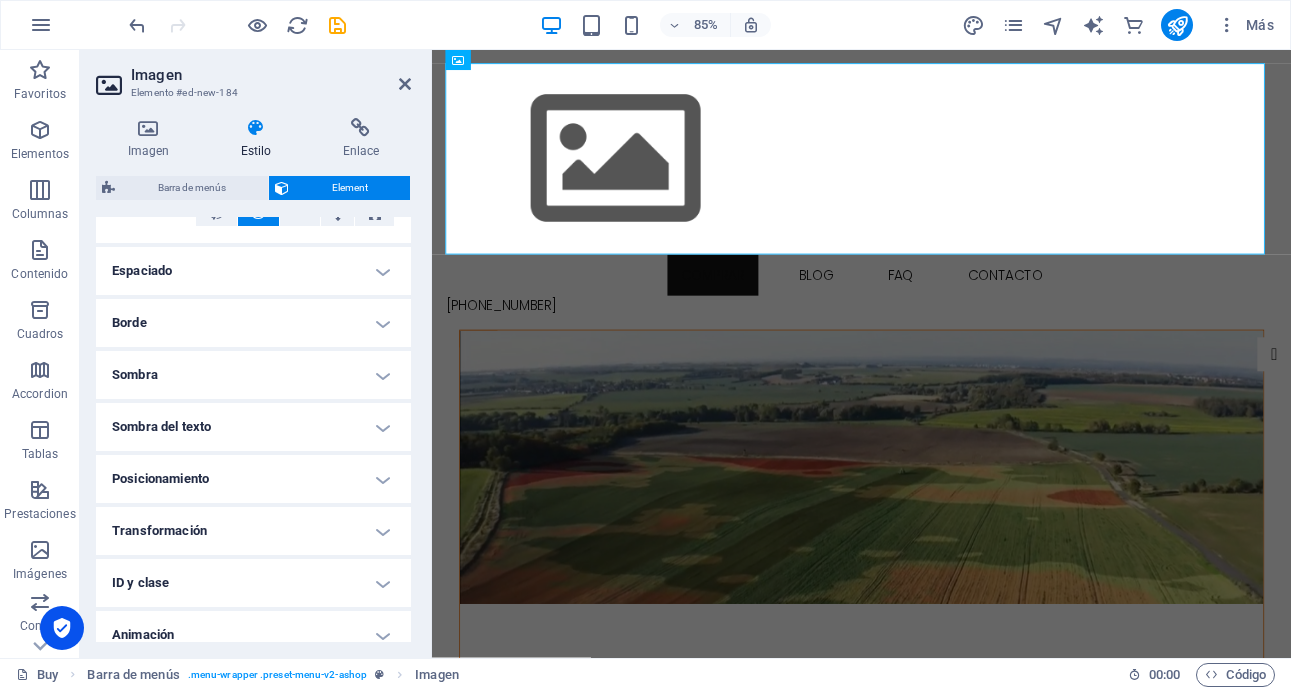 scroll, scrollTop: 372, scrollLeft: 0, axis: vertical 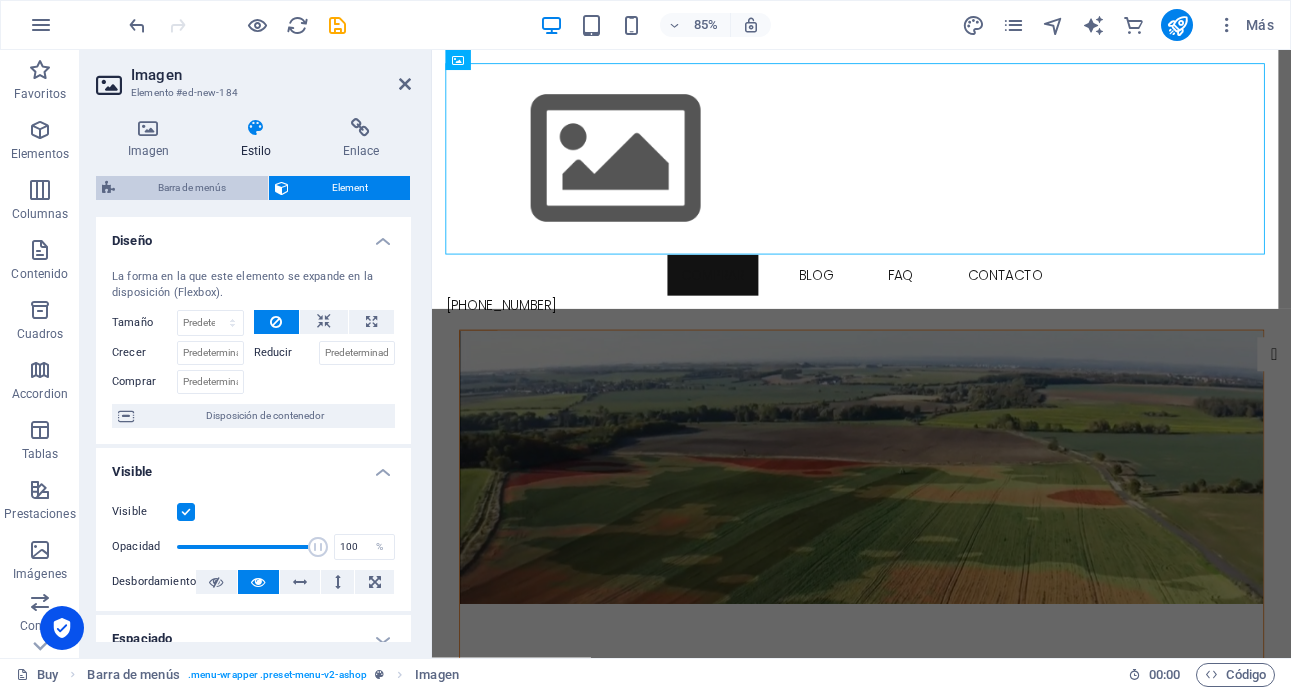 click on "Barra de menús" at bounding box center (191, 188) 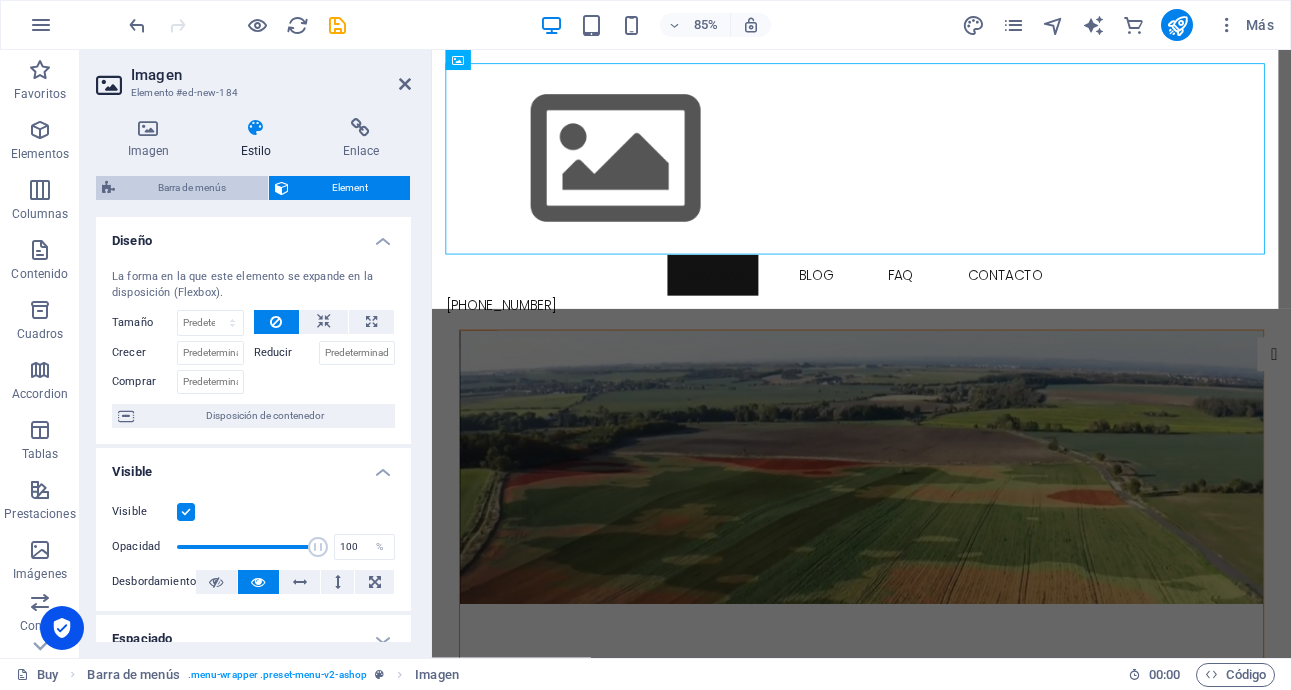 select on "rem" 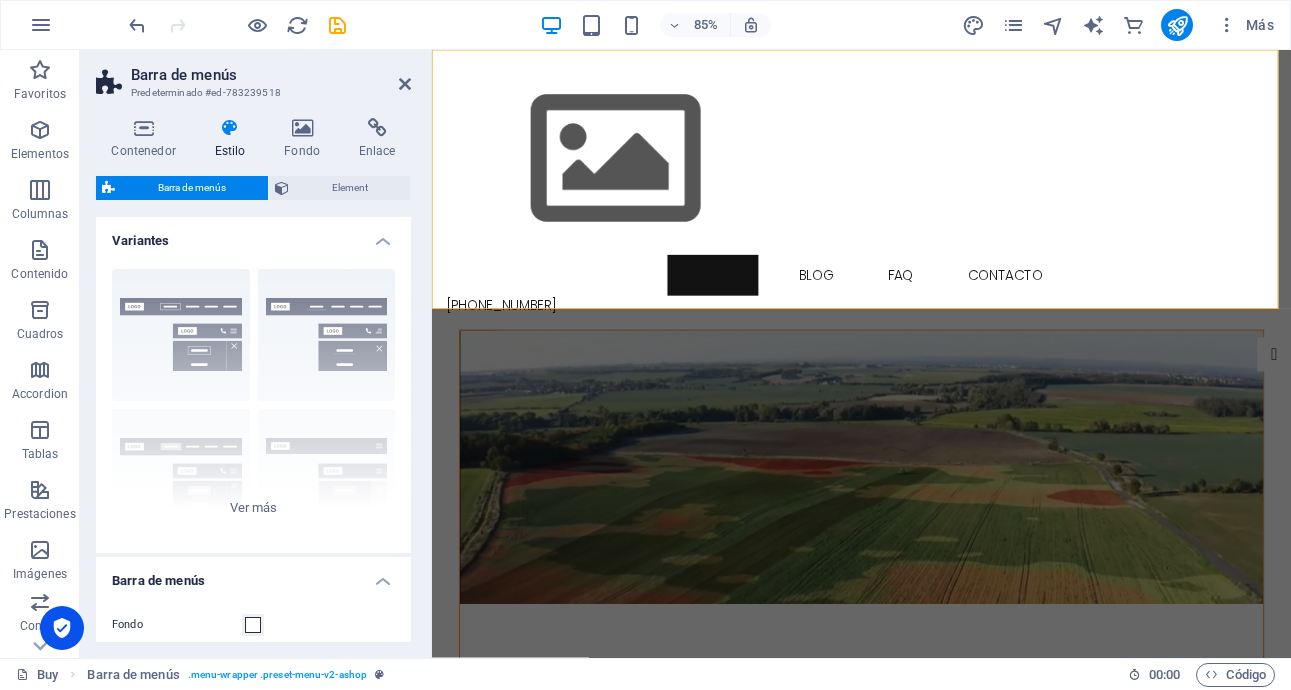 click on "Element" at bounding box center [349, 188] 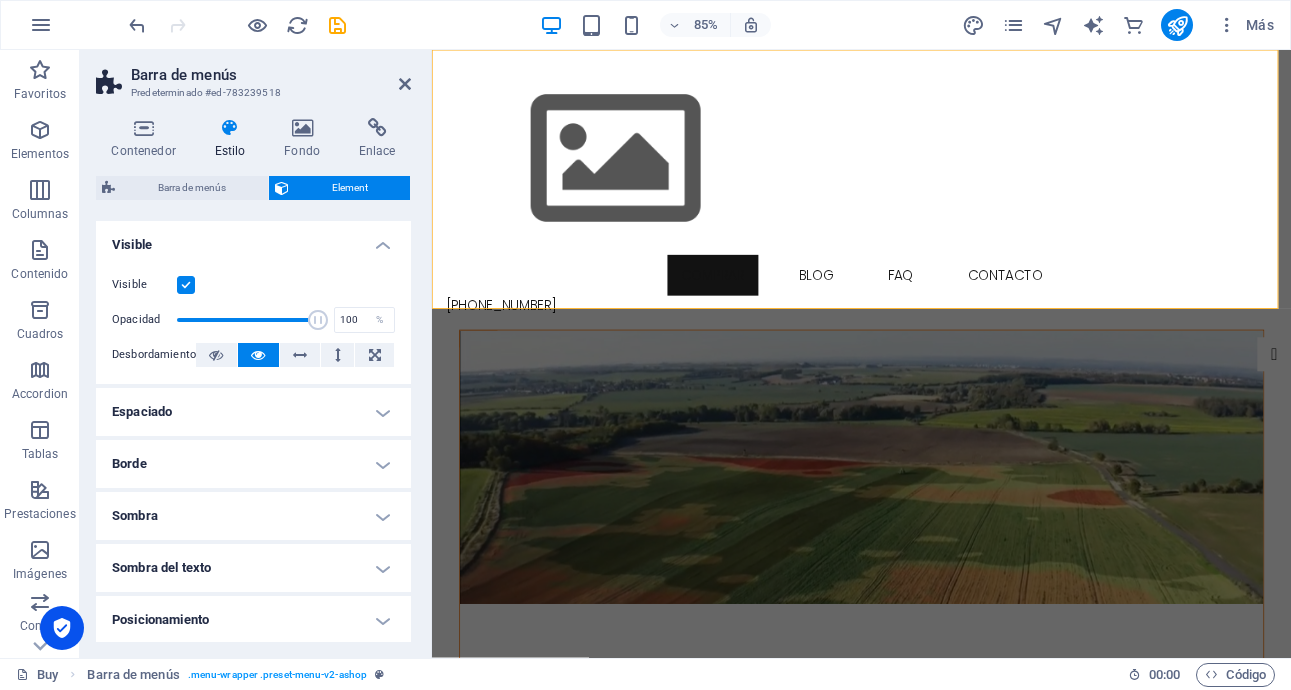 click on "Element" at bounding box center (349, 188) 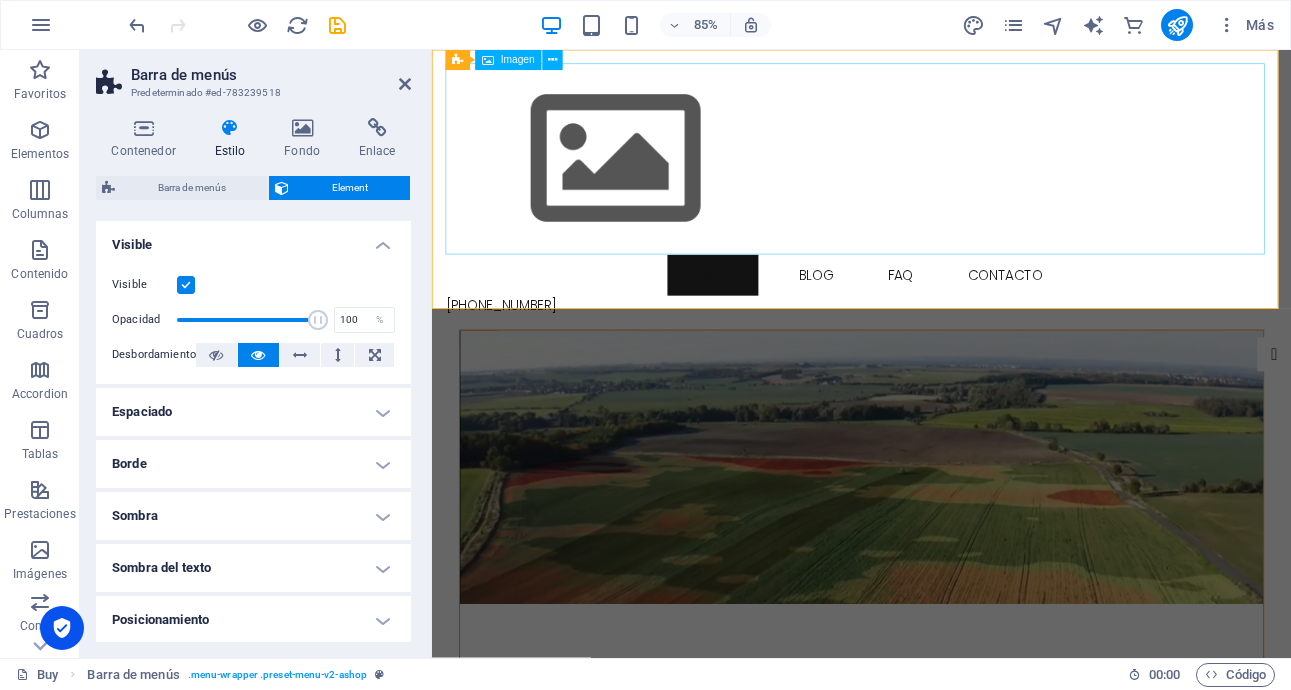 click at bounding box center [937, 178] 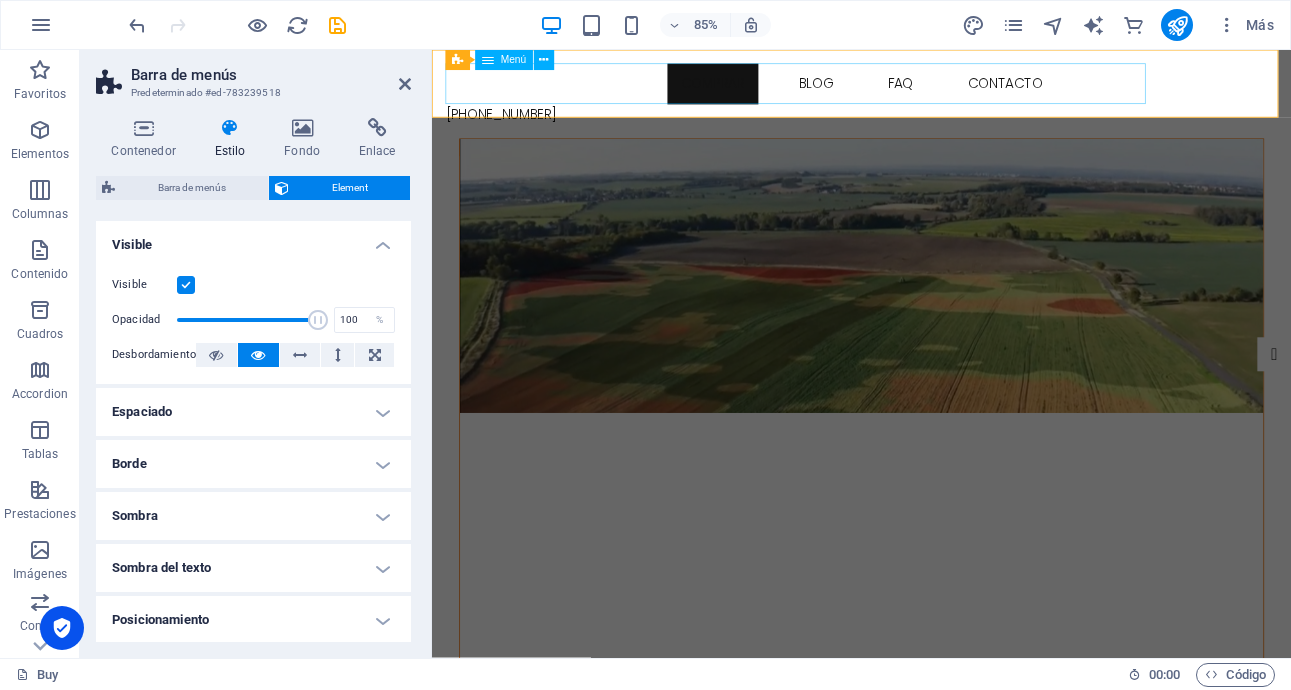 click on "Comprar Blog FAQ Contacto" at bounding box center [937, 90] 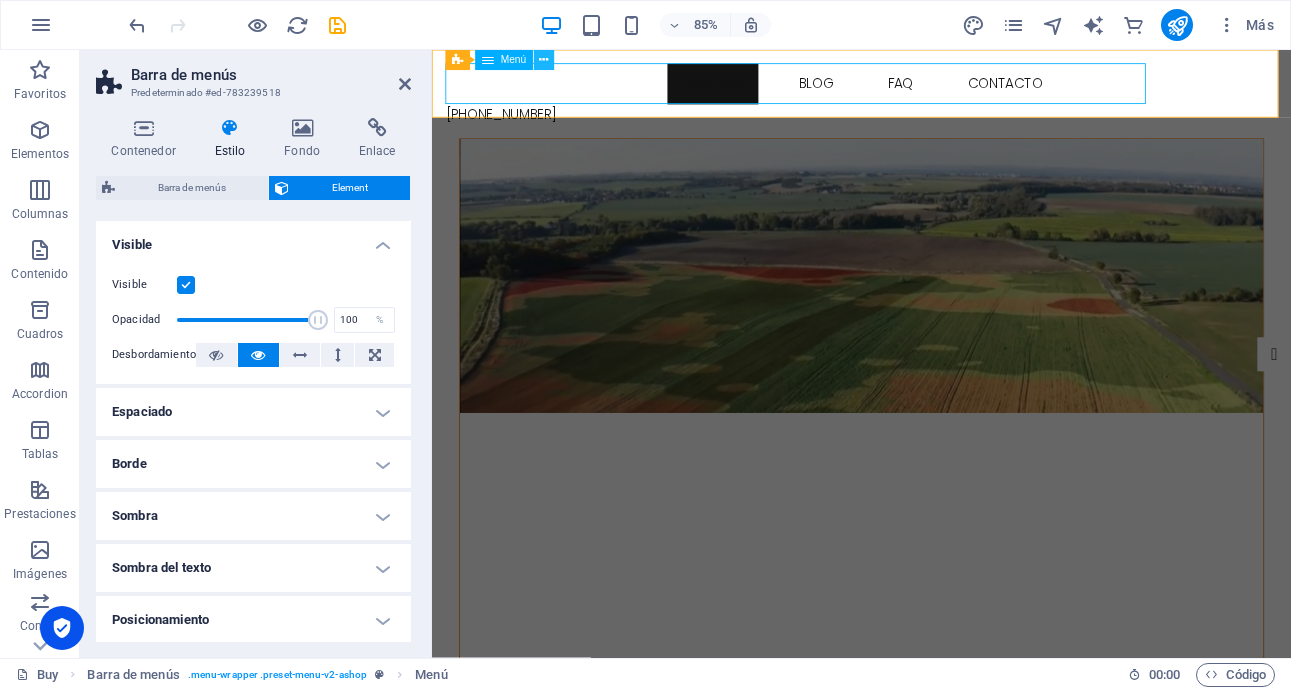 click at bounding box center [544, 60] 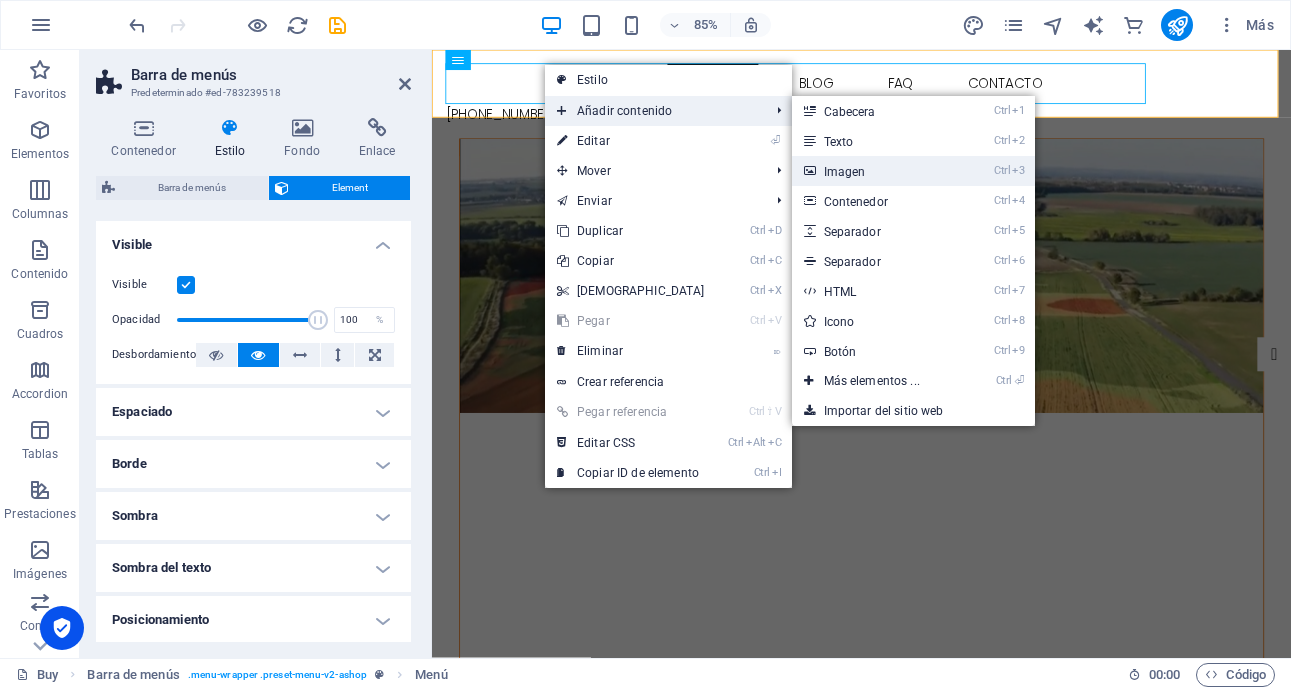 click on "Ctrl 3  Imagen" at bounding box center [876, 171] 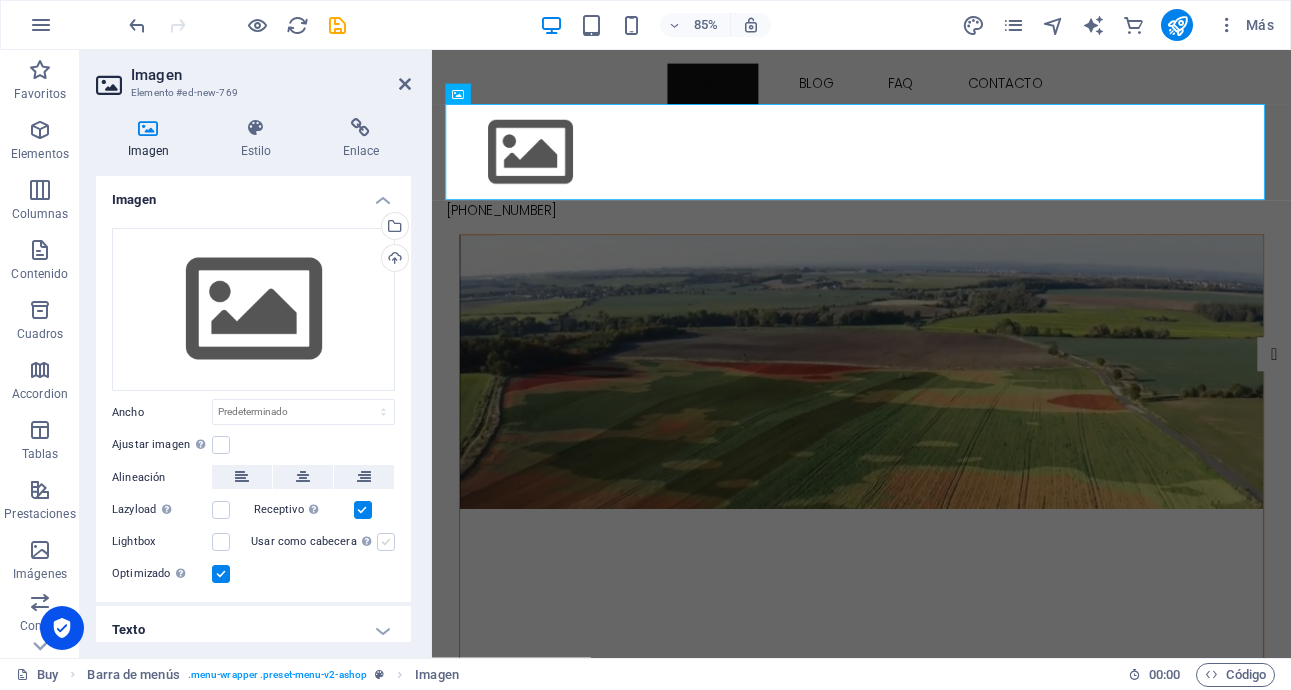 click at bounding box center (386, 542) 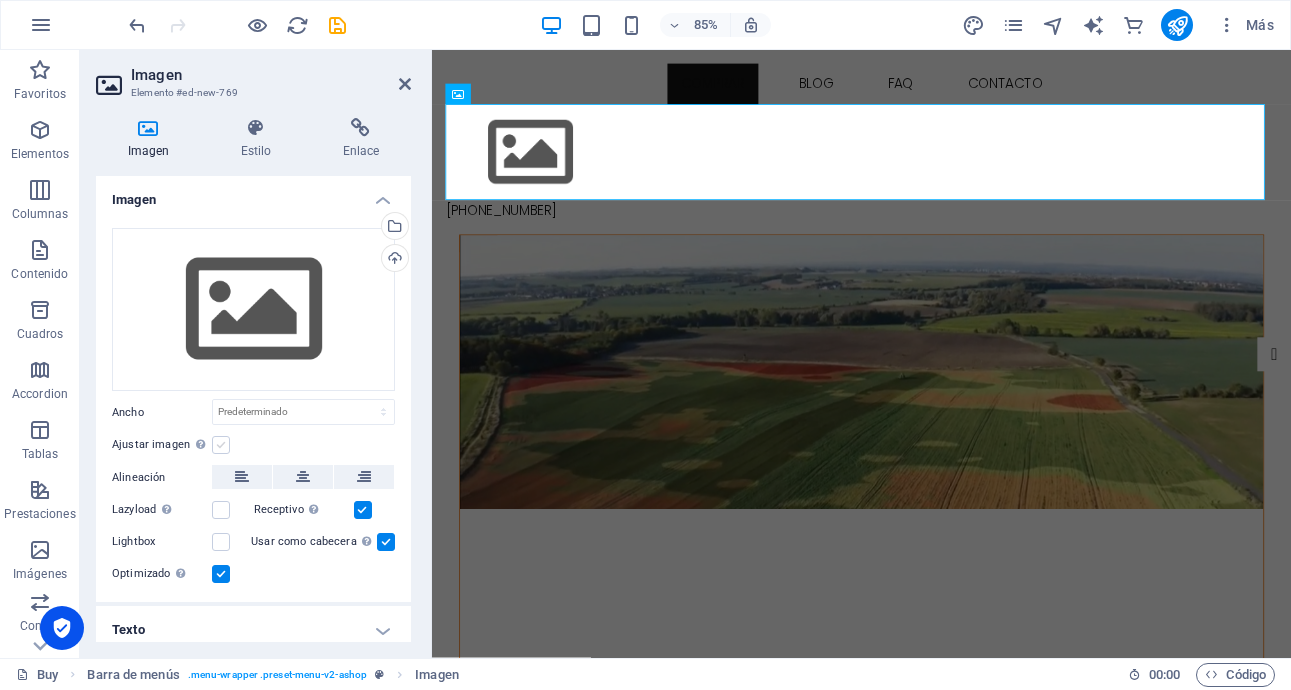 click at bounding box center (221, 445) 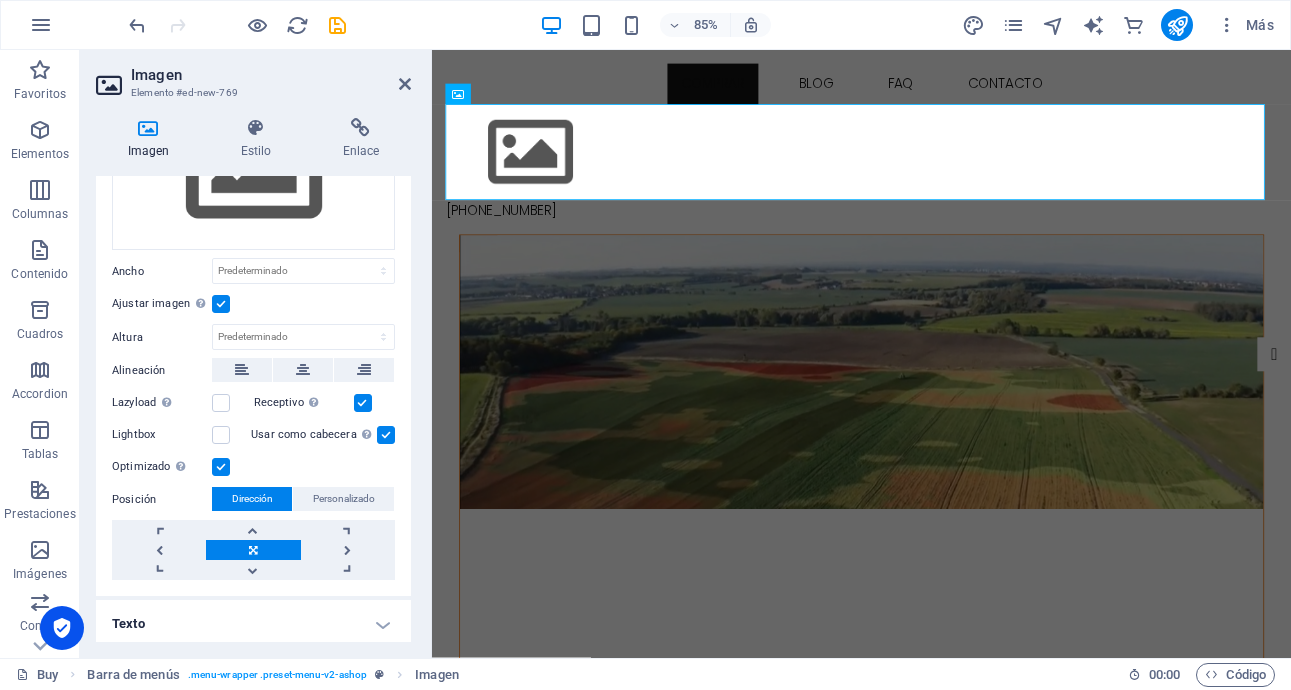 scroll, scrollTop: 145, scrollLeft: 0, axis: vertical 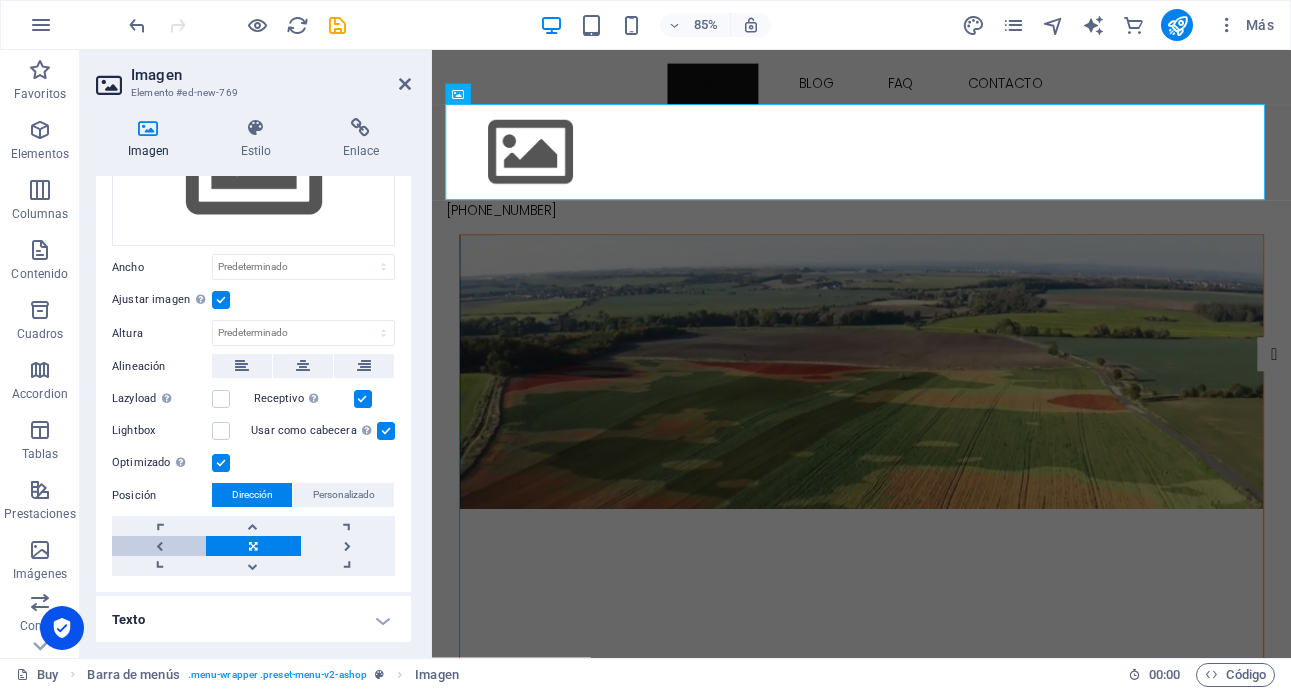 click at bounding box center [159, 546] 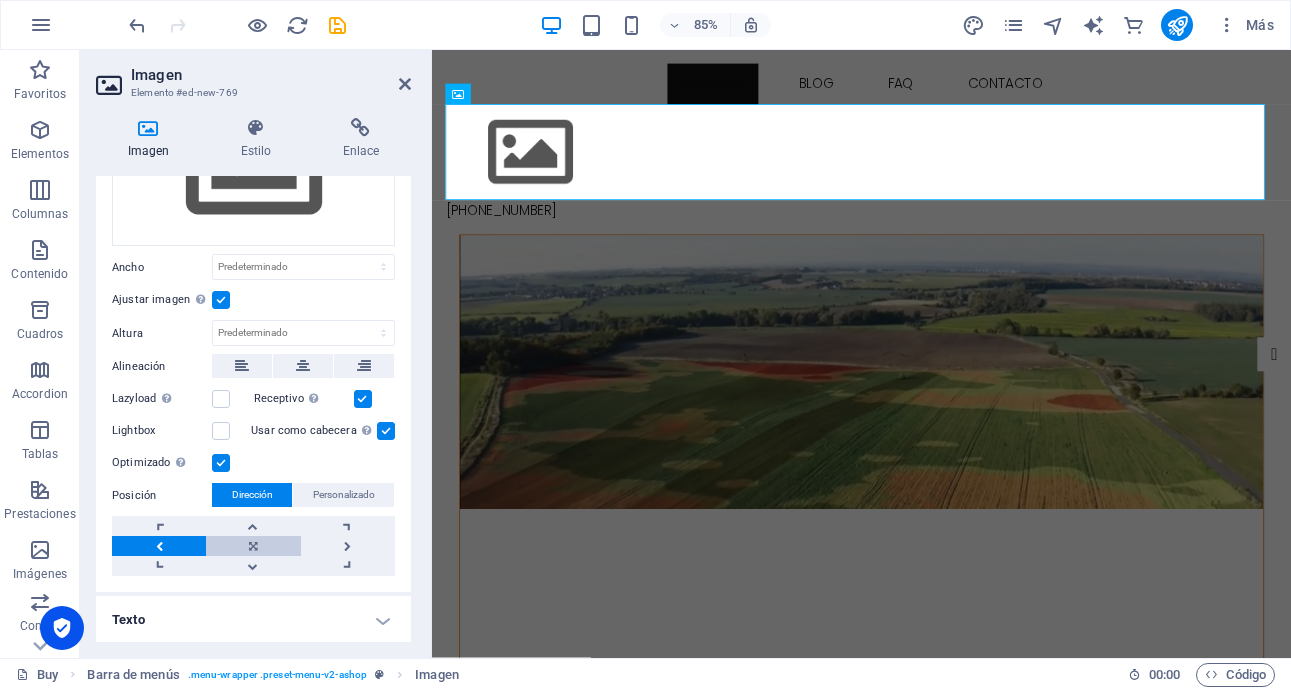 click at bounding box center [253, 546] 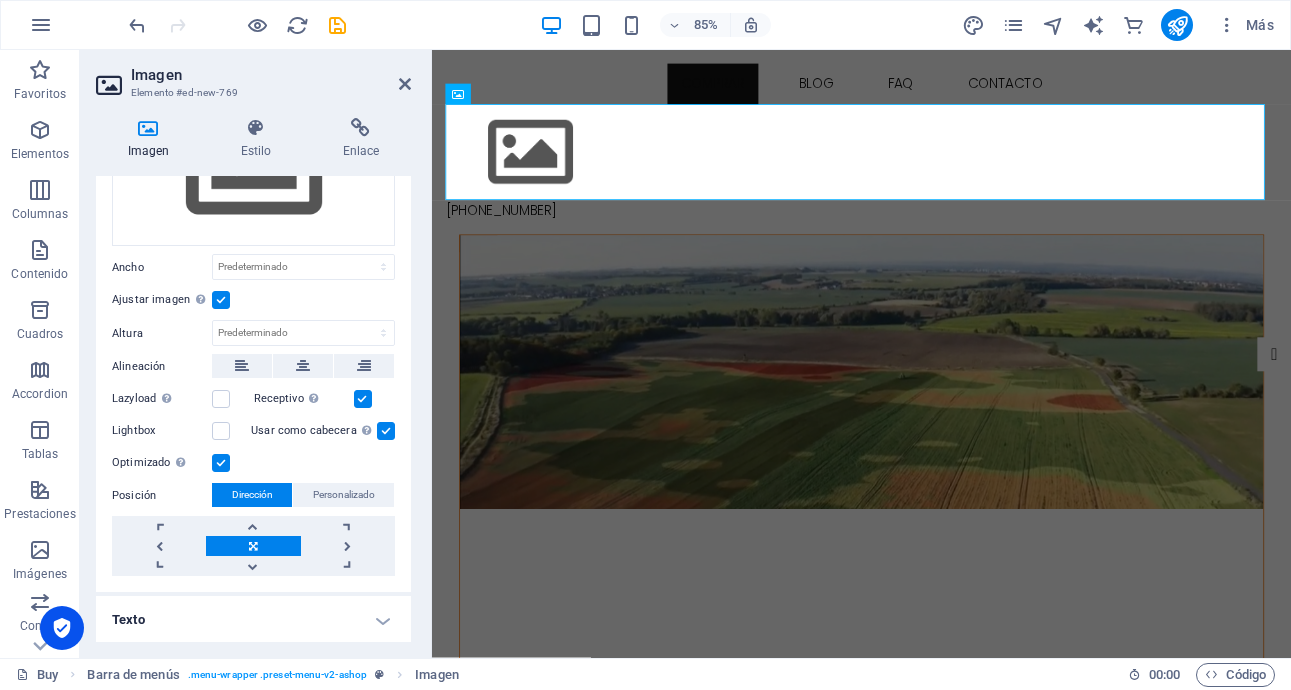 drag, startPoint x: 406, startPoint y: 452, endPoint x: 421, endPoint y: 286, distance: 166.67633 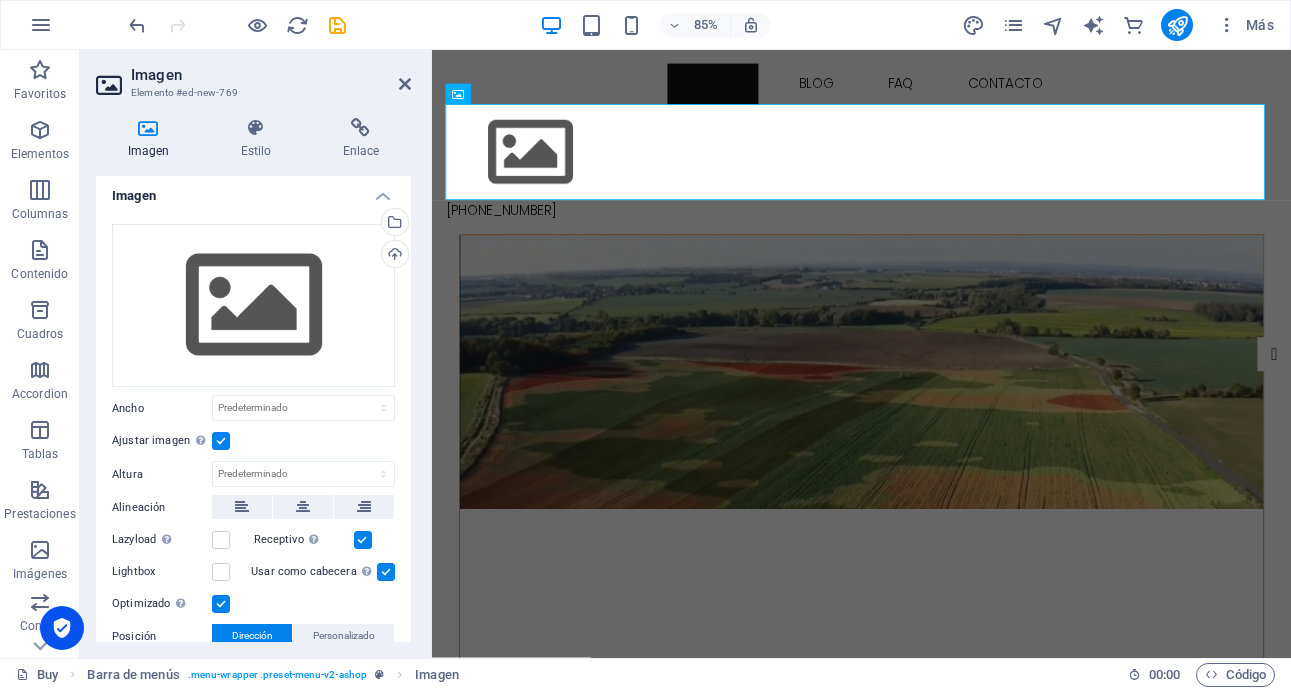 scroll, scrollTop: 0, scrollLeft: 0, axis: both 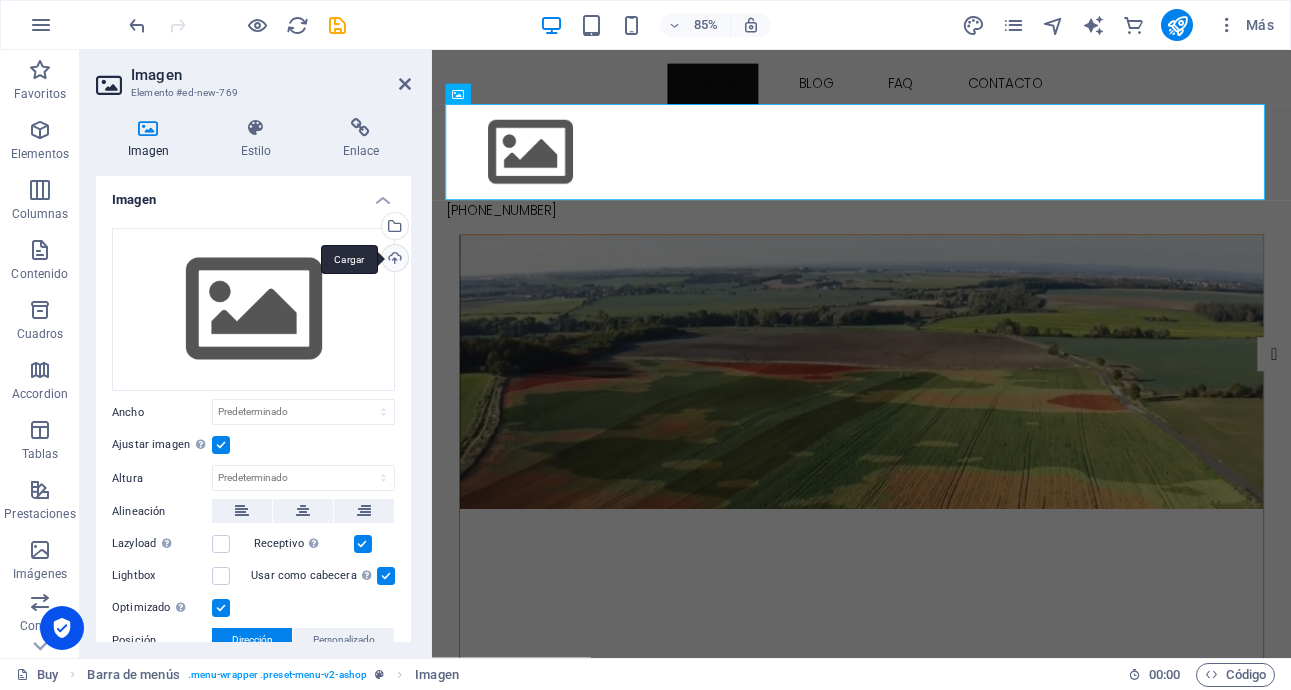 click on "Cargar" at bounding box center (393, 260) 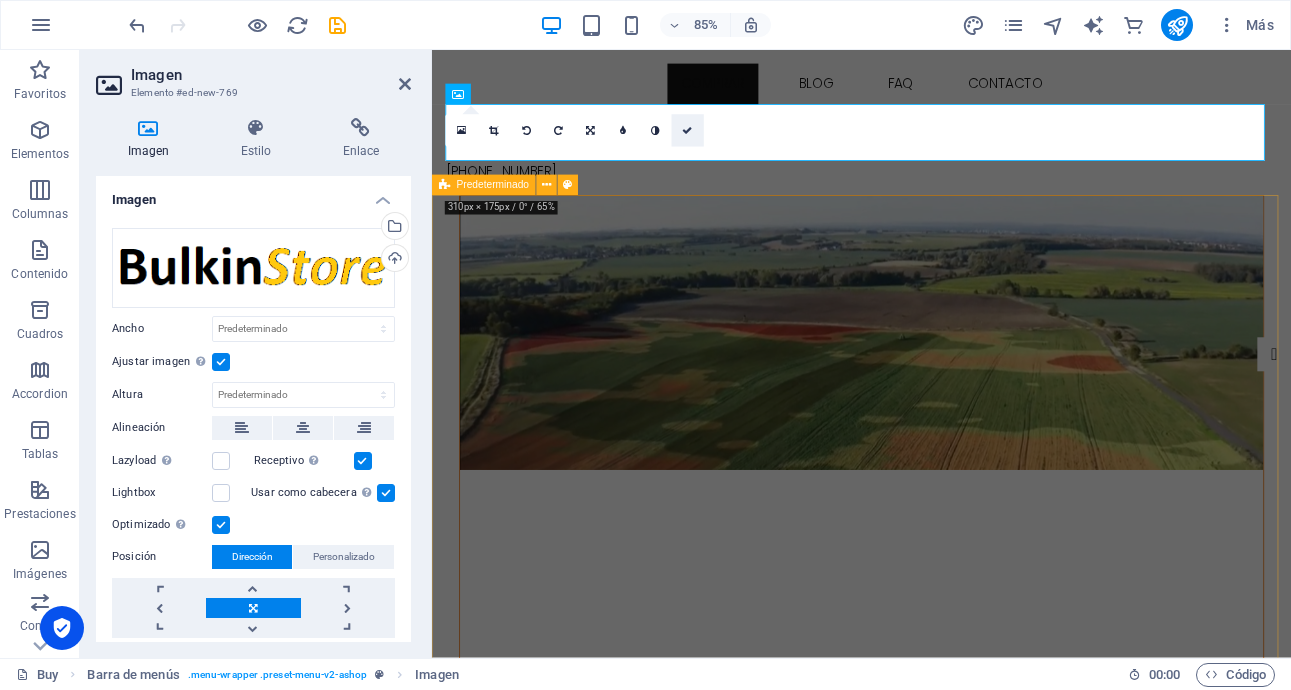 click at bounding box center [688, 131] 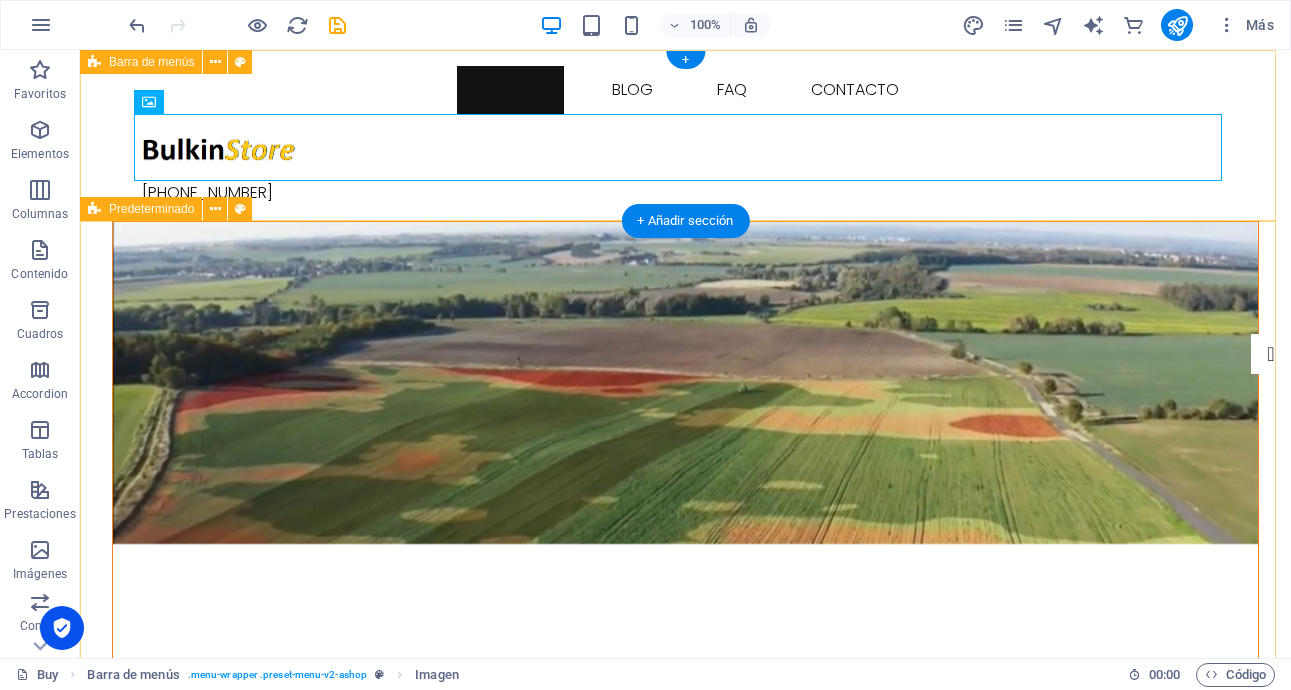click on "Comprar Blog FAQ Contacto   +569 9091 6595" at bounding box center [685, 135] 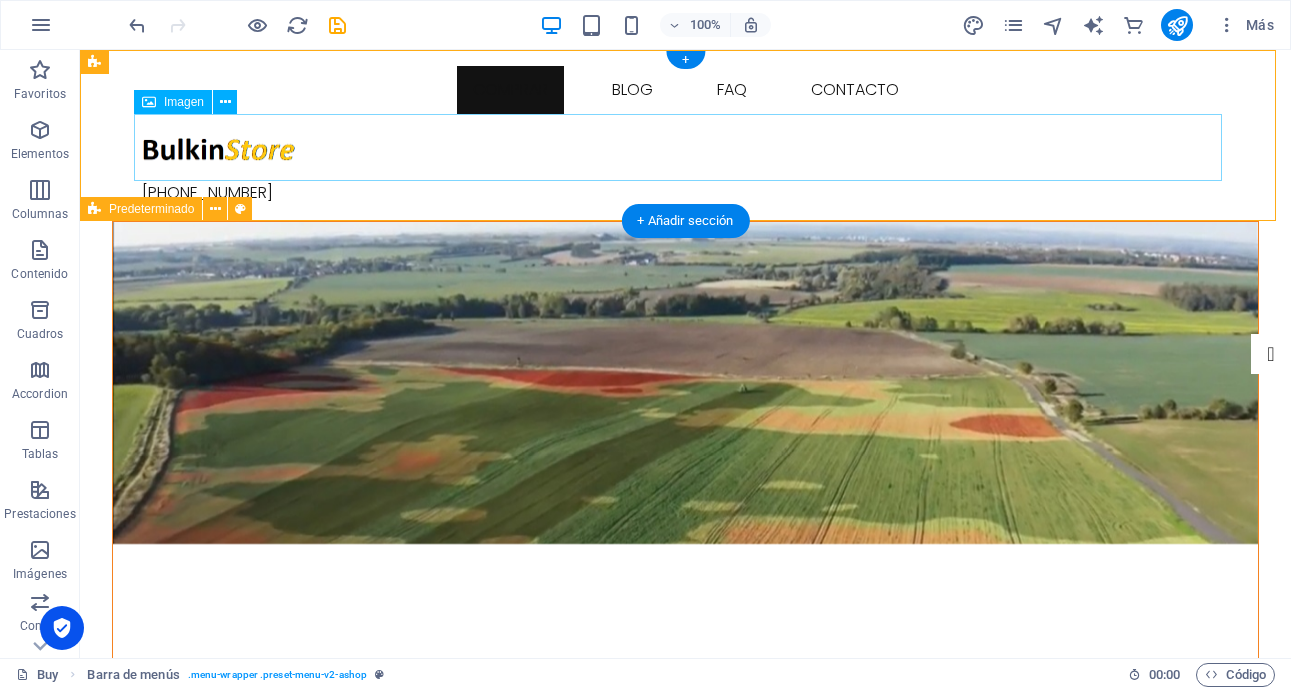 click at bounding box center [686, 147] 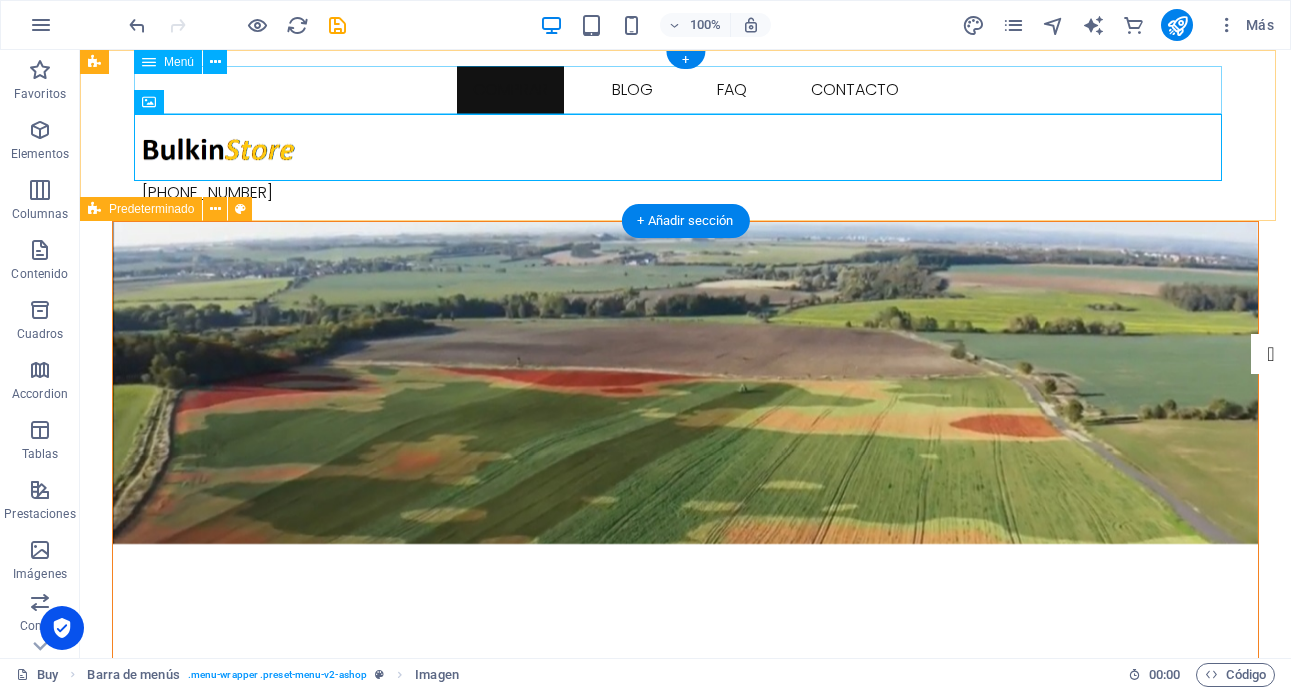 click on "Comprar Blog FAQ Contacto" at bounding box center (686, 90) 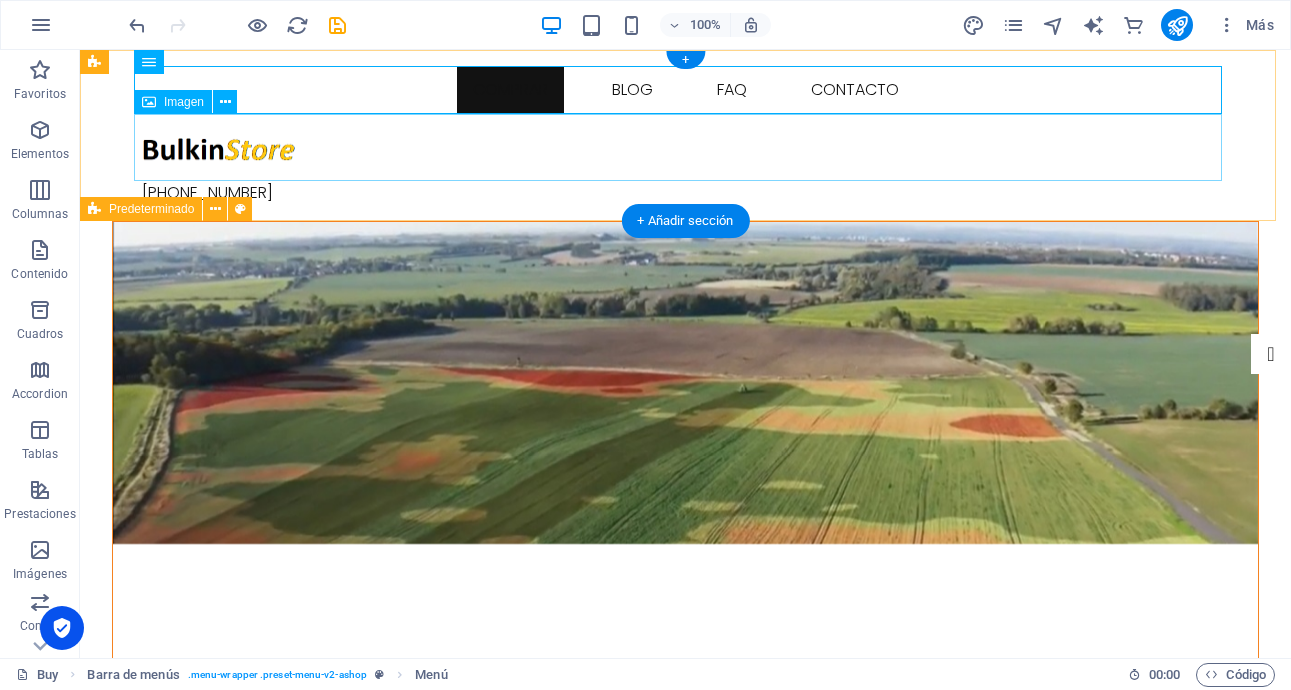 click at bounding box center [686, 147] 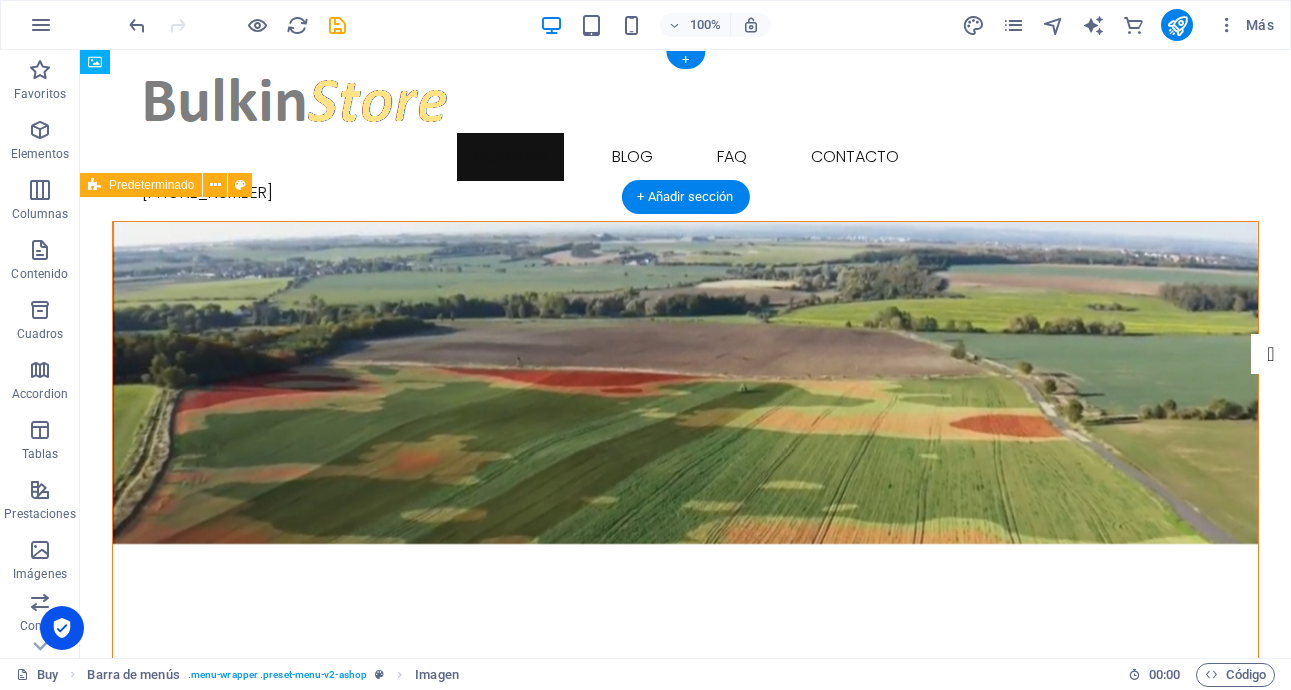 drag, startPoint x: 287, startPoint y: 147, endPoint x: 305, endPoint y: 95, distance: 55.027267 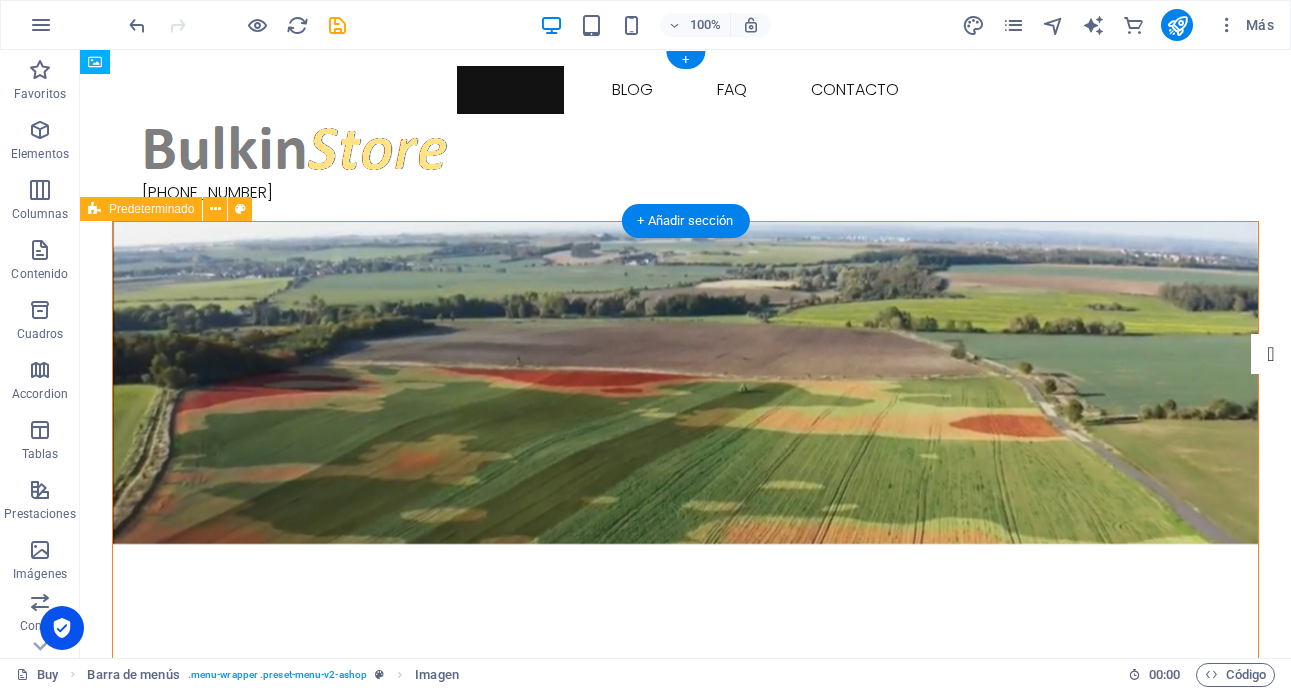 drag, startPoint x: 334, startPoint y: 109, endPoint x: 421, endPoint y: 89, distance: 89.26926 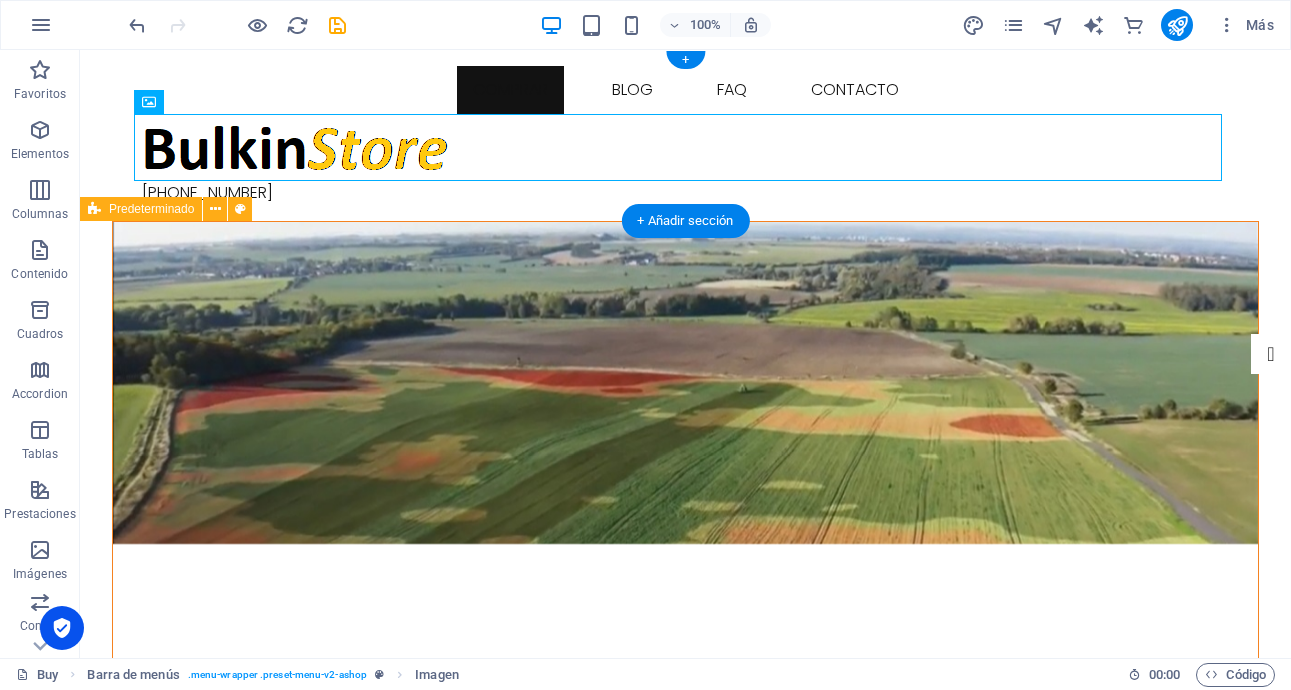 click on "Comprar Blog FAQ Contacto" at bounding box center (686, 90) 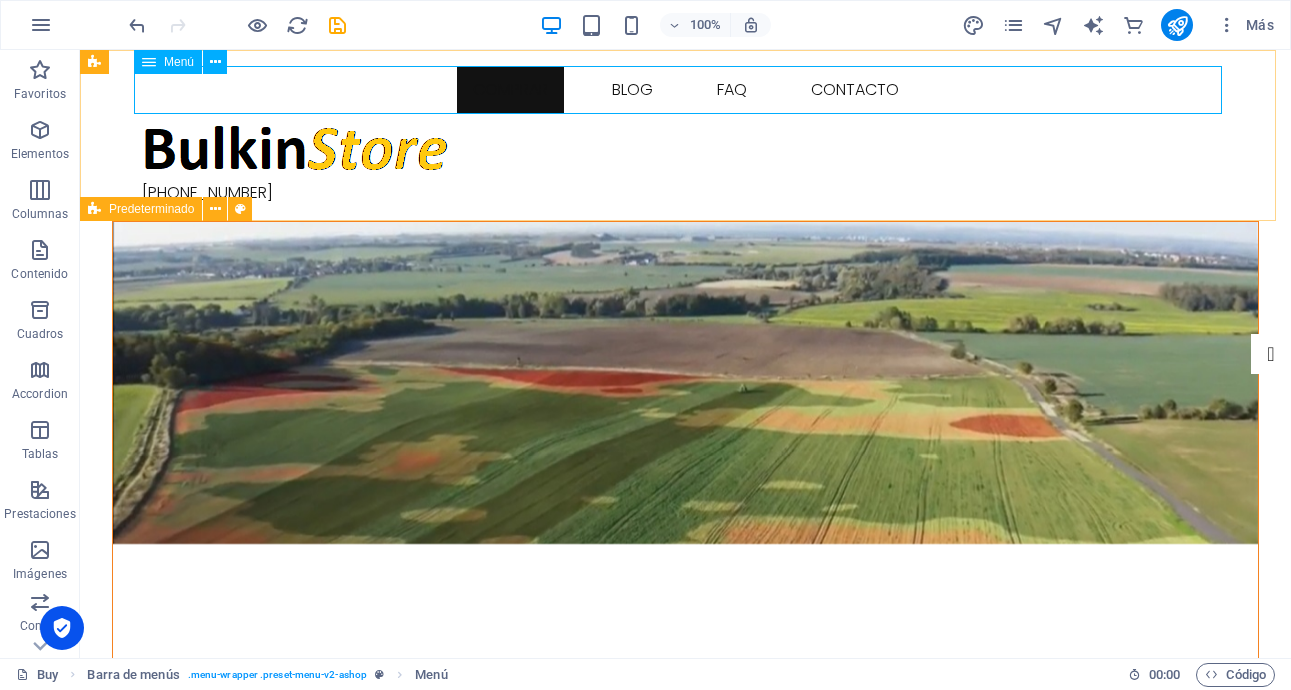 click at bounding box center (149, 62) 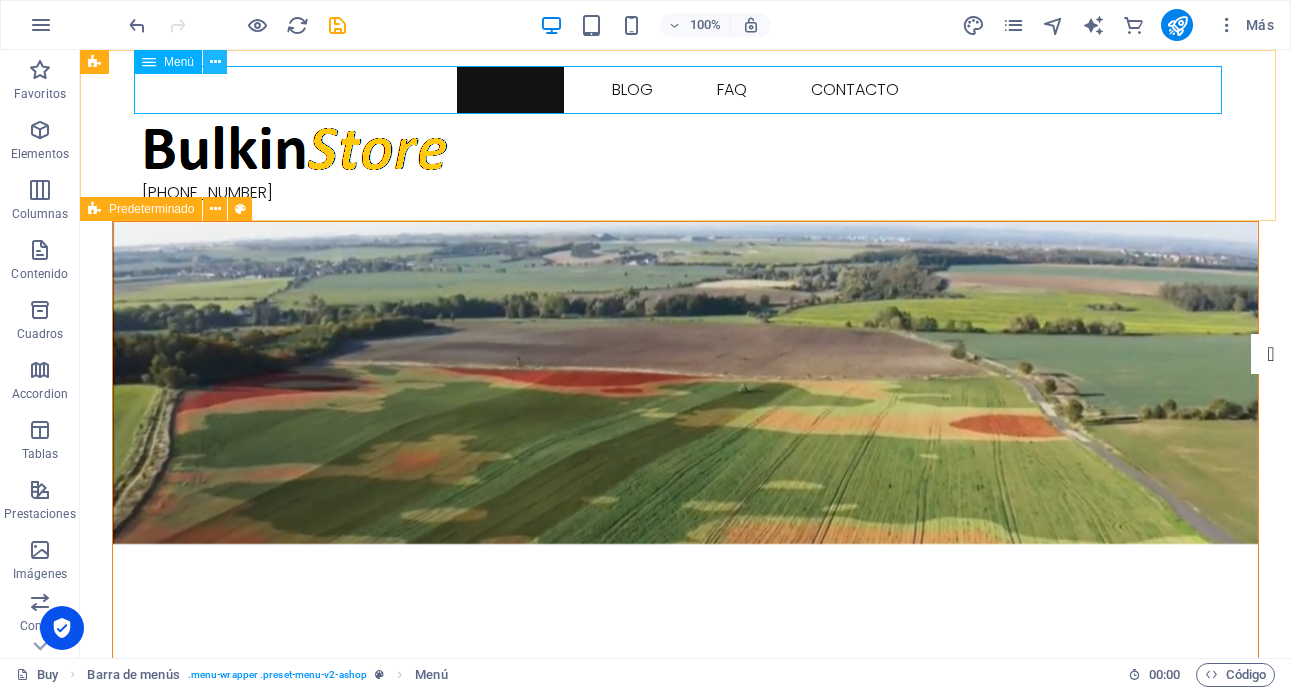click at bounding box center (215, 62) 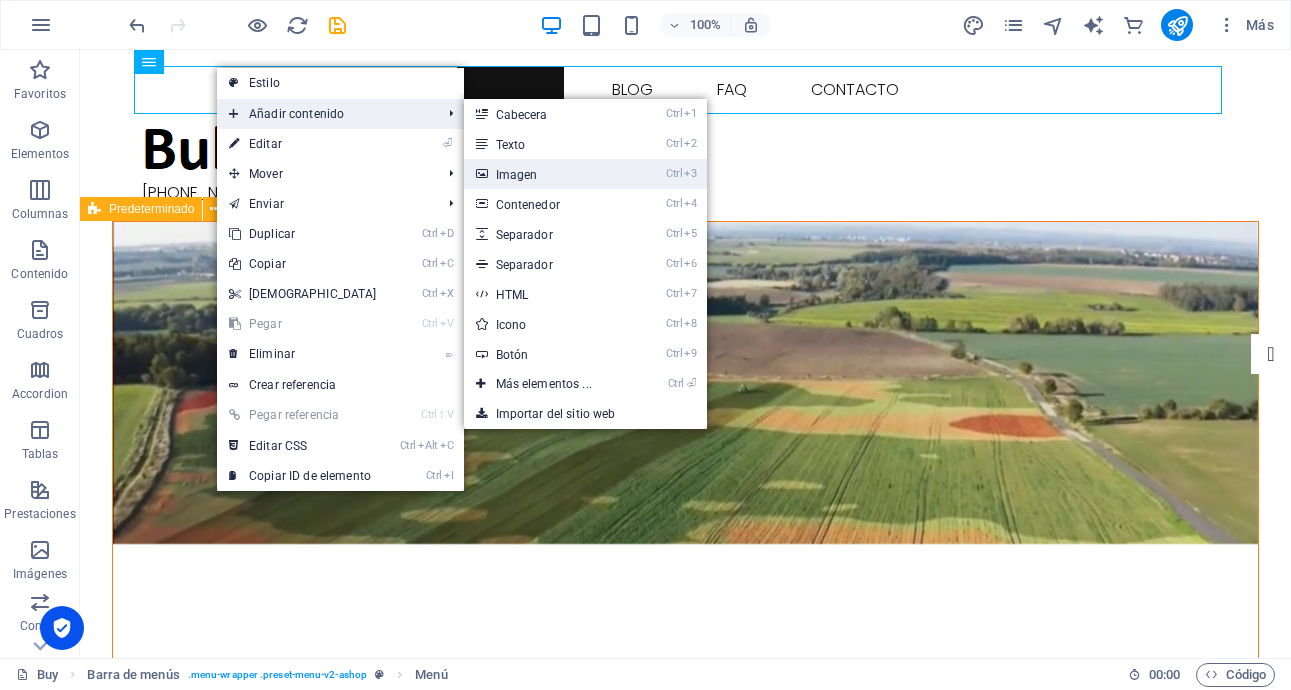 click on "Ctrl 3  Imagen" at bounding box center [548, 174] 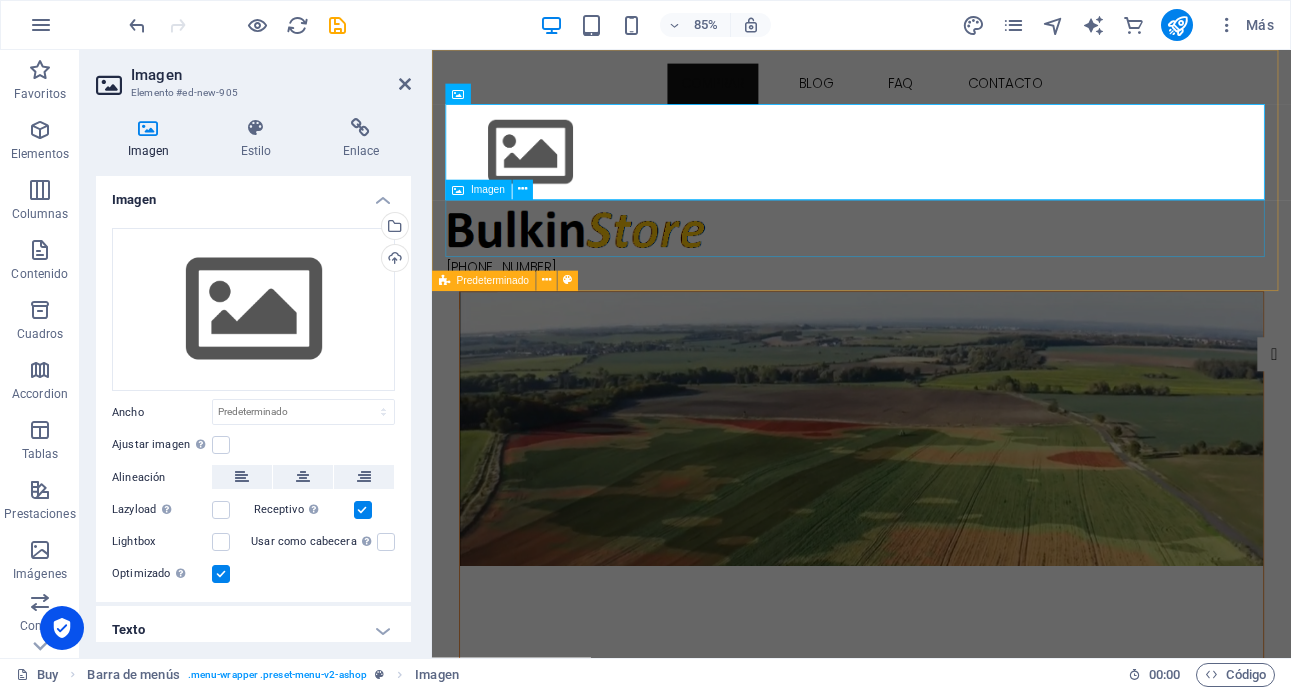 click at bounding box center (937, 260) 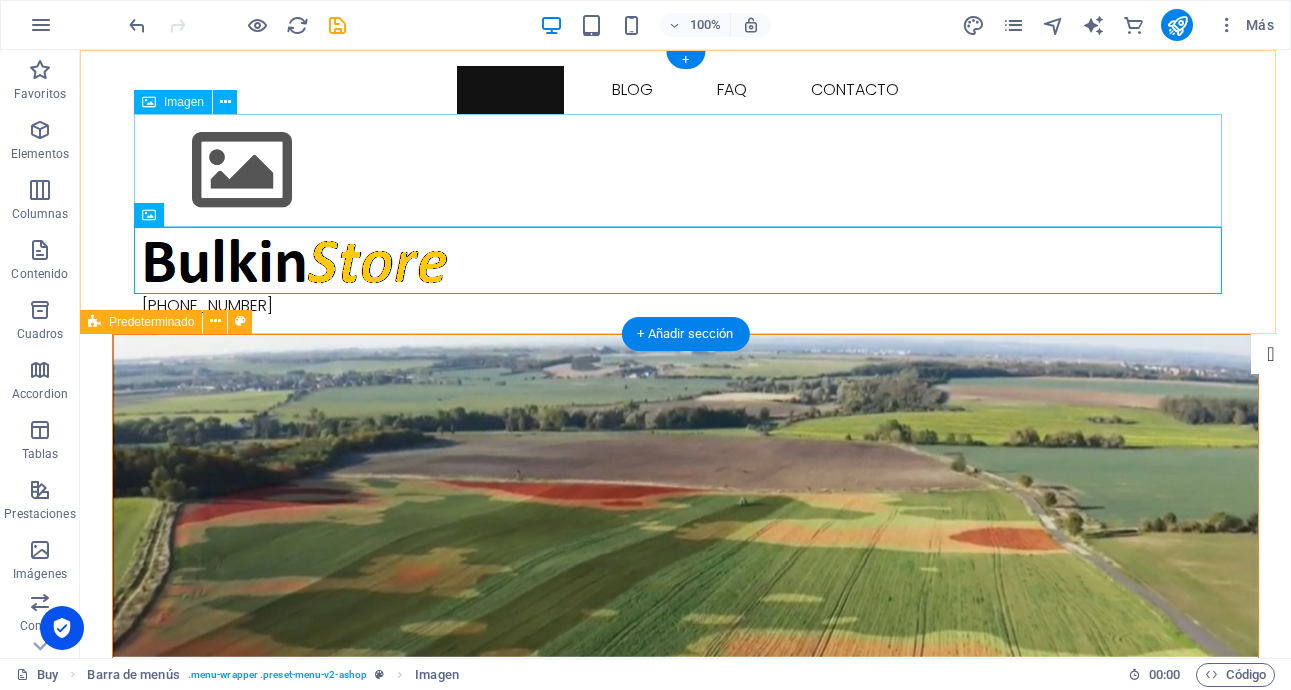 click at bounding box center [686, 170] 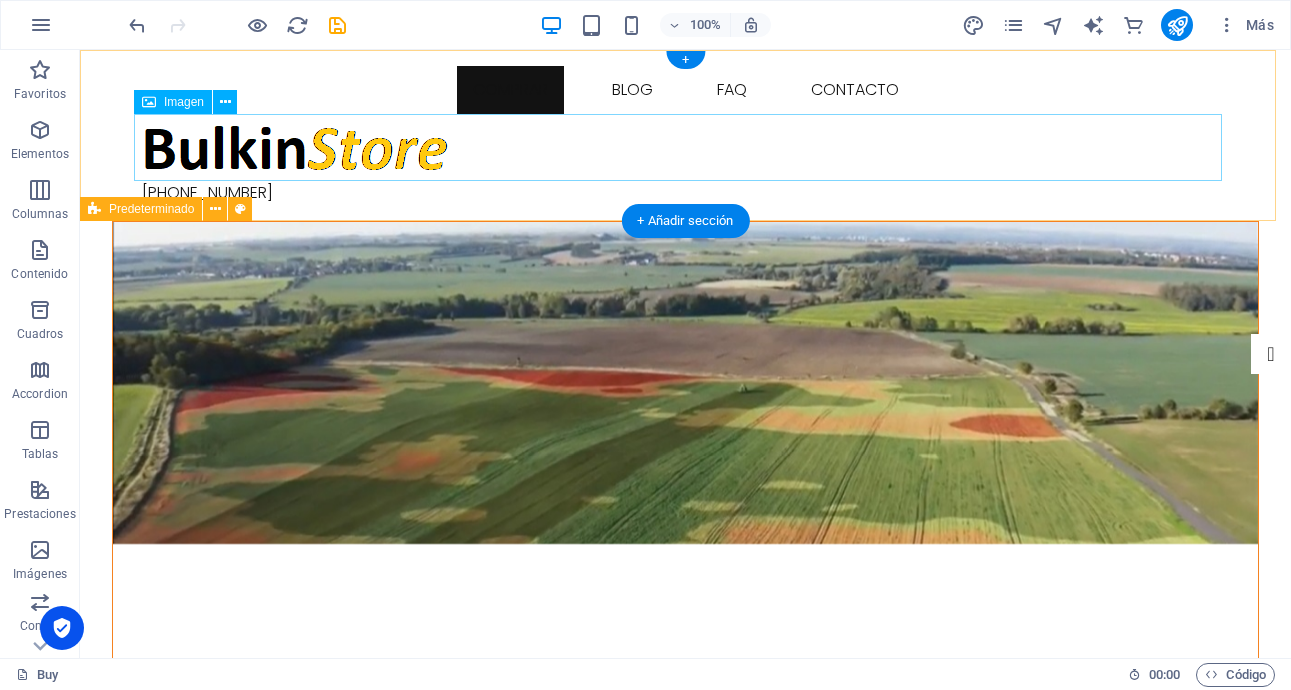 click at bounding box center (686, 147) 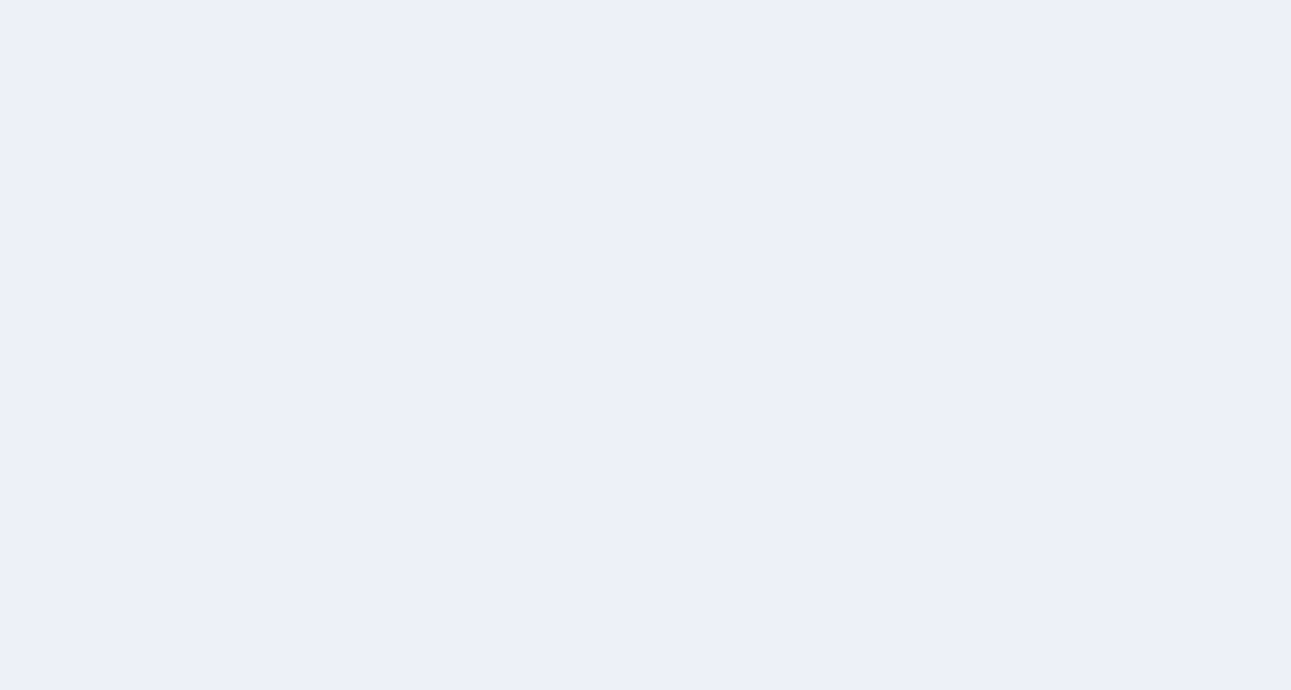 scroll, scrollTop: 0, scrollLeft: 0, axis: both 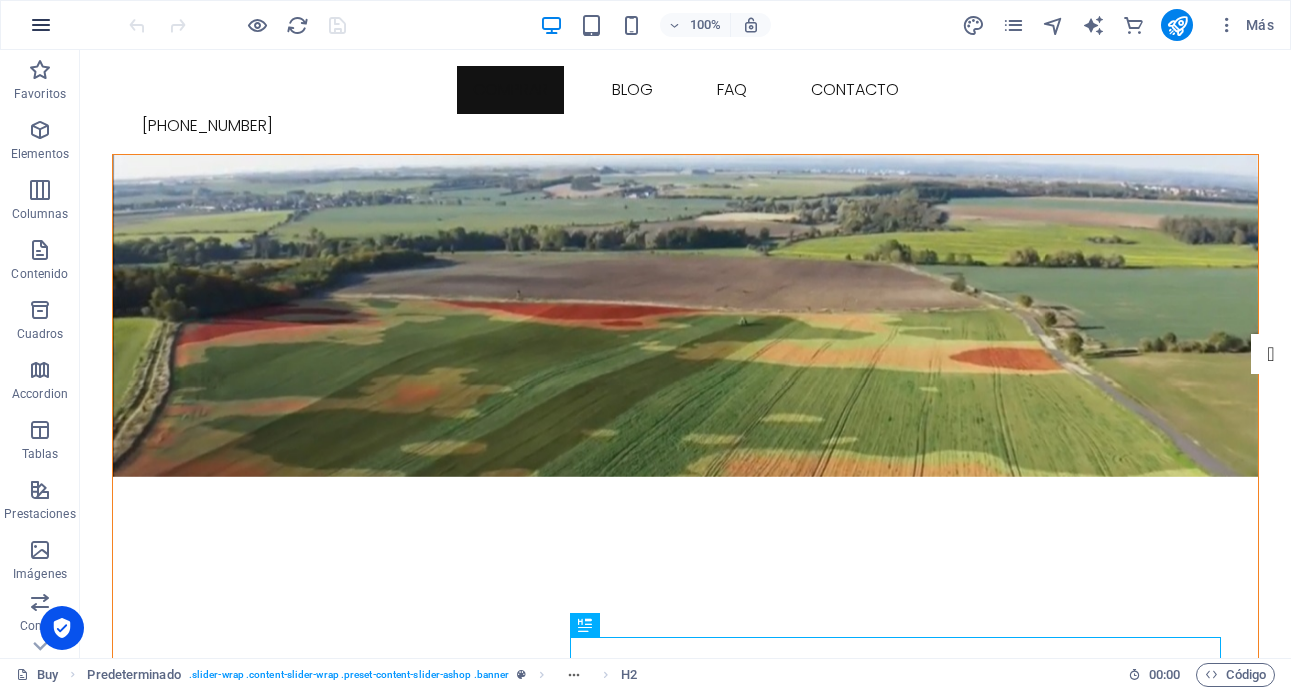 click at bounding box center (41, 25) 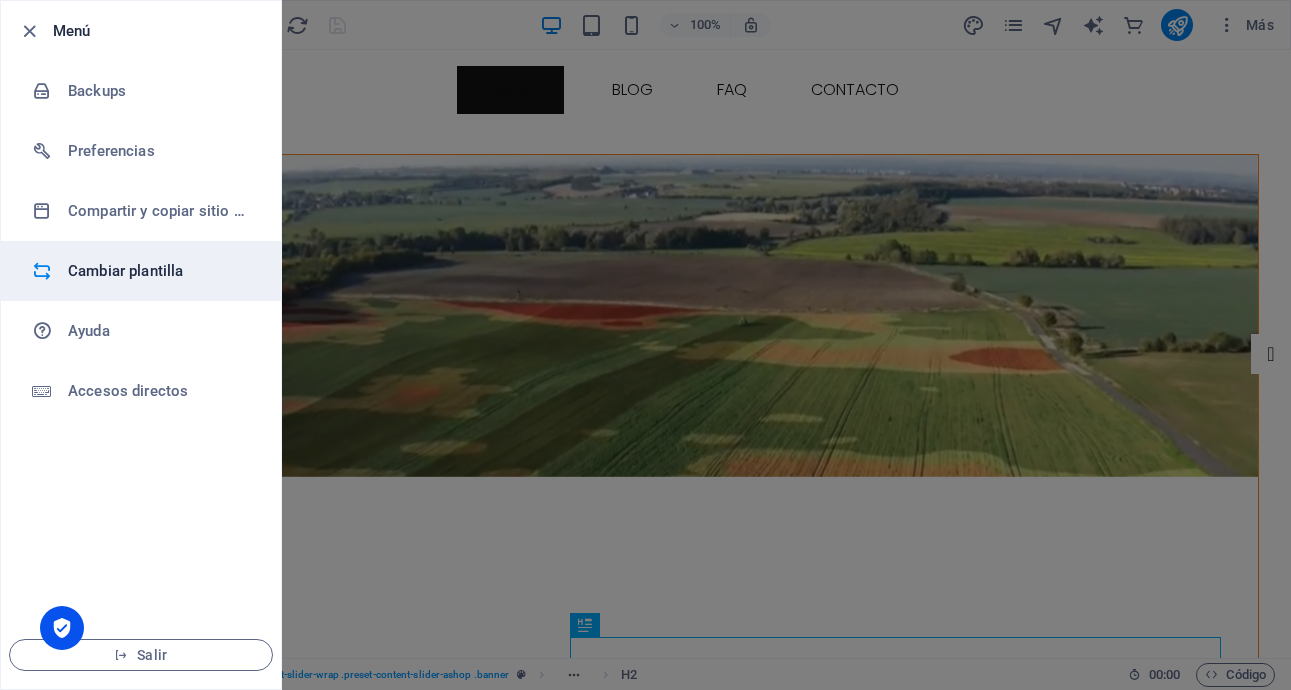 click on "Cambiar plantilla" at bounding box center (160, 271) 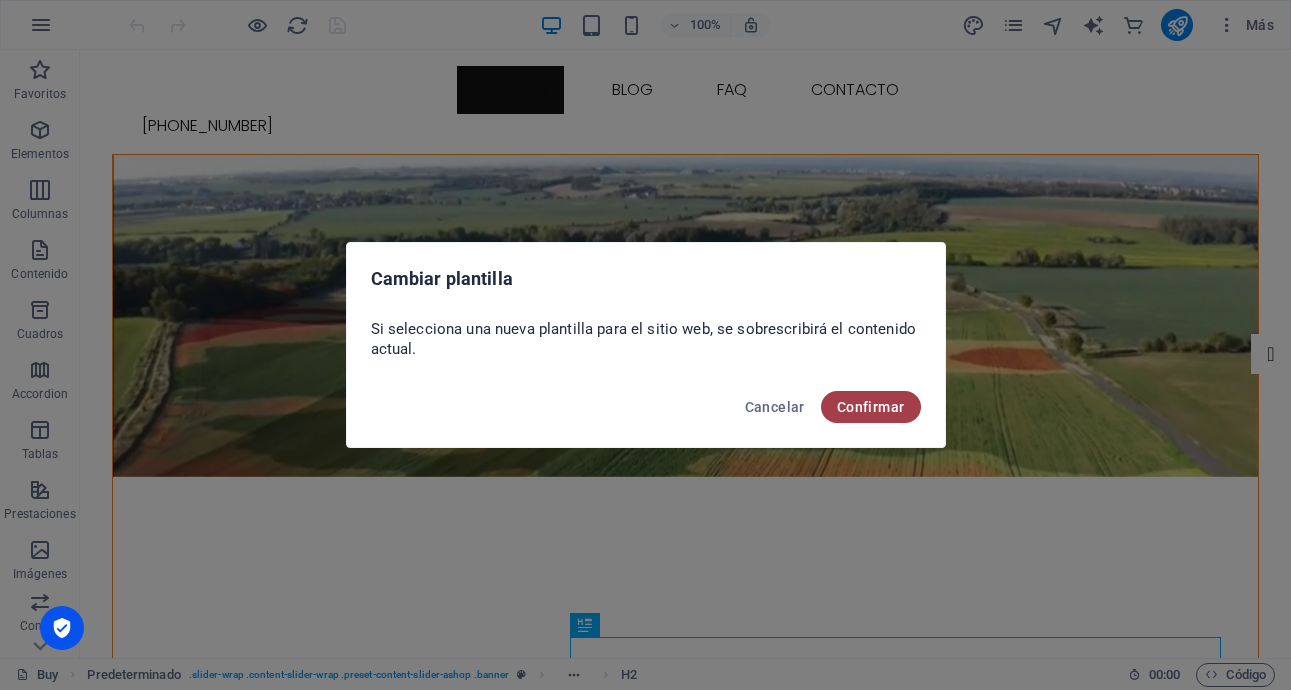 click on "Confirmar" at bounding box center [871, 407] 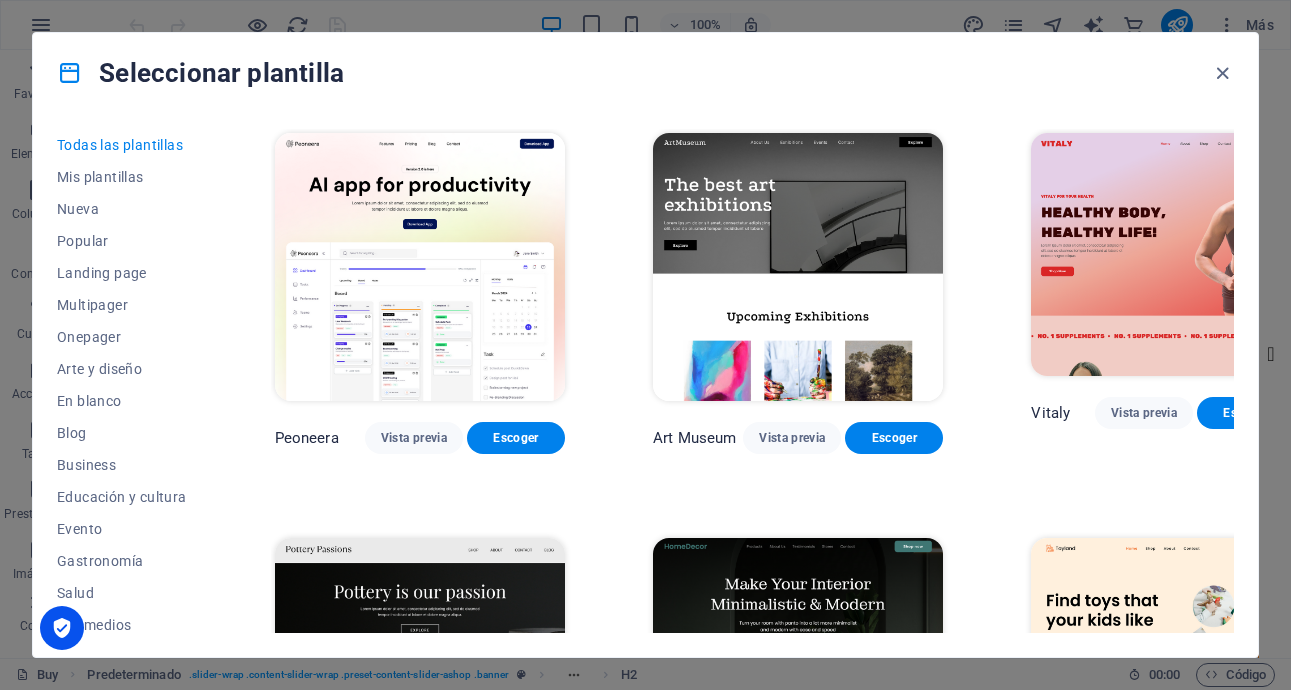 scroll, scrollTop: 157, scrollLeft: 0, axis: vertical 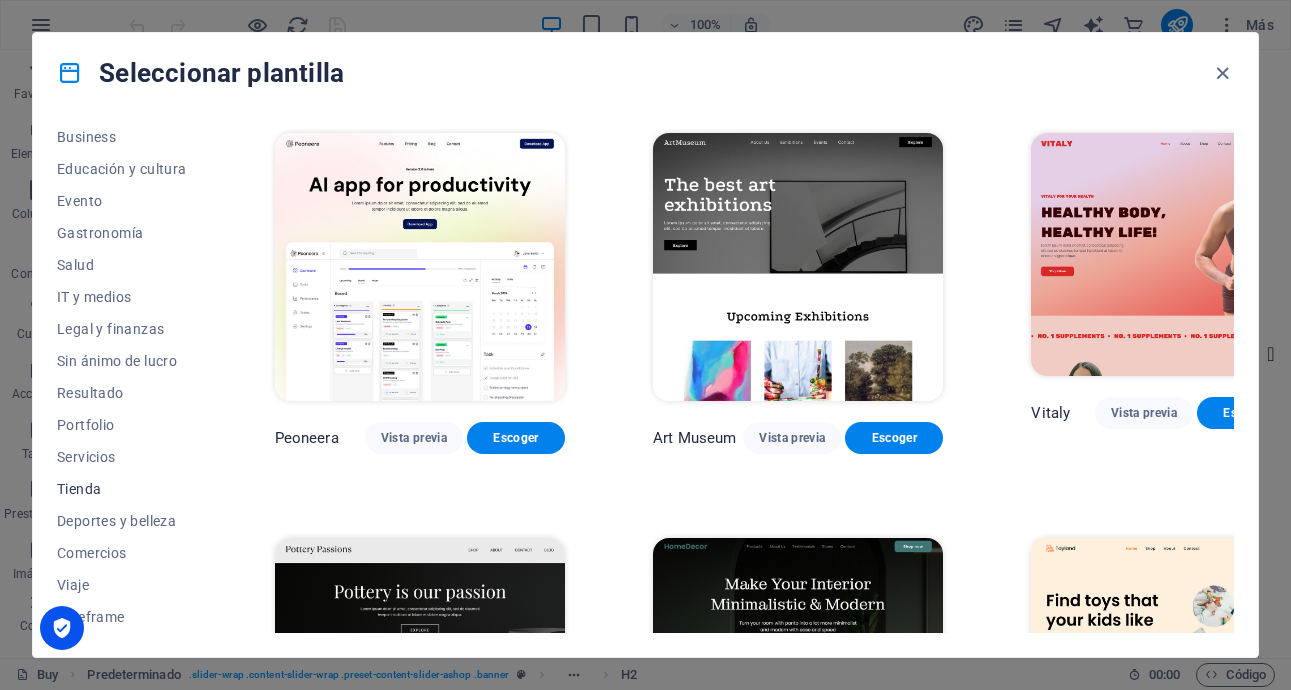 click on "Tienda" at bounding box center (122, 489) 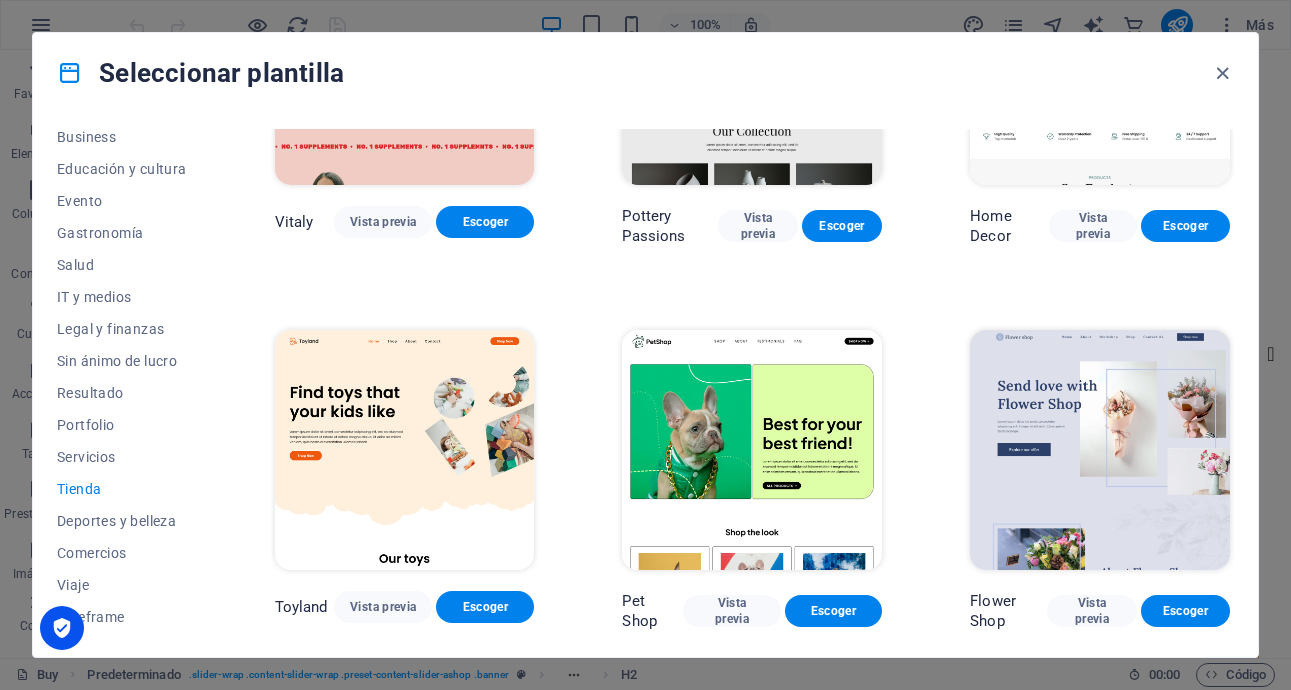 scroll, scrollTop: 191, scrollLeft: 0, axis: vertical 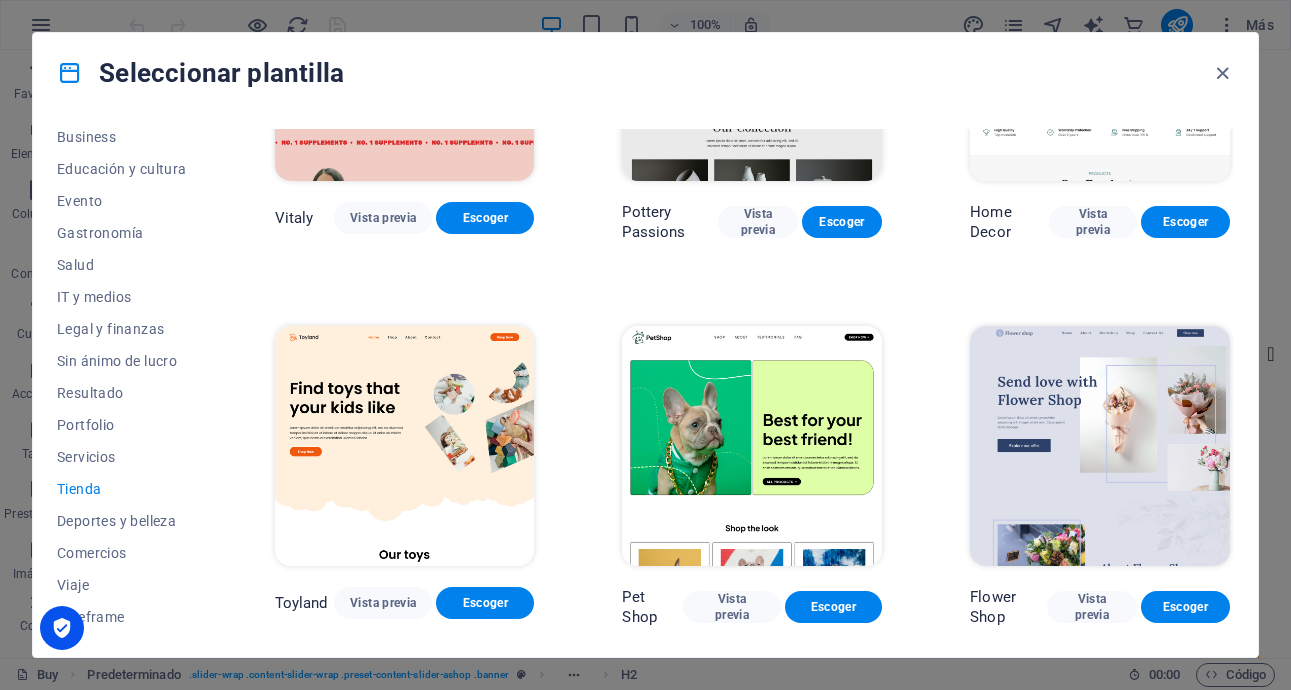 click on "Tienda" at bounding box center [122, 489] 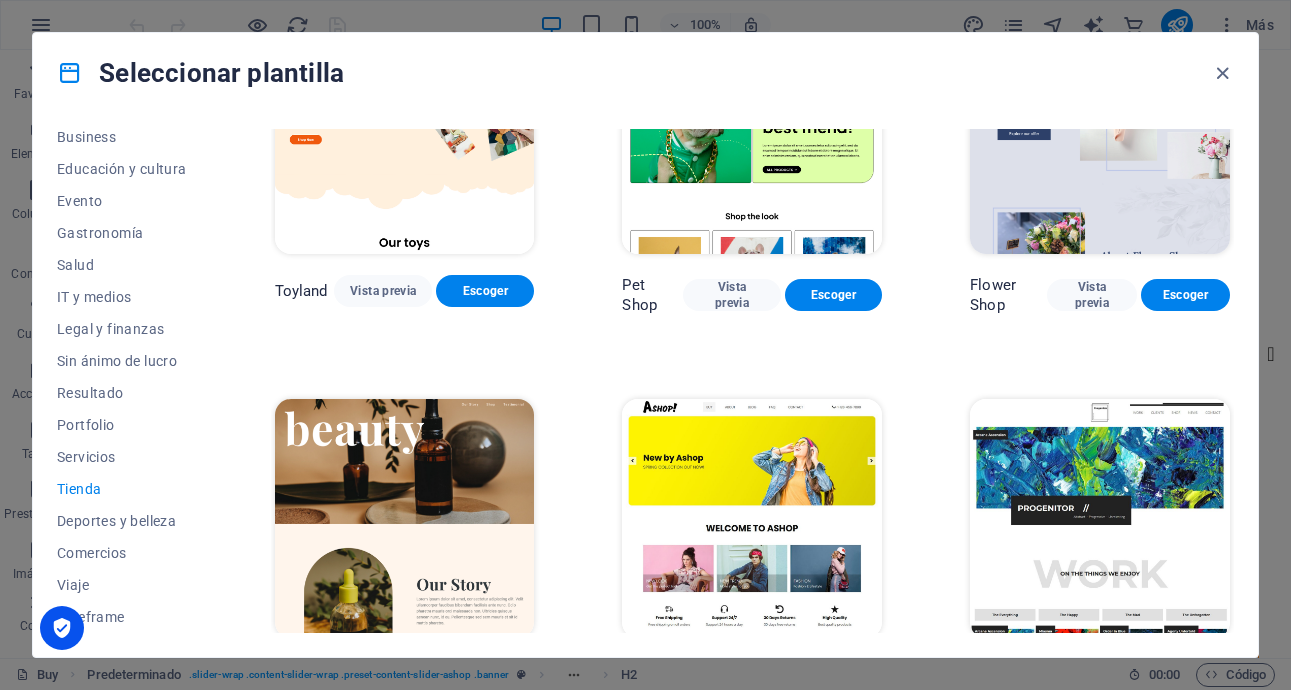 scroll, scrollTop: 520, scrollLeft: 0, axis: vertical 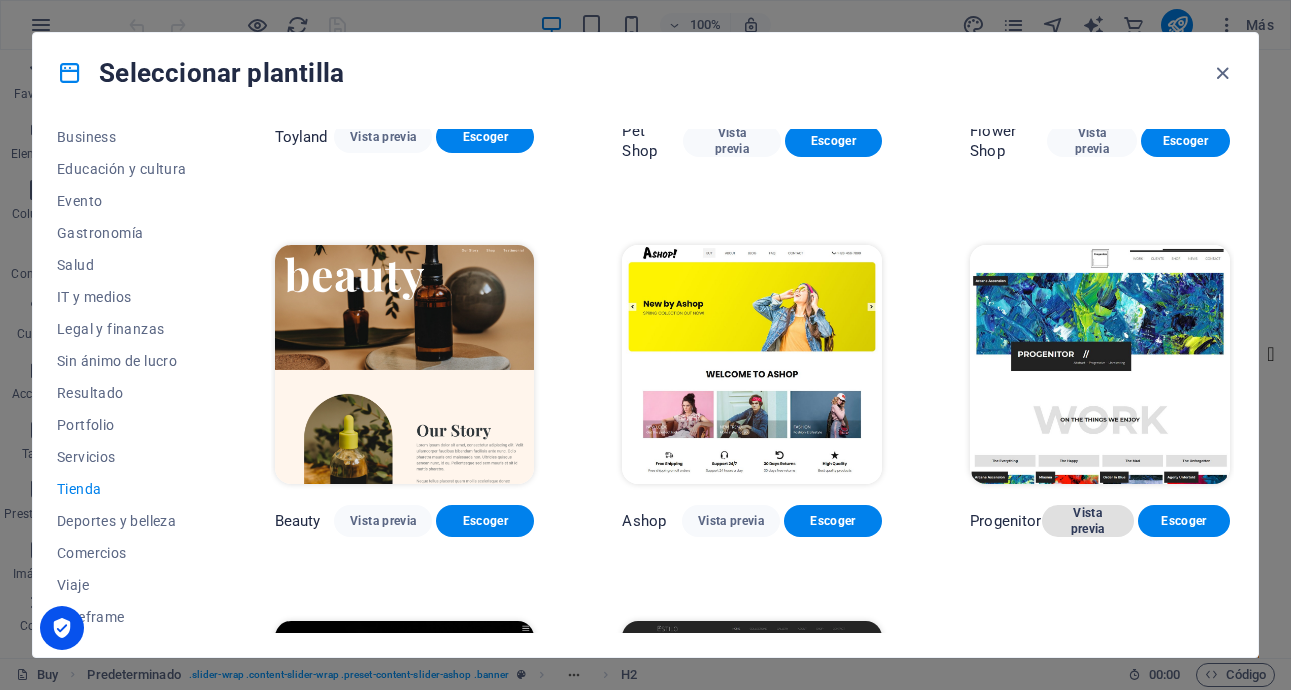 click on "Vista previa" at bounding box center (1088, 521) 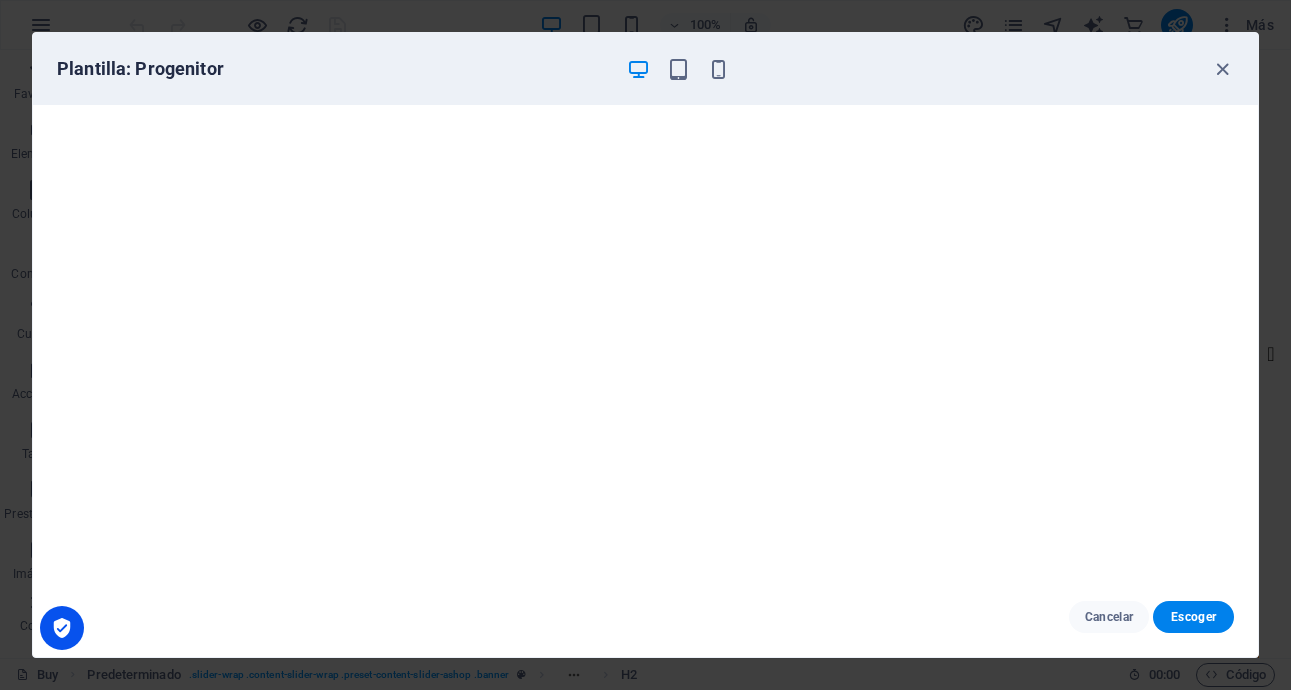 scroll, scrollTop: 5, scrollLeft: 0, axis: vertical 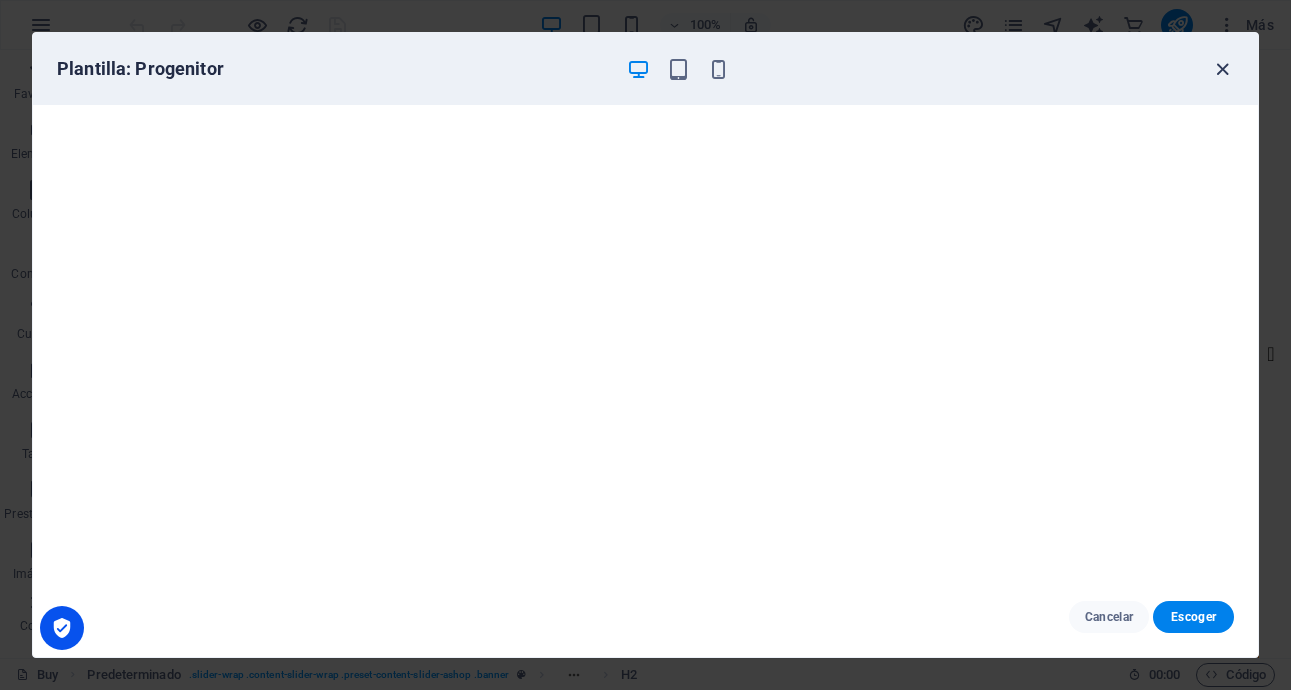 click at bounding box center [1222, 69] 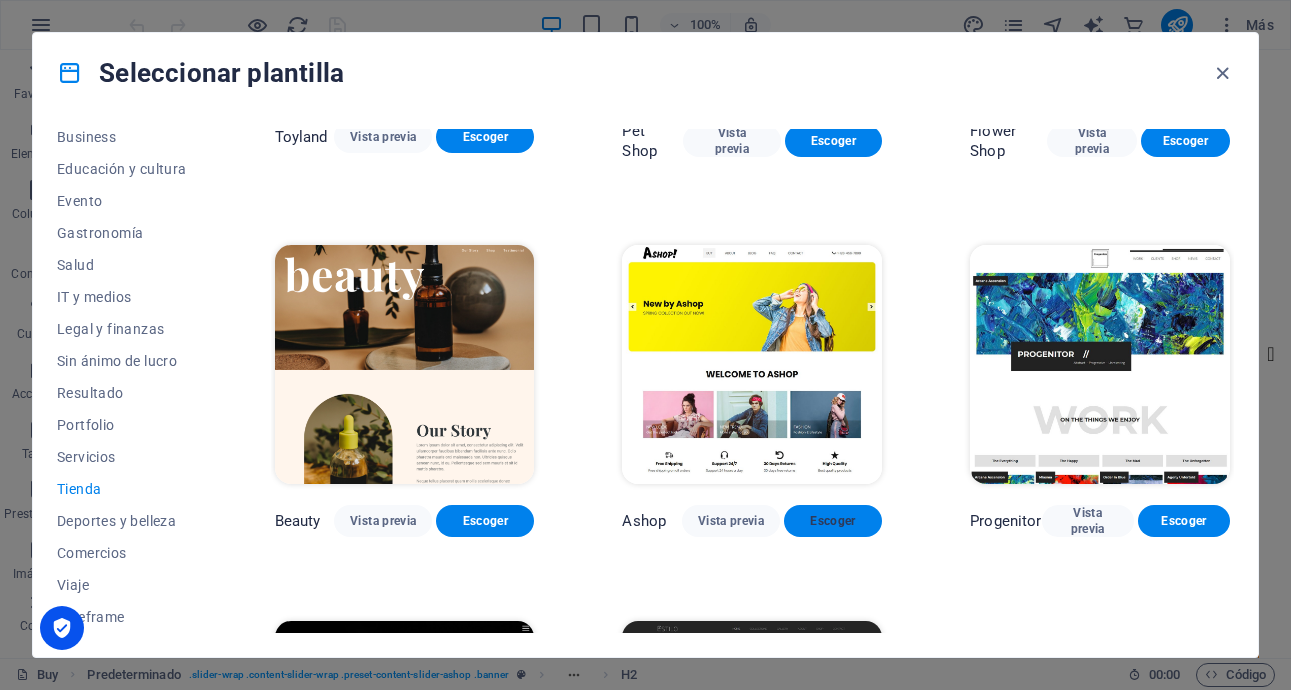 click on "Escoger" at bounding box center (833, 521) 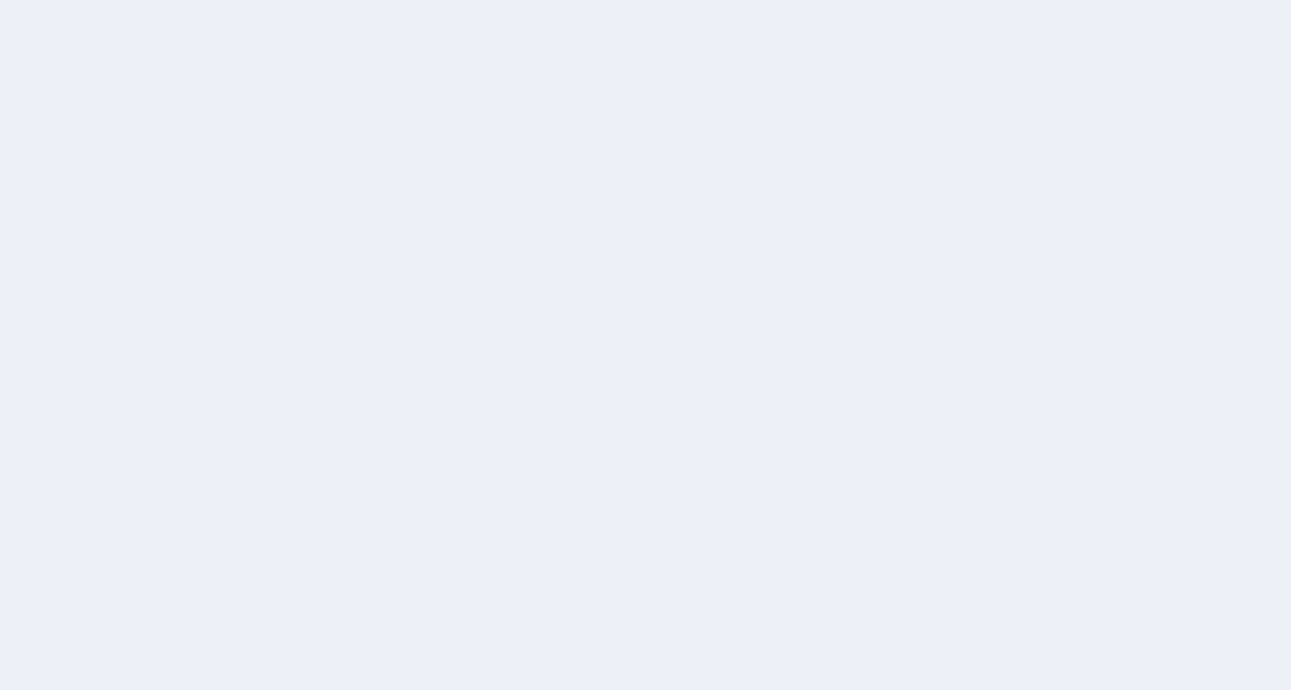 scroll, scrollTop: 0, scrollLeft: 0, axis: both 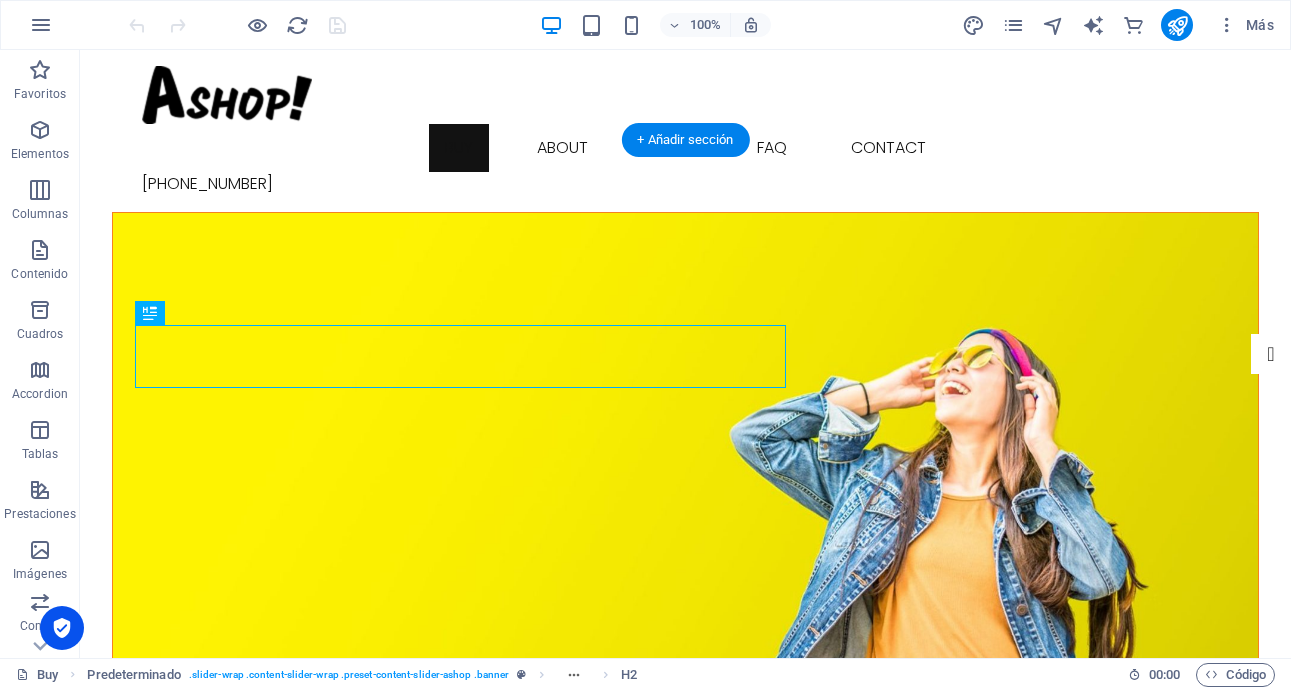 click at bounding box center [685, 445] 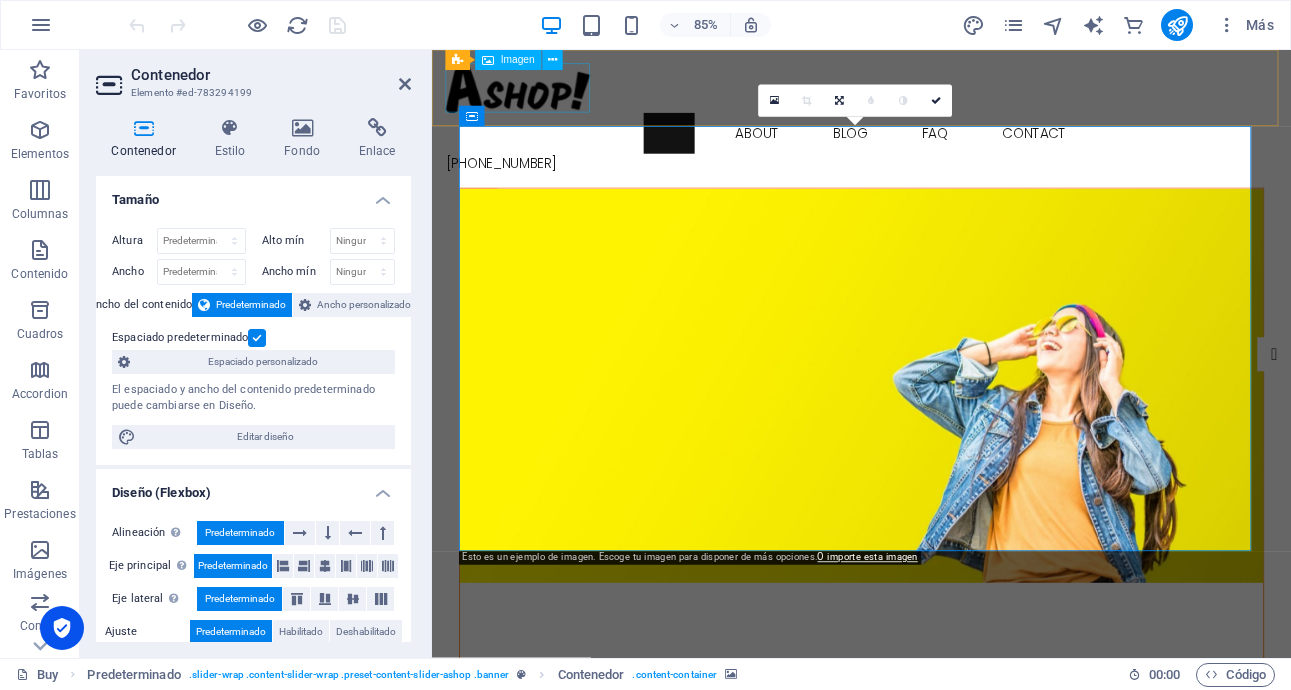 click at bounding box center [937, 95] 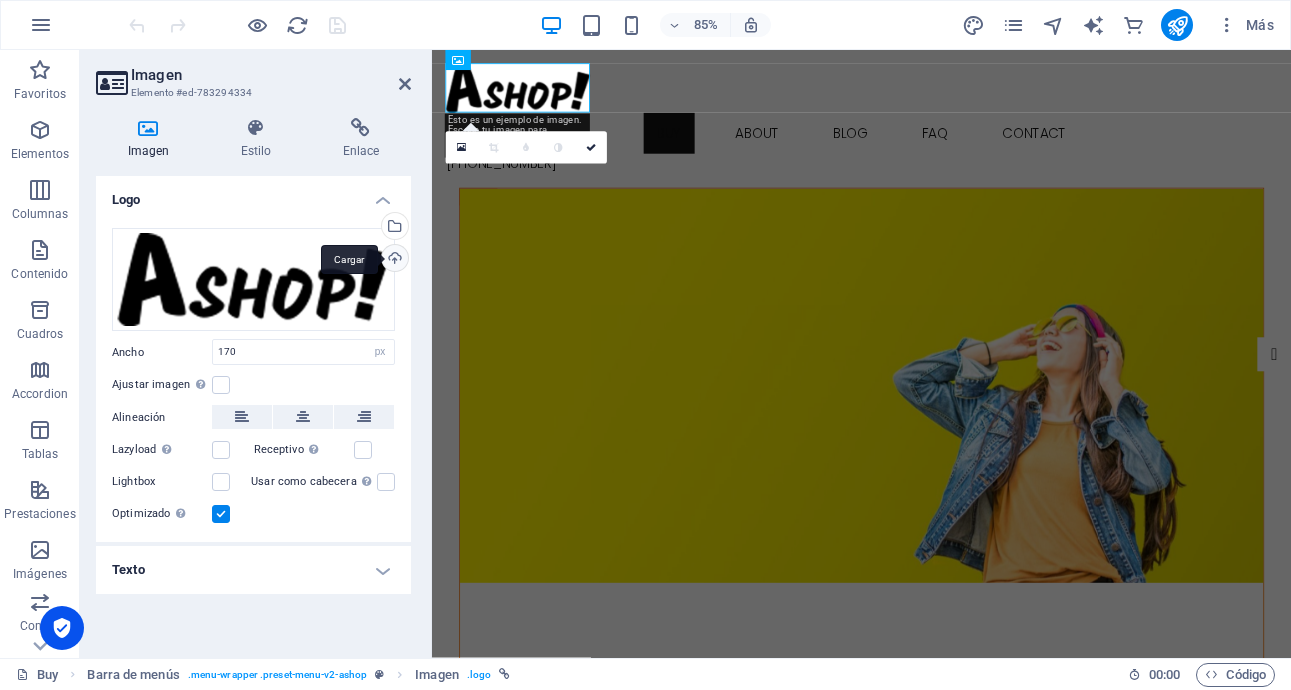 click on "Cargar" at bounding box center [393, 260] 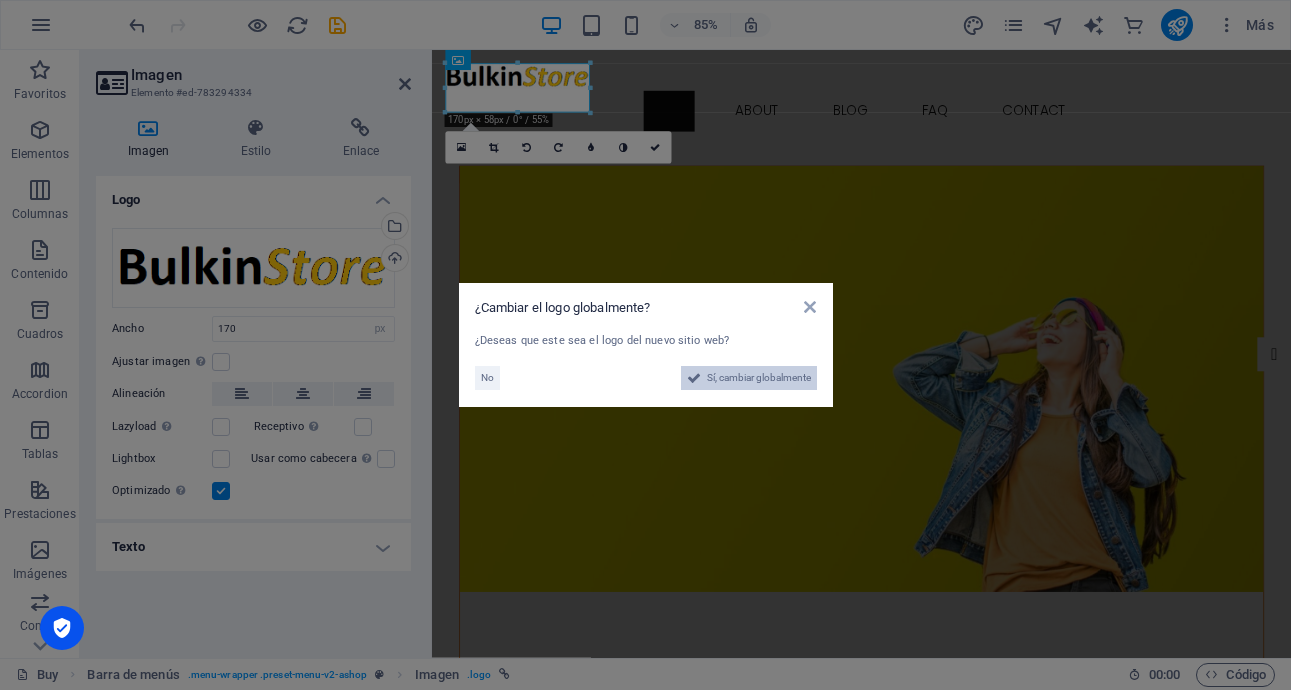 click on "Sí, cambiar globalmente" at bounding box center [759, 378] 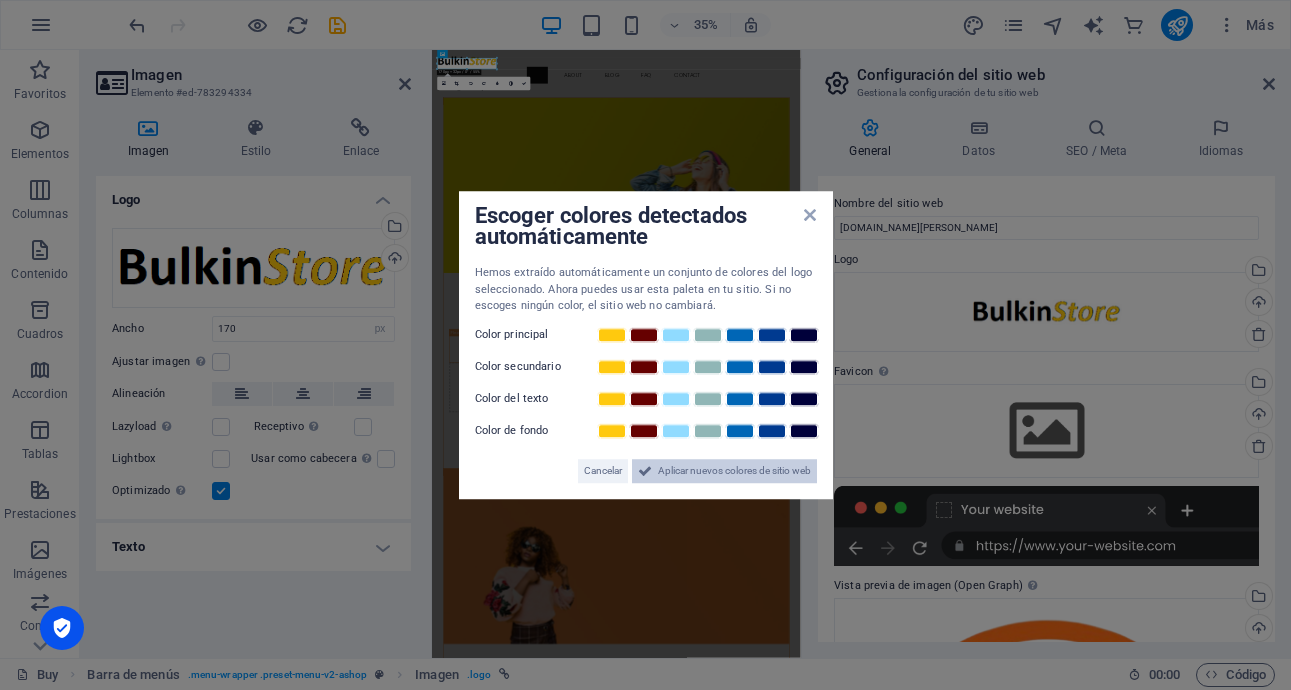 click on "Aplicar nuevos colores de sitio web" at bounding box center [734, 471] 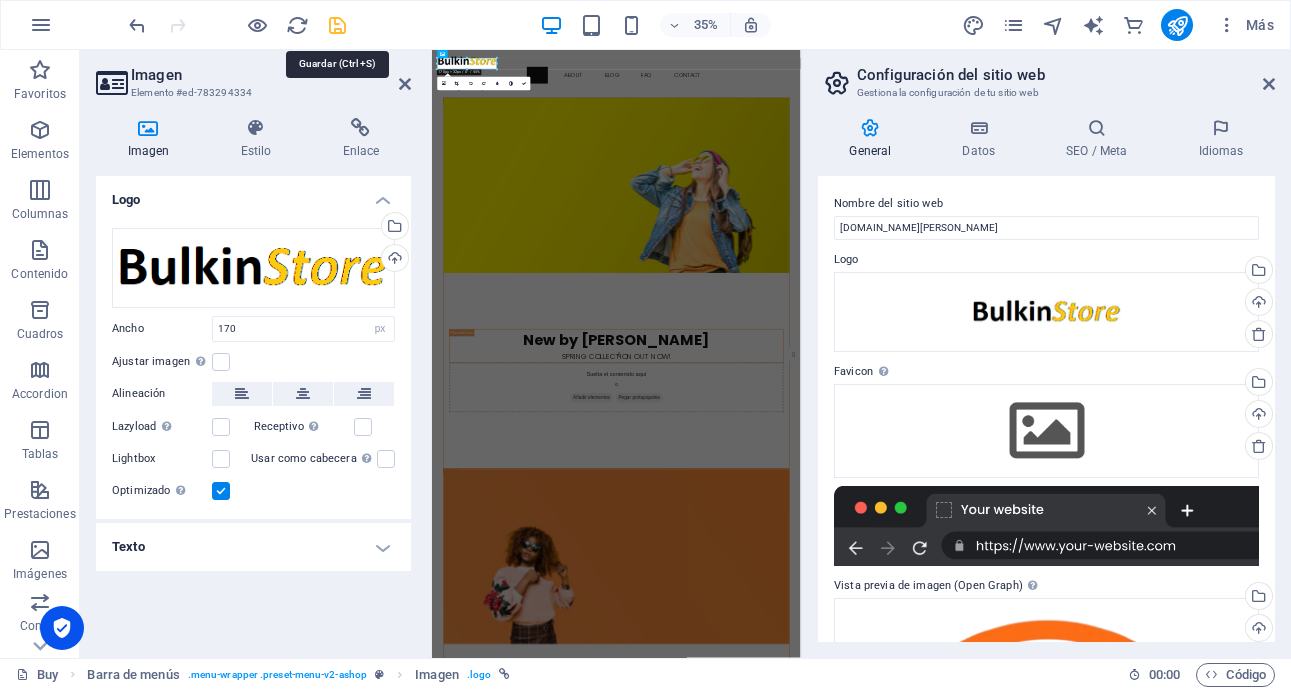 click at bounding box center (337, 25) 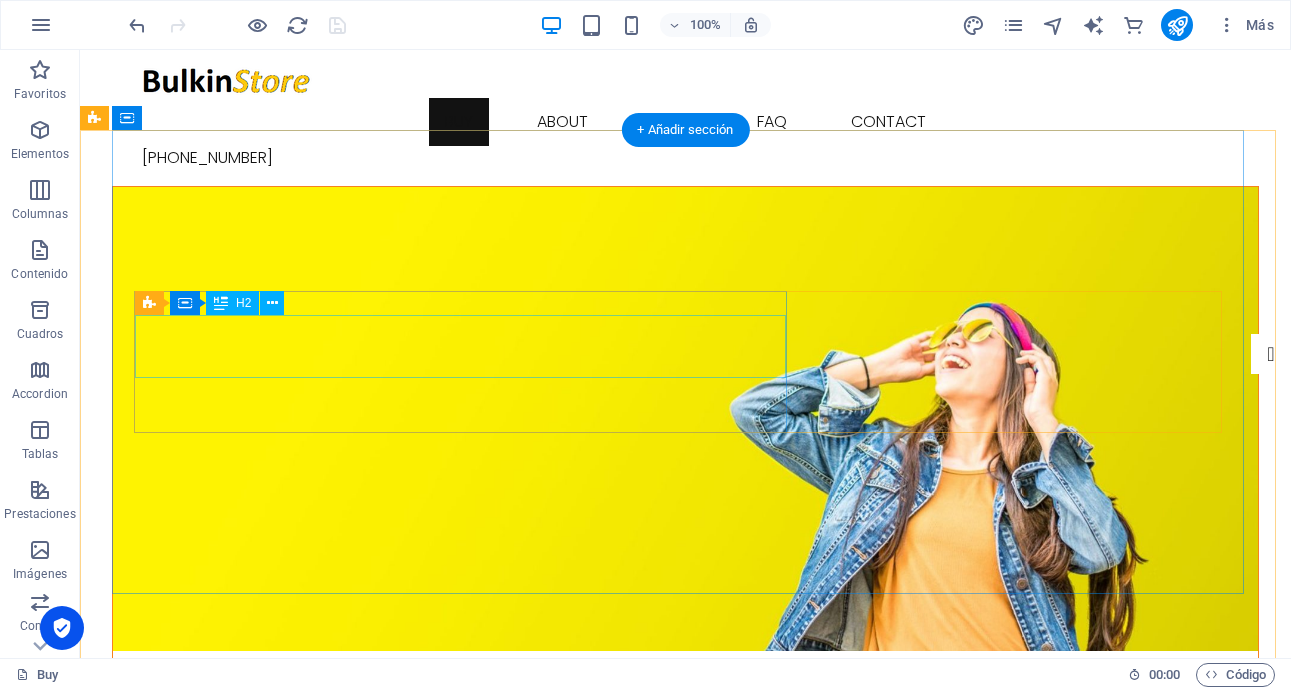 click on "New by [PERSON_NAME]" at bounding box center [686, 843] 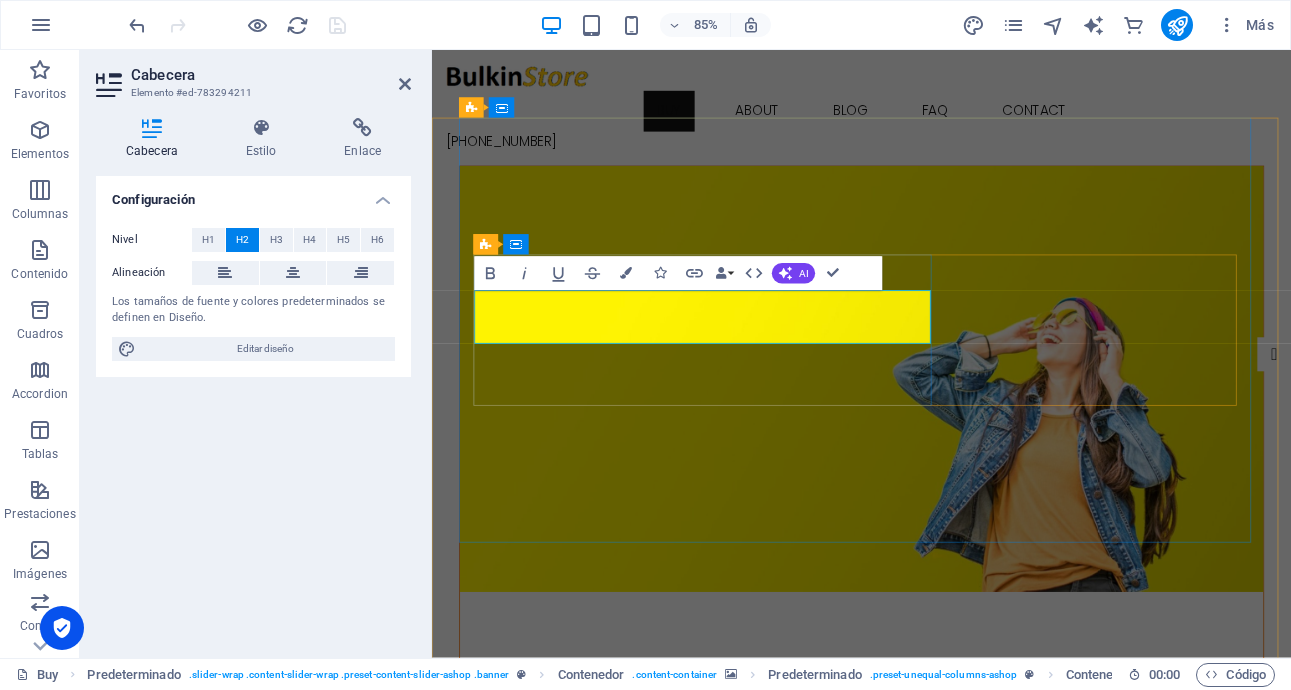type 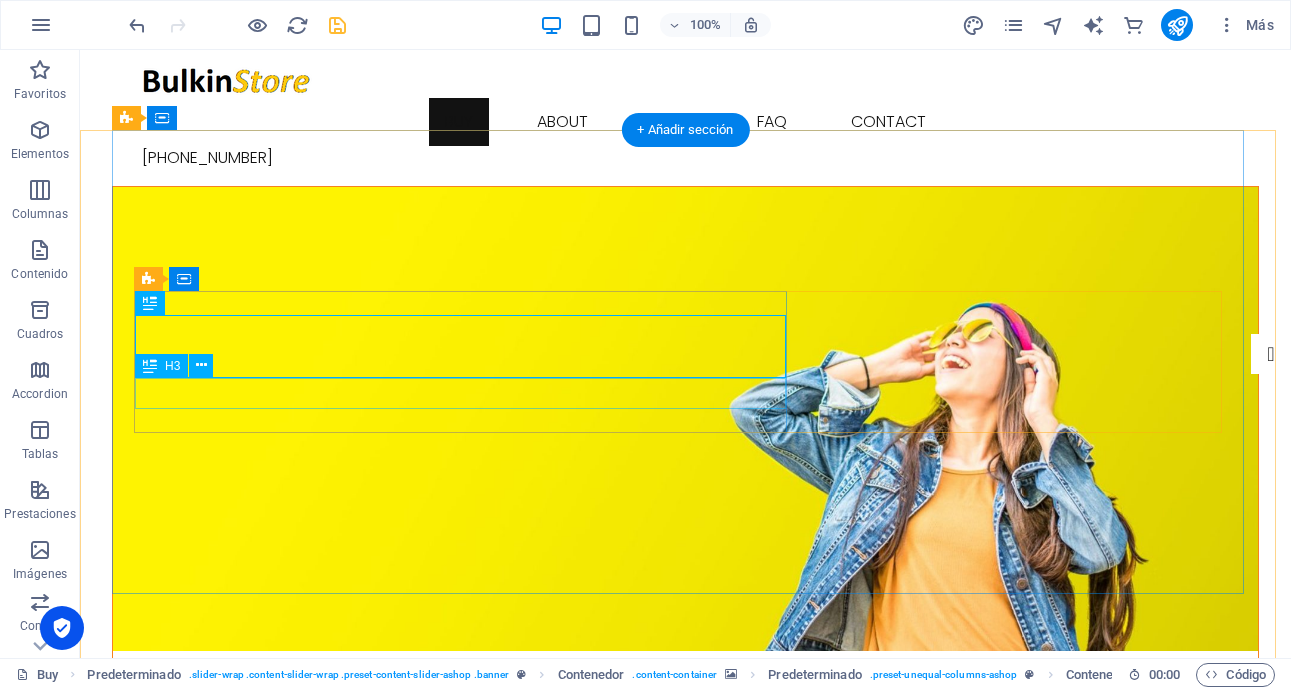 click on "Spring collection out now!" at bounding box center [686, 889] 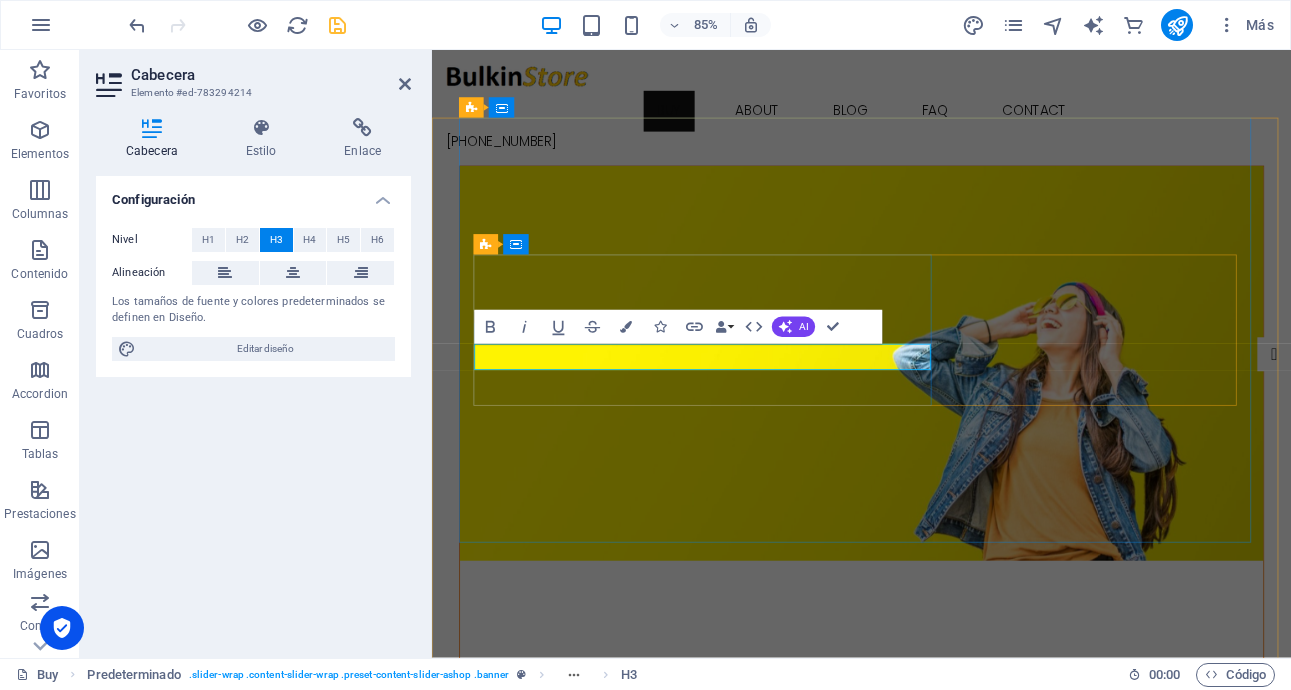 click on "Spring collection out now!" at bounding box center [937, 889] 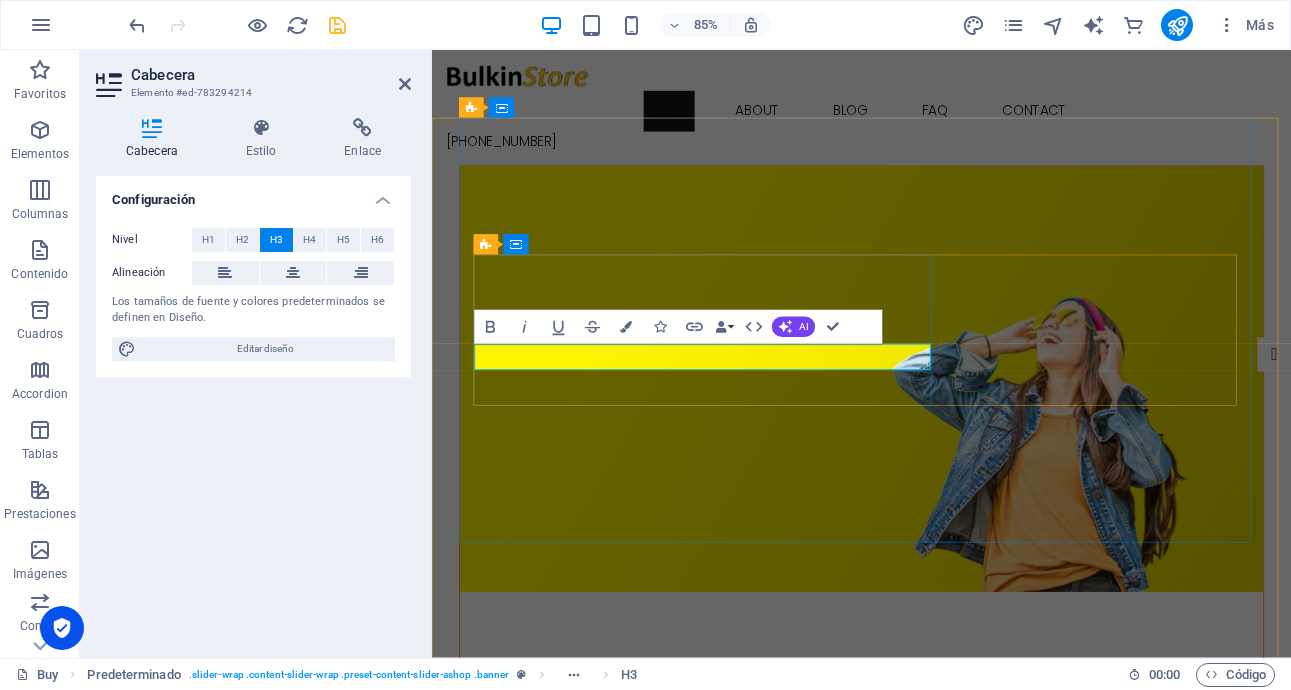 type 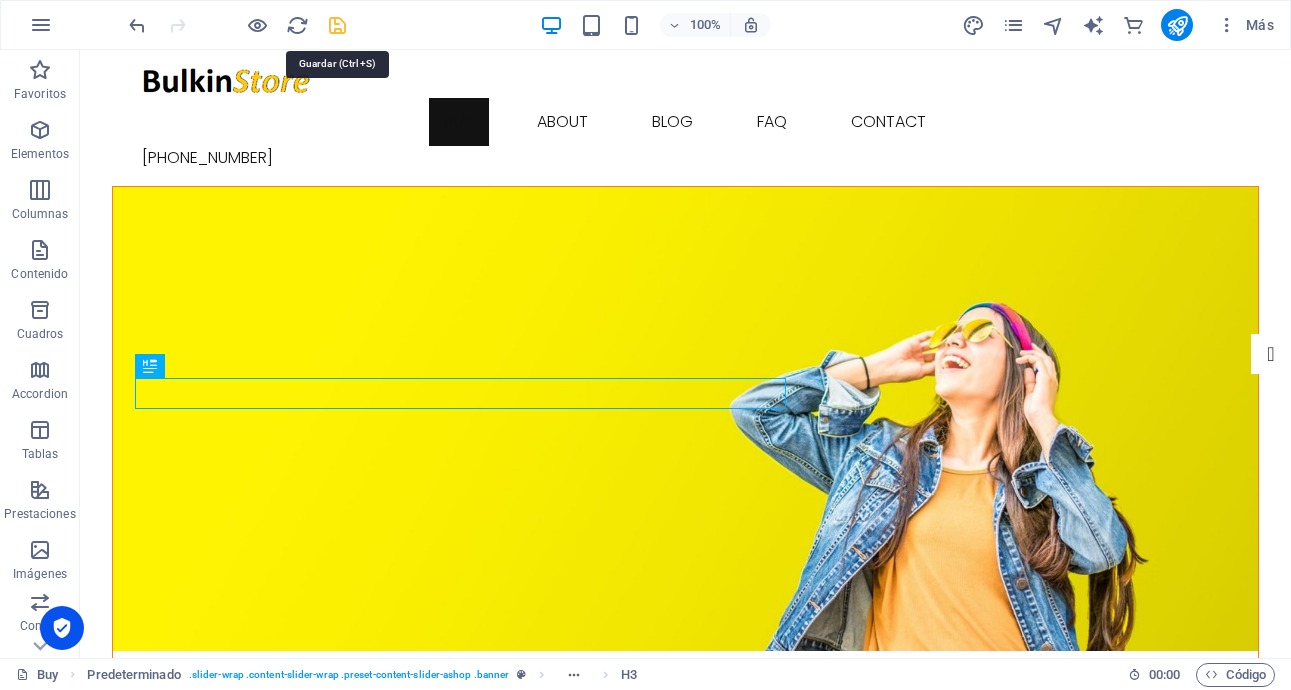 click at bounding box center [337, 25] 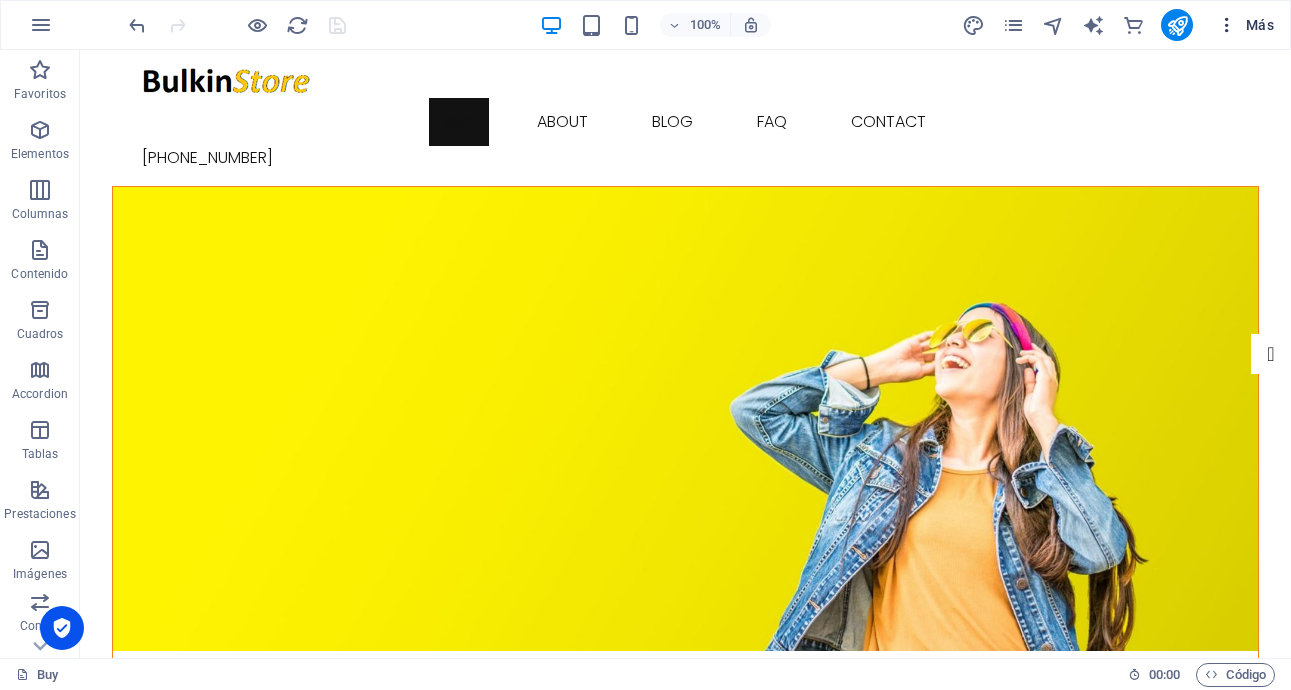 click on "Más" at bounding box center [1245, 25] 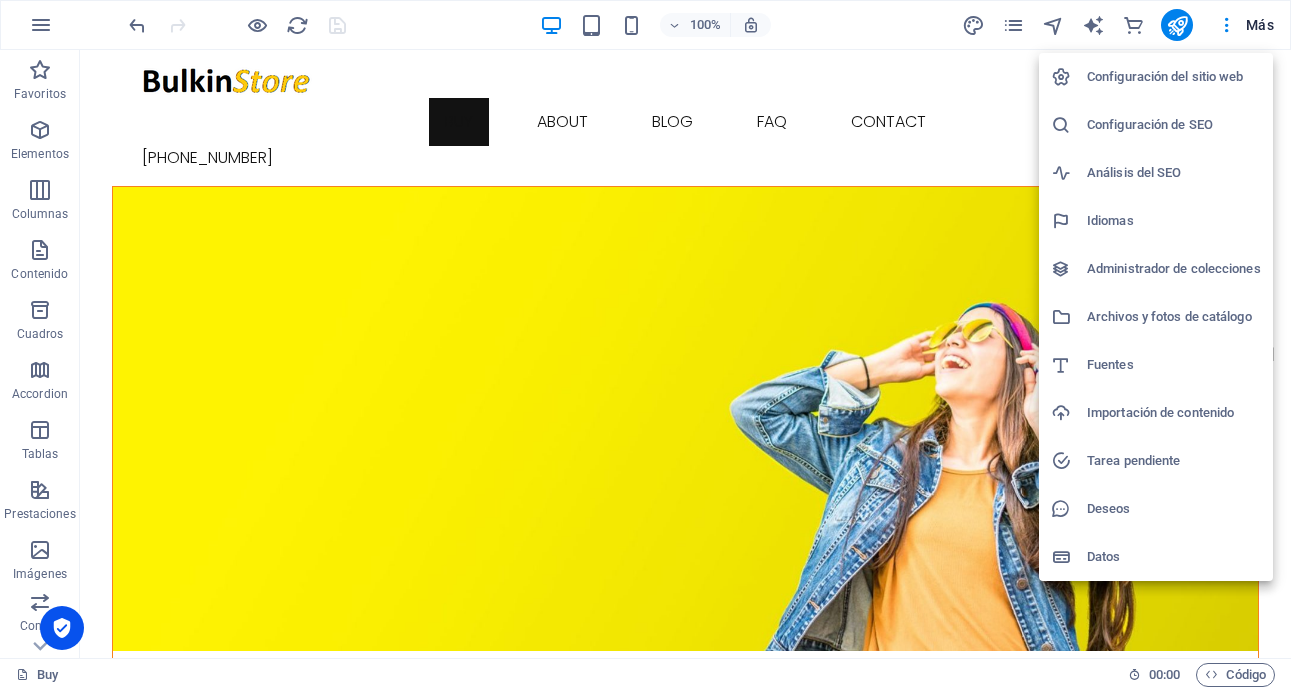 click on "Configuración del sitio web" at bounding box center (1174, 77) 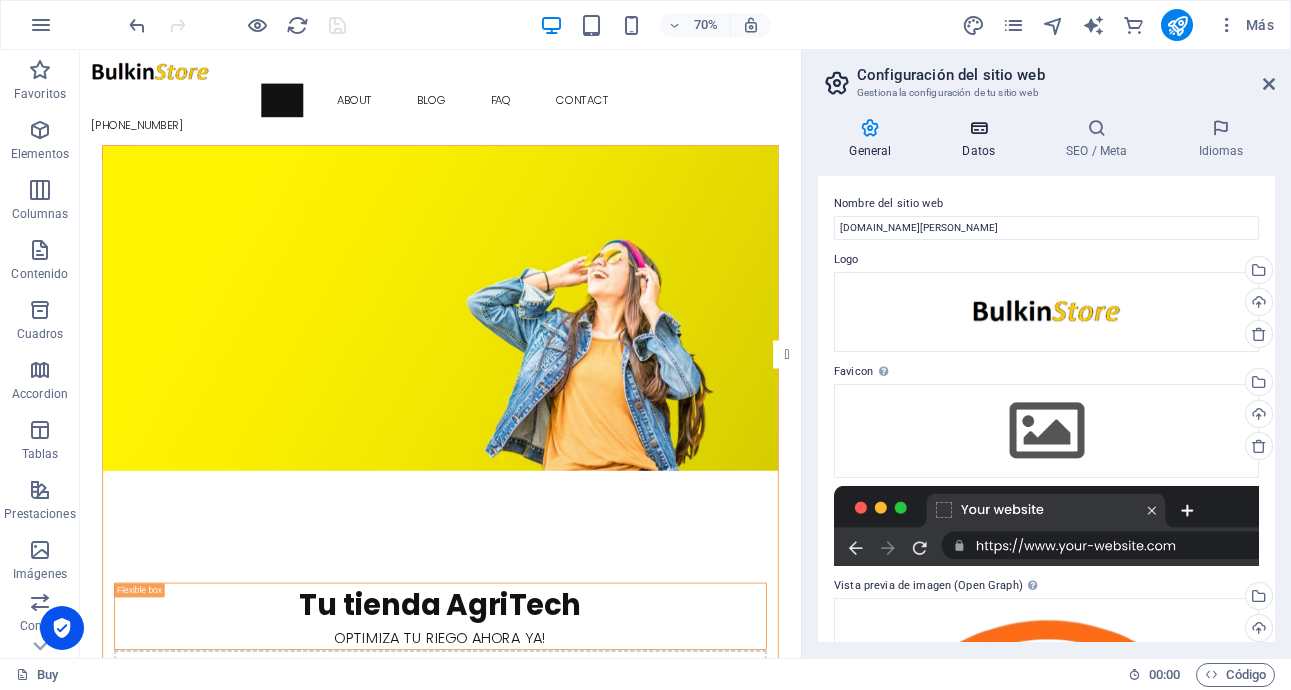 click on "Datos" at bounding box center [983, 139] 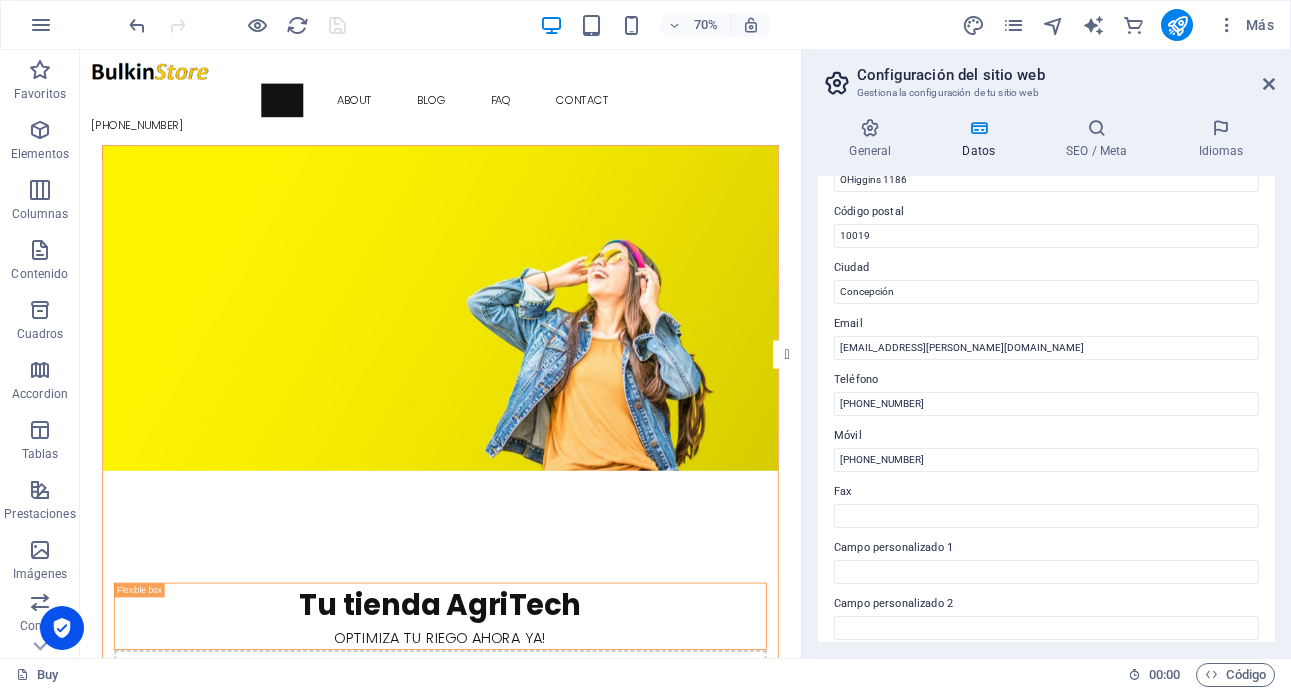 scroll, scrollTop: 260, scrollLeft: 0, axis: vertical 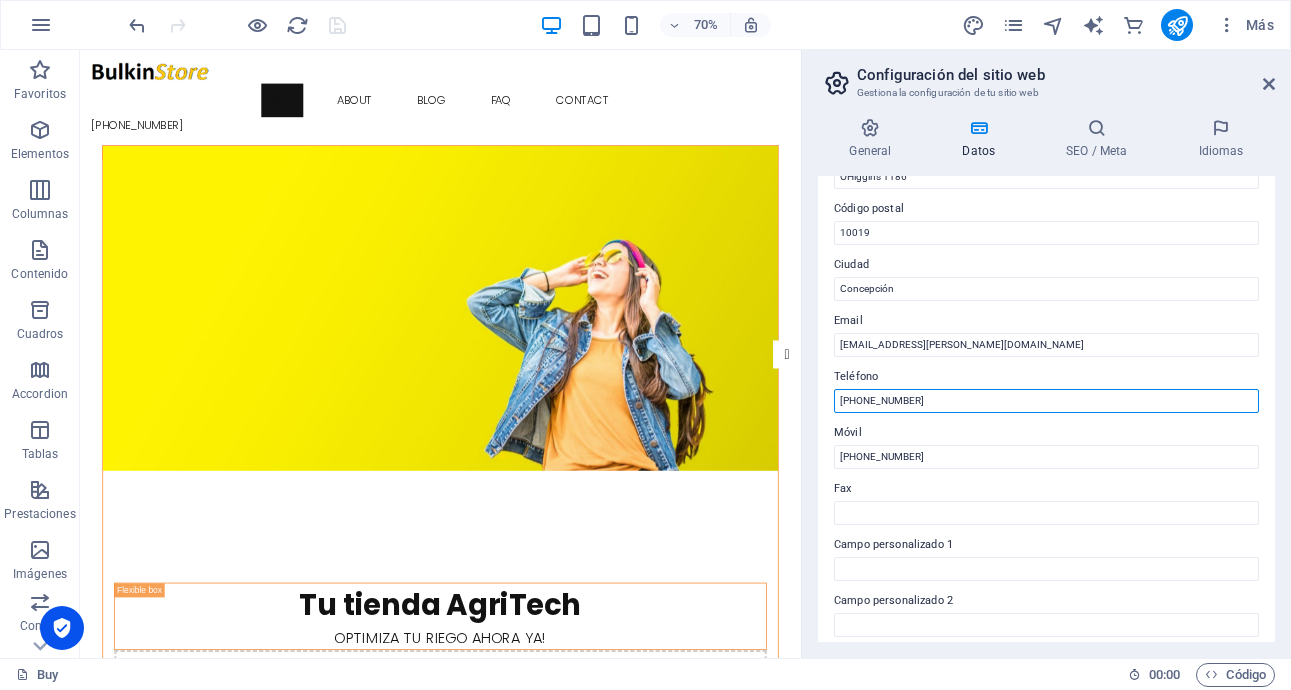 click on "+569 9091 6595" at bounding box center [1046, 401] 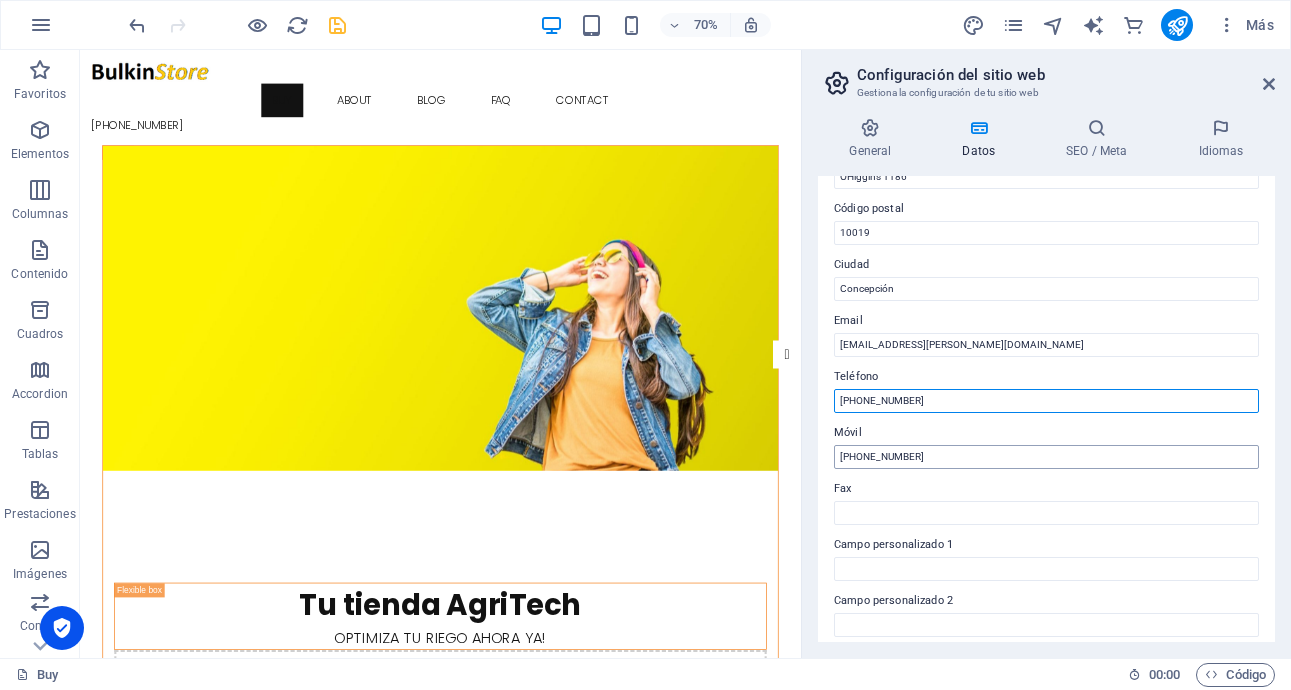 type on "[PHONE_NUMBER]" 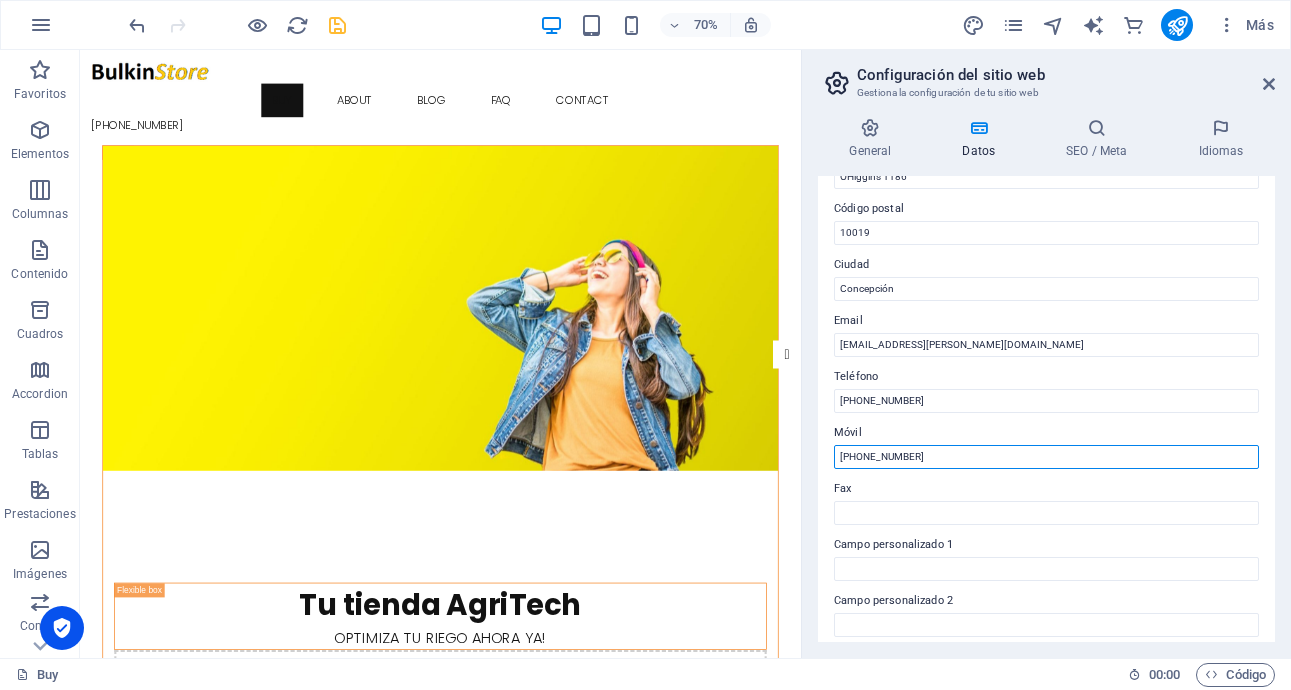 click on "+569 9091 6595" at bounding box center (1046, 457) 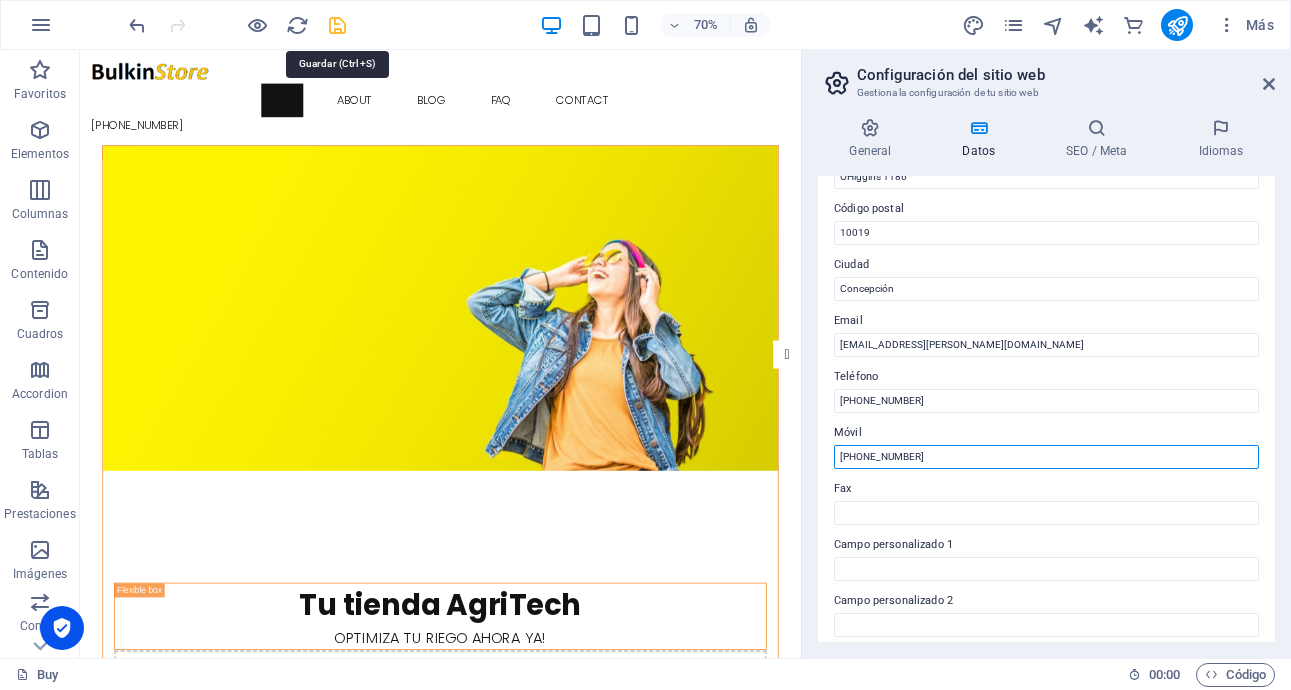 type on "[PHONE_NUMBER]" 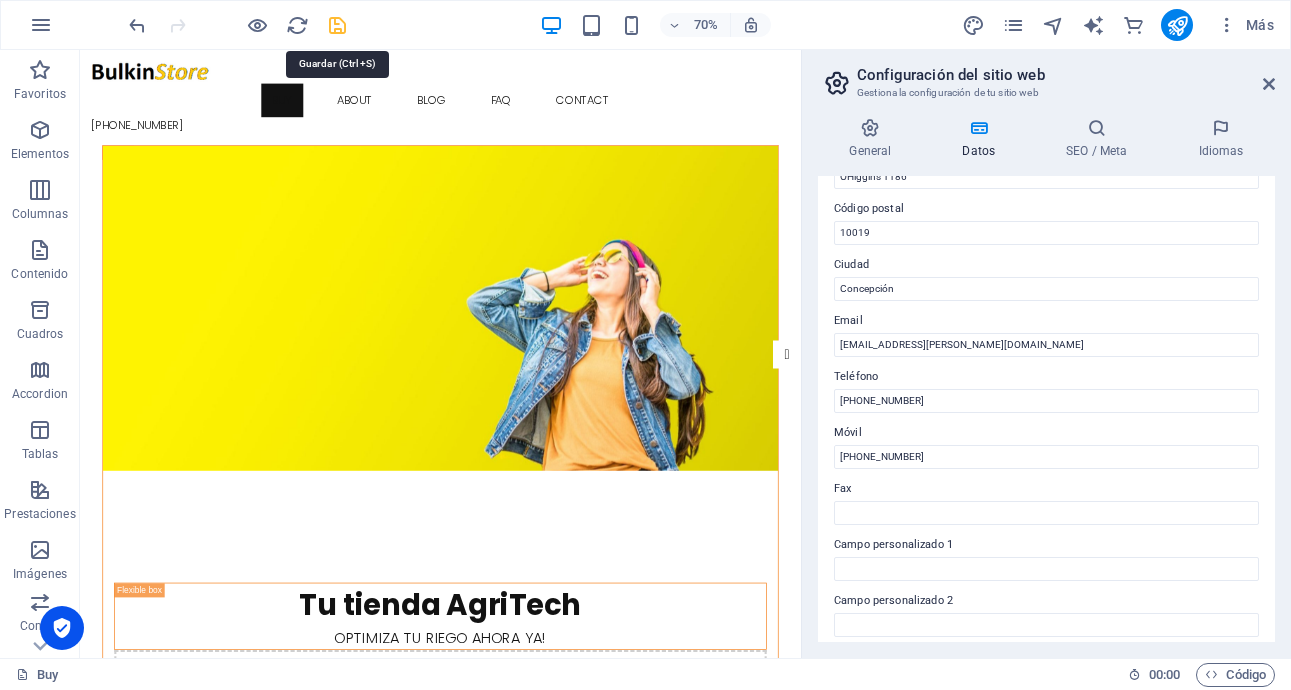 click at bounding box center (337, 25) 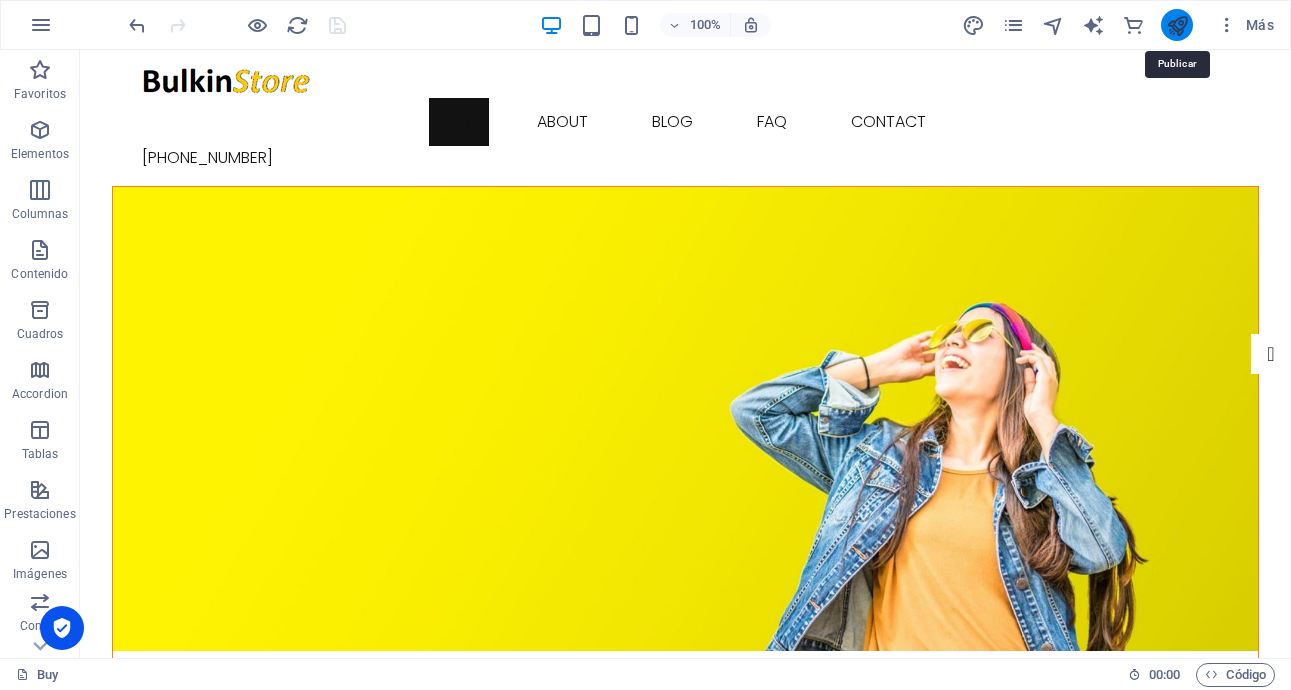 click at bounding box center [1177, 25] 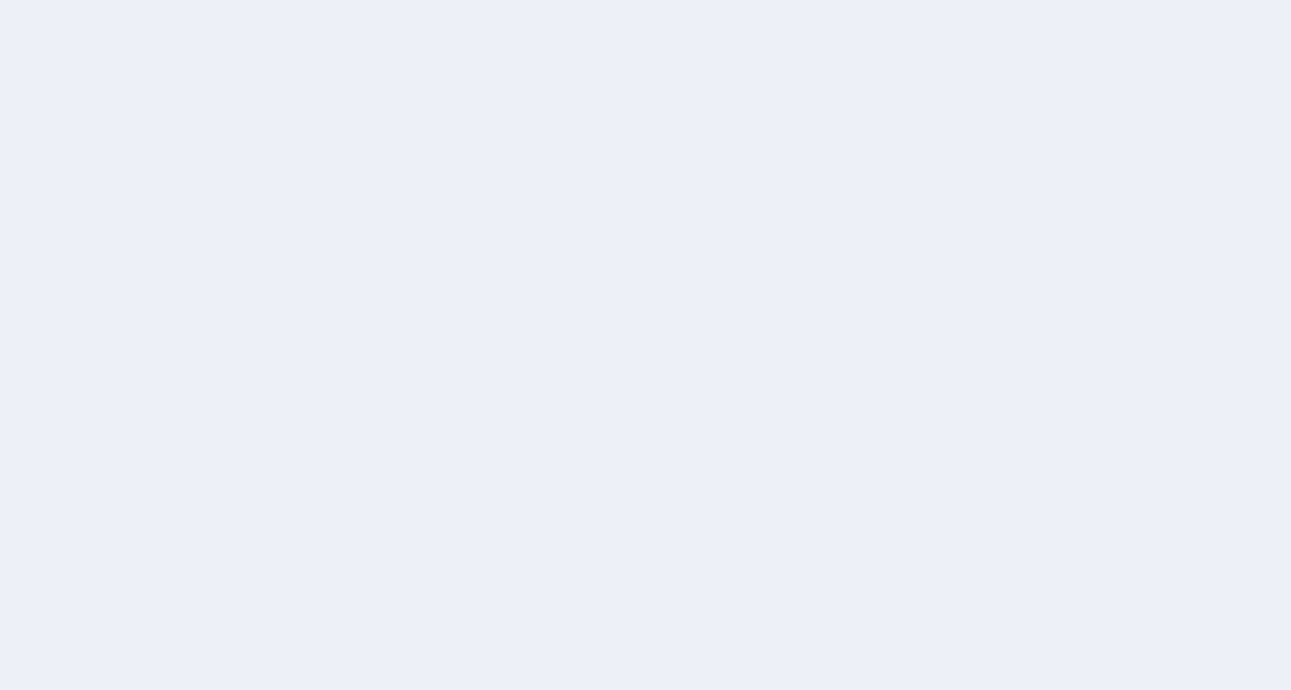 scroll, scrollTop: 0, scrollLeft: 0, axis: both 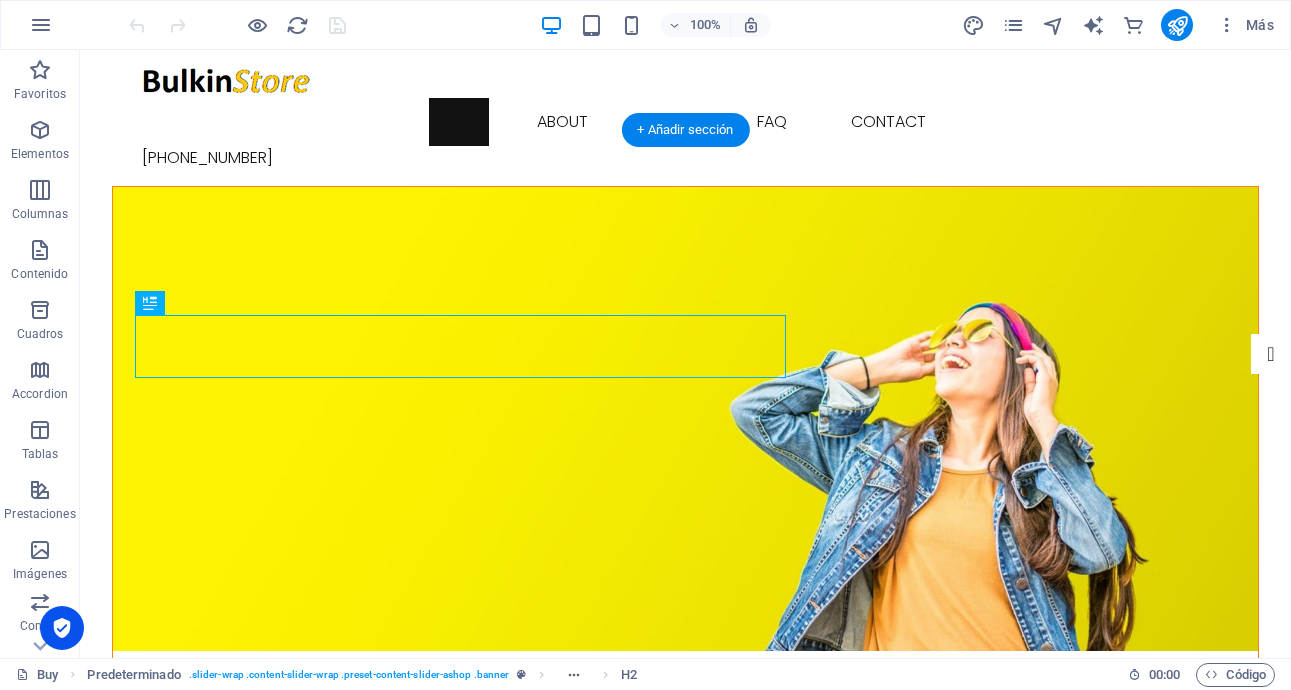 click at bounding box center (685, 419) 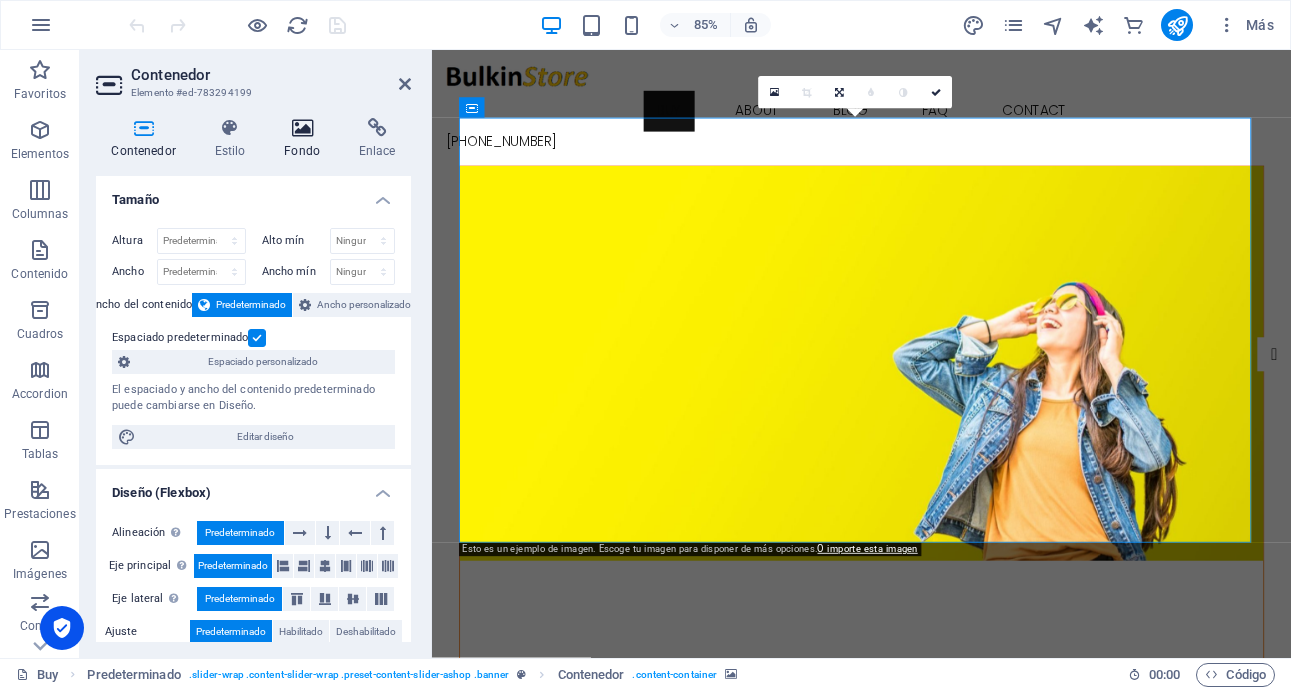 click on "Fondo" at bounding box center [306, 139] 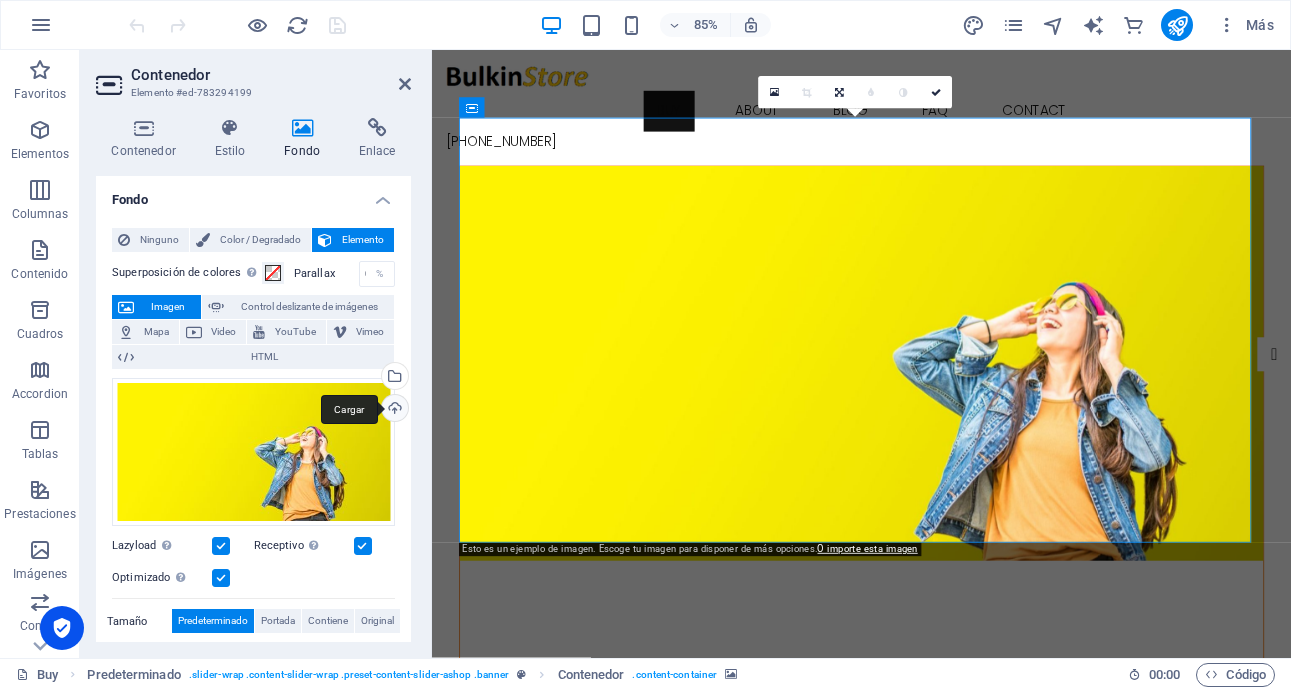 click on "Cargar" at bounding box center [393, 410] 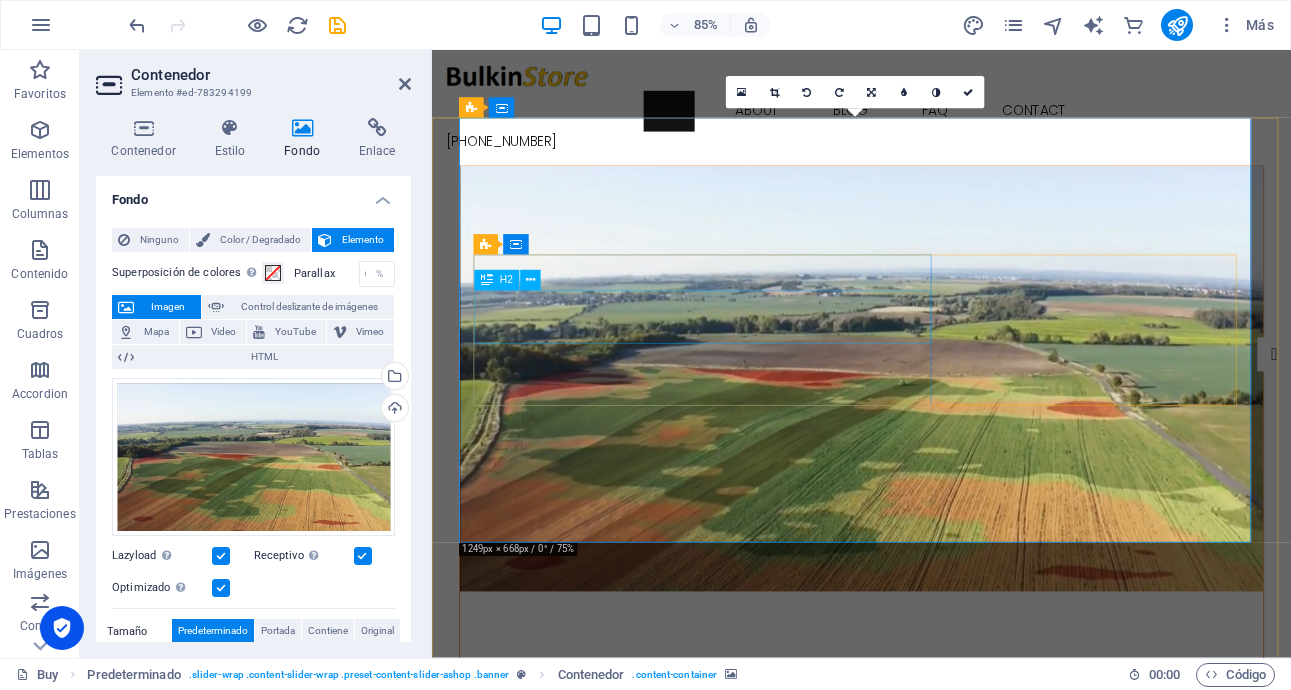 click on "Tu tienda AgriTech" at bounding box center [937, 879] 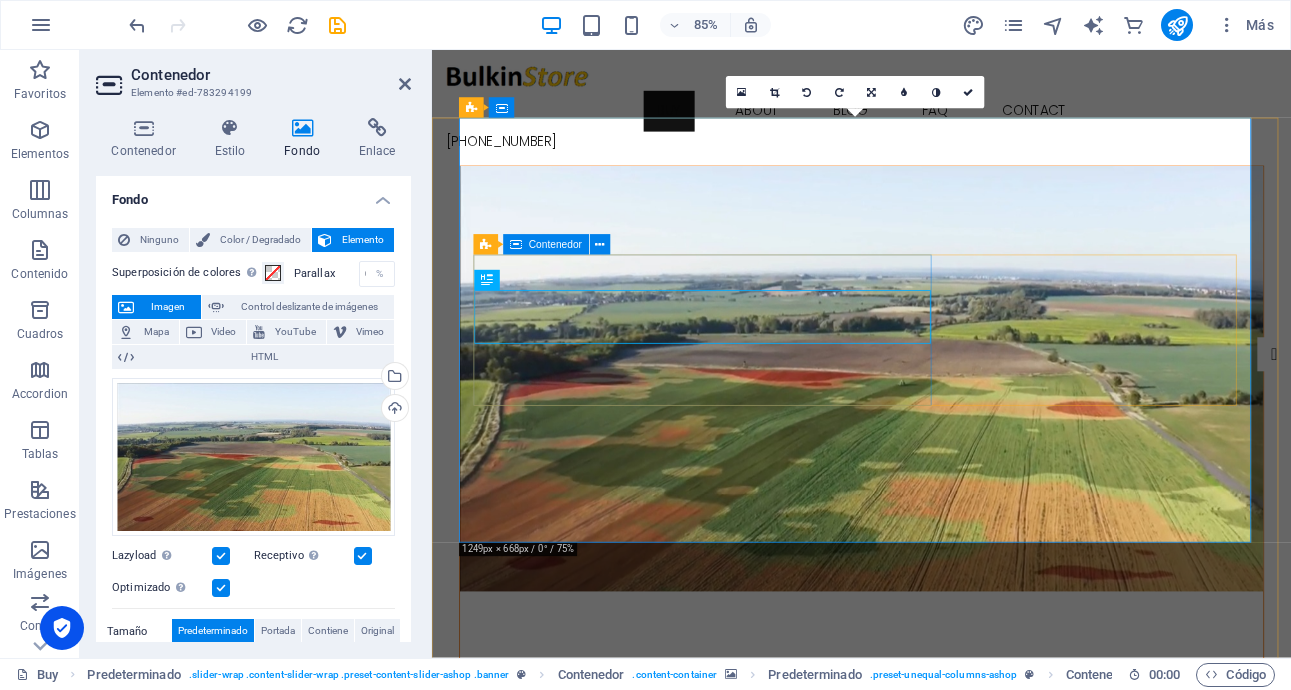 click on "Tu tienda AgriTech OPTIMIZA TU RIEGO AHORA YA!" at bounding box center (937, 895) 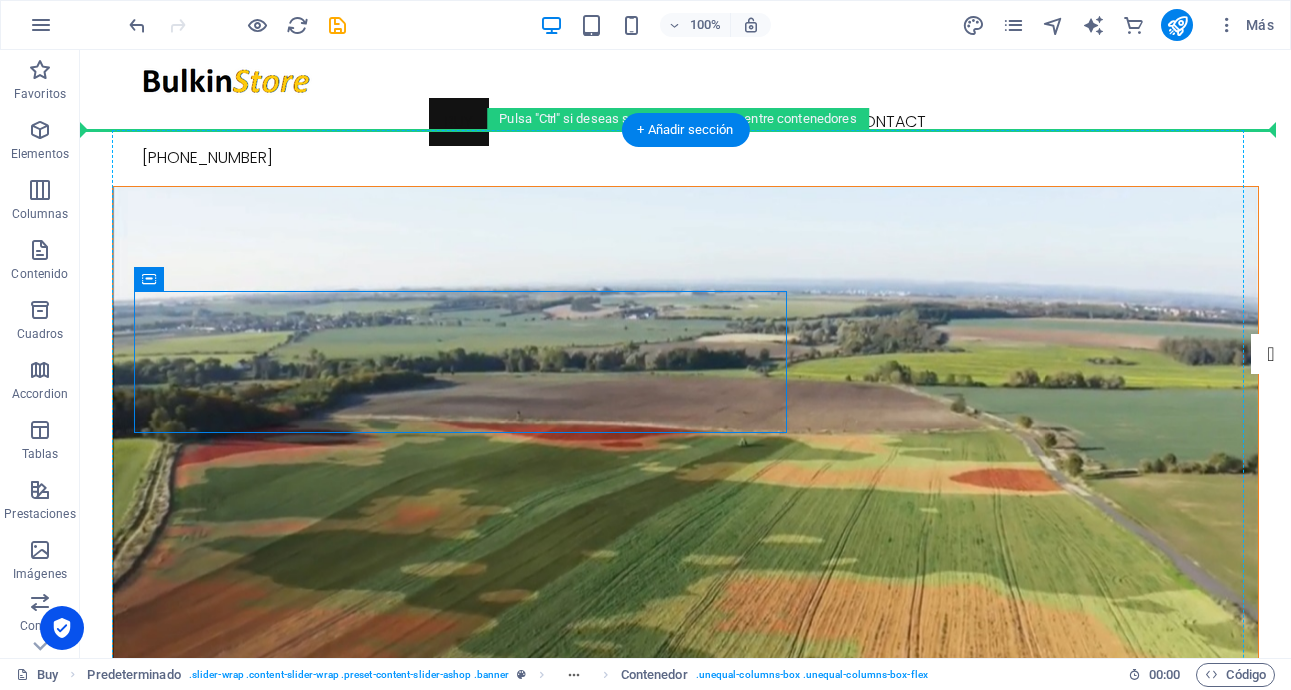 drag, startPoint x: 482, startPoint y: 305, endPoint x: 771, endPoint y: 190, distance: 311.0402 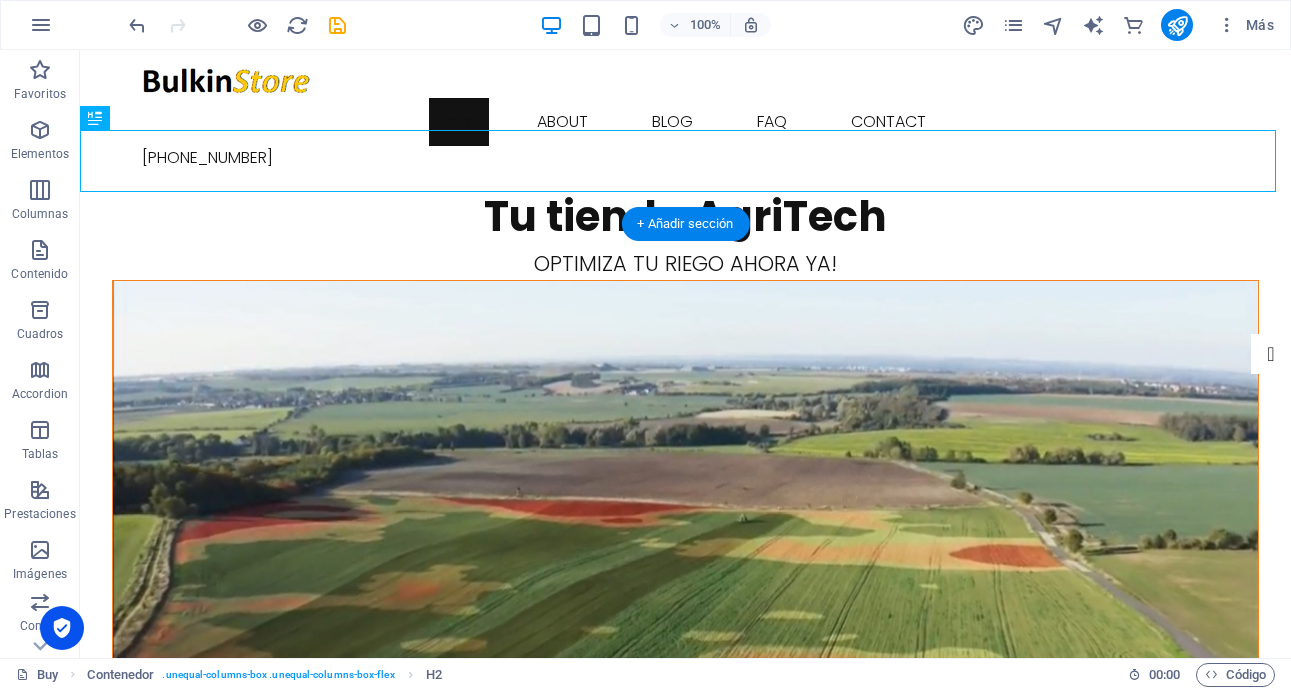 drag, startPoint x: 658, startPoint y: 162, endPoint x: 641, endPoint y: 422, distance: 260.55518 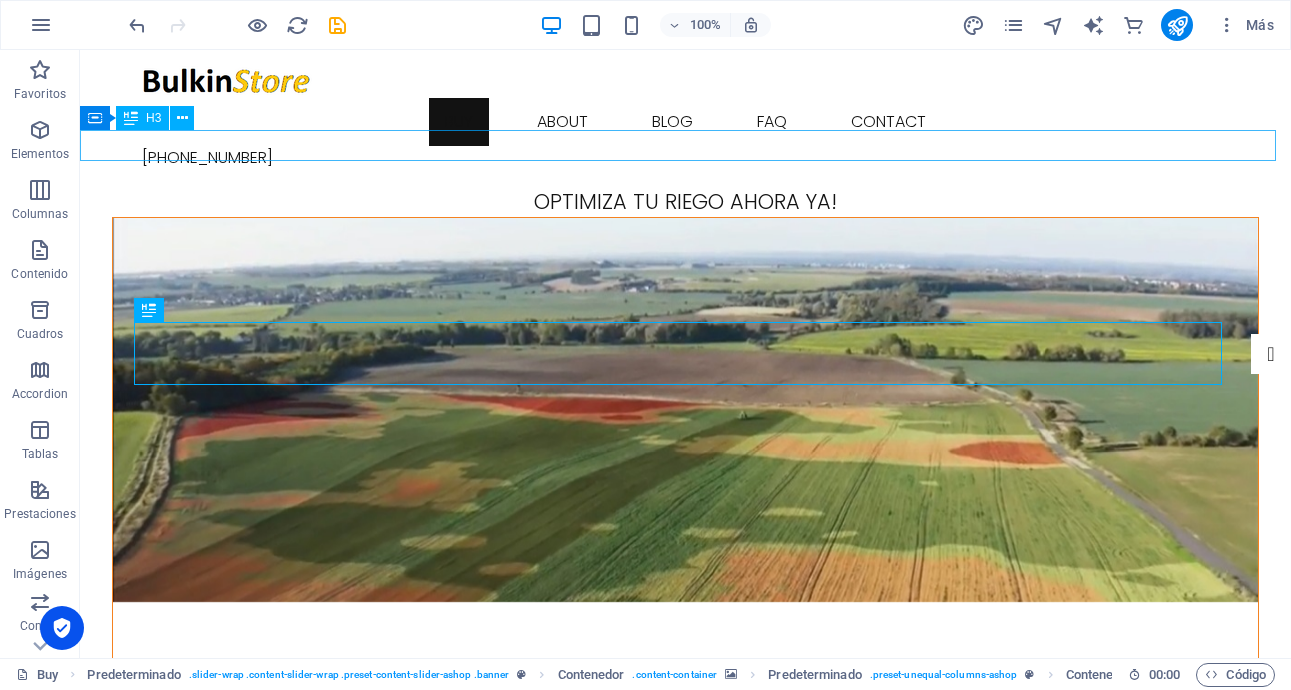 click on "OPTIMIZA TU RIEGO AHORA YA!" at bounding box center [685, 201] 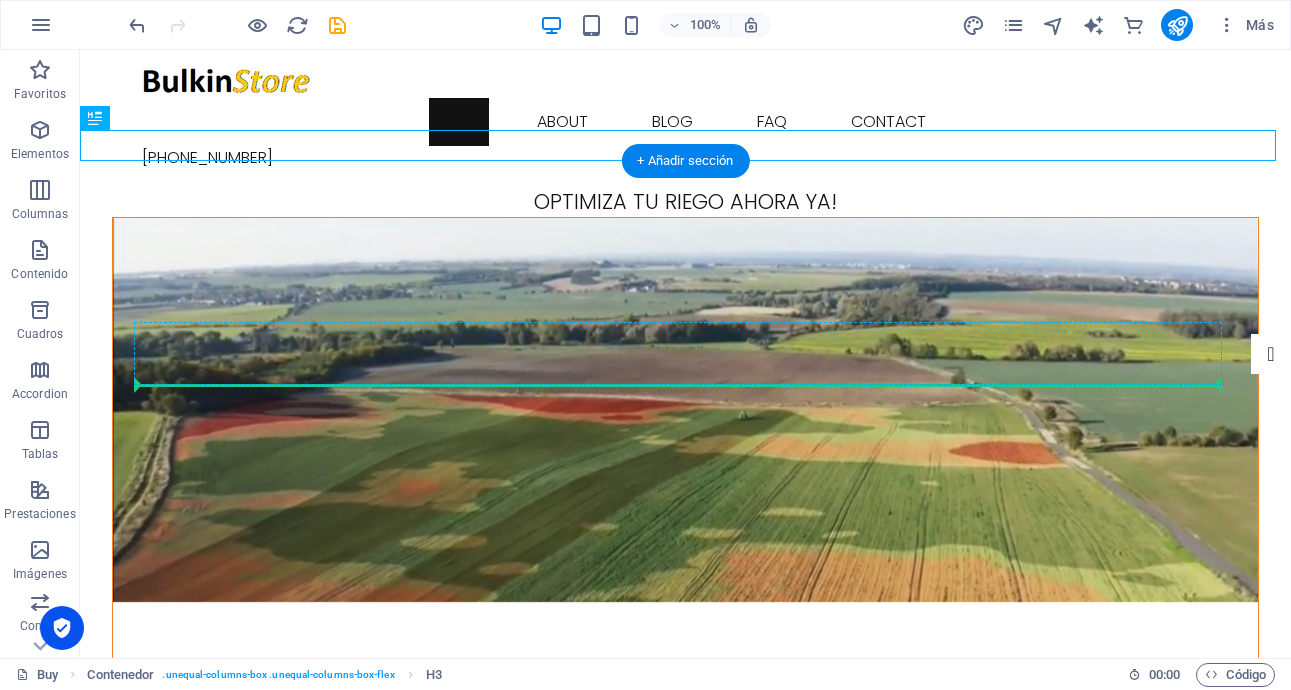 drag, startPoint x: 760, startPoint y: 146, endPoint x: 738, endPoint y: 379, distance: 234.03632 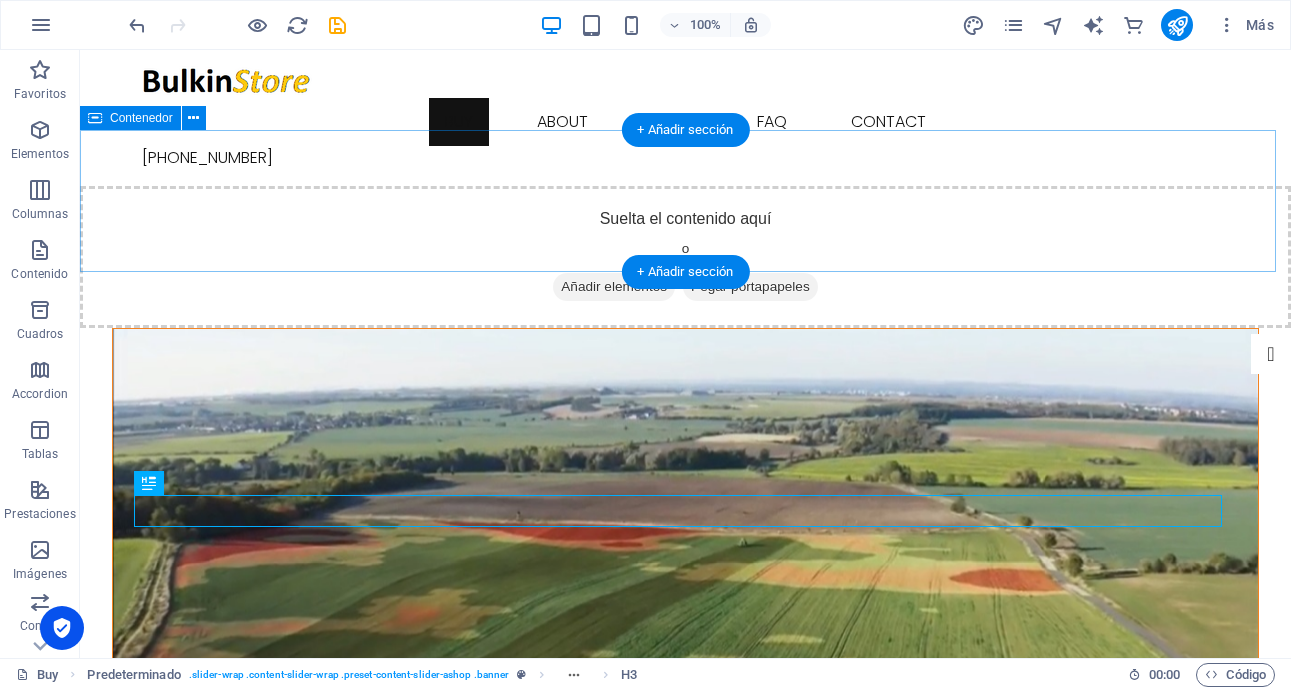 click on "Suelta el contenido aquí o  Añadir elementos  Pegar portapapeles" at bounding box center (685, 257) 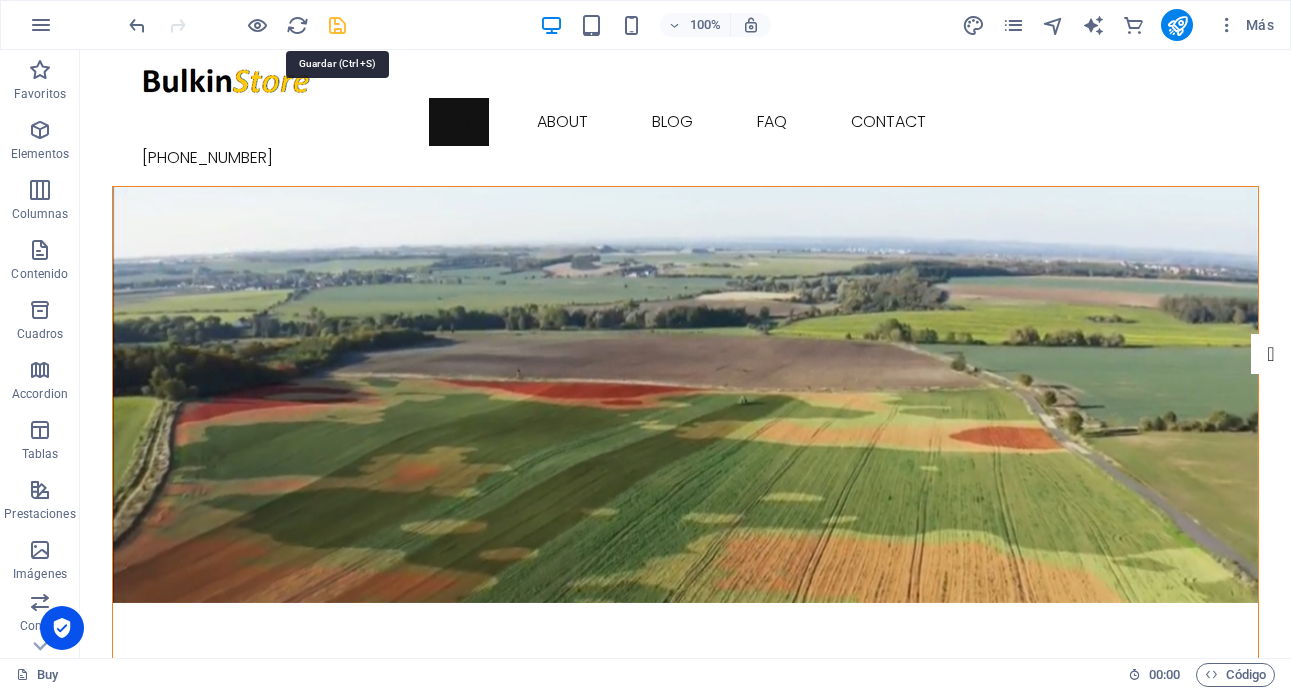 click at bounding box center (337, 25) 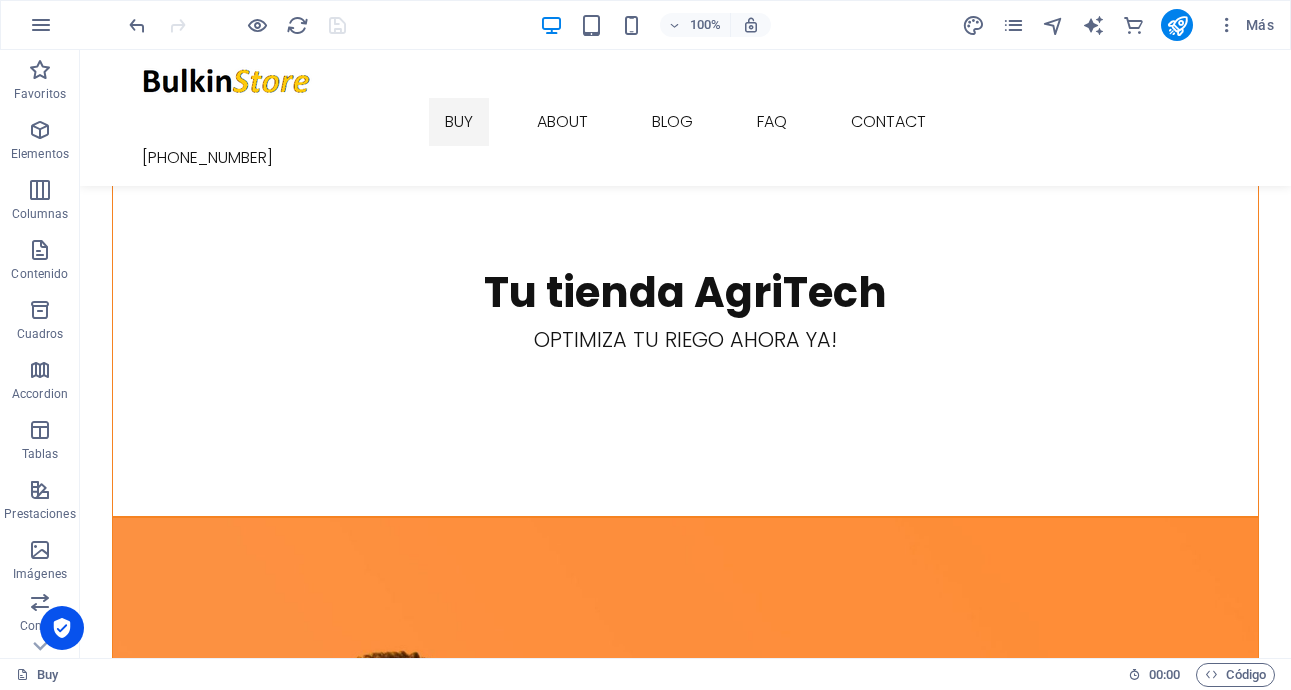 scroll, scrollTop: 457, scrollLeft: 0, axis: vertical 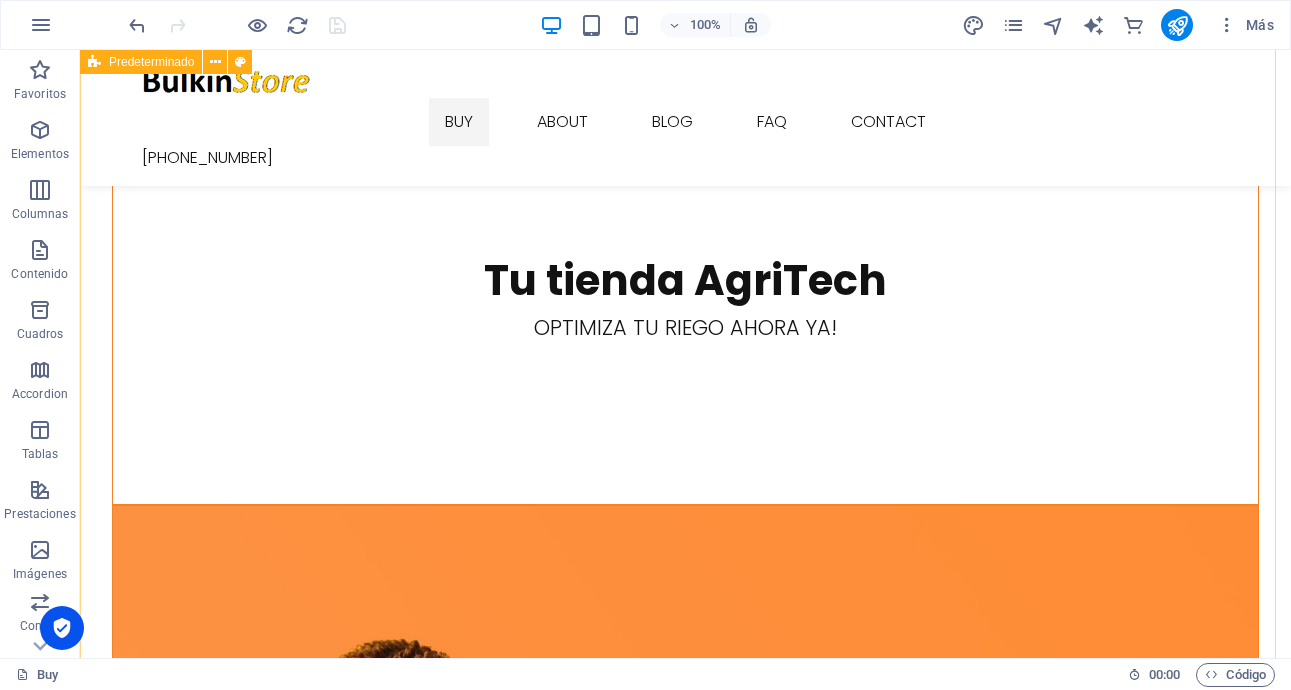 click at bounding box center [685, 738] 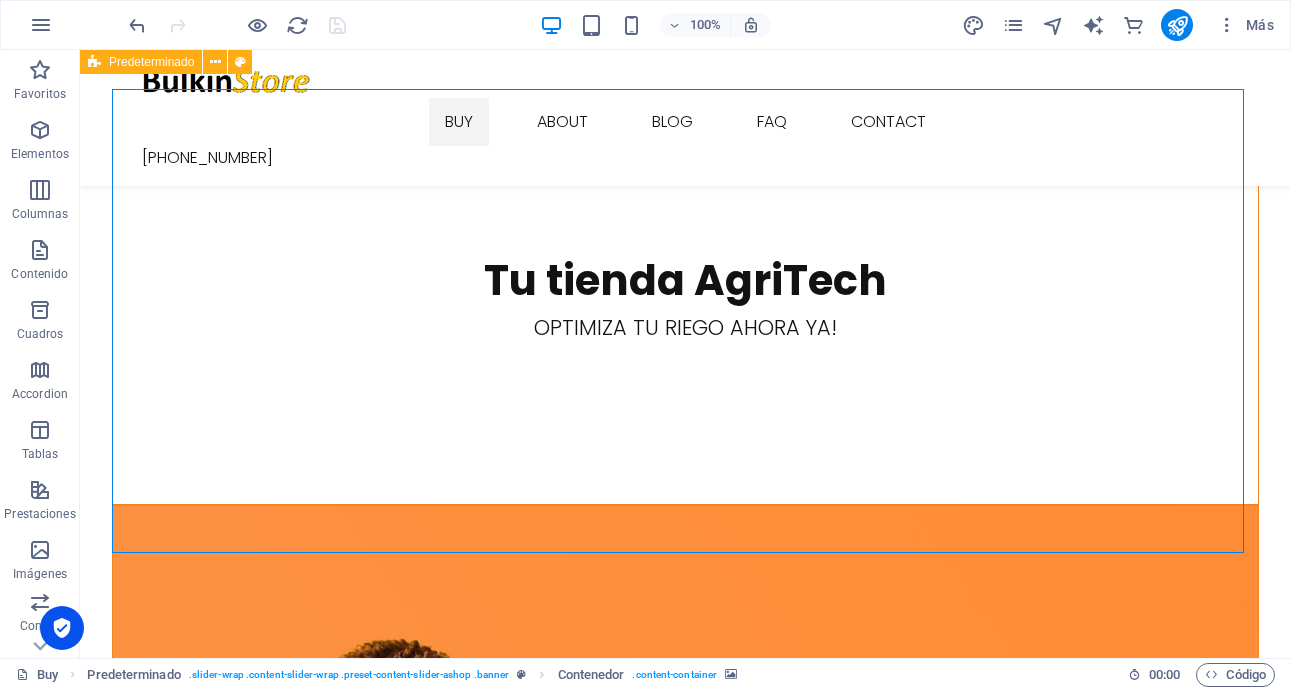 click at bounding box center (685, 738) 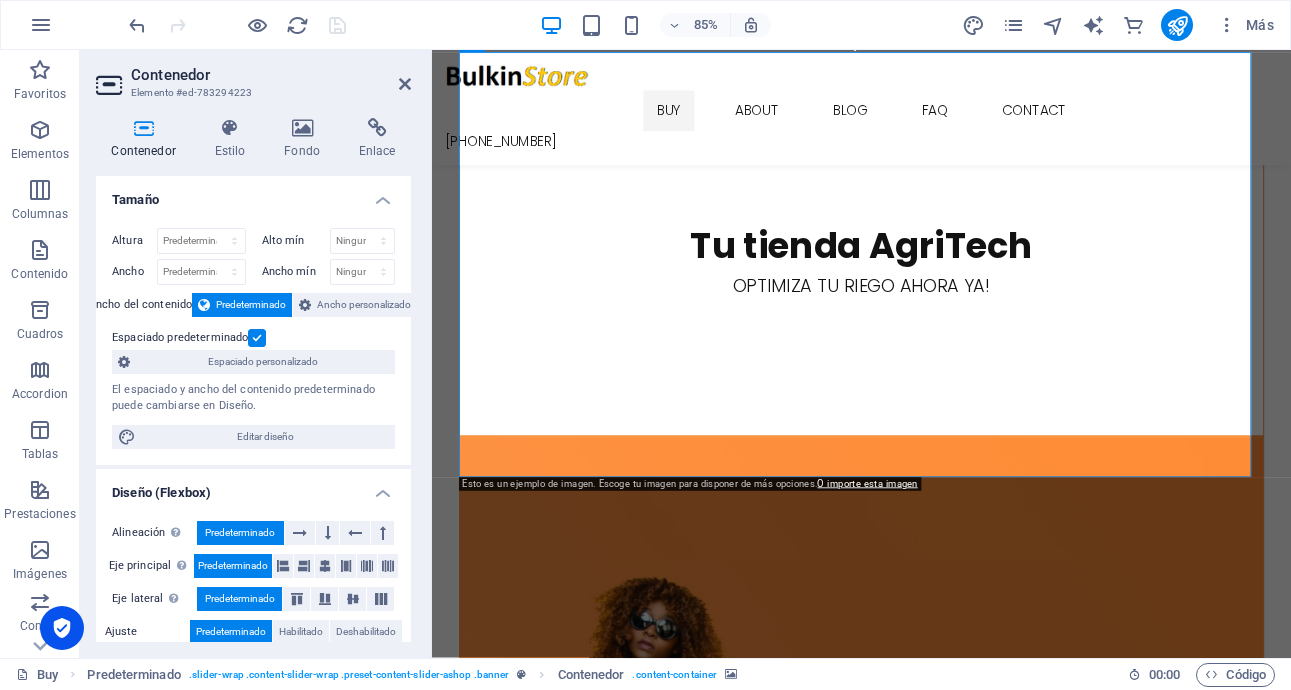 scroll, scrollTop: 493, scrollLeft: 0, axis: vertical 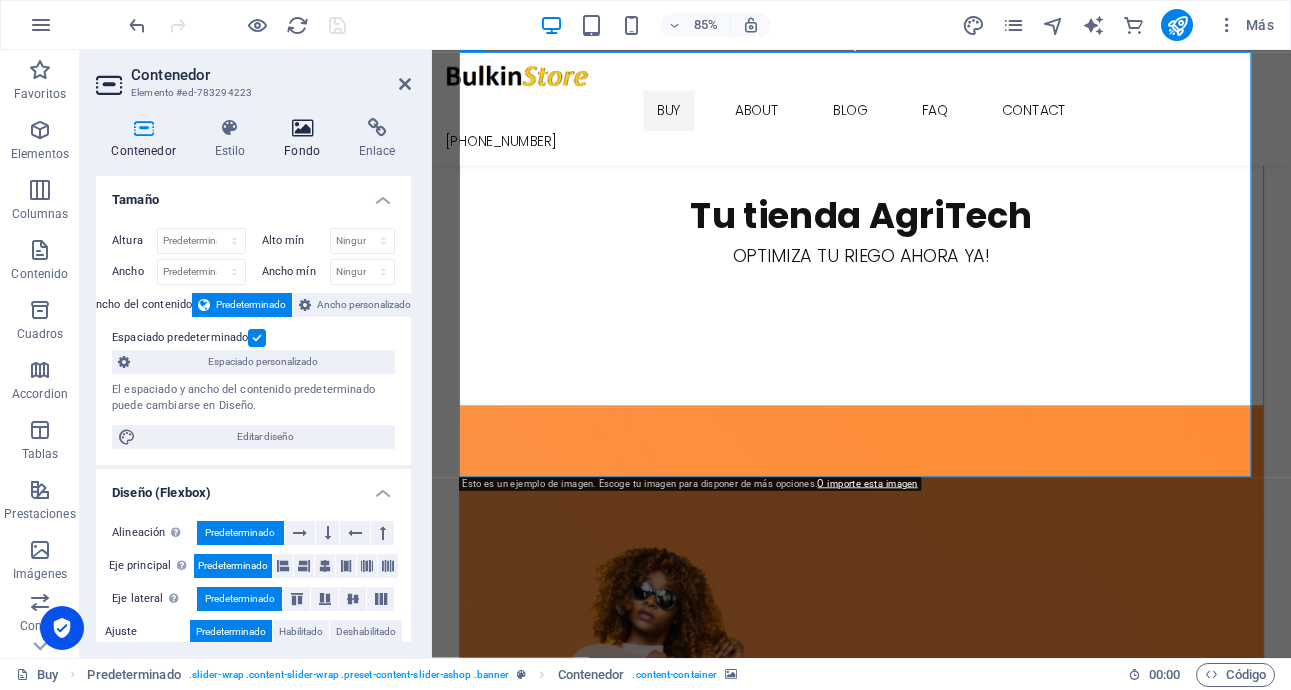 click on "Fondo" at bounding box center [306, 139] 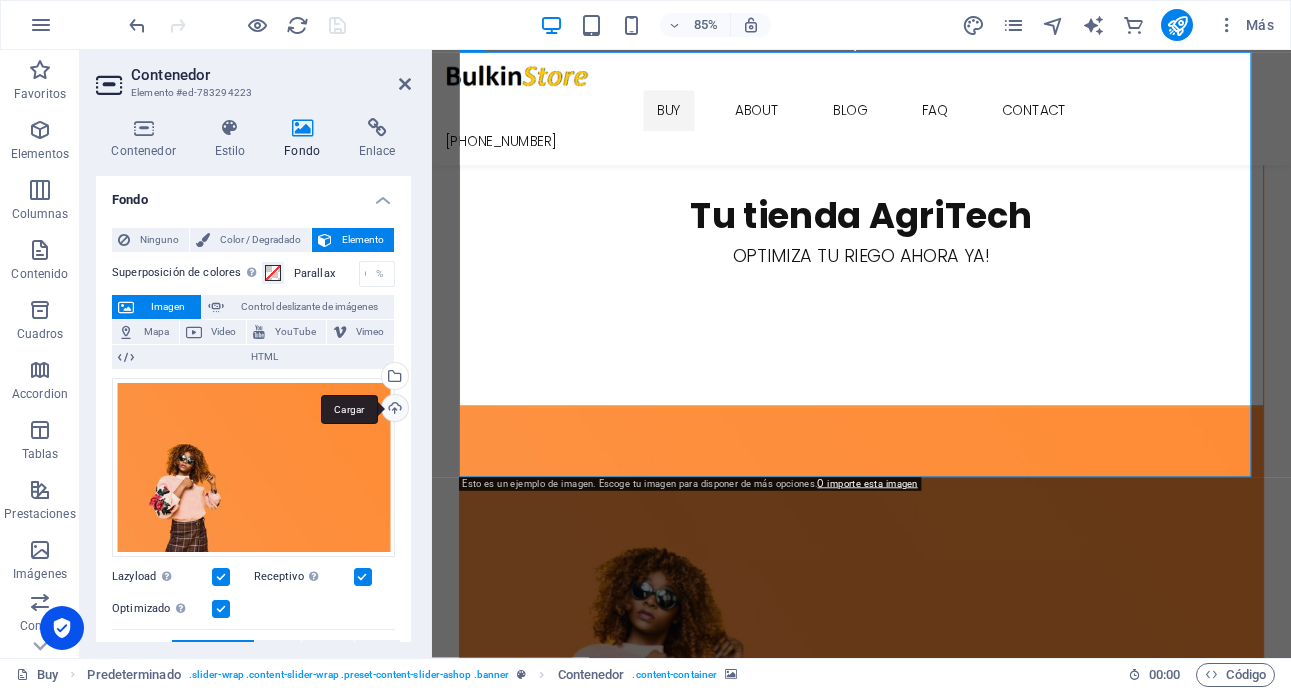 click on "Cargar" at bounding box center [393, 410] 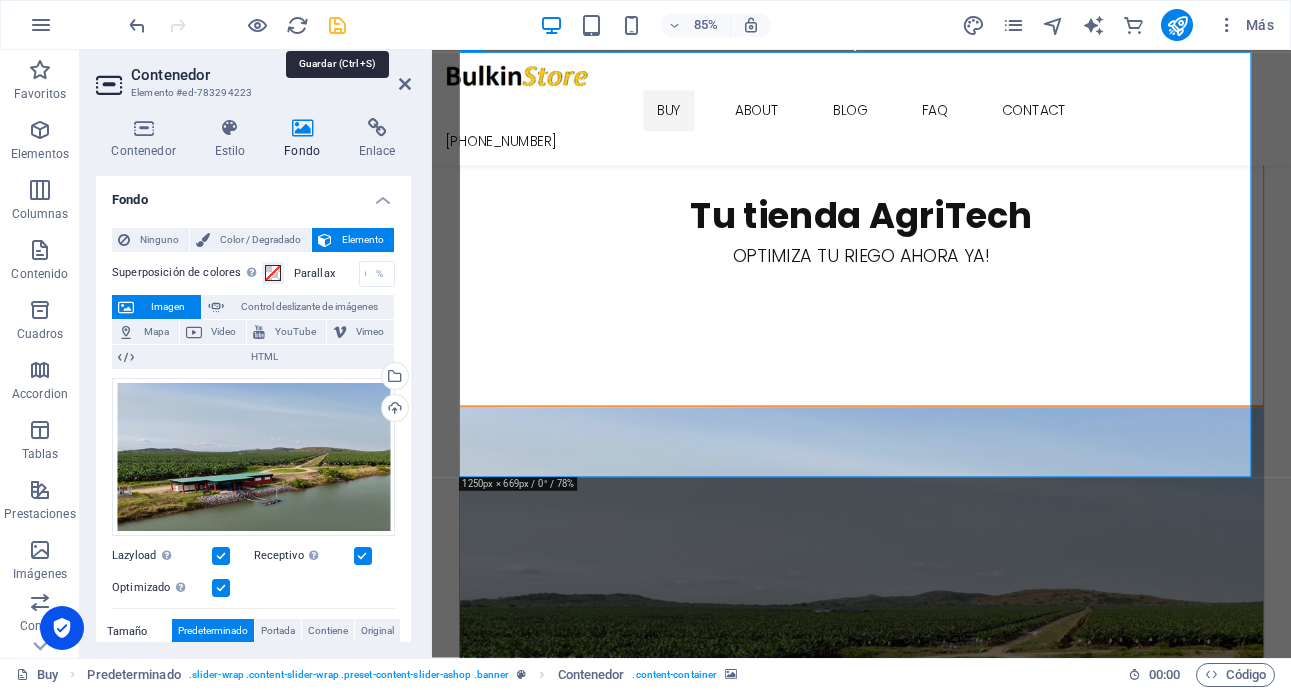 click at bounding box center [337, 25] 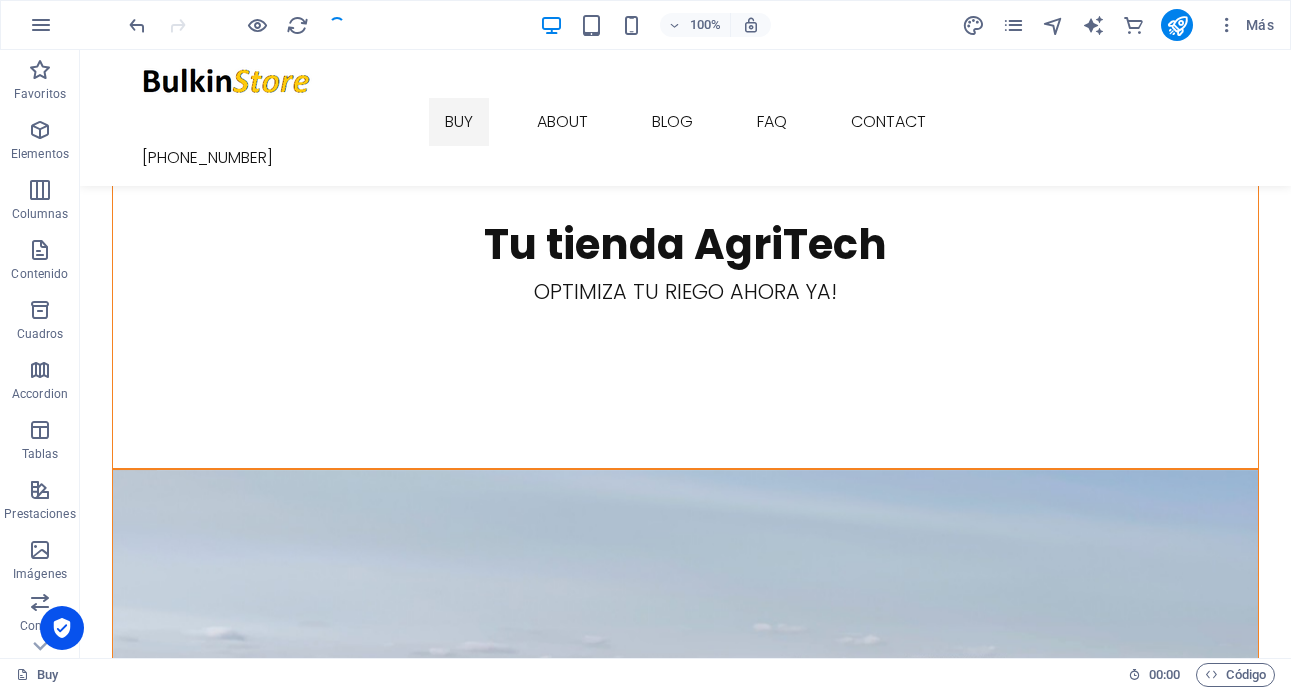 scroll, scrollTop: 457, scrollLeft: 0, axis: vertical 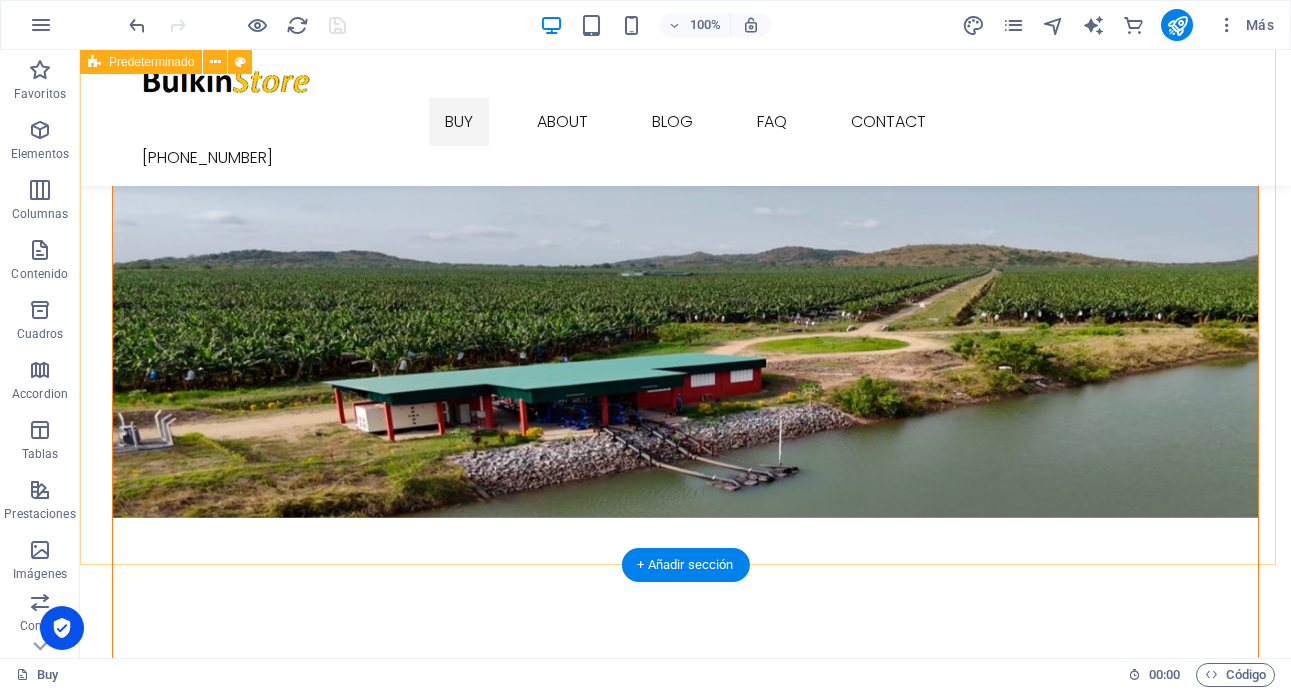 click at bounding box center (685, 1309) 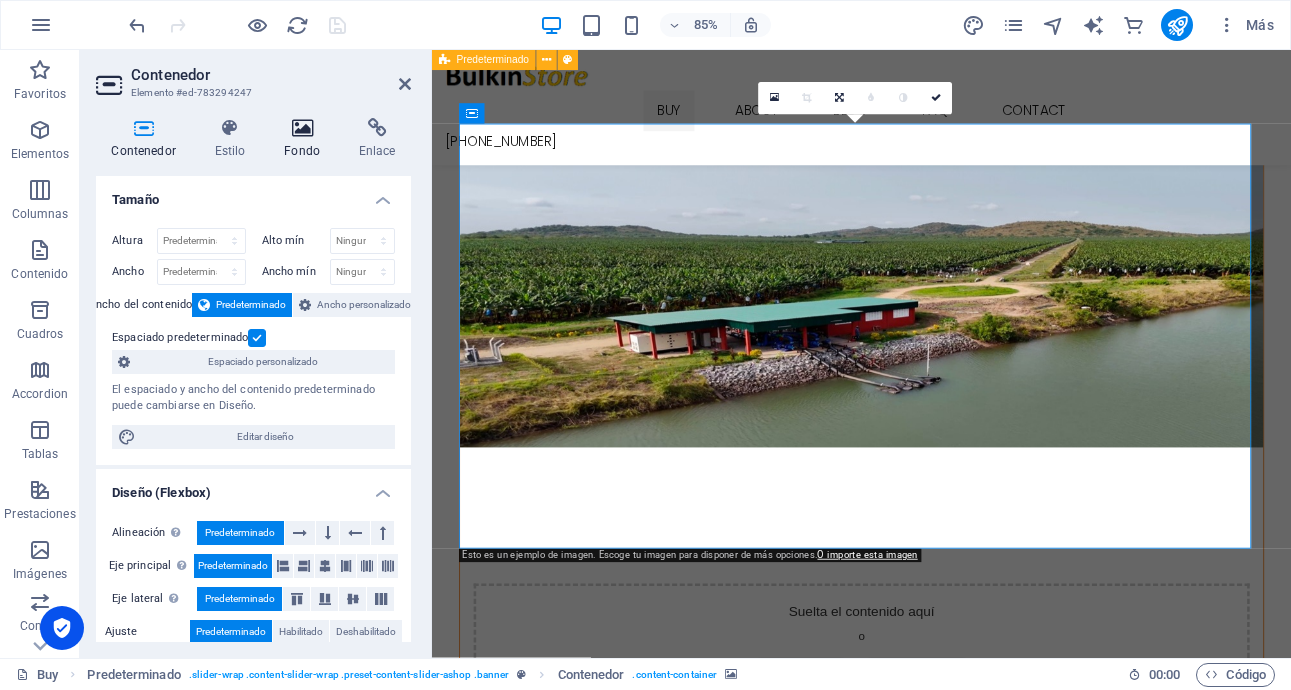click on "Fondo" at bounding box center [306, 139] 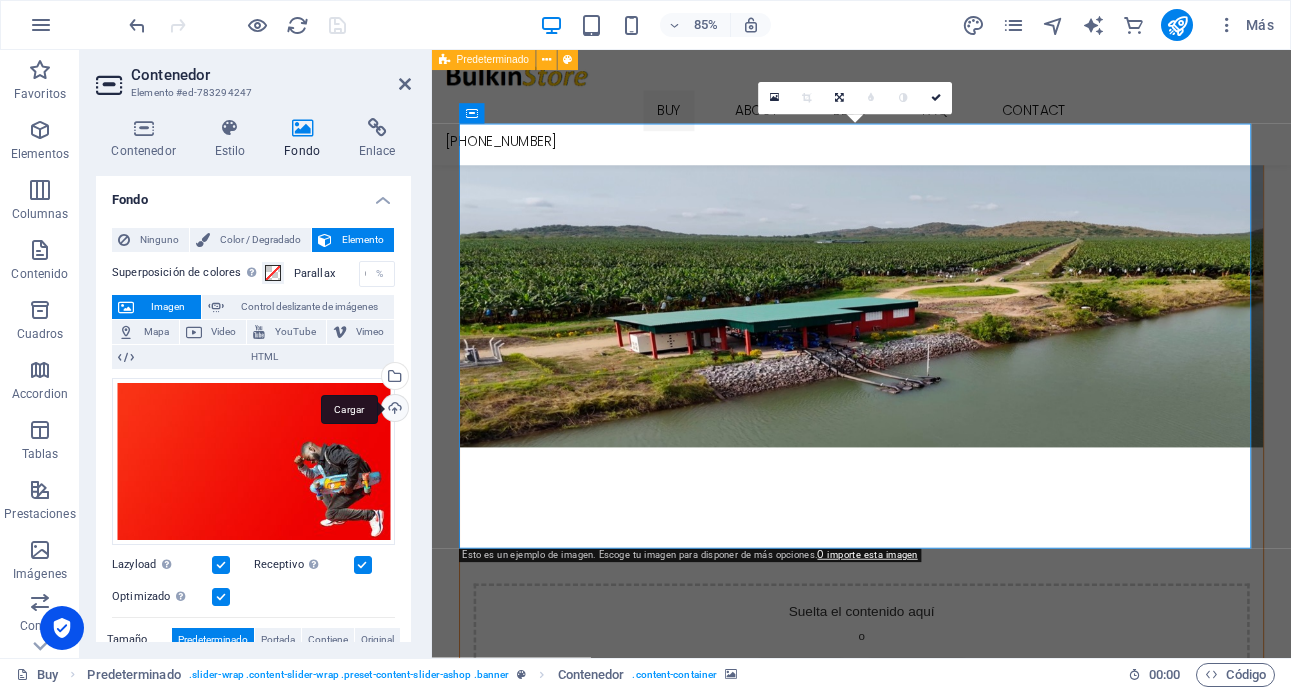click on "Cargar" at bounding box center (393, 410) 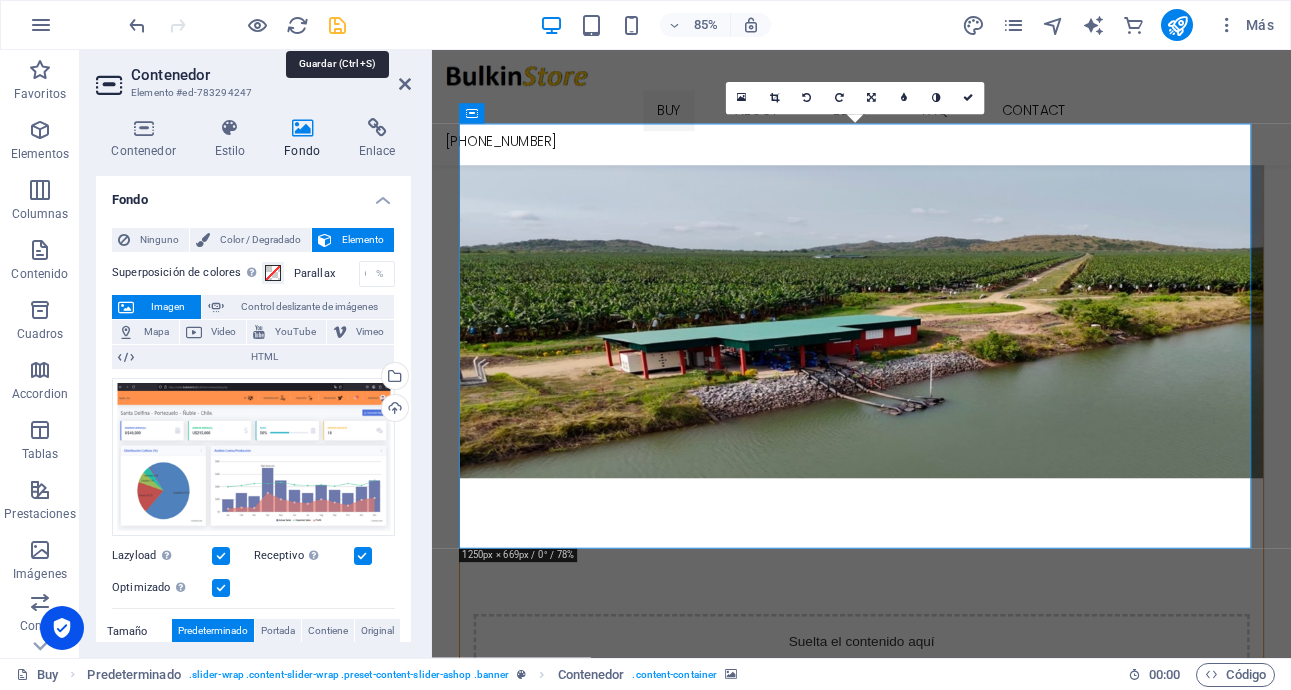 click at bounding box center (337, 25) 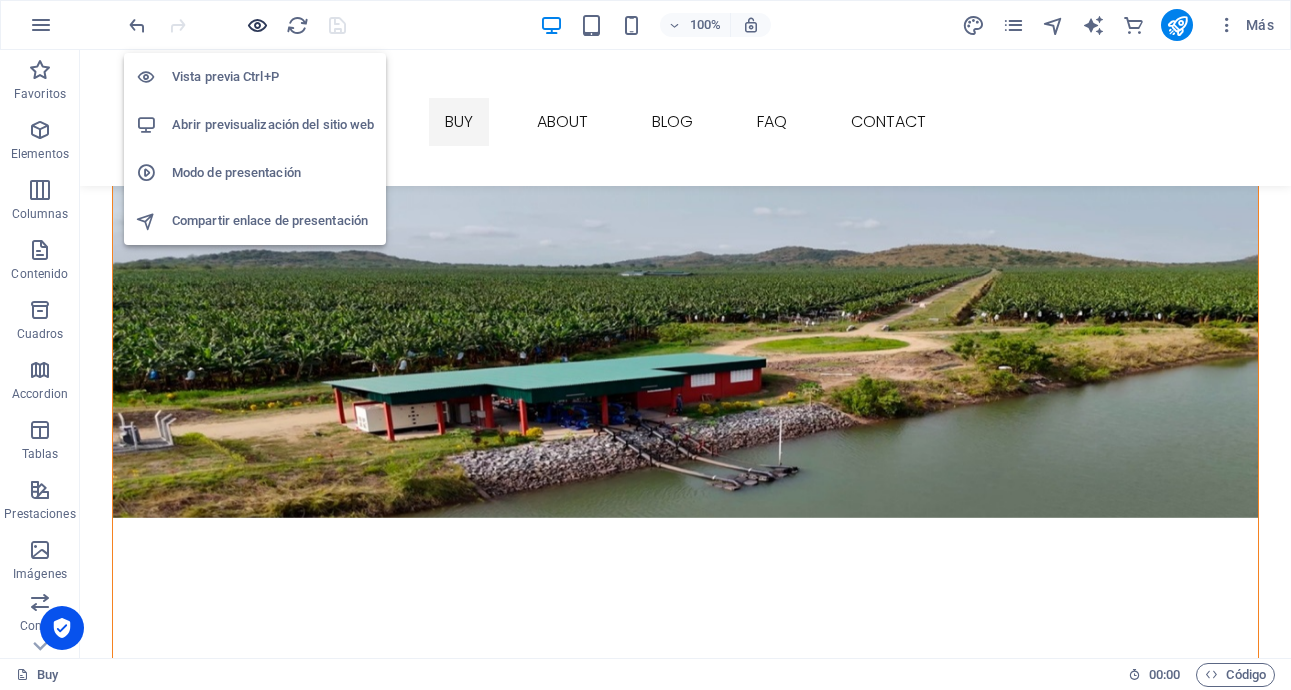 click at bounding box center (257, 25) 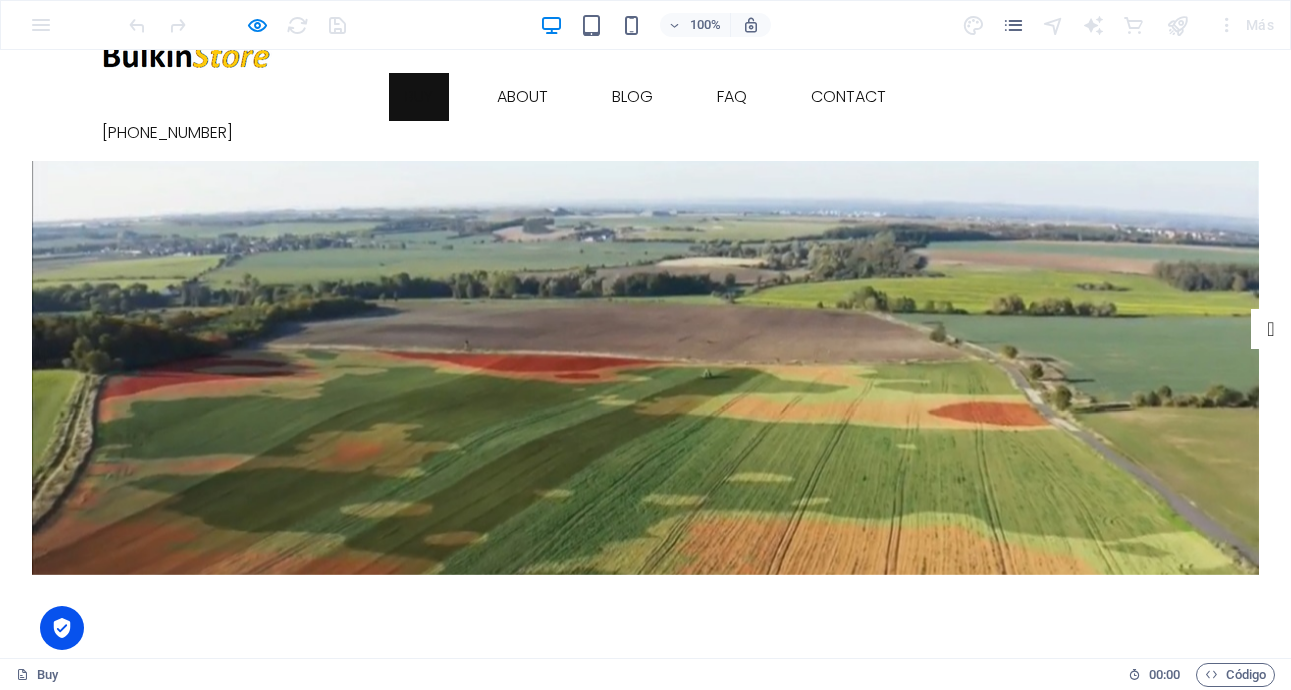 scroll, scrollTop: 1, scrollLeft: 0, axis: vertical 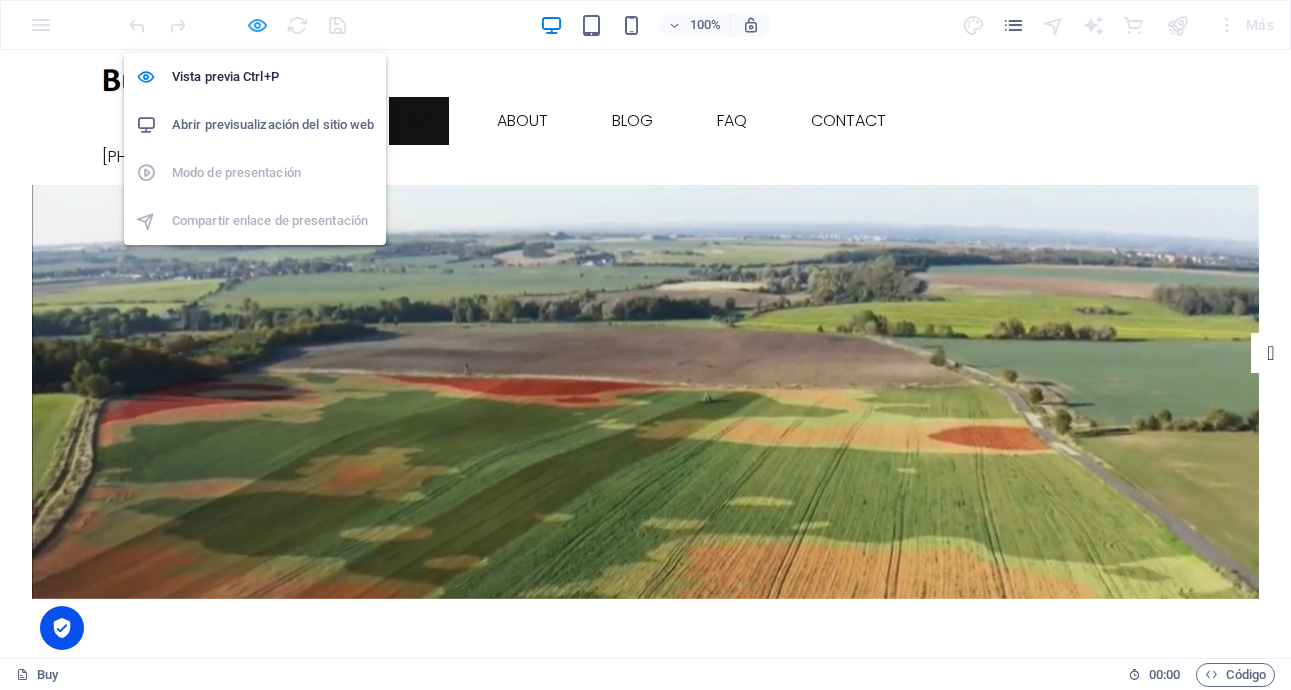 click at bounding box center [257, 25] 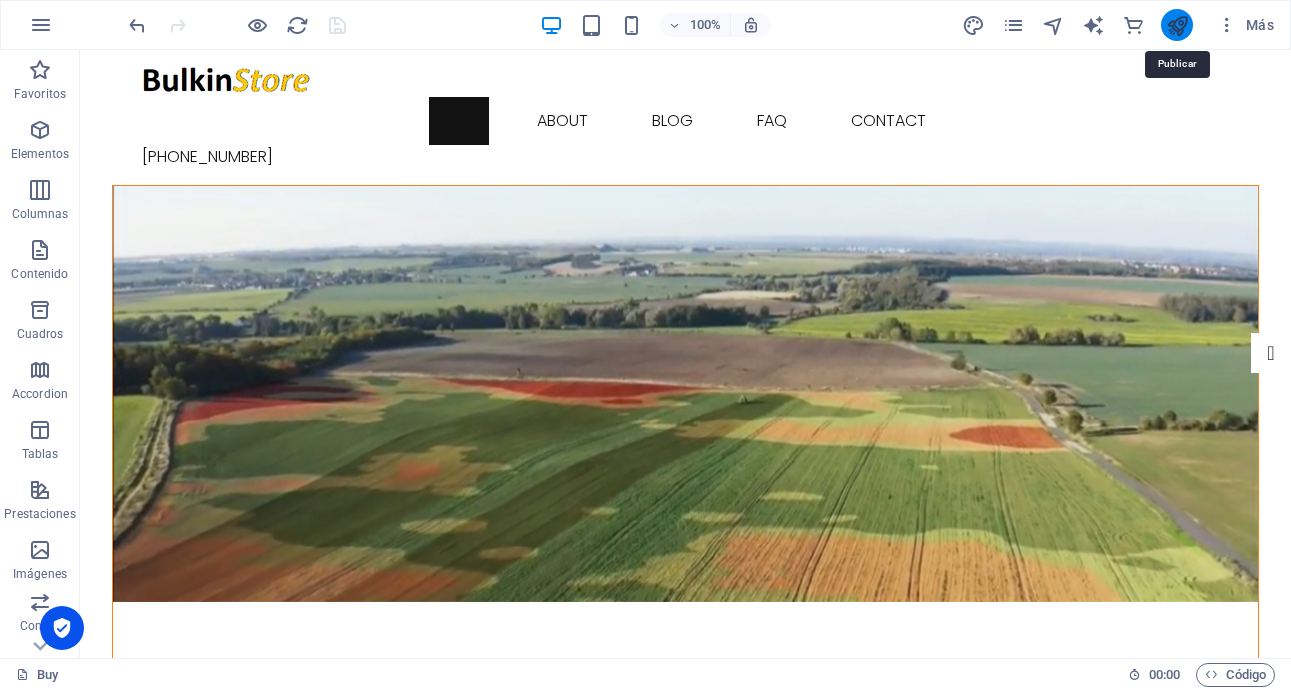 click at bounding box center [1177, 25] 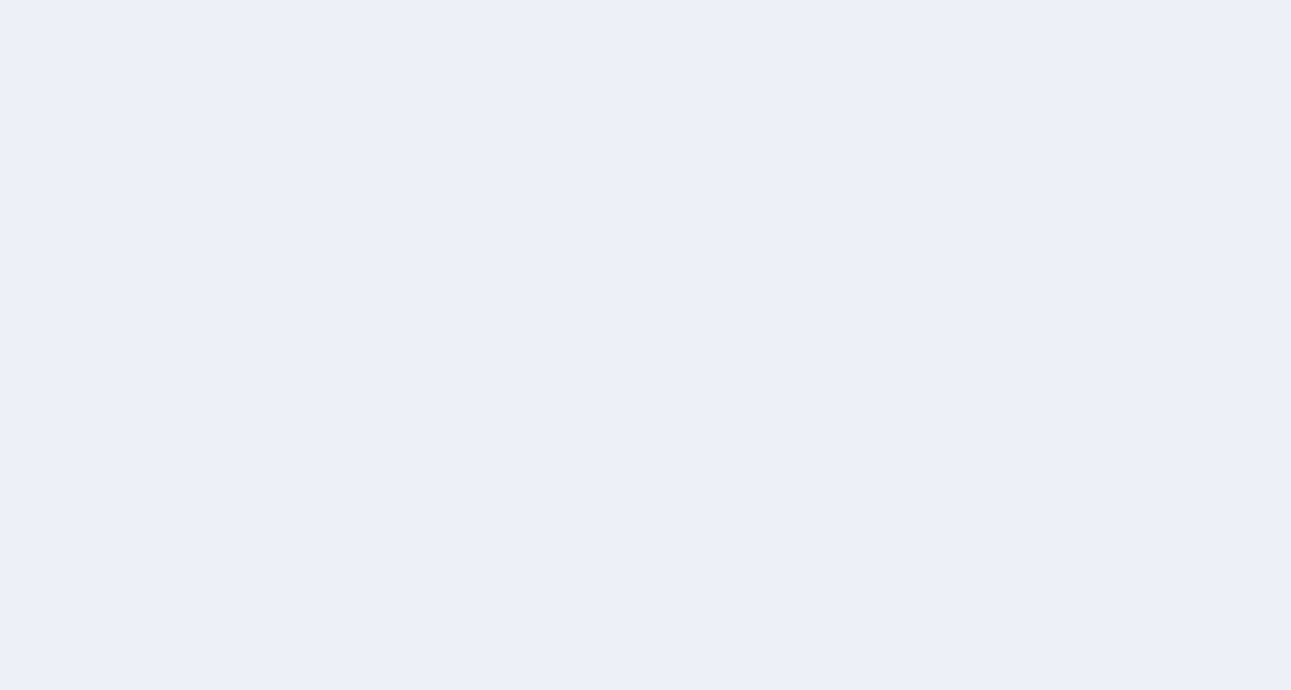 scroll, scrollTop: 0, scrollLeft: 0, axis: both 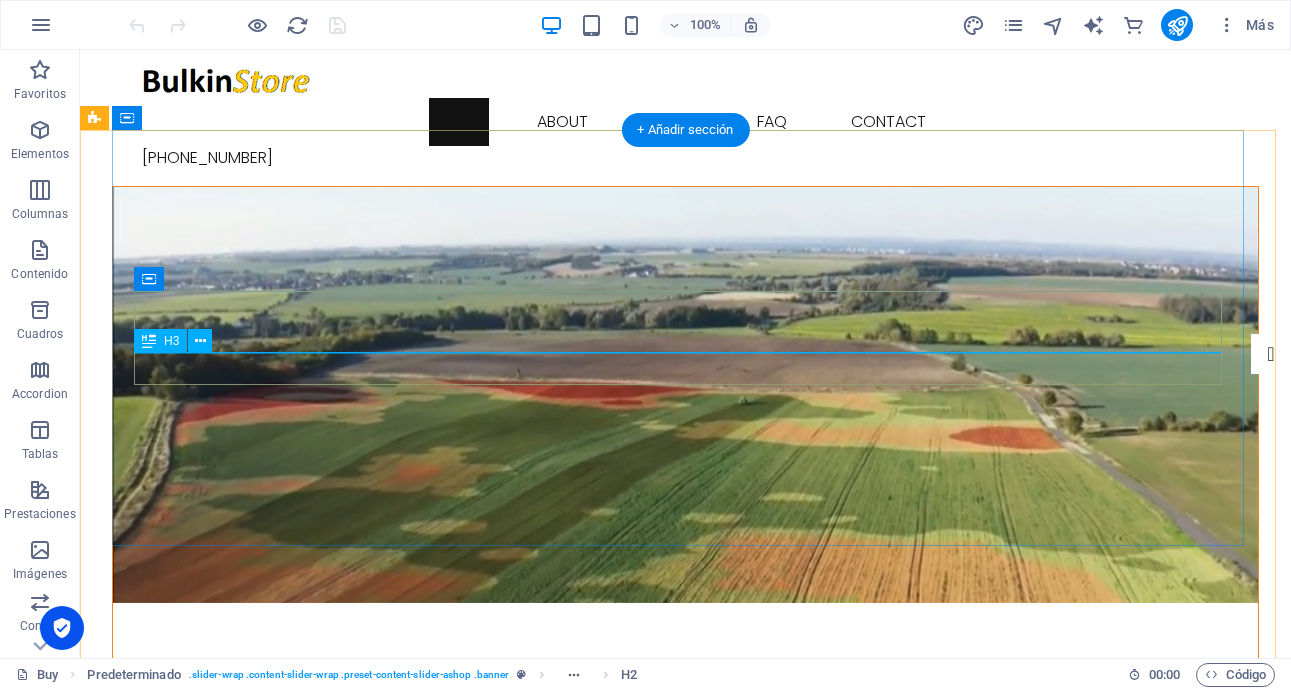 click on "OPTIMIZA TU RIEGO AHORA YA!" at bounding box center [686, 840] 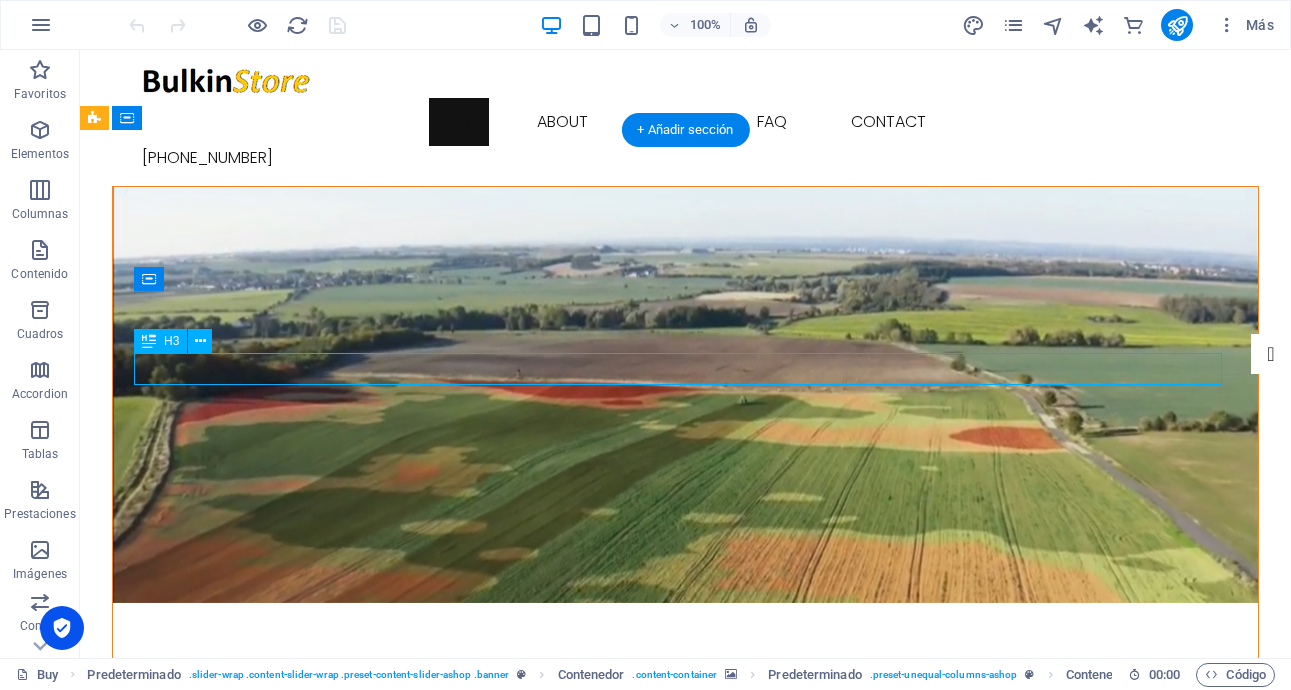 click on "OPTIMIZA TU RIEGO AHORA YA!" at bounding box center [686, 840] 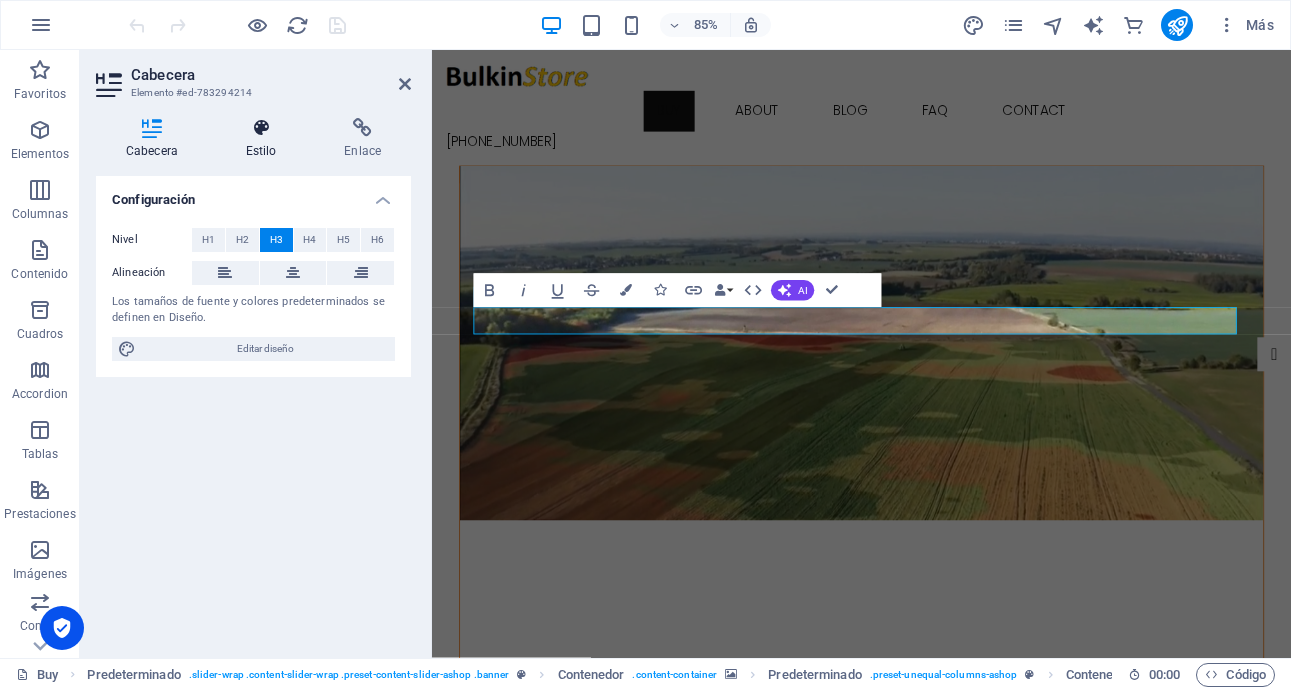 click on "Estilo" at bounding box center (265, 139) 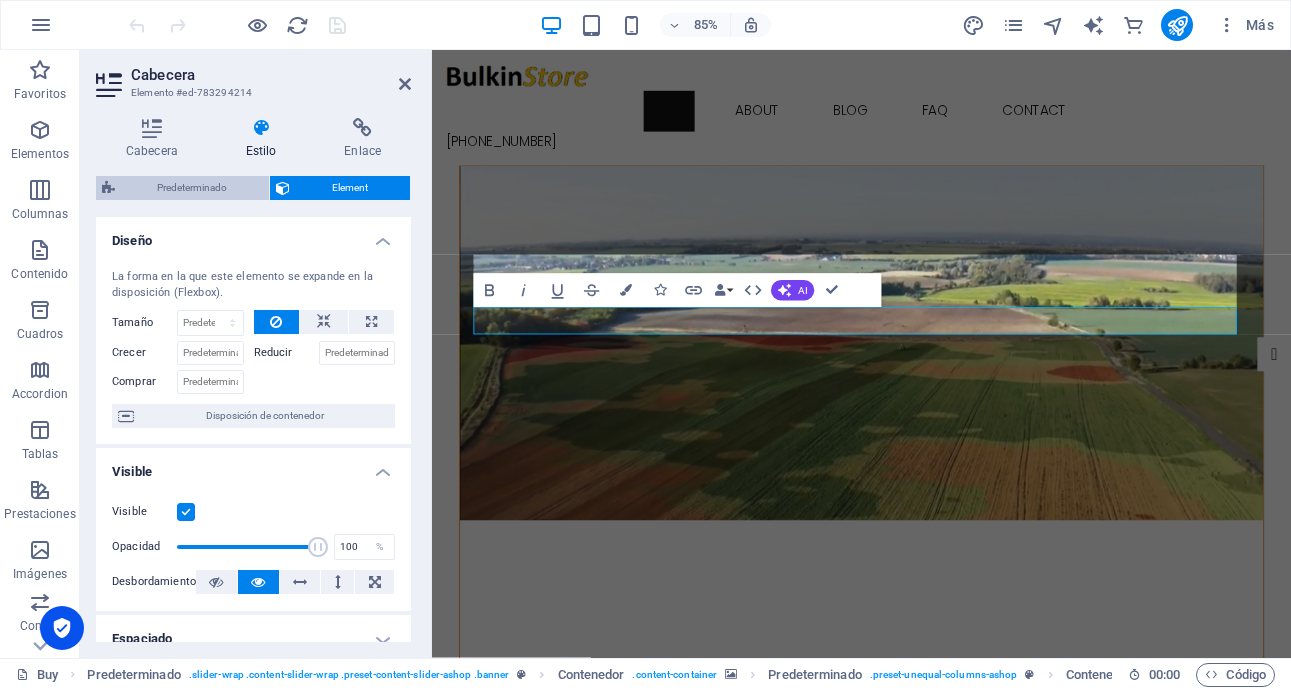 click on "Predeterminado" at bounding box center [192, 188] 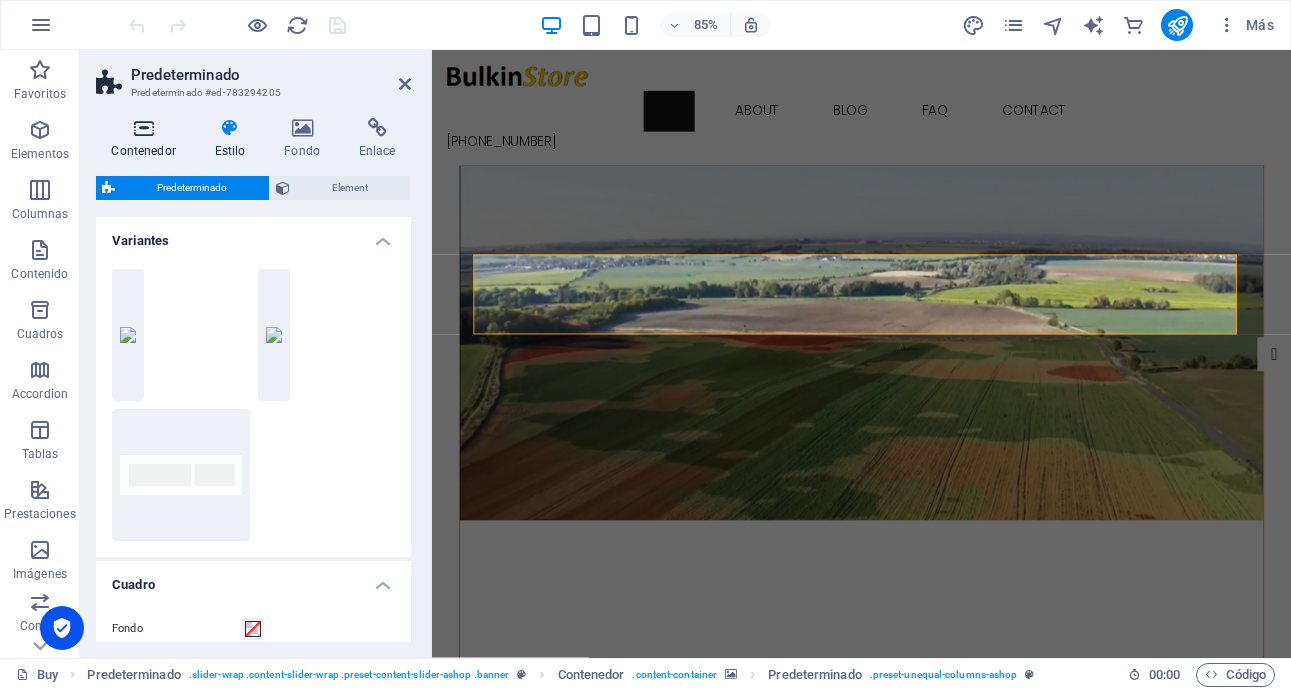 click at bounding box center (143, 128) 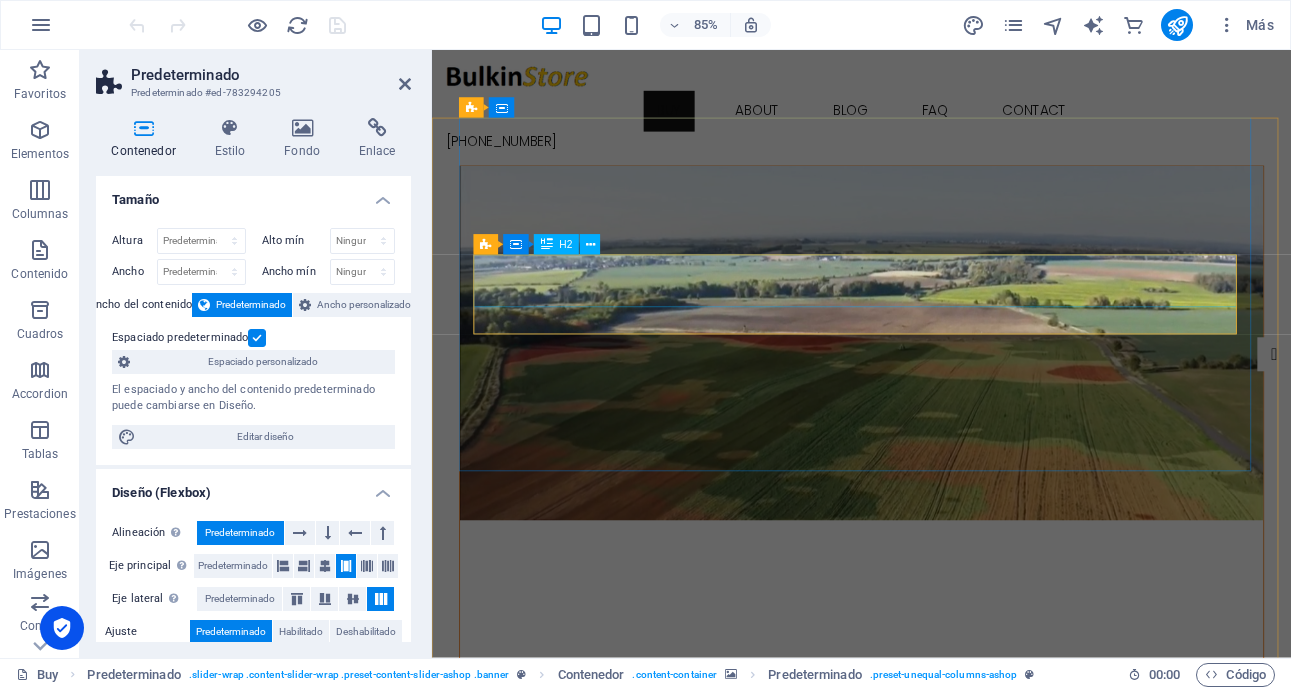 click on "Tu tienda AgriTech" at bounding box center (937, 794) 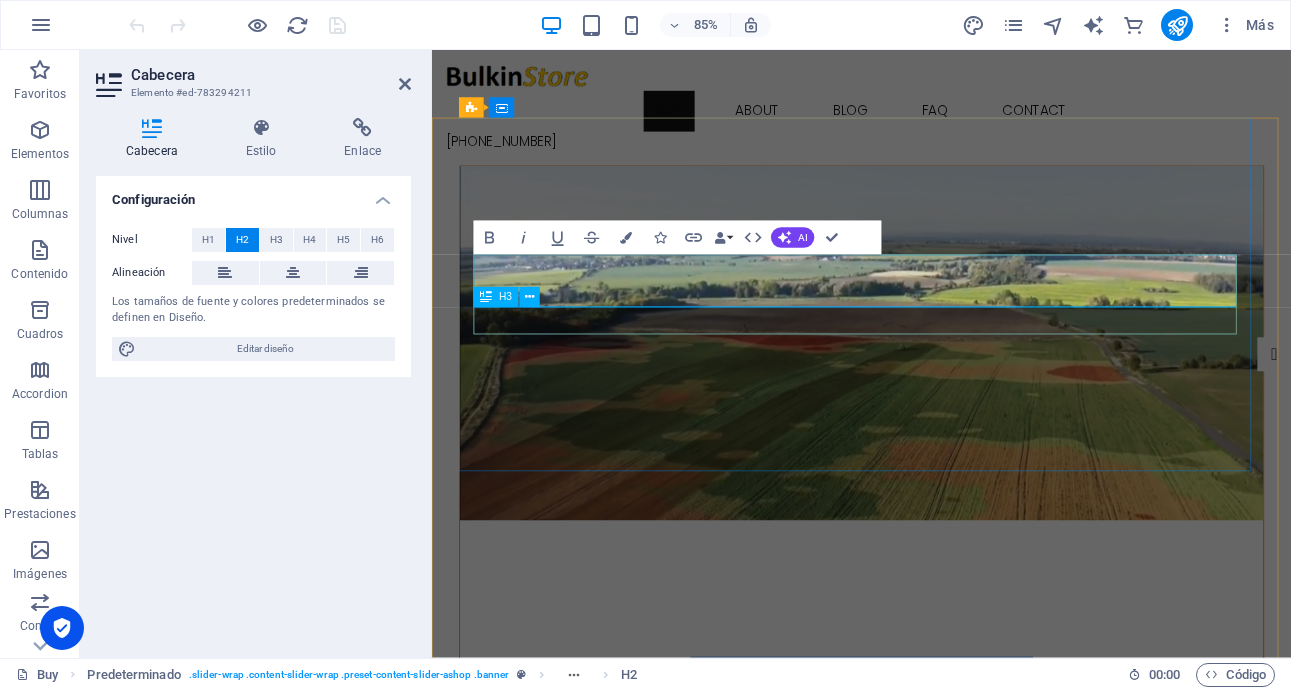 click on "OPTIMIZA TU RIEGO AHORA YA!" at bounding box center (937, 840) 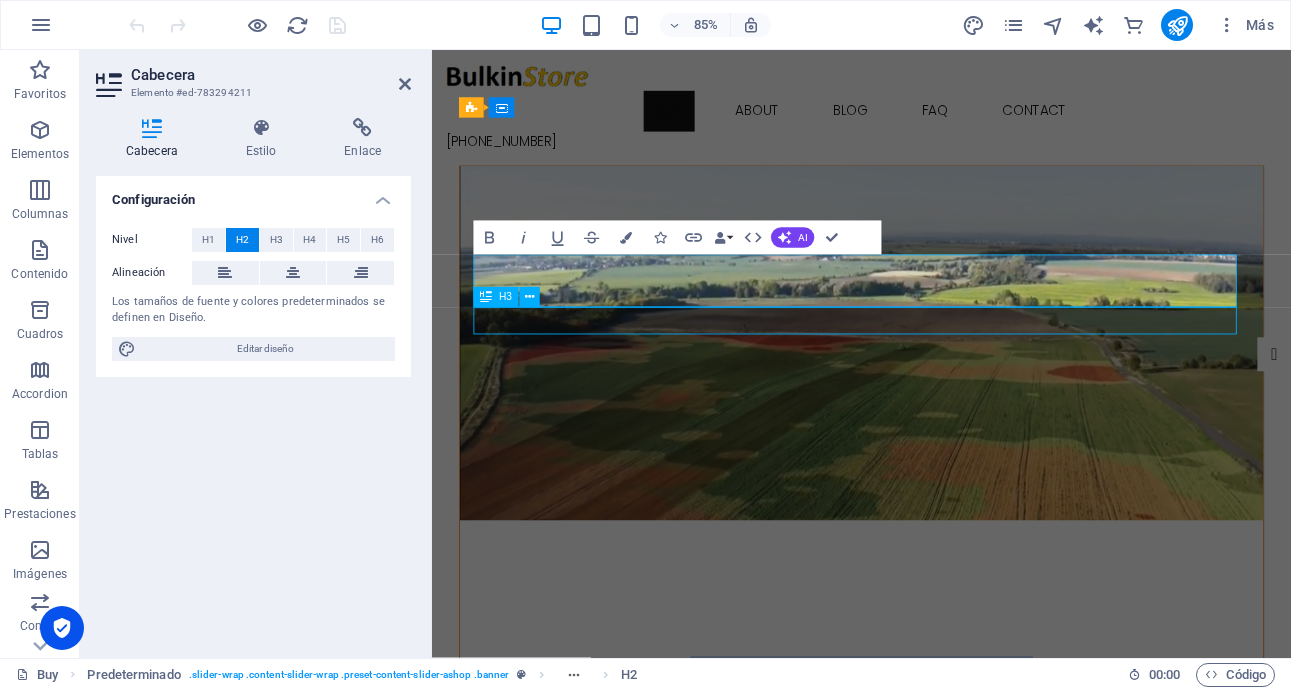 click on "OPTIMIZA TU RIEGO AHORA YA!" at bounding box center [937, 840] 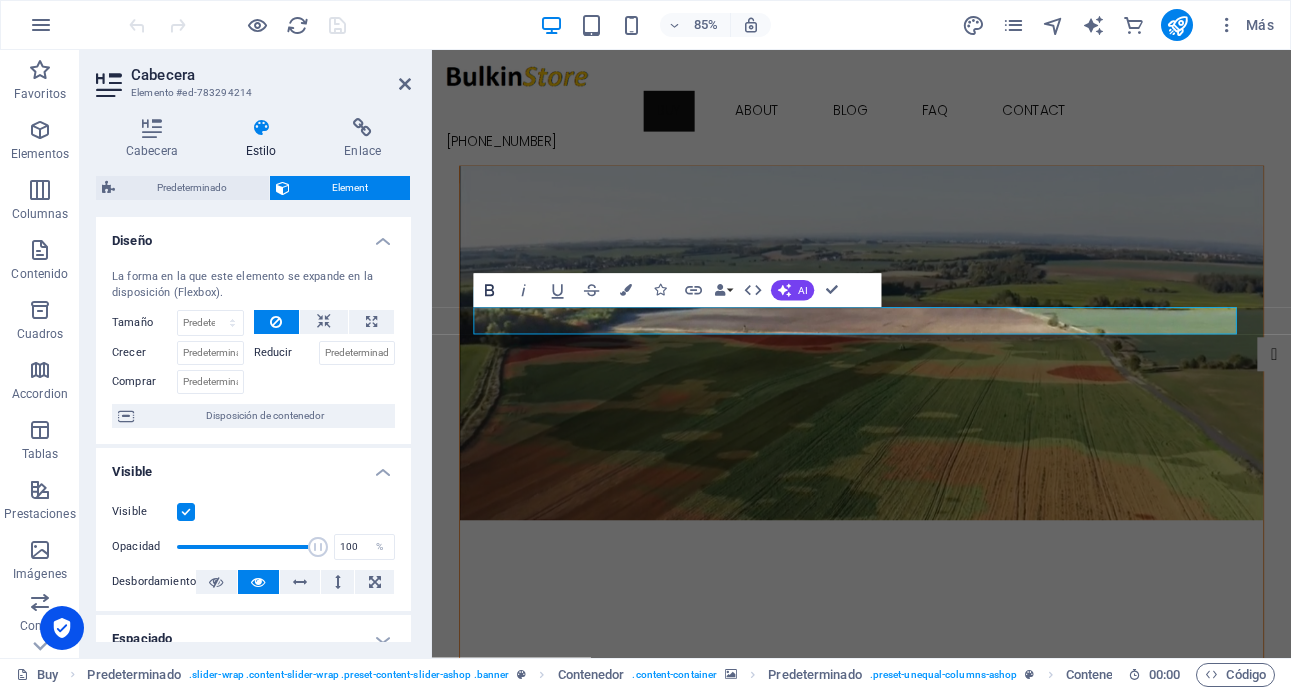 click 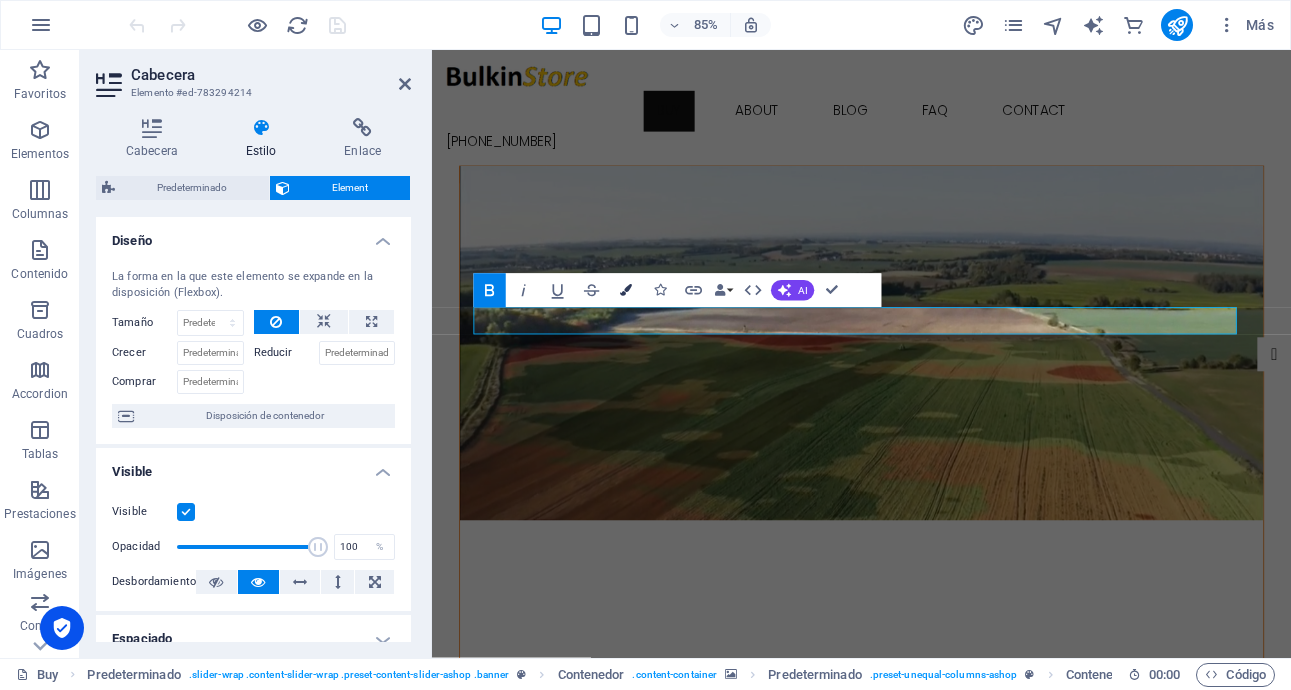 click at bounding box center (626, 291) 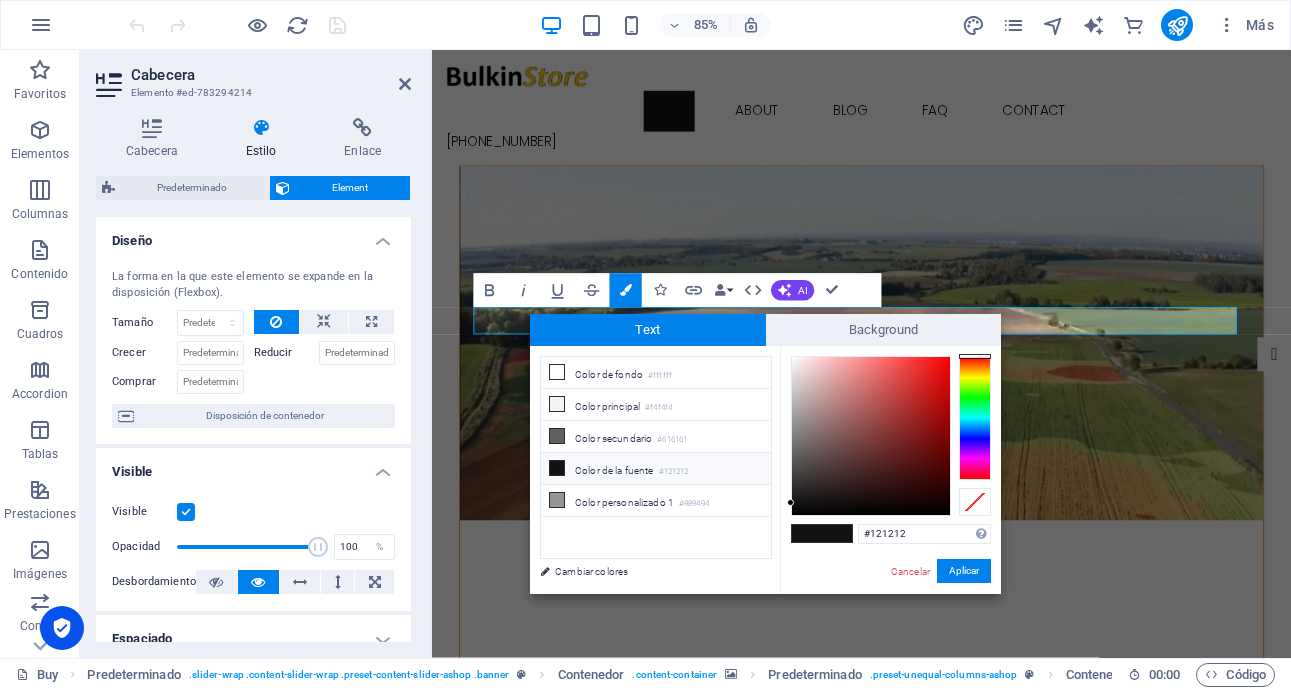 click at bounding box center (975, 418) 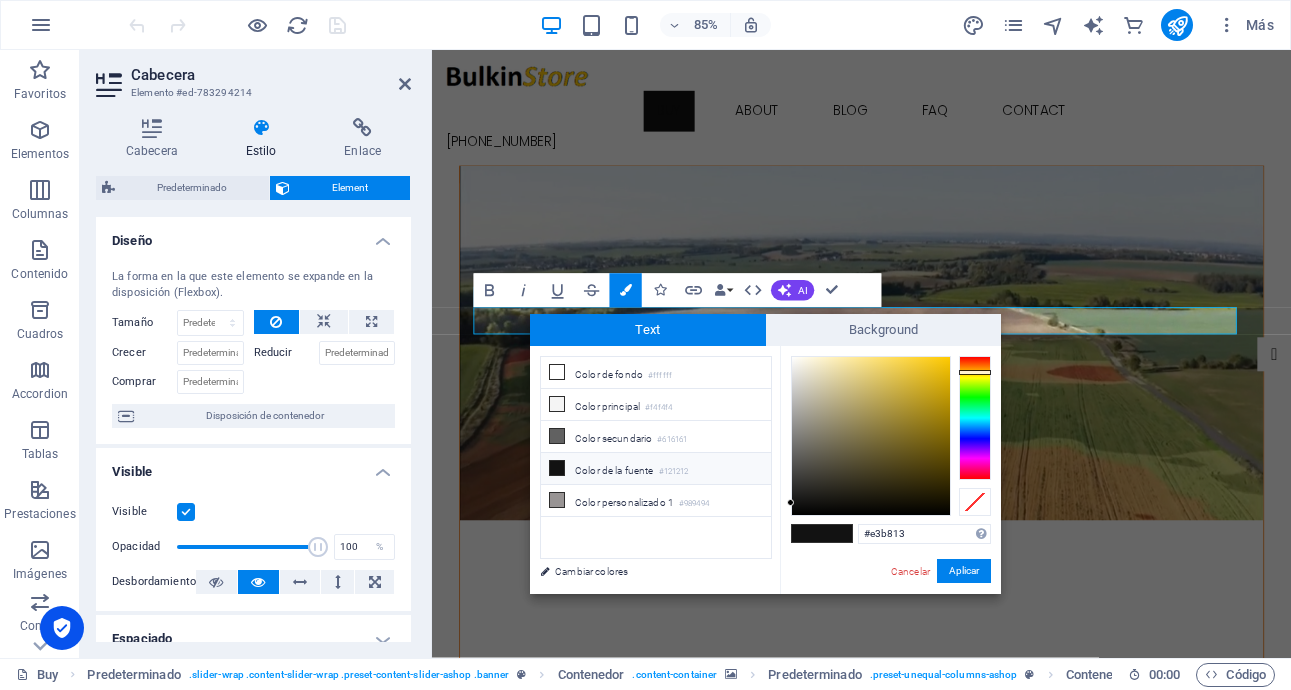 click at bounding box center [871, 436] 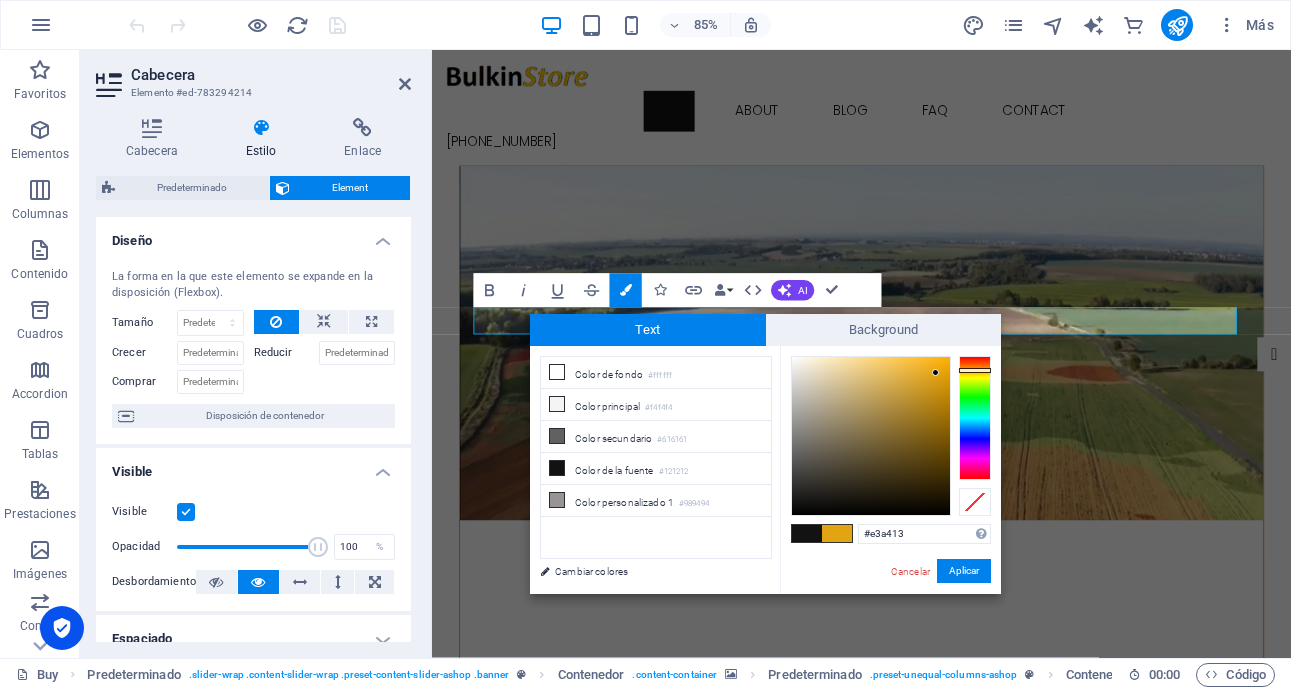 click at bounding box center [975, 370] 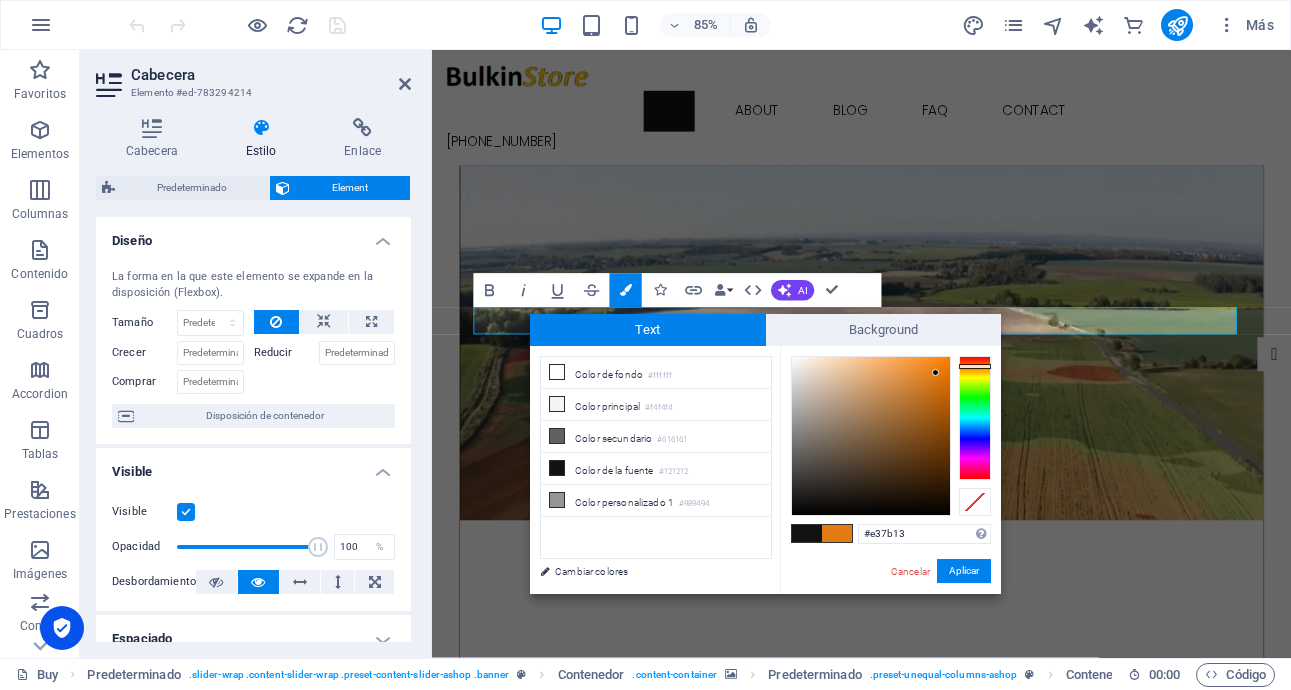 type on "#e38513" 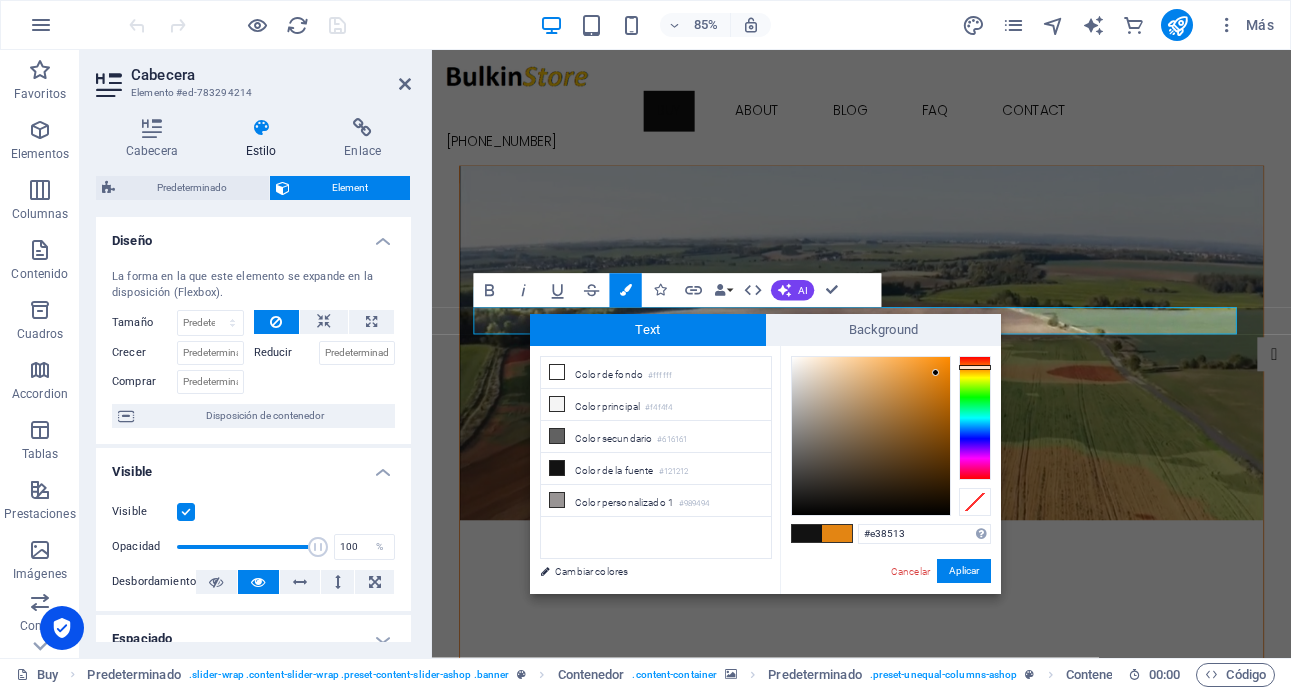 click at bounding box center (975, 367) 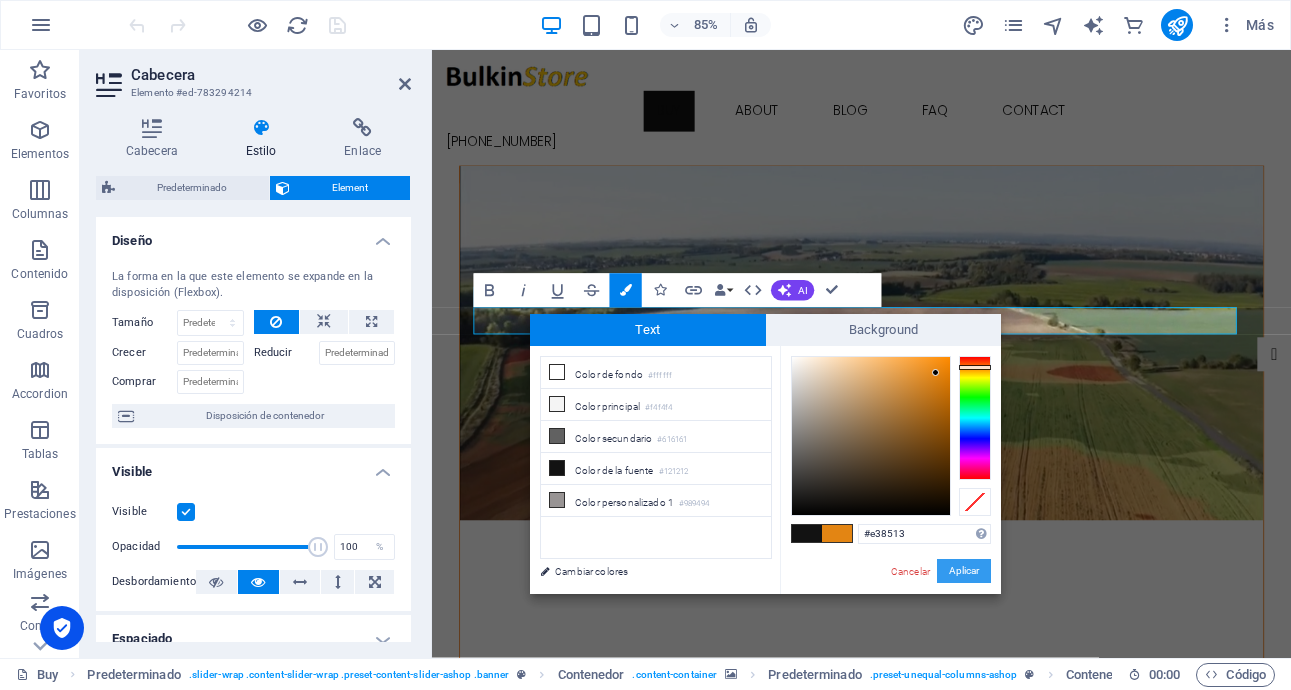 click on "Aplicar" at bounding box center (964, 571) 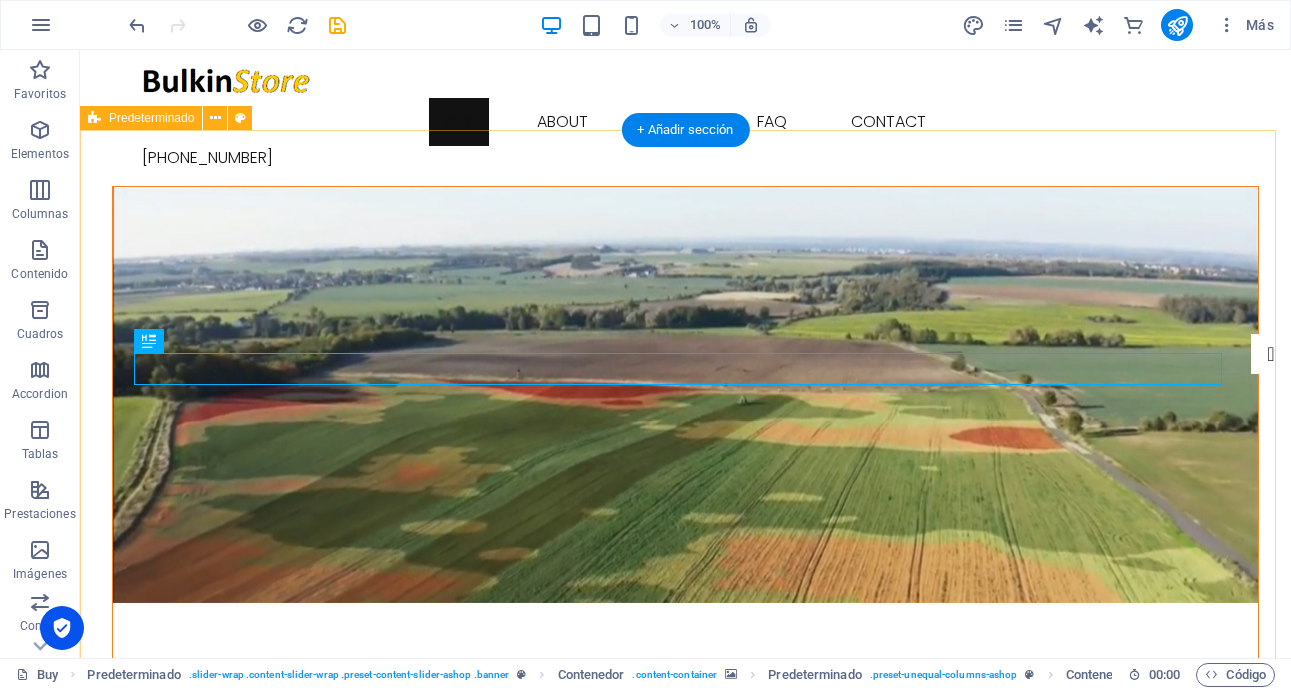 click on "Tu tienda AgriTech OPTIMIZA TU RIEGO AHORA YA!
Suelta el contenido aquí o  Añadir elementos  Pegar portapapeles Hello Spring New Outfits for you
Season Sale Up to - 50% Discount Suelta el contenido aquí o  Añadir elementos  Pegar portapapeles" at bounding box center [685, 1625] 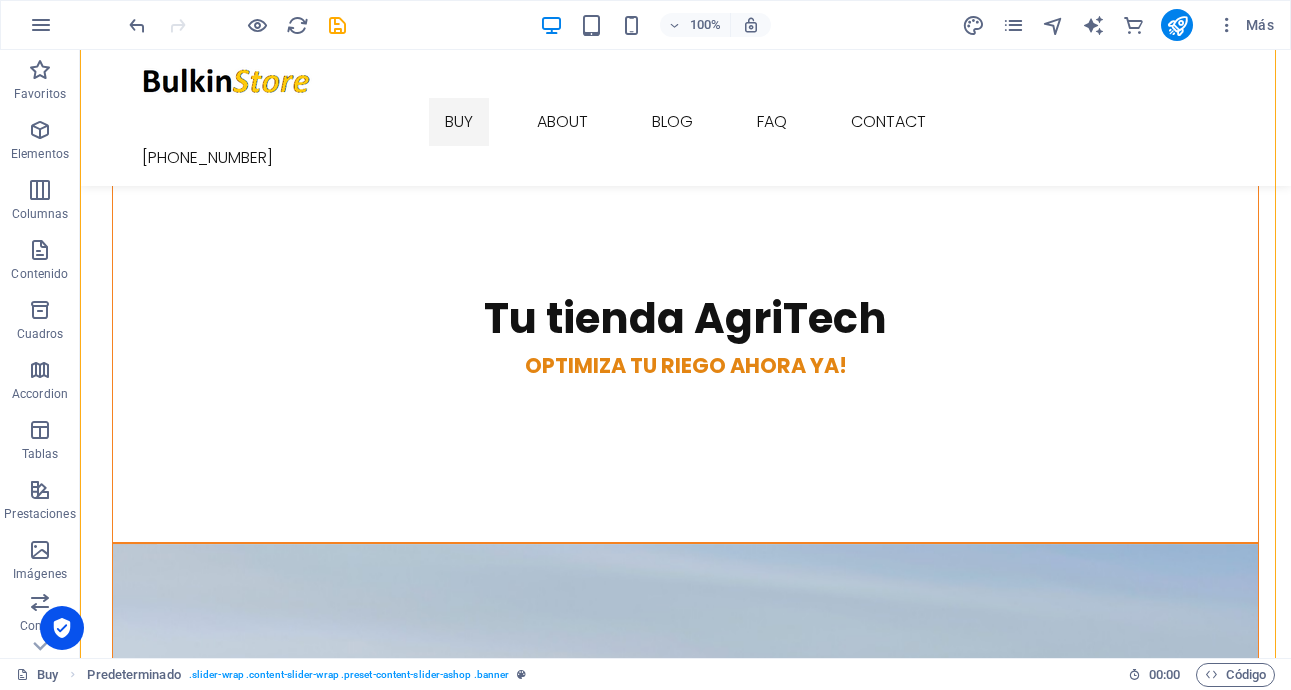 scroll, scrollTop: 451, scrollLeft: 0, axis: vertical 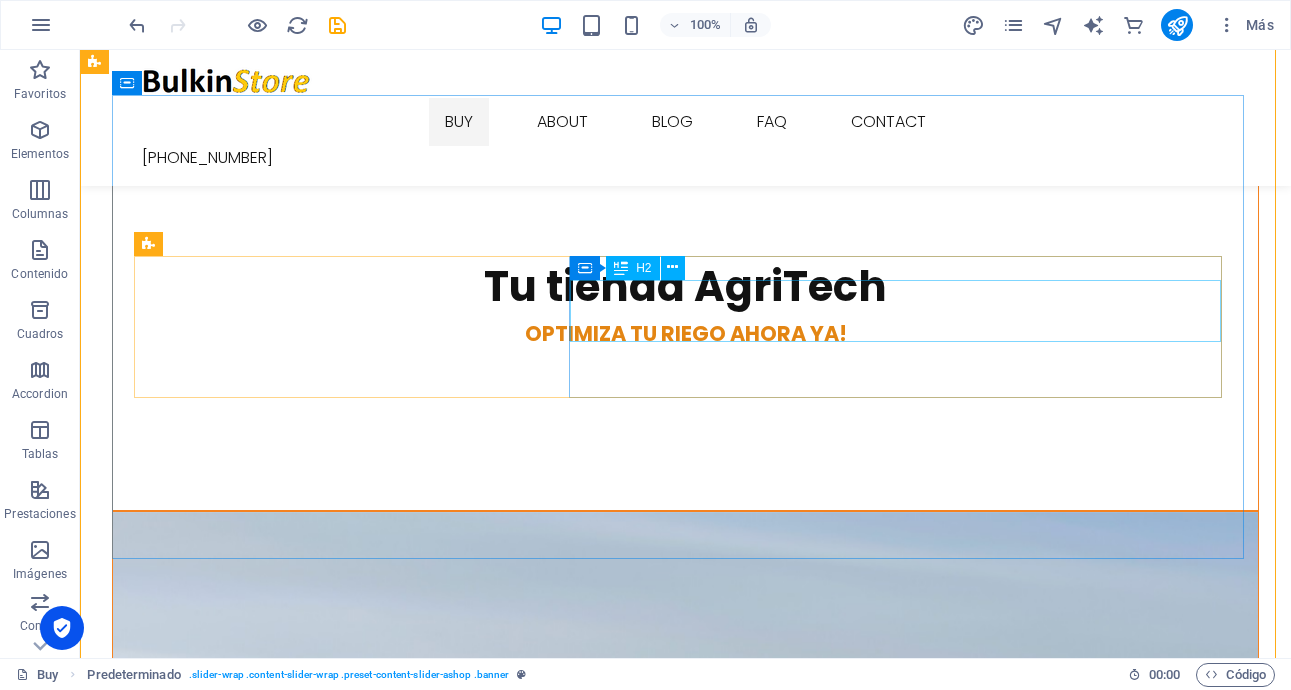 click on "Hello Spring" at bounding box center (686, 1310) 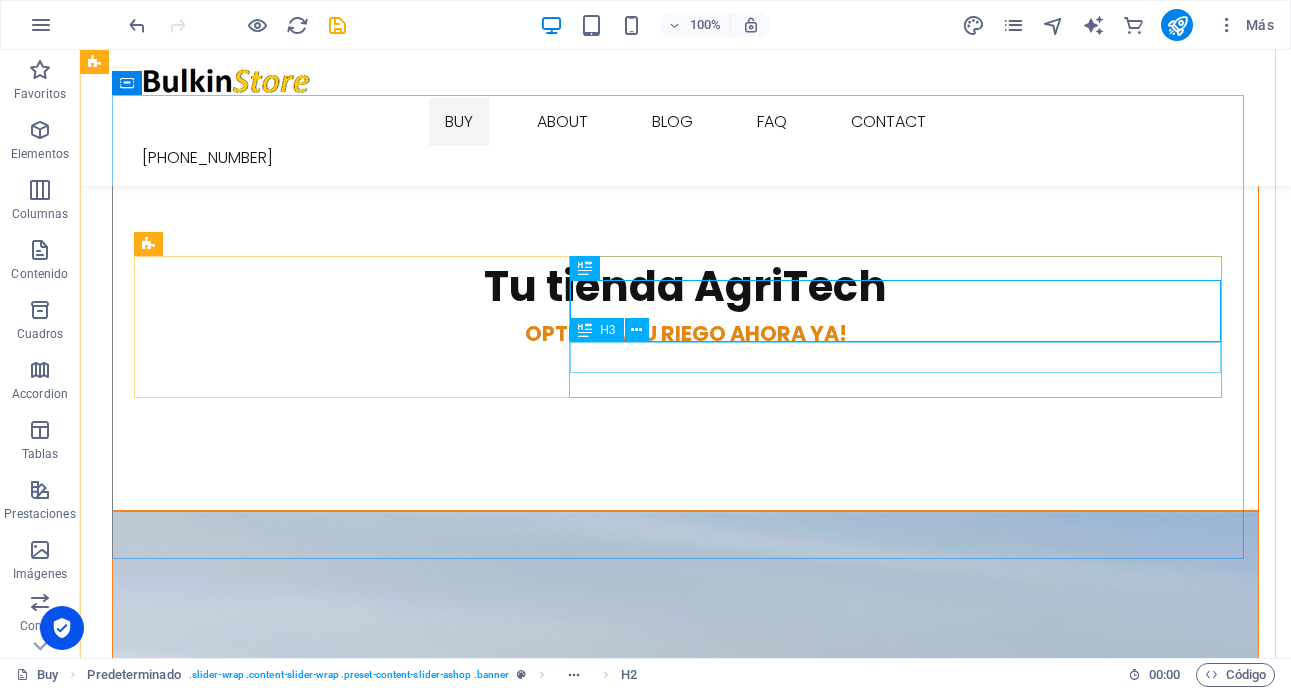 click on "New Outfits for you" at bounding box center [686, 1356] 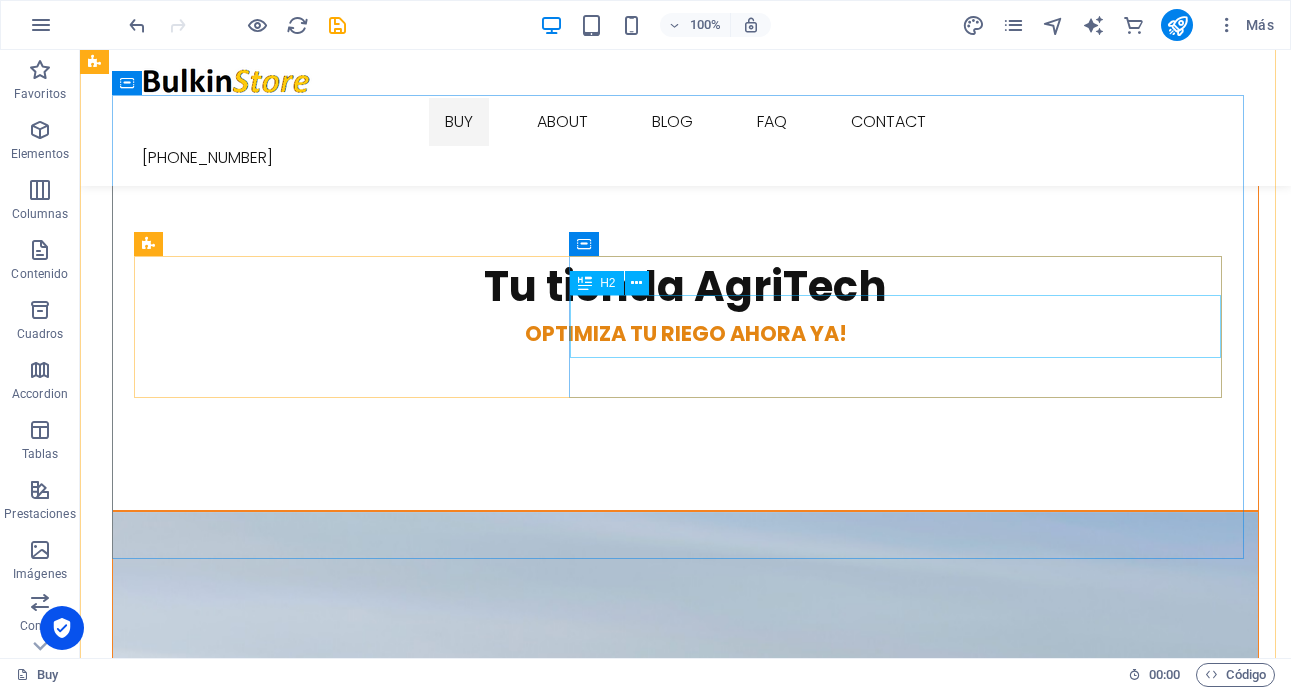 click on "Hello Spring" at bounding box center (686, 1310) 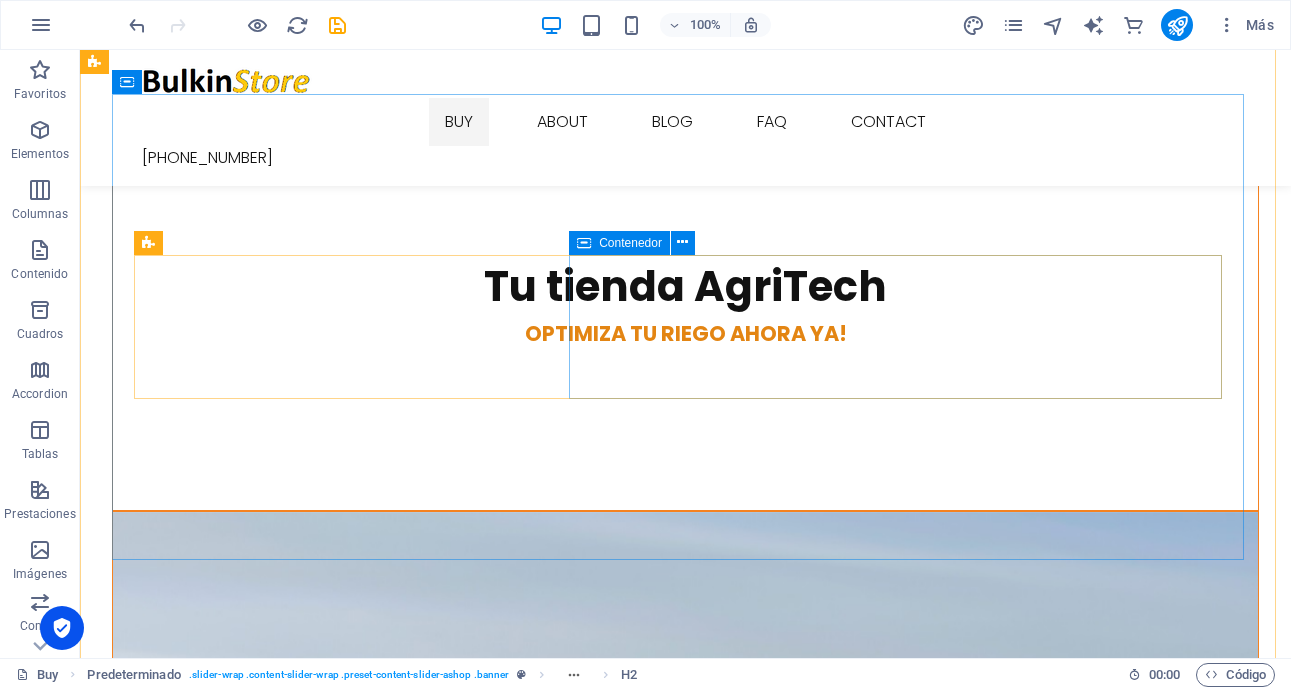 scroll, scrollTop: 452, scrollLeft: 0, axis: vertical 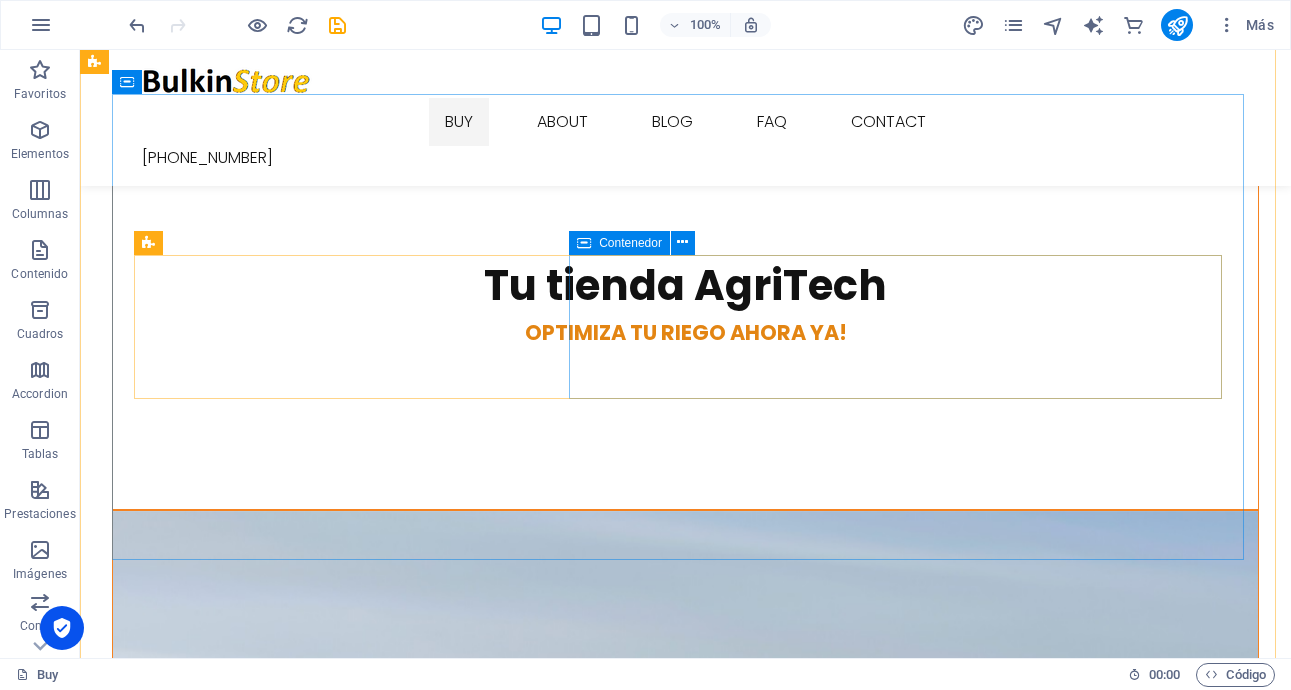 click on "Suelta el contenido aquí o  Añadir elementos  Pegar portapapeles" at bounding box center (686, 1351) 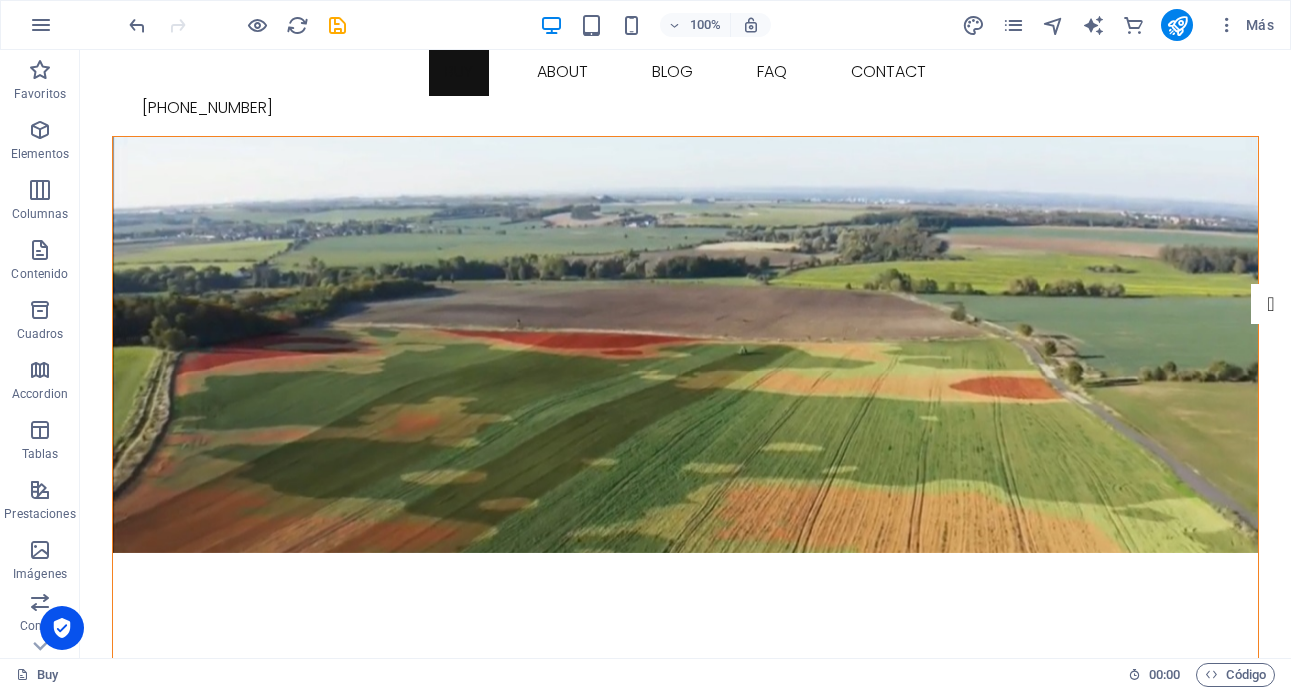 scroll, scrollTop: 25, scrollLeft: 0, axis: vertical 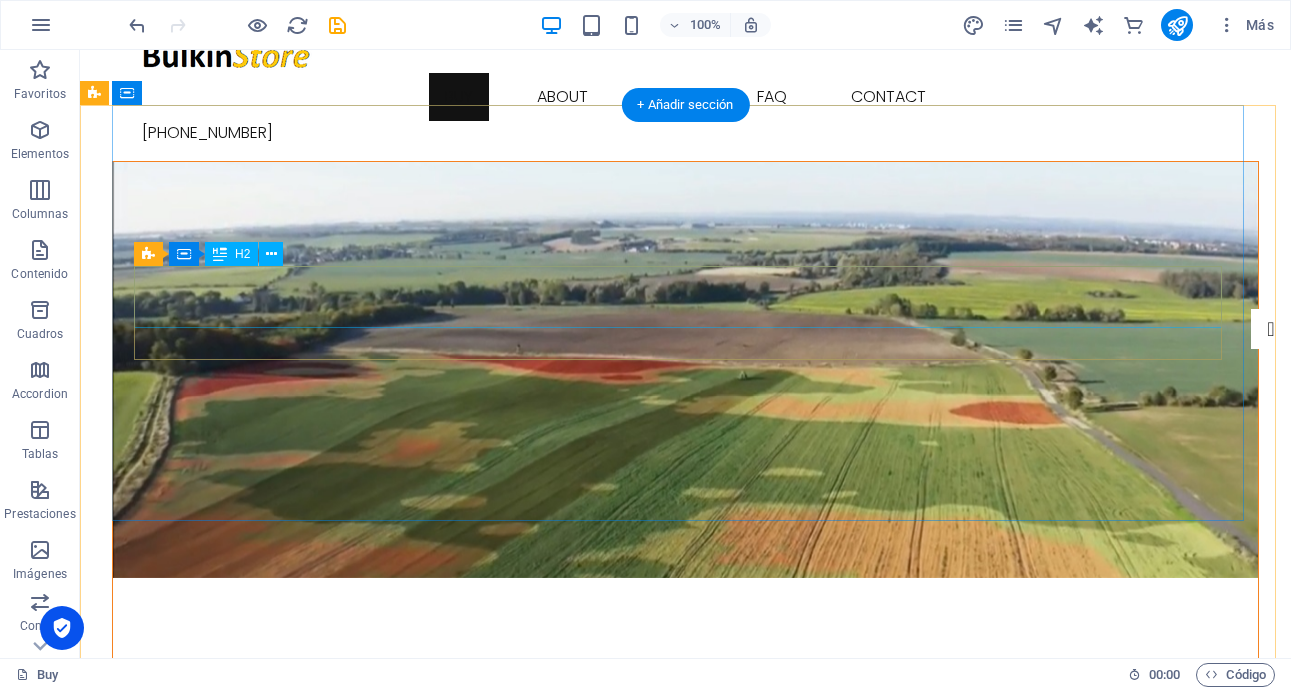 click on "Tu tienda AgriTech" at bounding box center [686, 769] 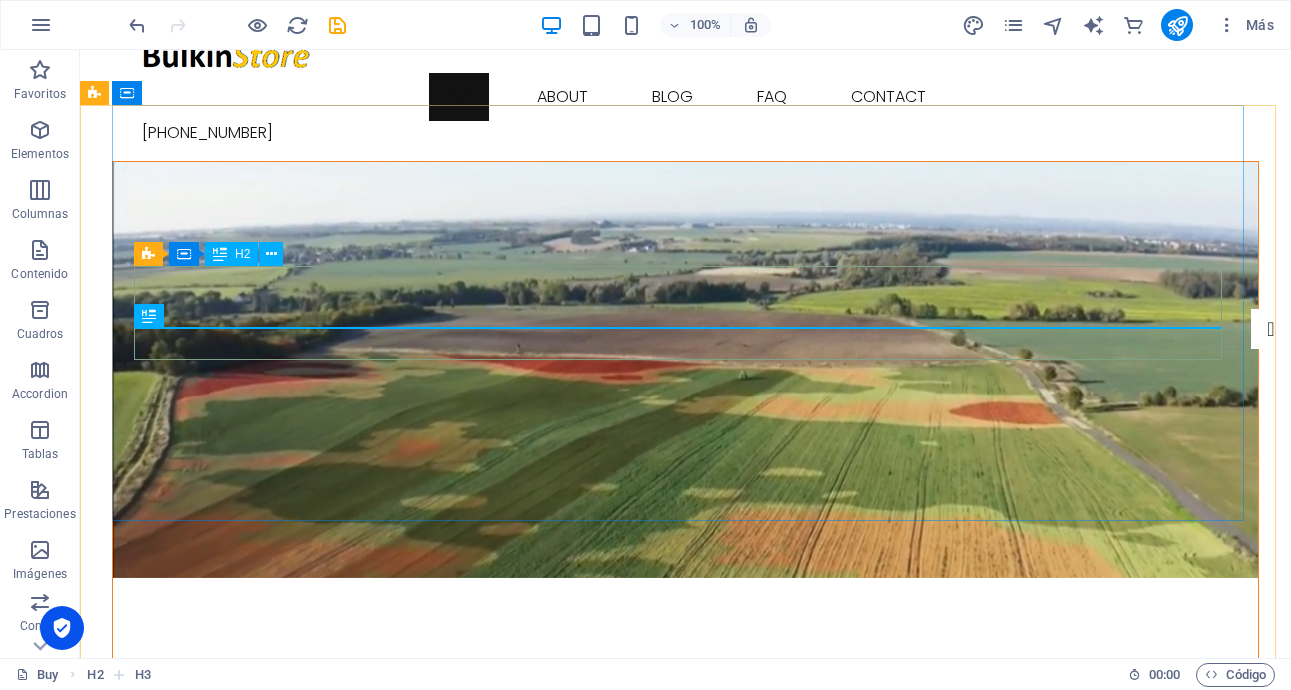 click at bounding box center [220, 254] 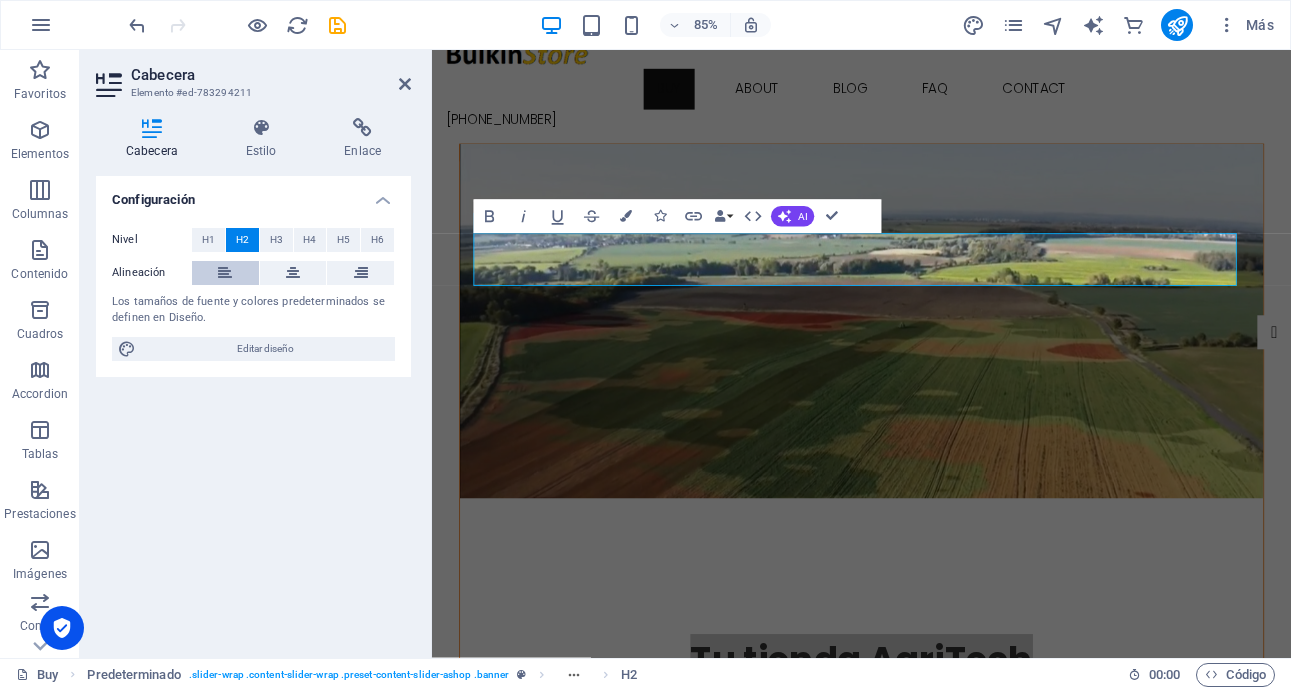 click at bounding box center (225, 273) 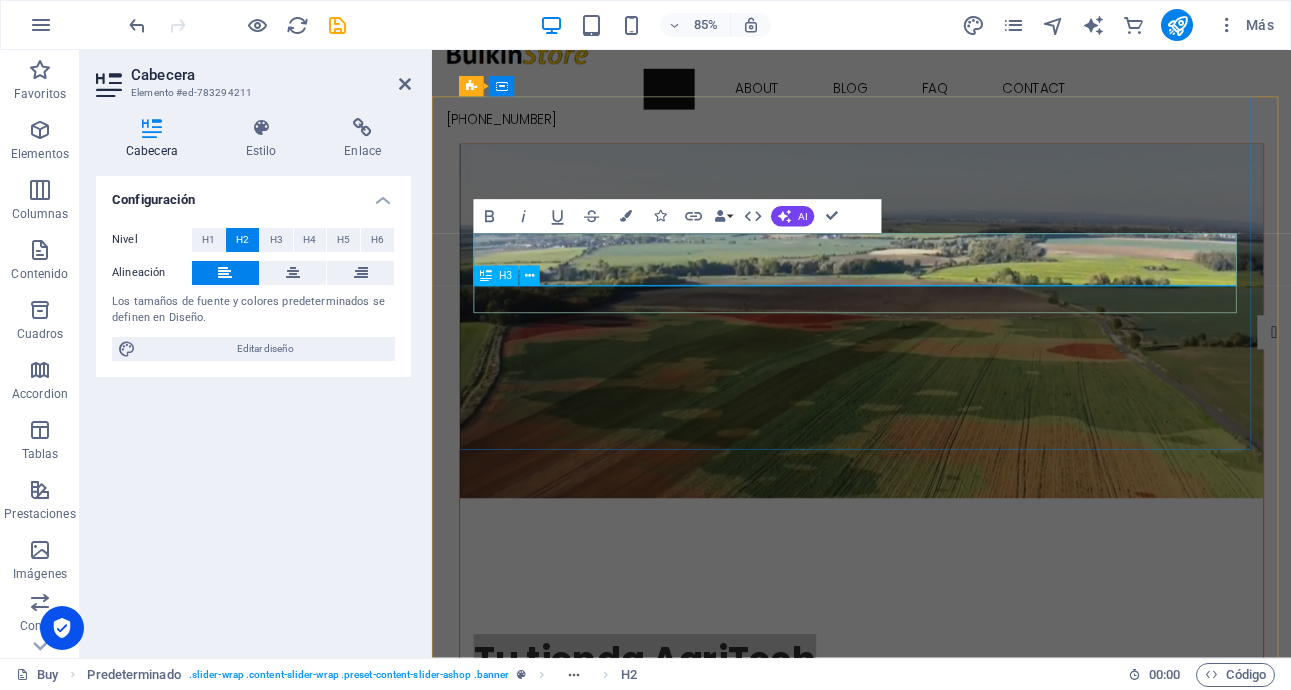 click on "OPTIMIZA TU RIEGO AHORA YA!" at bounding box center [937, 815] 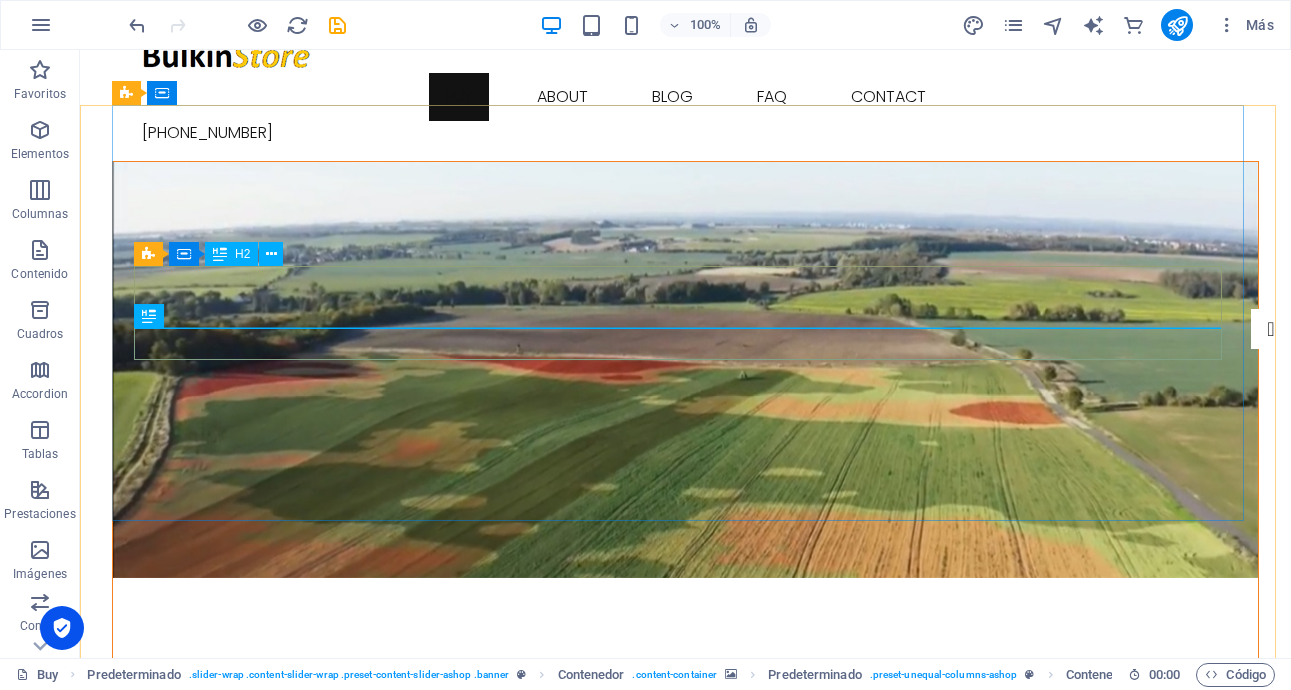 click at bounding box center [220, 254] 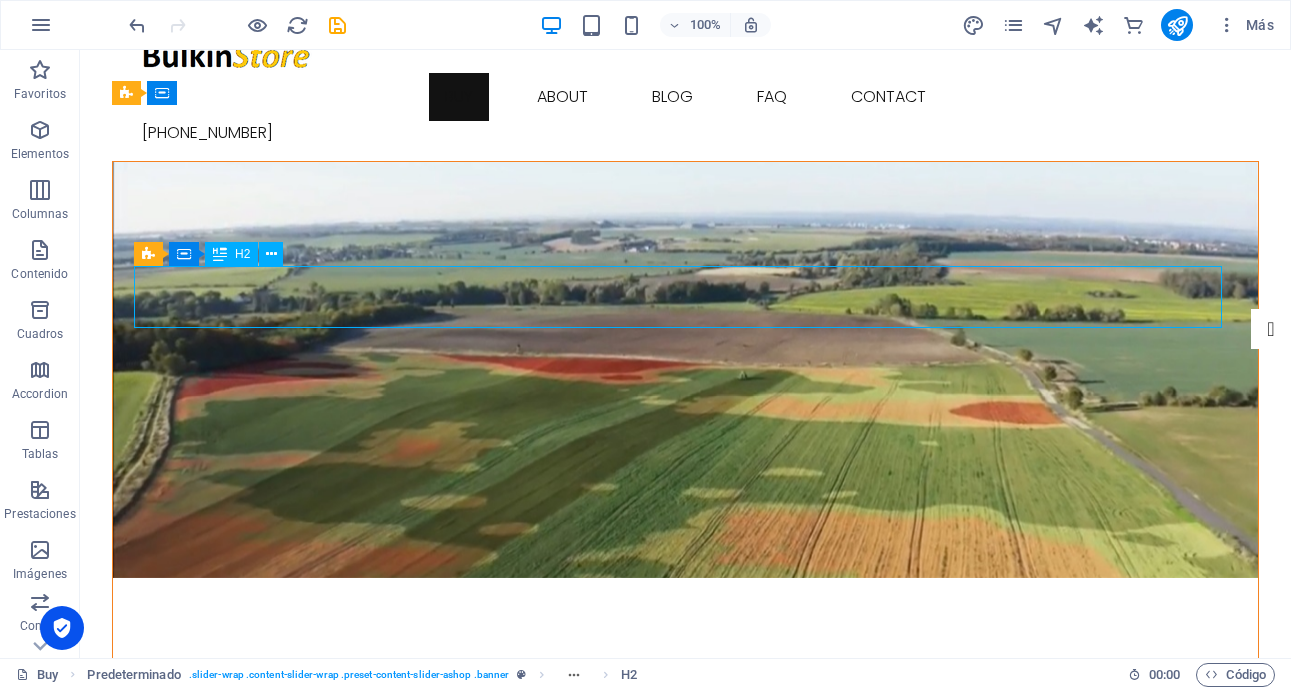 click at bounding box center [220, 254] 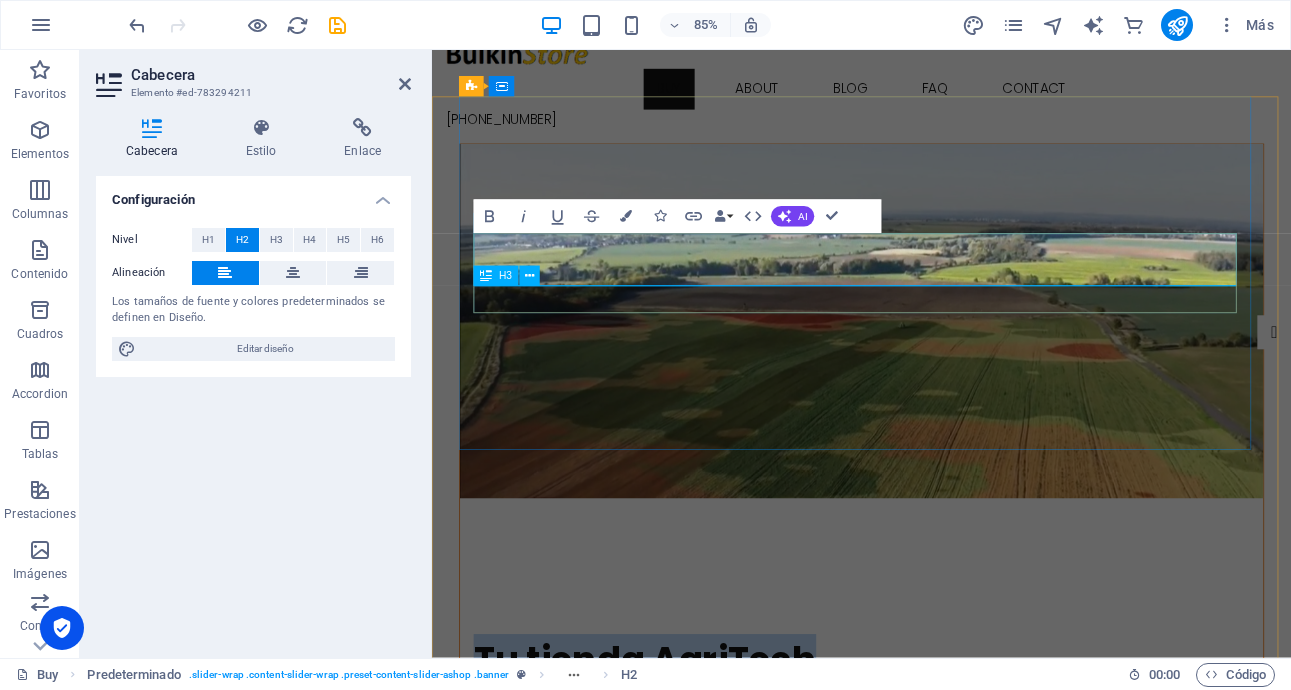 click on "OPTIMIZA TU RIEGO AHORA YA!" at bounding box center (937, 815) 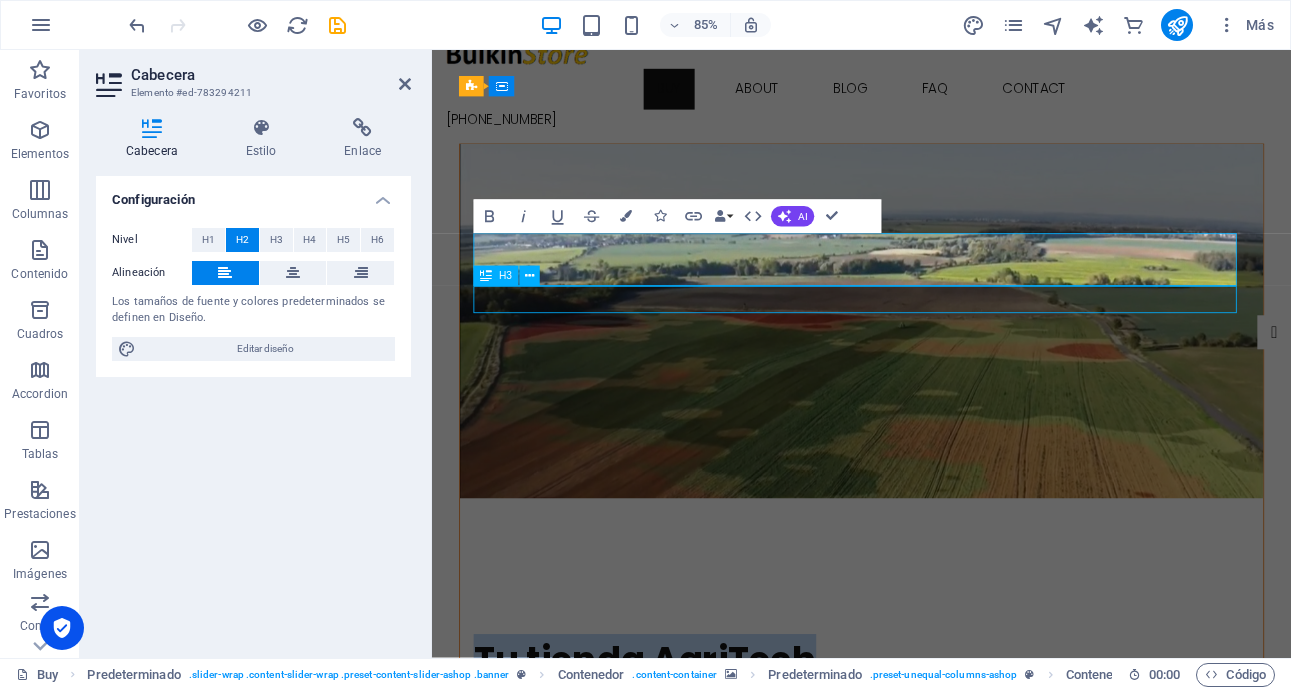 click on "OPTIMIZA TU RIEGO AHORA YA!" at bounding box center [937, 815] 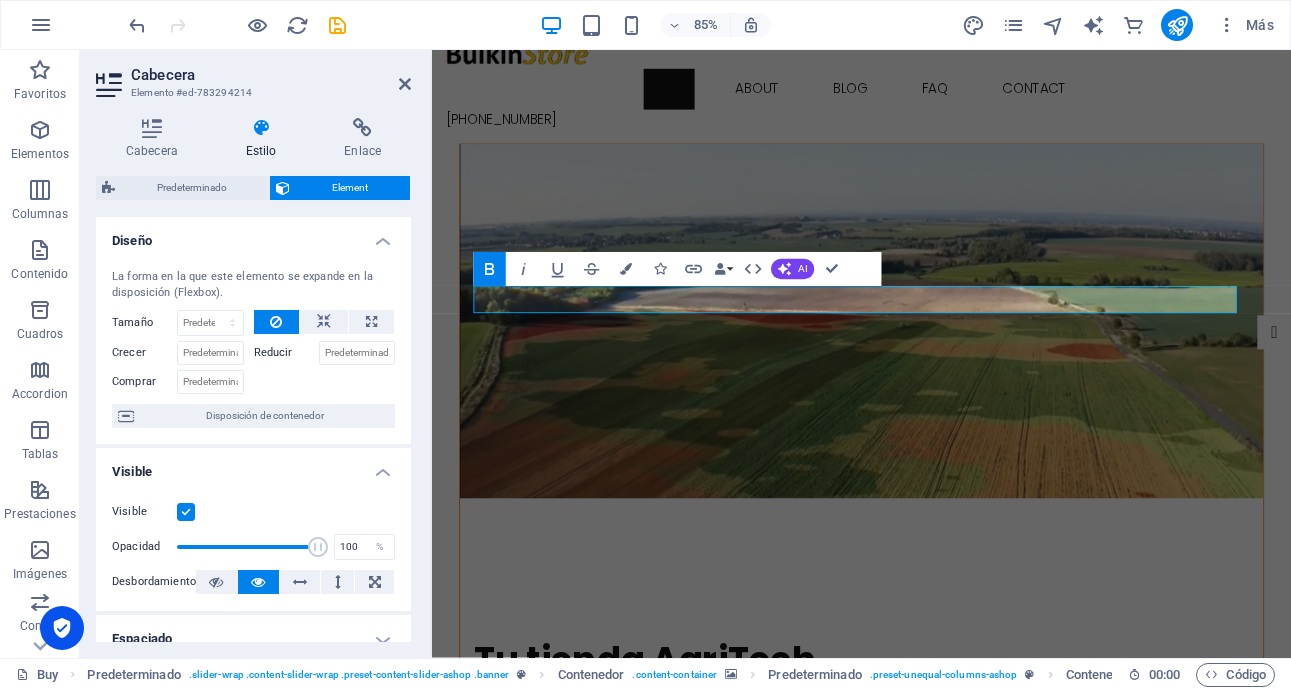 click at bounding box center (937, 370) 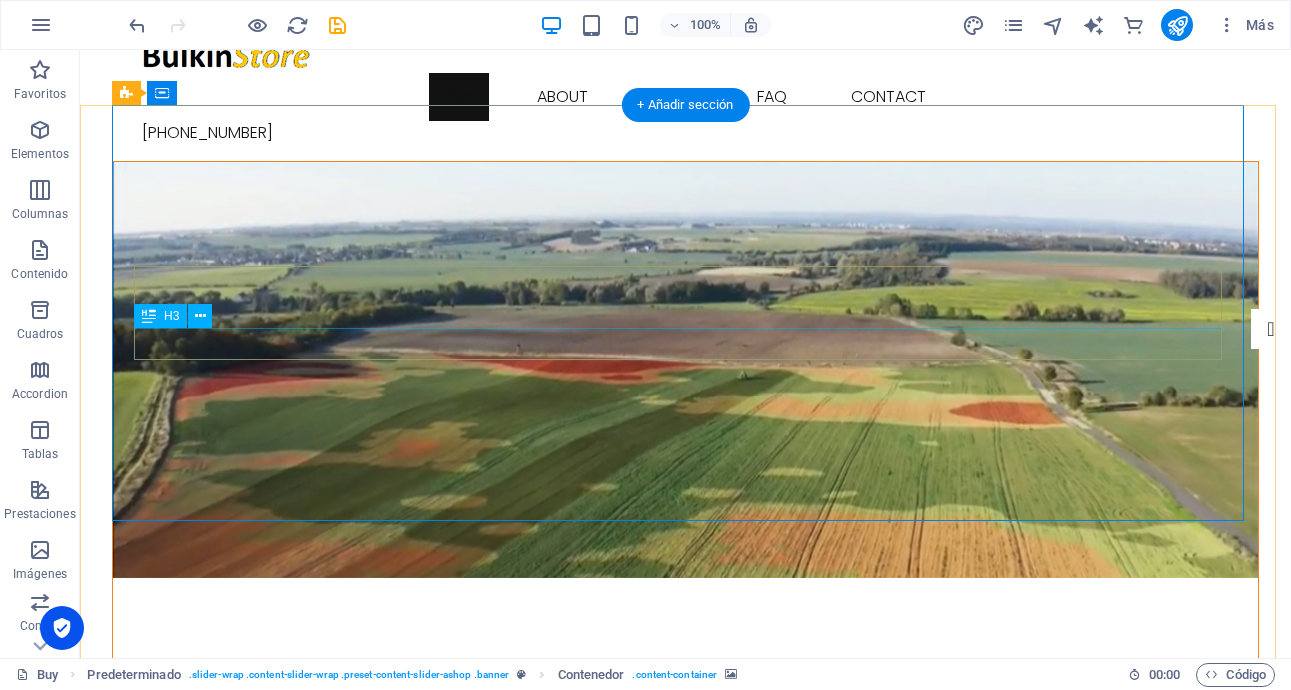 click on "OPTIMIZA TU RIEGO AHORA YA!" at bounding box center (686, 815) 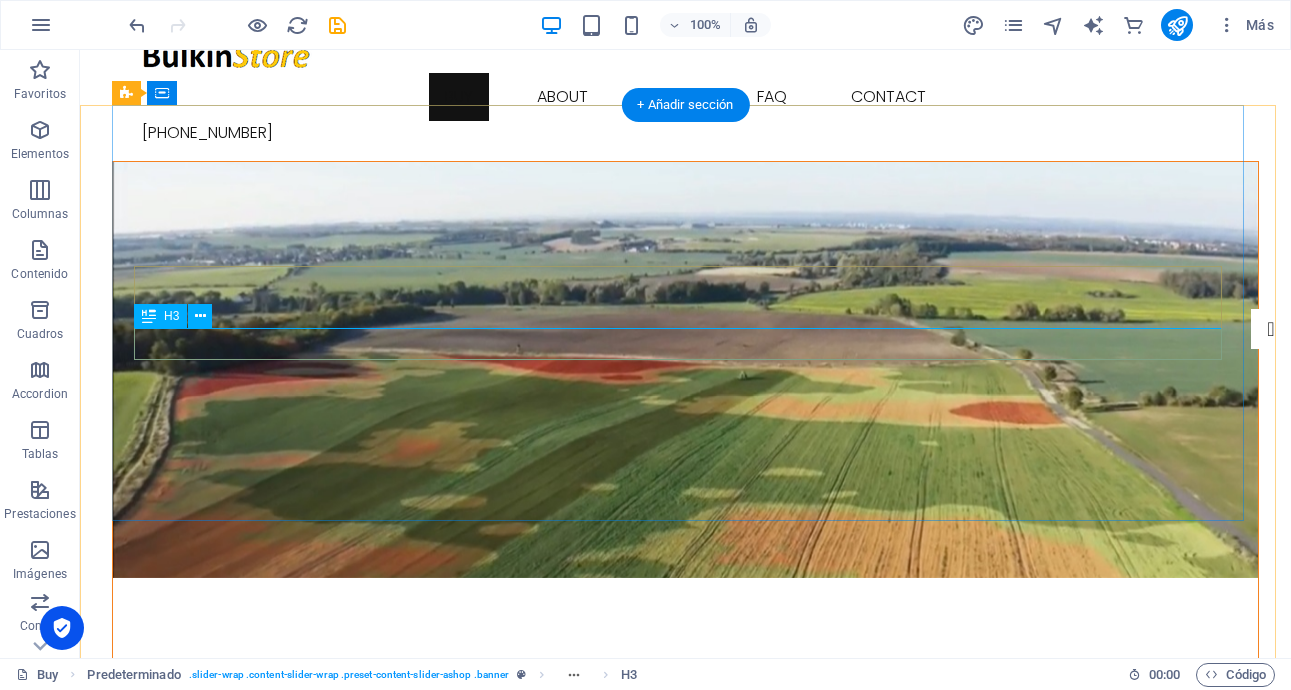 click on "OPTIMIZA TU RIEGO AHORA YA!" at bounding box center [686, 815] 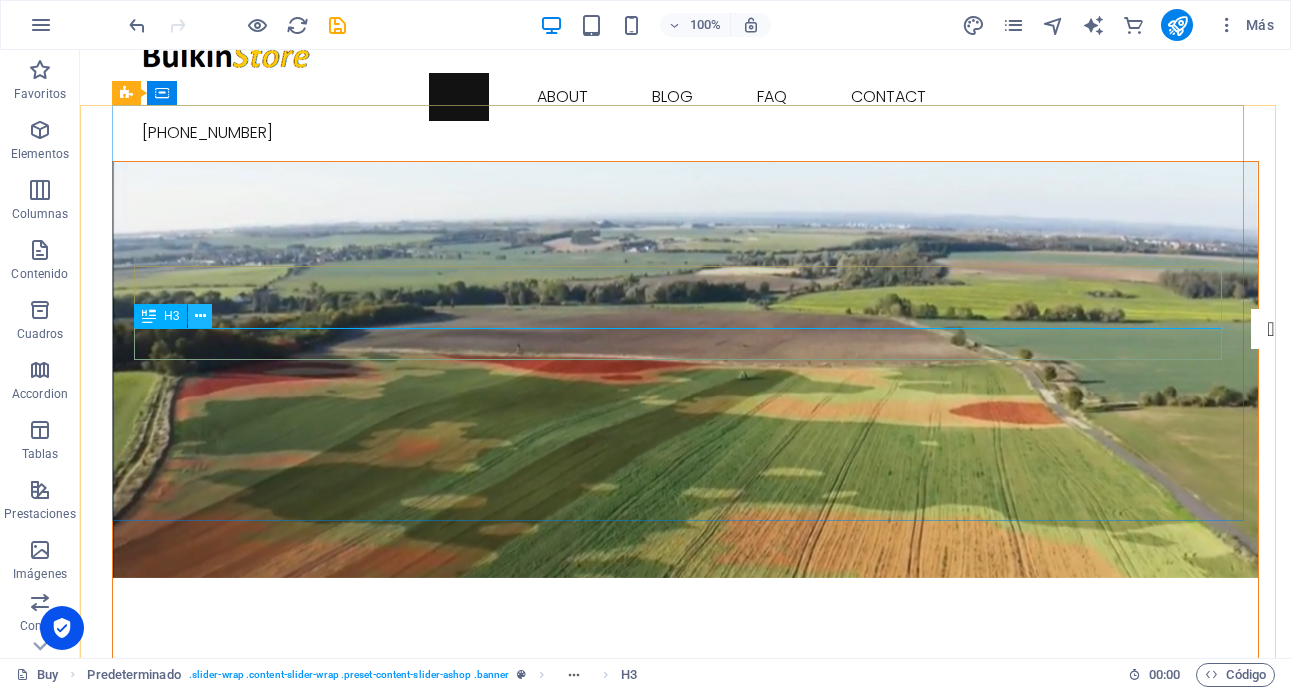 click at bounding box center [200, 316] 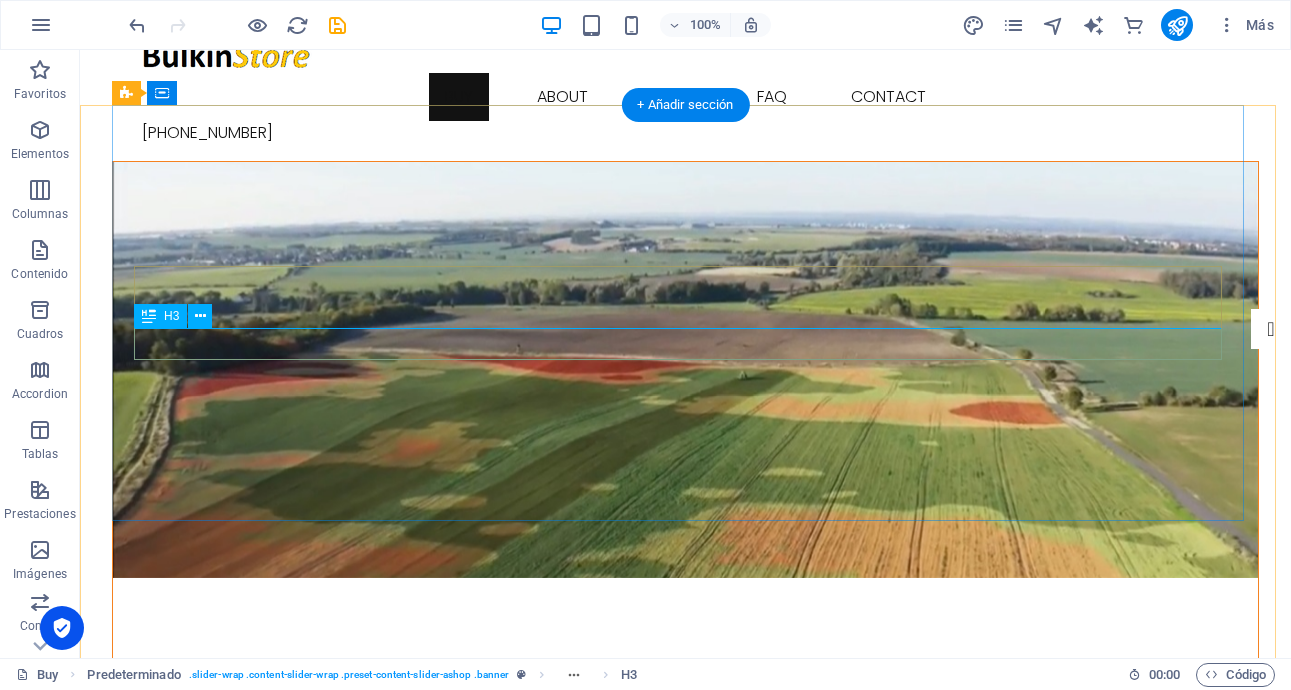 click on "OPTIMIZA TU RIEGO AHORA YA!" at bounding box center [686, 815] 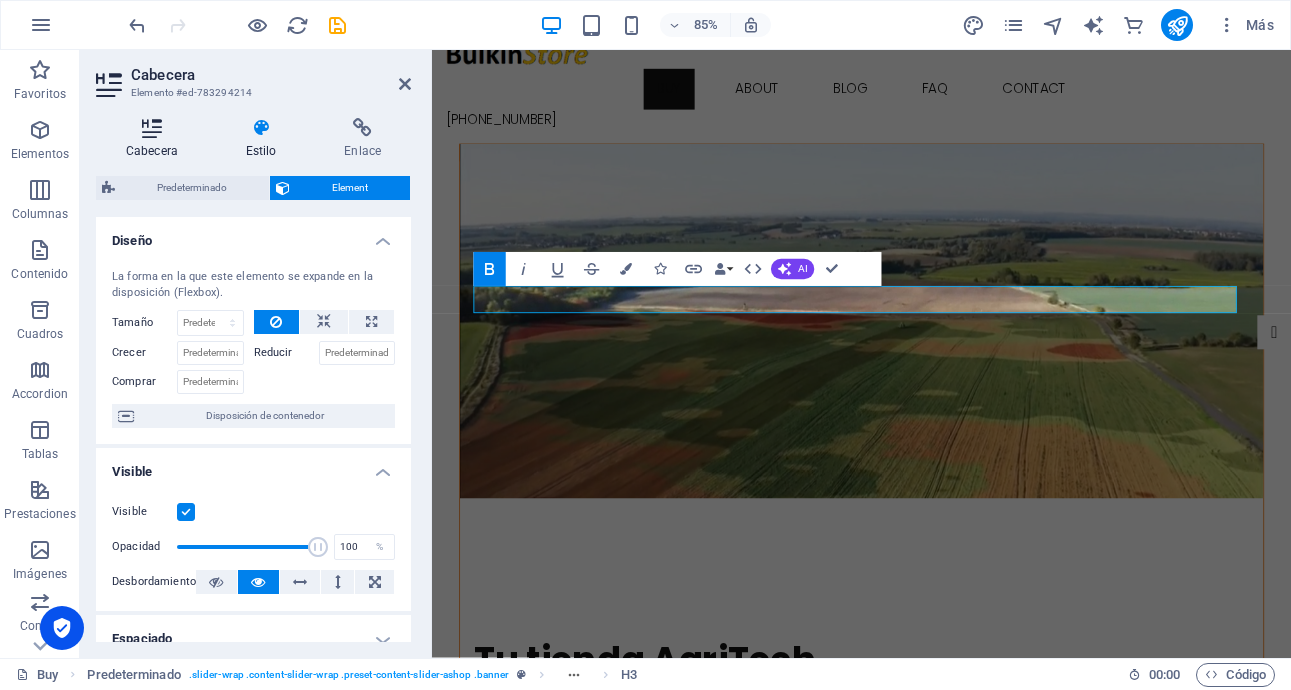 click on "Cabecera" at bounding box center [156, 139] 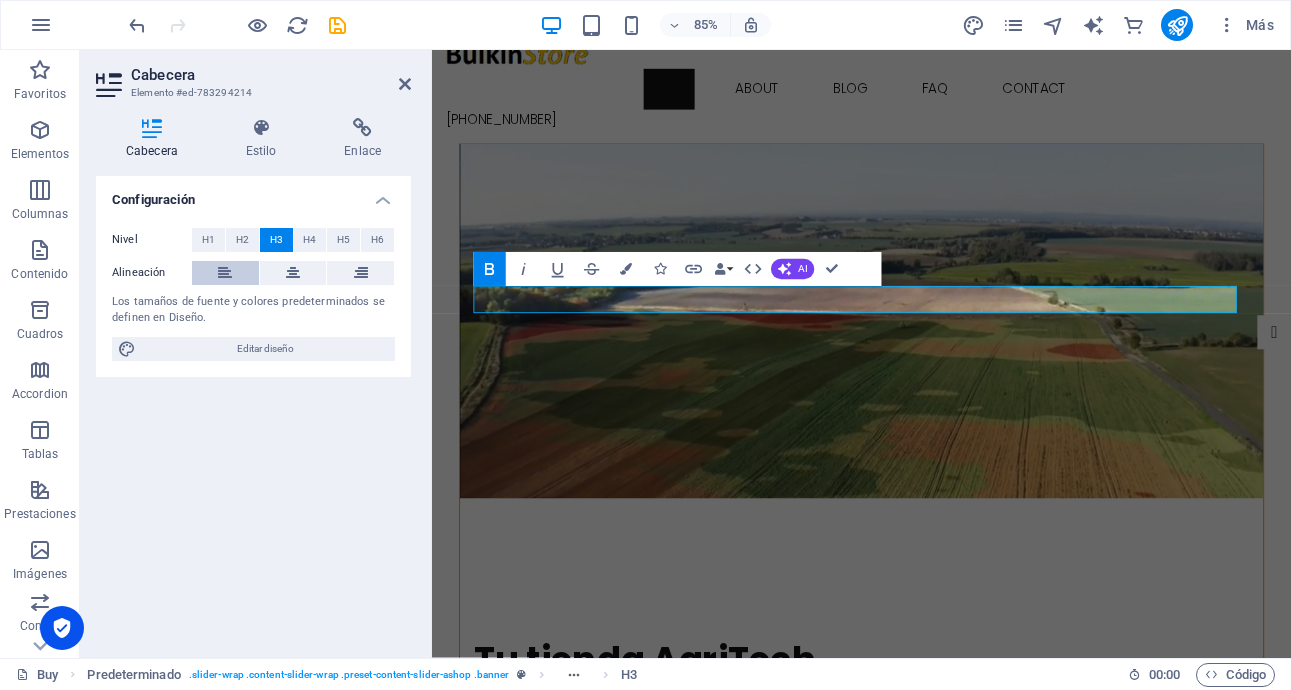 click at bounding box center (225, 273) 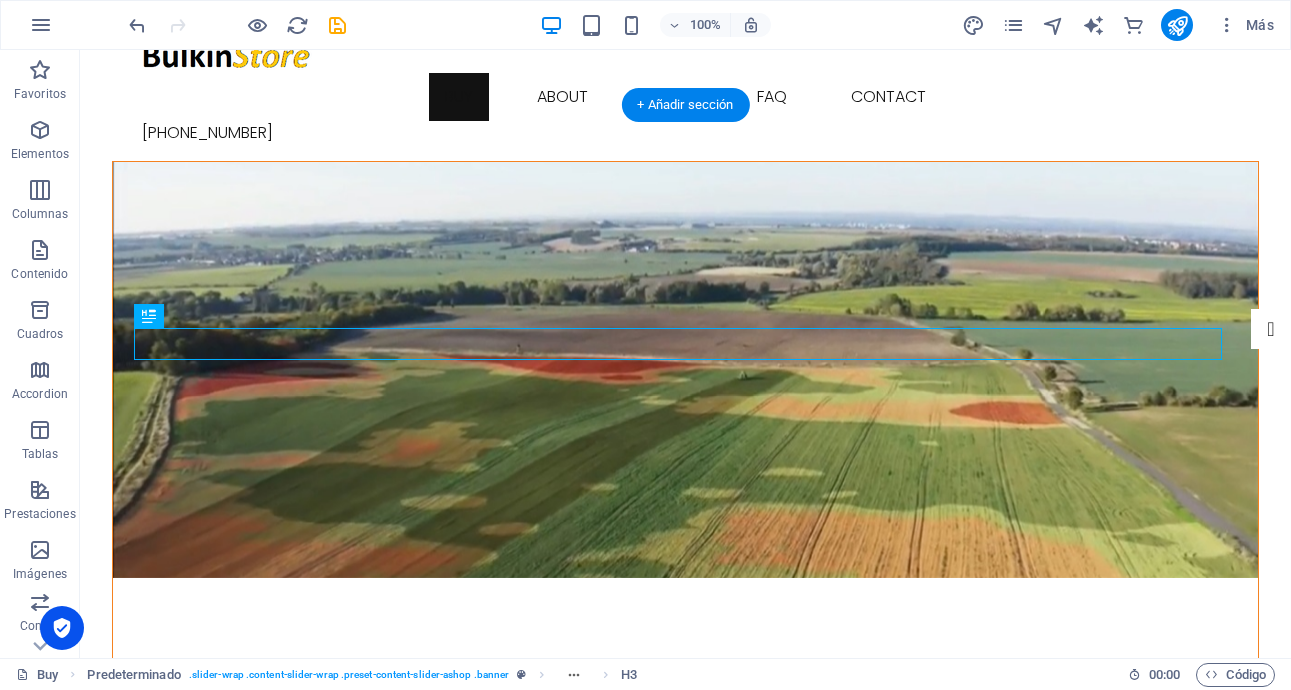 click at bounding box center [685, 370] 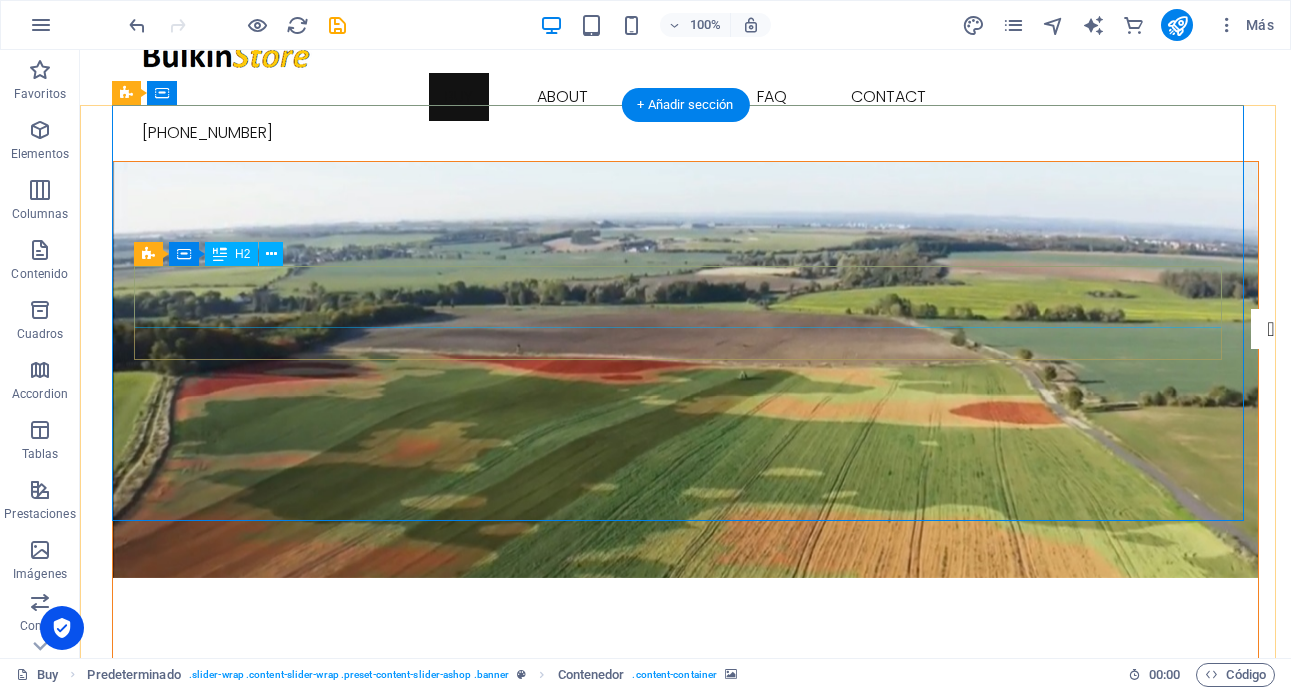 click on "Tu tienda AgriTech" at bounding box center [686, 769] 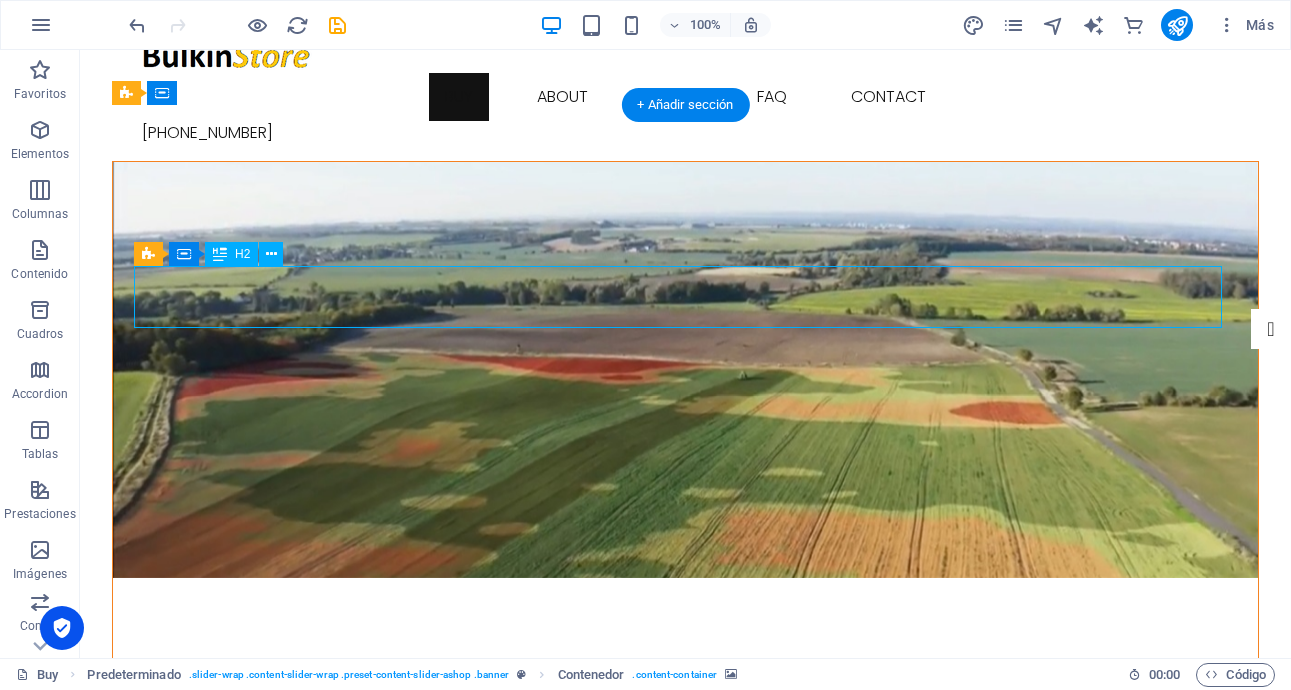 click on "Tu tienda AgriTech" at bounding box center [686, 769] 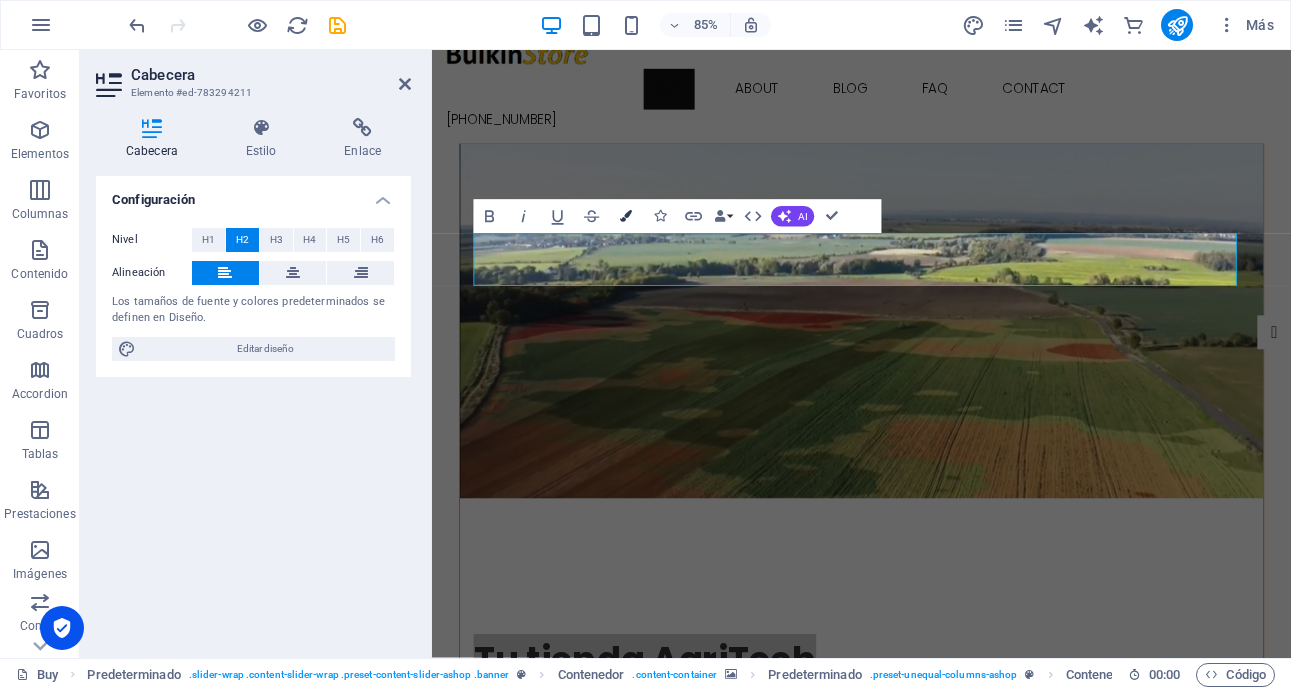 click at bounding box center (626, 217) 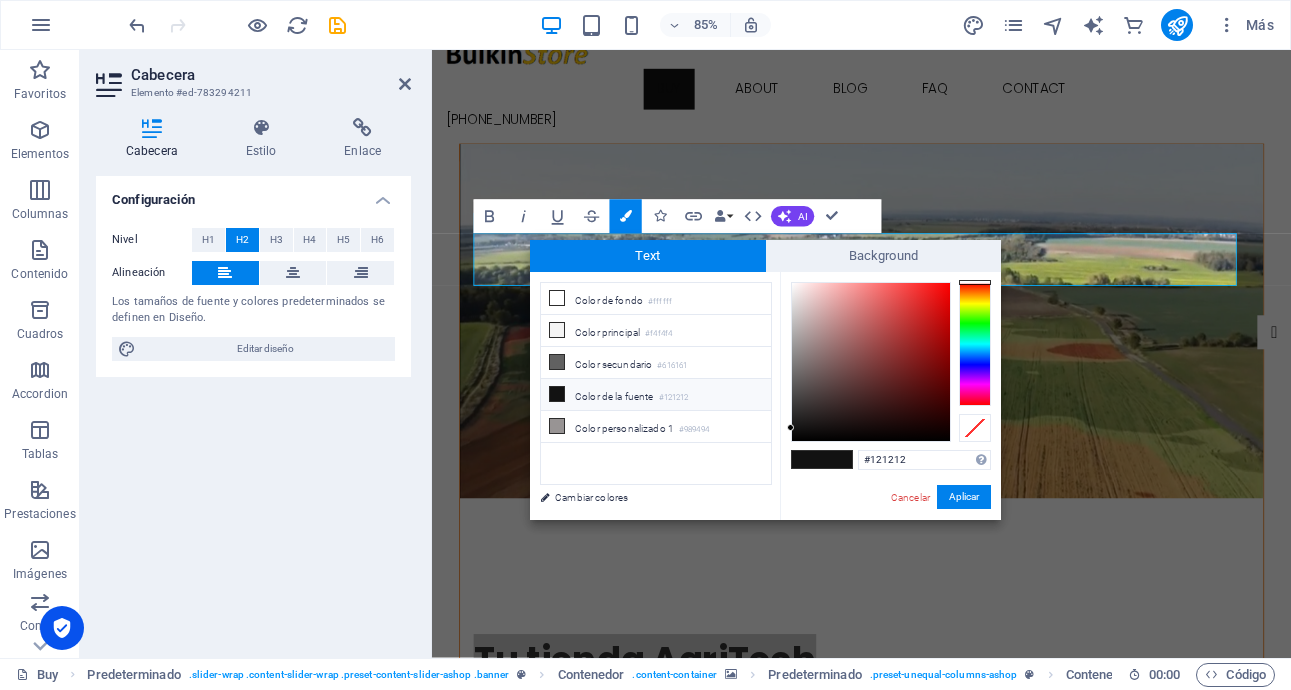 click at bounding box center [975, 344] 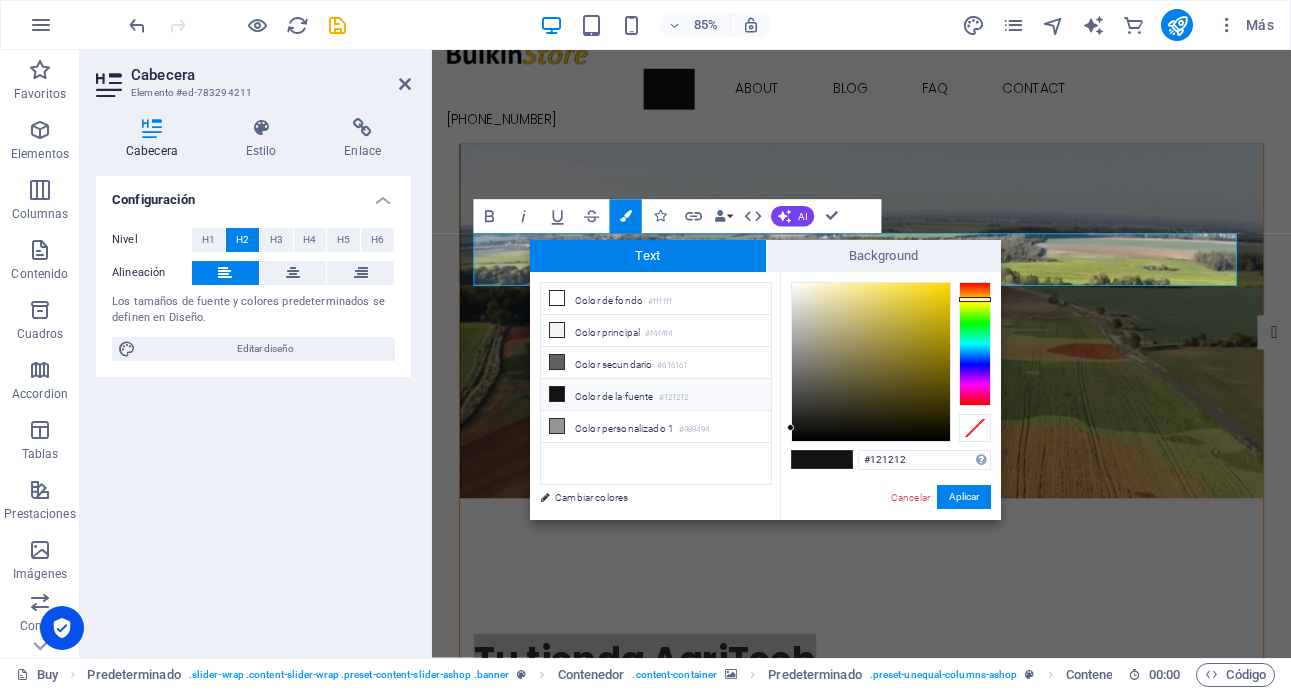 click at bounding box center [975, 344] 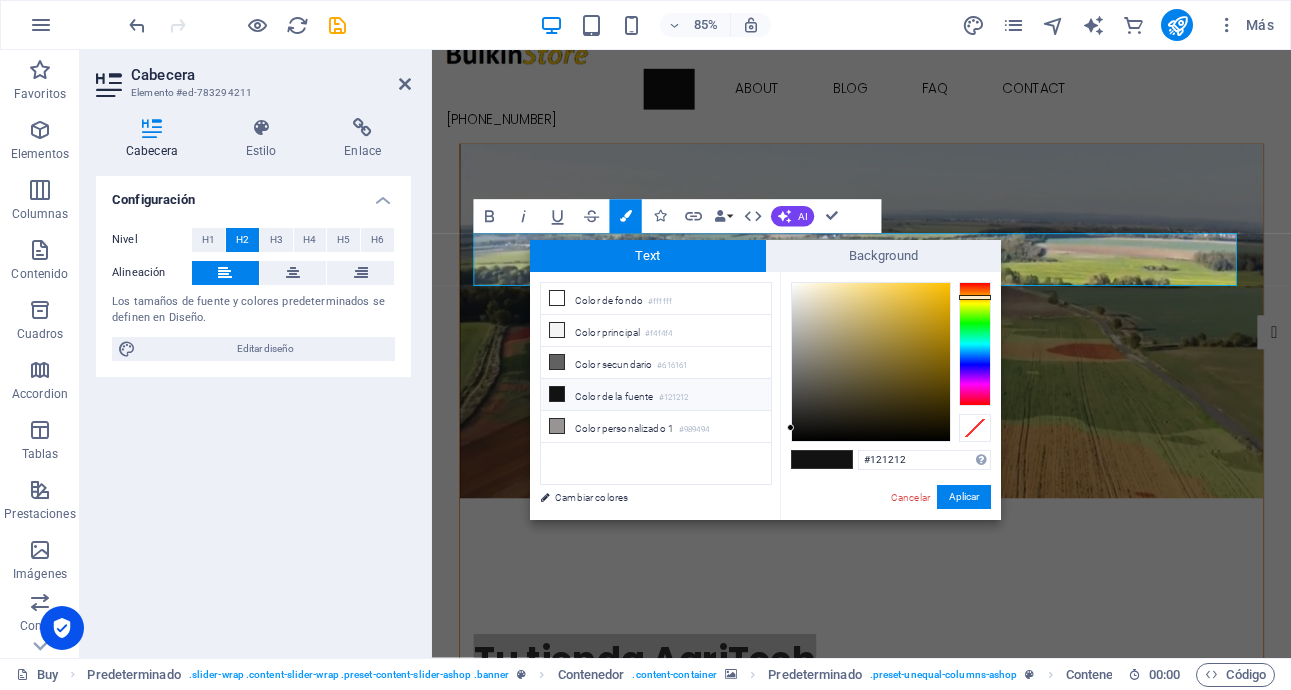 click at bounding box center [975, 297] 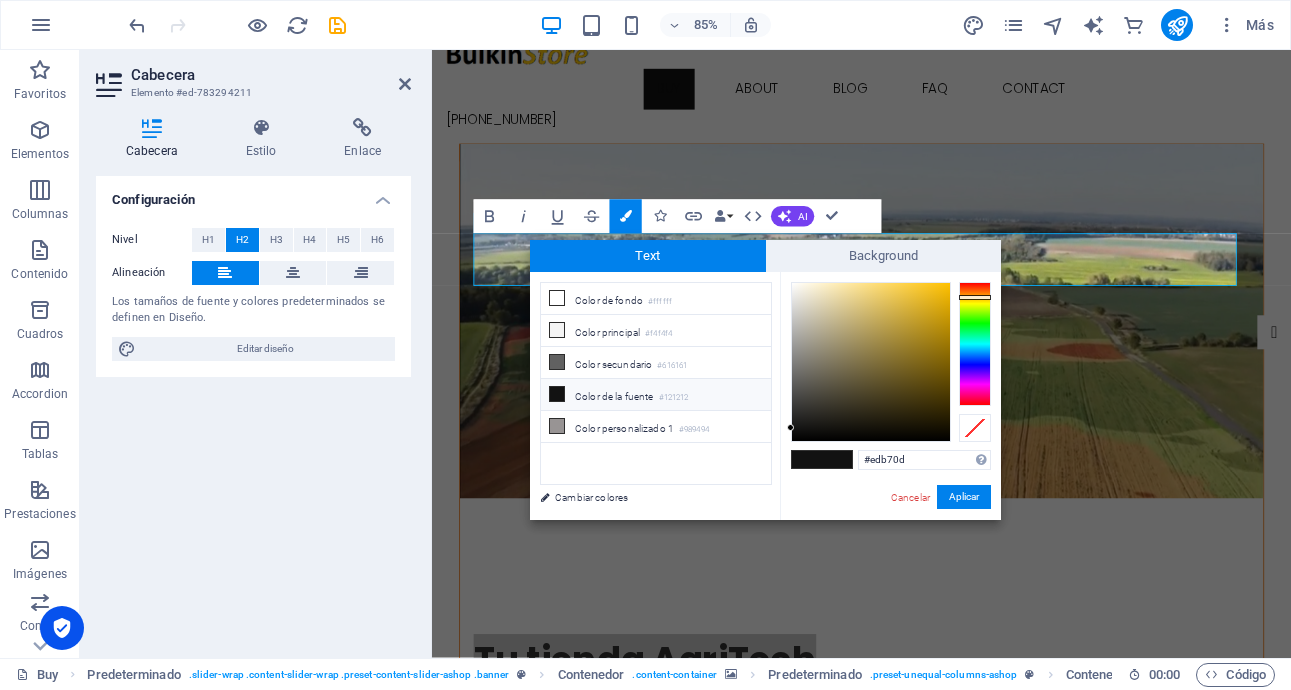click at bounding box center (871, 362) 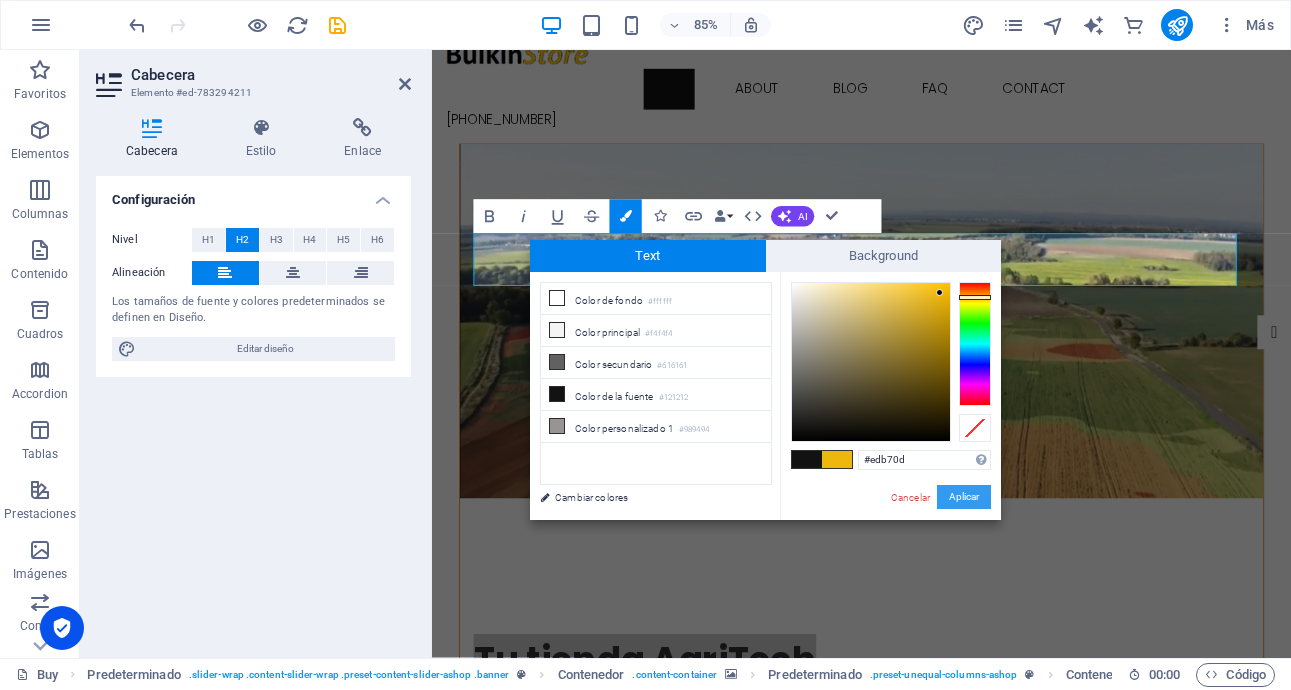 click on "Aplicar" at bounding box center [964, 497] 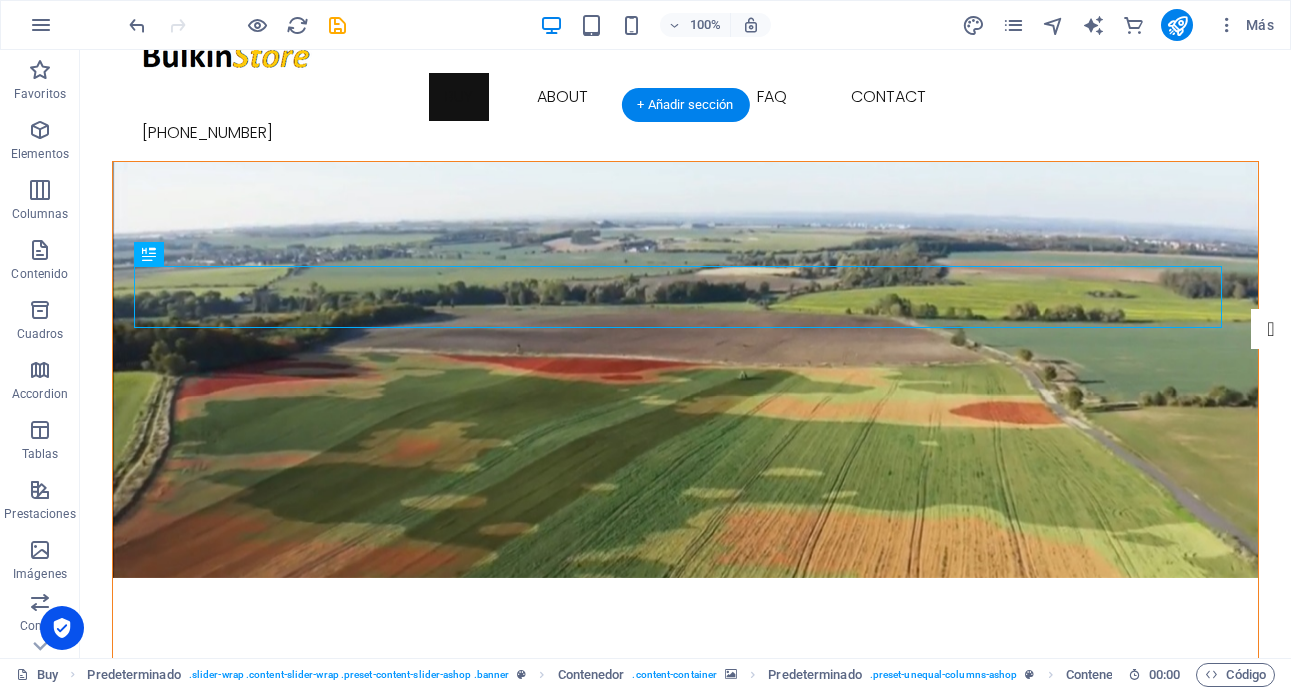 click at bounding box center [685, 370] 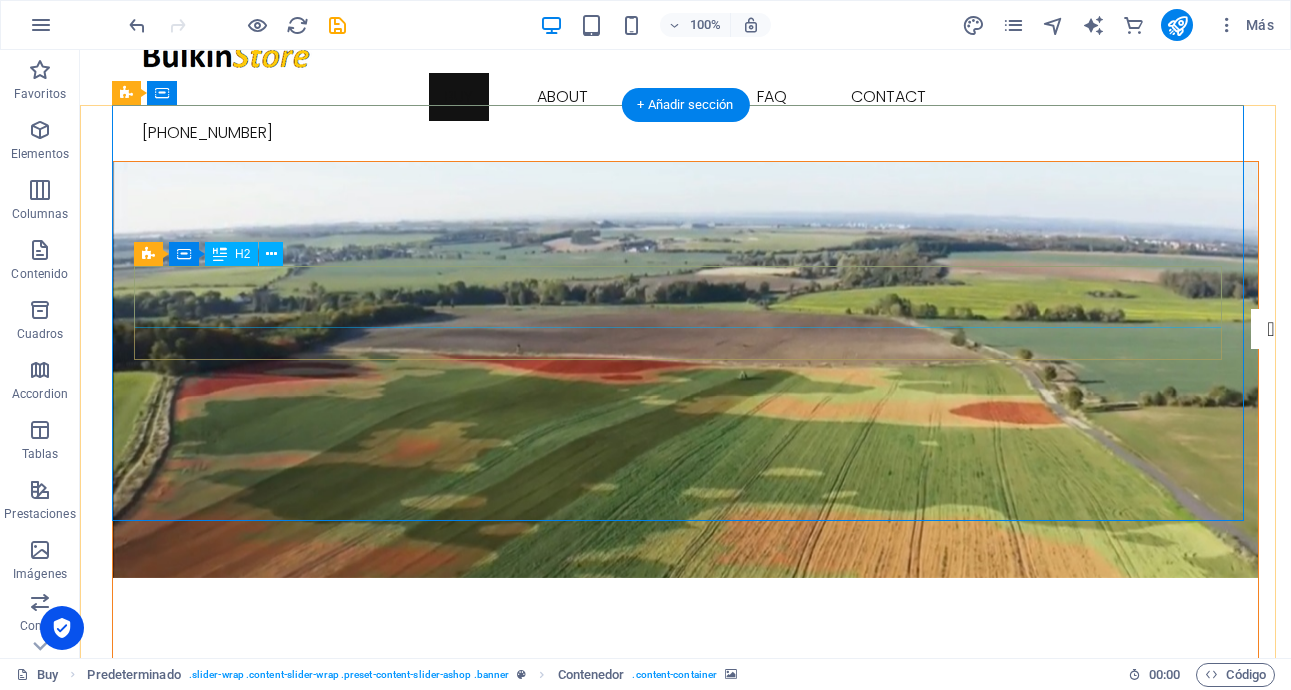 click on "Tu tienda AgriTech" at bounding box center (686, 769) 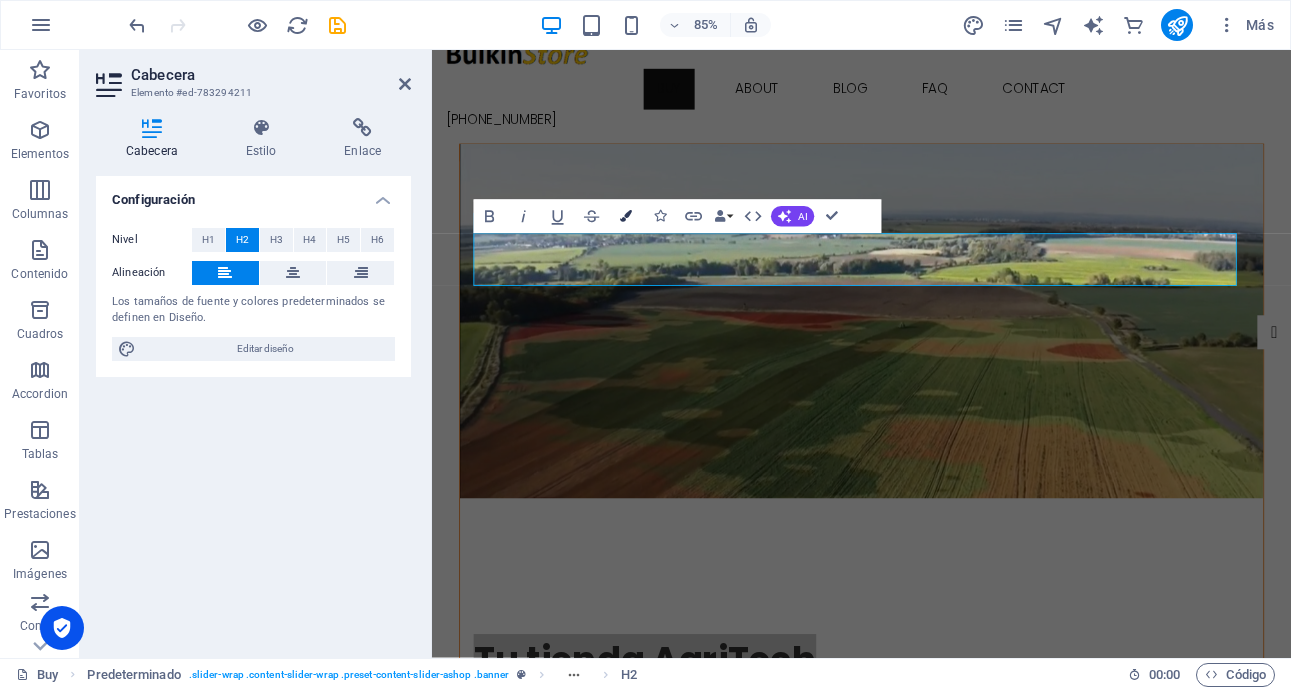 click at bounding box center (626, 217) 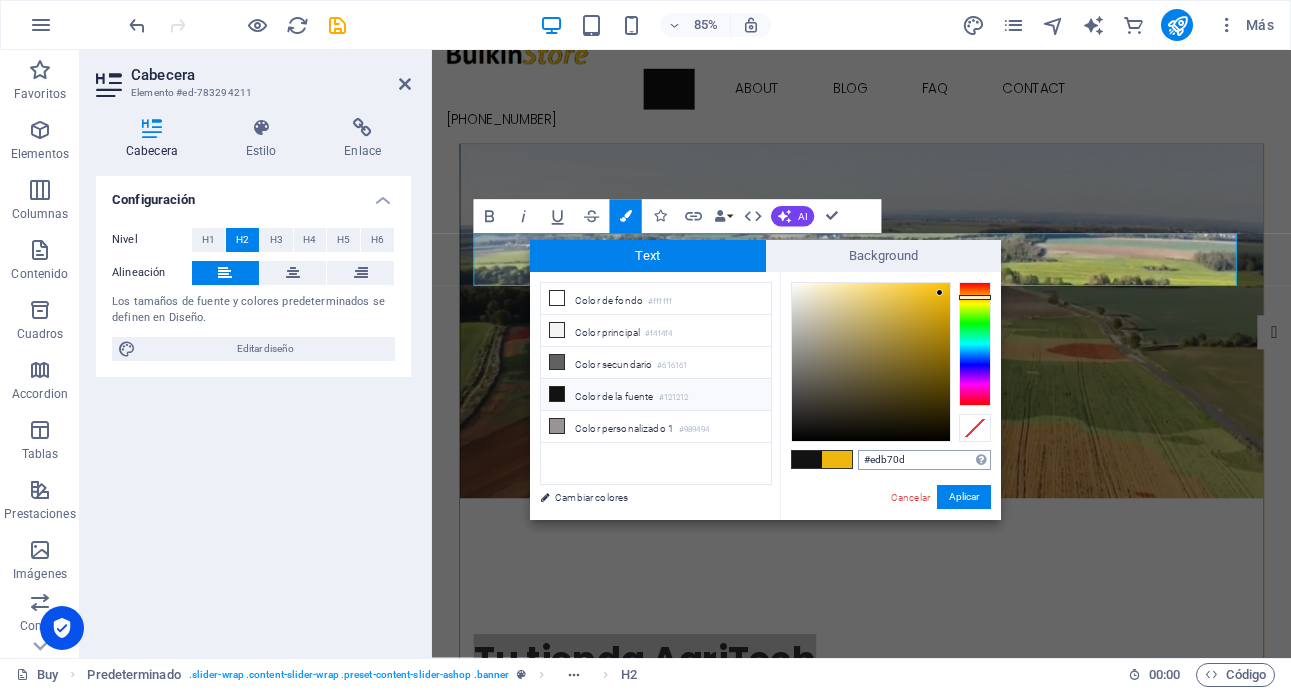 drag, startPoint x: 909, startPoint y: 458, endPoint x: 860, endPoint y: 459, distance: 49.010204 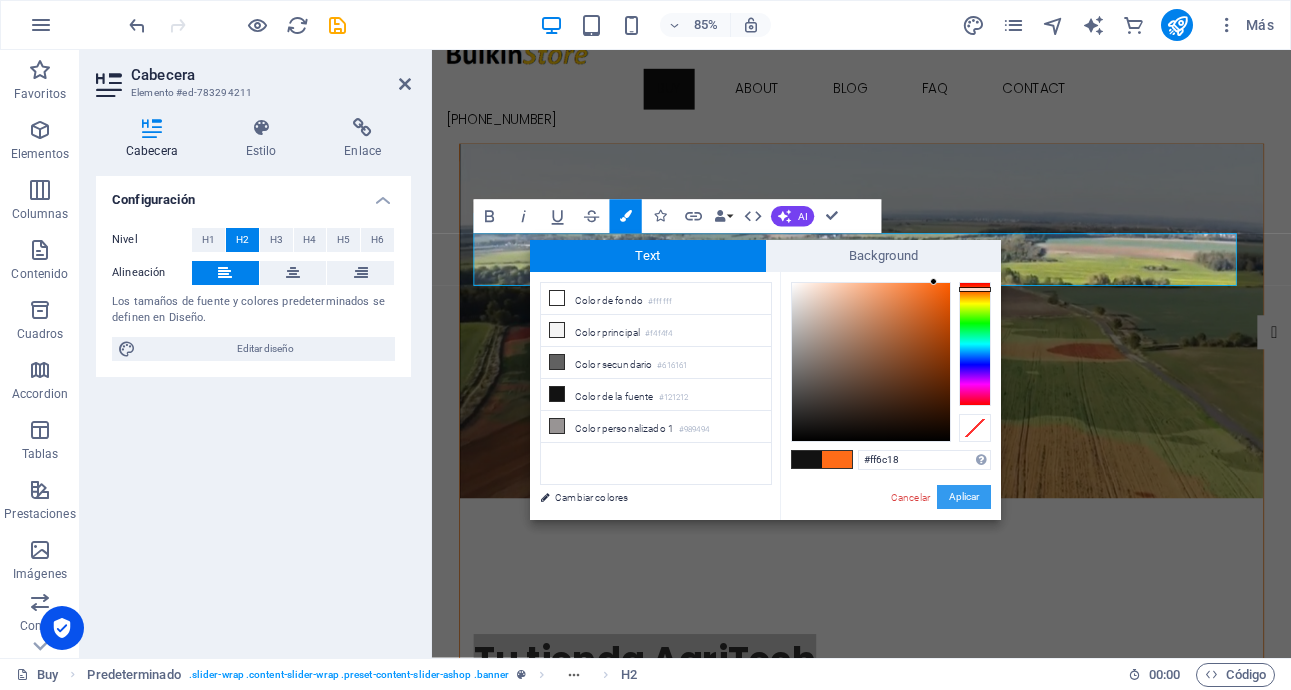 click on "Aplicar" at bounding box center [964, 497] 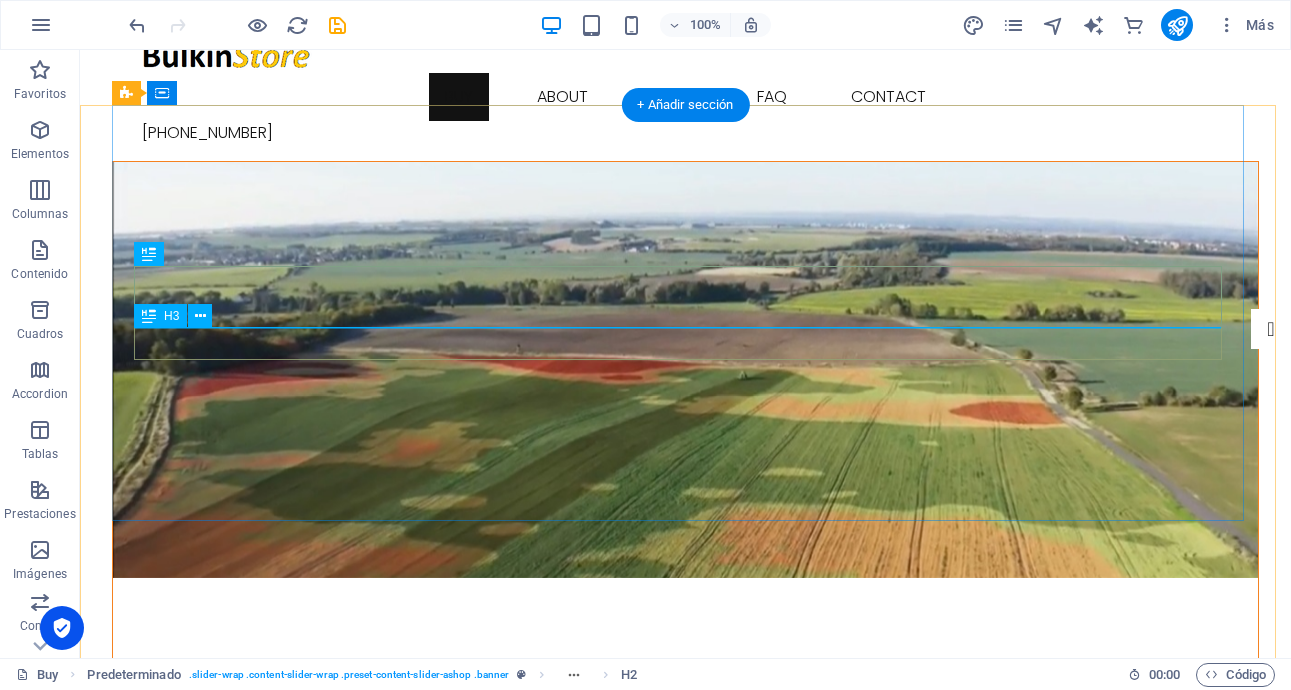 click on "OPTIMIZA TU RIEGO AHORA YA!" at bounding box center [686, 815] 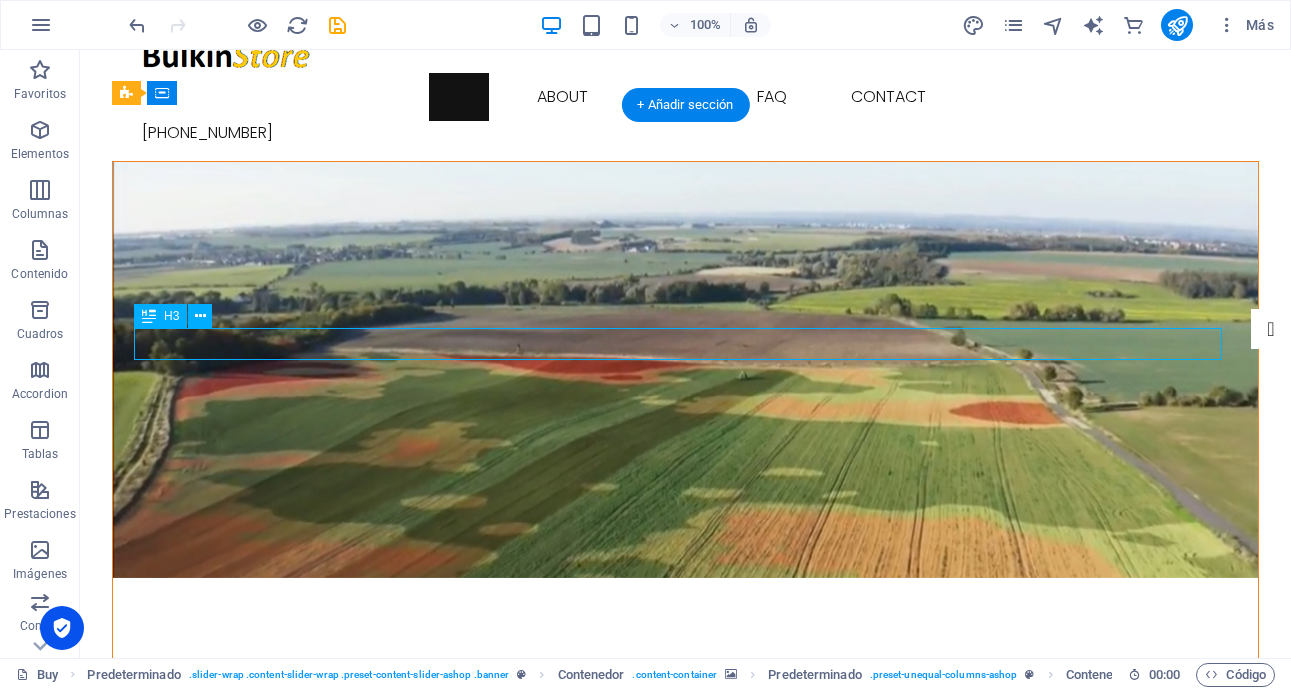 click on "OPTIMIZA TU RIEGO AHORA YA!" at bounding box center [686, 815] 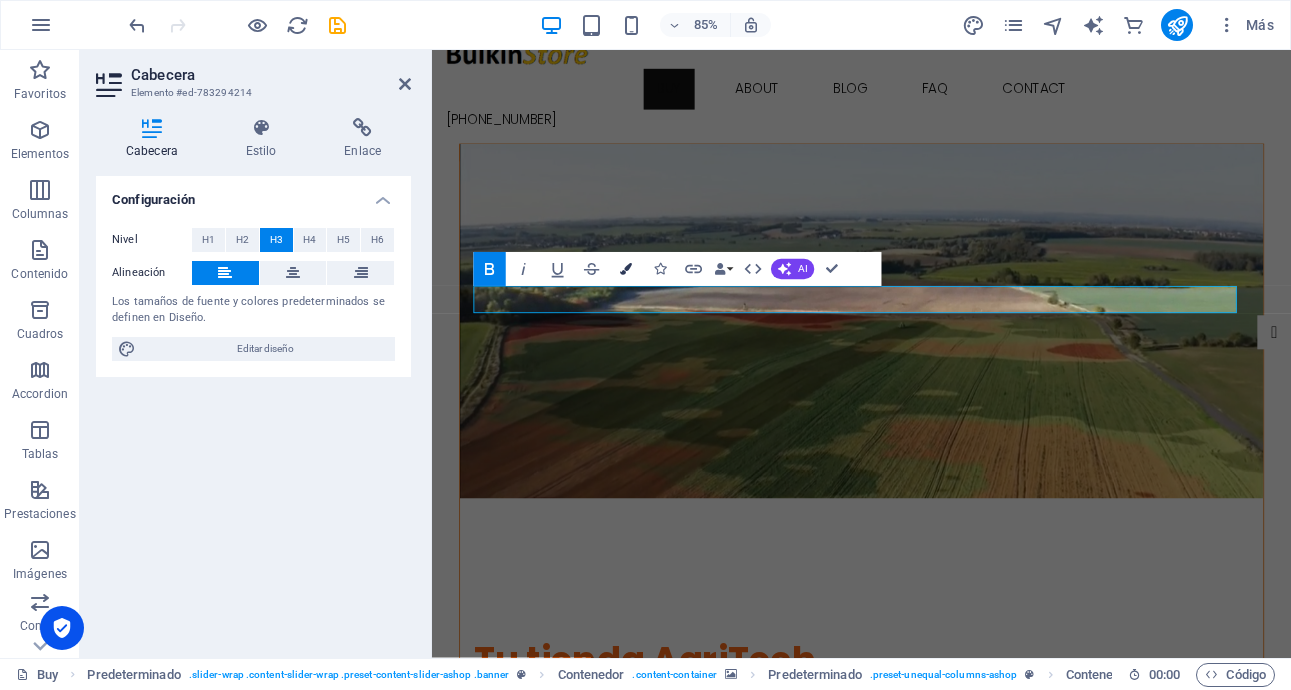 click at bounding box center [626, 270] 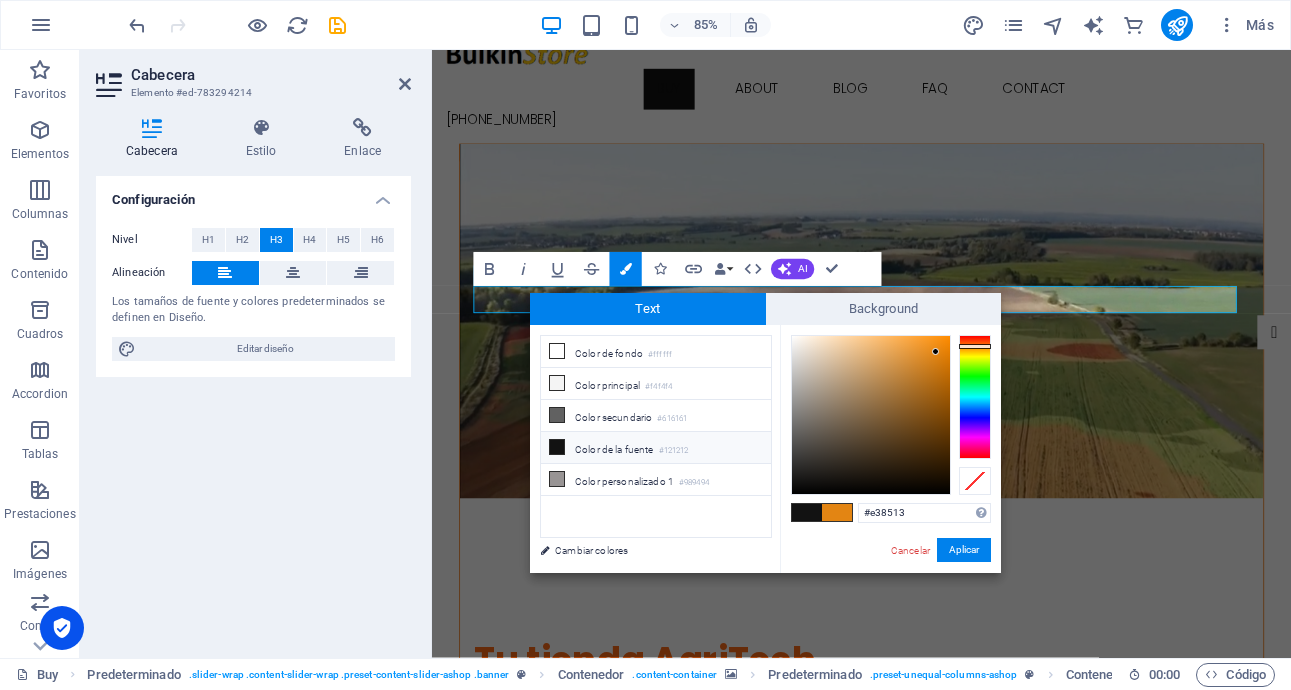 drag, startPoint x: 928, startPoint y: 508, endPoint x: 860, endPoint y: 501, distance: 68.359344 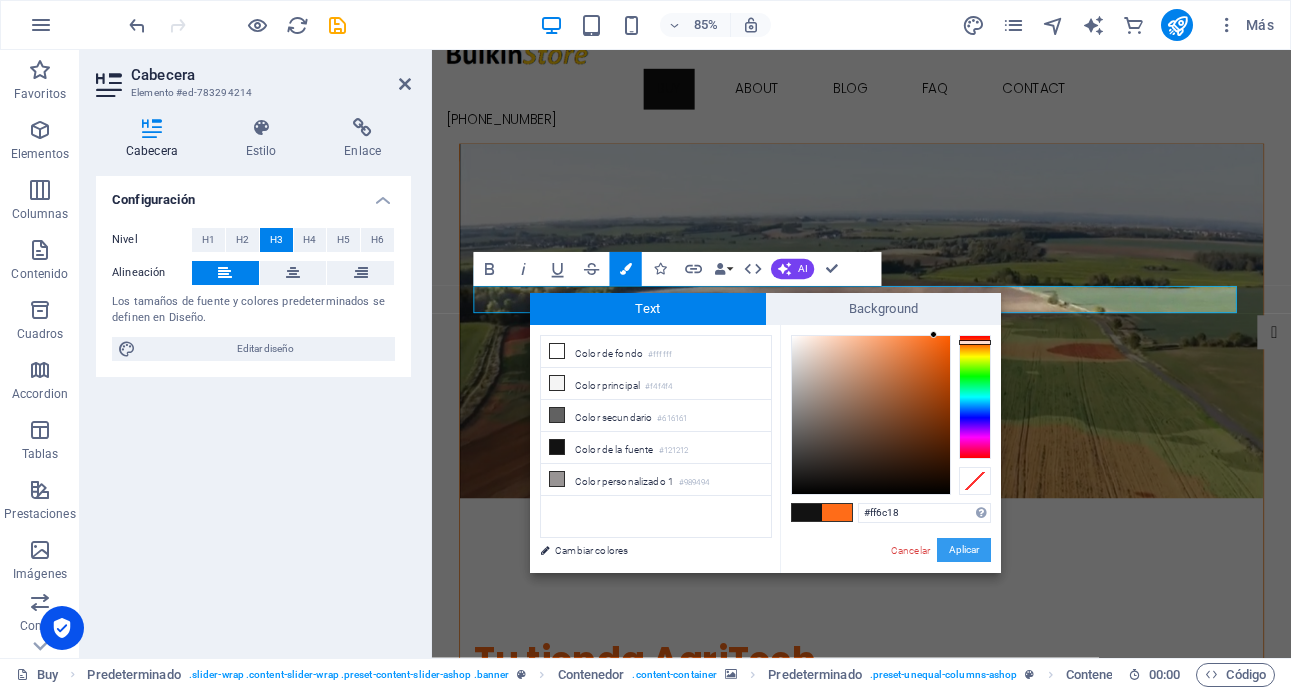 click on "Aplicar" at bounding box center (964, 550) 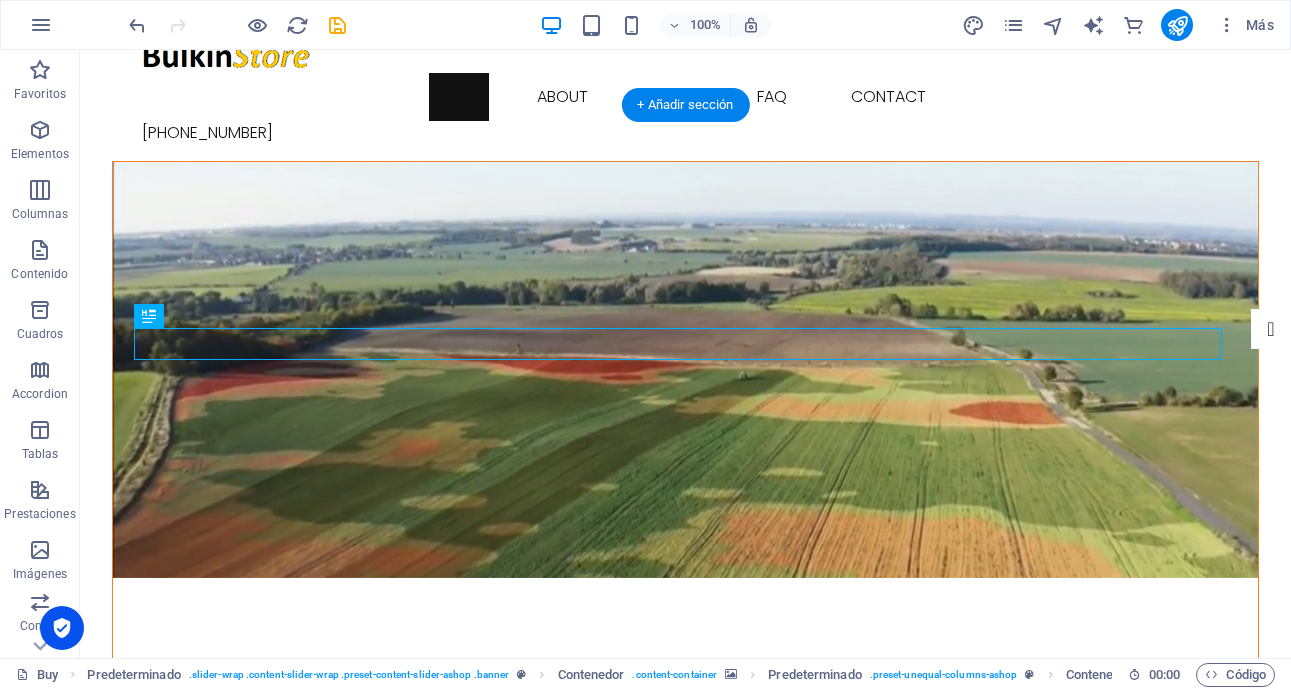 click at bounding box center [685, 1226] 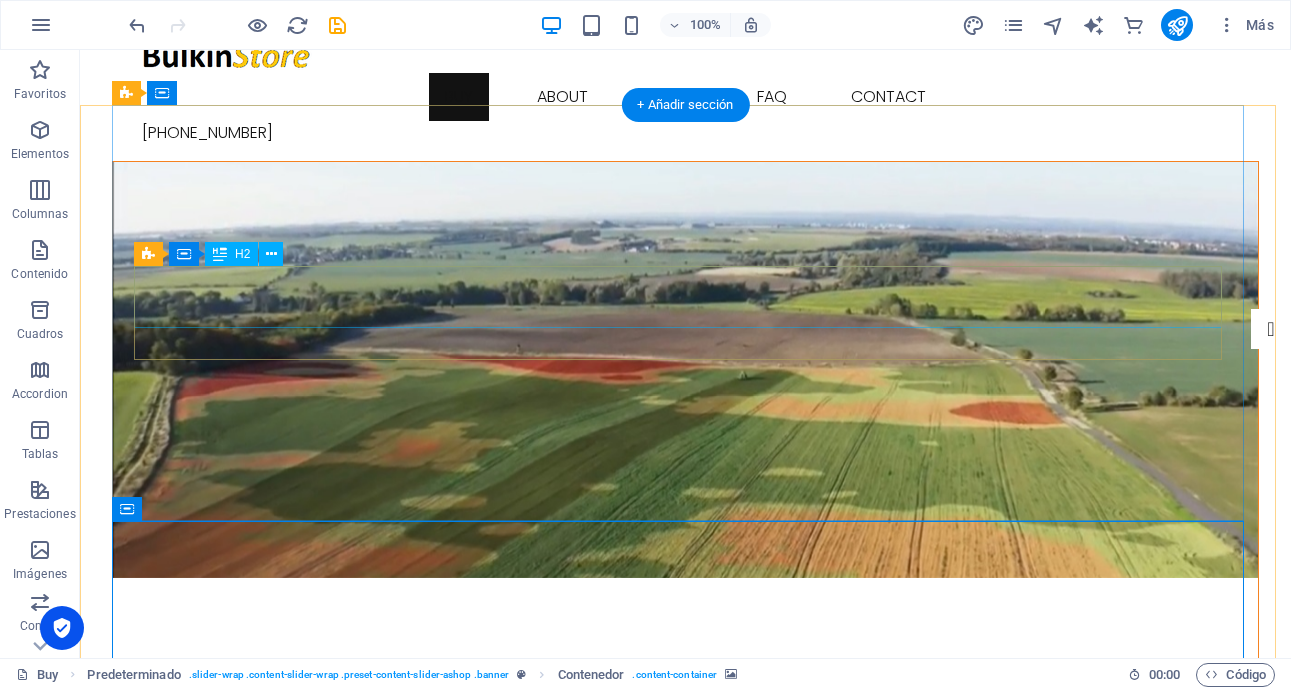click on "Tu tienda AgriTech" at bounding box center [686, 769] 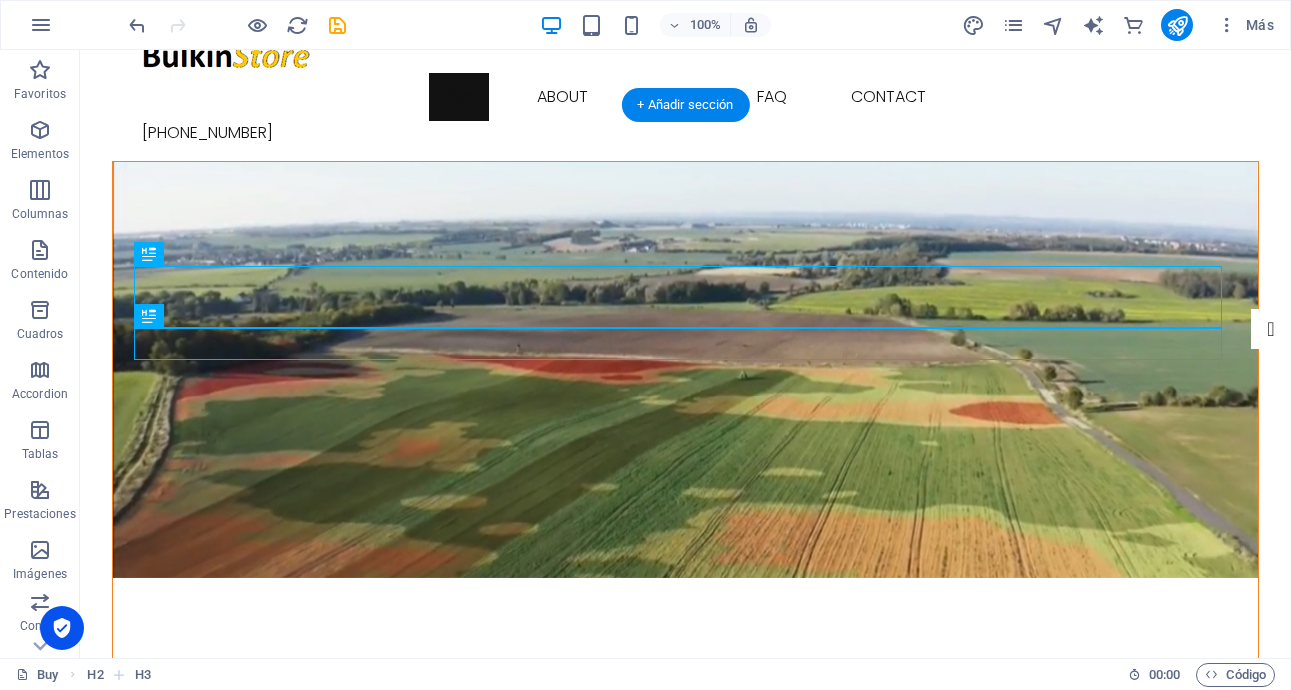 drag, startPoint x: 559, startPoint y: 312, endPoint x: 557, endPoint y: 299, distance: 13.152946 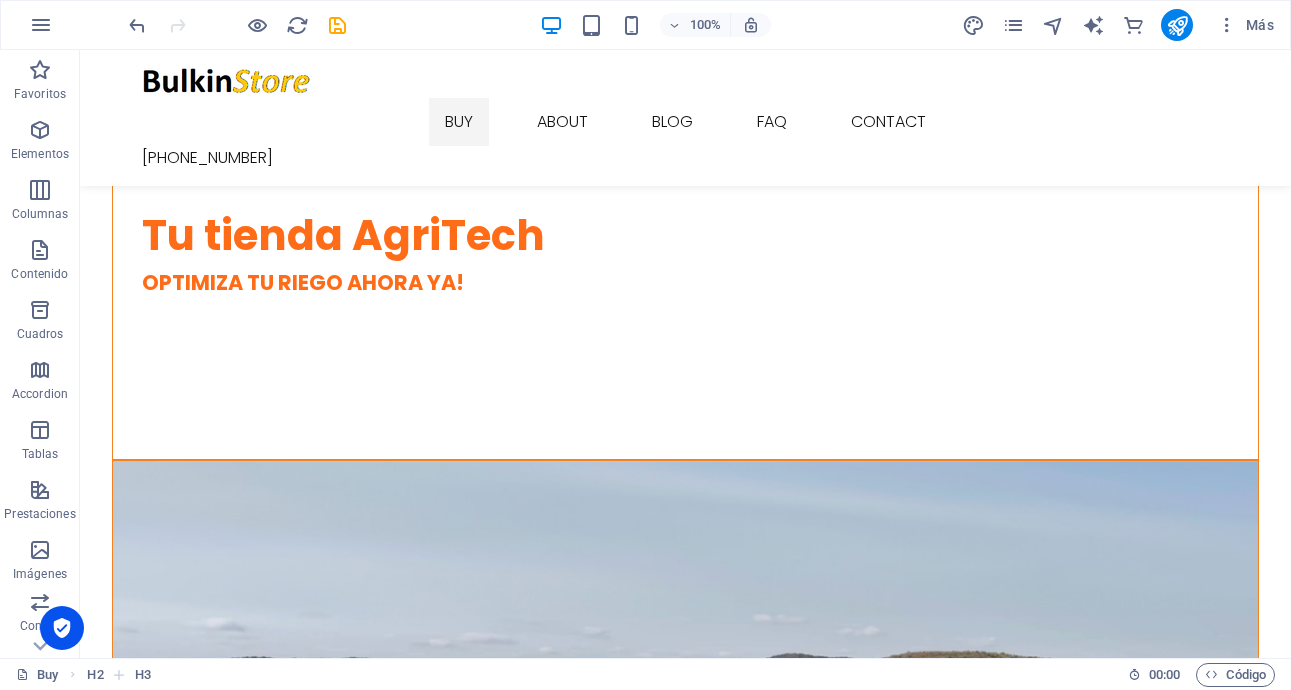 scroll, scrollTop: 521, scrollLeft: 0, axis: vertical 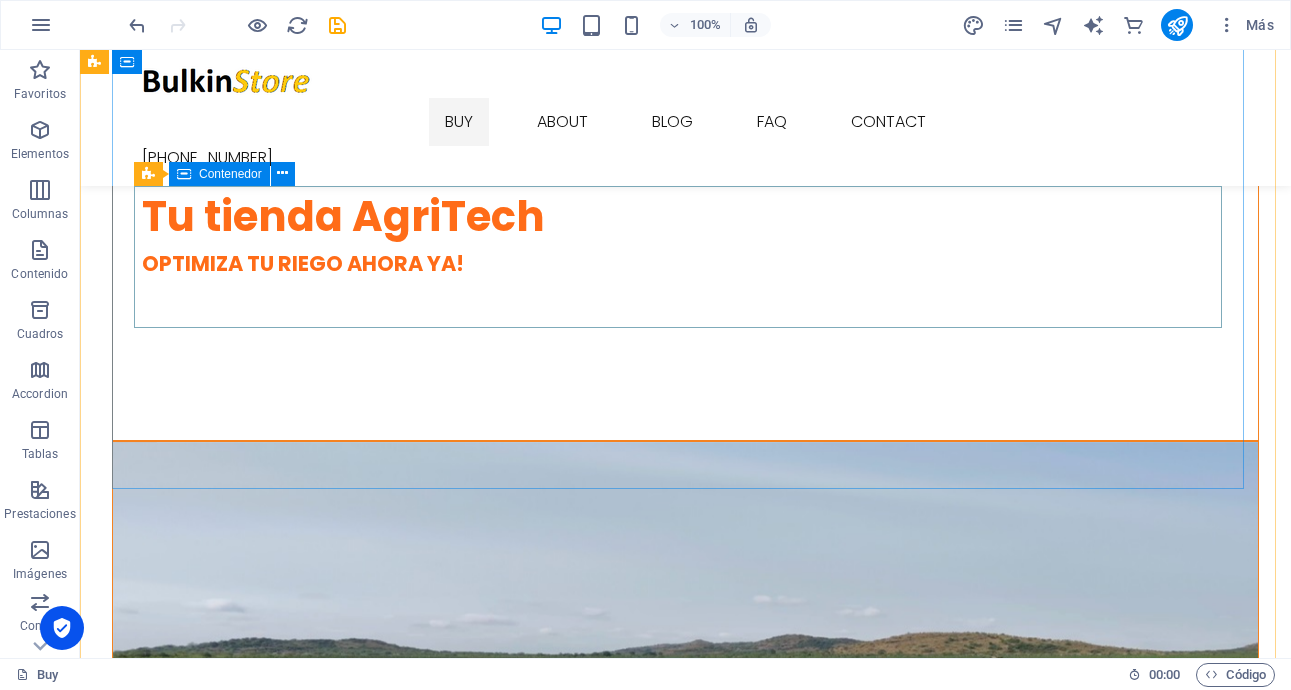 click on "Suelta el contenido aquí o  Añadir elementos  Pegar portapapeles" at bounding box center (686, 1137) 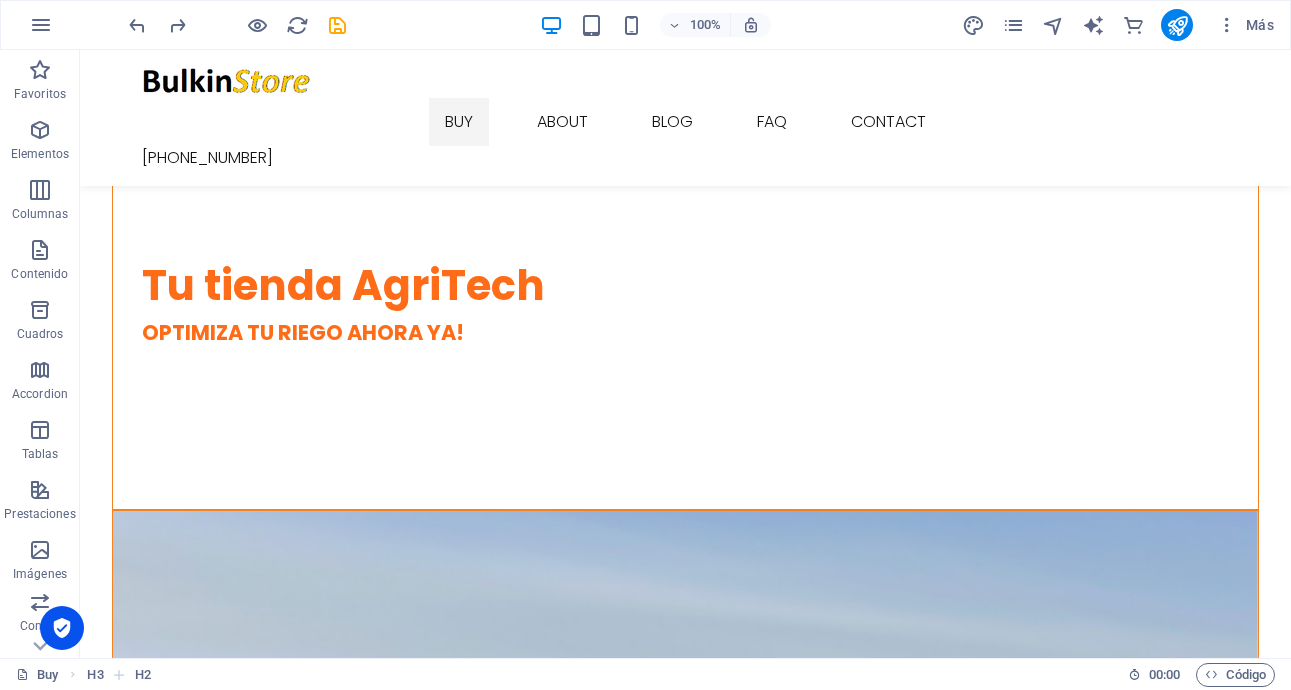 scroll, scrollTop: 369, scrollLeft: 0, axis: vertical 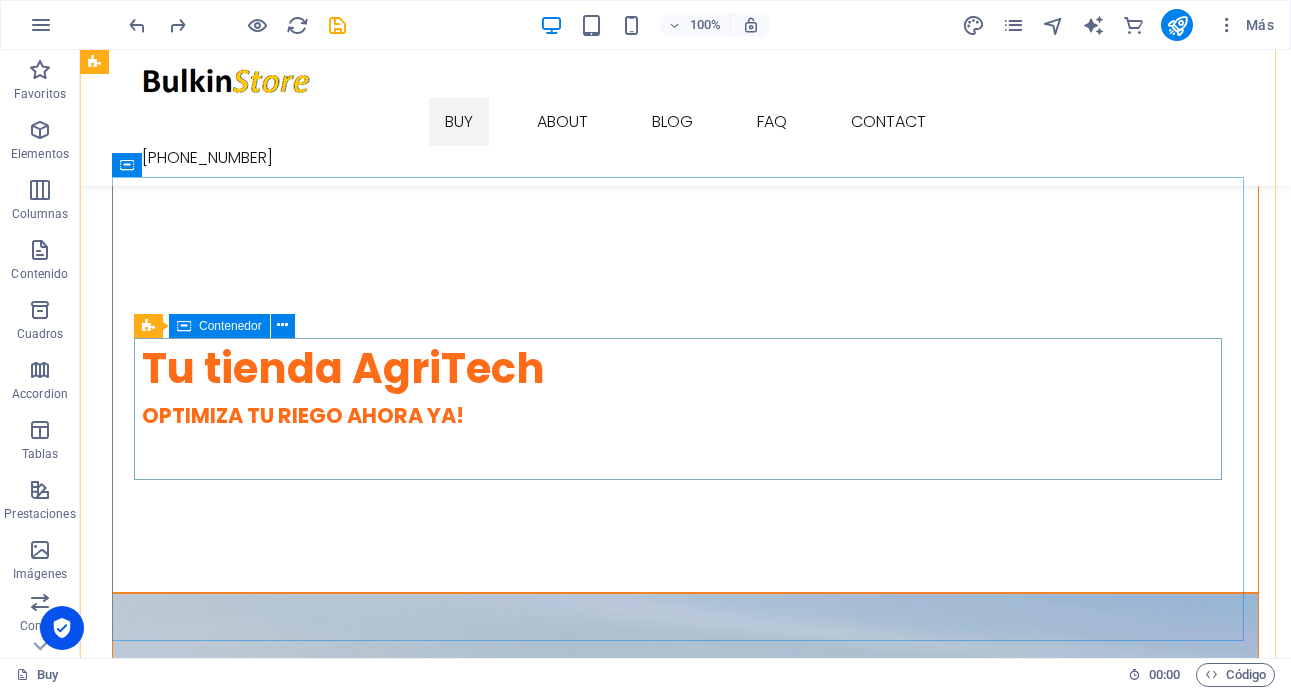click on "Suelta el contenido aquí o  Añadir elementos  Pegar portapapeles" at bounding box center [686, 1289] 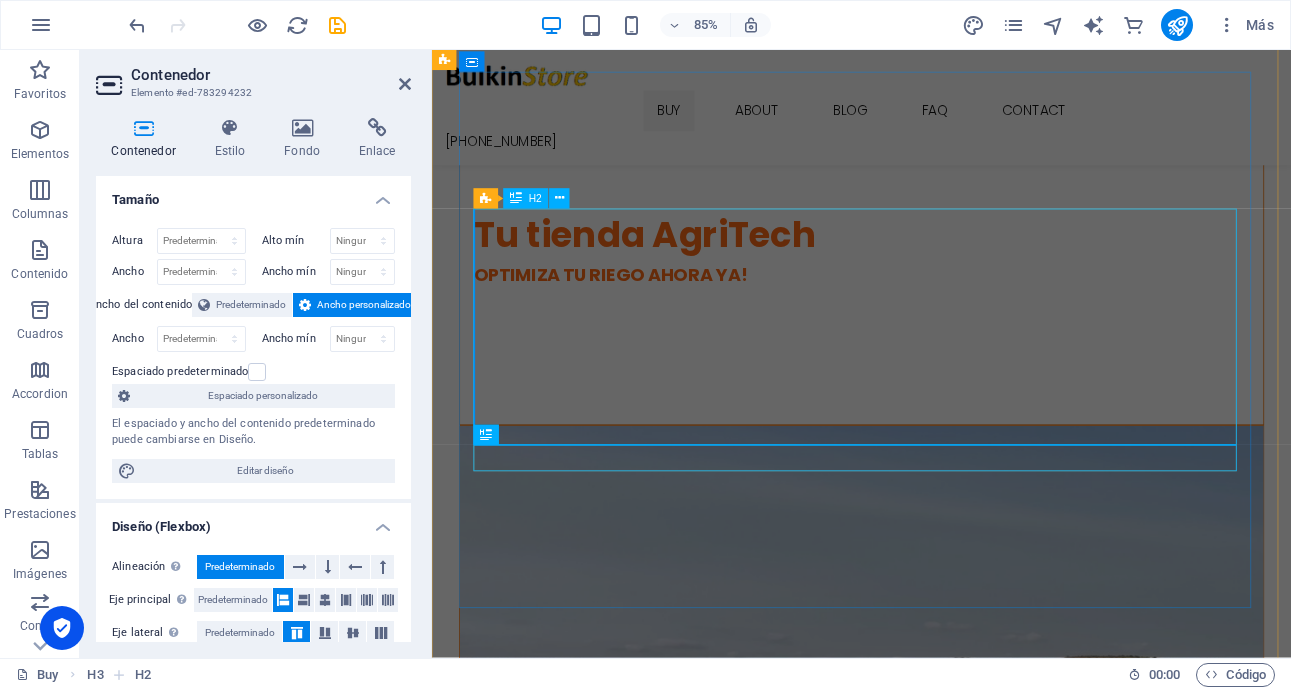 scroll, scrollTop: 452, scrollLeft: 0, axis: vertical 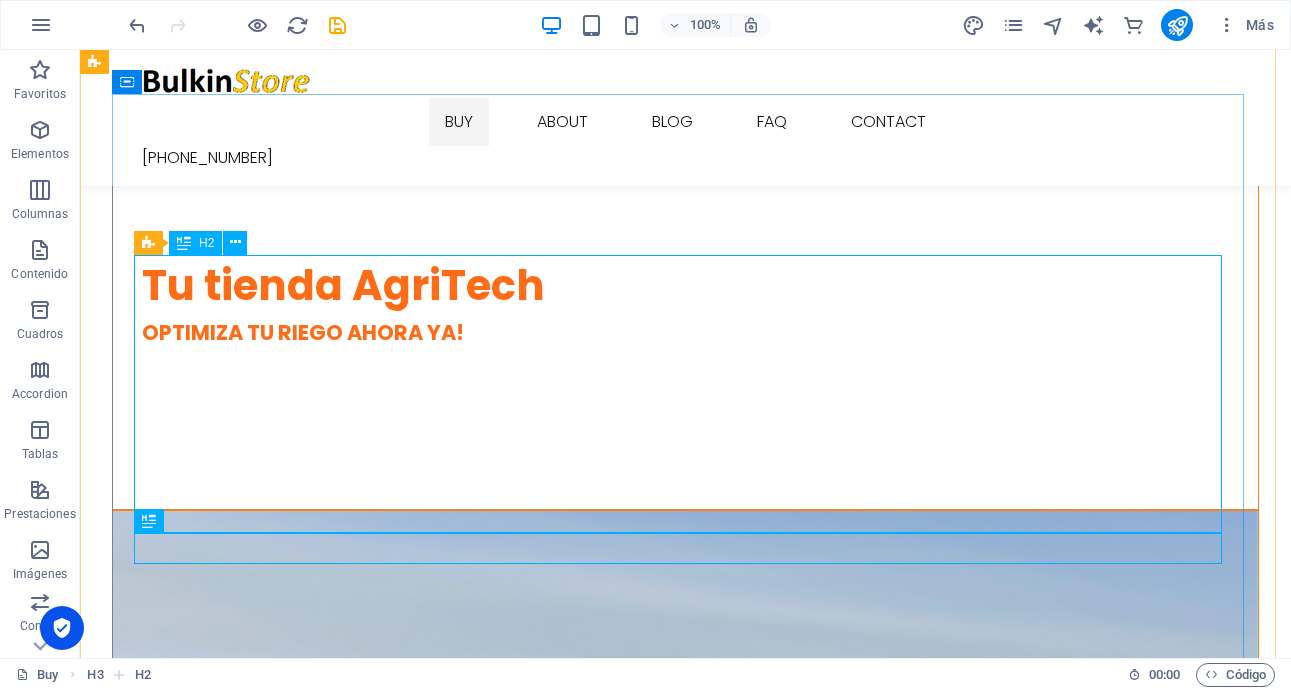 click on "Tu tienda AgriTech" at bounding box center (686, 1475) 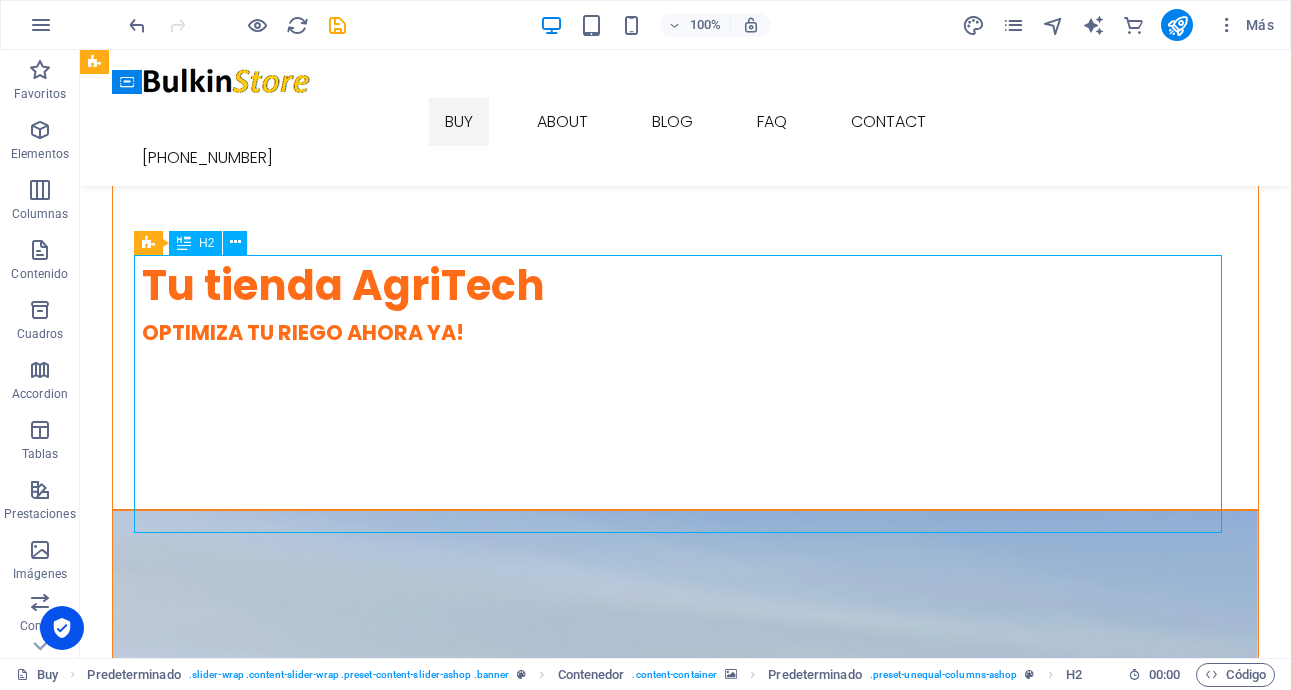 click on "Tu tienda AgriTech" at bounding box center (686, 1475) 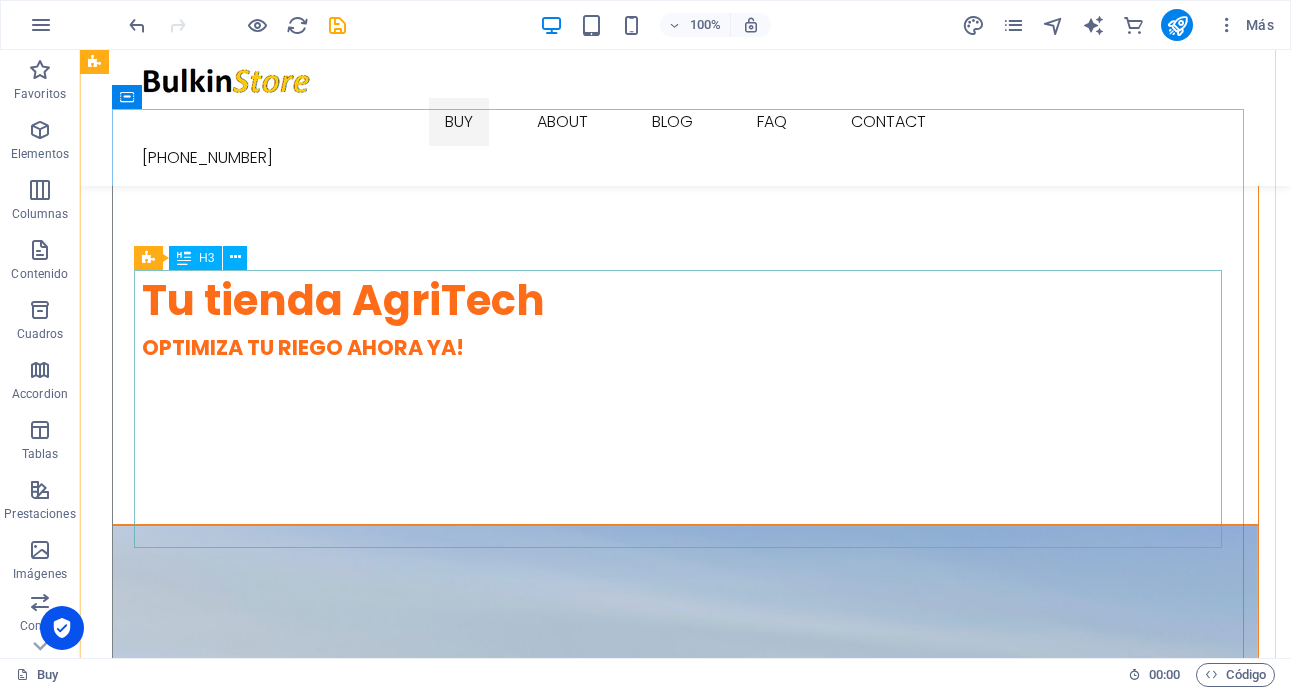 click on "OPTIMIZA TU RIEGO AHORA YA!" at bounding box center [686, 1443] 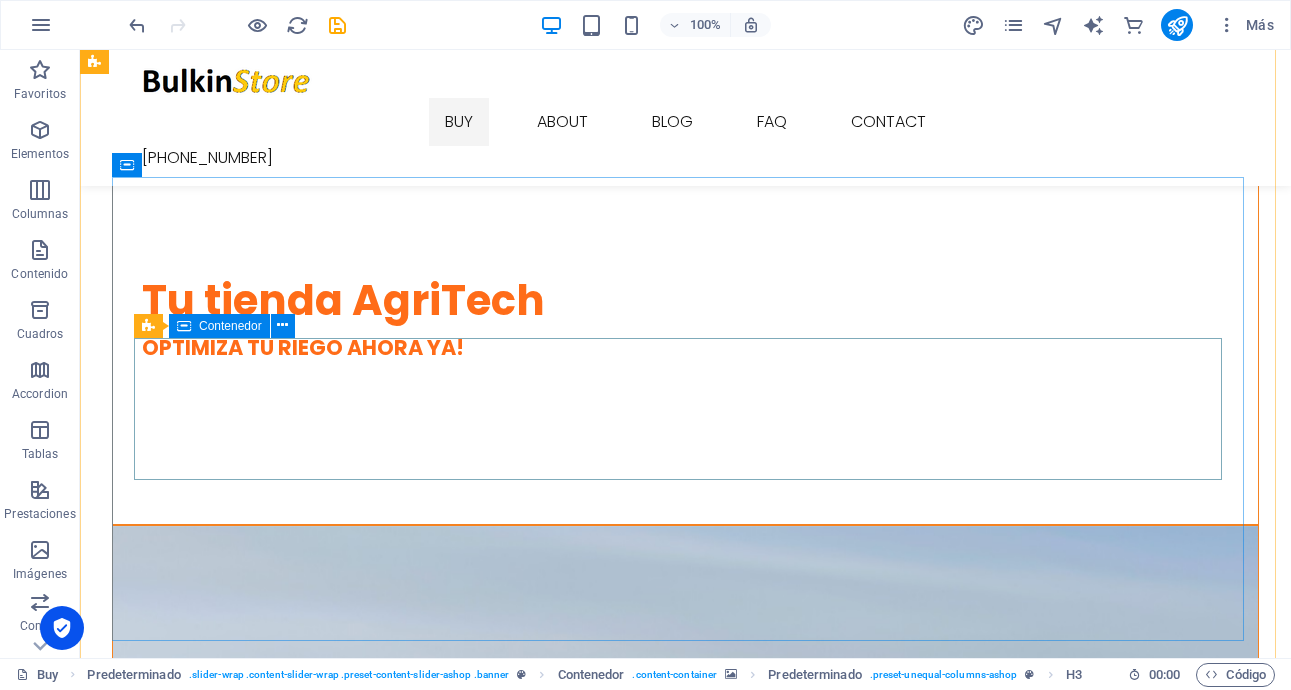 scroll, scrollTop: 369, scrollLeft: 0, axis: vertical 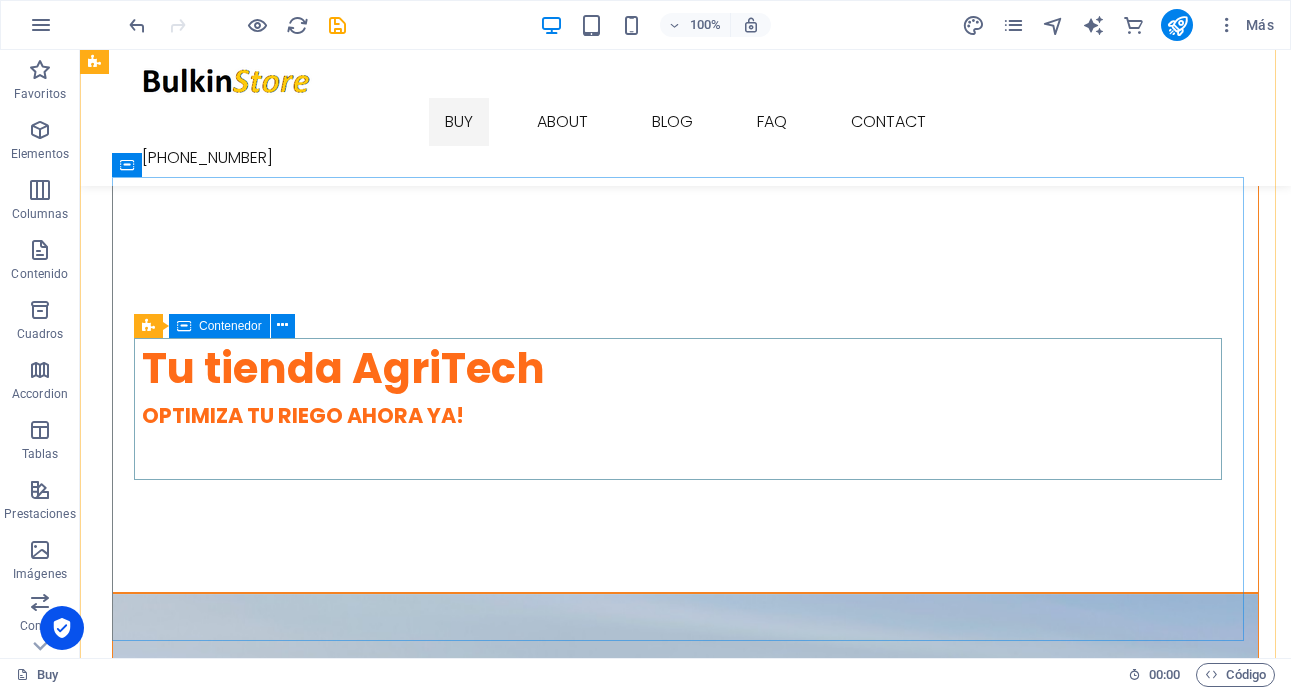 click on "Suelta el contenido aquí o  Añadir elementos  Pegar portapapeles" at bounding box center [686, 1289] 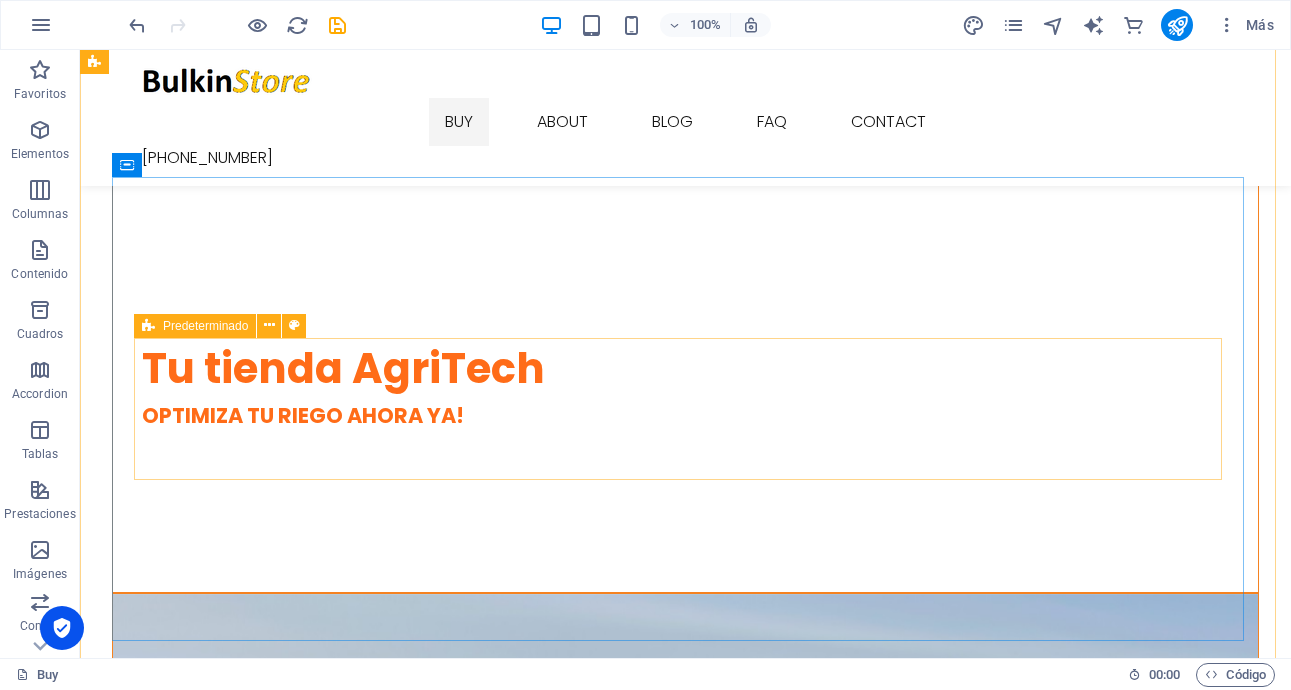 click on "Suelta el contenido aquí o  Añadir elementos  Pegar portapapeles" at bounding box center (686, 1289) 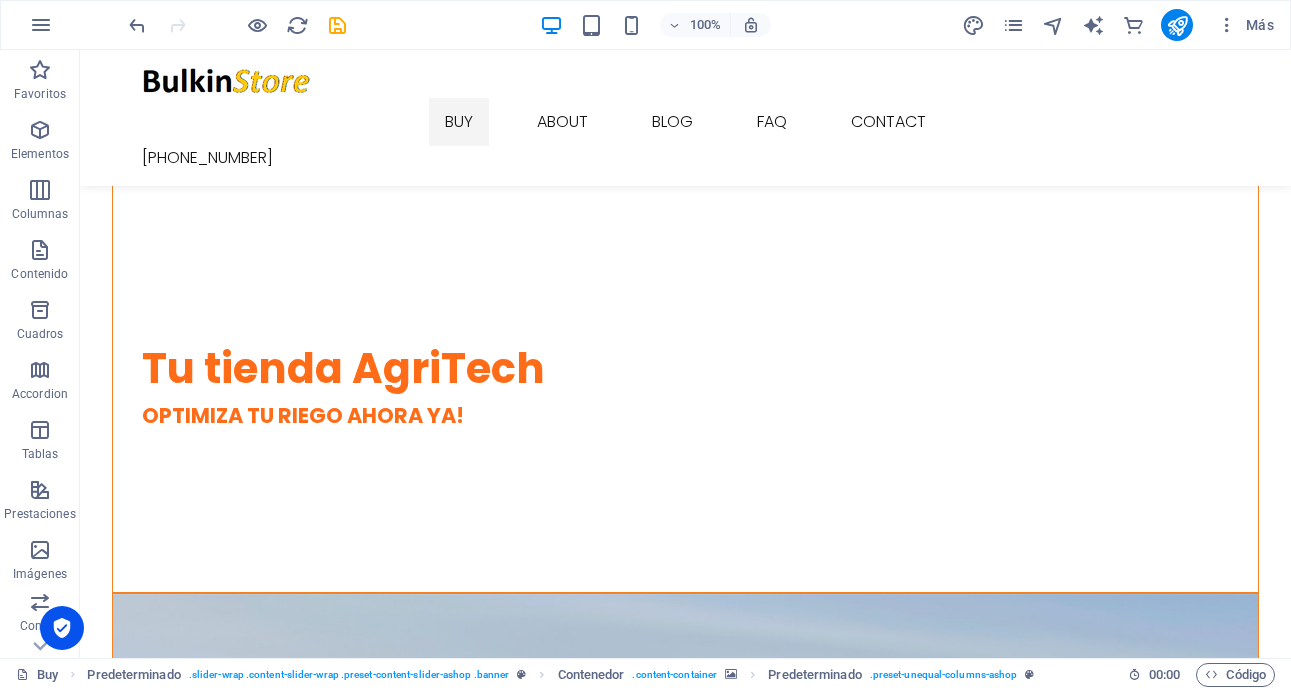 scroll, scrollTop: 298, scrollLeft: 0, axis: vertical 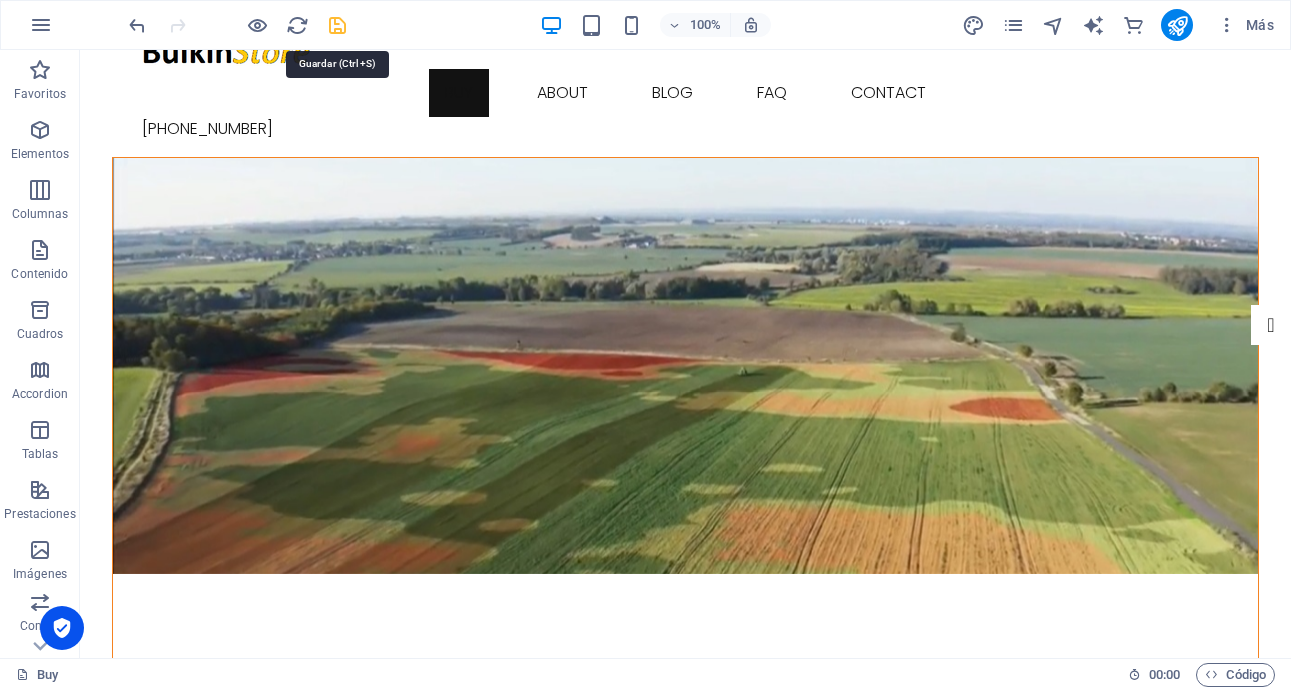 click at bounding box center [337, 25] 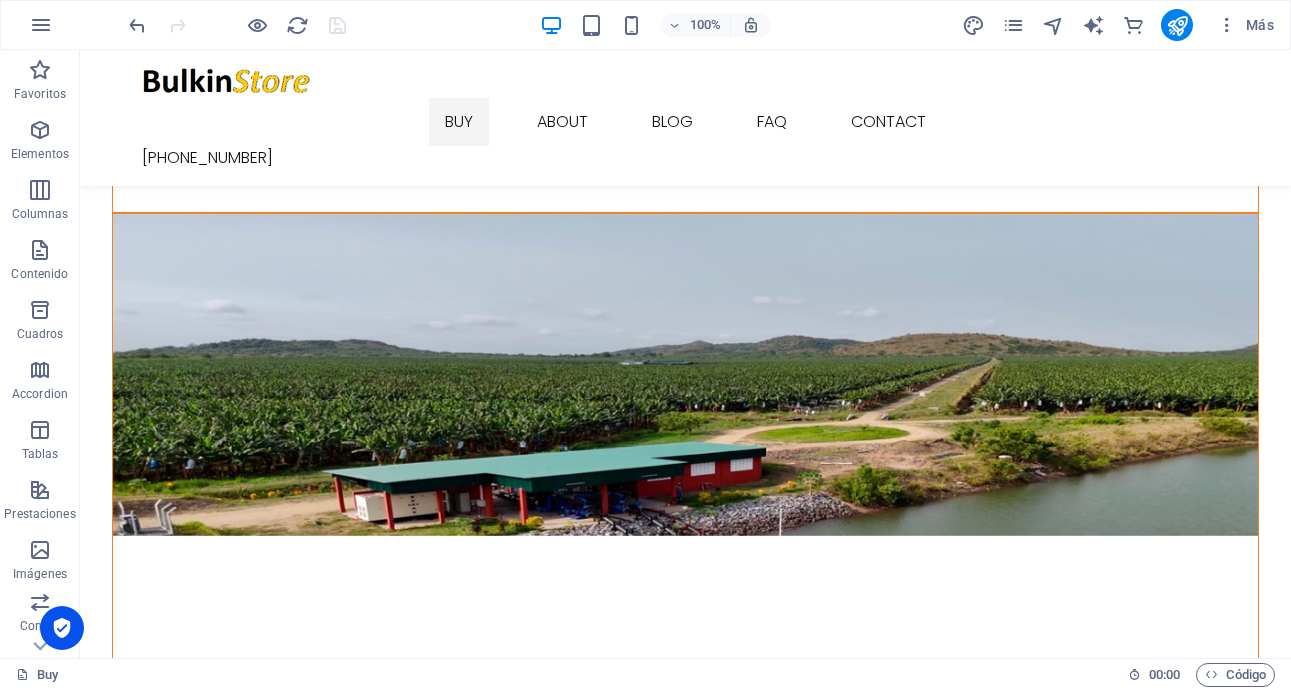 scroll, scrollTop: 713, scrollLeft: 0, axis: vertical 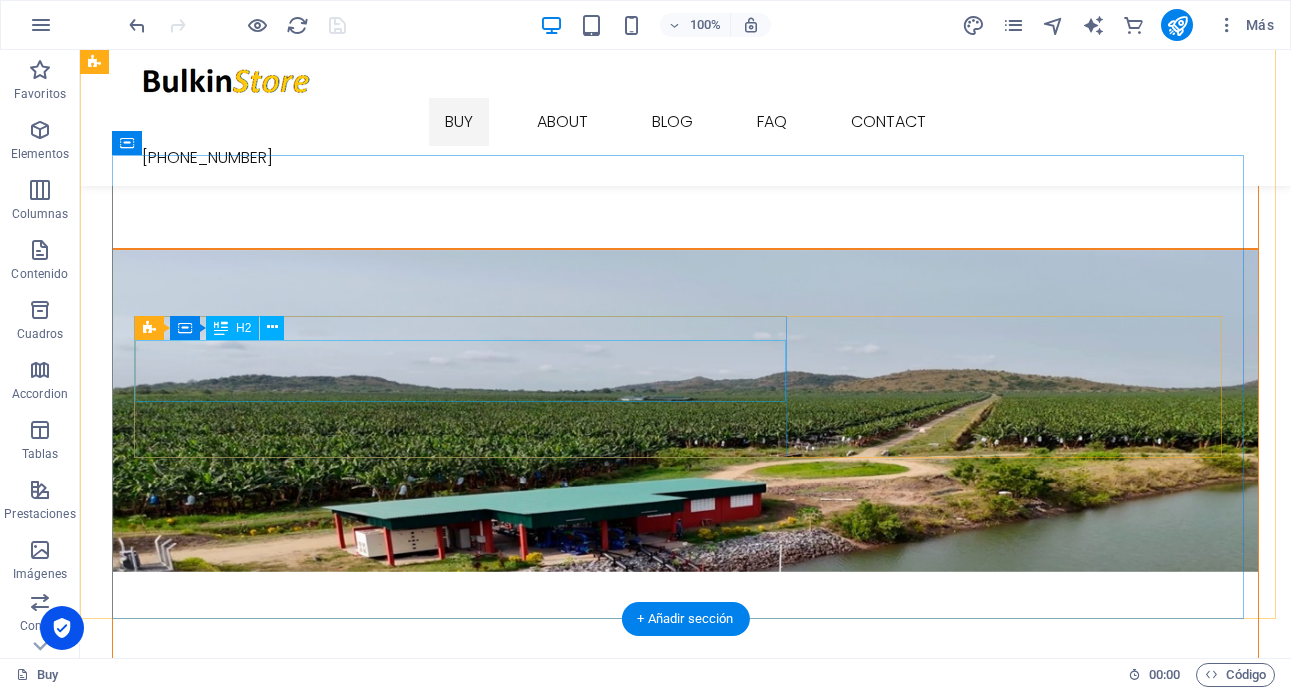 click on "Season Sale" at bounding box center [686, 1550] 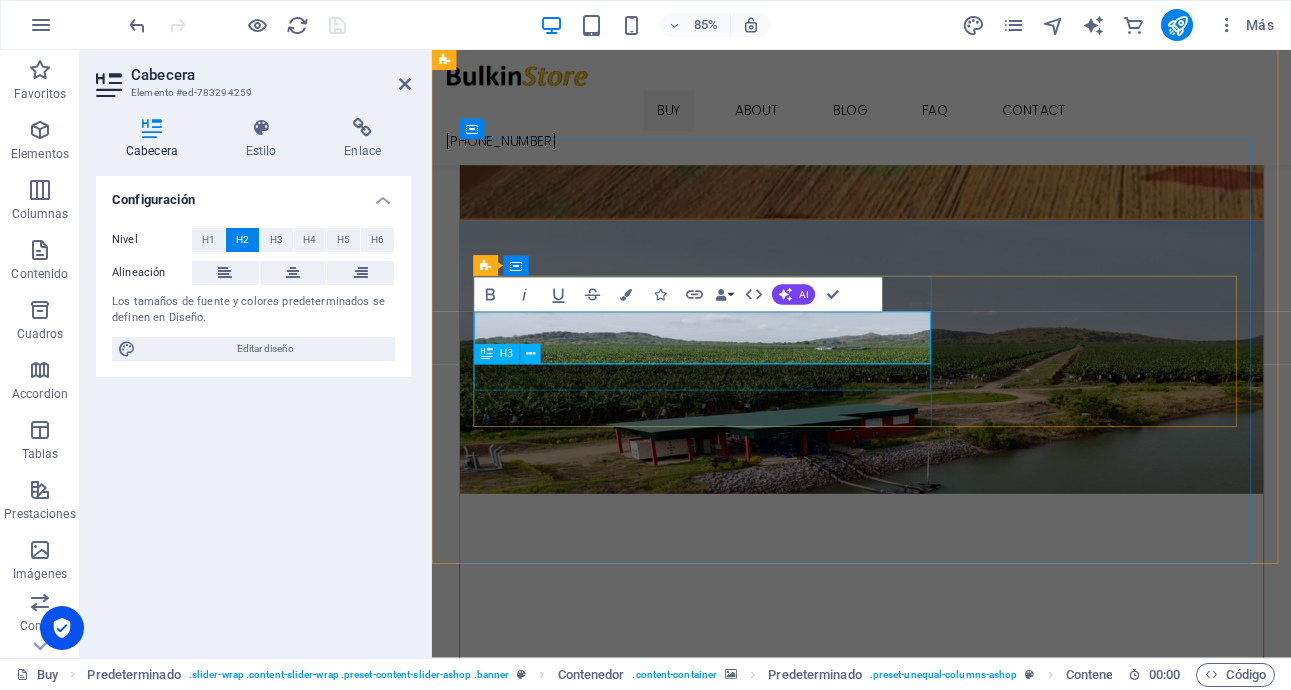 scroll, scrollTop: 0, scrollLeft: 8, axis: horizontal 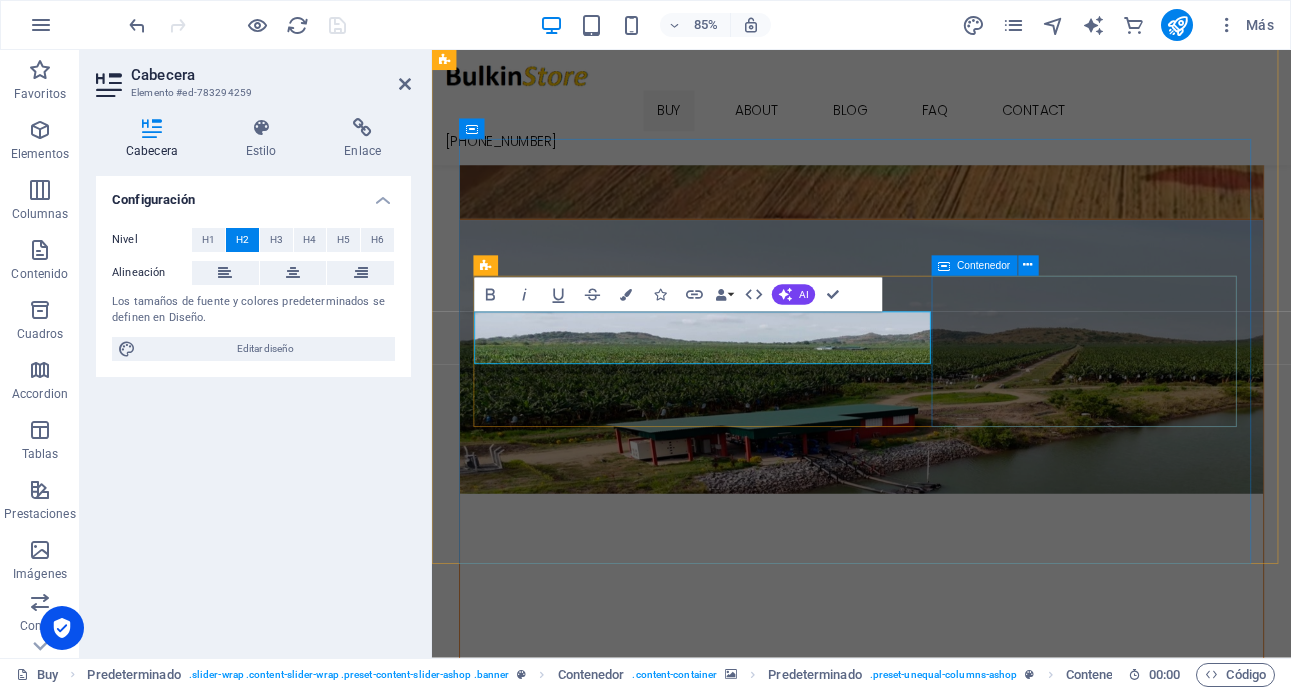 click on "Suelta el contenido aquí o  Añadir elementos  Pegar portapapeles" at bounding box center [937, 1720] 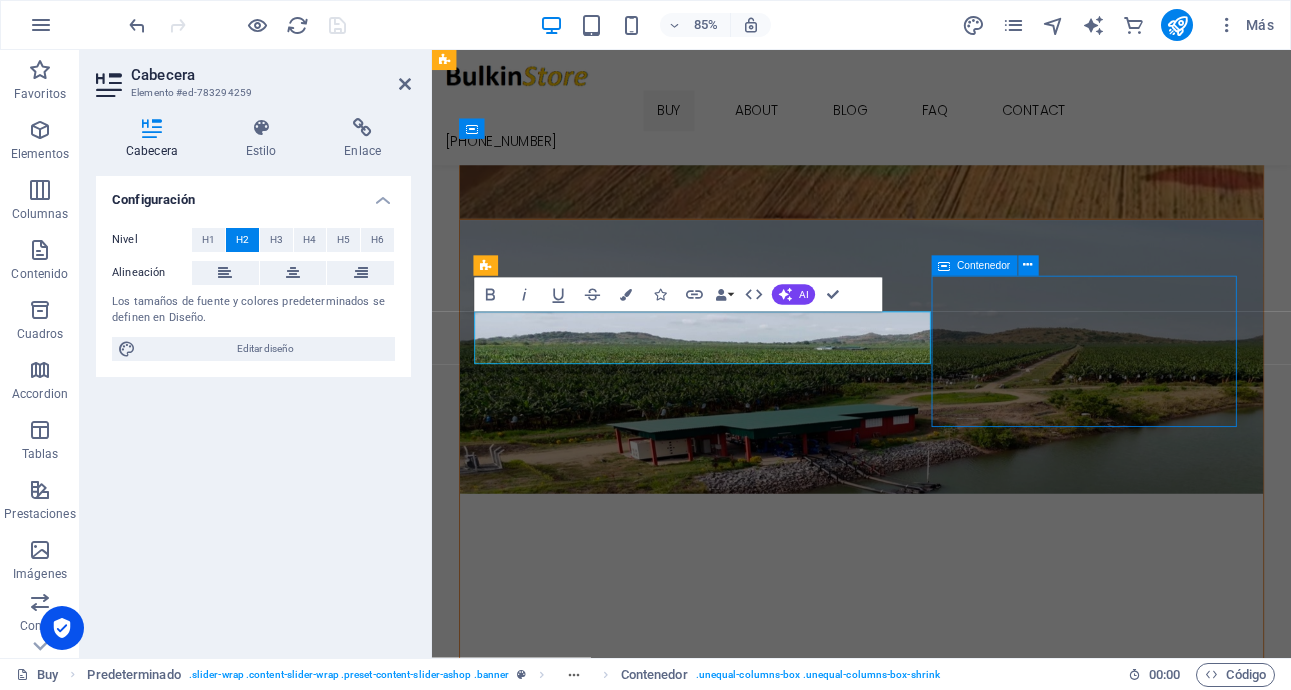 scroll, scrollTop: 695, scrollLeft: 0, axis: vertical 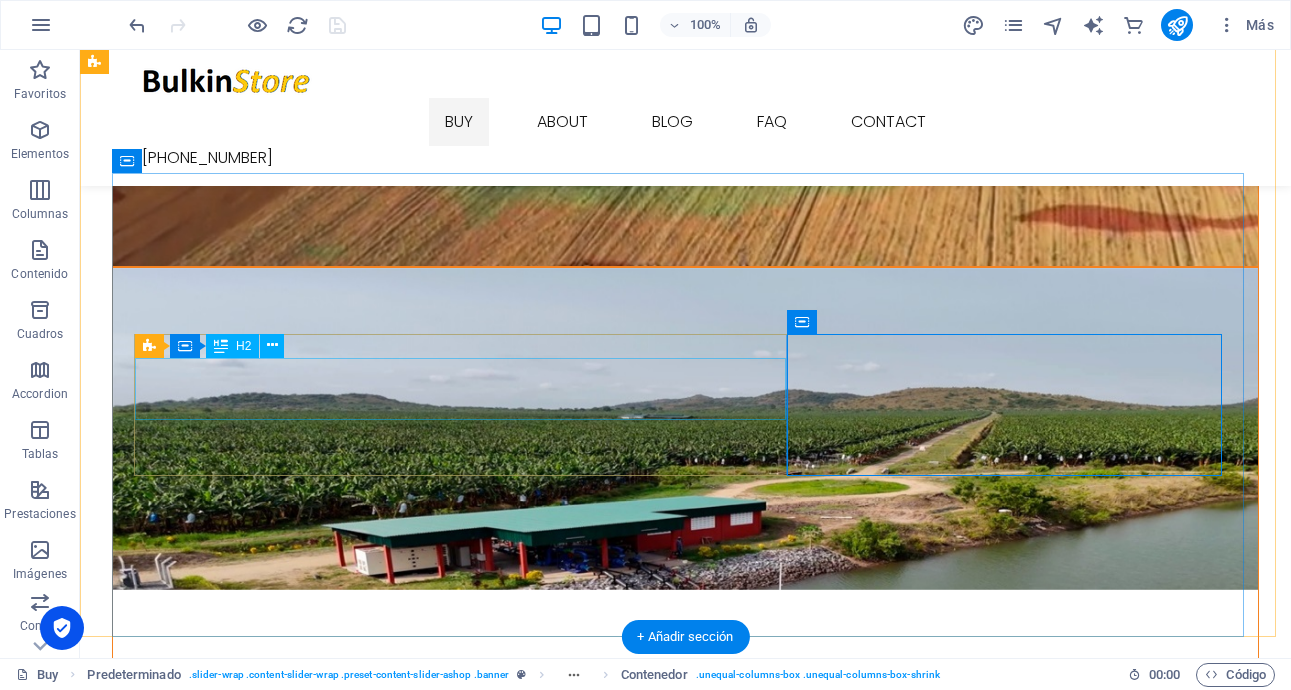 click on "Season Sale" at bounding box center (686, 1568) 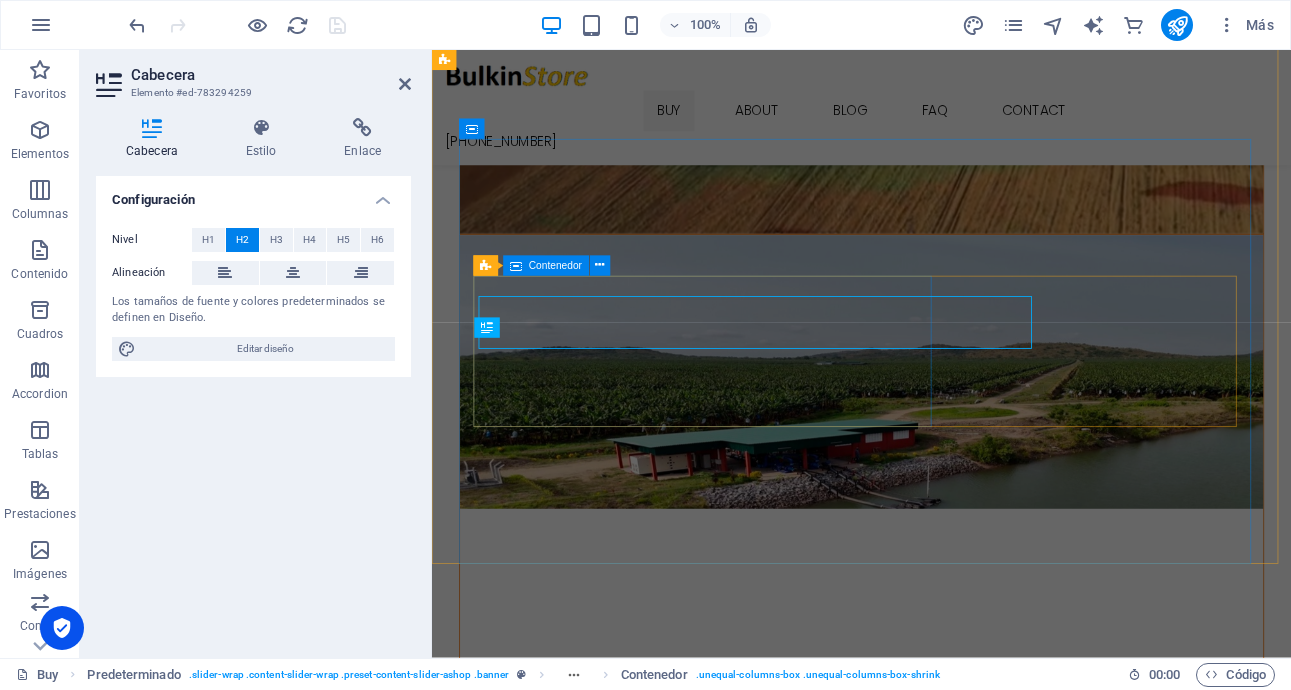 scroll, scrollTop: 713, scrollLeft: 0, axis: vertical 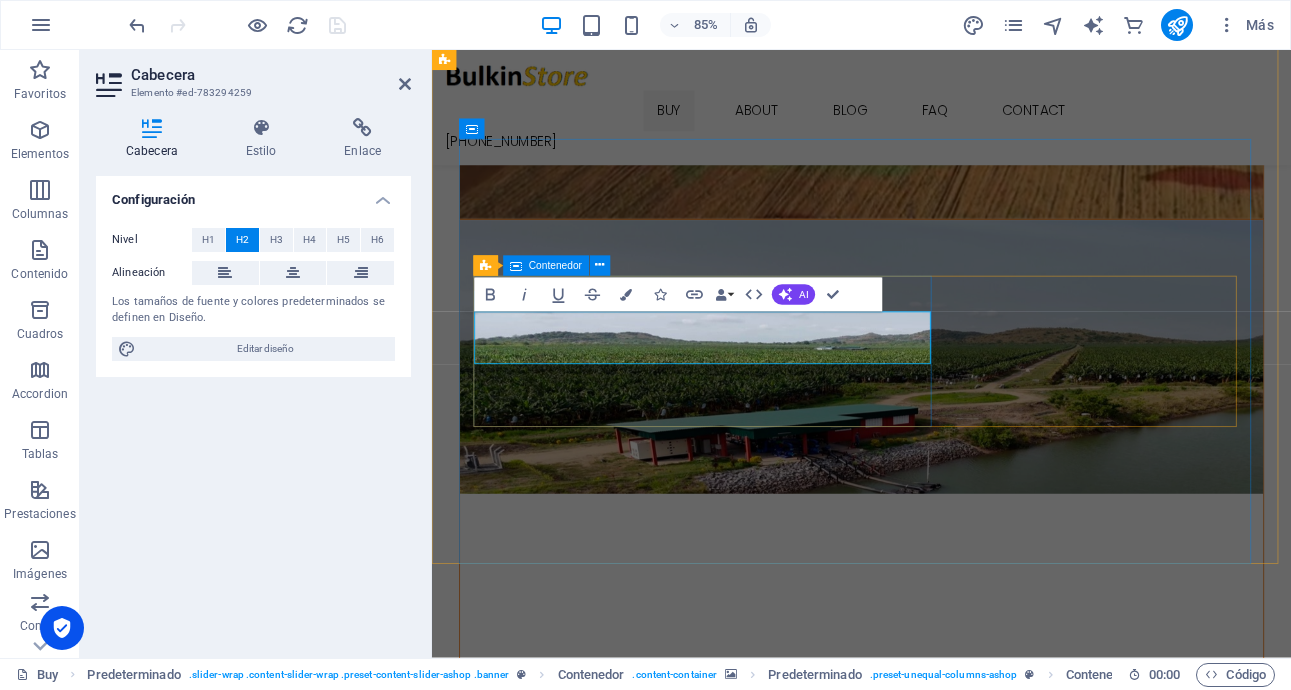 type 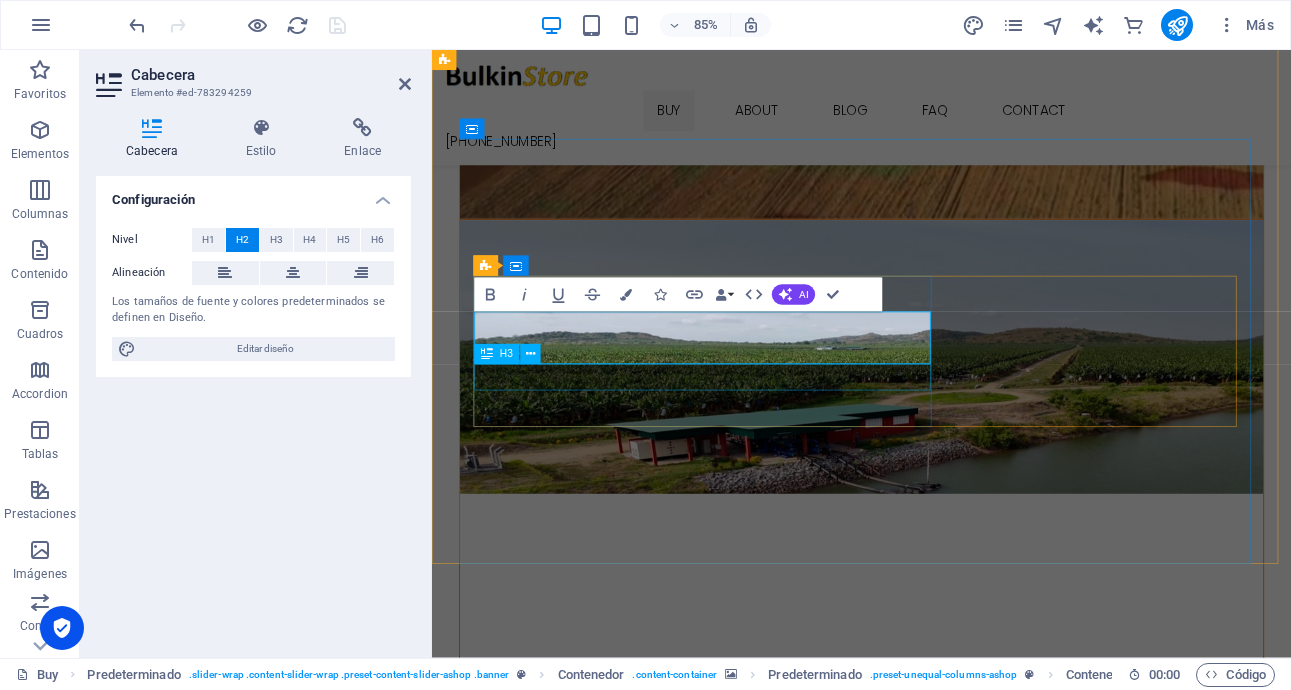 click on "Up to - 50% Discount" at bounding box center (937, 1632) 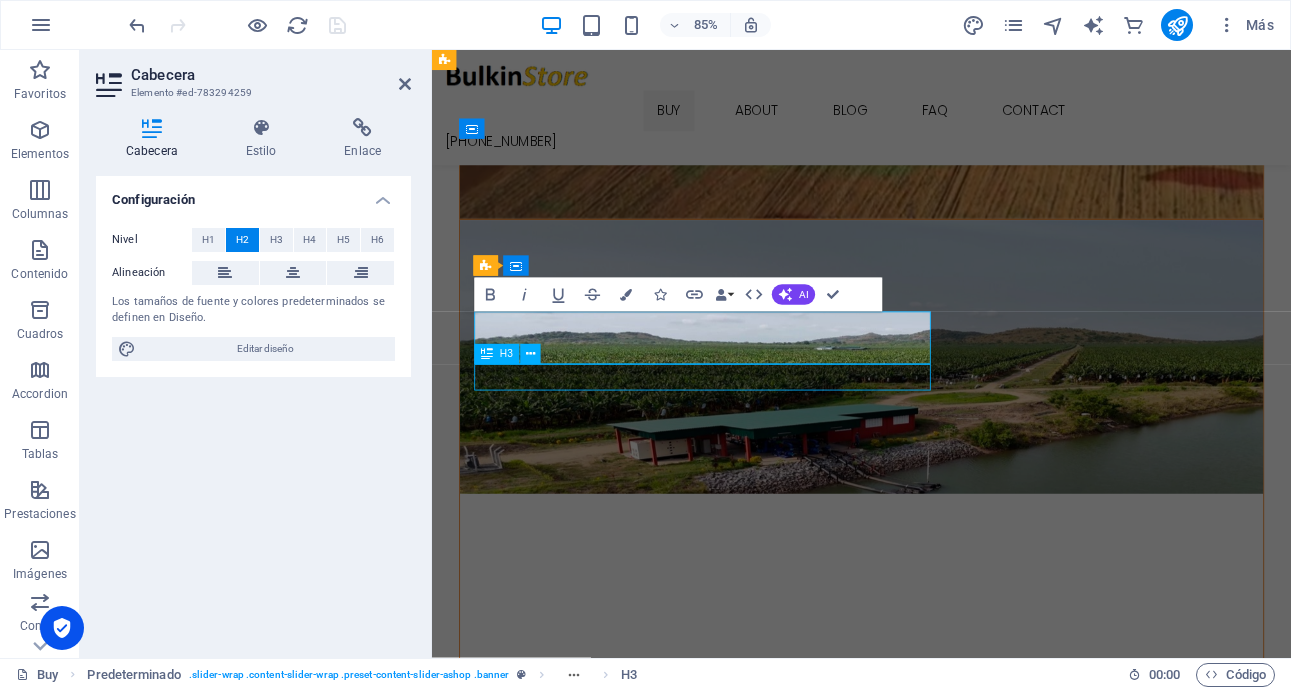 click on "Up to - 50% Discount" at bounding box center [937, 1632] 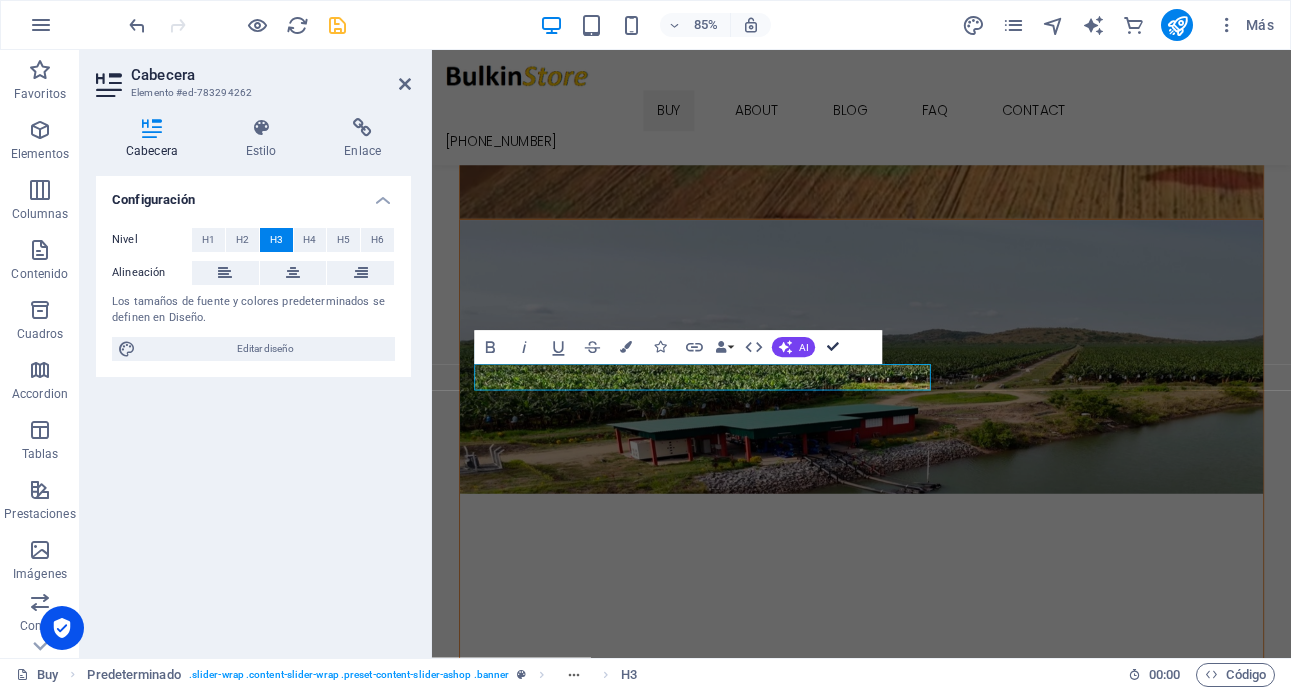scroll, scrollTop: 695, scrollLeft: 0, axis: vertical 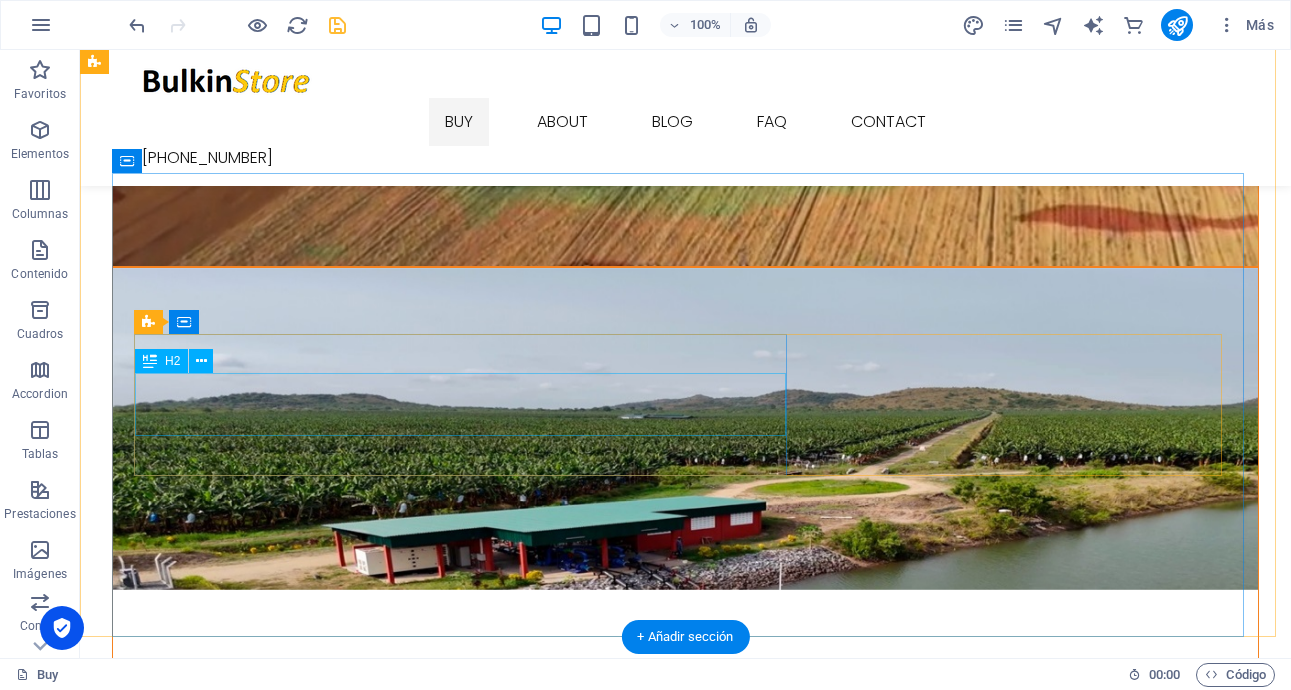 click on "Transformate a Digital" at bounding box center [686, 1568] 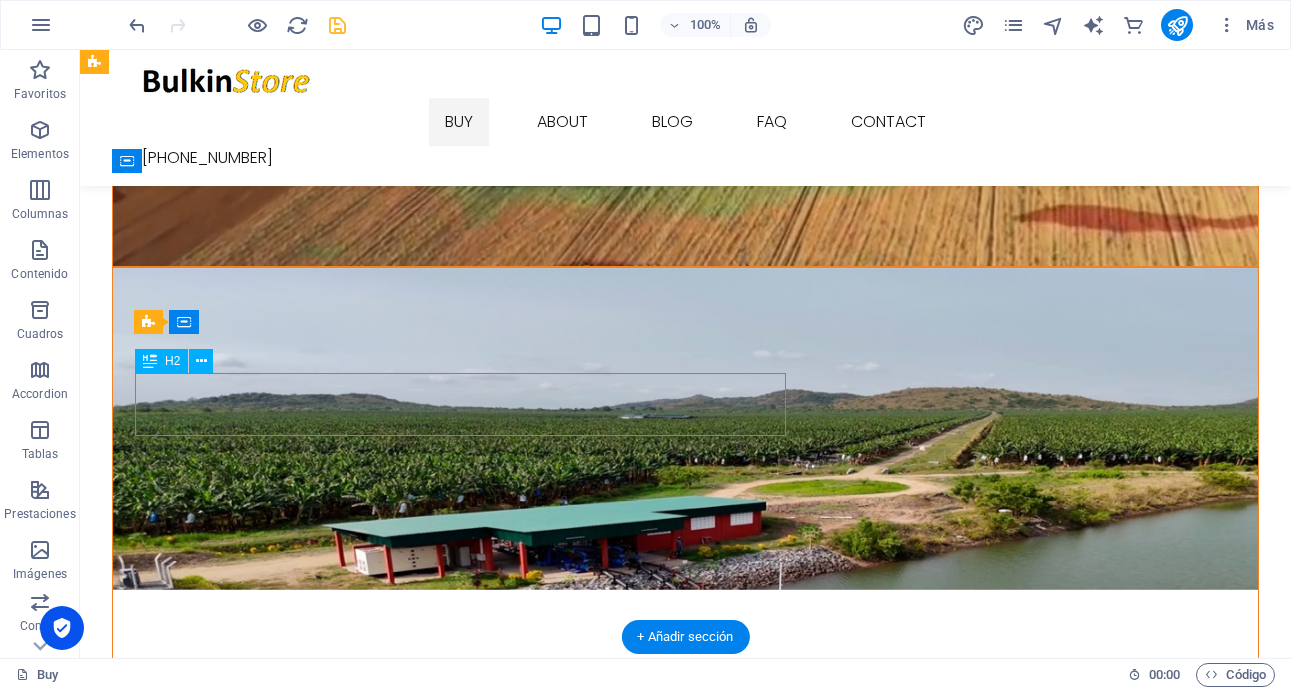 click on "Transformate a Digital" at bounding box center (686, 1568) 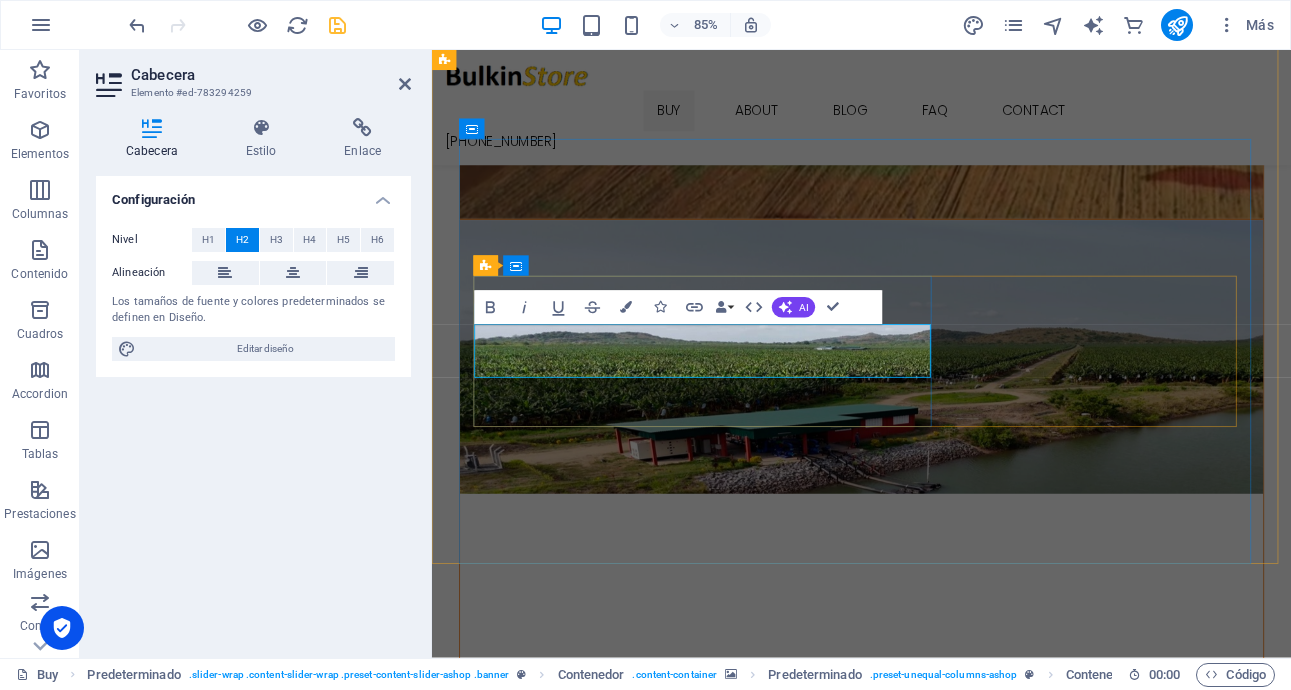 click on "Transformate a Digital" at bounding box center (937, 1586) 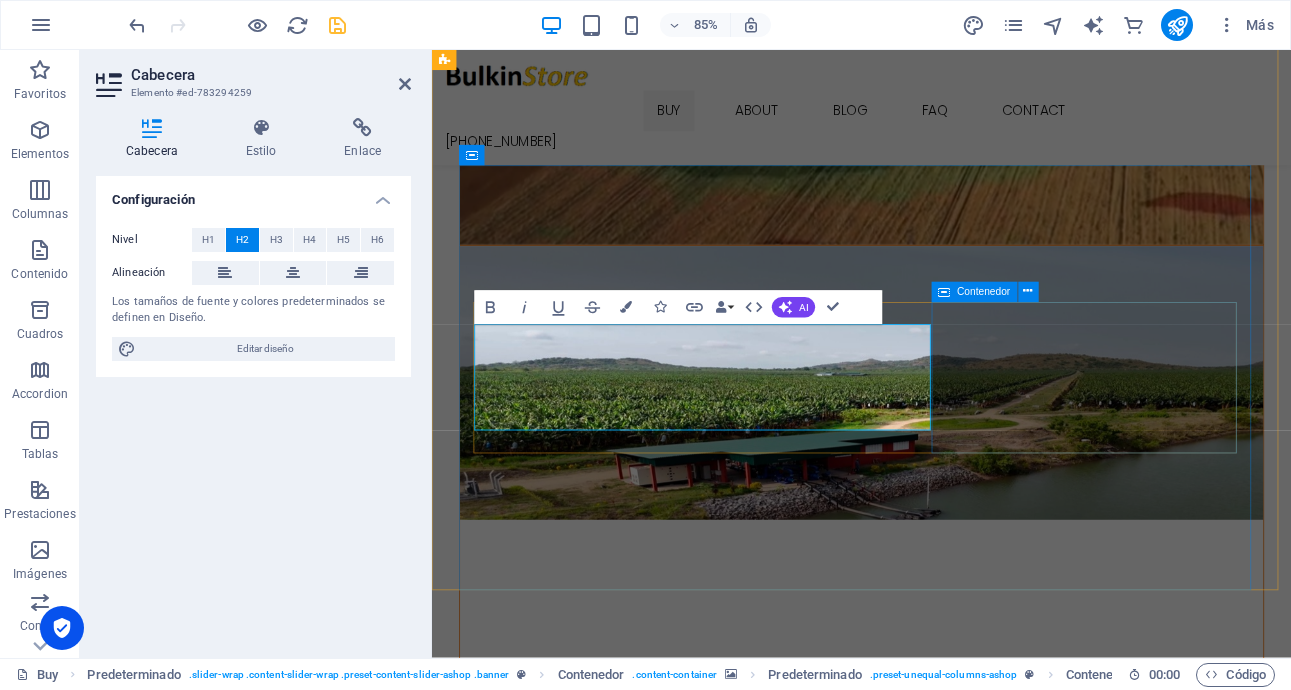 click on "Suelta el contenido aquí o  Añadir elementos  Pegar portapapeles" at bounding box center [937, 1720] 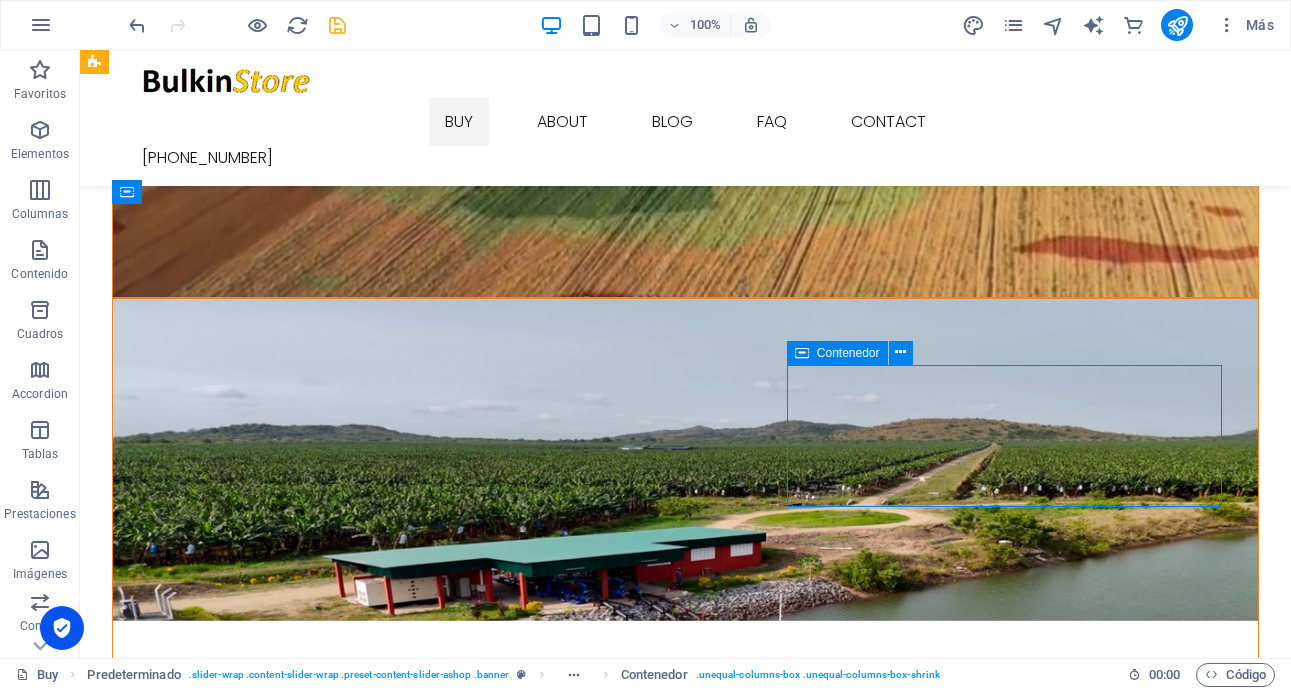 scroll, scrollTop: 625, scrollLeft: 0, axis: vertical 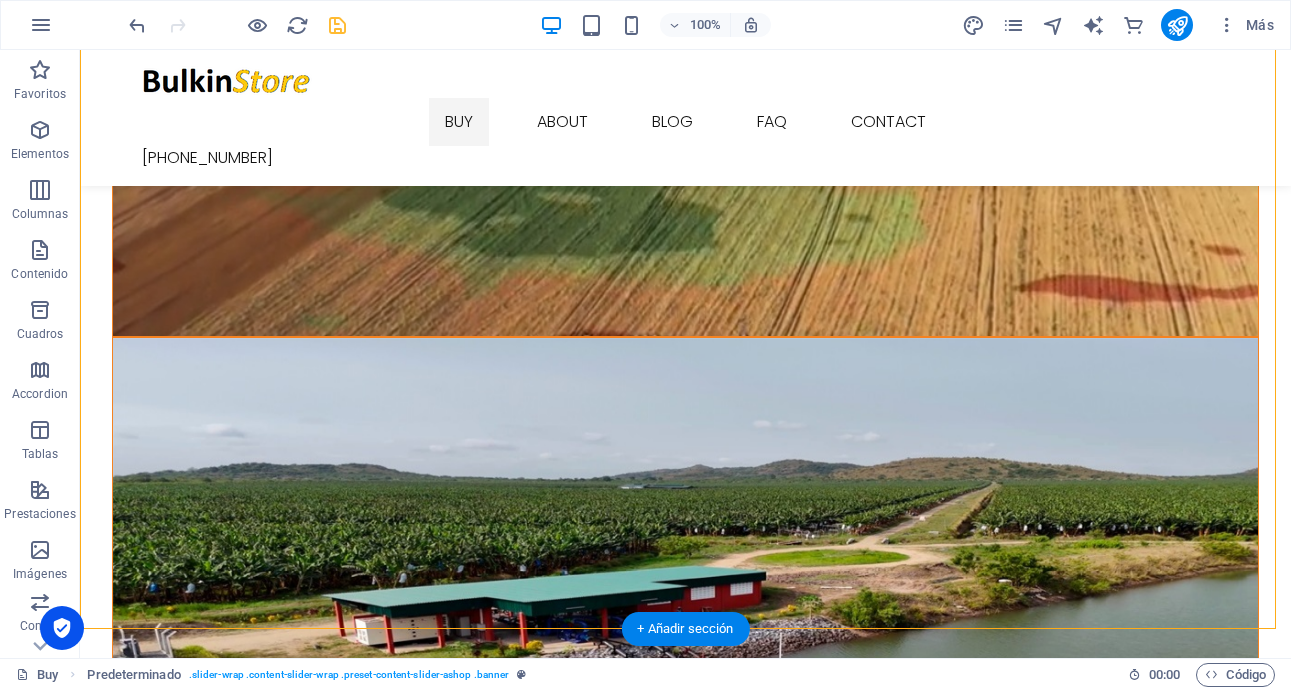 drag, startPoint x: 674, startPoint y: 432, endPoint x: 668, endPoint y: 391, distance: 41.4367 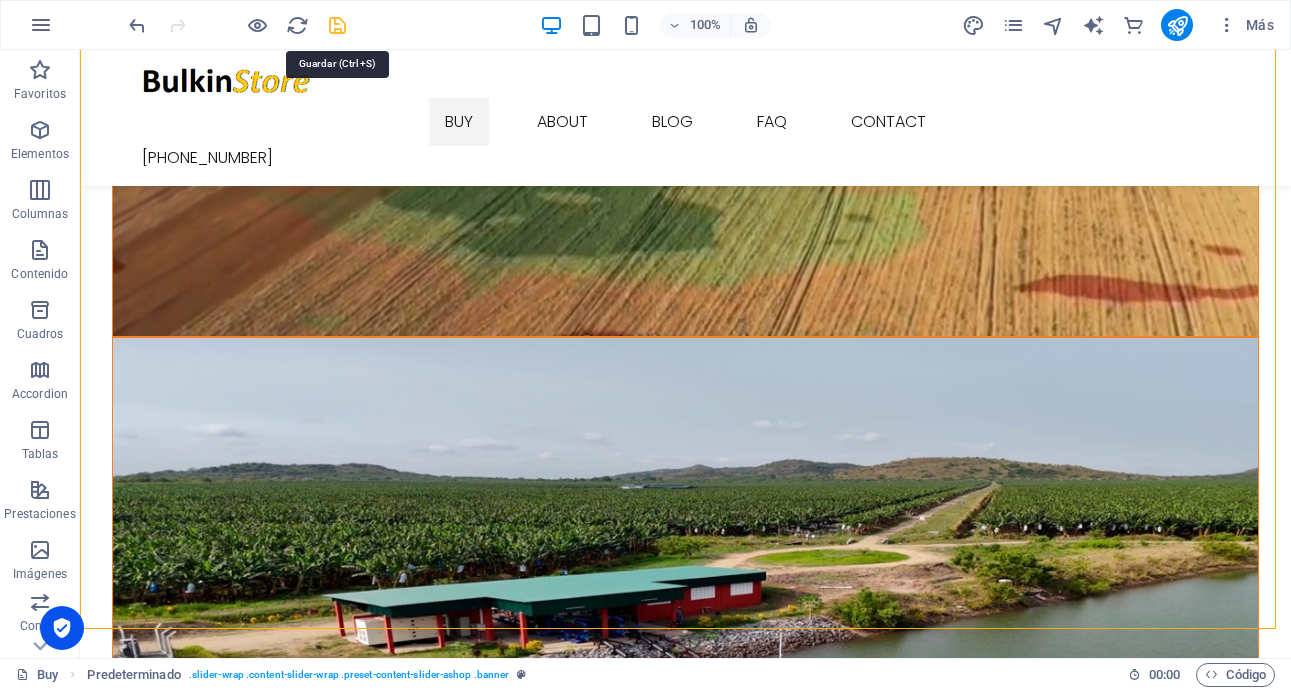 click at bounding box center [337, 25] 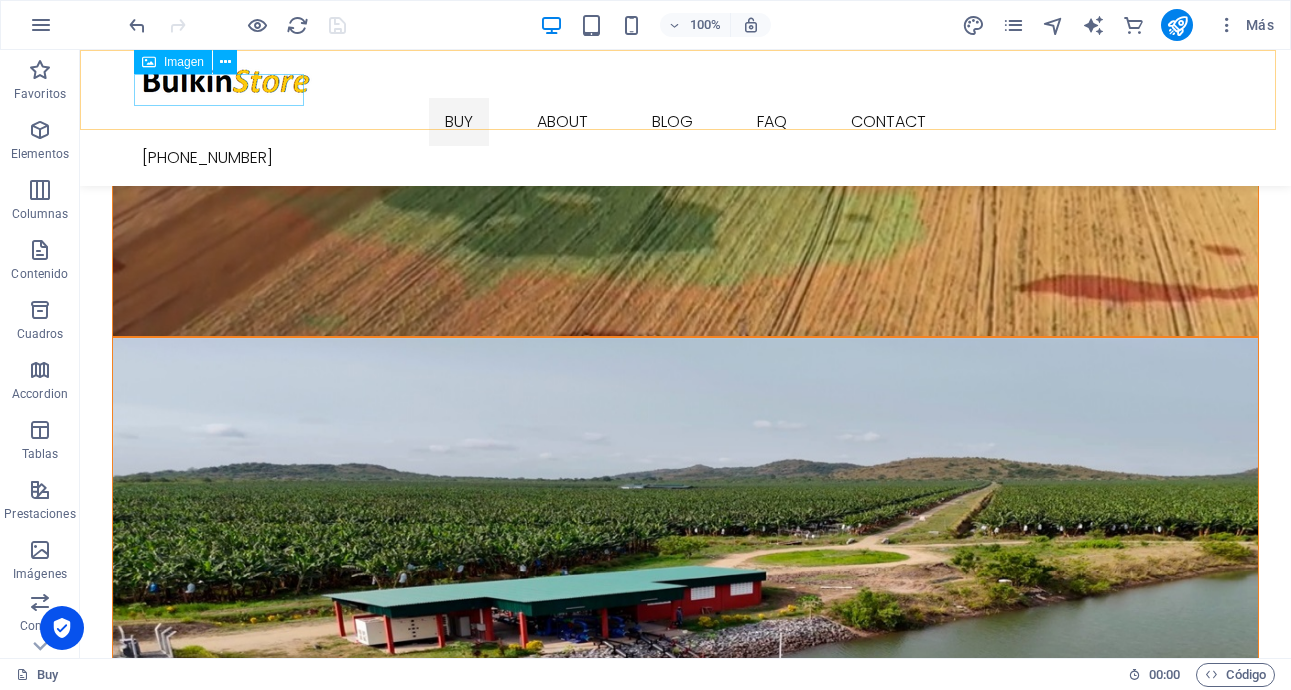 click at bounding box center (686, 82) 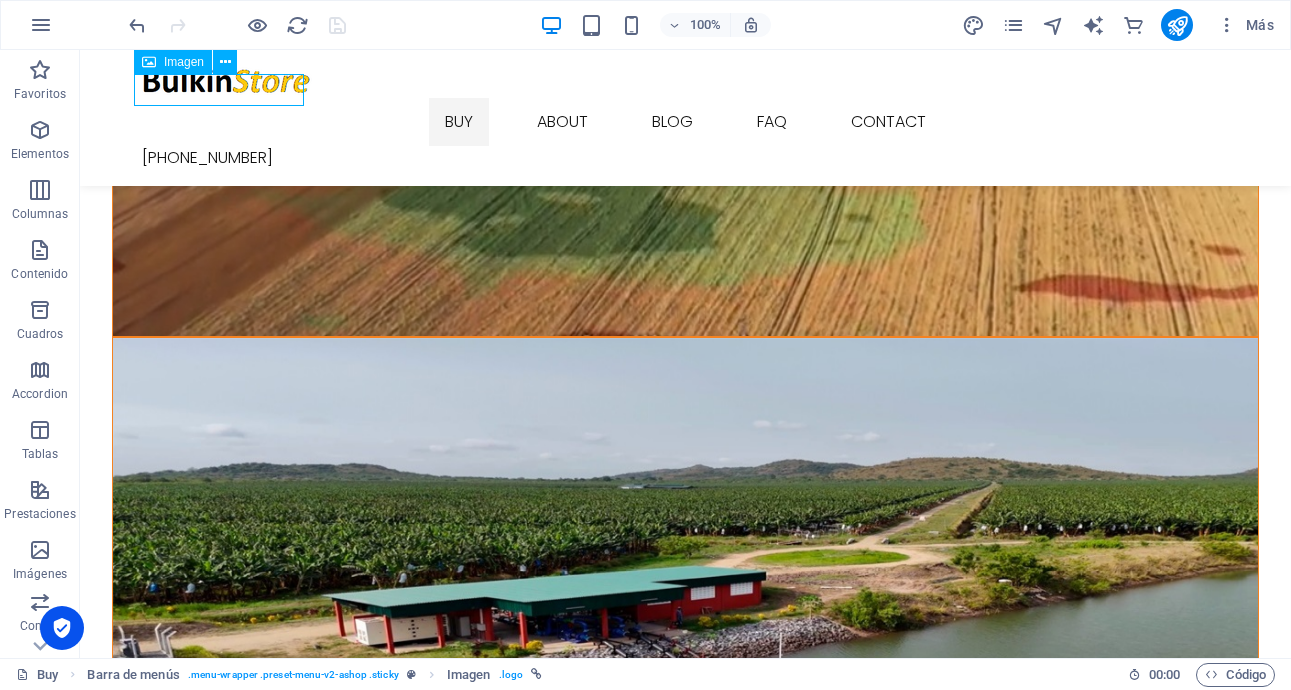click at bounding box center [686, 82] 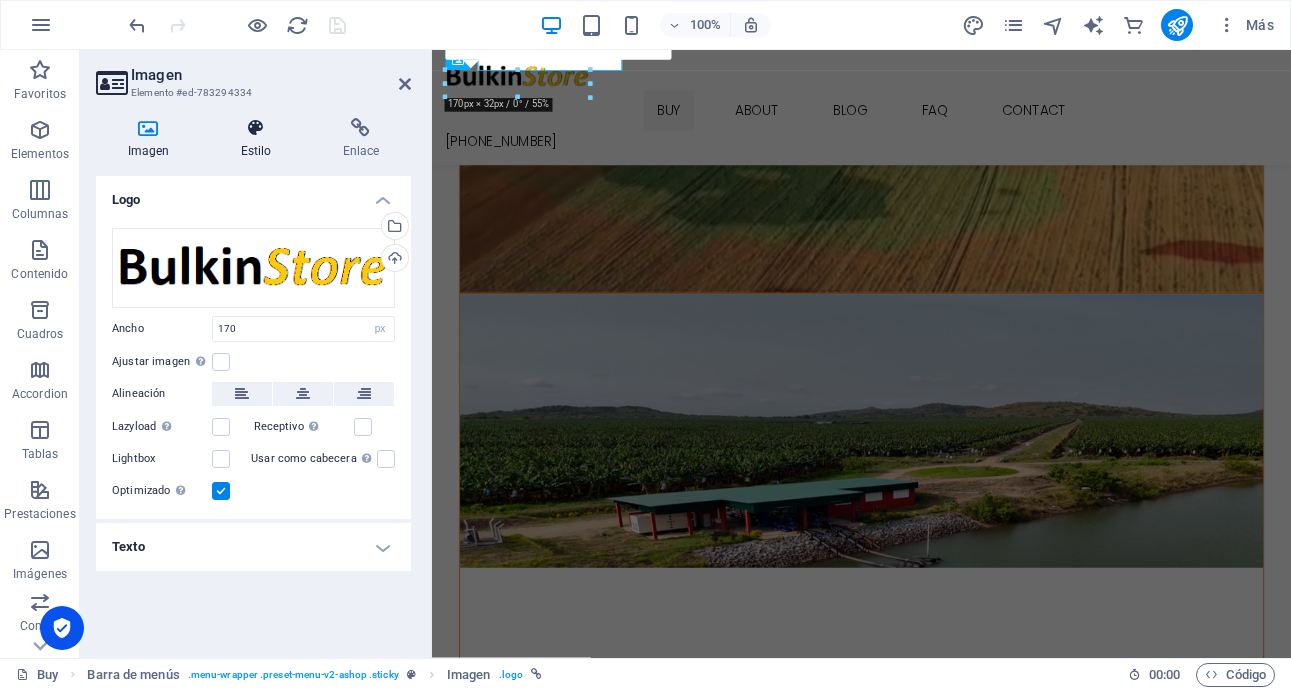 scroll, scrollTop: 656, scrollLeft: 0, axis: vertical 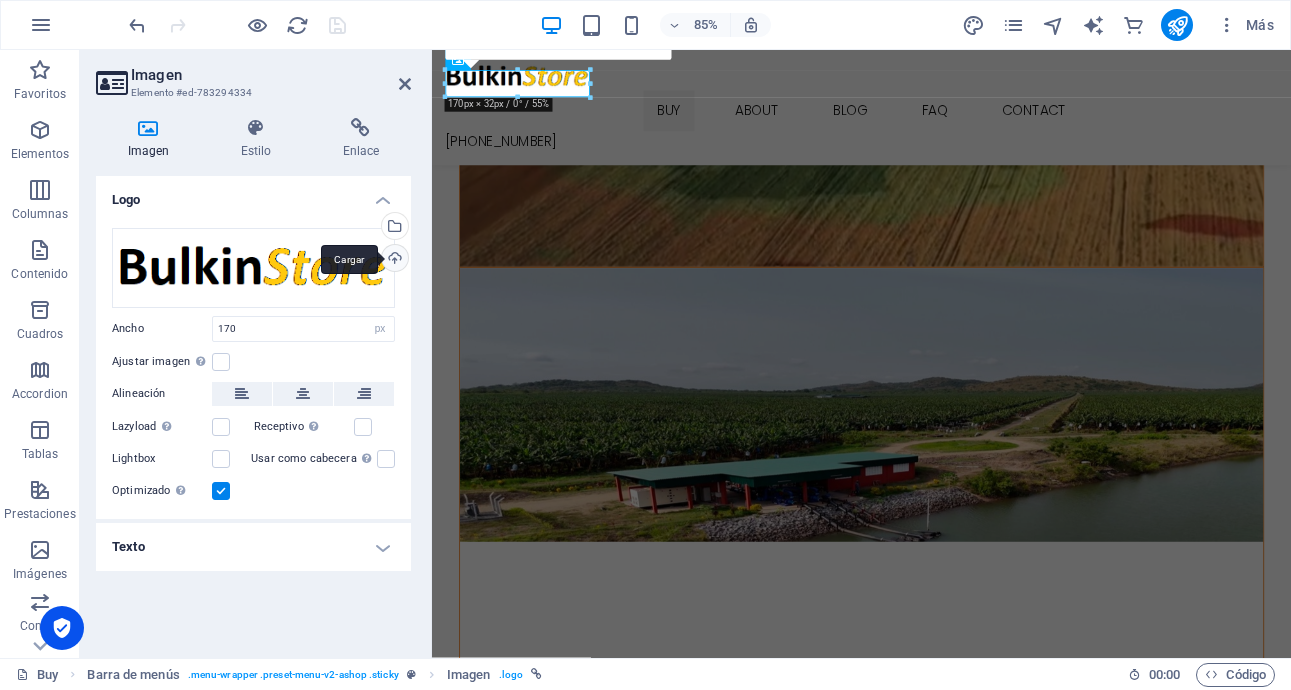 click on "Cargar" at bounding box center (393, 260) 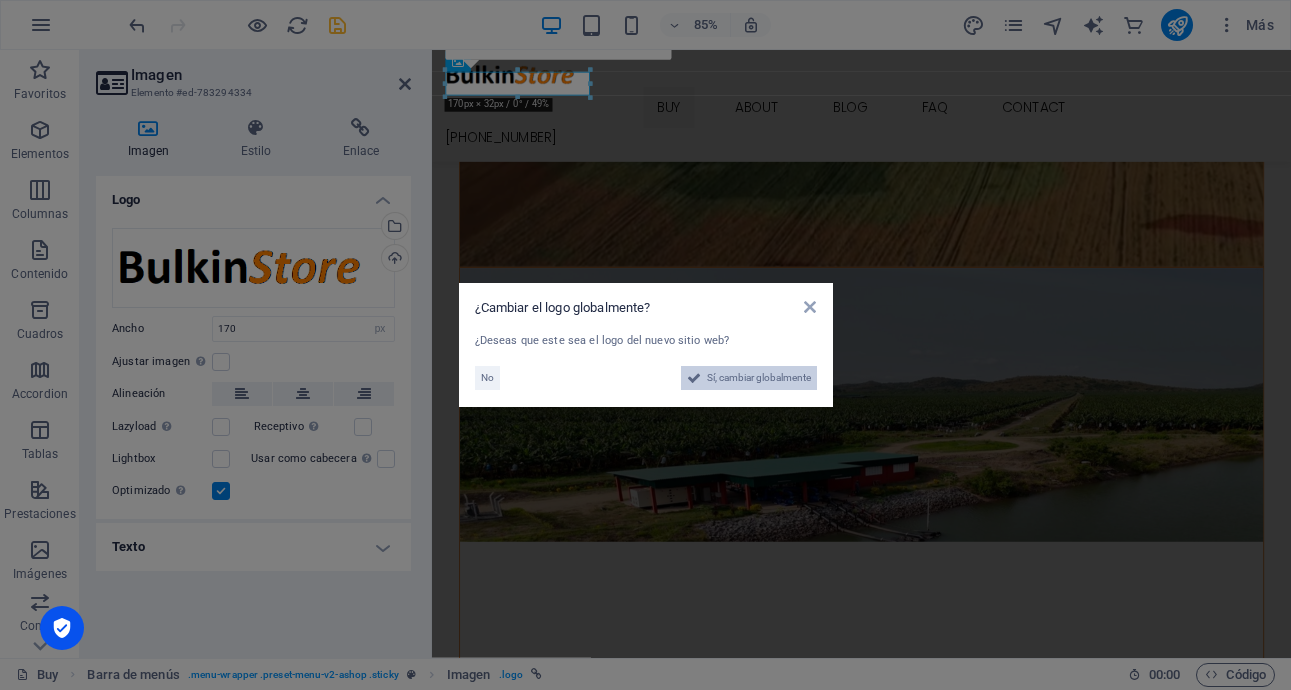 click on "Sí, cambiar globalmente" at bounding box center [759, 378] 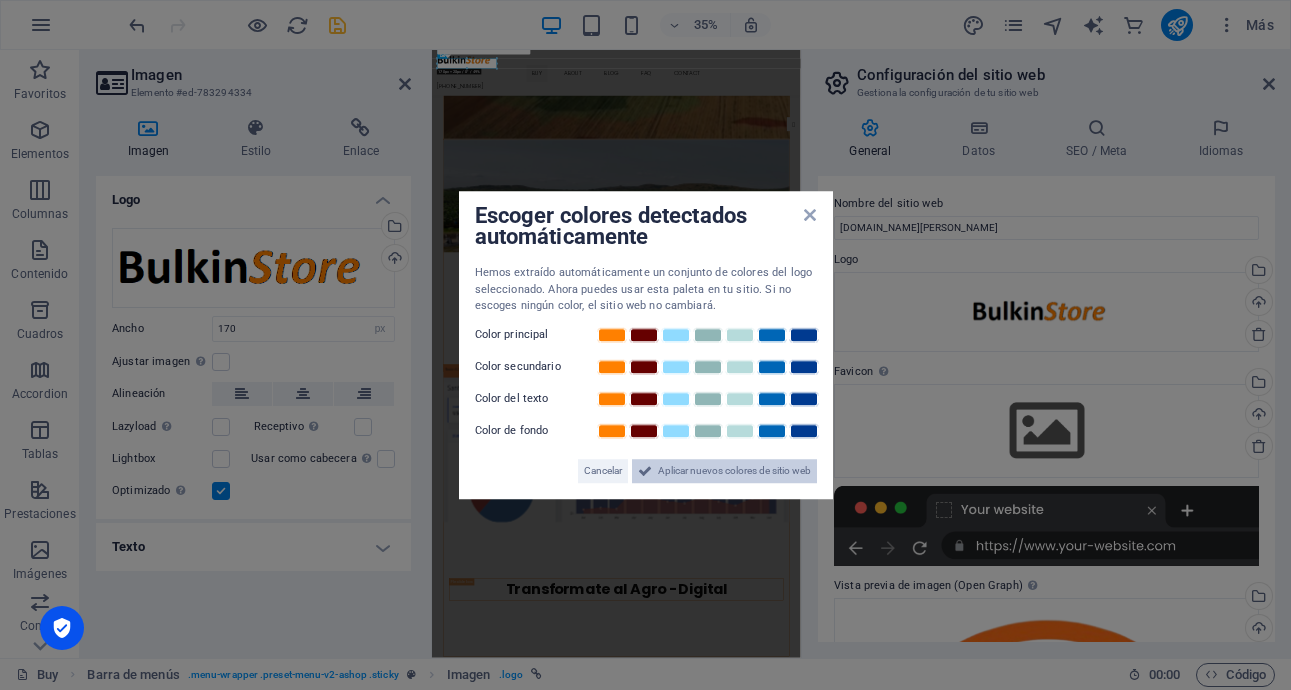 click on "Aplicar nuevos colores de sitio web" at bounding box center (734, 471) 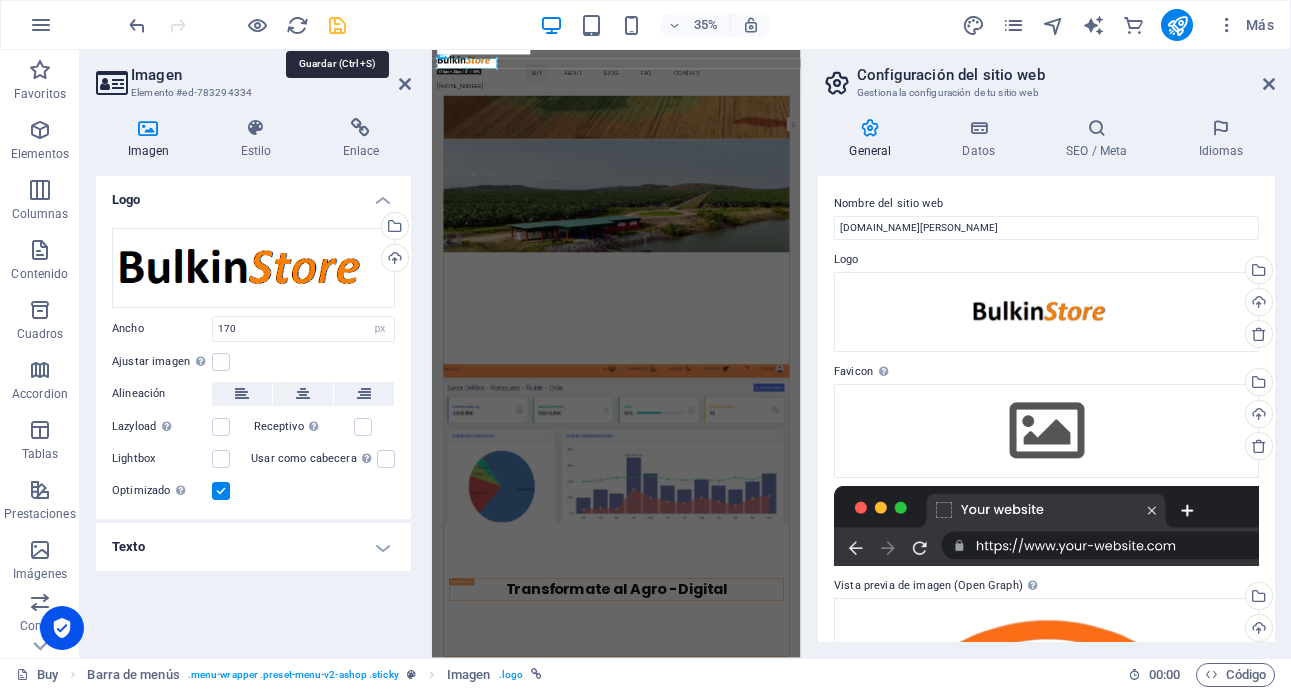 click at bounding box center [337, 25] 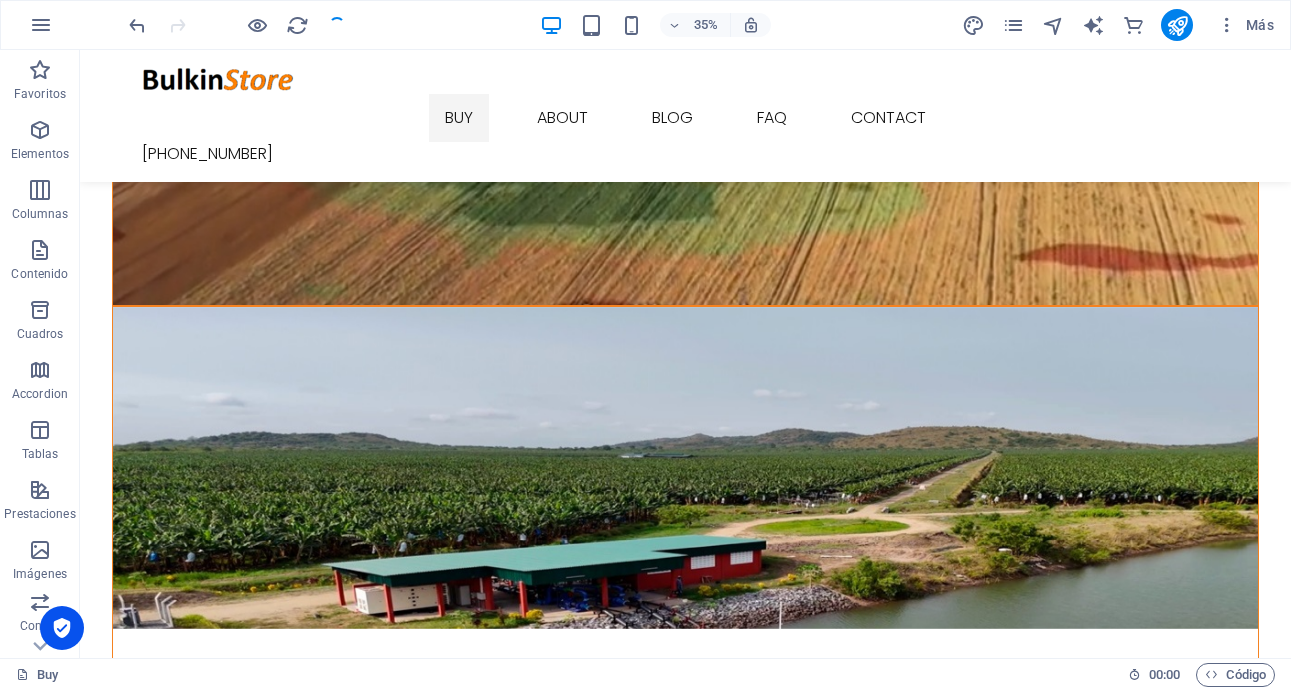 scroll, scrollTop: 625, scrollLeft: 0, axis: vertical 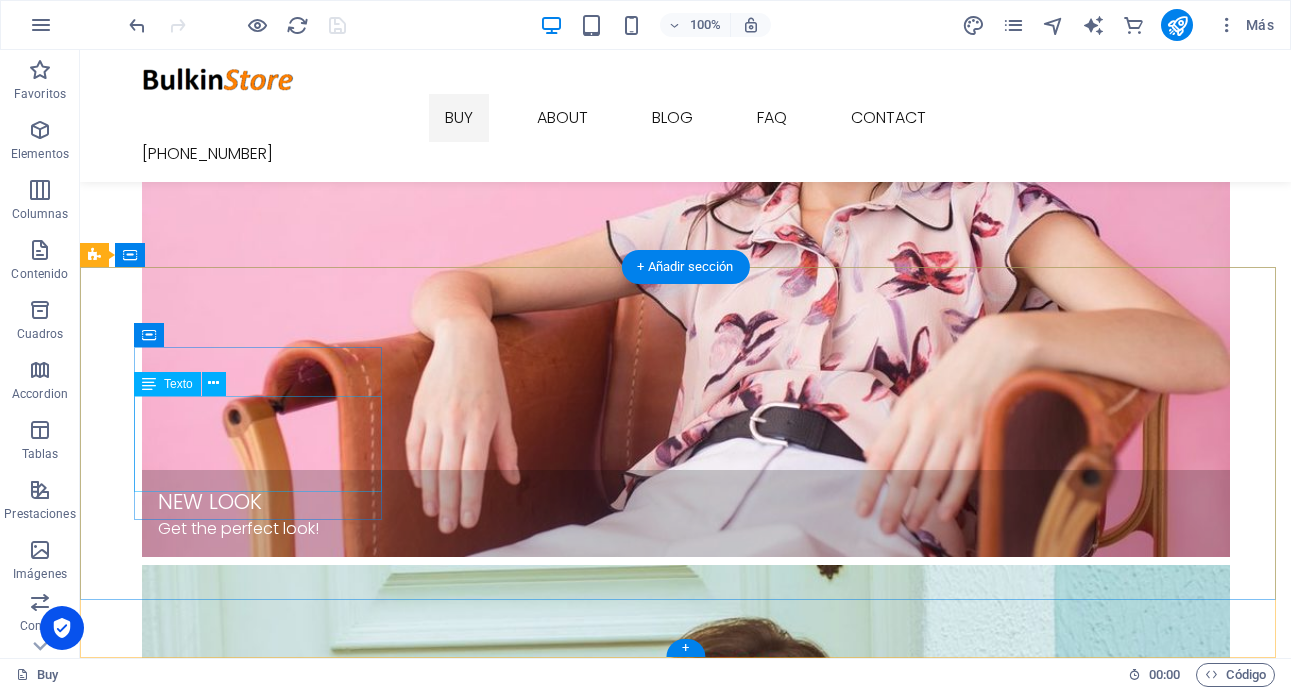 click on "Lorem ipsum dolor sit amet conse ctetur adipisicing elit, sed do eiusmod tempor incididunt ut labore et dolore." at bounding box center [640, 5045] 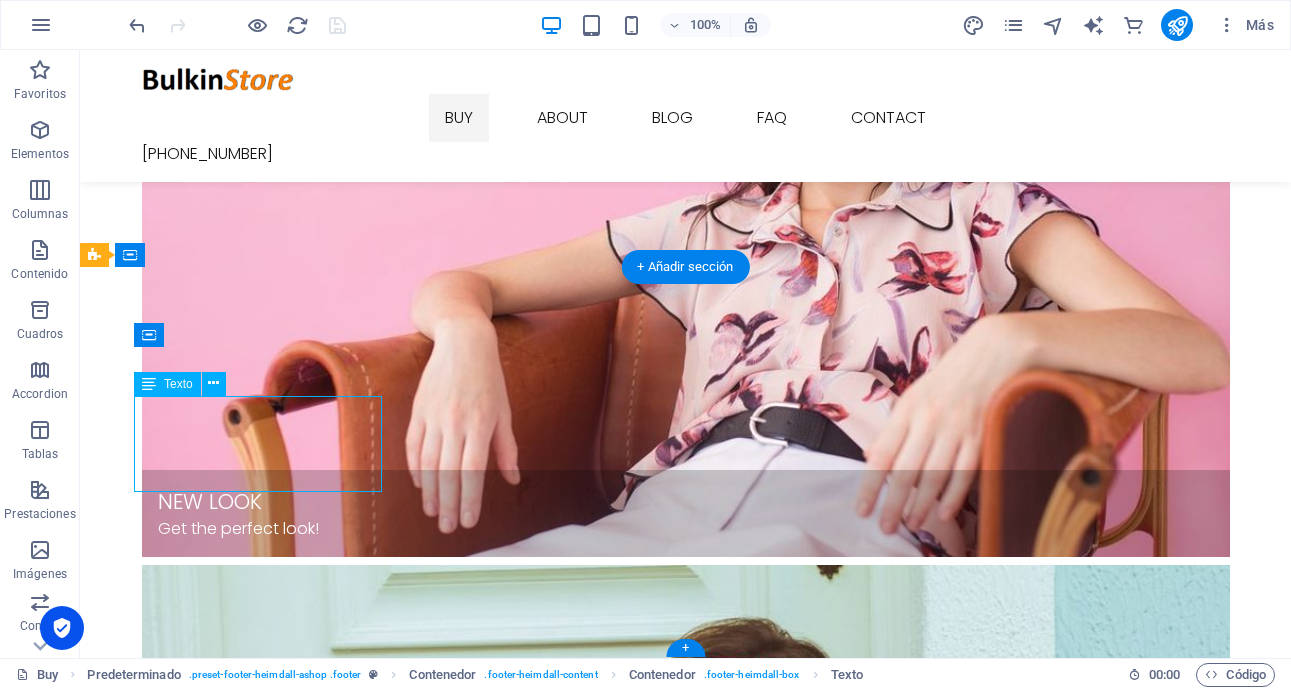 click on "Lorem ipsum dolor sit amet conse ctetur adipisicing elit, sed do eiusmod tempor incididunt ut labore et dolore." at bounding box center [640, 5045] 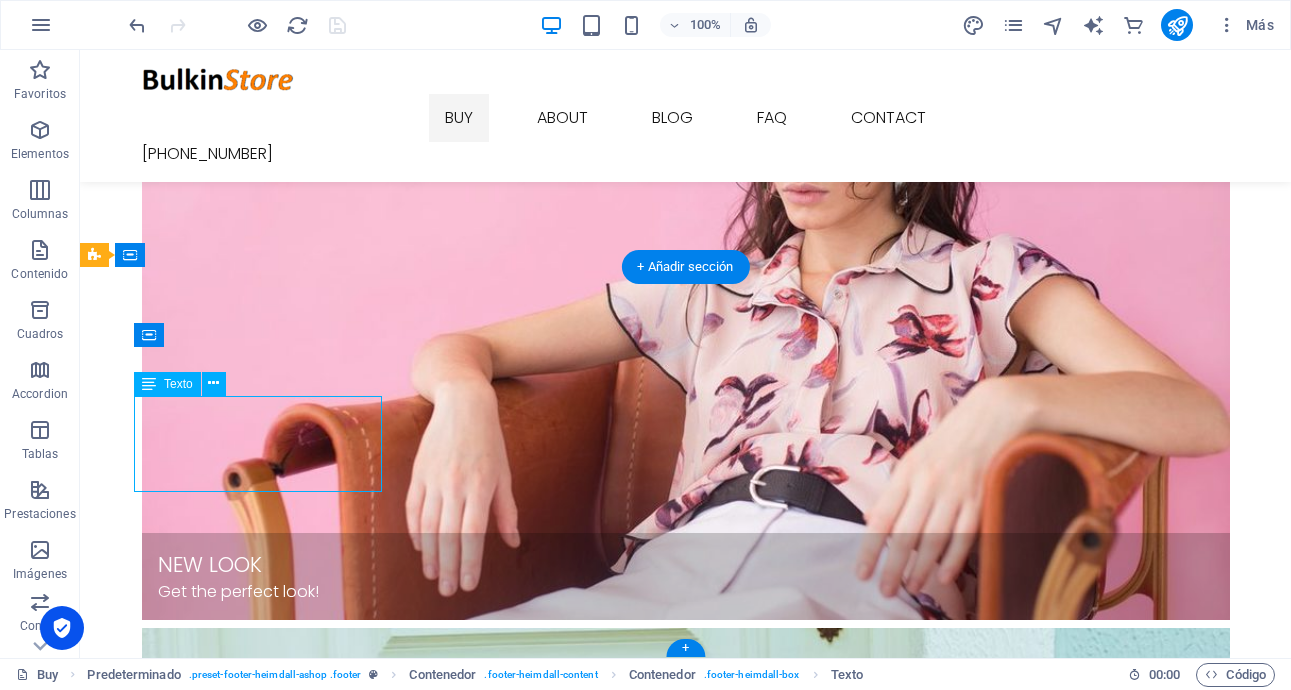 scroll, scrollTop: 2649, scrollLeft: 0, axis: vertical 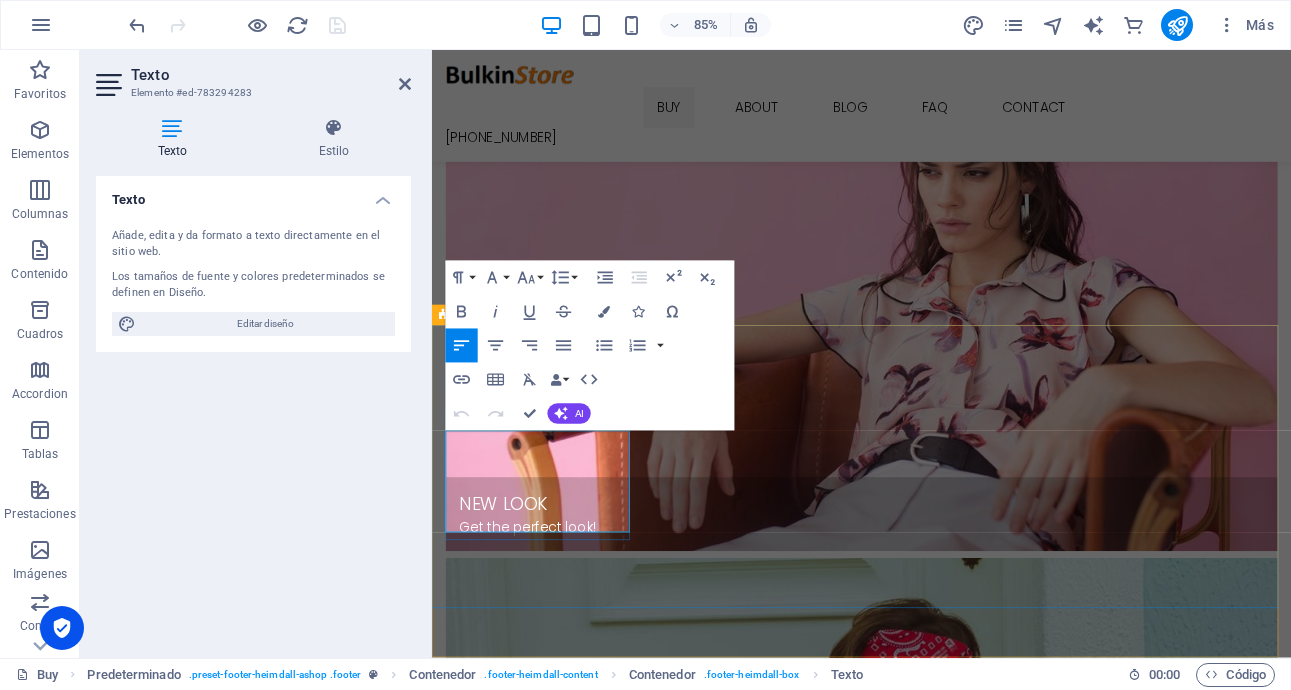 click on "Lorem ipsum dolor sit amet conse ctetur adipisicing elit, sed do eiusmod tempor incididunt ut labore et dolore." at bounding box center [937, 4874] 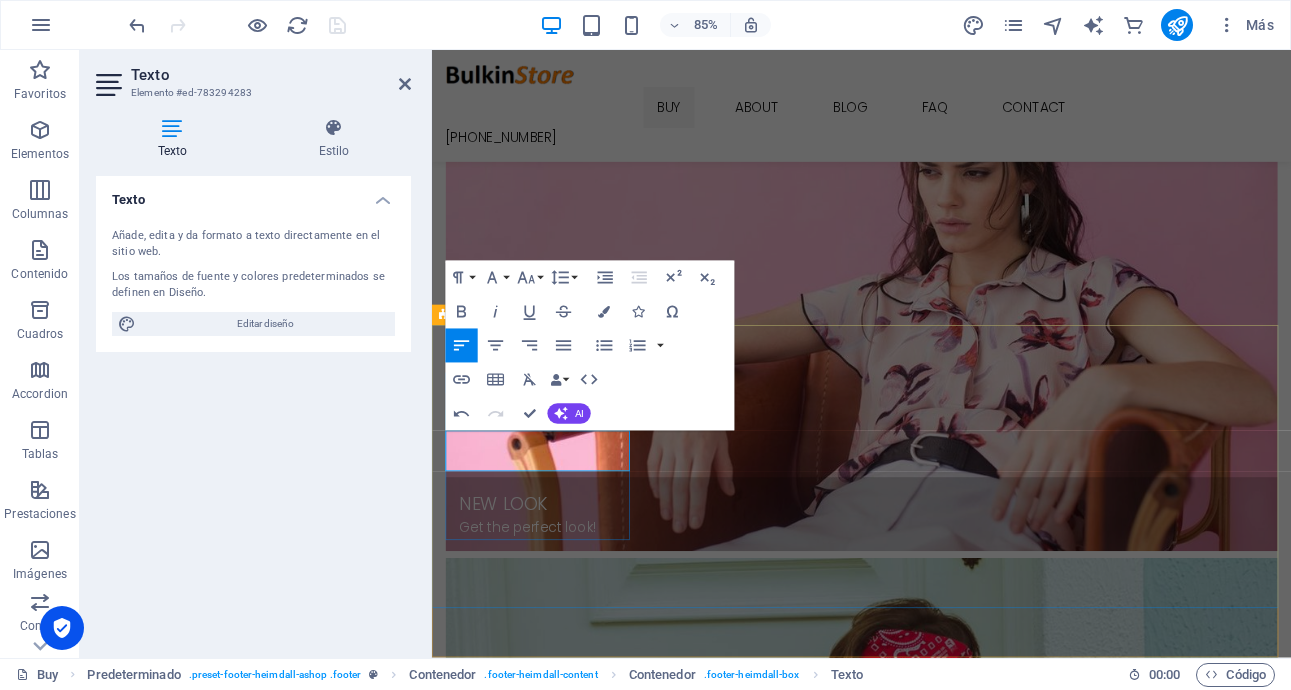 type 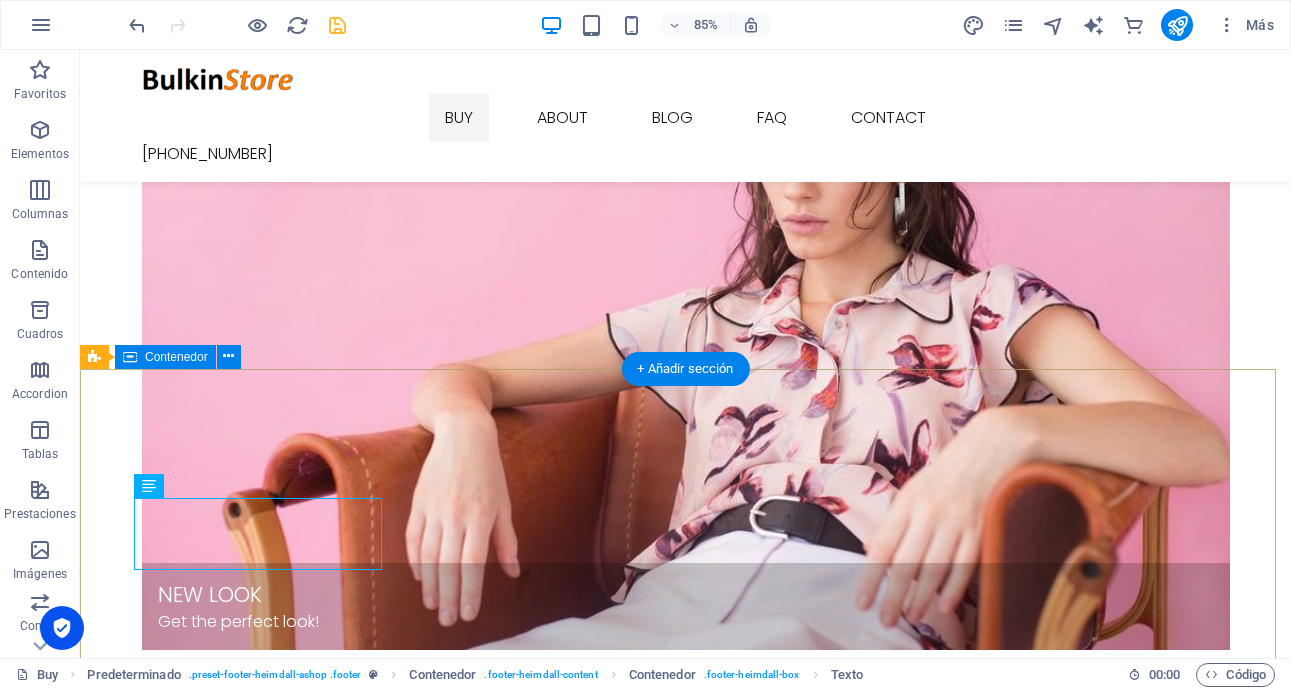scroll, scrollTop: 2640, scrollLeft: 0, axis: vertical 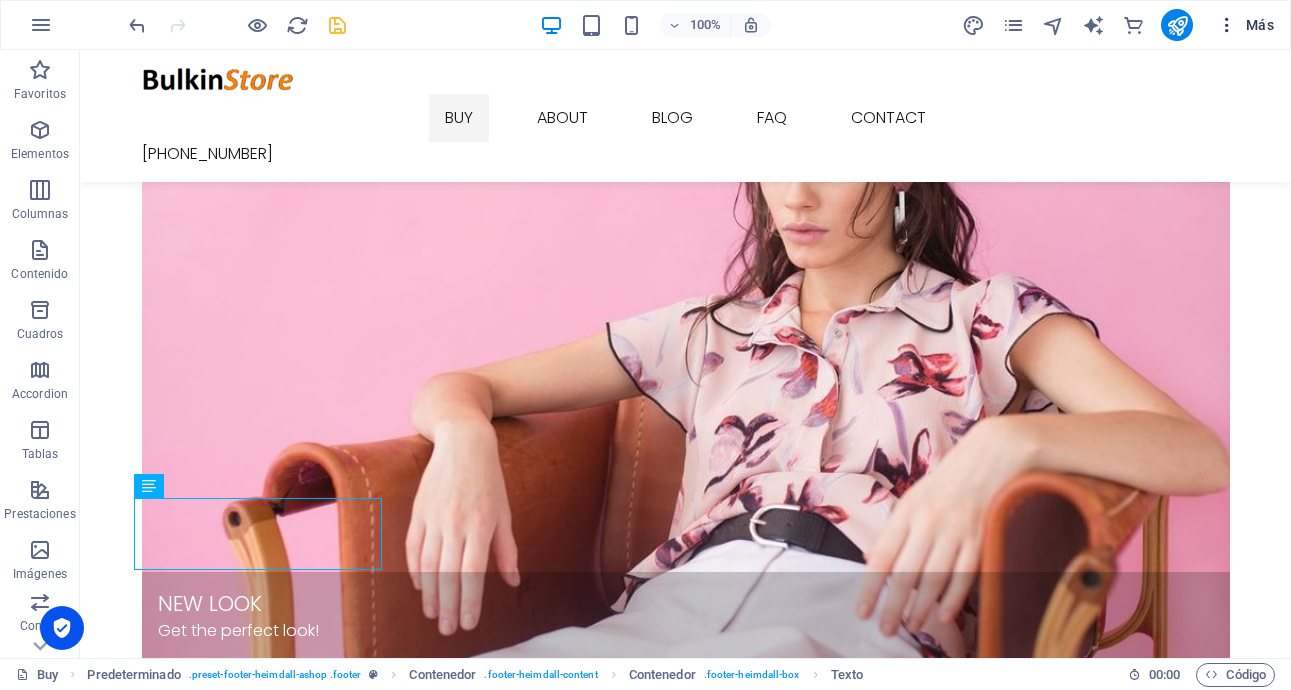 click on "Más" at bounding box center [1245, 25] 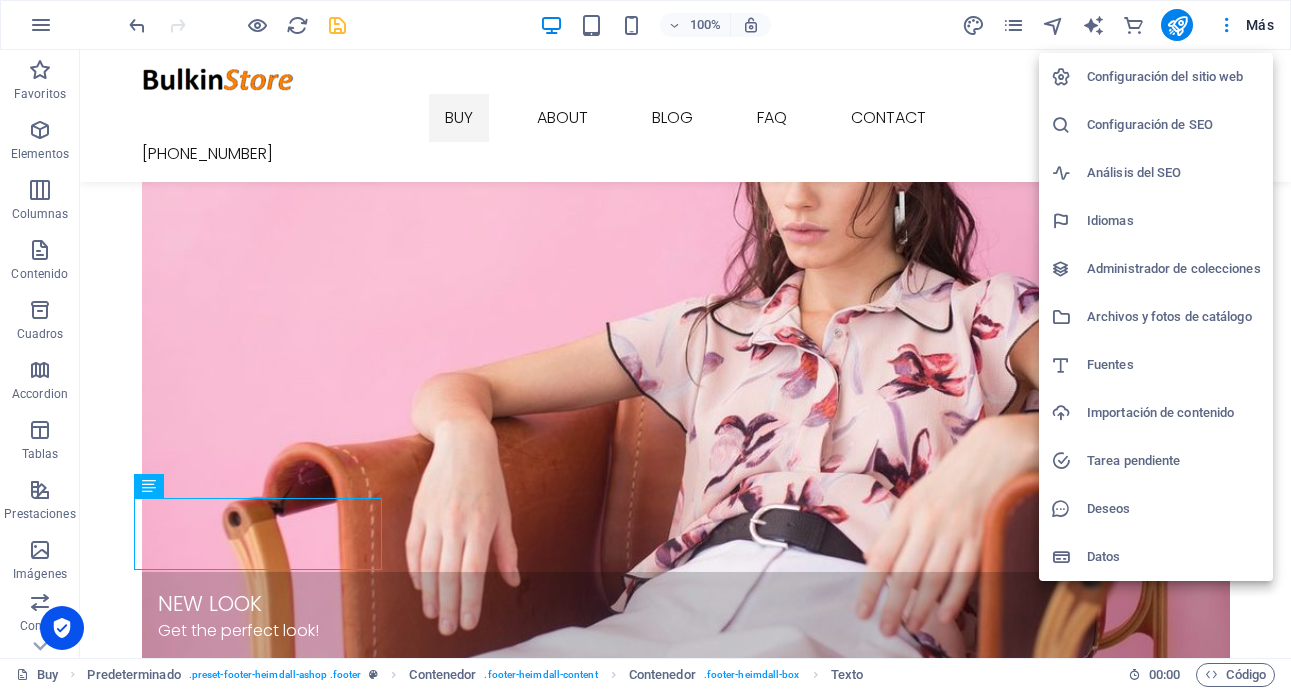 click on "Configuración del sitio web" at bounding box center (1174, 77) 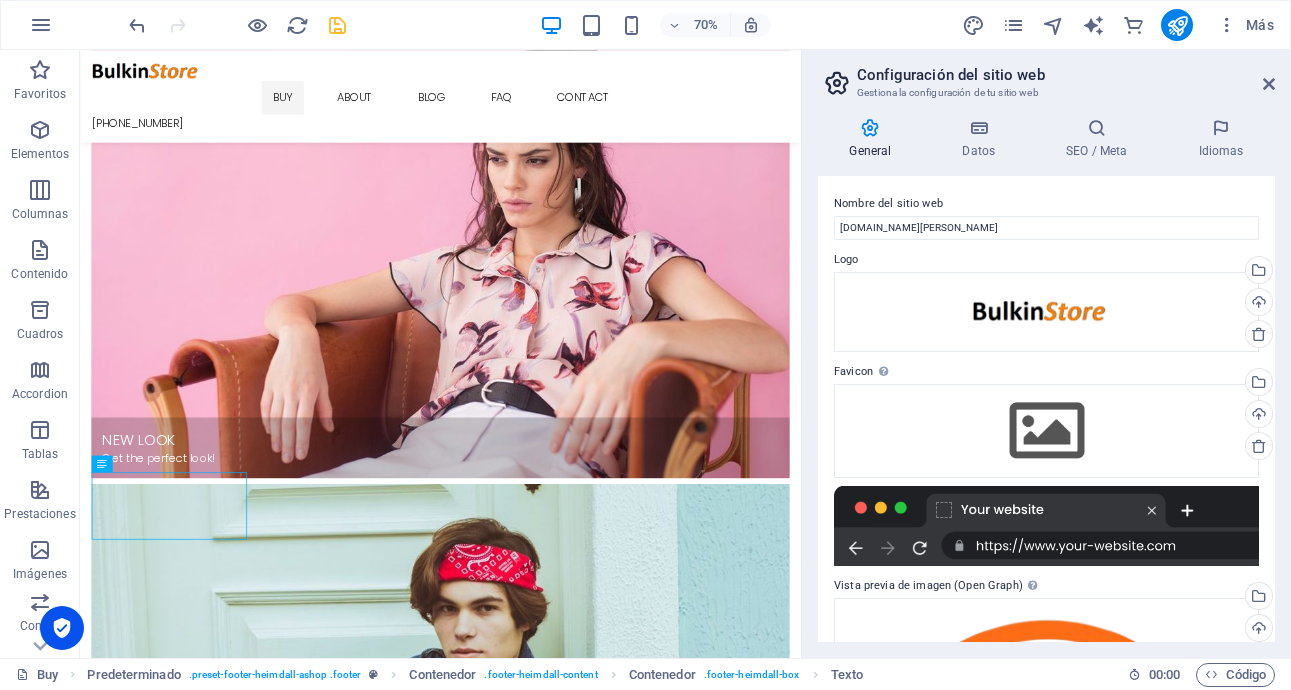 scroll, scrollTop: 2502, scrollLeft: 0, axis: vertical 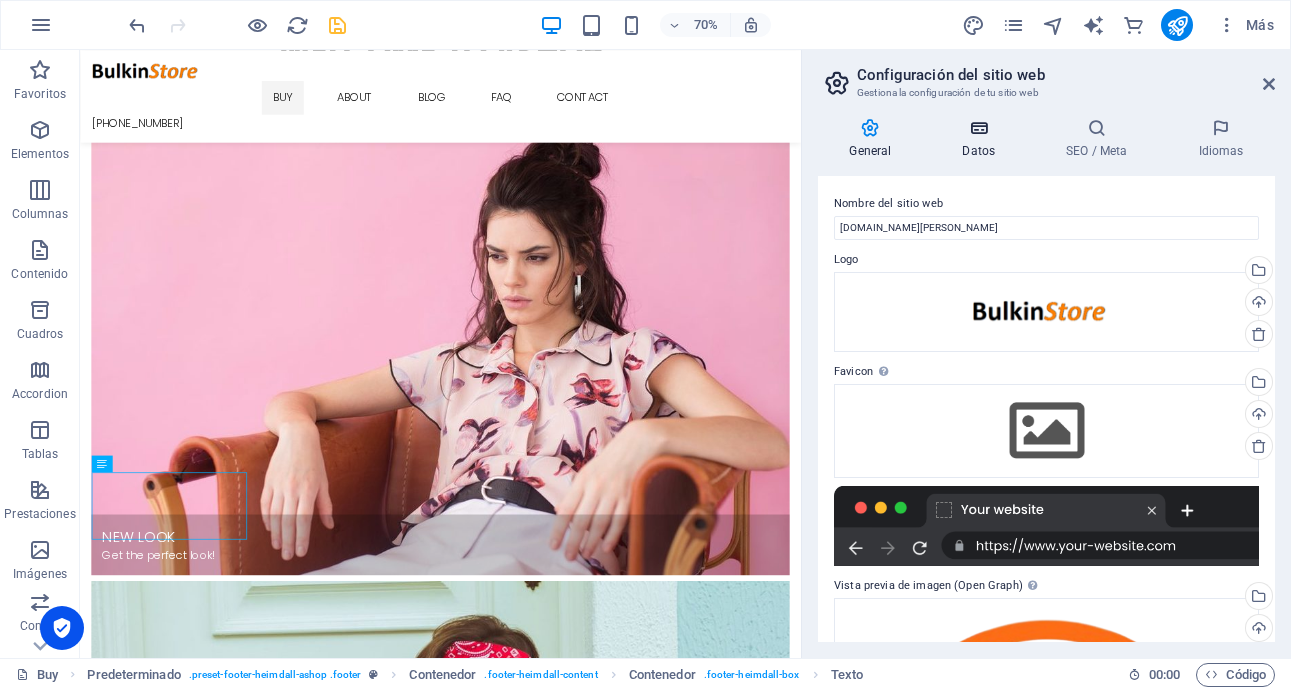 click on "Datos" at bounding box center (983, 139) 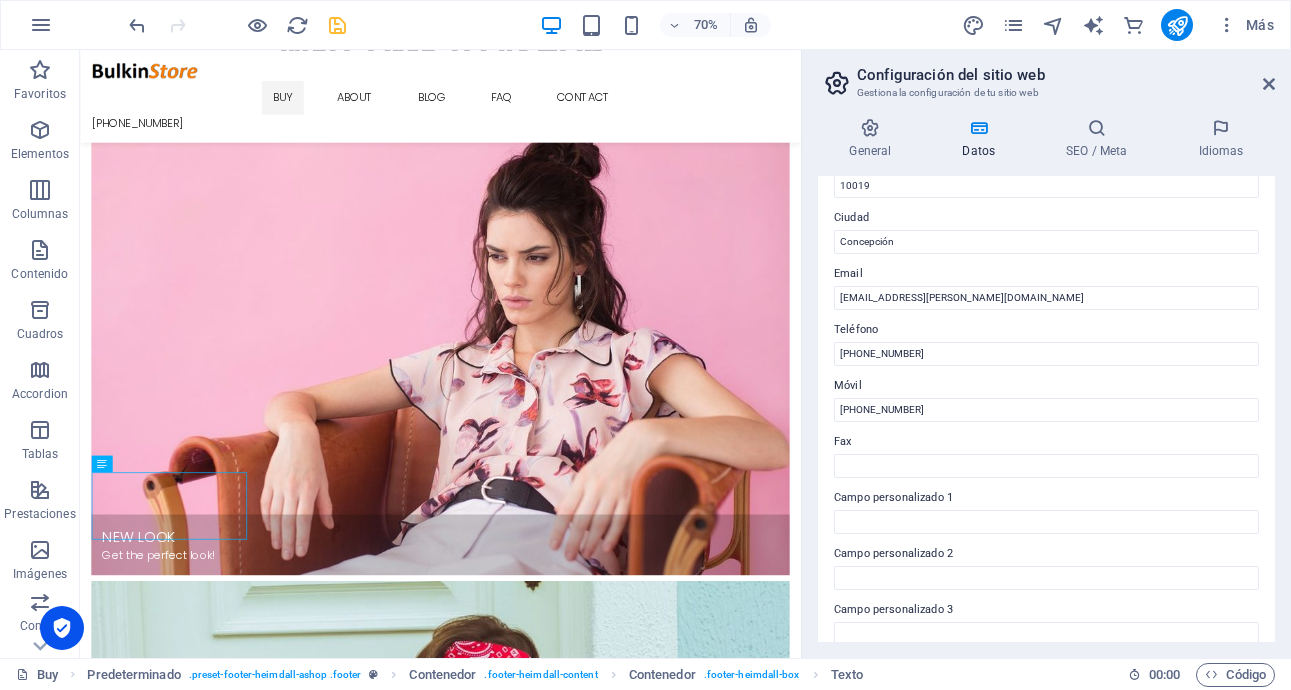 scroll, scrollTop: 336, scrollLeft: 0, axis: vertical 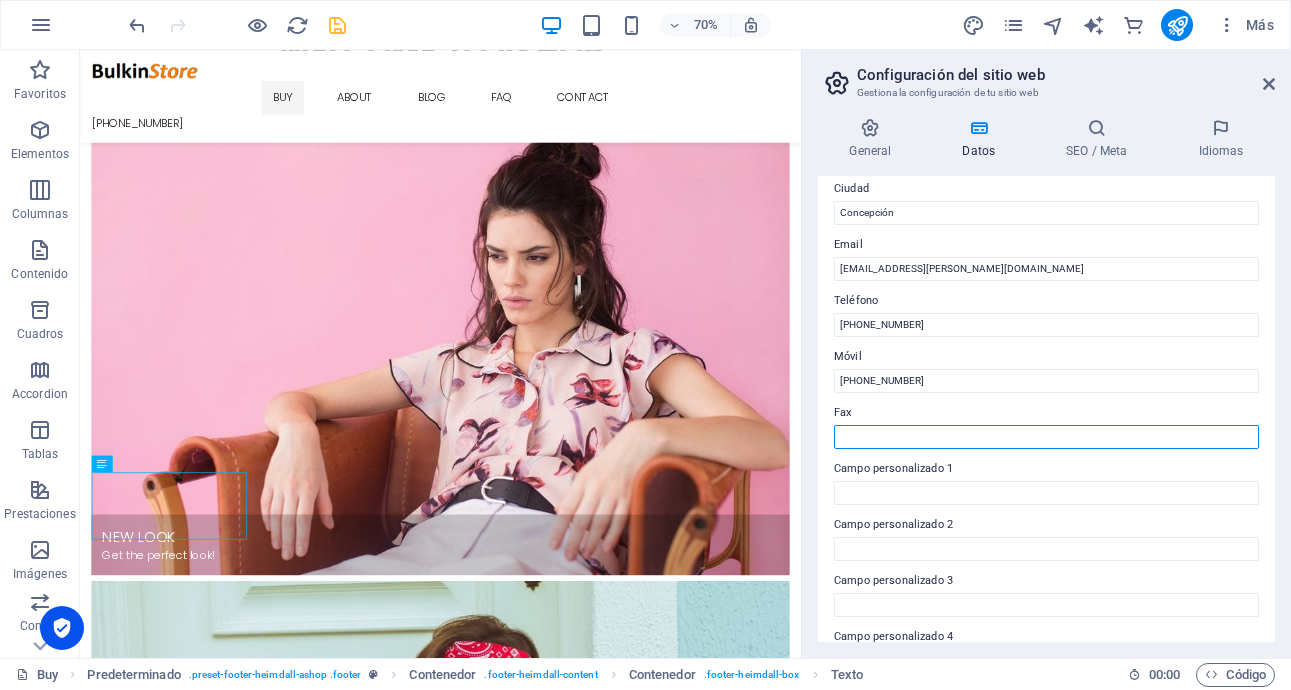 click on "Fax" at bounding box center (1046, 437) 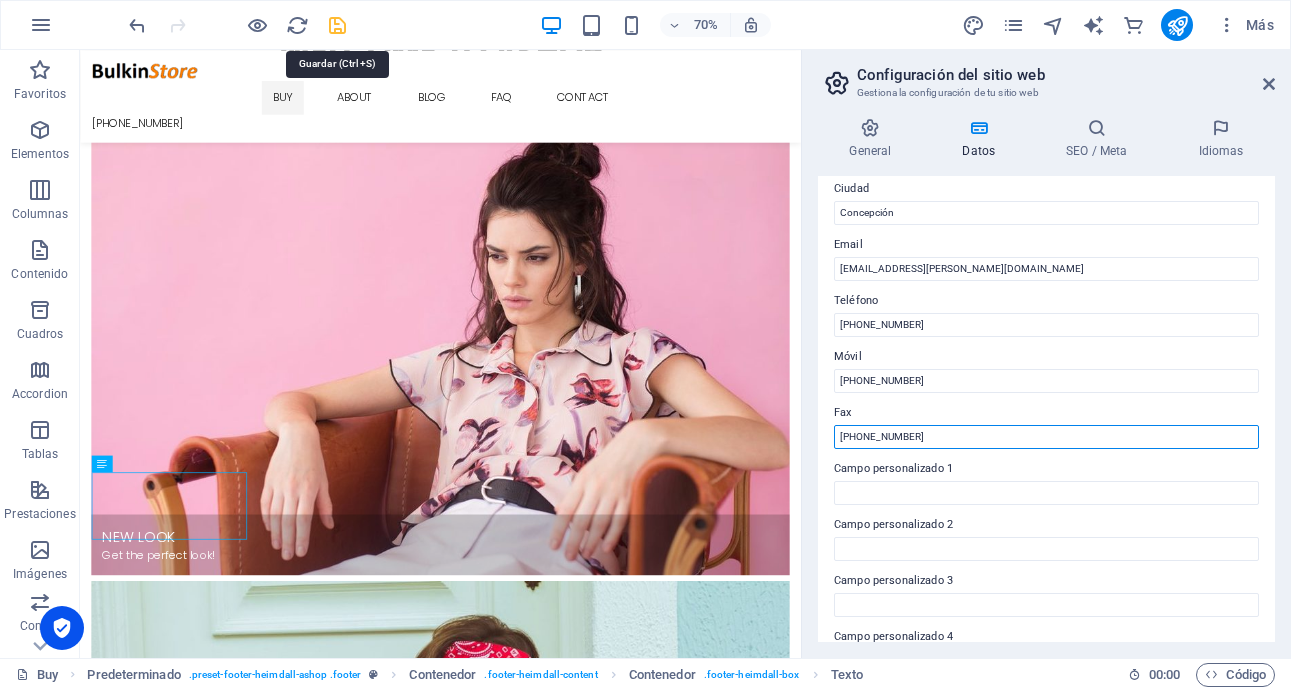 type on "+56 0 9091 6595" 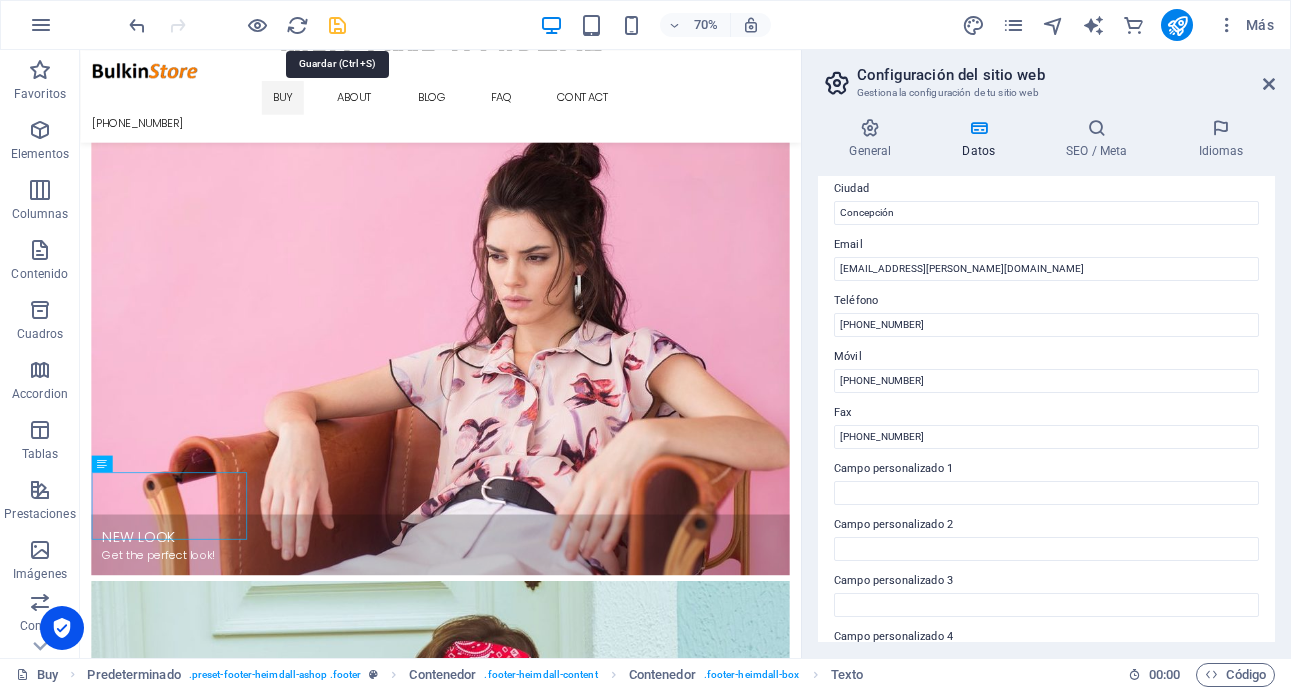 click at bounding box center (337, 25) 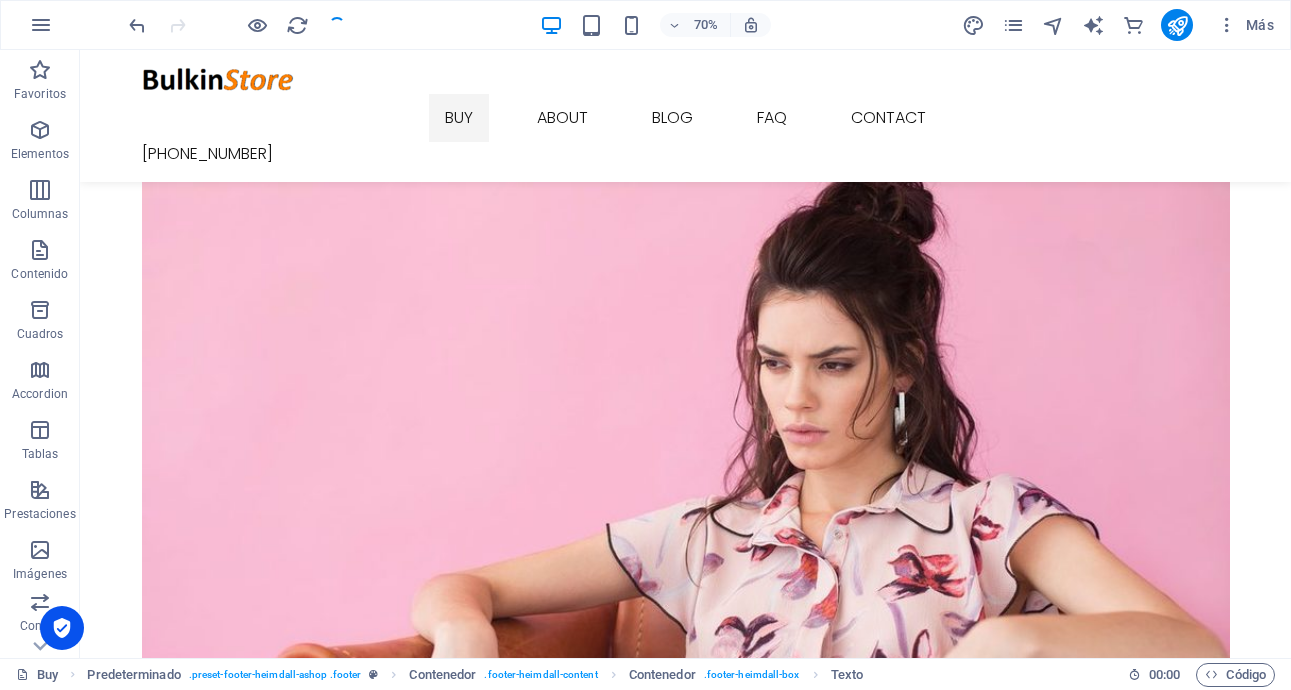 scroll, scrollTop: 2640, scrollLeft: 0, axis: vertical 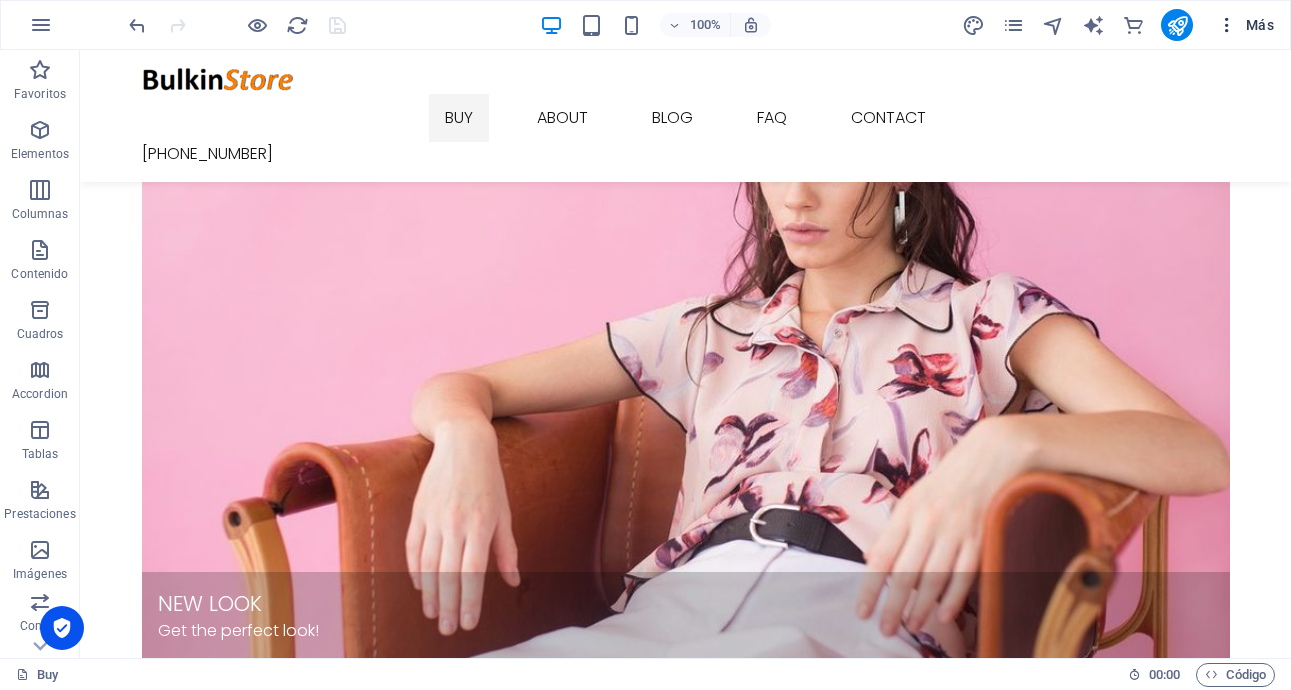 click on "Más" at bounding box center (1245, 25) 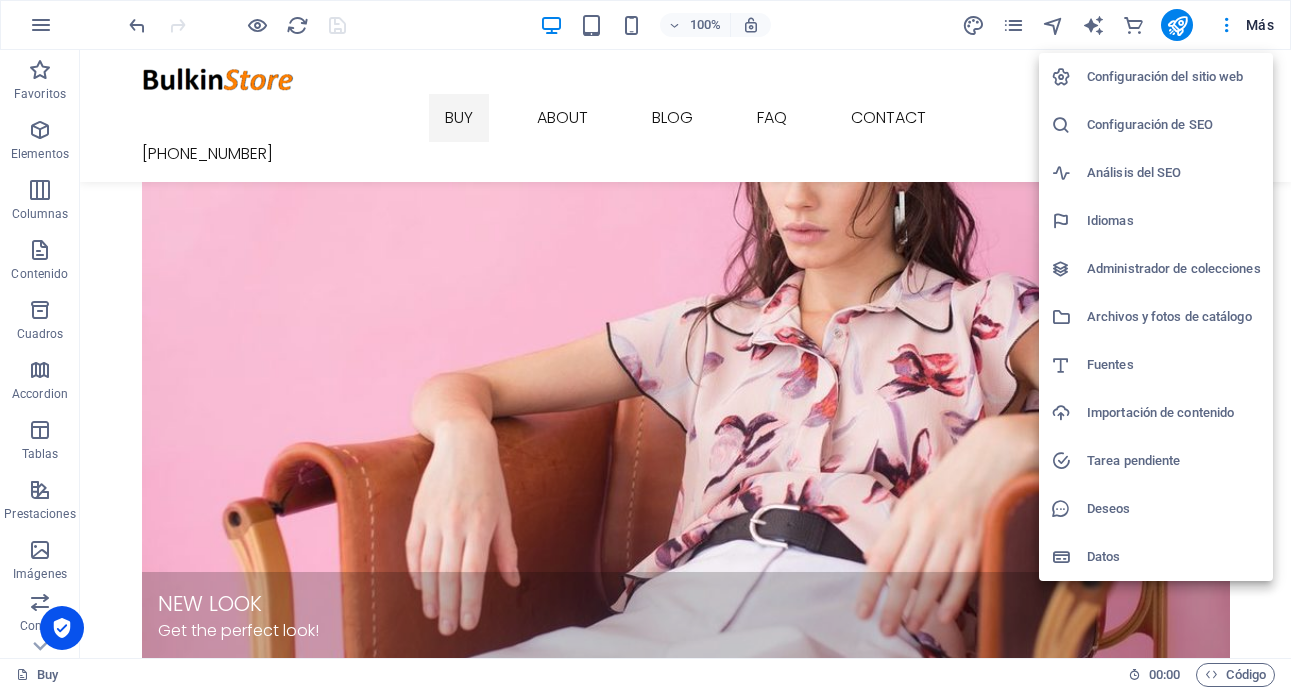 click on "Configuración del sitio web" at bounding box center (1156, 77) 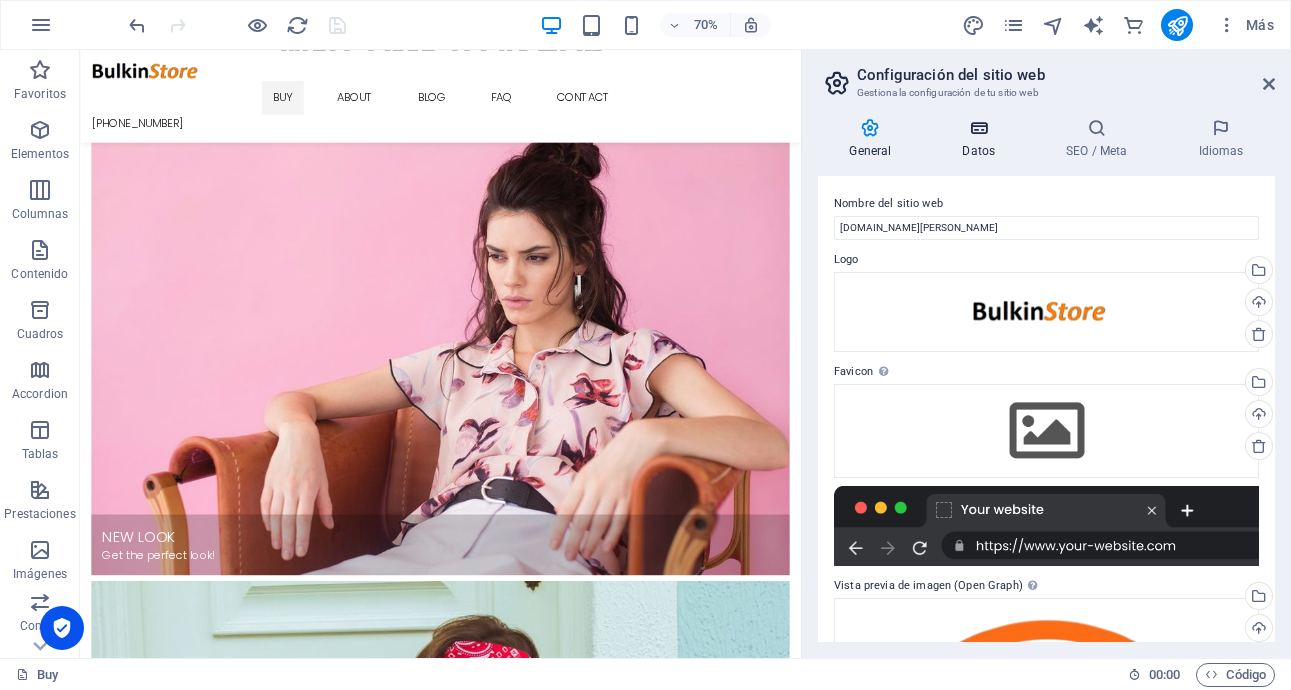 click on "Datos" at bounding box center [983, 139] 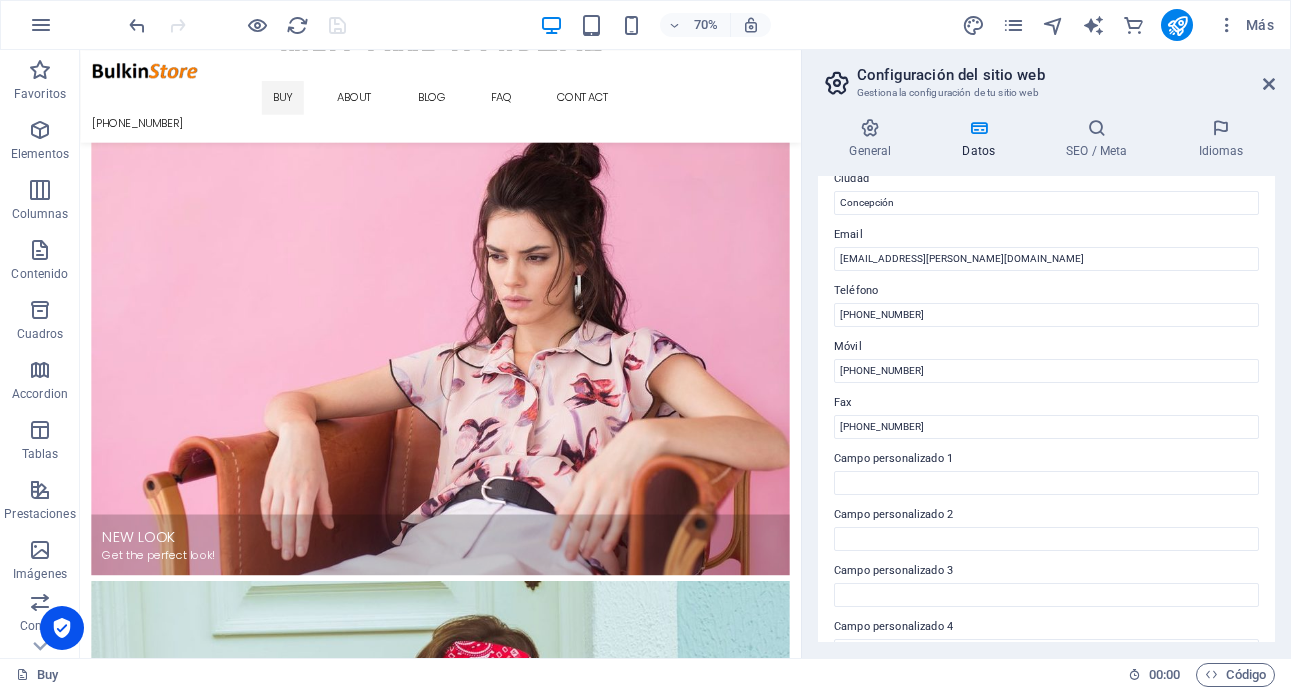scroll, scrollTop: 355, scrollLeft: 0, axis: vertical 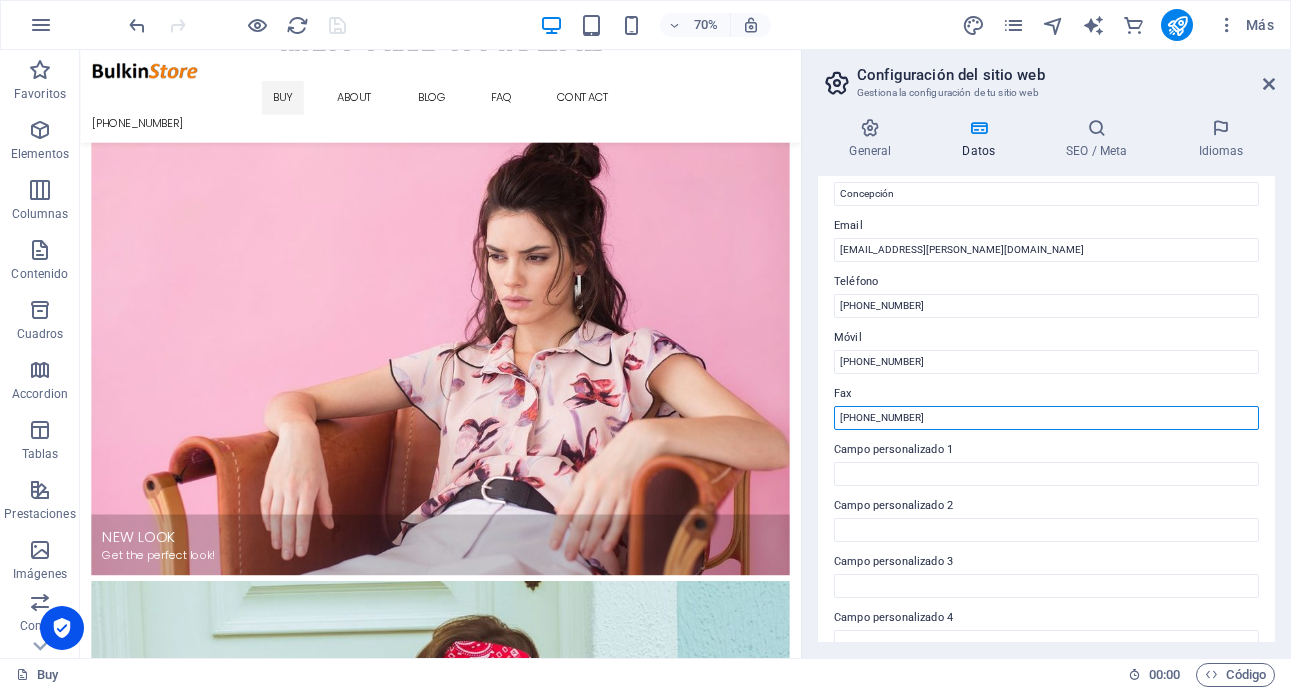 click on "+56 0 9091 6595" at bounding box center (1046, 418) 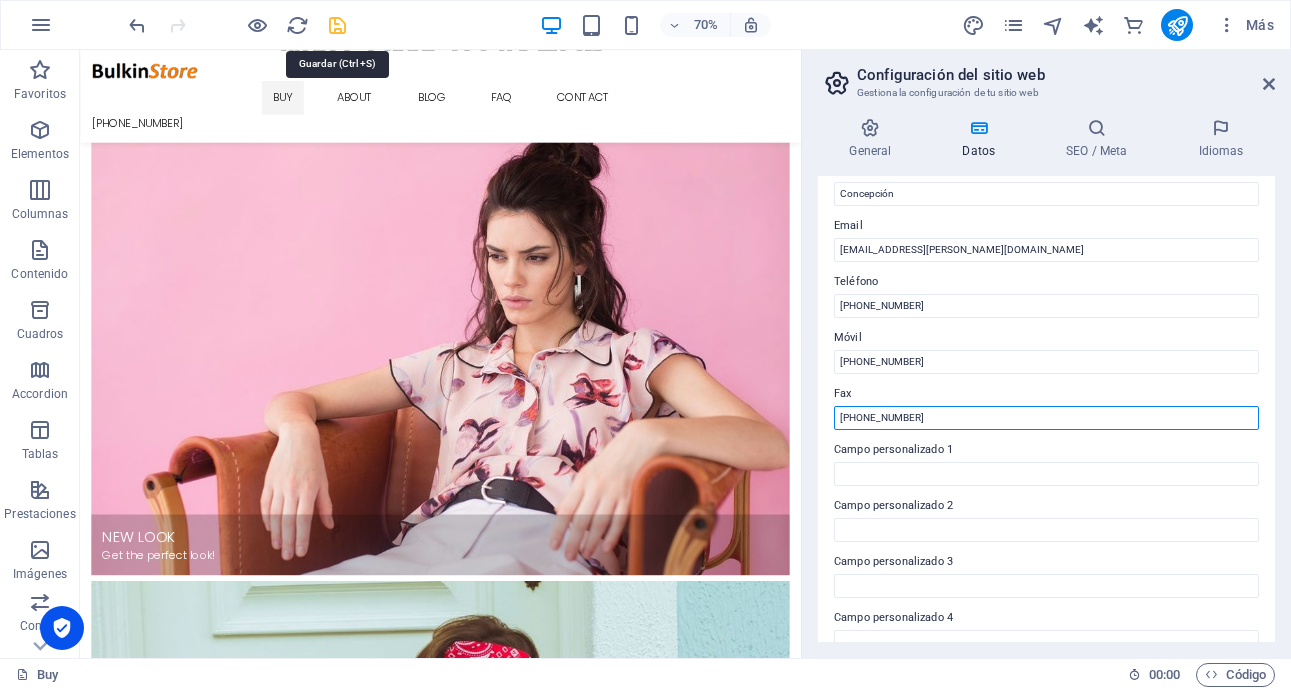 type on "[PHONE_NUMBER]" 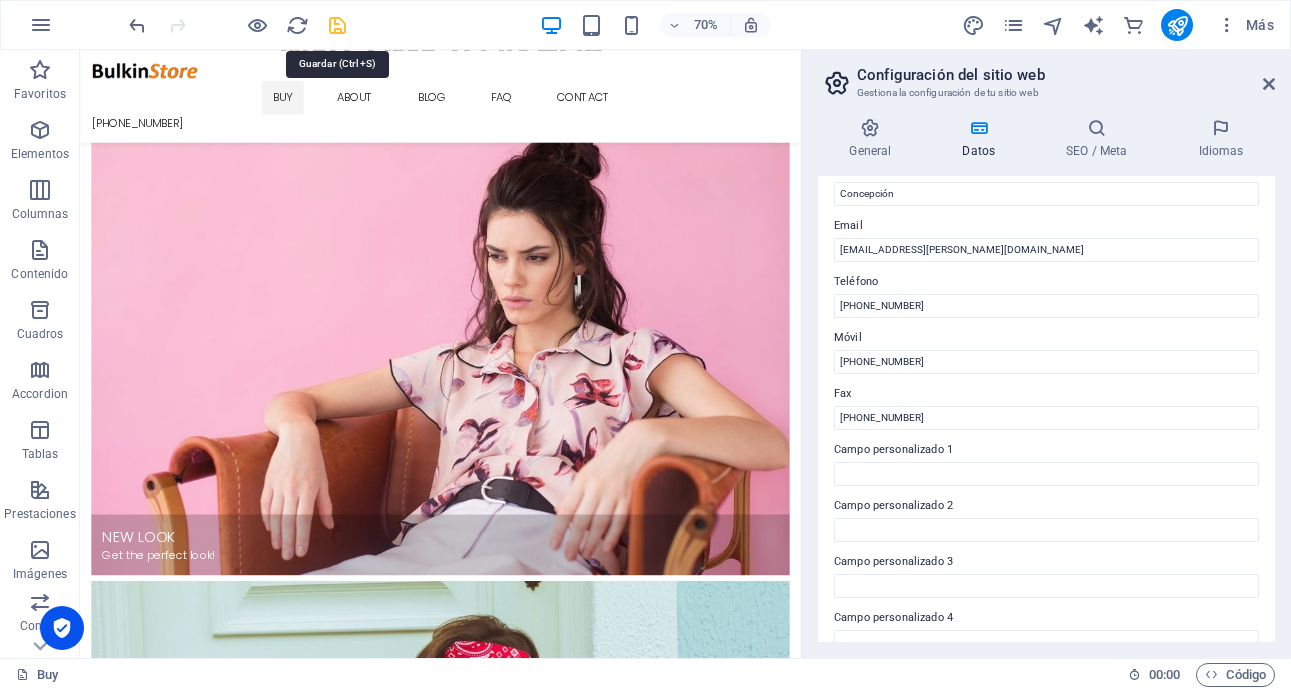 click at bounding box center [337, 25] 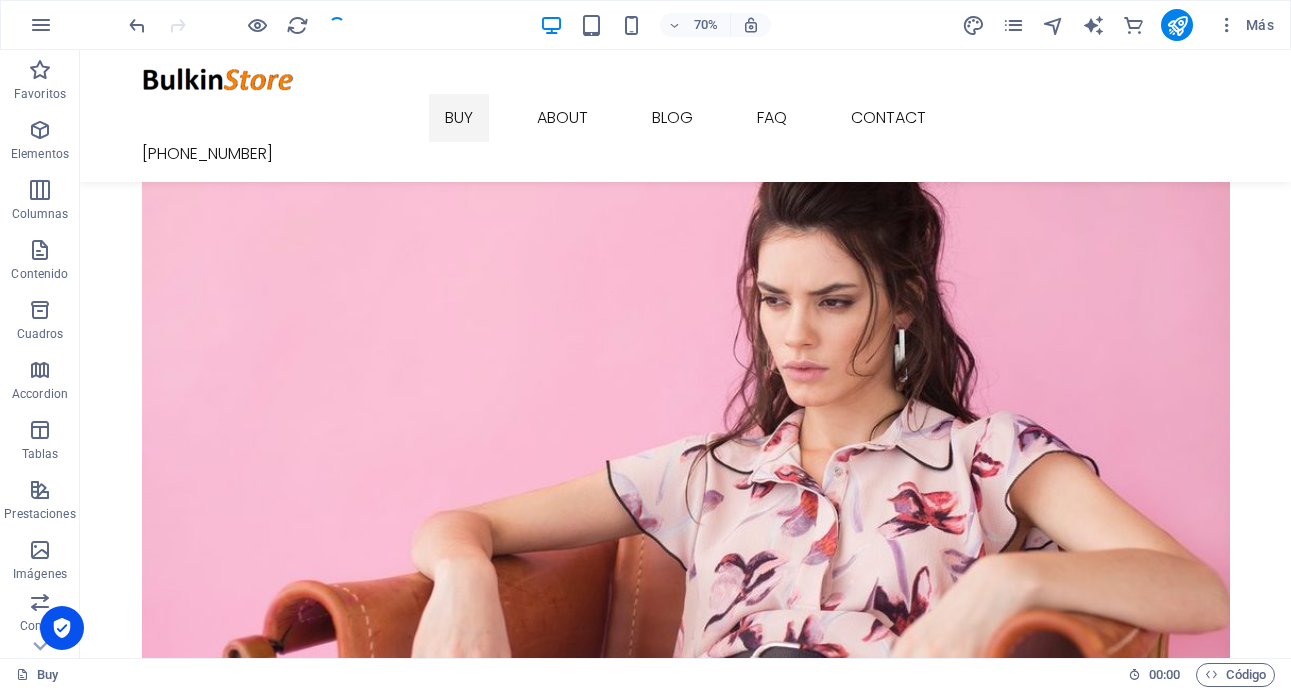 scroll, scrollTop: 2640, scrollLeft: 0, axis: vertical 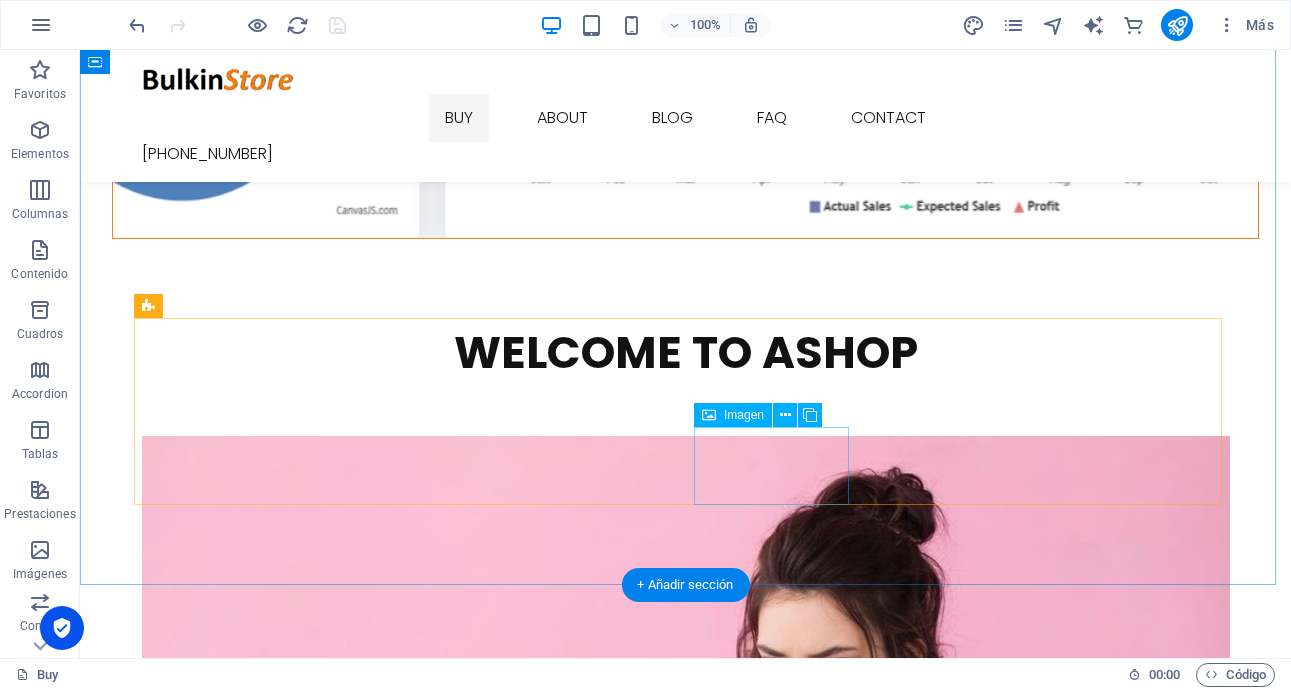 click at bounding box center (219, 4651) 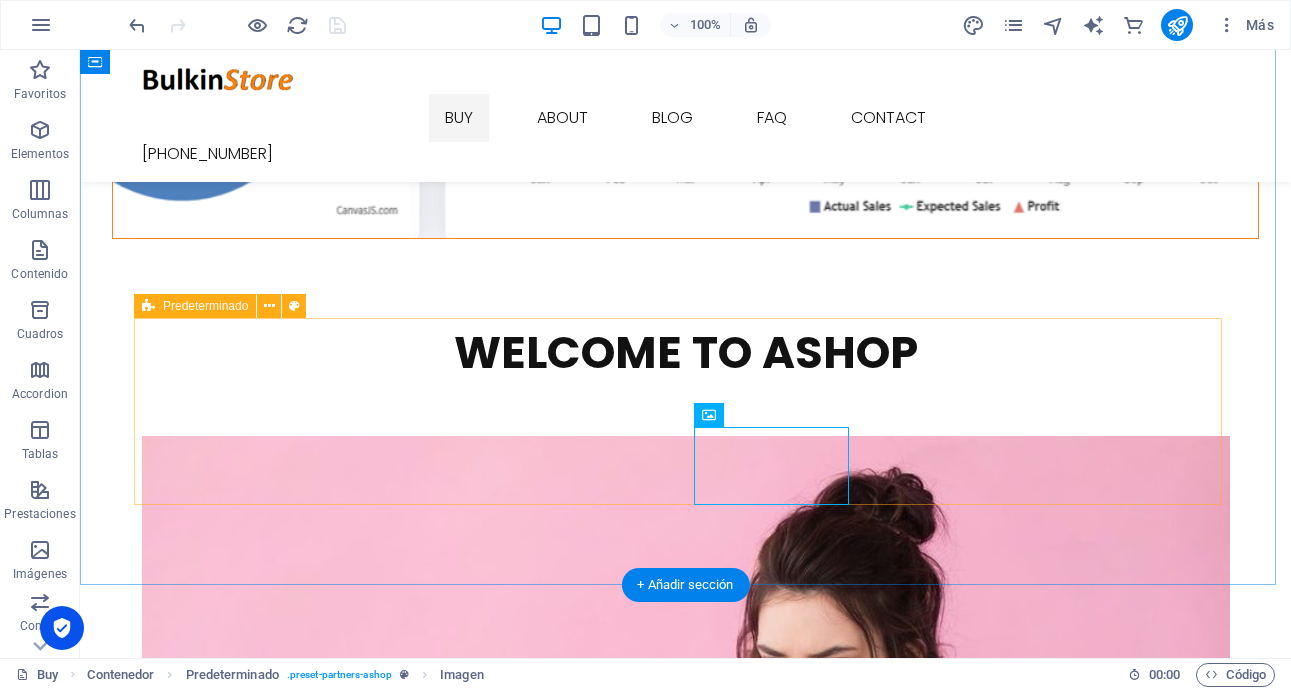 click at bounding box center (686, 4325) 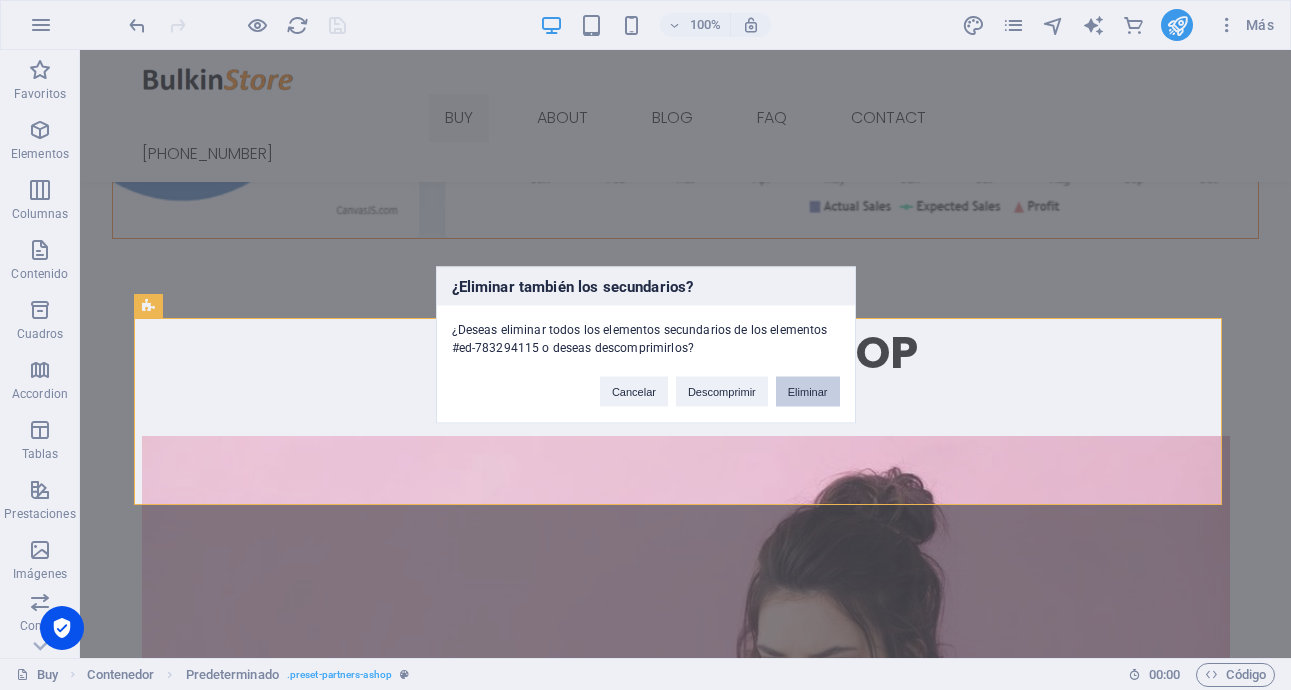 type 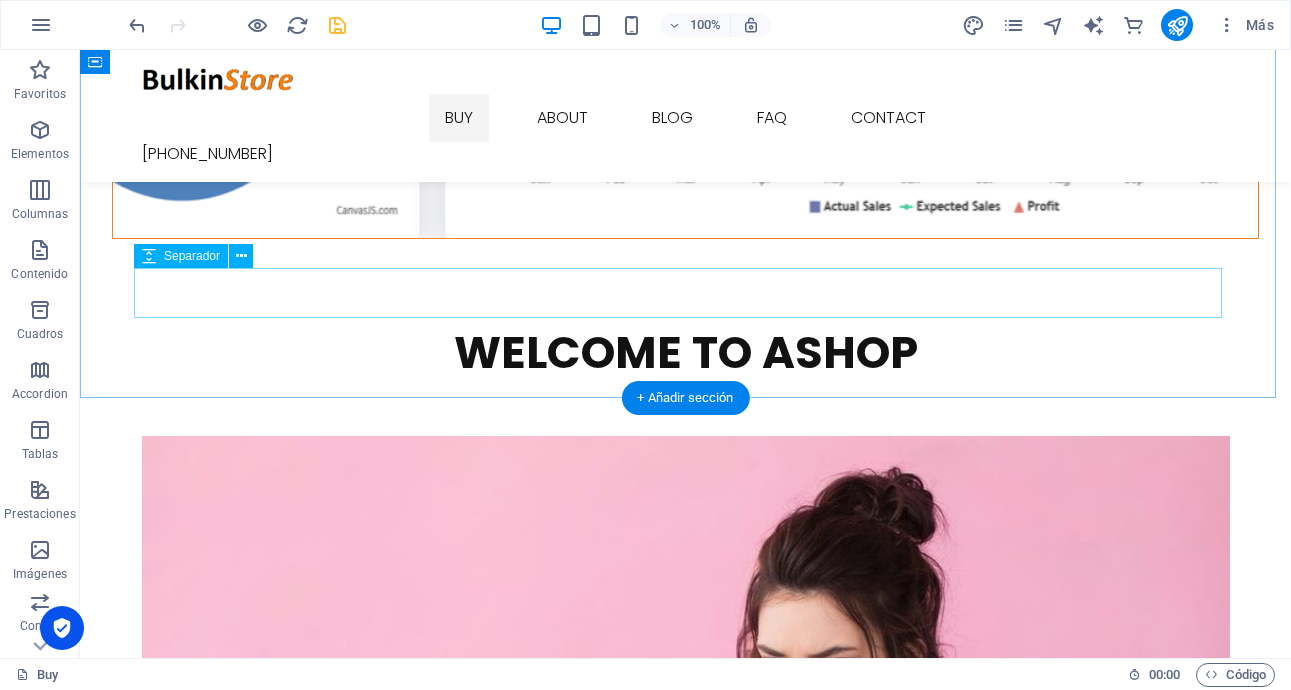 click at bounding box center (686, 3748) 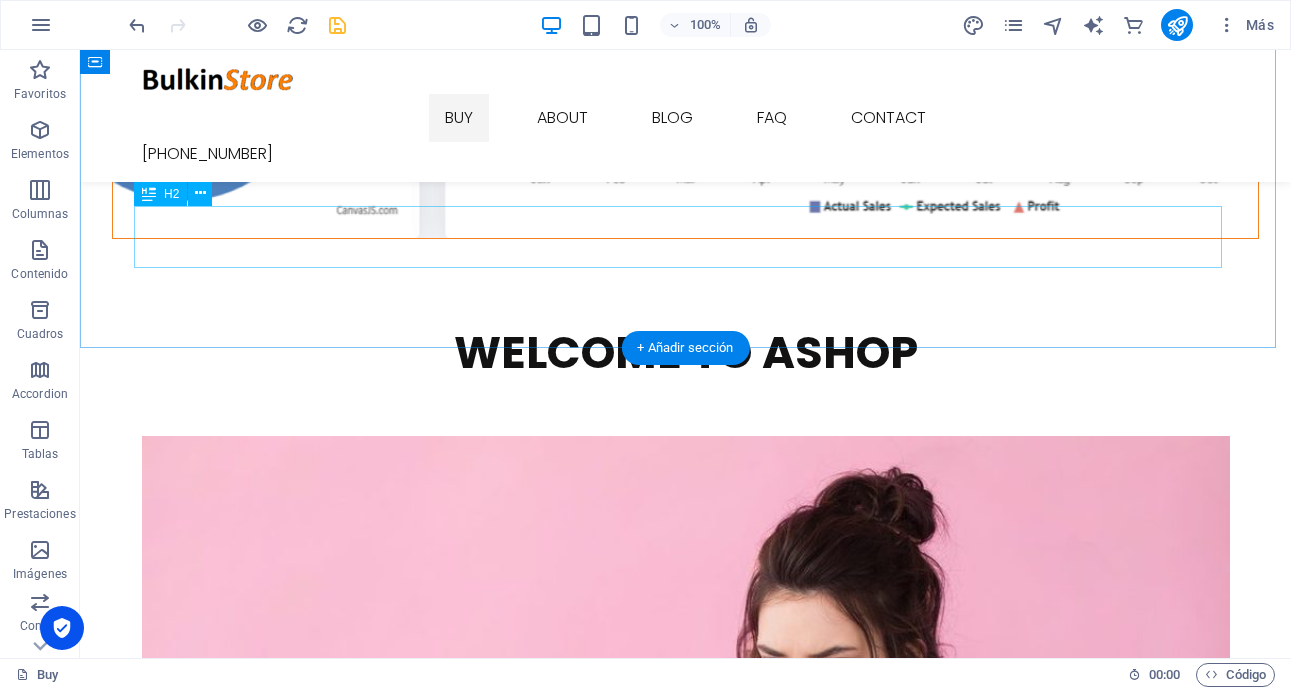 click on "Top Brands" at bounding box center [686, 3691] 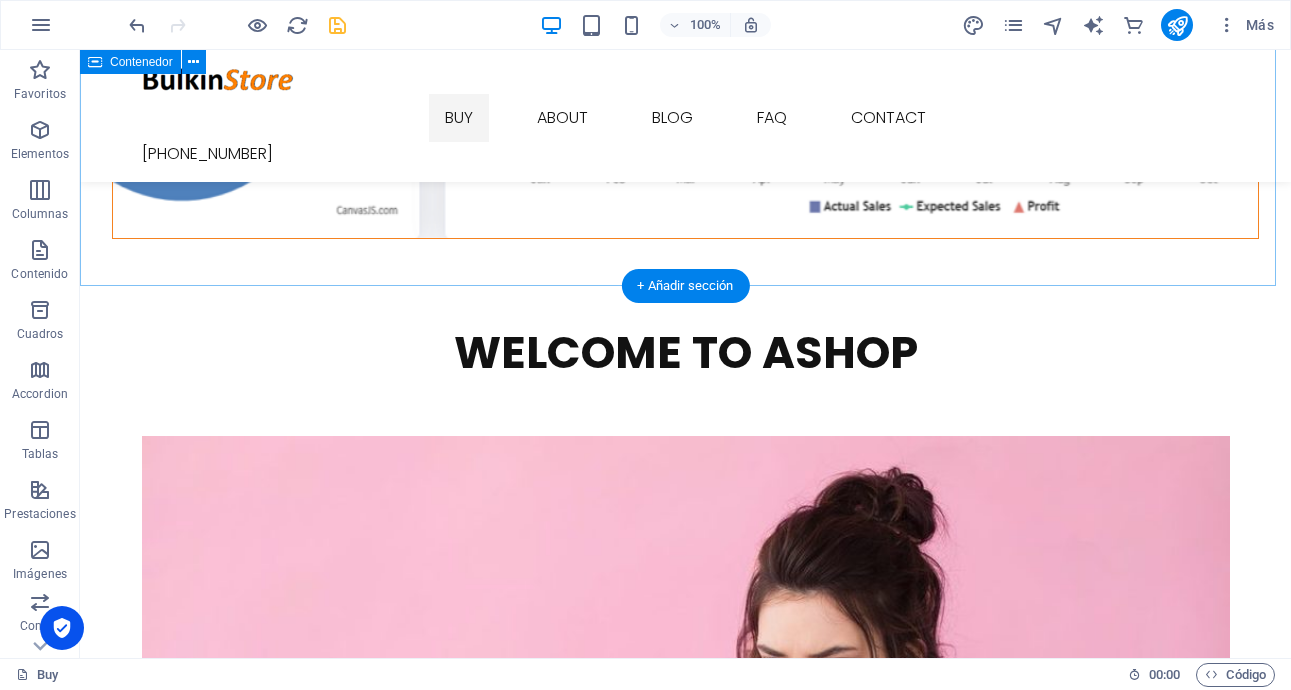 click on "Welcome to Ashop New Look Get the perfect look! New Trend More styles for you Fashion Fashion & Lifestyle Free Shipping Free shipping on all orders Support 24/7 Support 24 hours a day  30 Days Returns 30 days free returns High Quality Best quality products" at bounding box center (685, 1989) 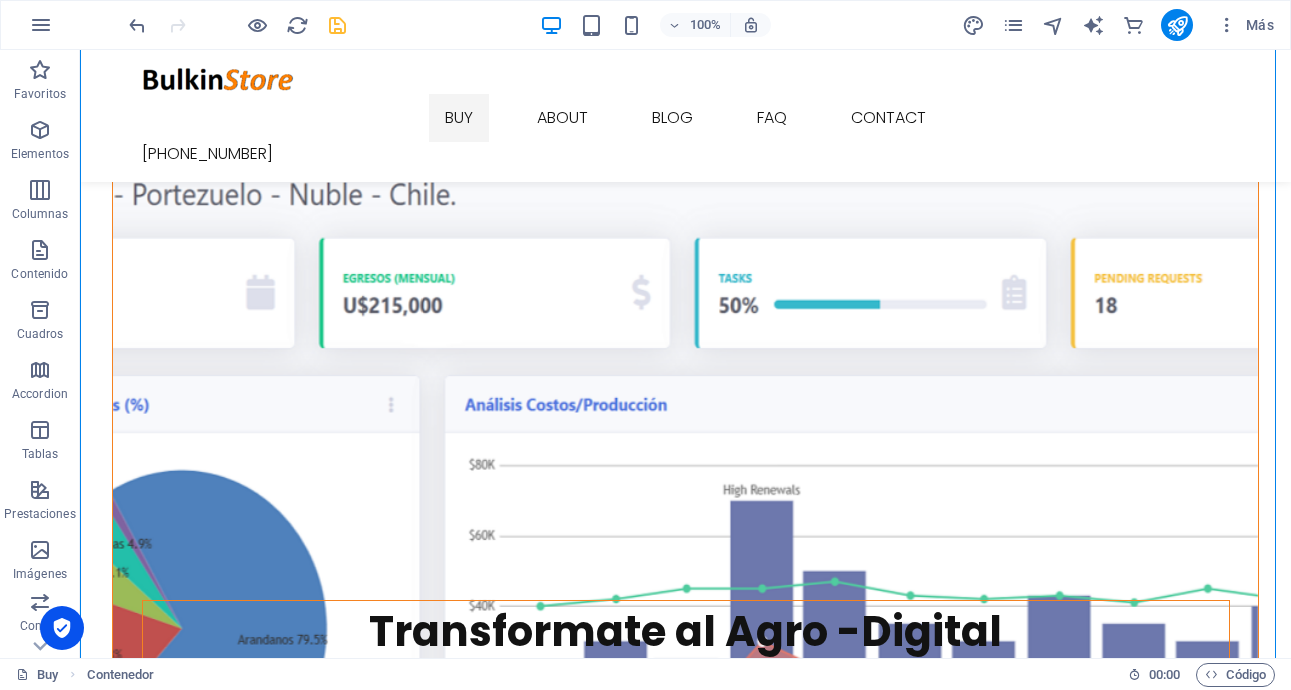 scroll, scrollTop: 1558, scrollLeft: 0, axis: vertical 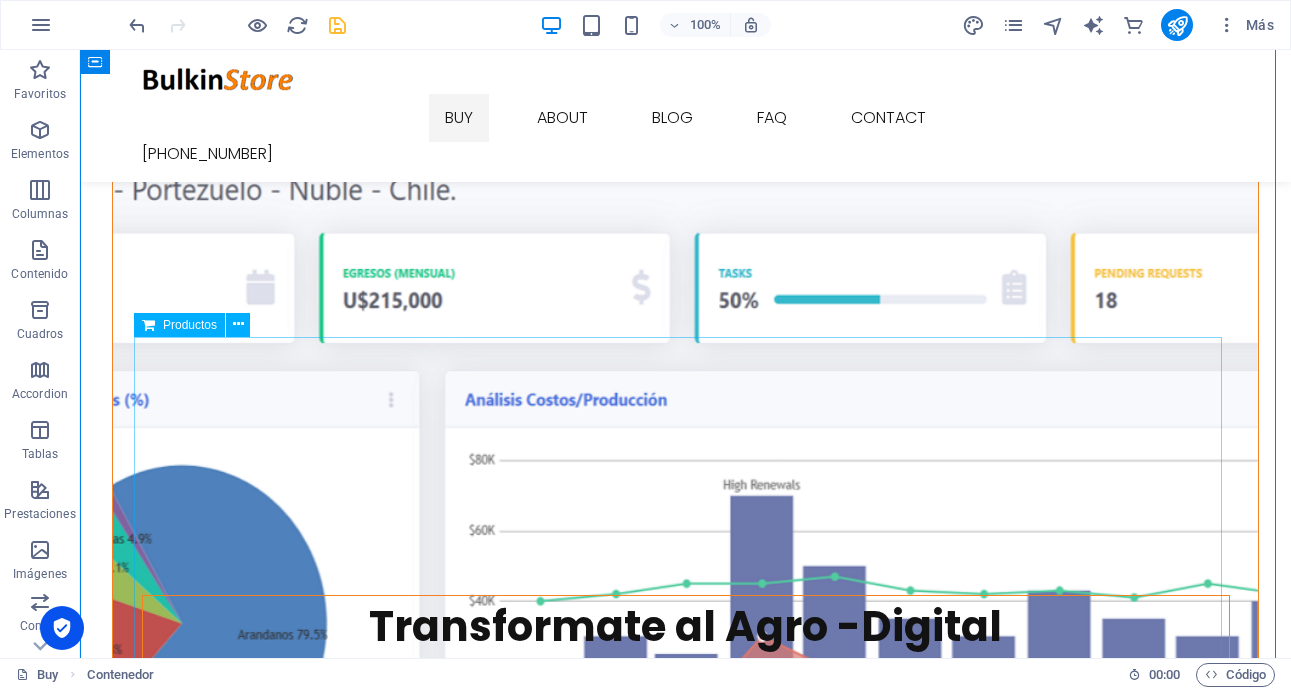 click at bounding box center [686, 3991] 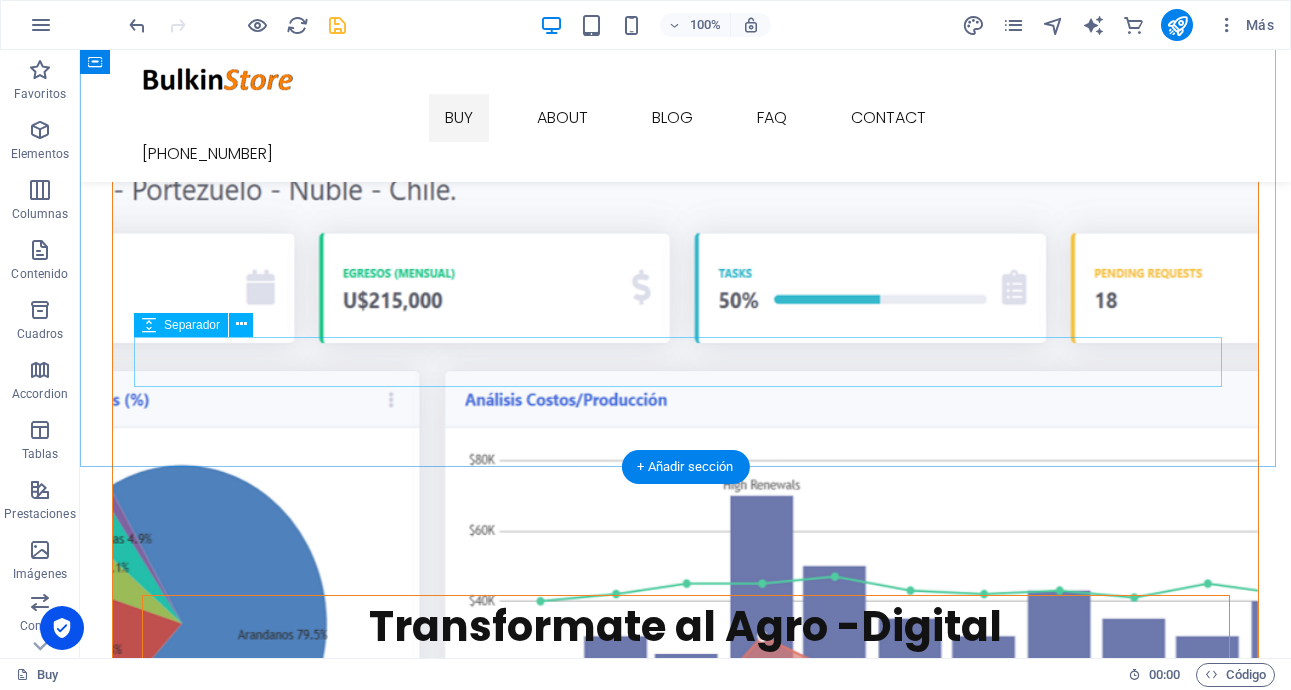 click at bounding box center (686, 3816) 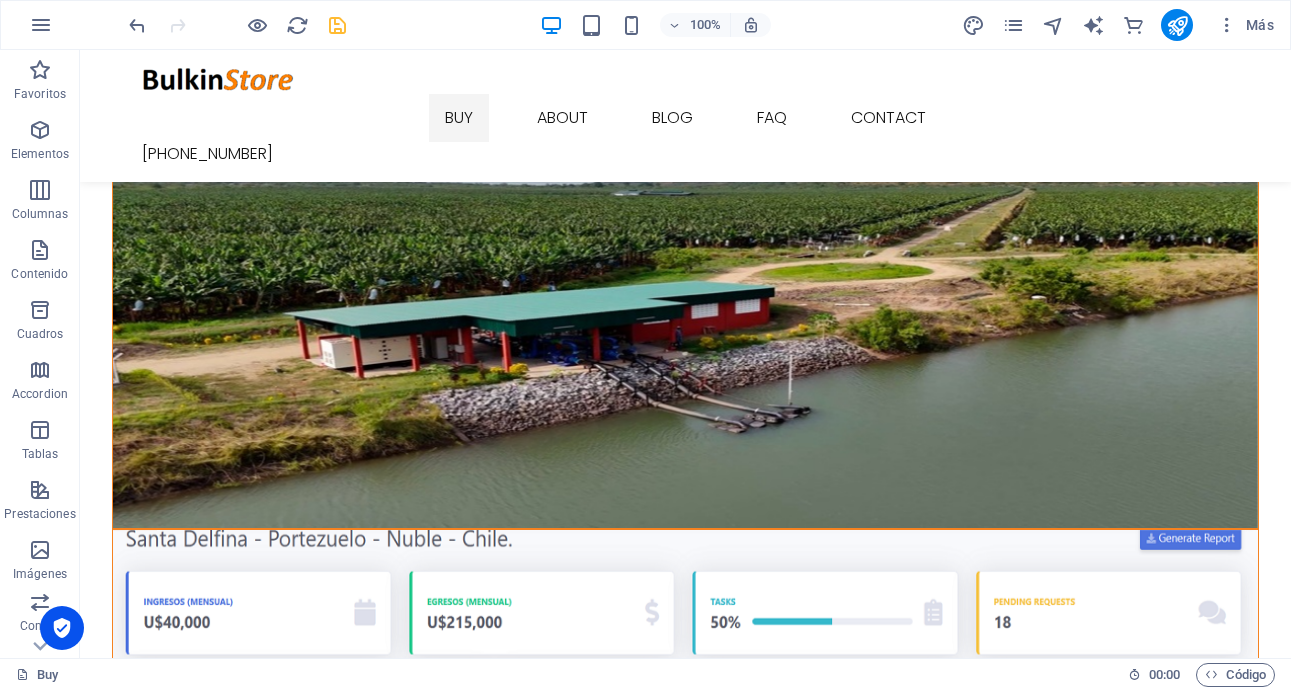 scroll, scrollTop: 1073, scrollLeft: 0, axis: vertical 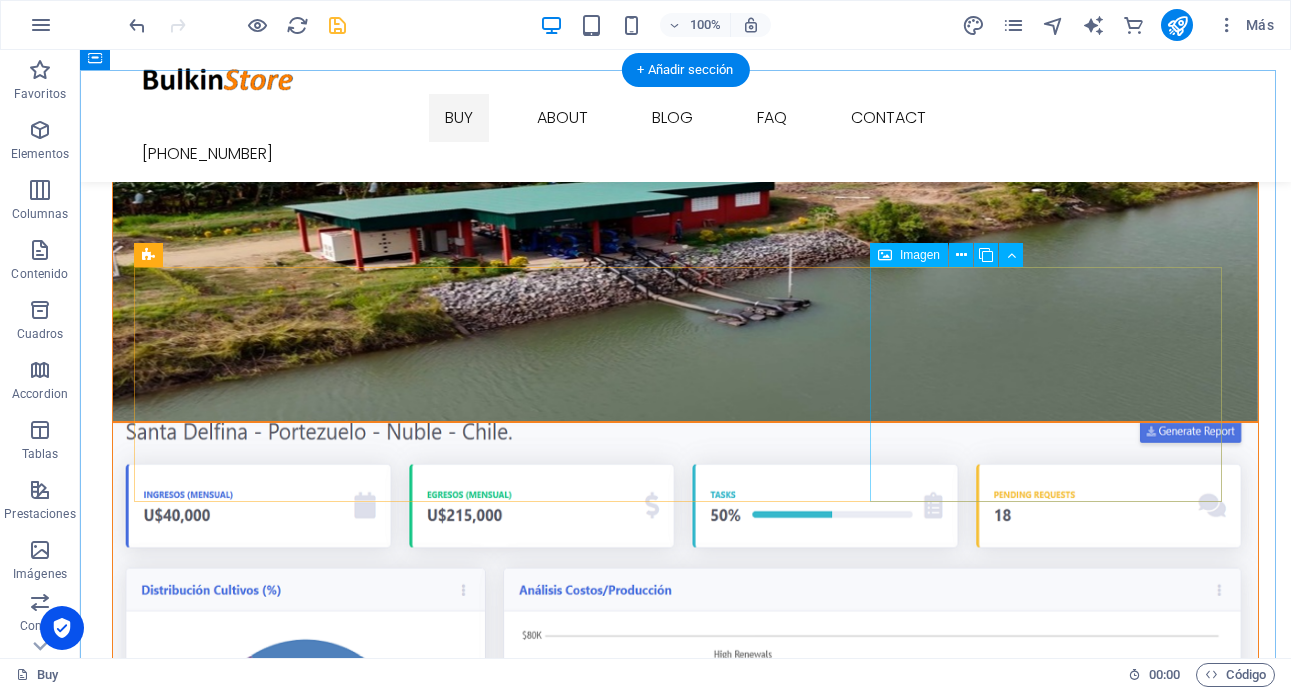 click on "Fashion Fashion & Lifestyle" at bounding box center (686, 3219) 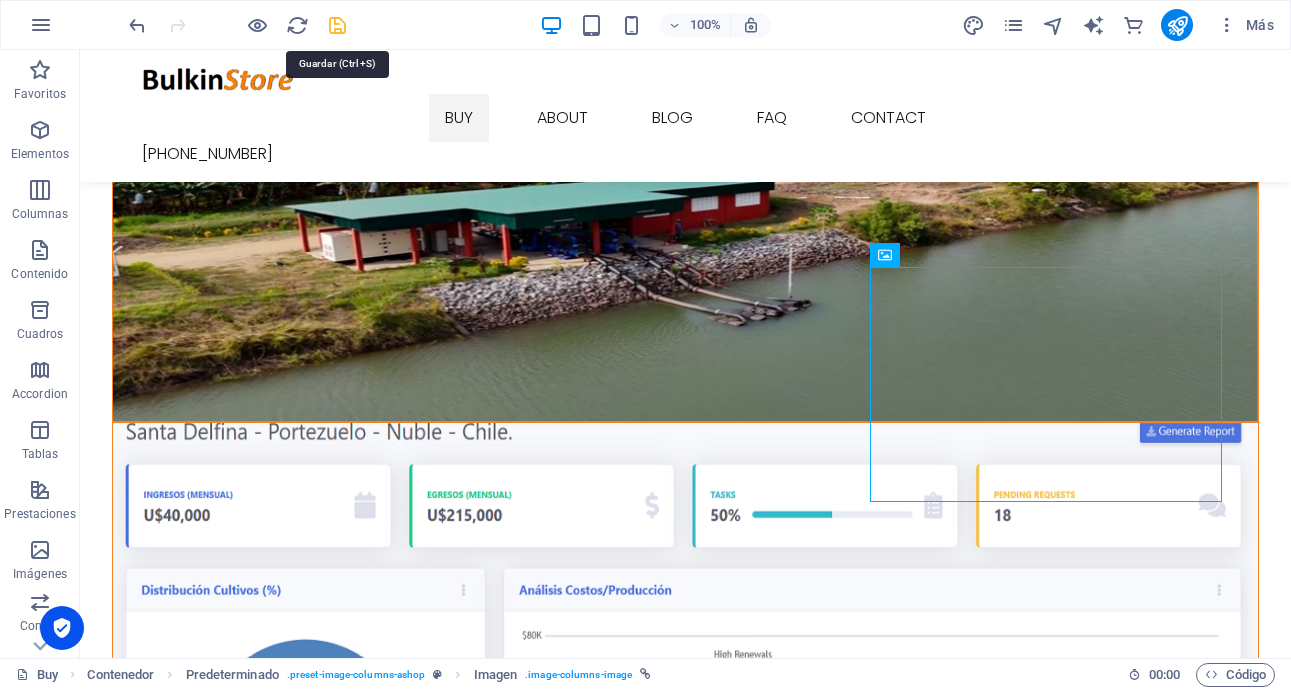 click at bounding box center [337, 25] 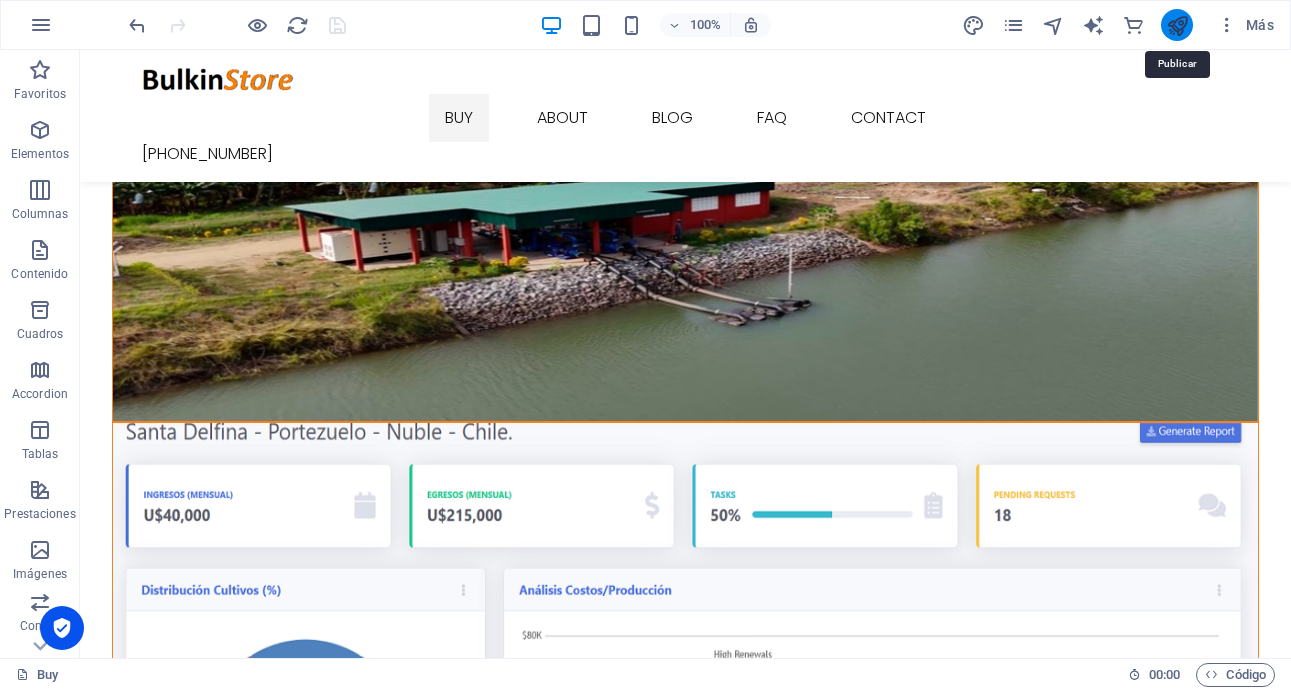 click at bounding box center [1177, 25] 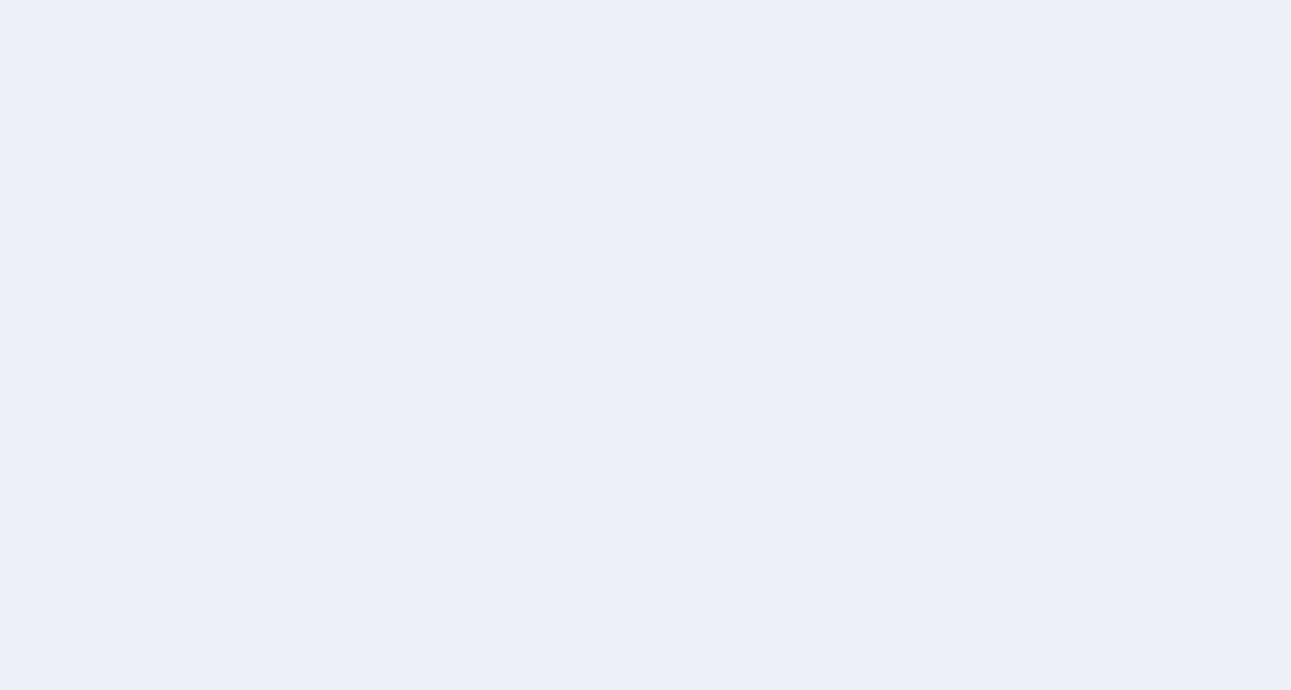 scroll, scrollTop: 0, scrollLeft: 0, axis: both 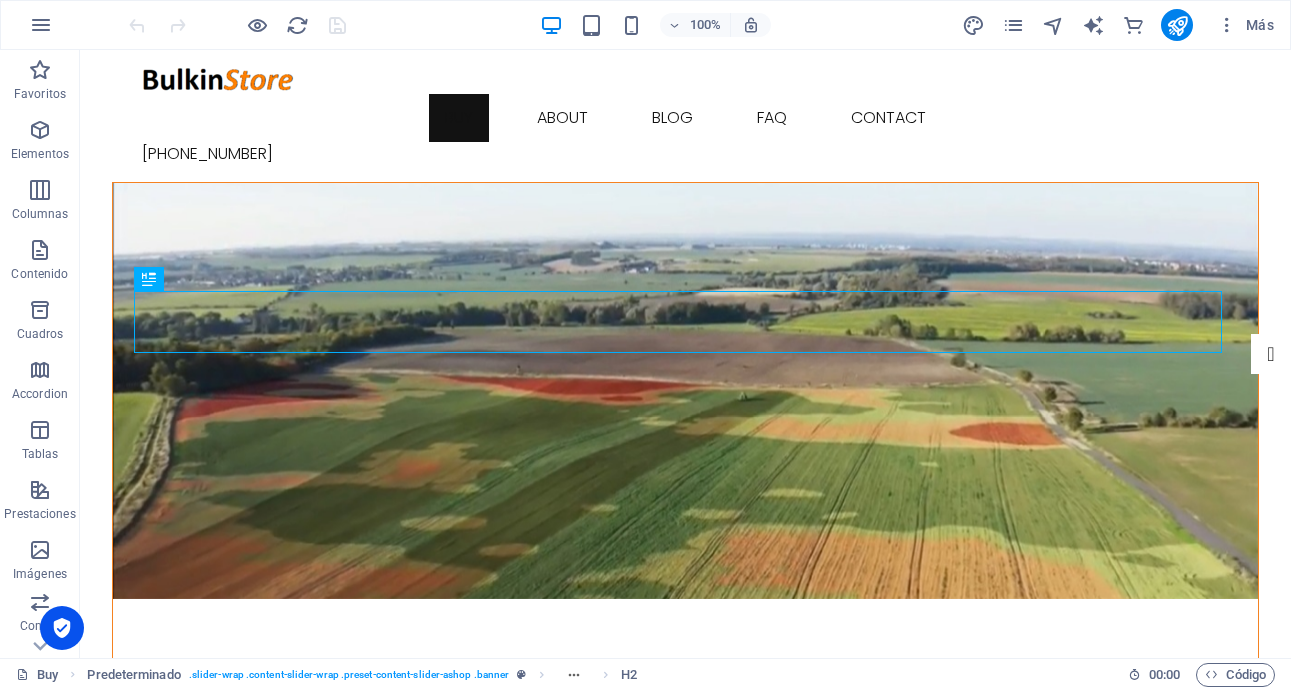 click on "100% Más" at bounding box center (703, 25) 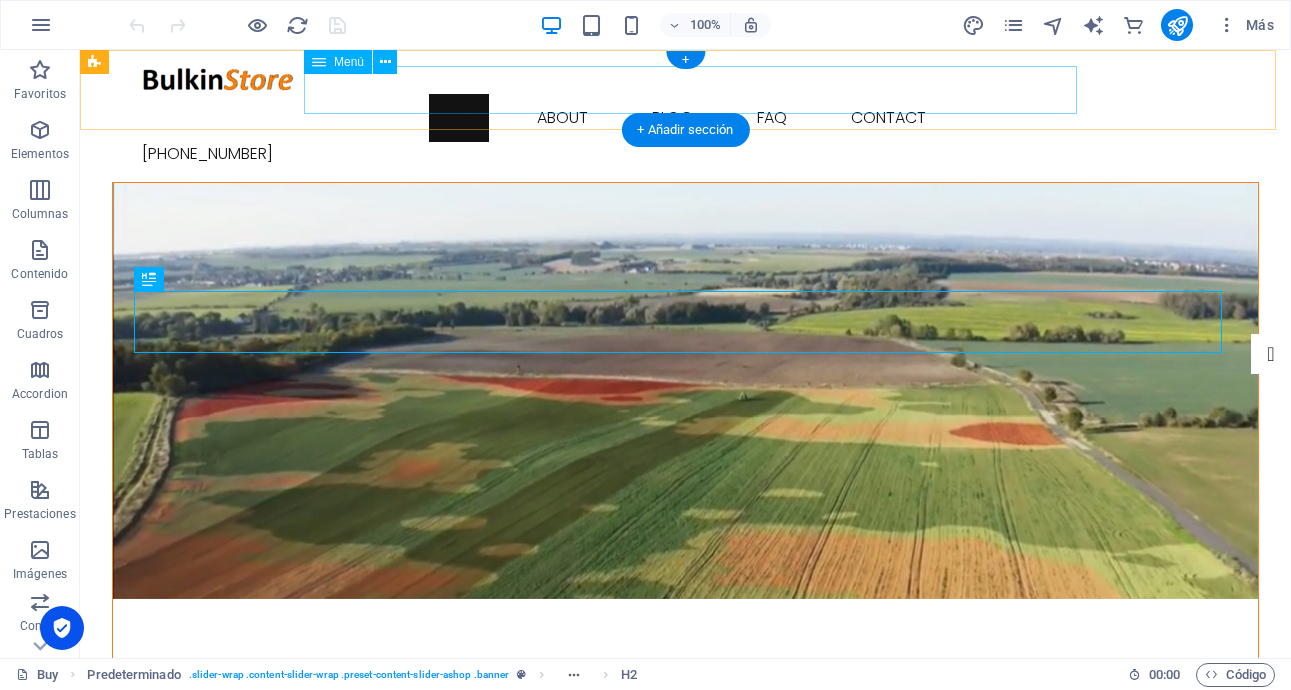click on "Buy About Blog FAQ Contact" at bounding box center [686, 118] 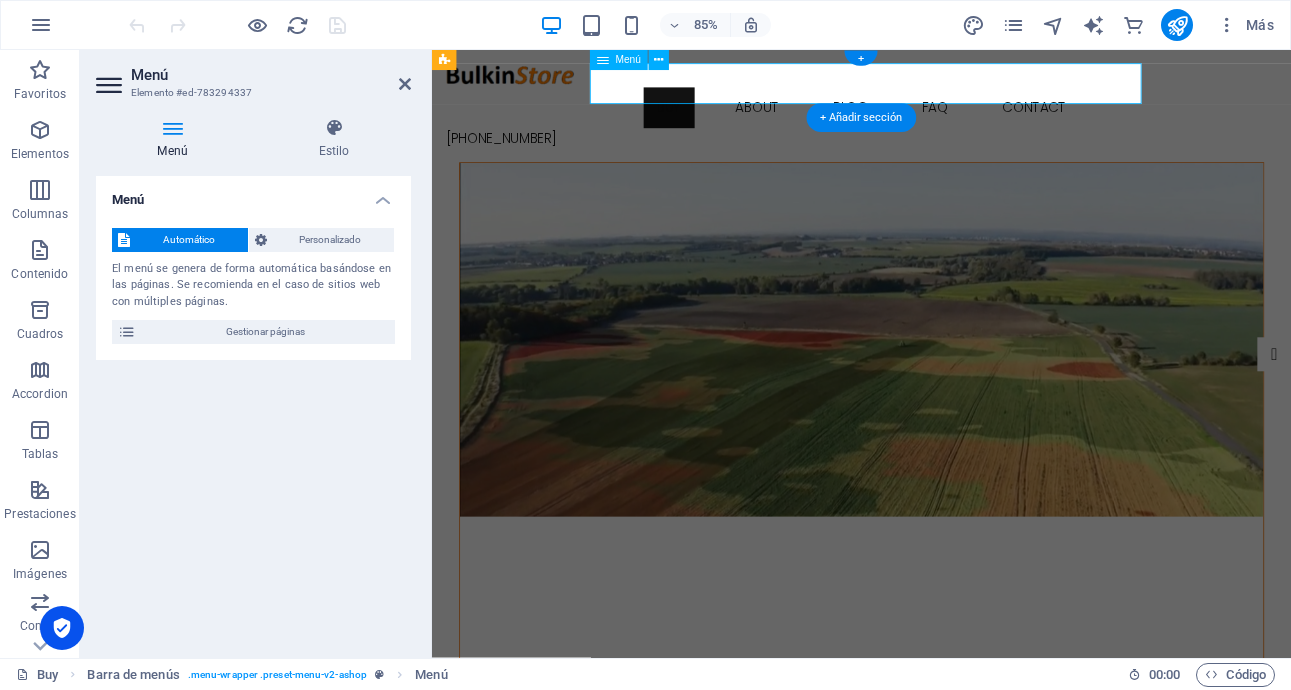 click on "Buy About Blog FAQ Contact" at bounding box center (937, 118) 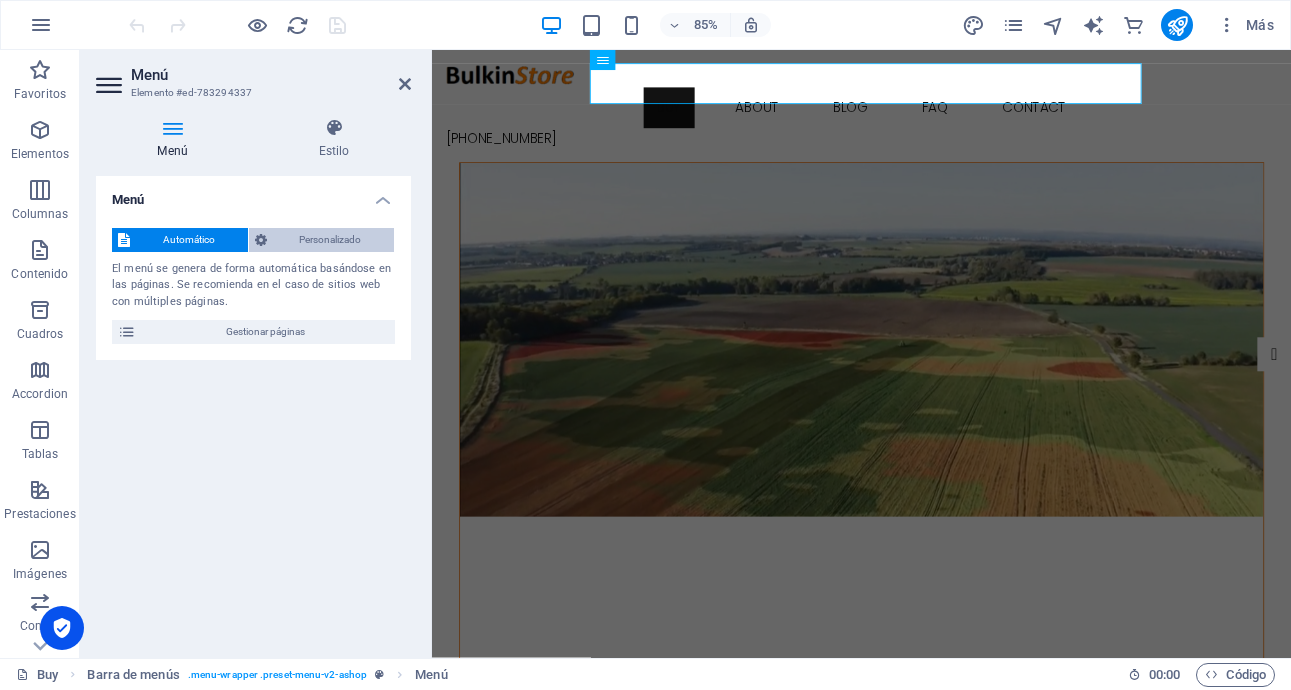 click on "Personalizado" at bounding box center [331, 240] 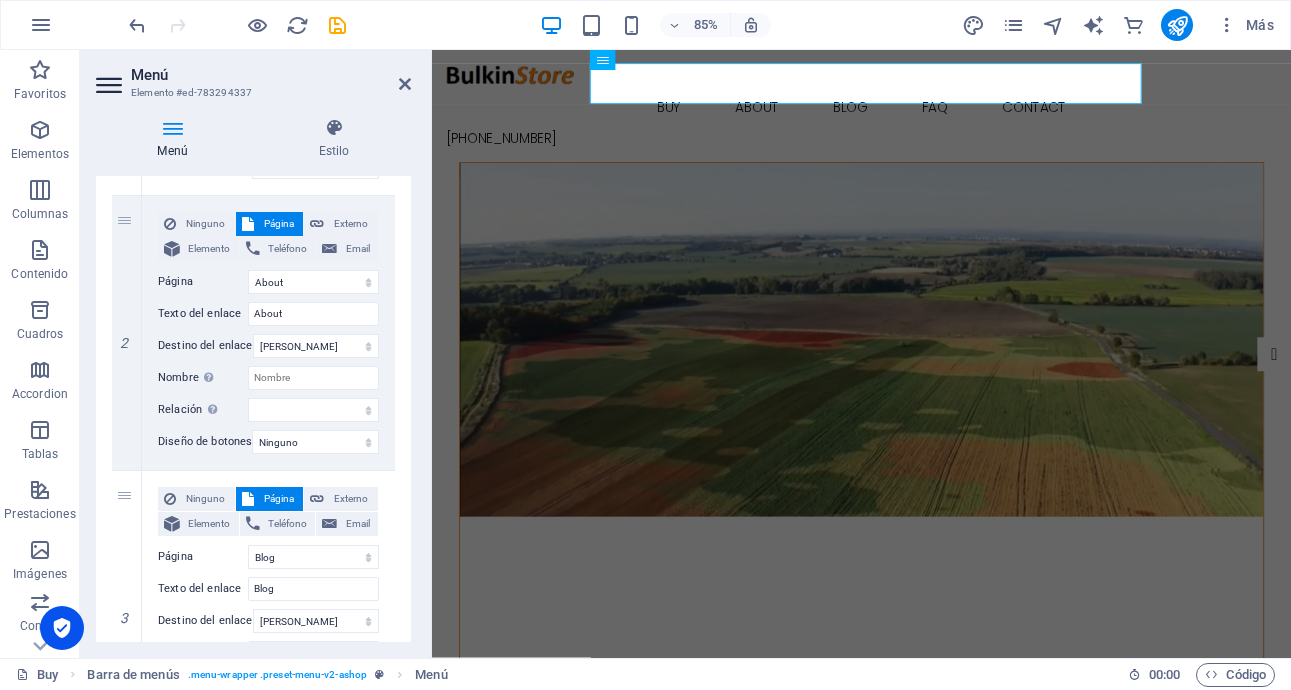 scroll, scrollTop: 468, scrollLeft: 0, axis: vertical 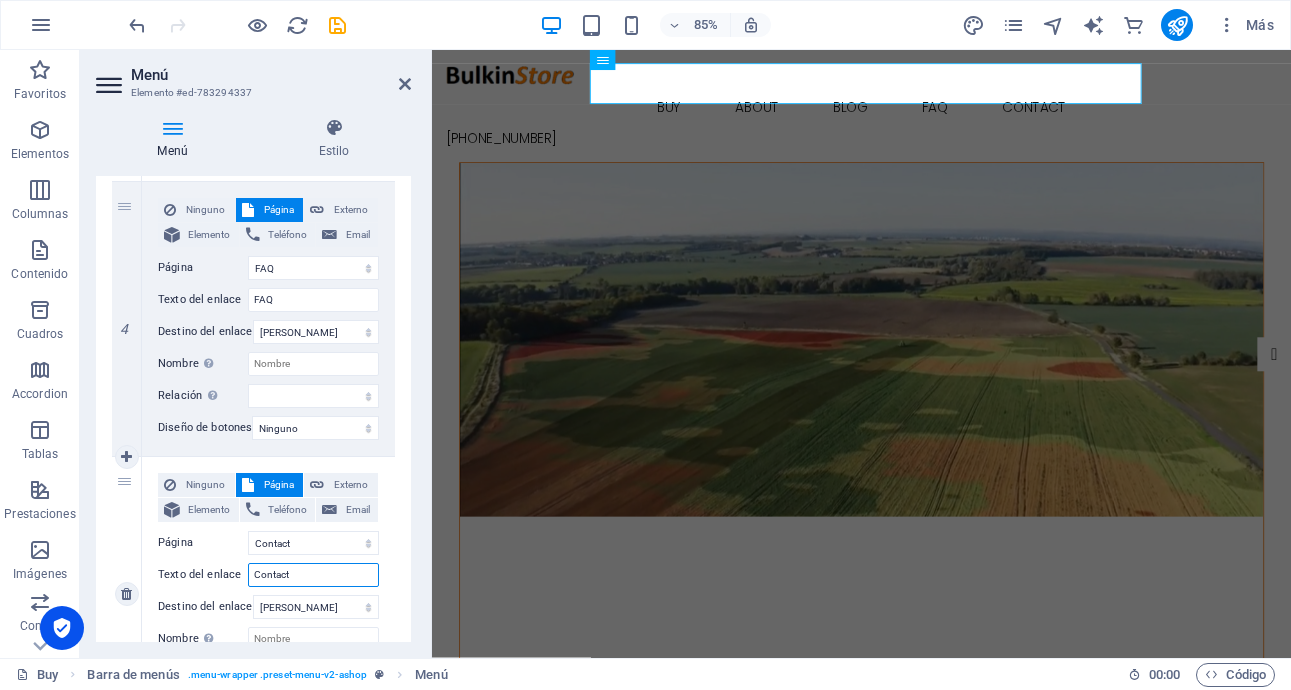 click on "Contact" at bounding box center (313, 575) 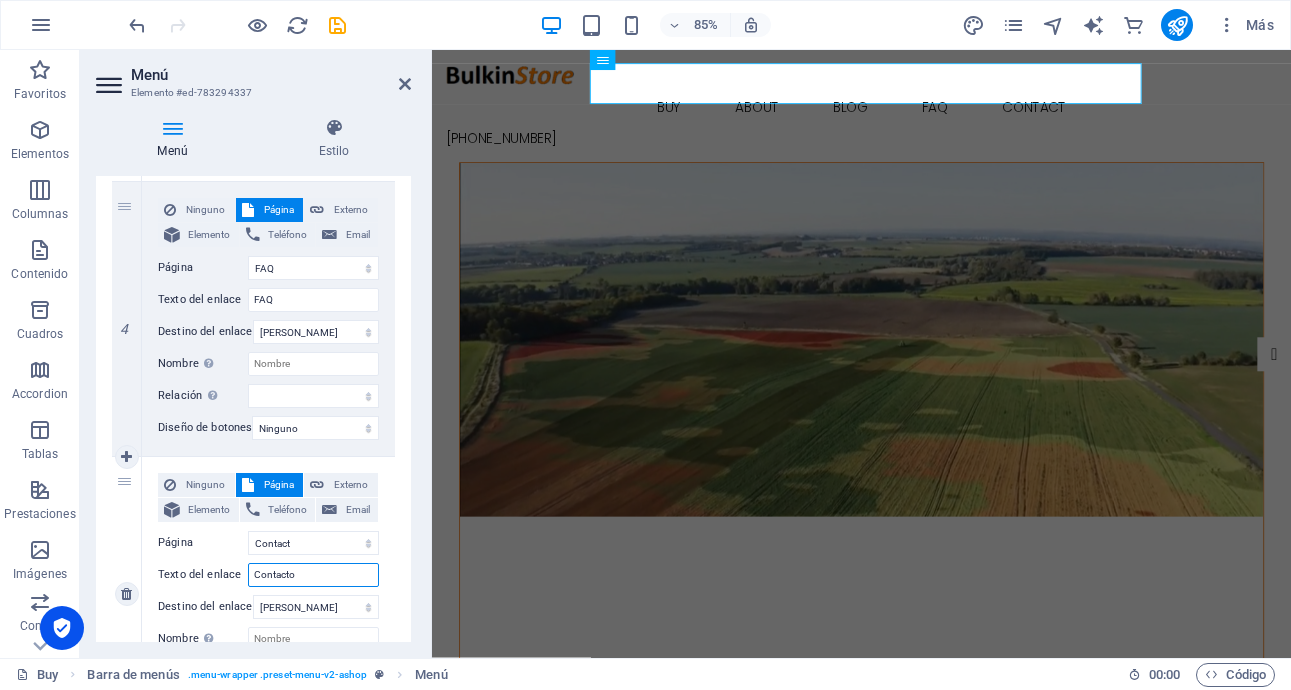 select 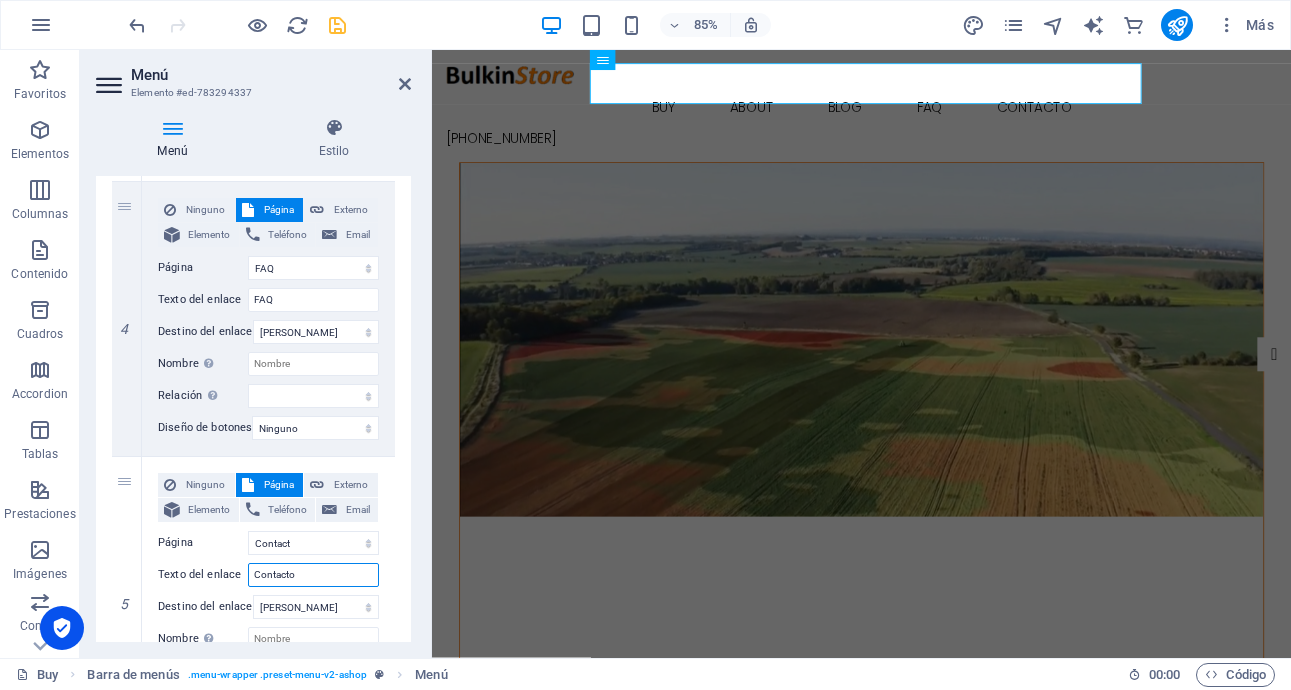 type on "Contacto" 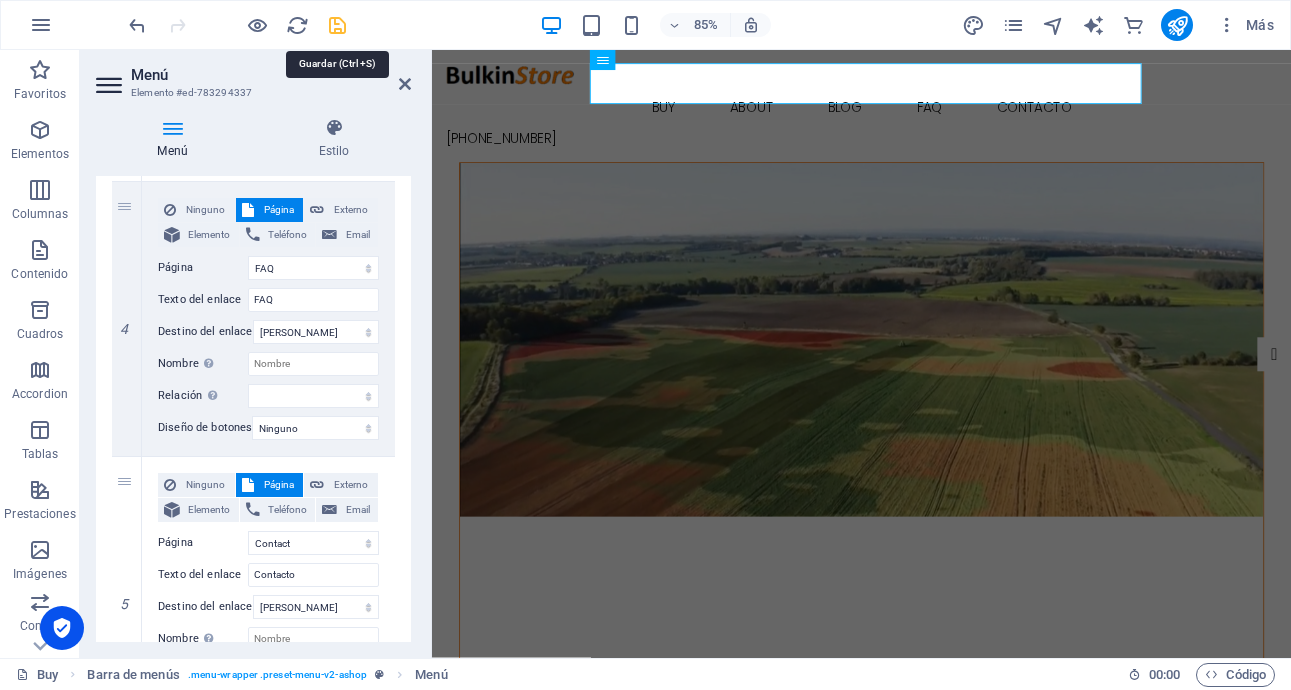 click at bounding box center [337, 25] 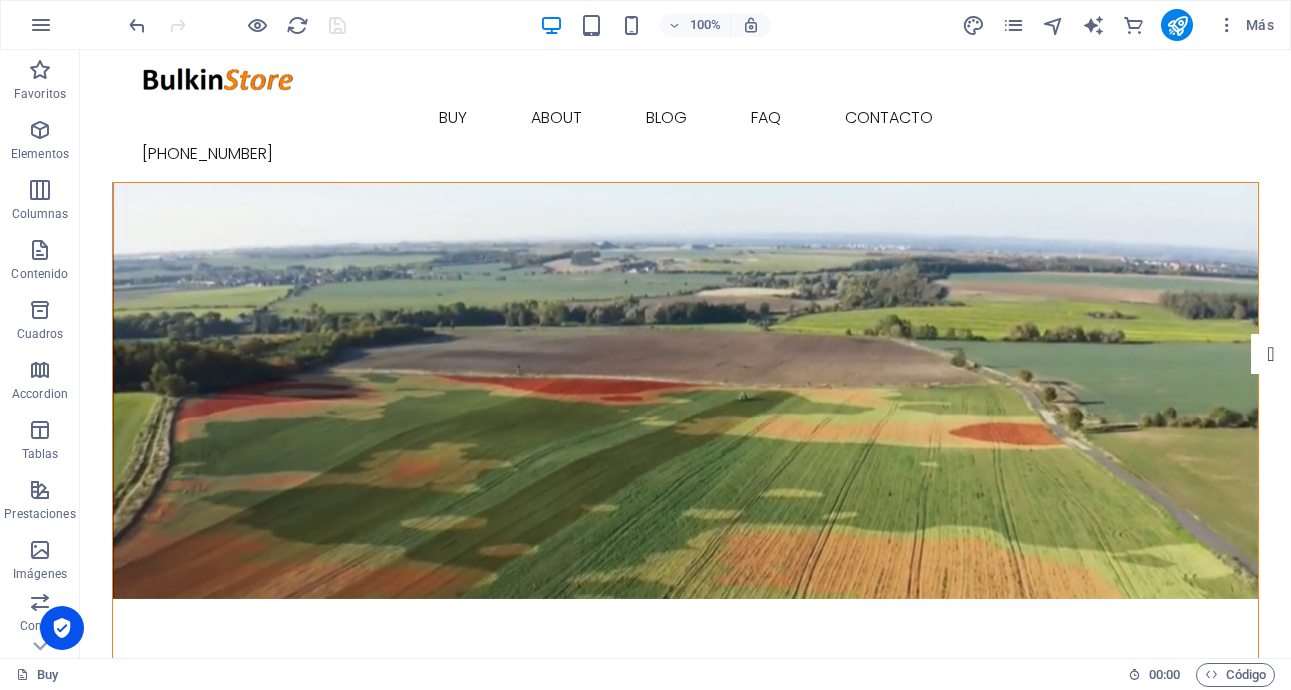 scroll, scrollTop: 5, scrollLeft: 0, axis: vertical 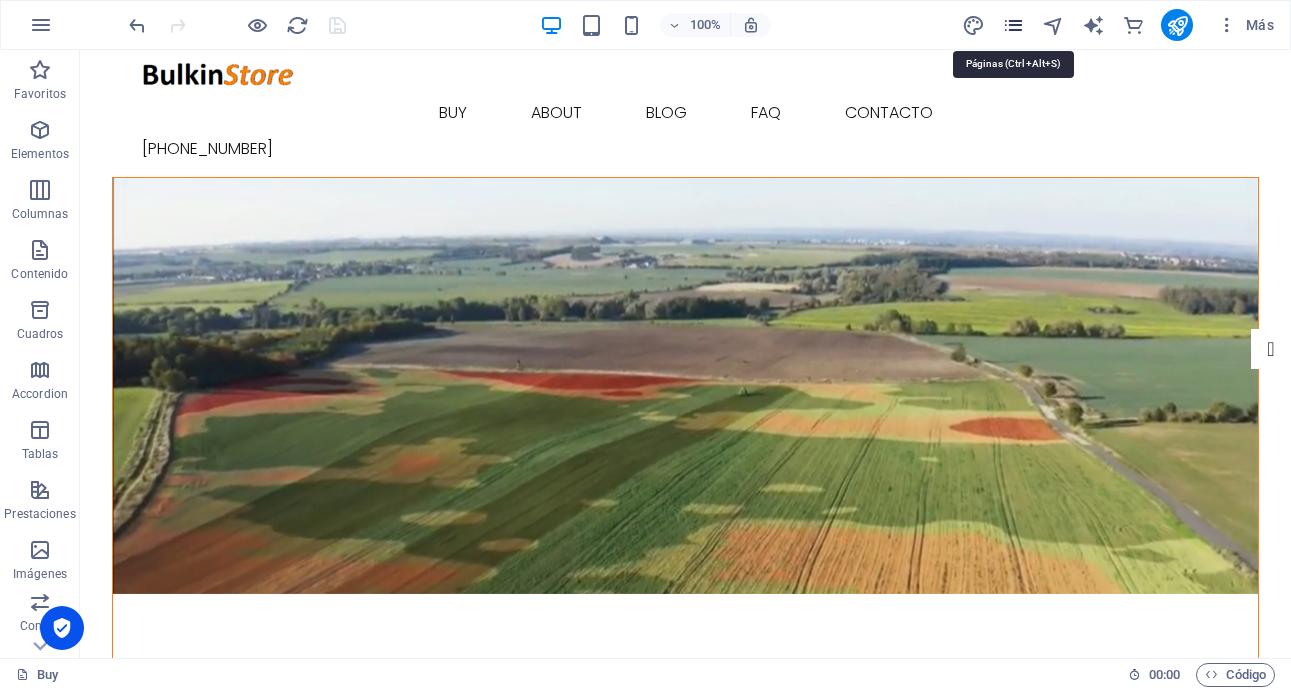 click at bounding box center [1013, 25] 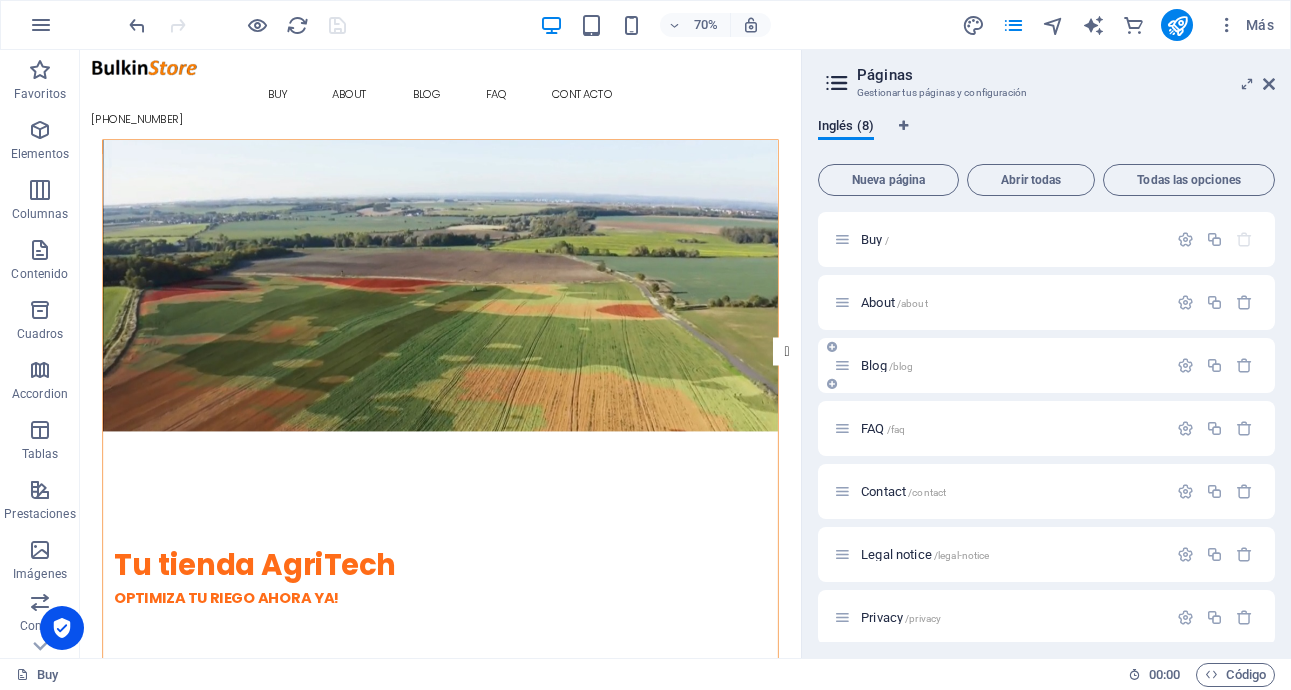 click on "Blog /blog" at bounding box center (1046, 365) 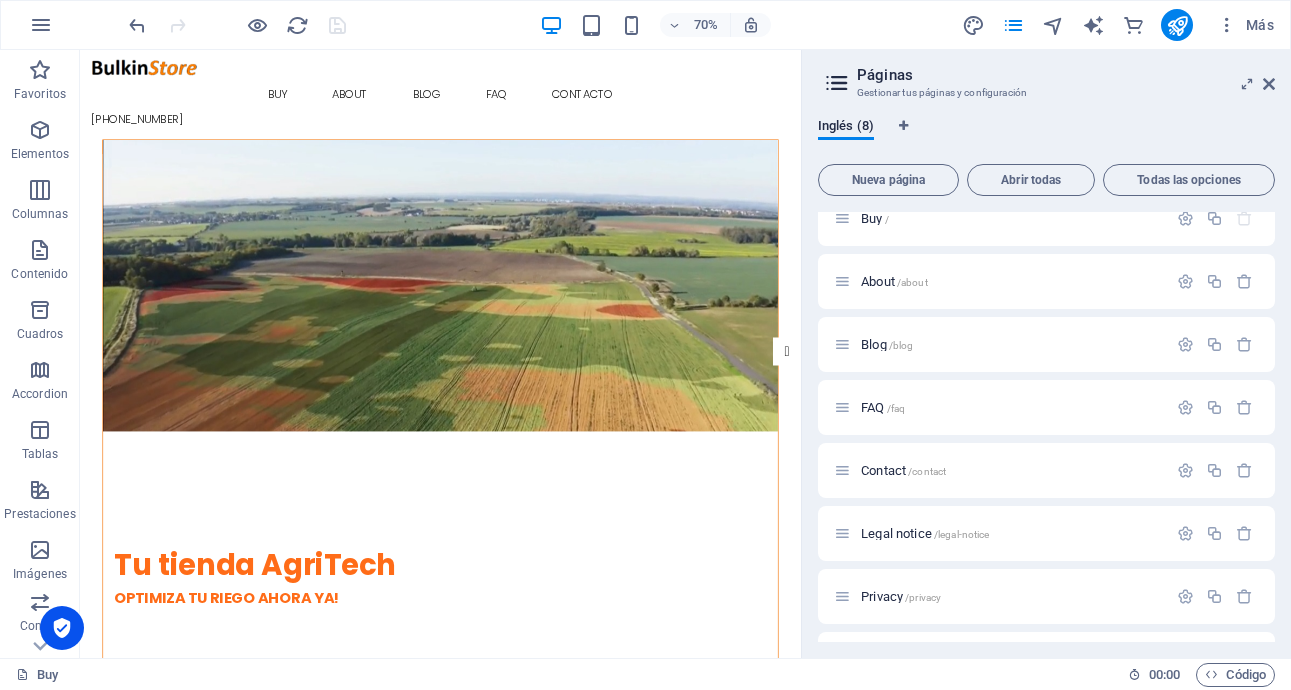 scroll, scrollTop: 22, scrollLeft: 0, axis: vertical 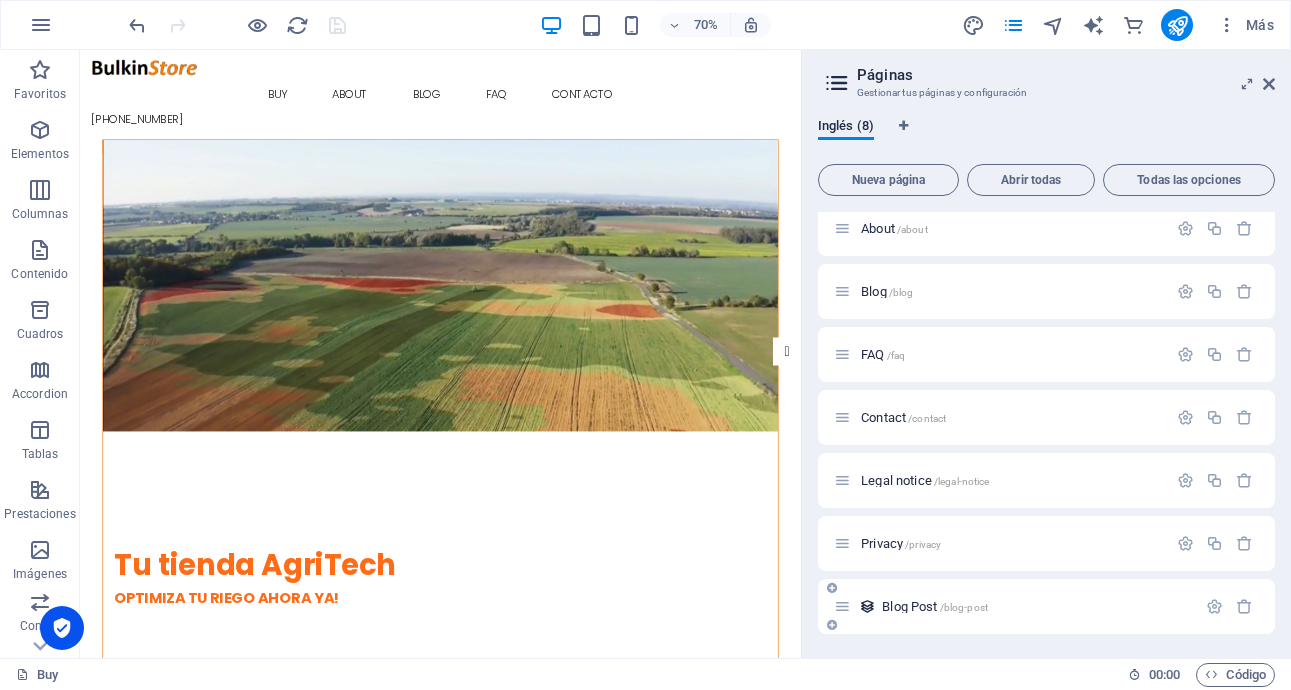 click on "Blog Post /blog-post" at bounding box center [935, 606] 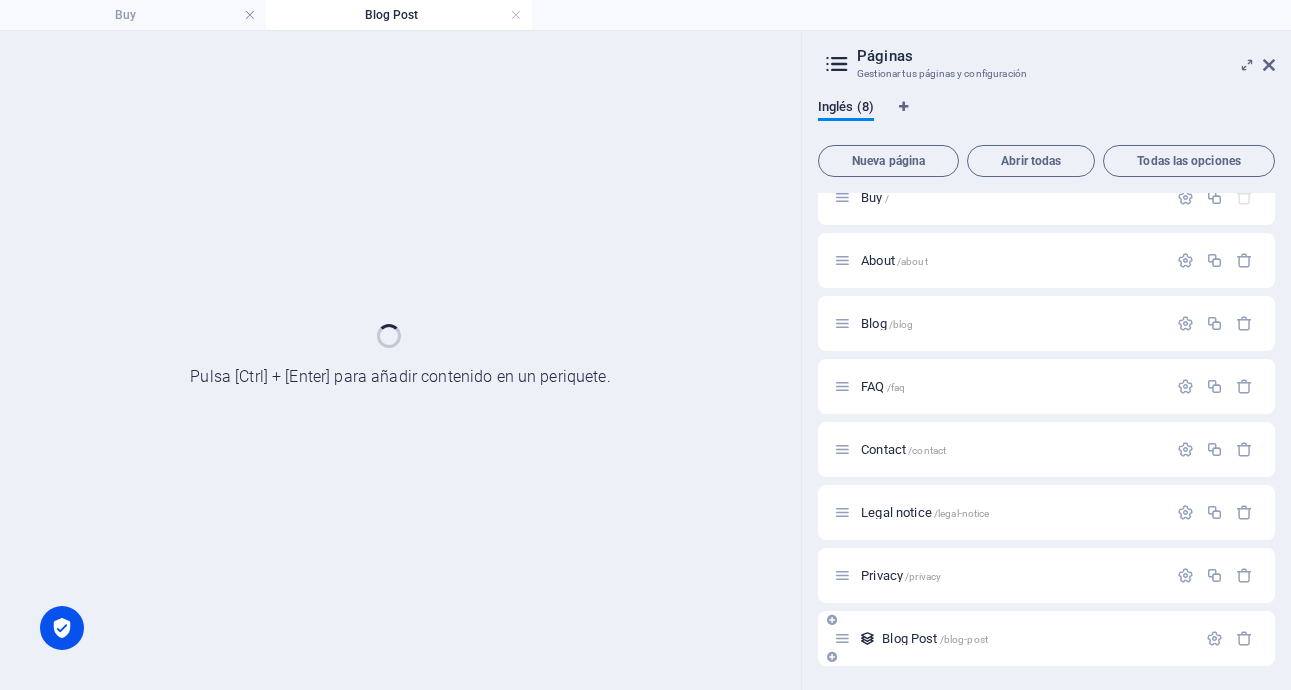 scroll, scrollTop: 0, scrollLeft: 0, axis: both 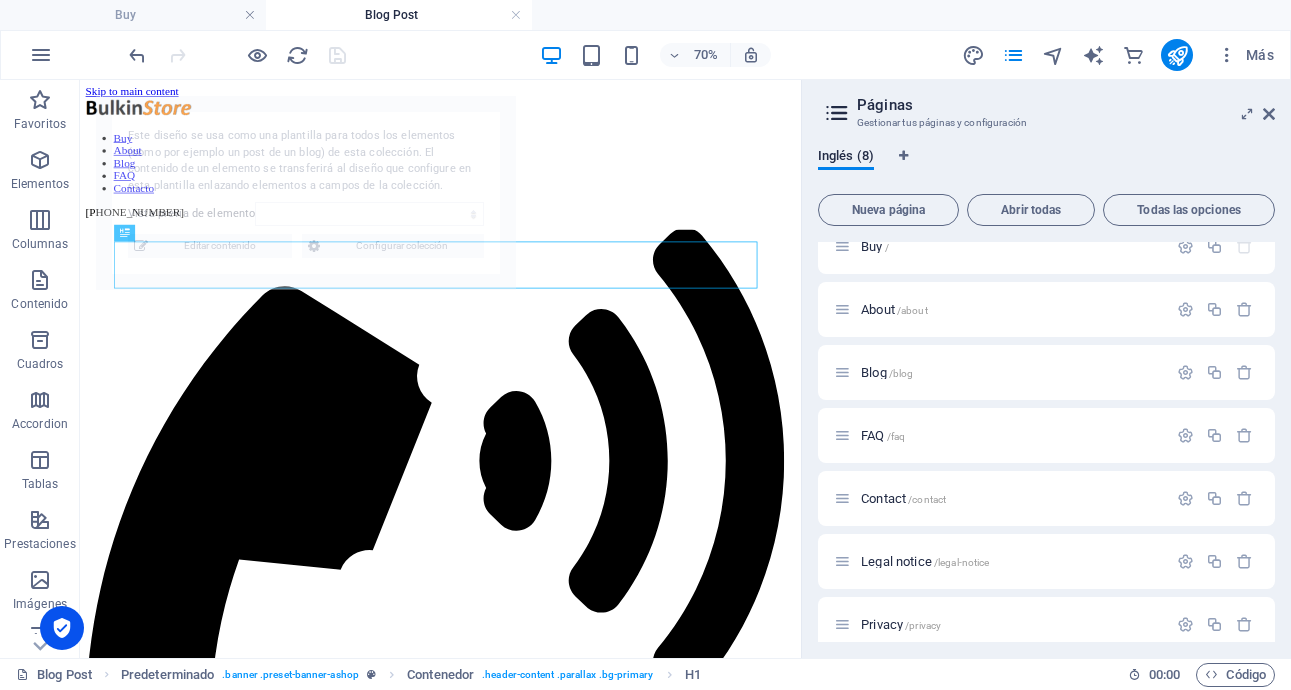 select on "686fe4c9c60a1429e40a76e3" 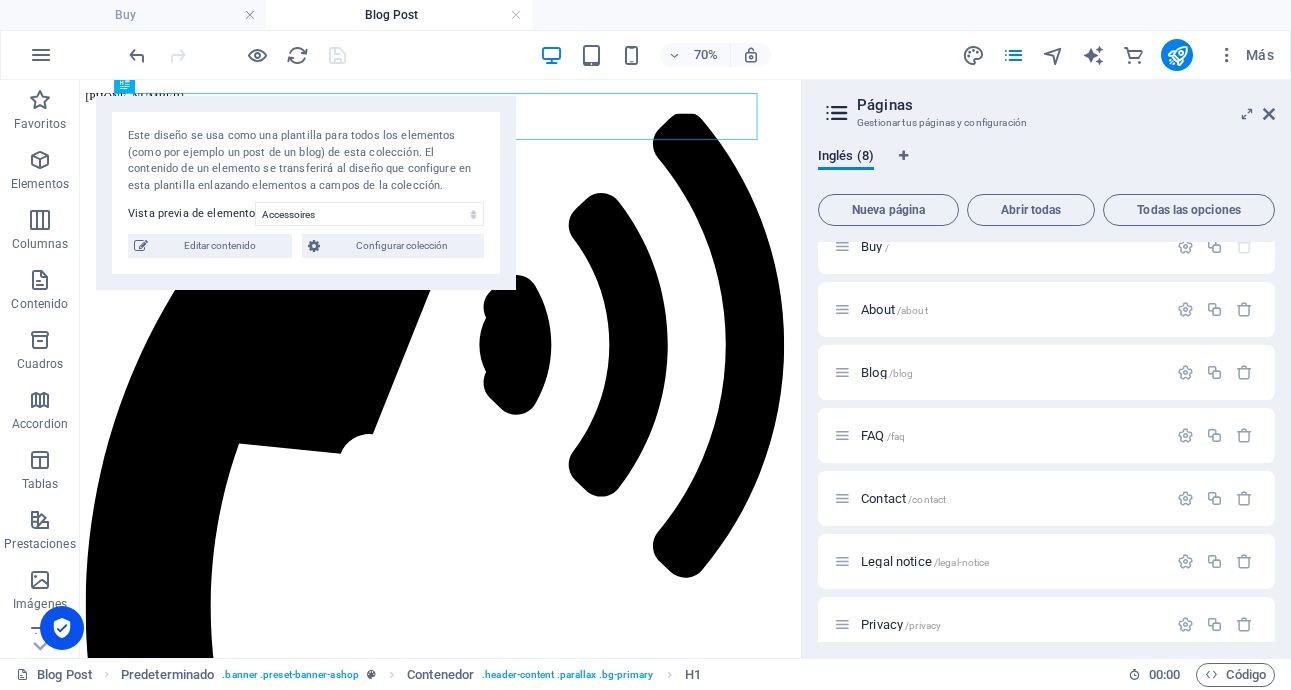 scroll, scrollTop: 149, scrollLeft: 0, axis: vertical 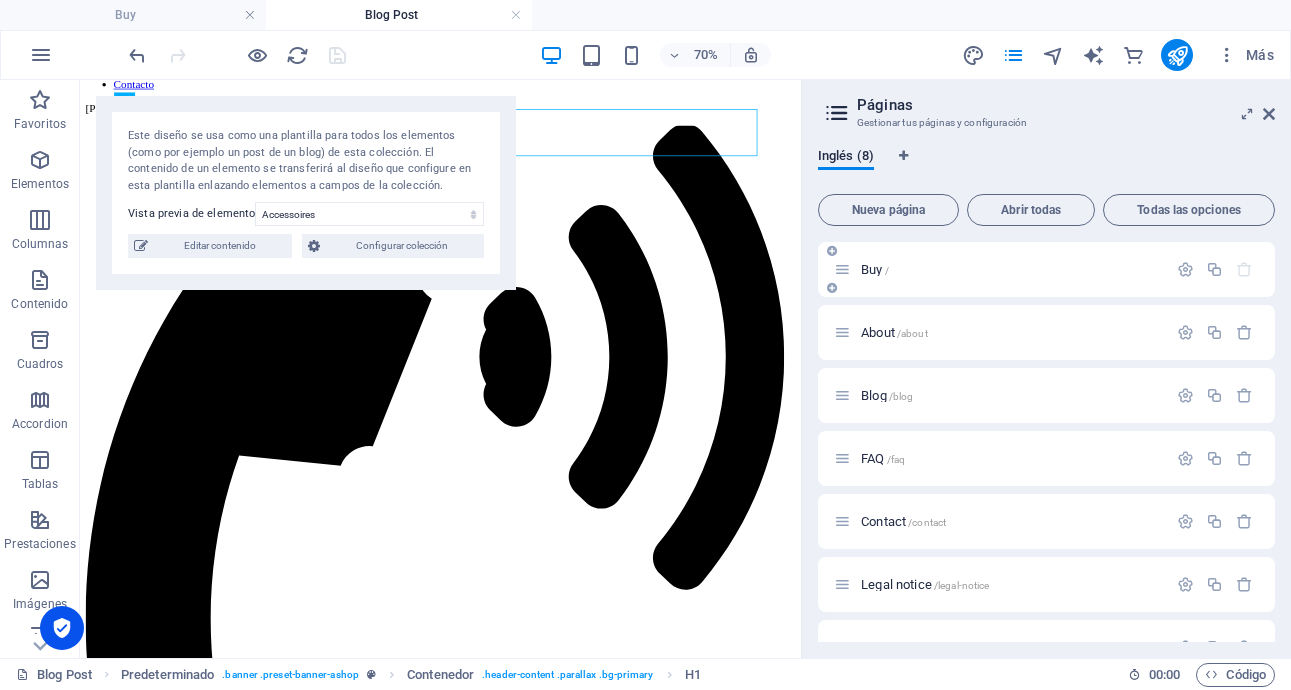 click on "Buy /" at bounding box center (875, 269) 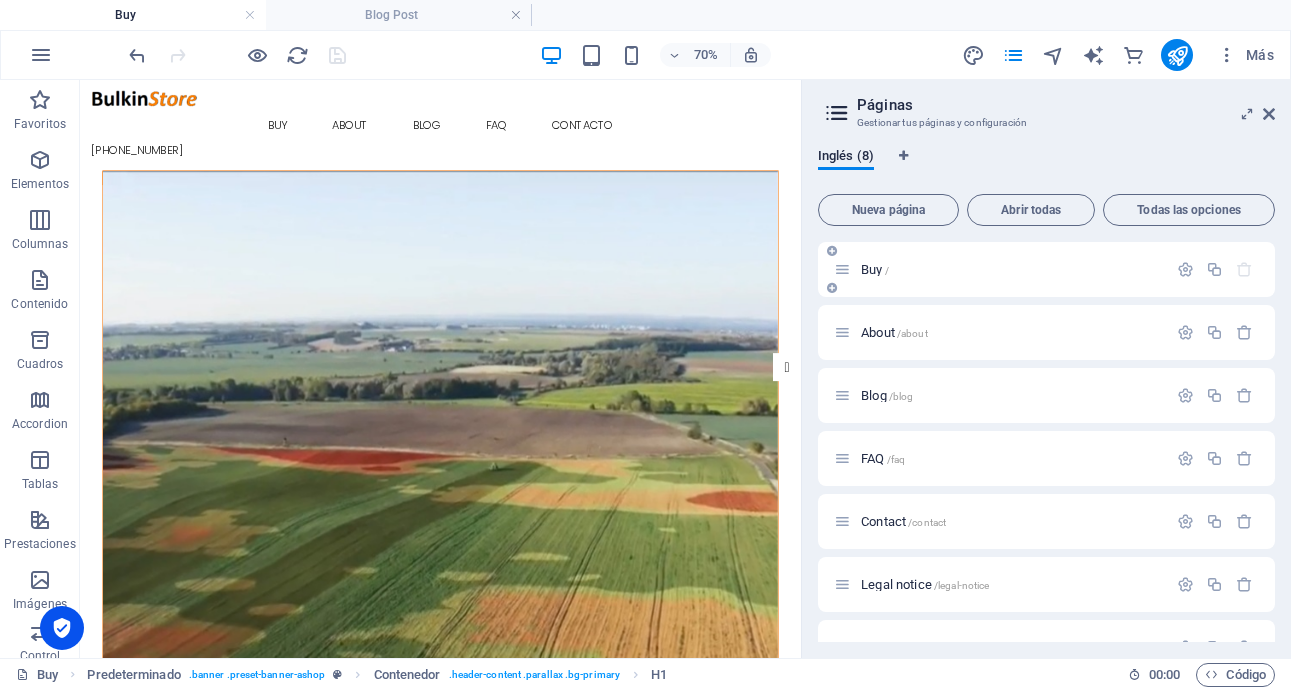 scroll, scrollTop: 1, scrollLeft: 0, axis: vertical 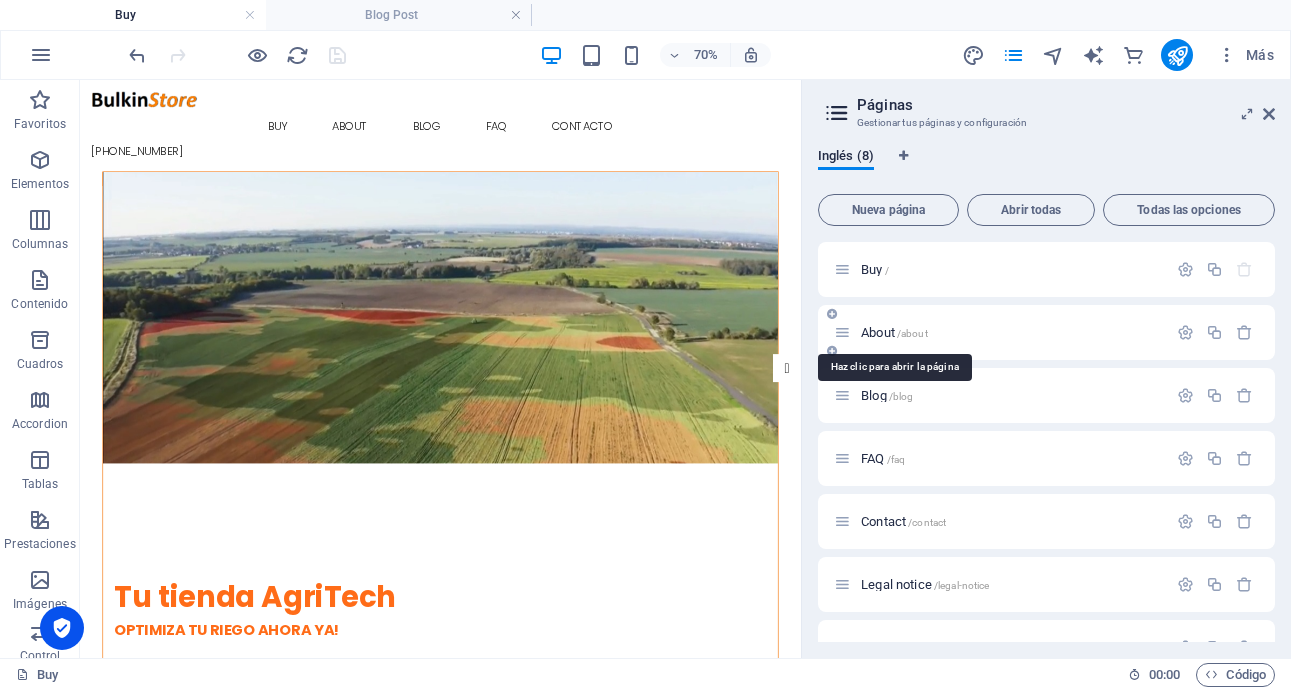 click on "About /about" at bounding box center (894, 332) 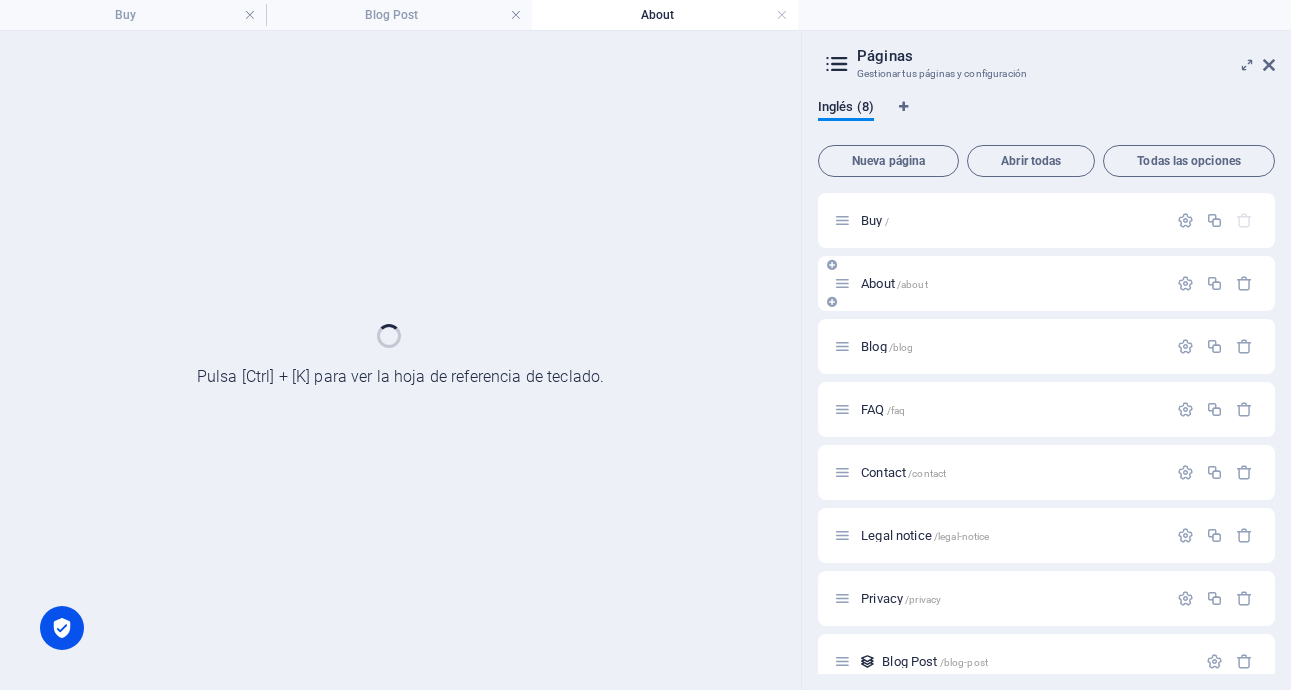scroll, scrollTop: 0, scrollLeft: 0, axis: both 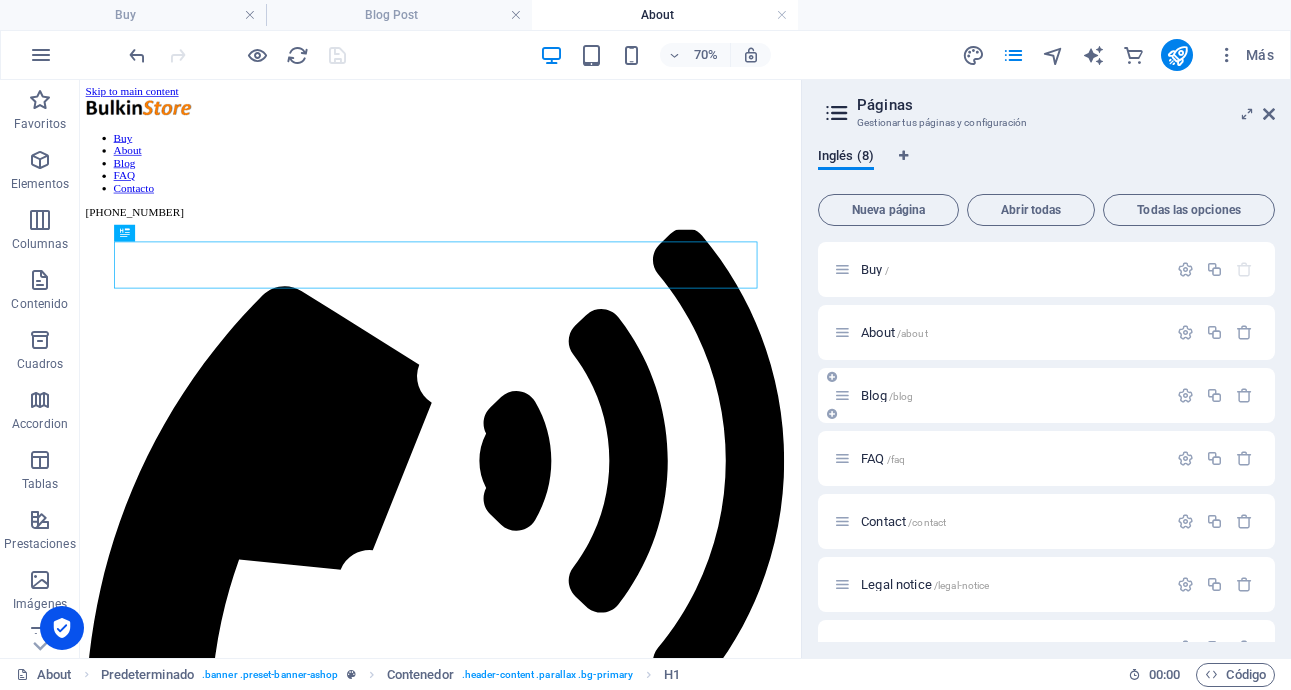 click on "Blog /blog" at bounding box center [887, 395] 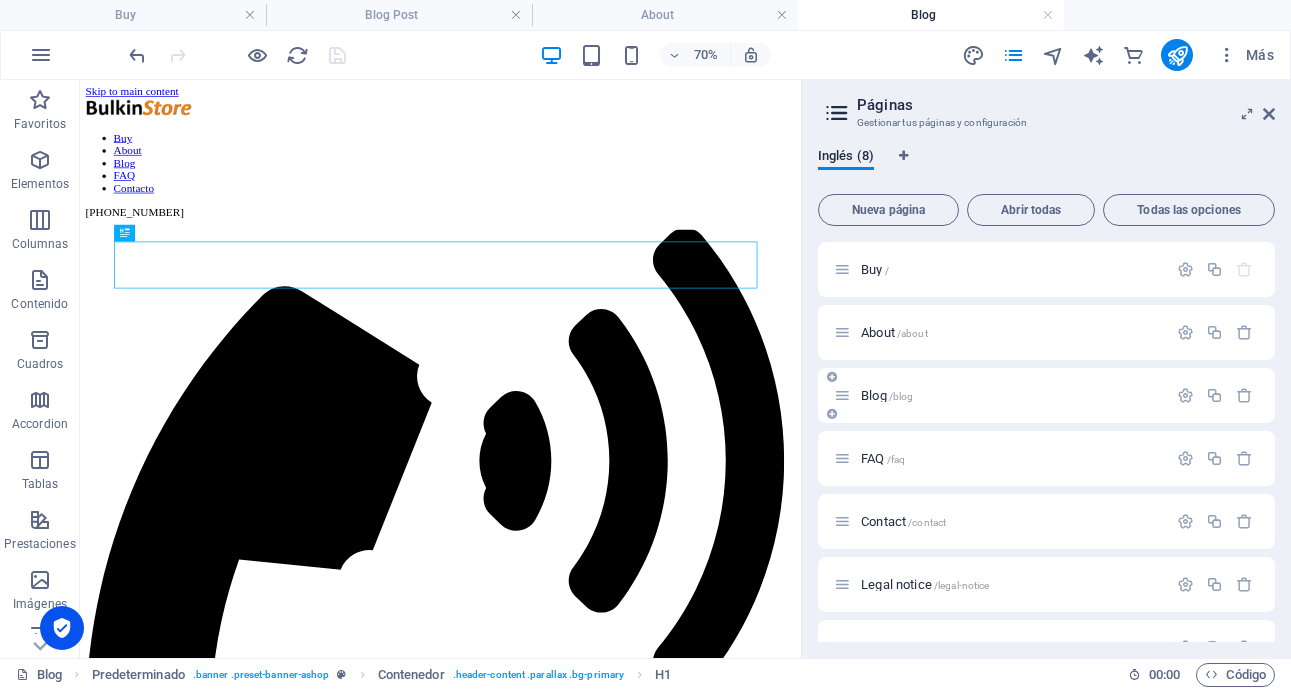 scroll, scrollTop: 0, scrollLeft: 0, axis: both 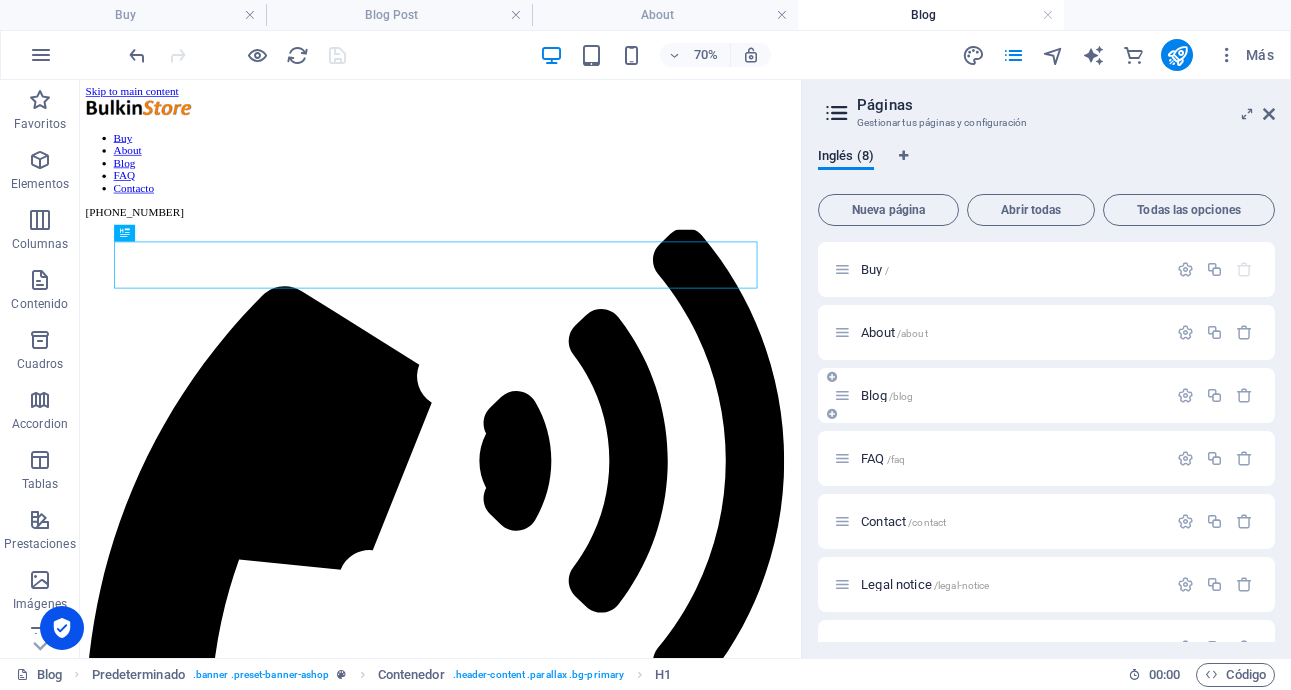 click on "Blog /blog" at bounding box center [887, 395] 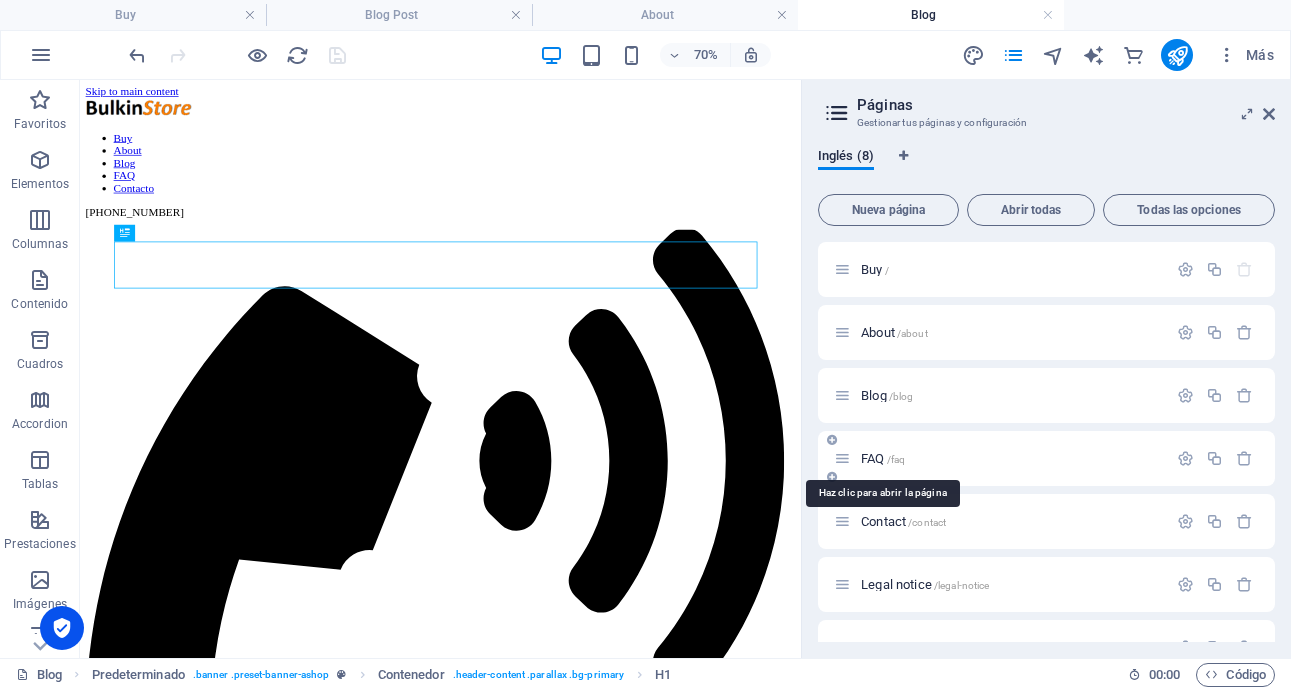 click on "FAQ /faq" at bounding box center (883, 458) 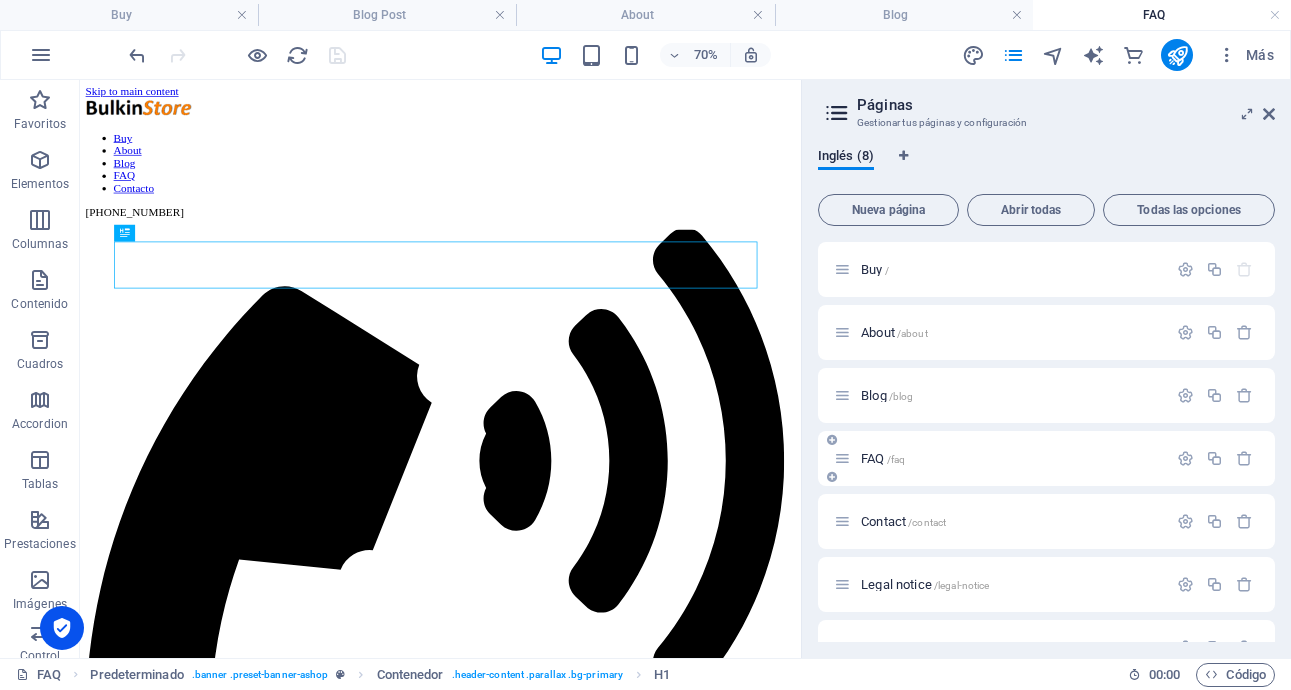 scroll, scrollTop: 0, scrollLeft: 0, axis: both 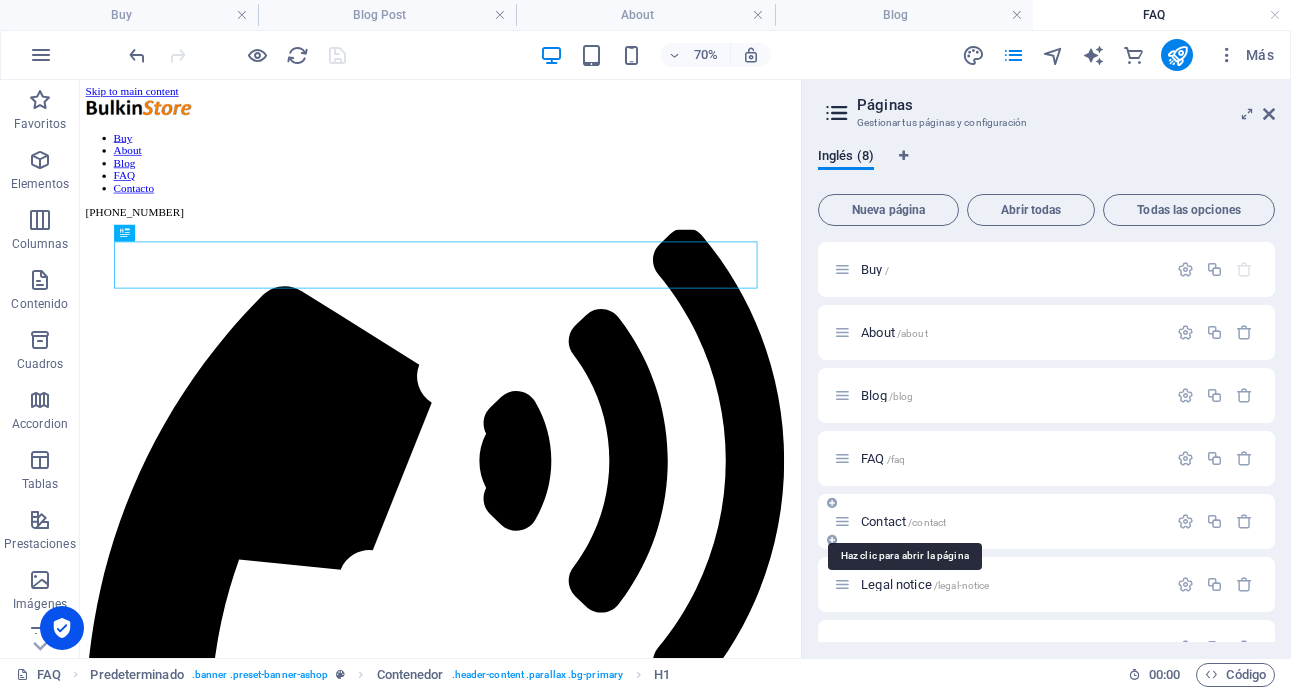 click on "Contact /contact" at bounding box center (903, 521) 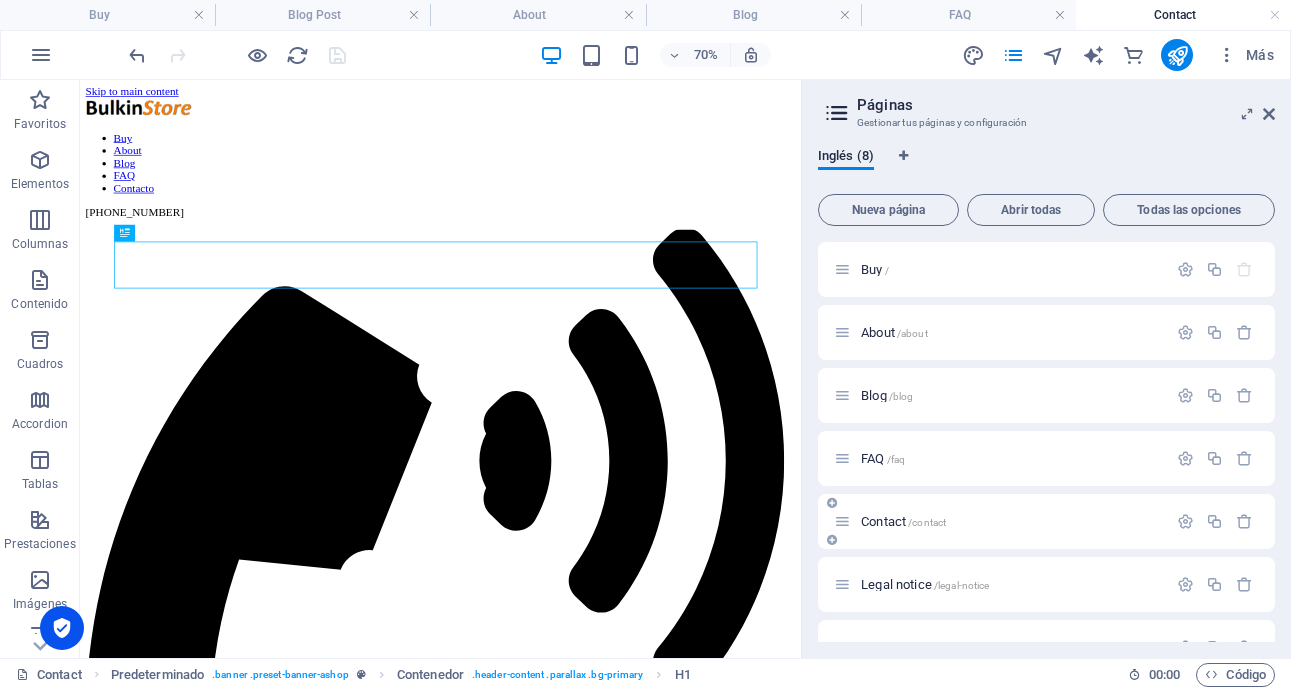 scroll, scrollTop: 0, scrollLeft: 0, axis: both 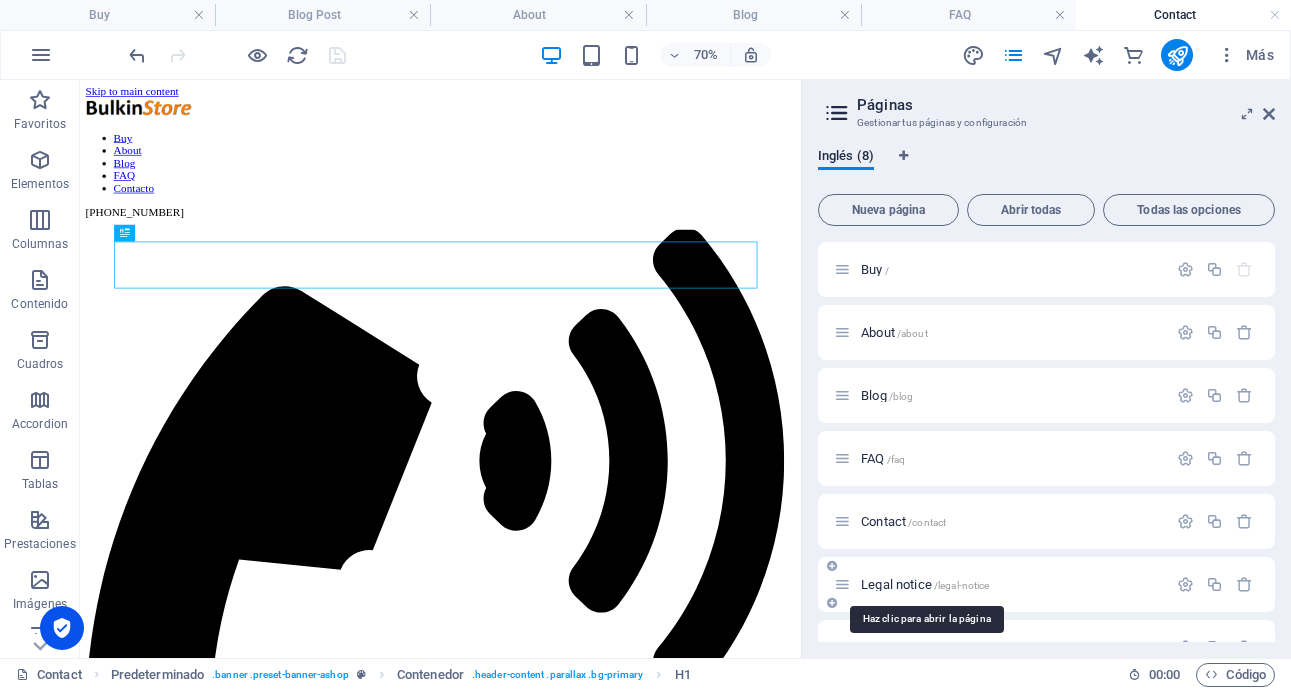 click on "Legal notice /legal-notice" at bounding box center (925, 584) 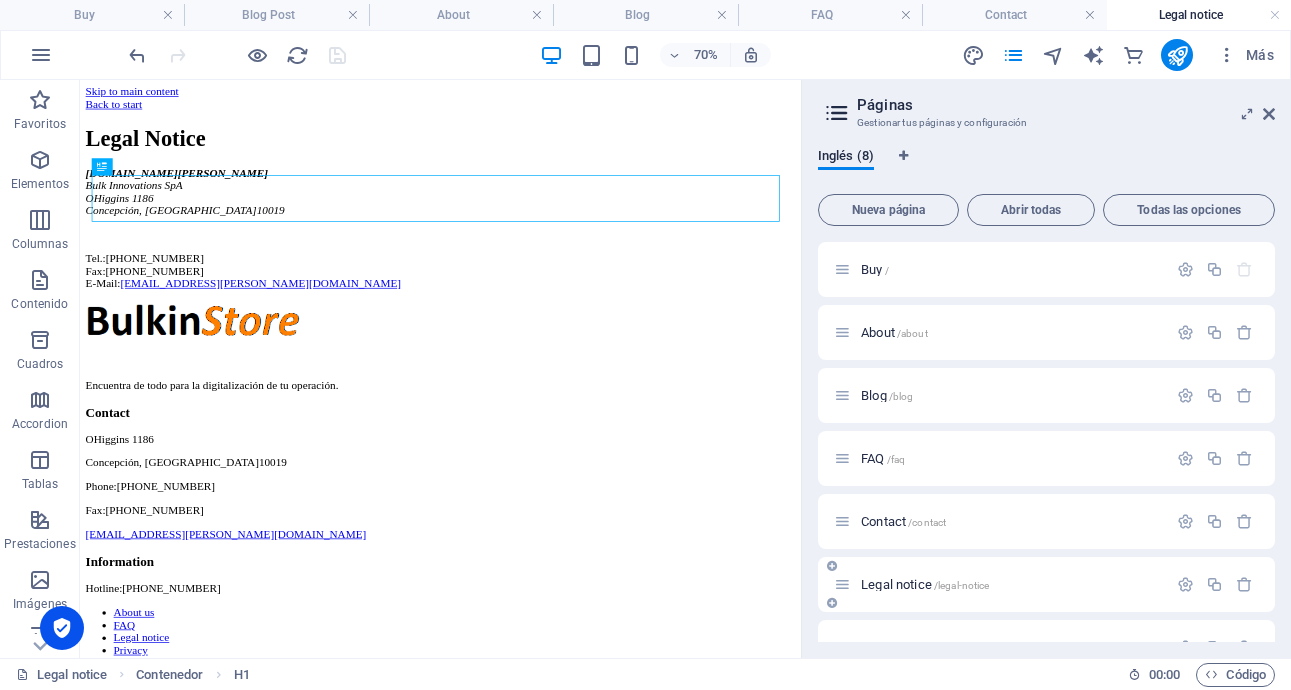 scroll, scrollTop: 0, scrollLeft: 0, axis: both 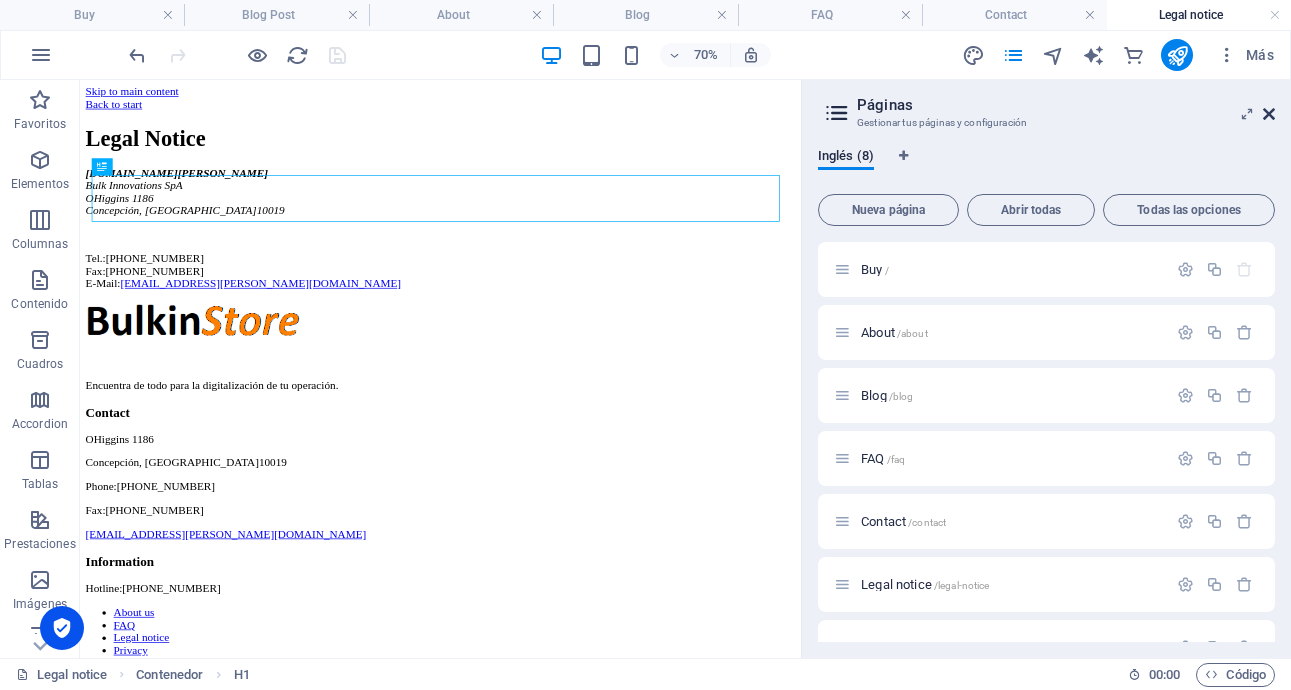 click at bounding box center [1269, 114] 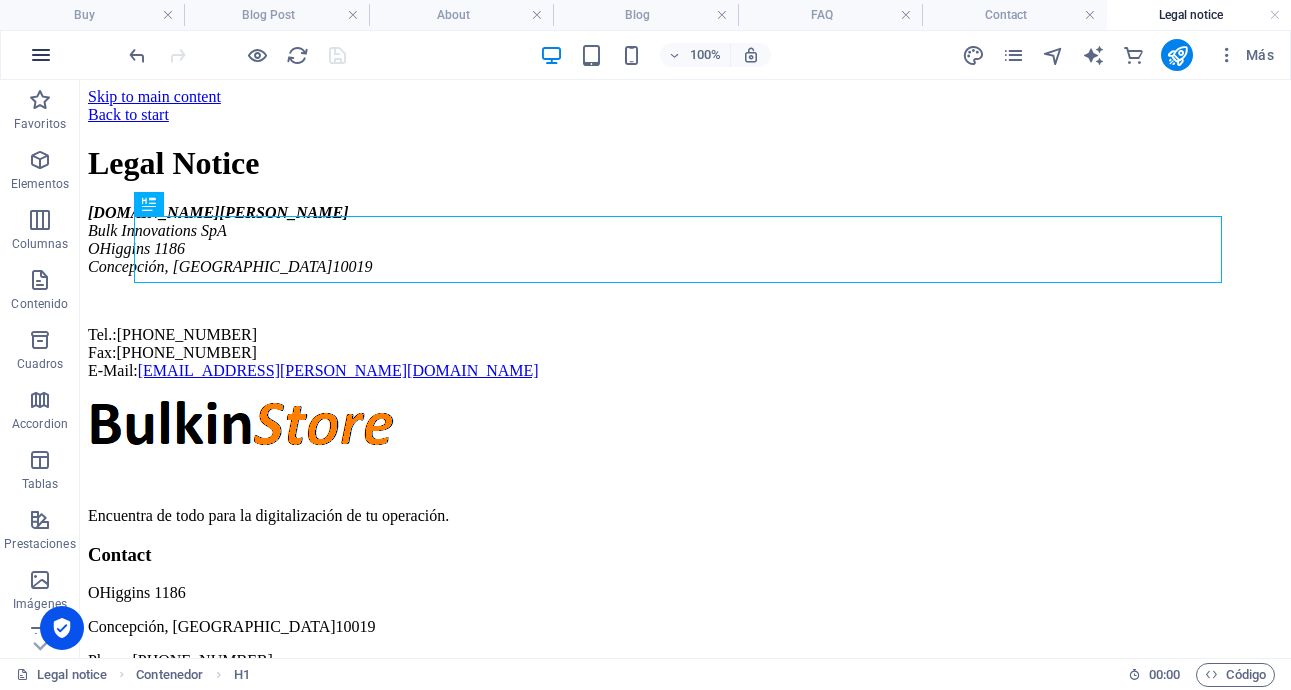 click at bounding box center [41, 55] 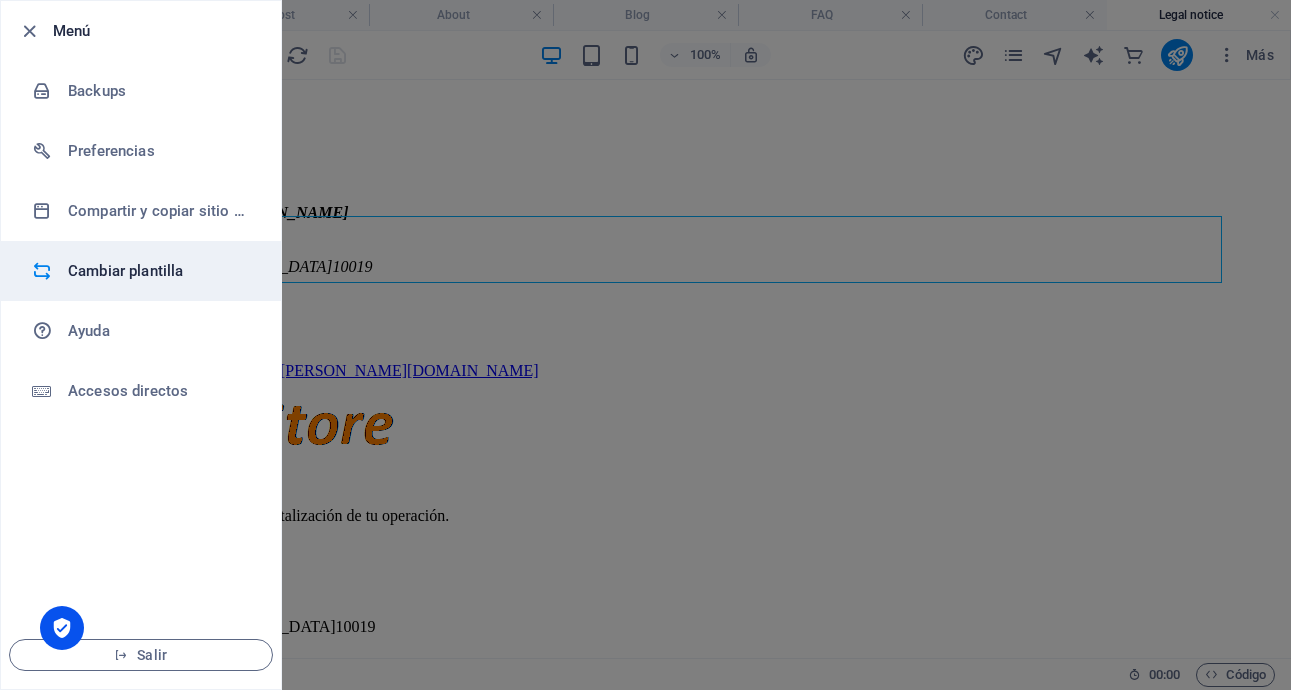 click on "Cambiar plantilla" at bounding box center (160, 271) 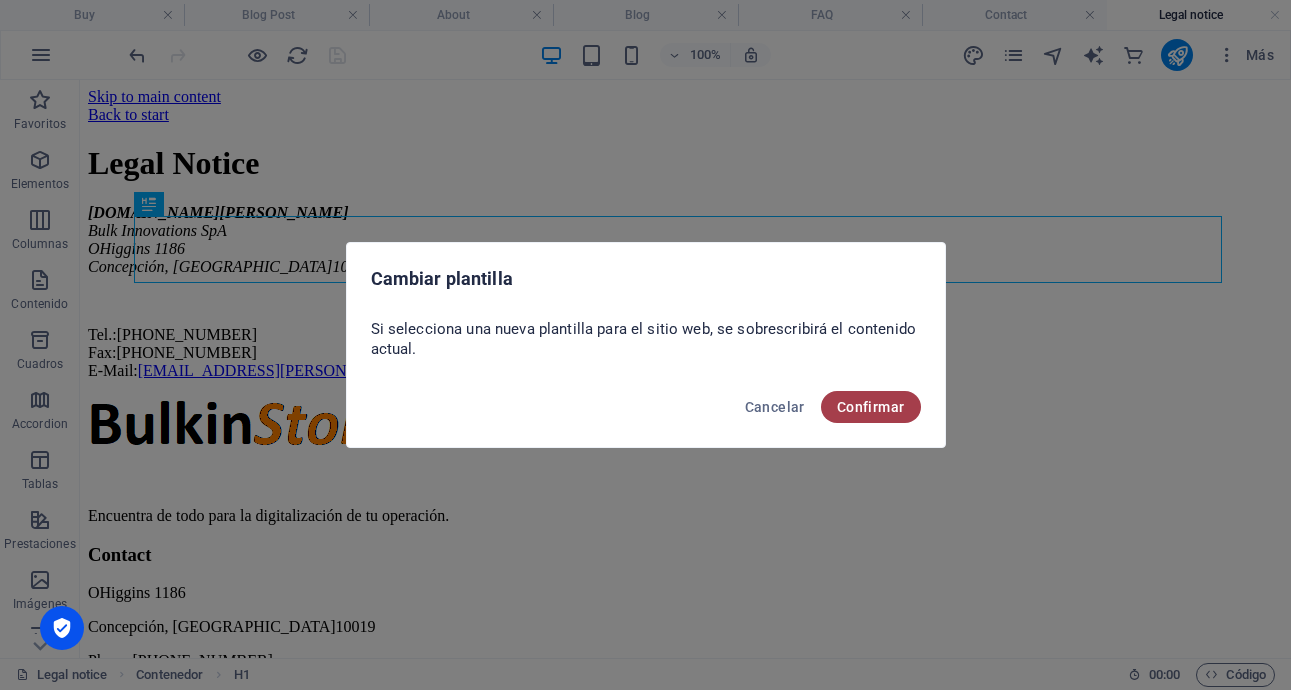 click on "Confirmar" at bounding box center [871, 407] 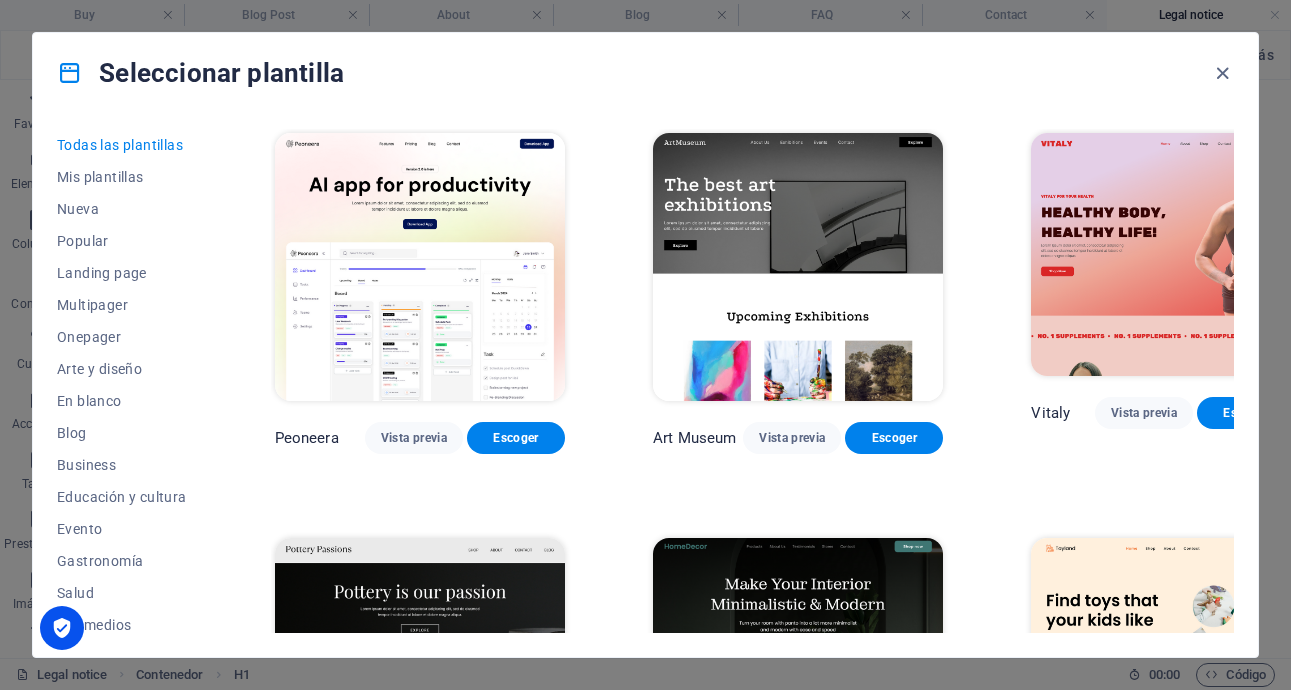 click on "Todas las plantillas Mis plantillas Nueva Popular Landing page Multipager Onepager Arte y diseño En blanco Blog Business Educación y cultura Evento Gastronomía Salud IT y medios Legal y finanzas Sin ánimo de lucro Resultado Portfolio Servicios Tienda Deportes y belleza Comercios Viaje Wireframe" at bounding box center (134, 381) 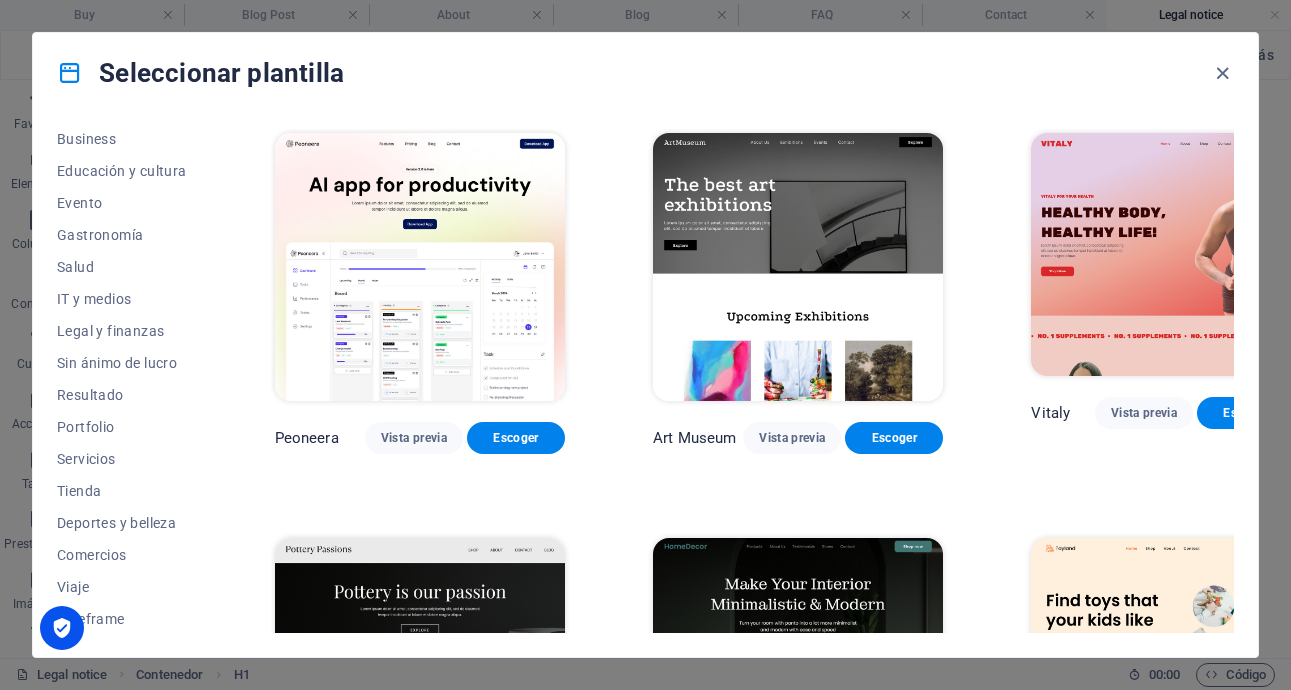 scroll, scrollTop: 328, scrollLeft: 0, axis: vertical 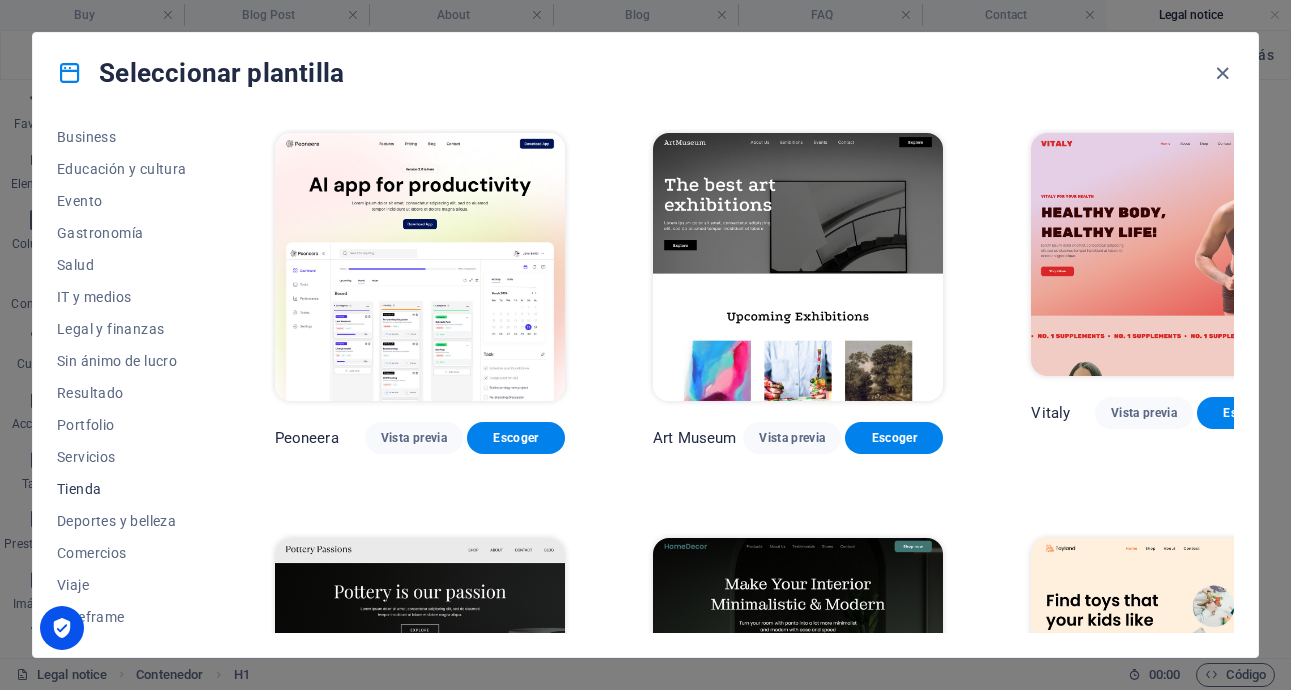 click on "Tienda" at bounding box center [122, 489] 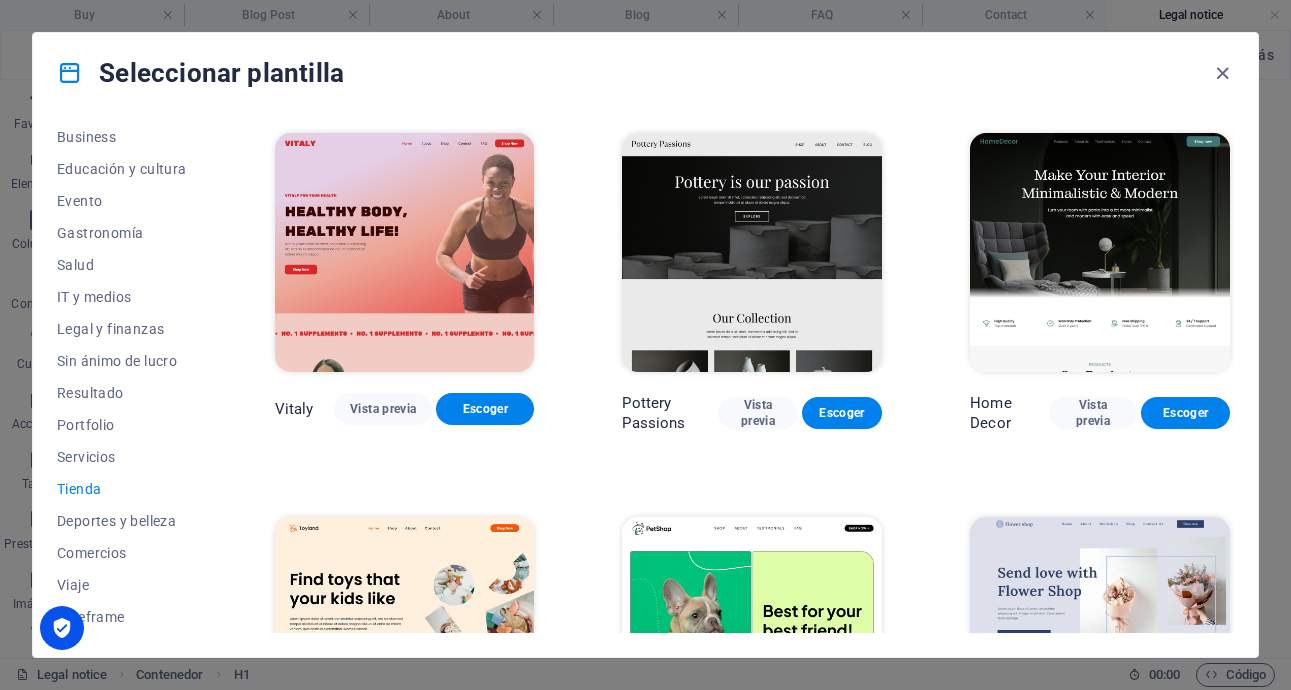 scroll, scrollTop: 441, scrollLeft: 0, axis: vertical 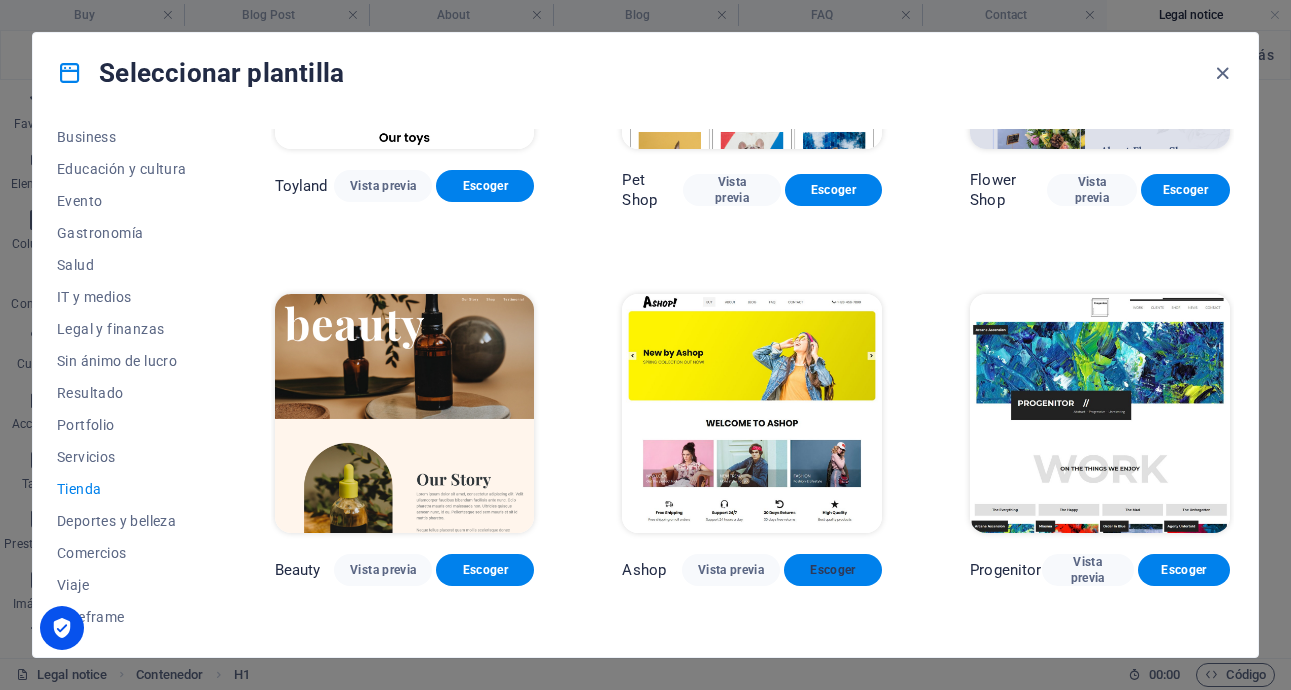 click on "Escoger" at bounding box center (833, 570) 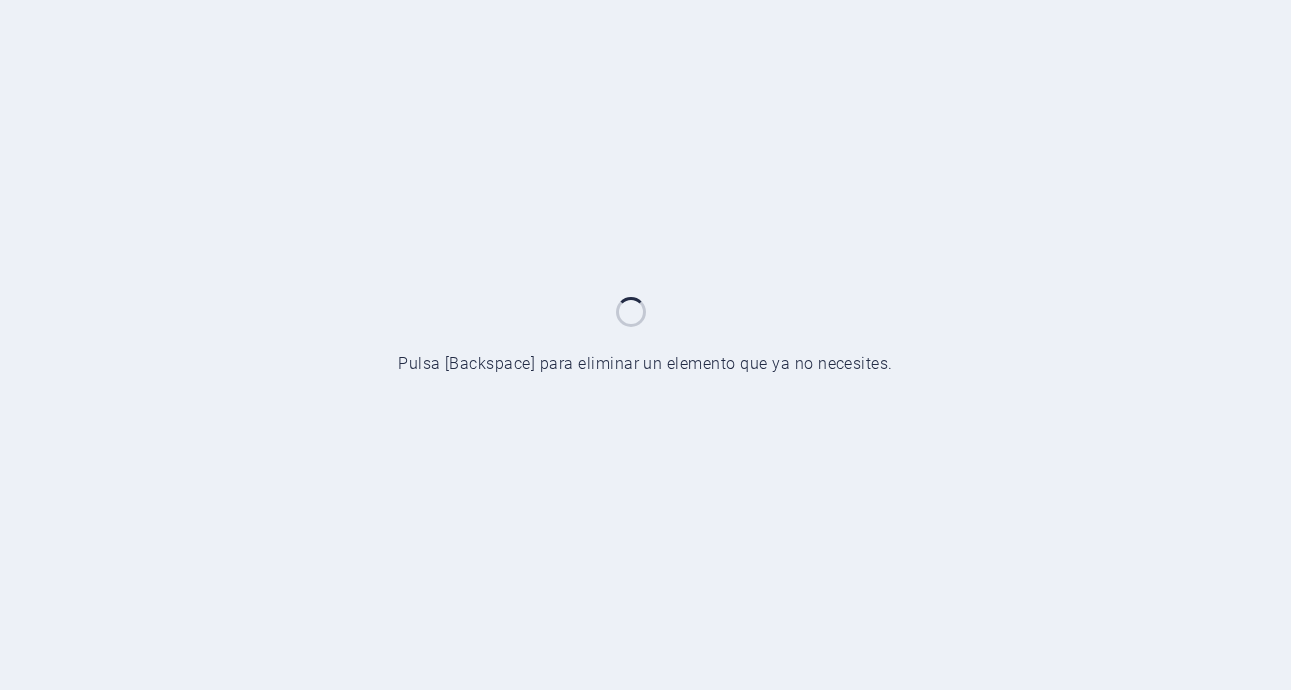 scroll, scrollTop: 0, scrollLeft: 0, axis: both 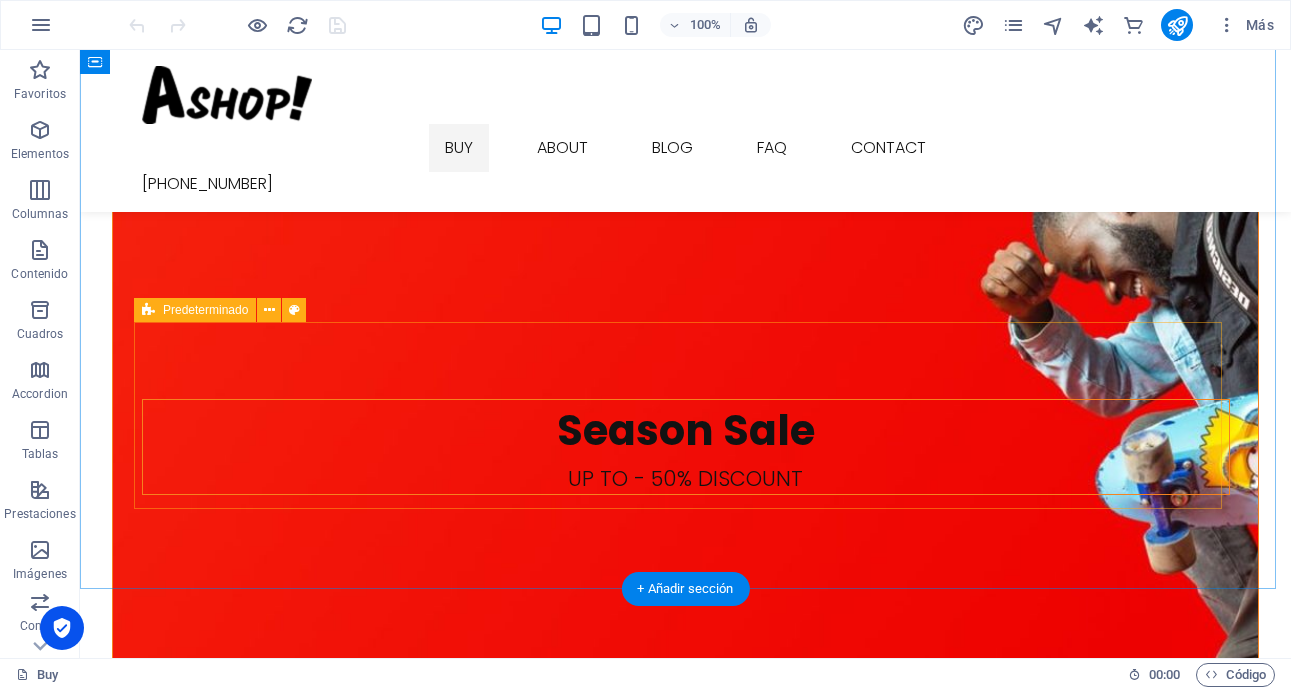 click at bounding box center (686, 4883) 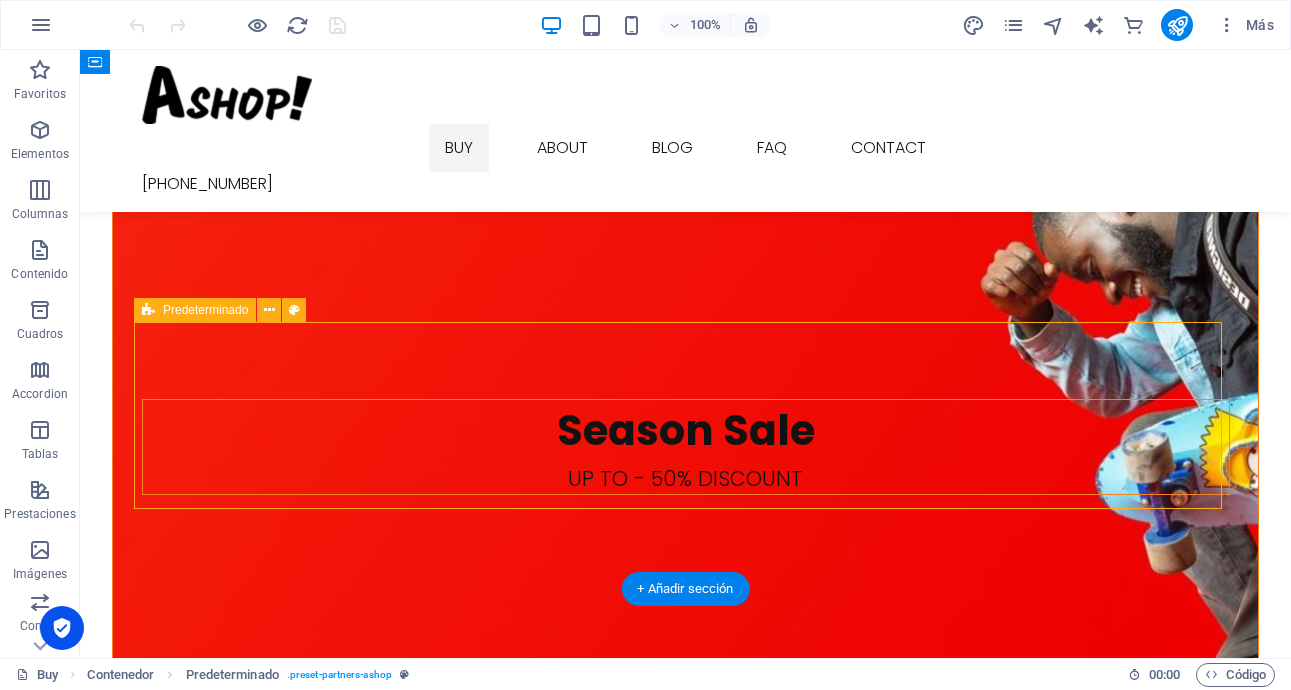 click at bounding box center [686, 4883] 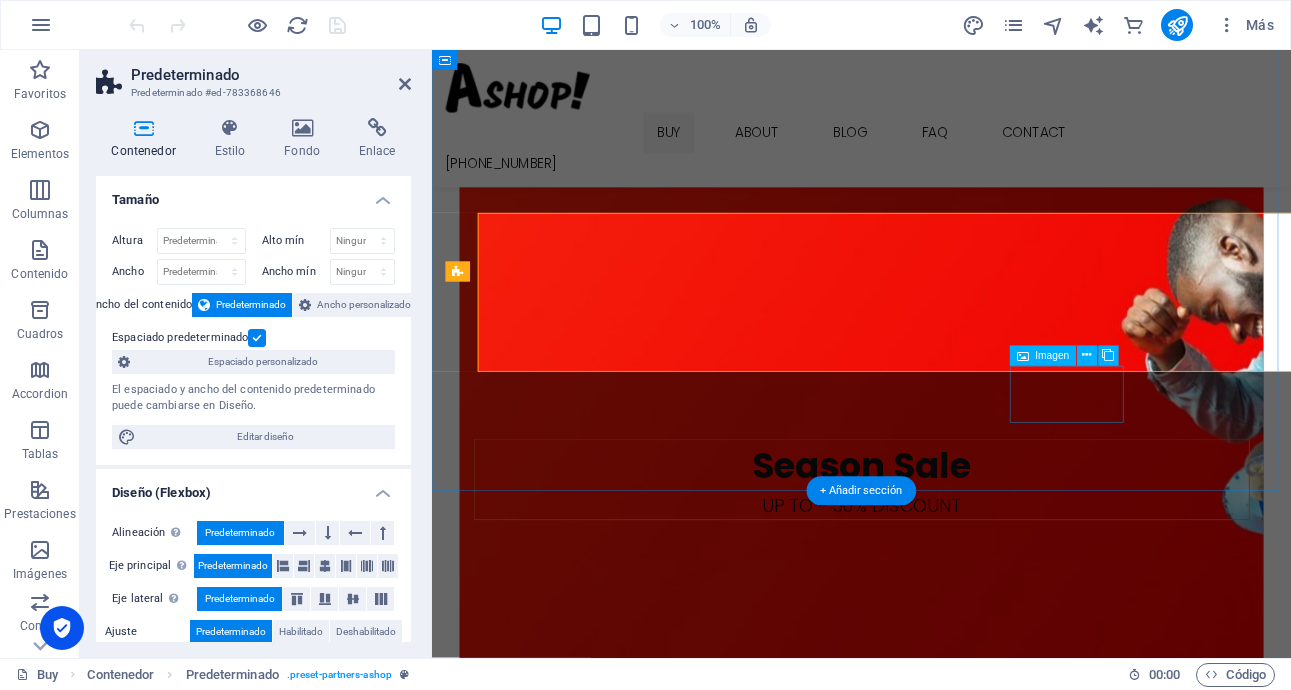 scroll, scrollTop: 2493, scrollLeft: 0, axis: vertical 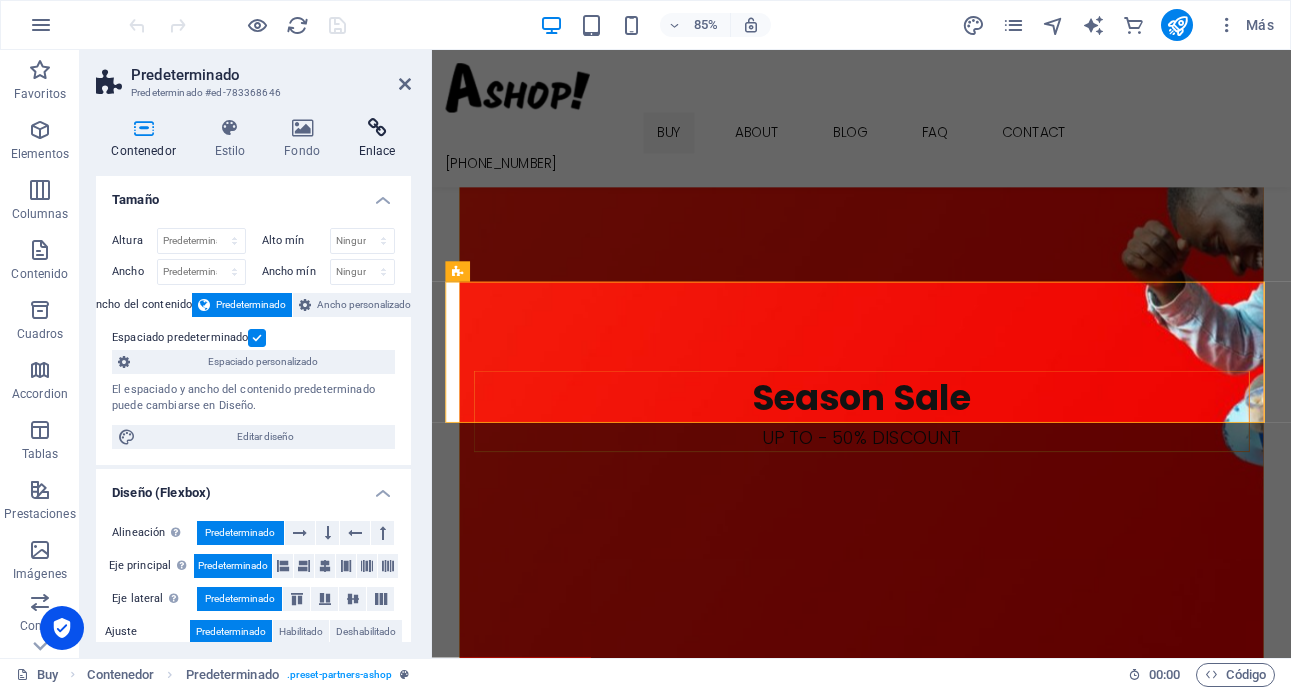 click on "Enlace" at bounding box center [377, 139] 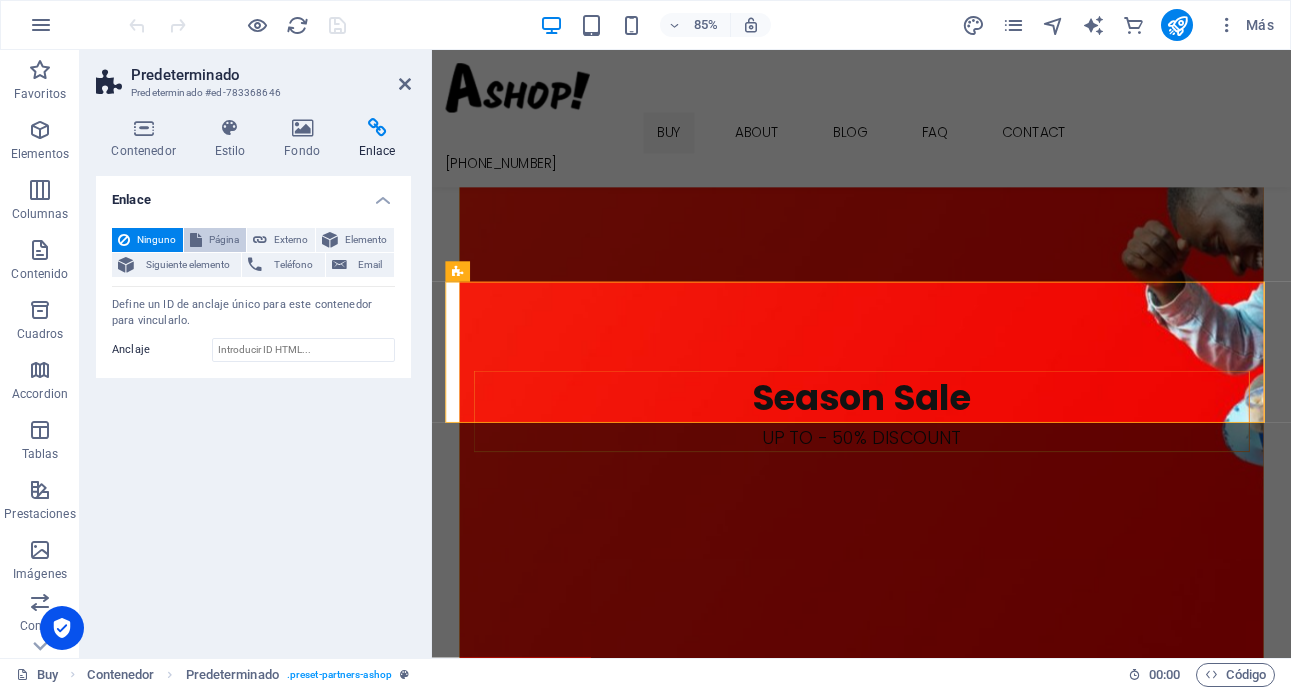click on "Página" at bounding box center (224, 240) 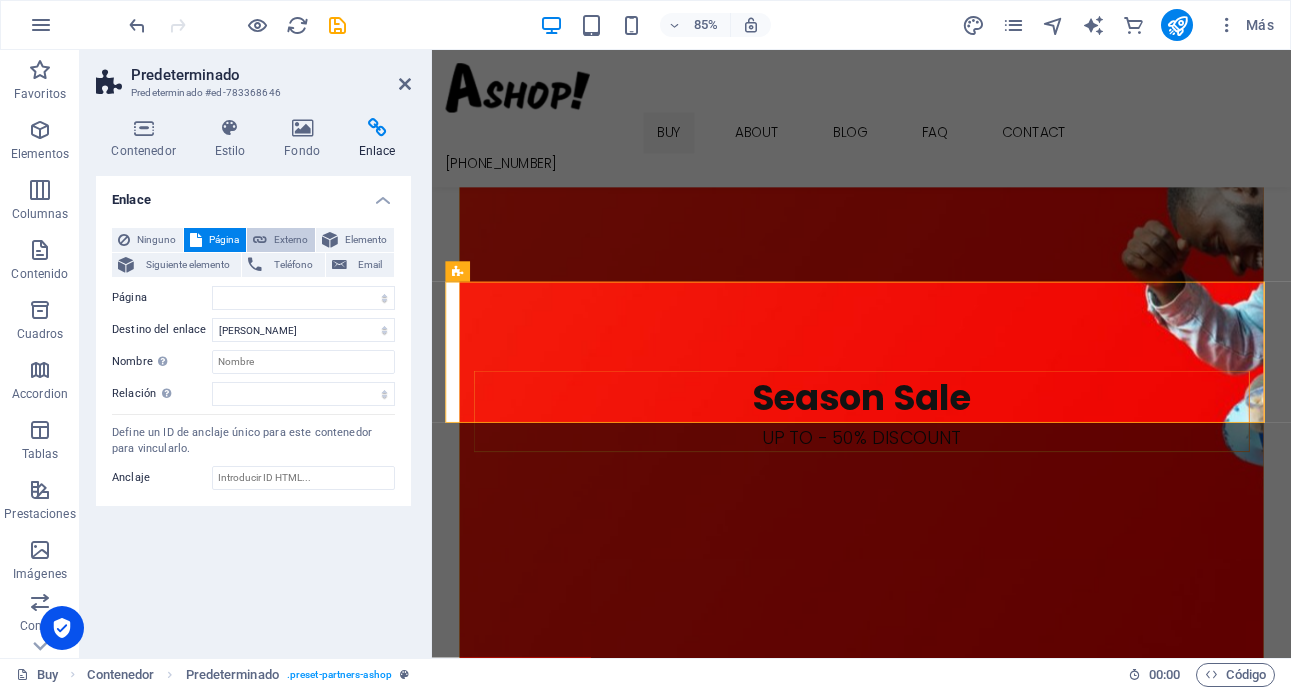 click on "Externo" at bounding box center (291, 240) 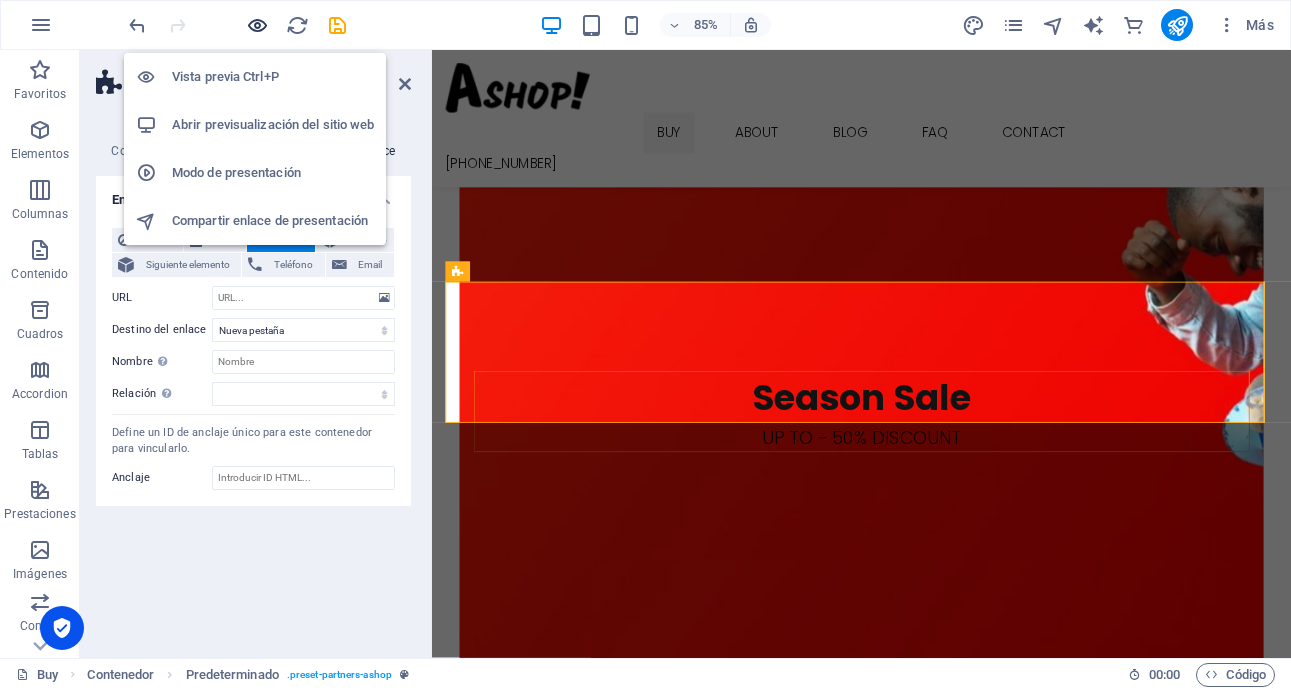 click at bounding box center [257, 25] 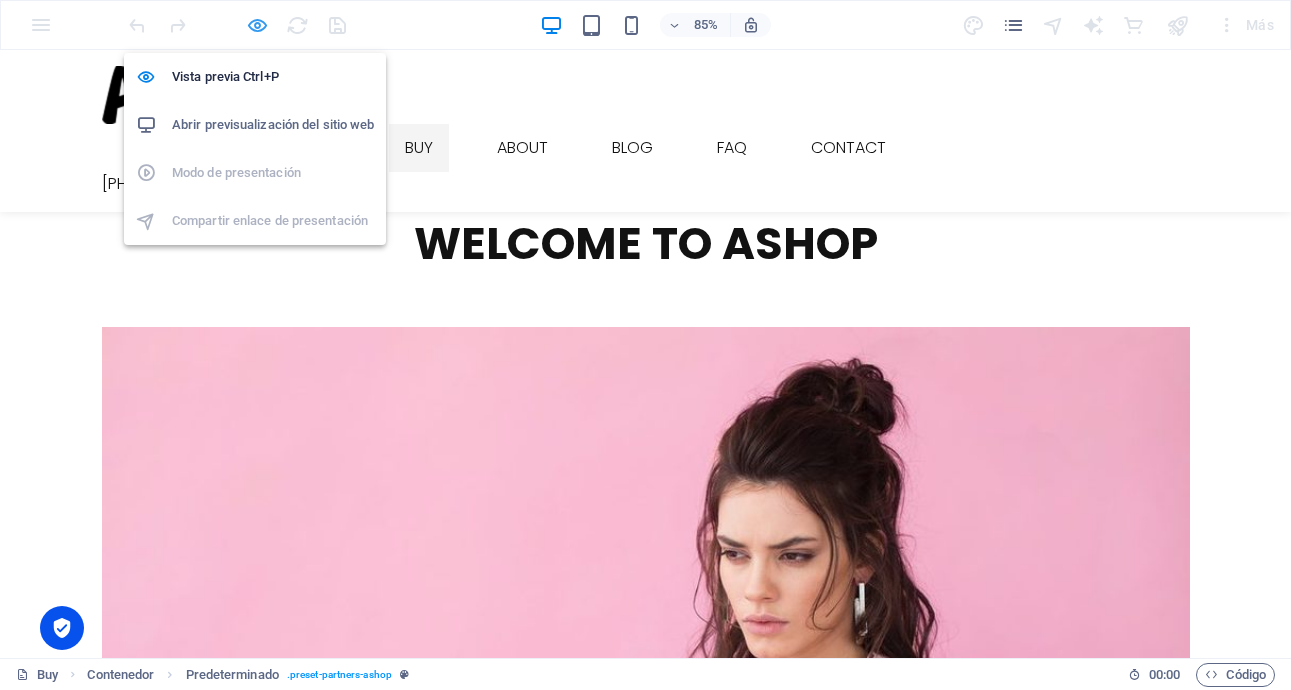 scroll, scrollTop: 2261, scrollLeft: 0, axis: vertical 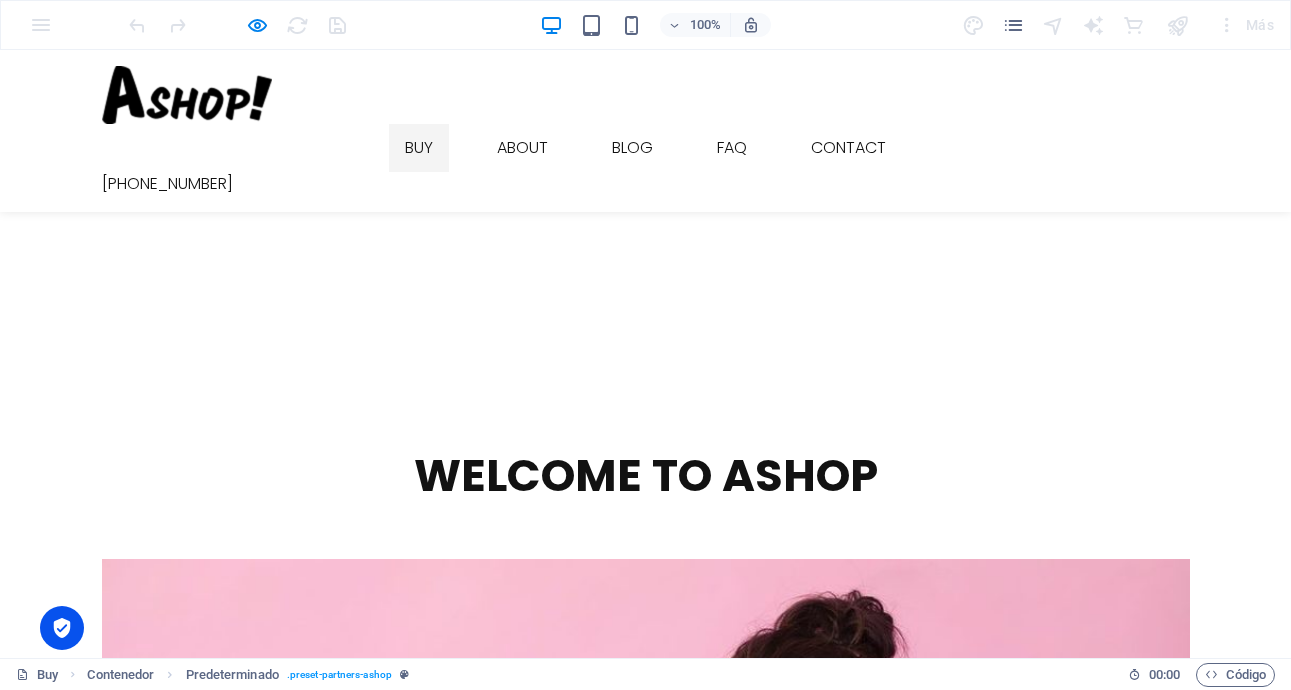 click on "Top Brands" at bounding box center [646, 3814] 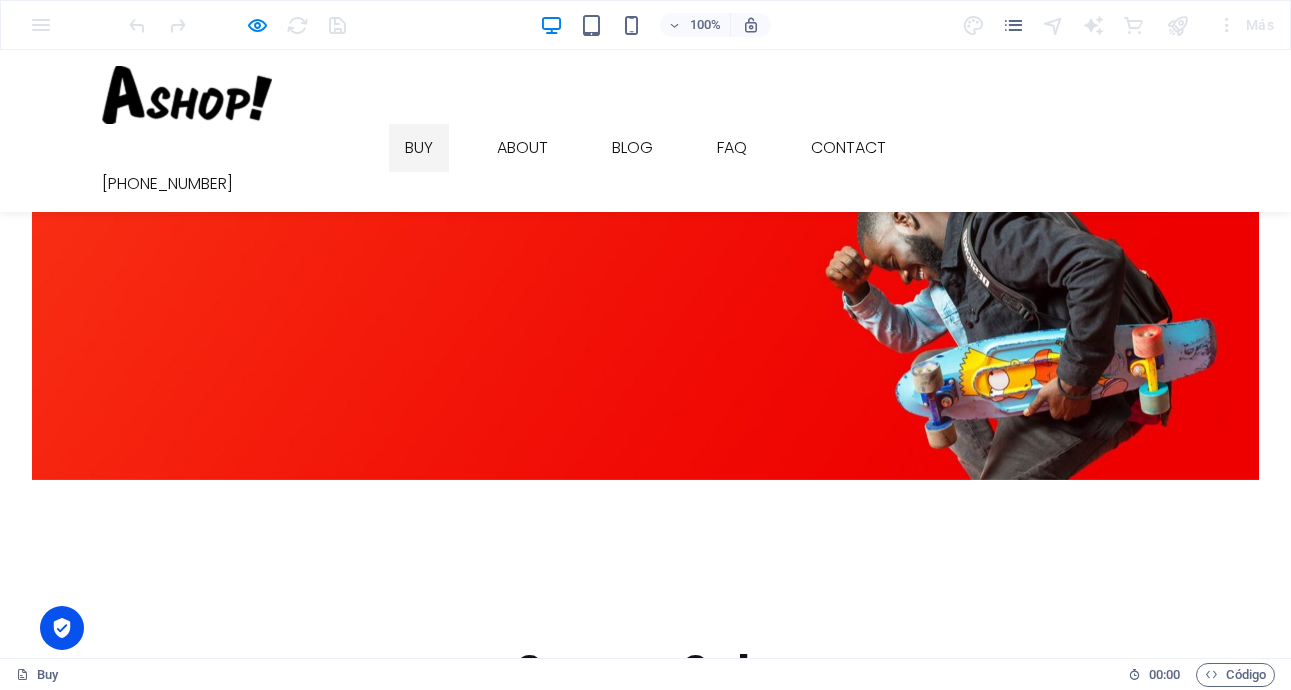 scroll, scrollTop: 1197, scrollLeft: 0, axis: vertical 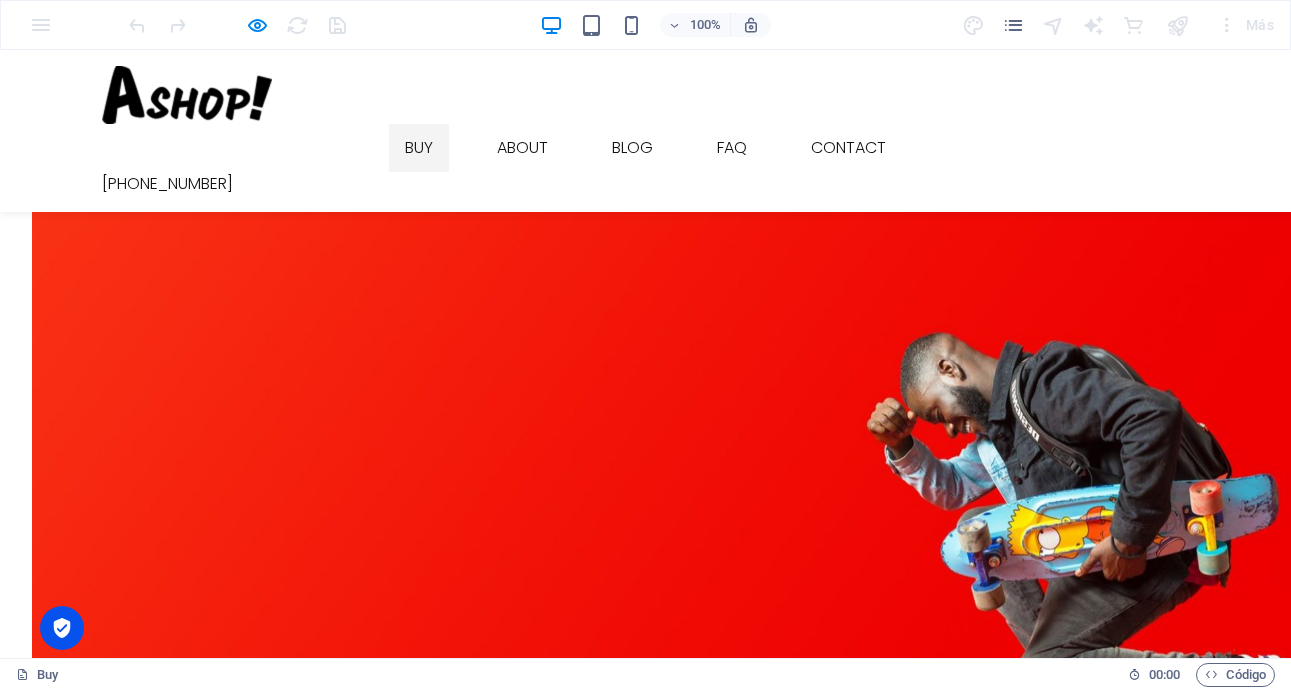 click at bounding box center [646, 4121] 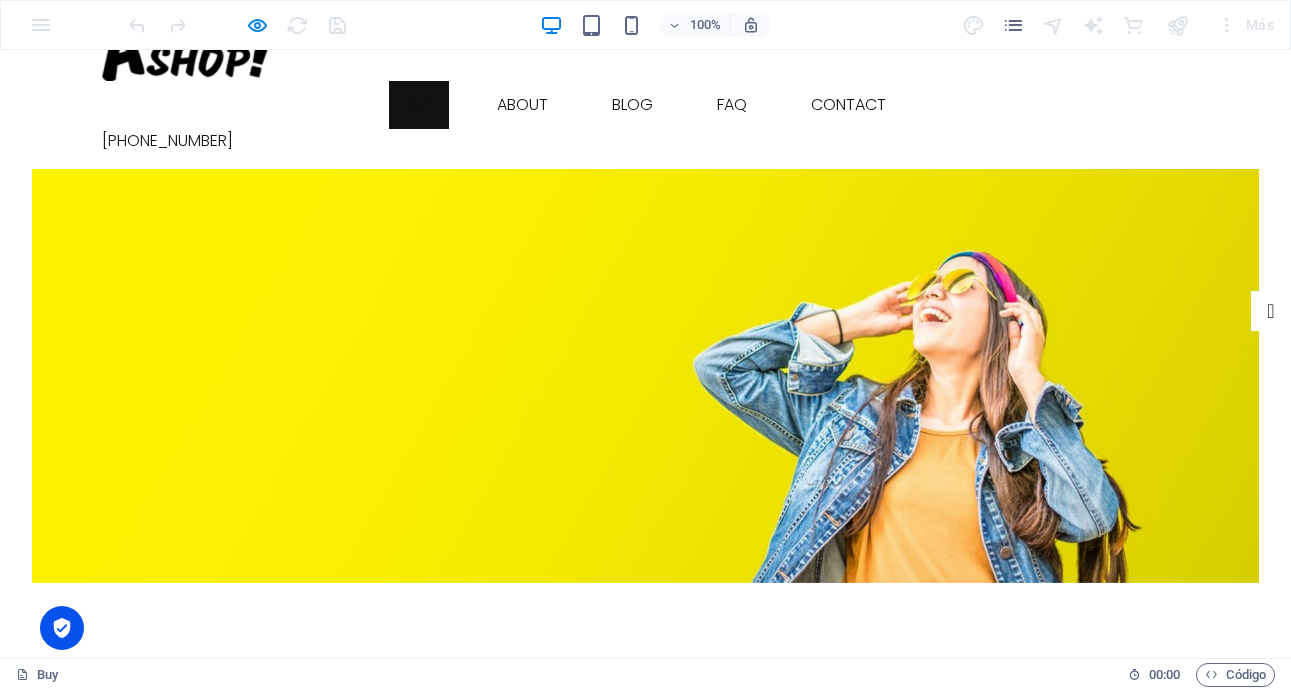 scroll, scrollTop: 37, scrollLeft: 0, axis: vertical 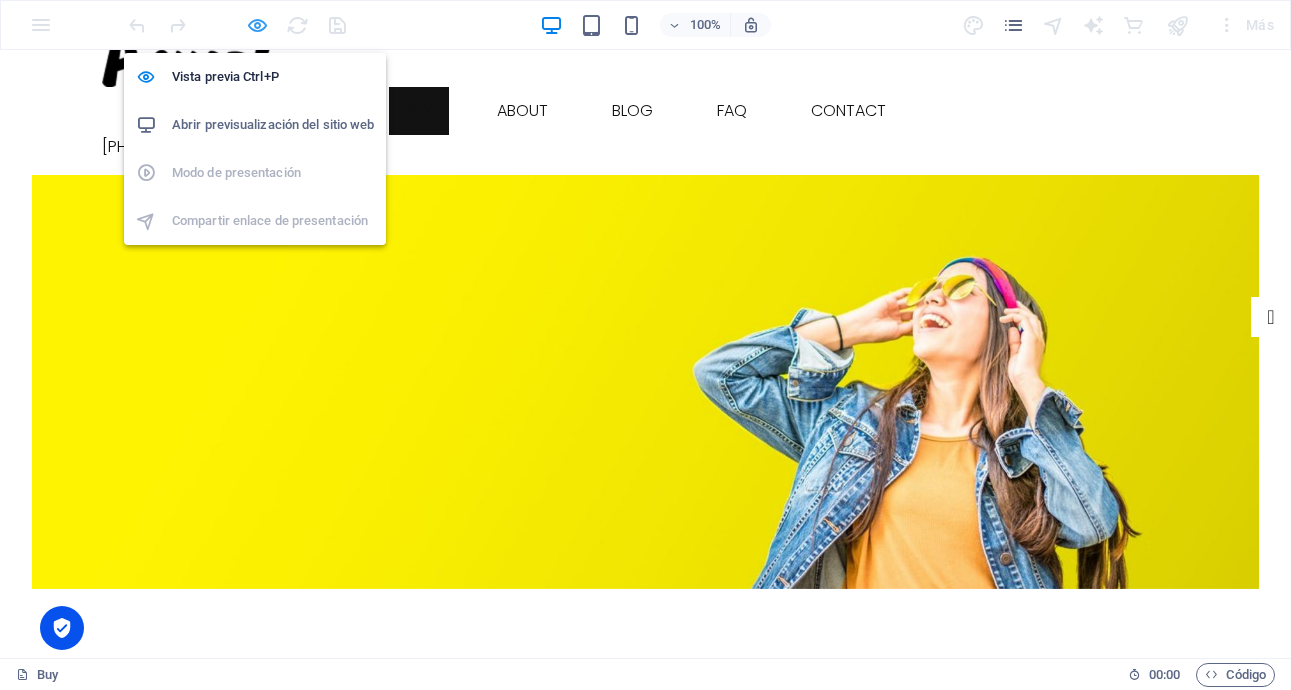 click at bounding box center (257, 25) 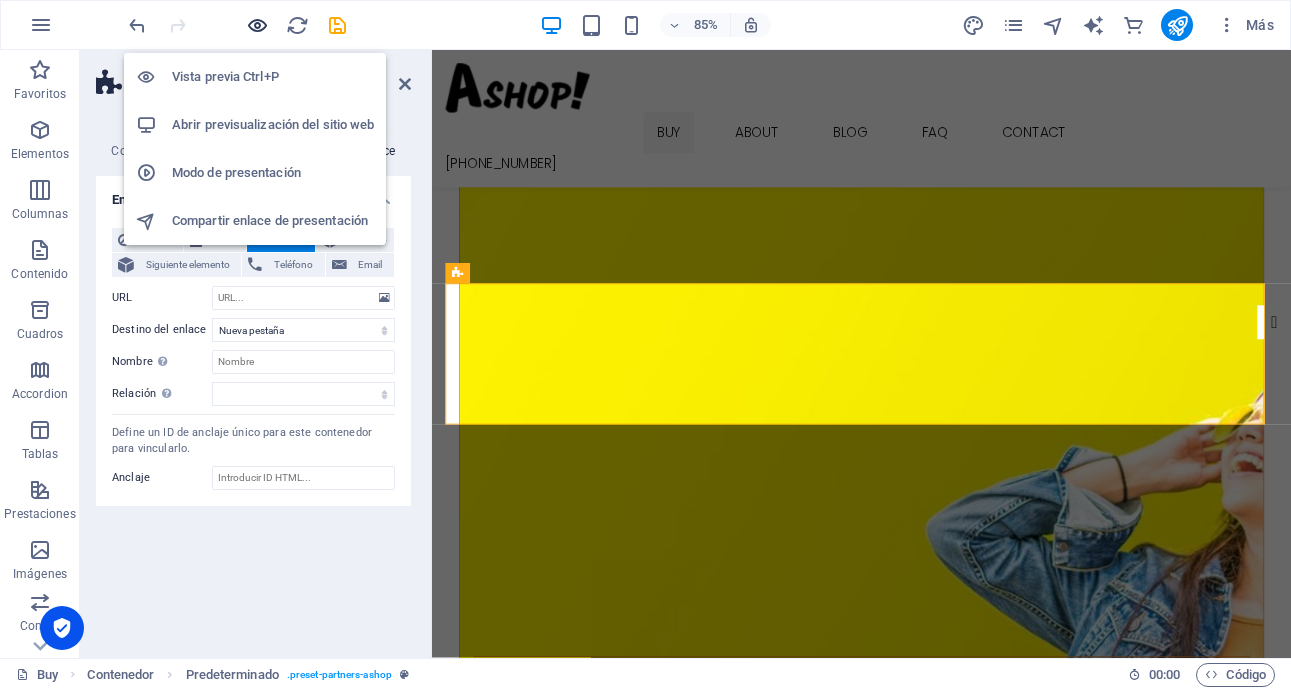 scroll, scrollTop: 2491, scrollLeft: 0, axis: vertical 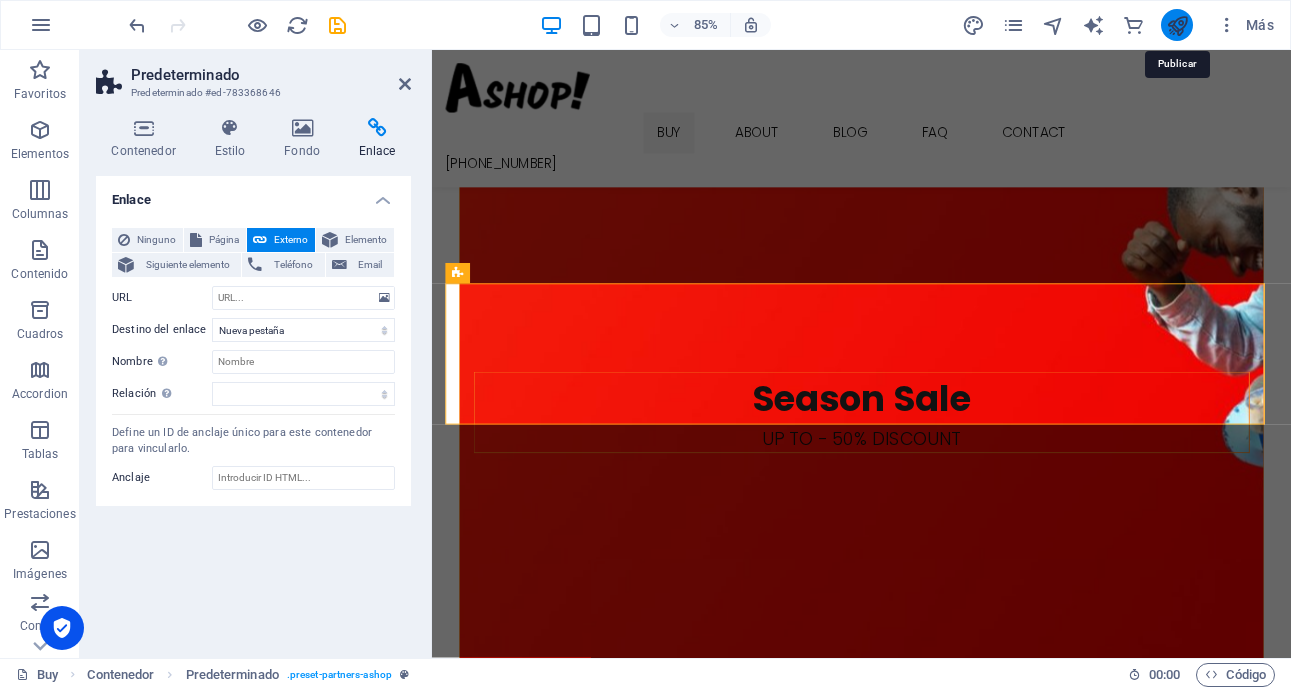 click at bounding box center (1177, 25) 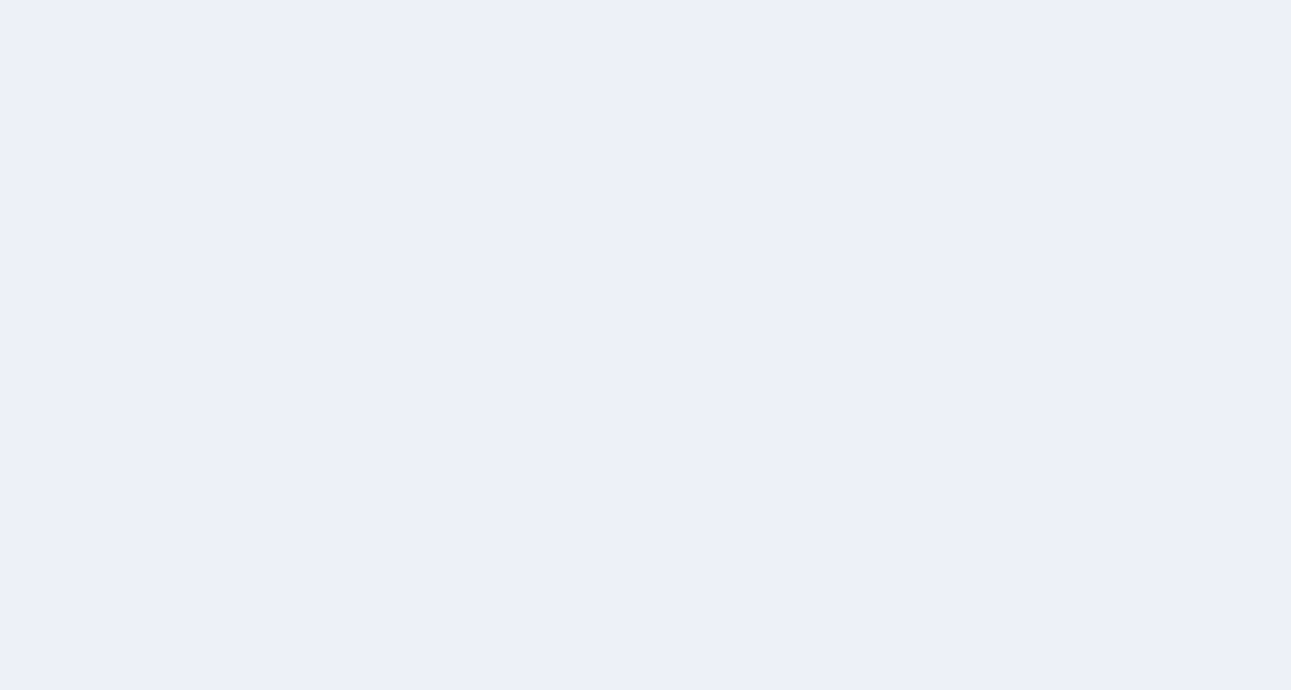 scroll, scrollTop: 0, scrollLeft: 0, axis: both 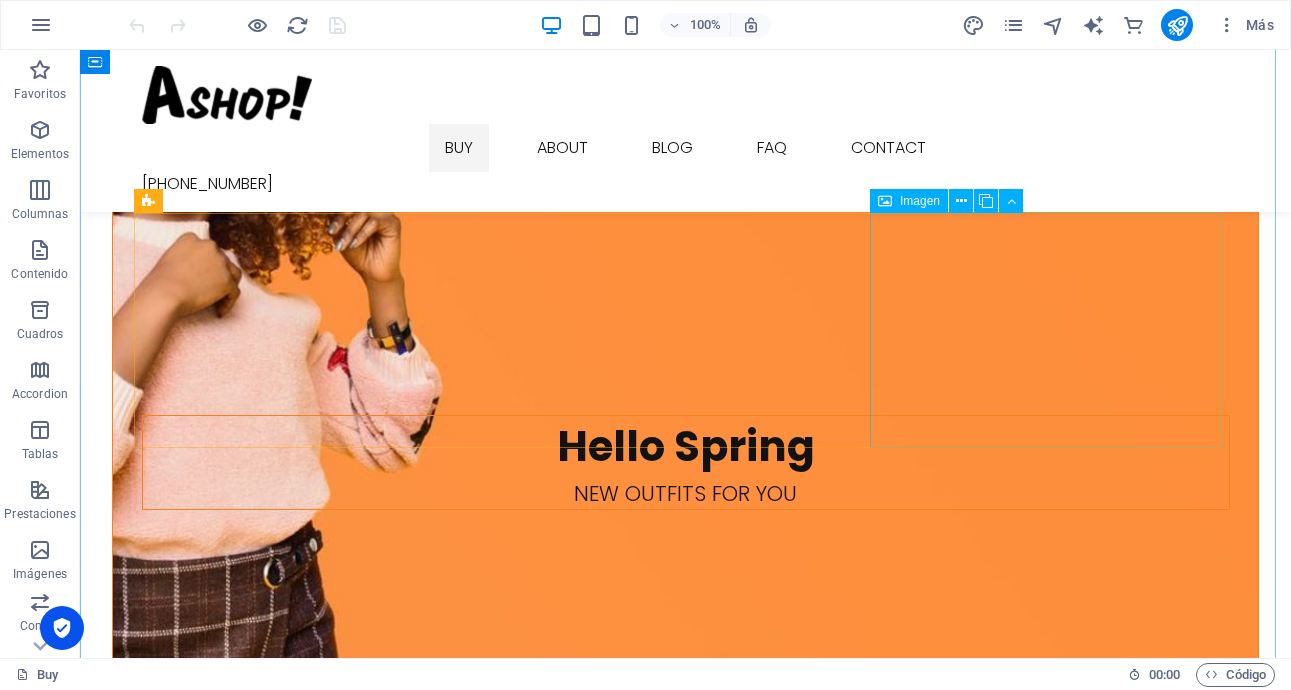 click on "Fashion Fashion & Lifestyle" at bounding box center [686, 3720] 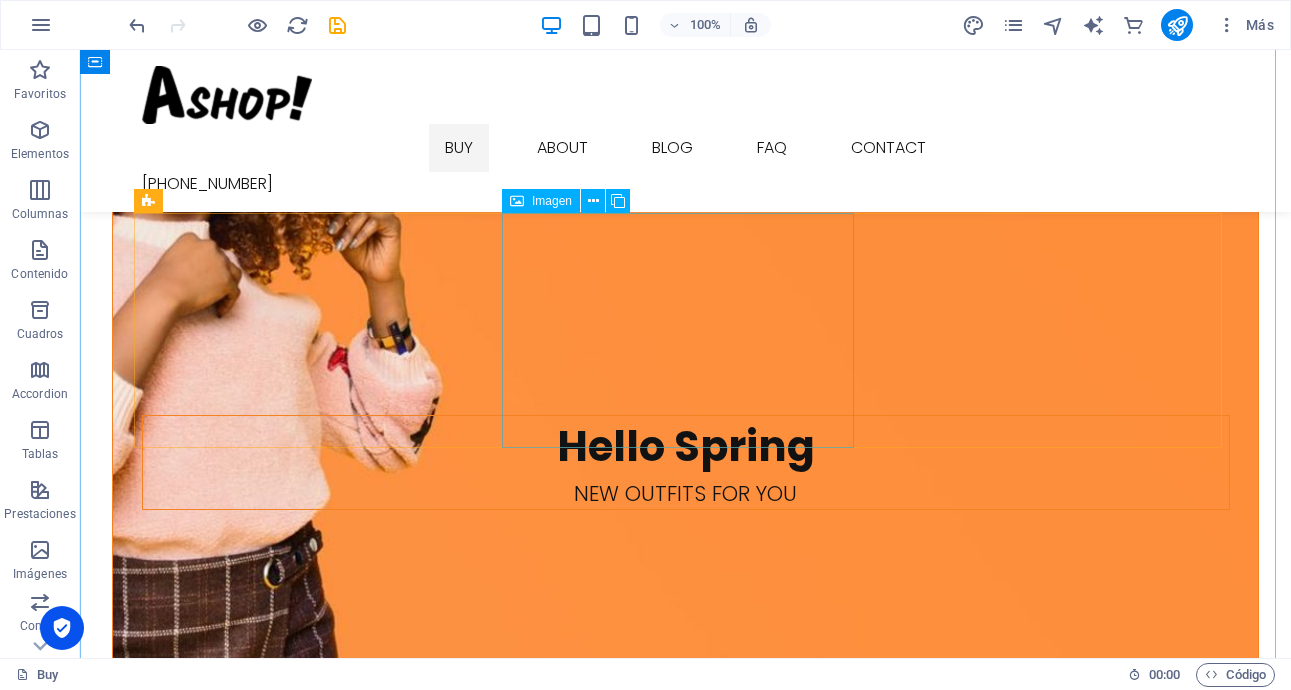 click on "New Trend More styles for you" at bounding box center (686, 2986) 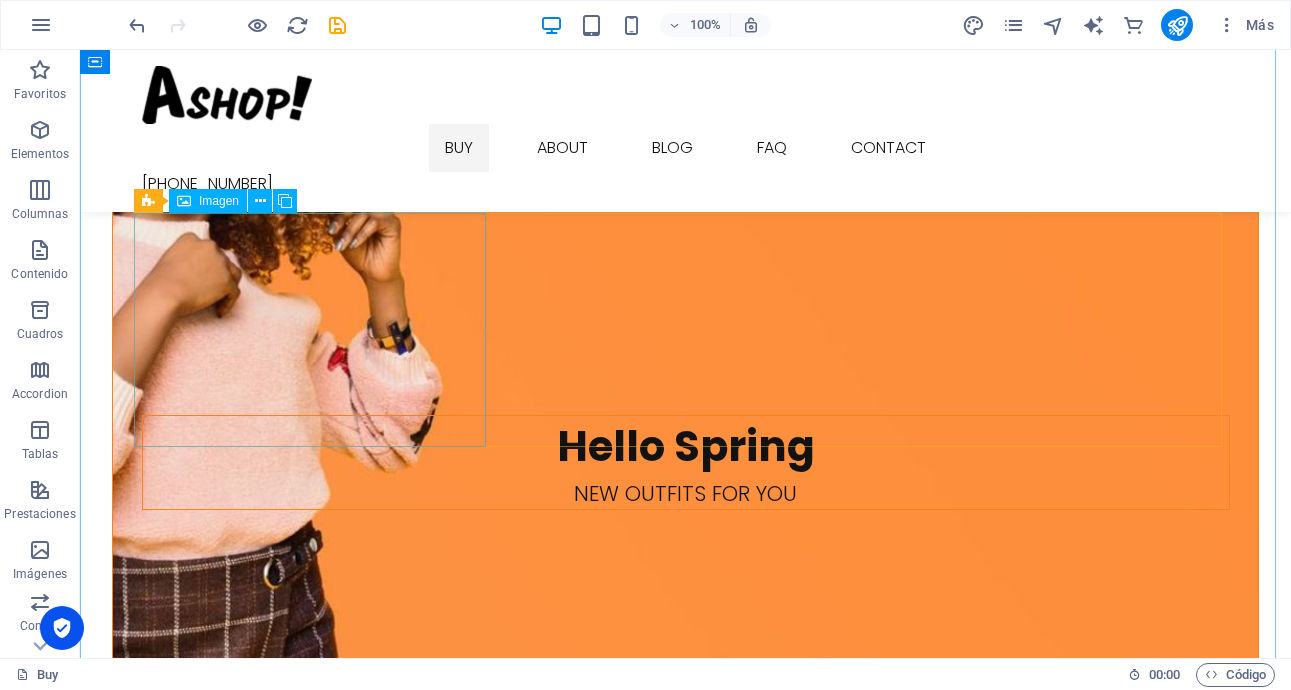 click on "New Look Get the perfect look!" at bounding box center [686, 2254] 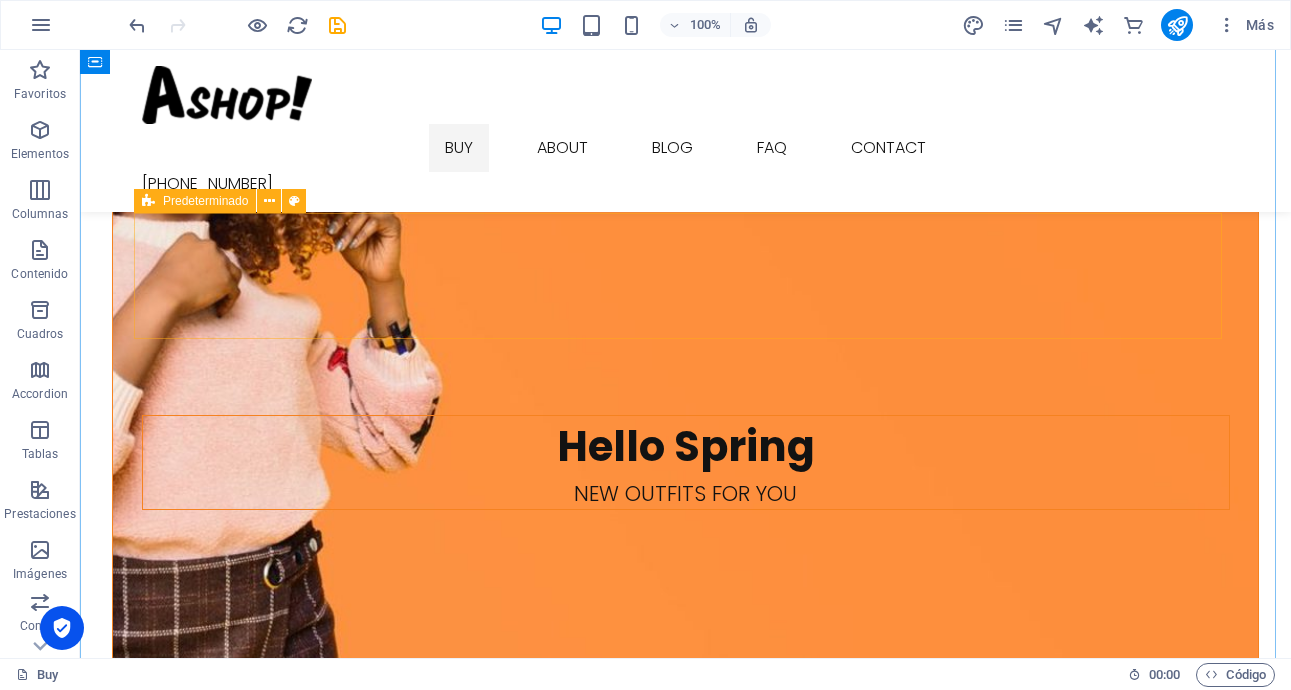 click on "Suelta el contenido aquí o  Añadir elementos  Pegar portapapeles" at bounding box center (686, 1955) 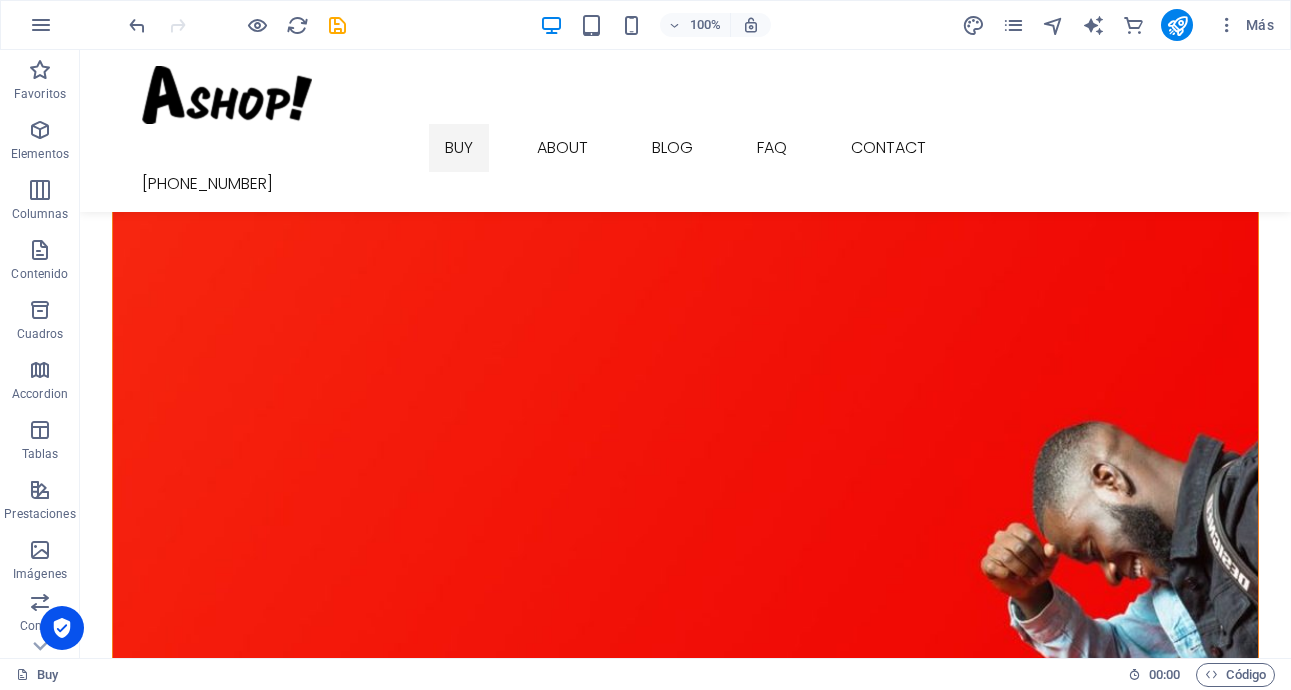 scroll, scrollTop: 2156, scrollLeft: 0, axis: vertical 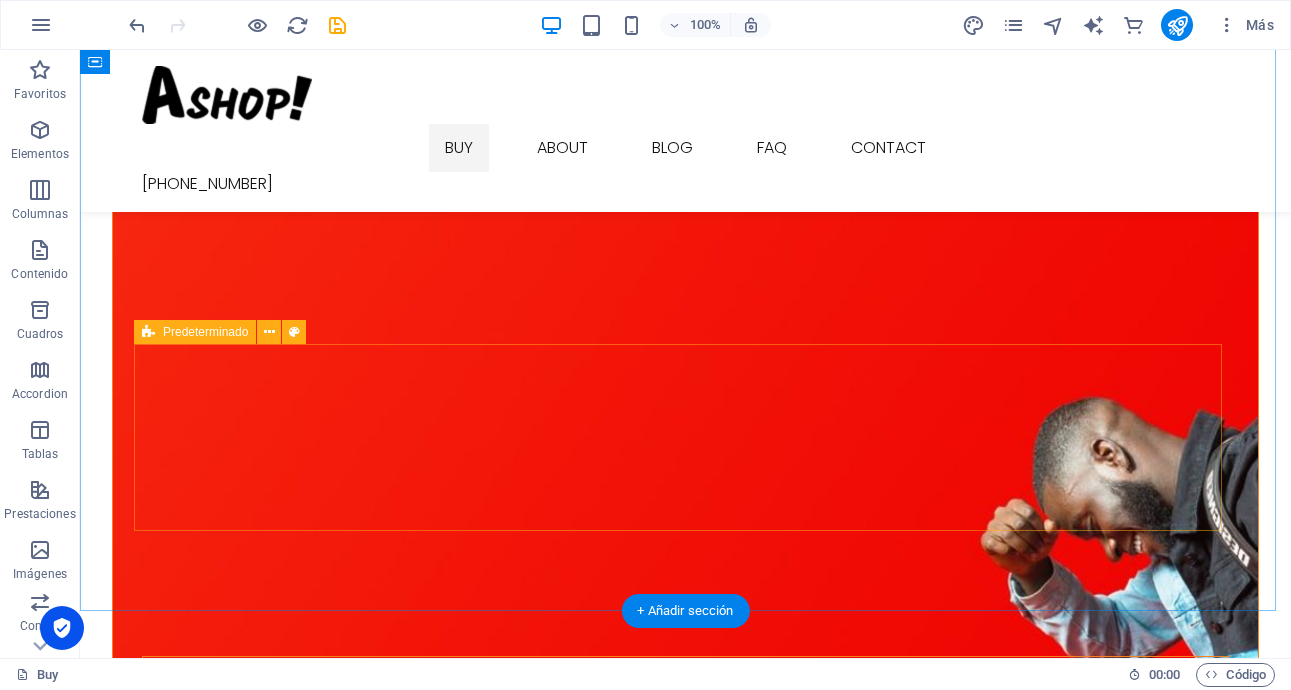 click at bounding box center (686, 2974) 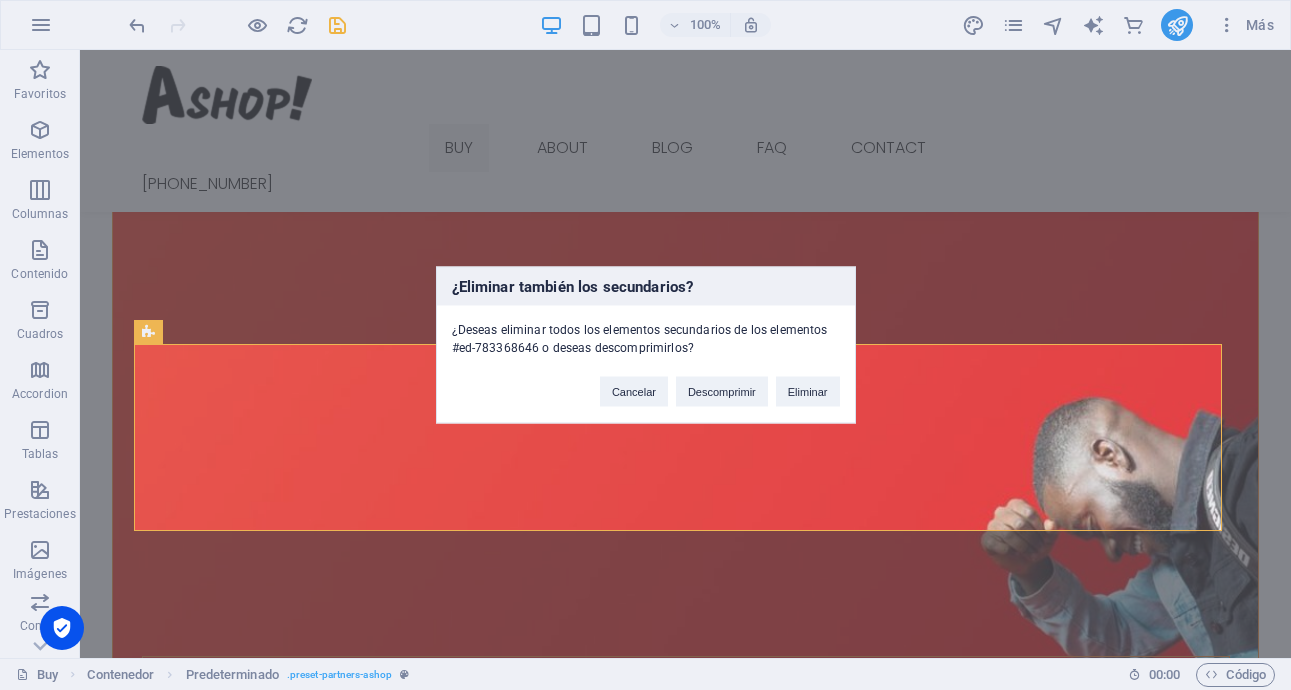 type 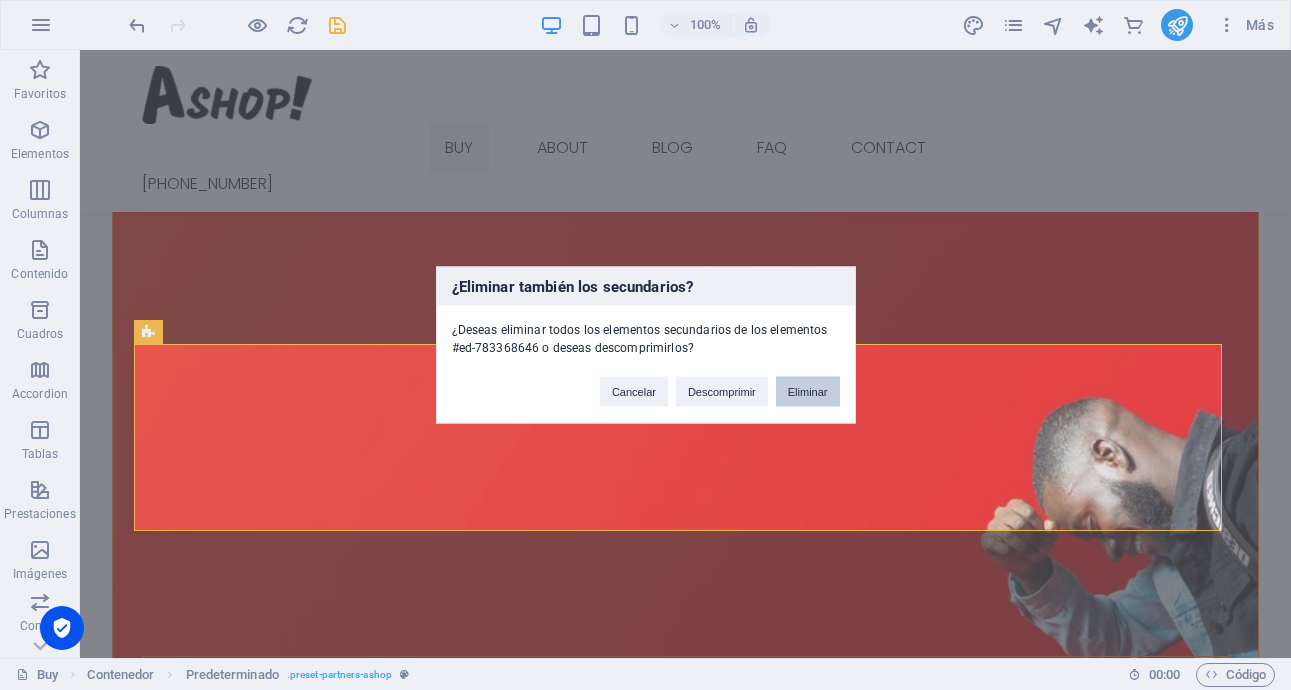 click on "Eliminar" at bounding box center [808, 392] 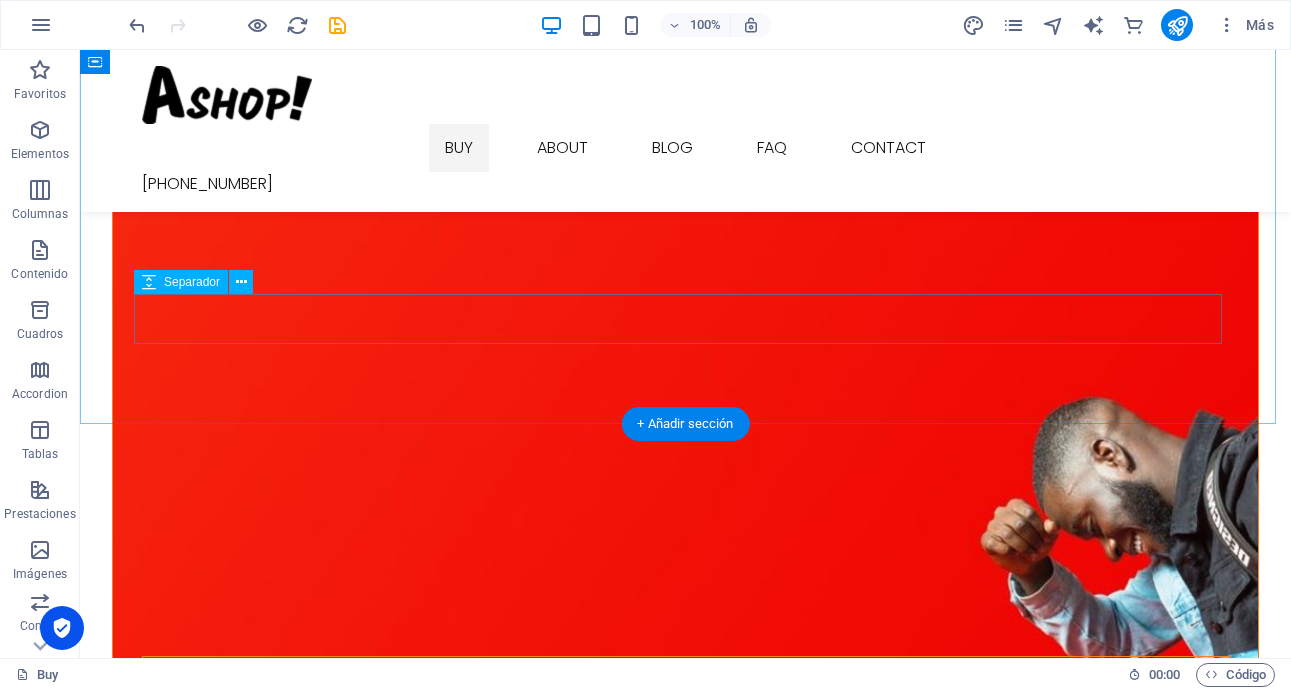 click at bounding box center (686, 2373) 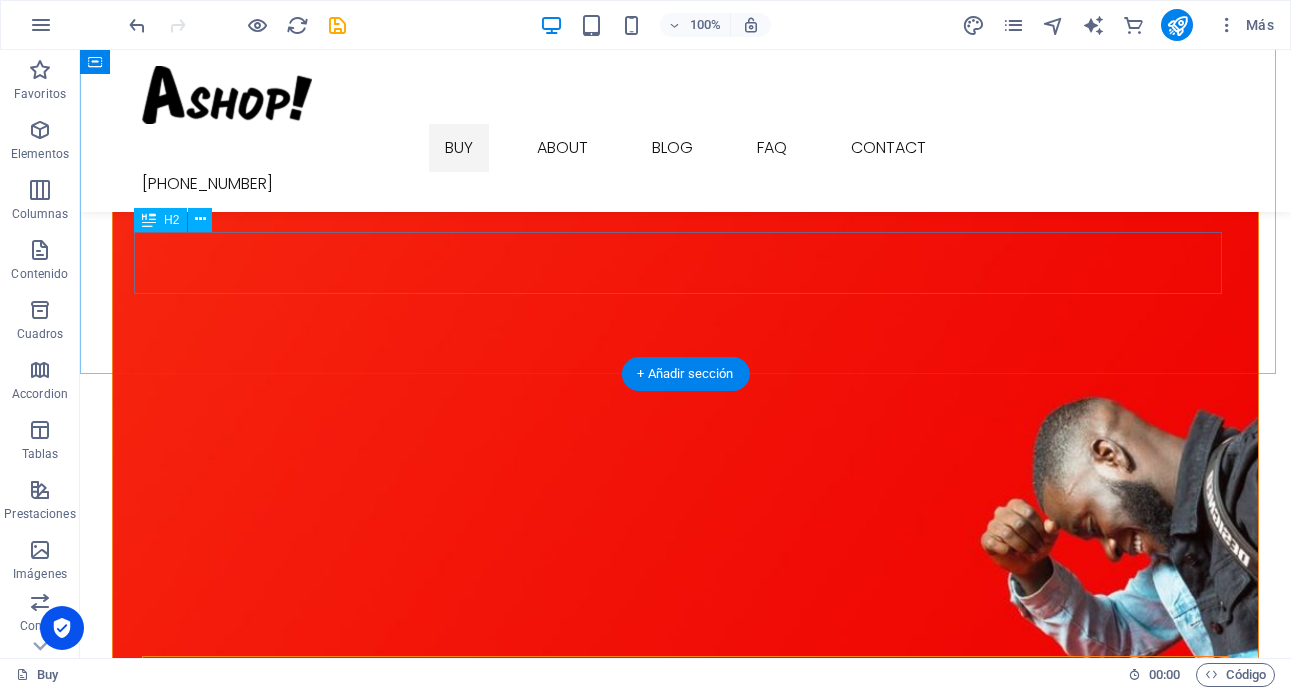 click on "Top Brands" at bounding box center (686, 2316) 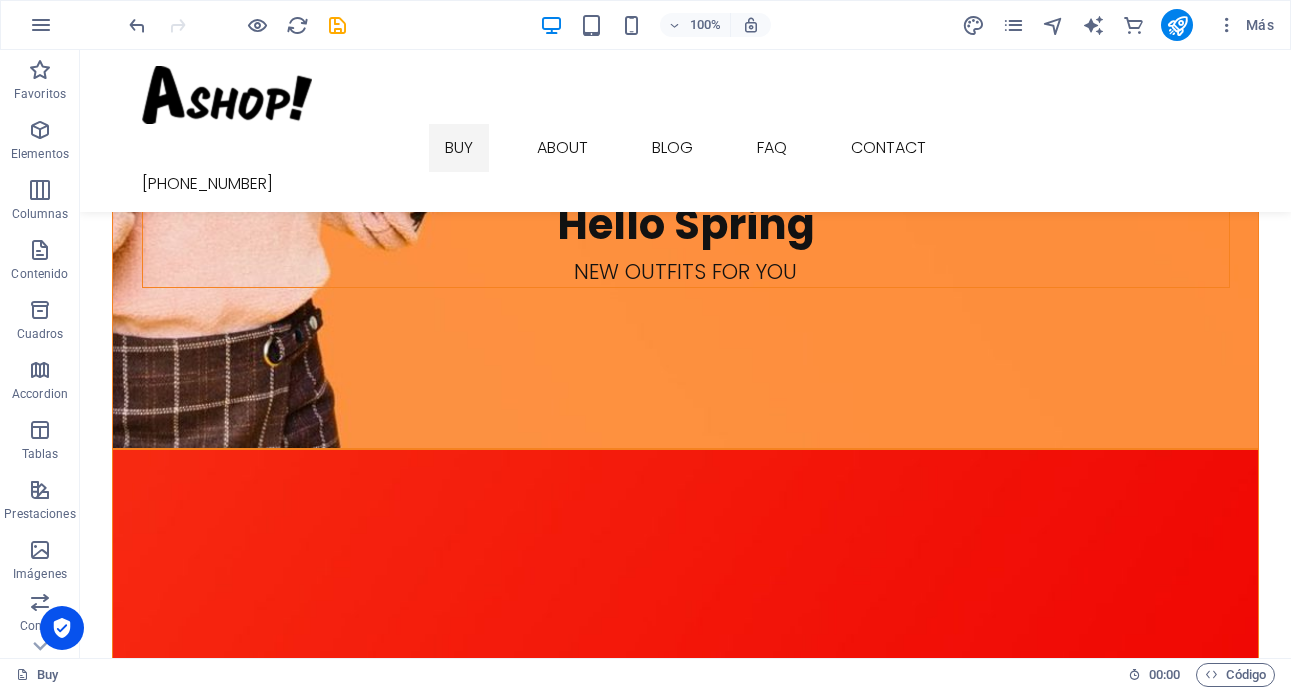 scroll, scrollTop: 1744, scrollLeft: 0, axis: vertical 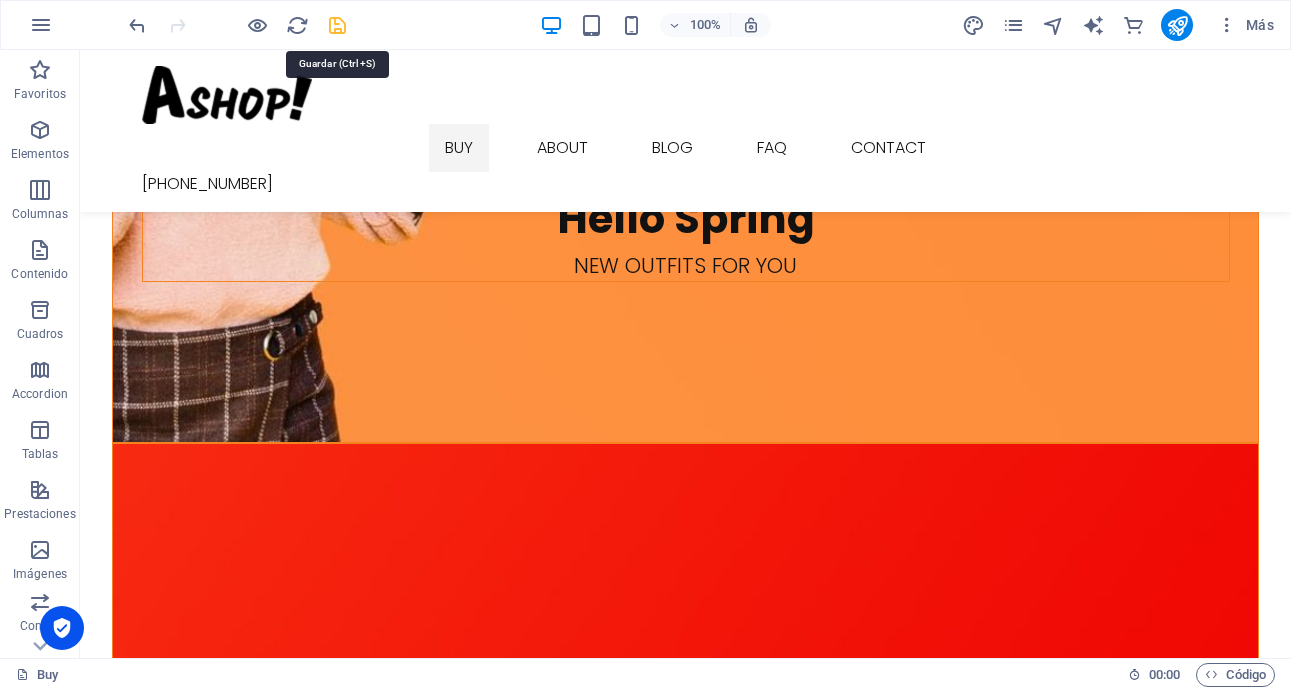 click at bounding box center [337, 25] 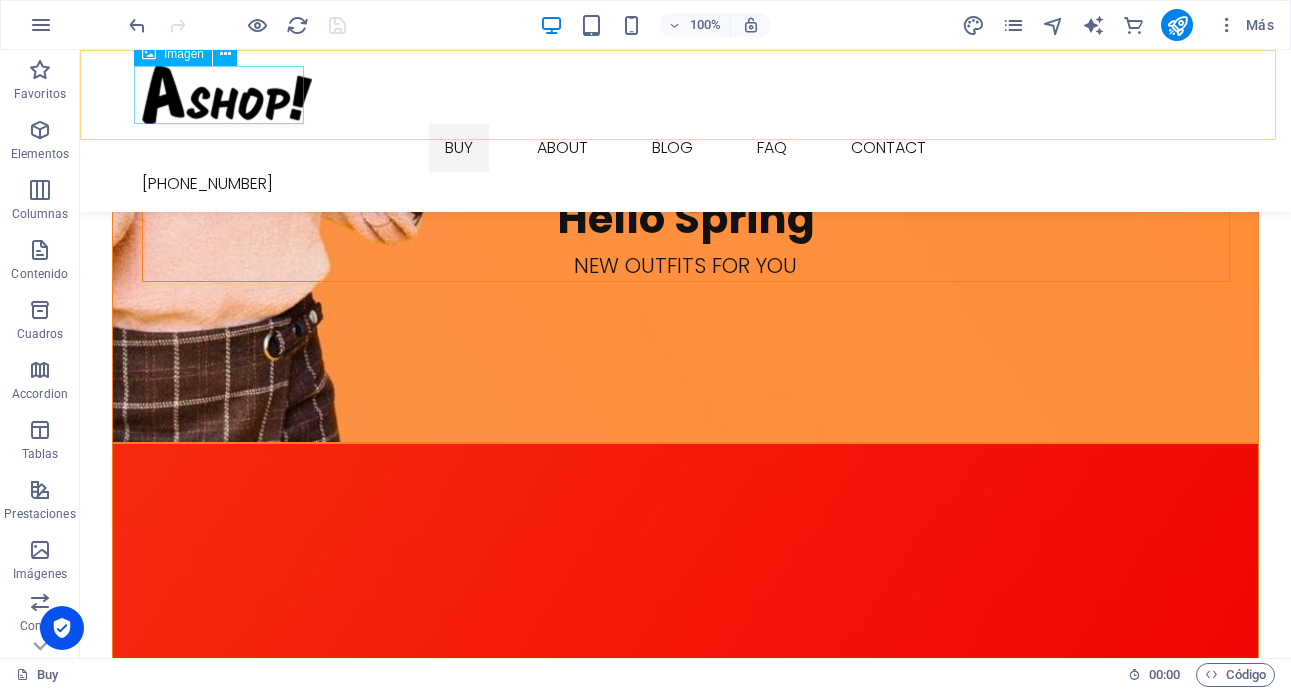 click at bounding box center [686, 95] 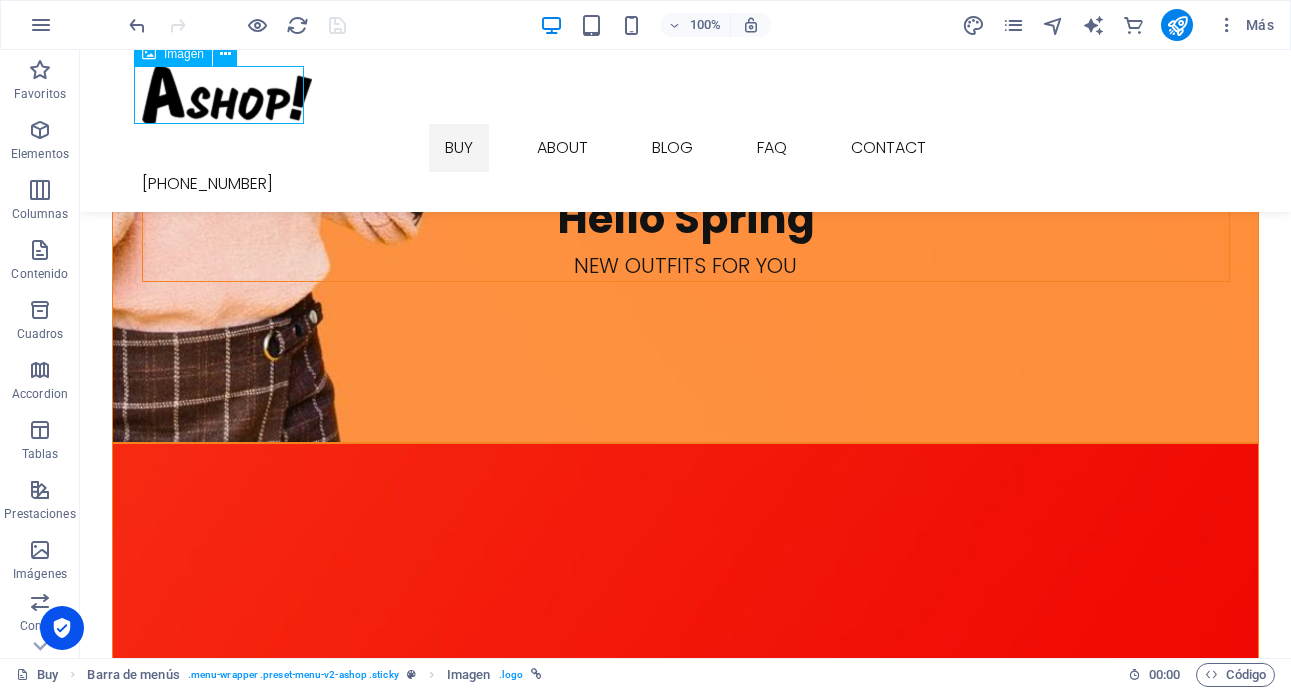 click at bounding box center [686, 95] 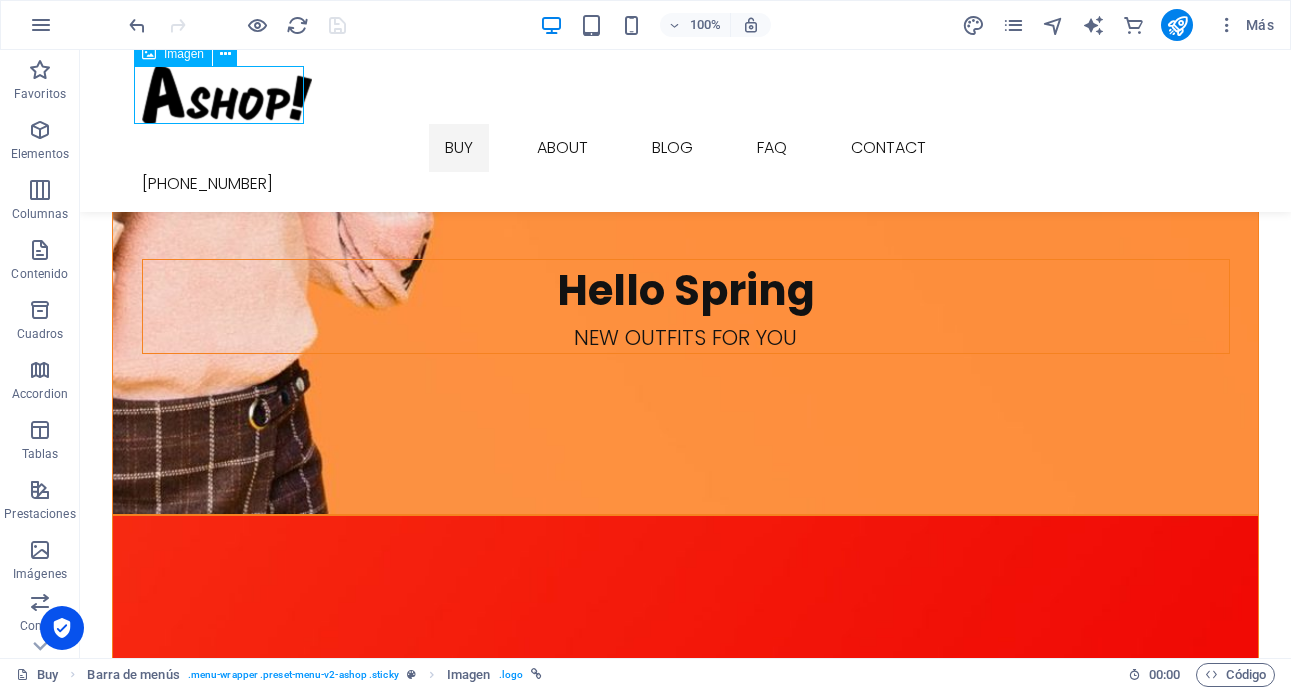 select on "px" 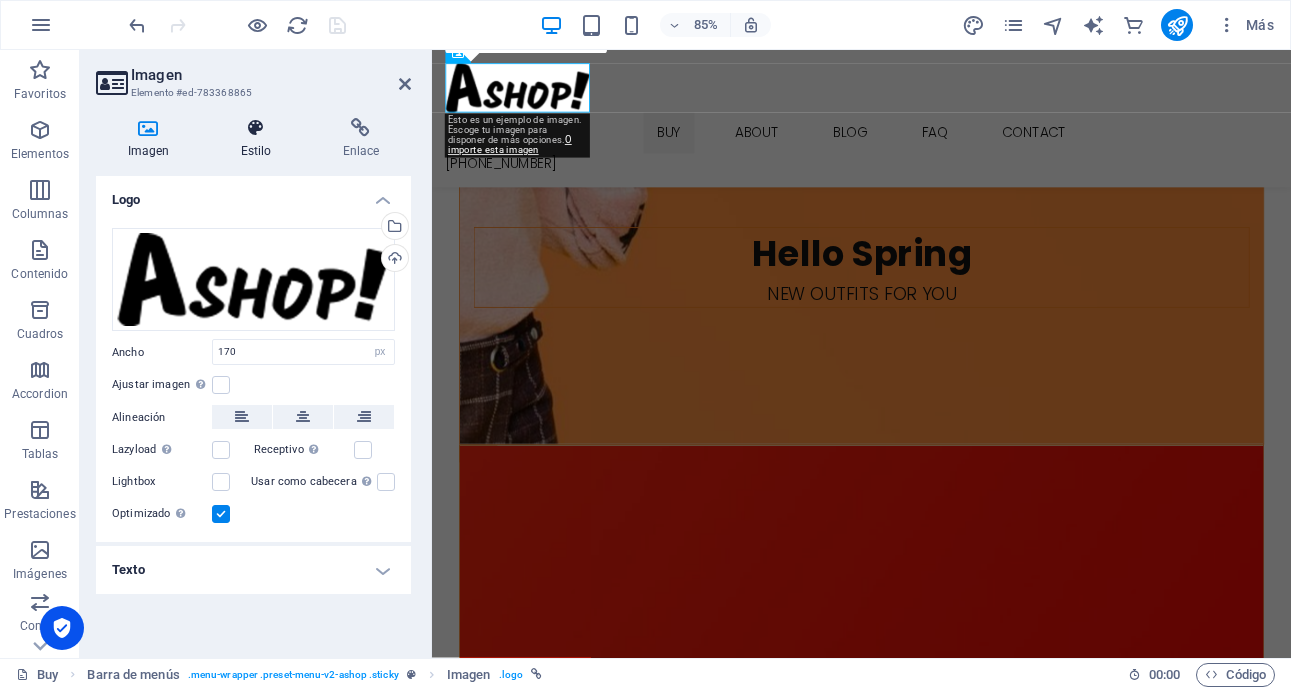 scroll, scrollTop: 1852, scrollLeft: 0, axis: vertical 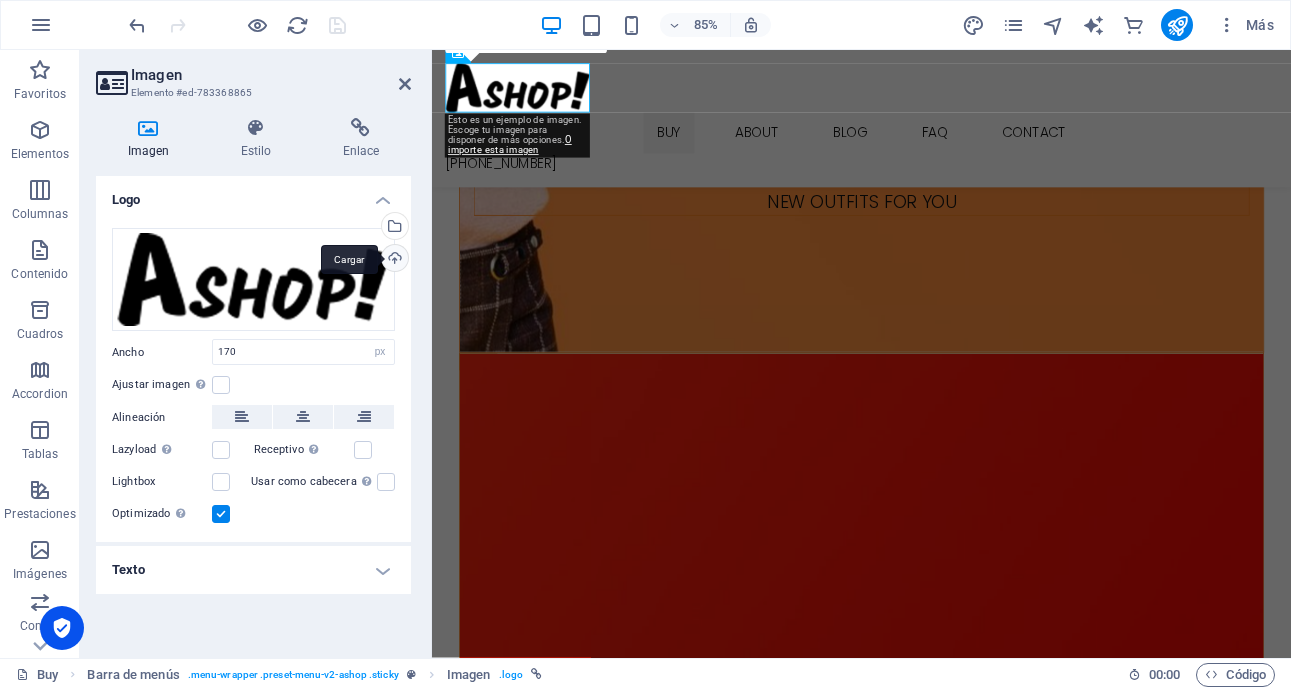 click on "Cargar" at bounding box center [393, 260] 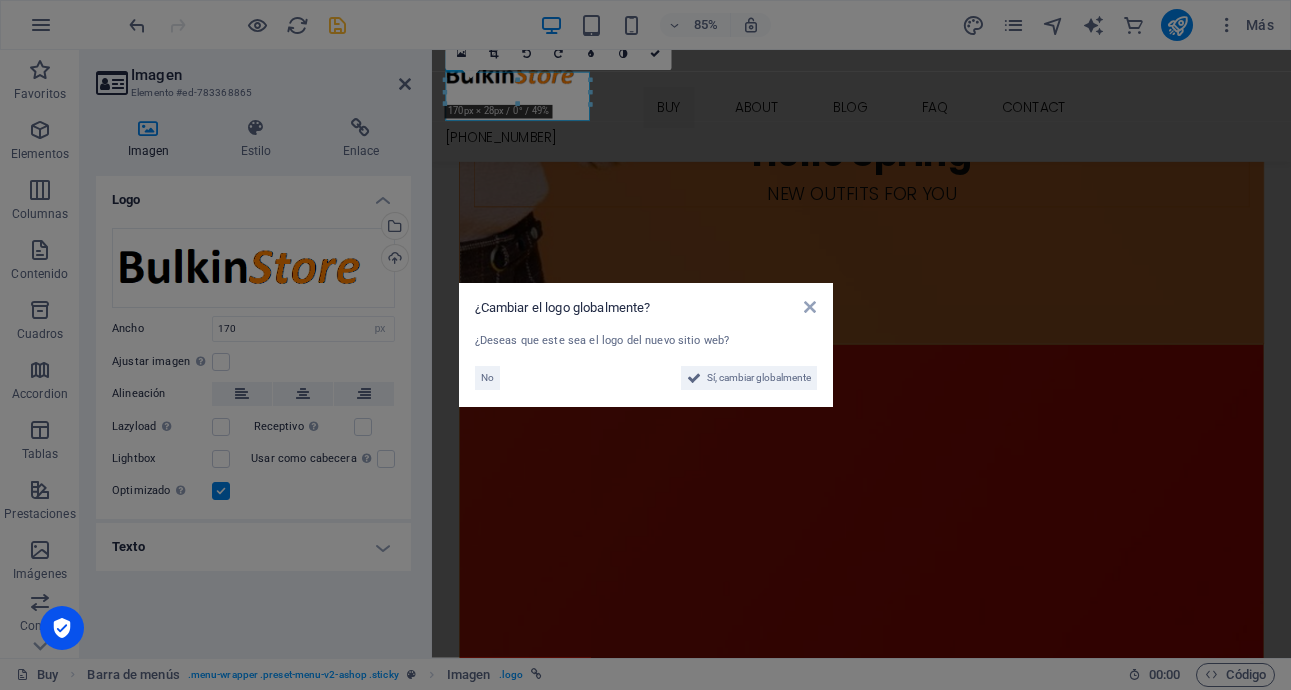scroll, scrollTop: 1842, scrollLeft: 0, axis: vertical 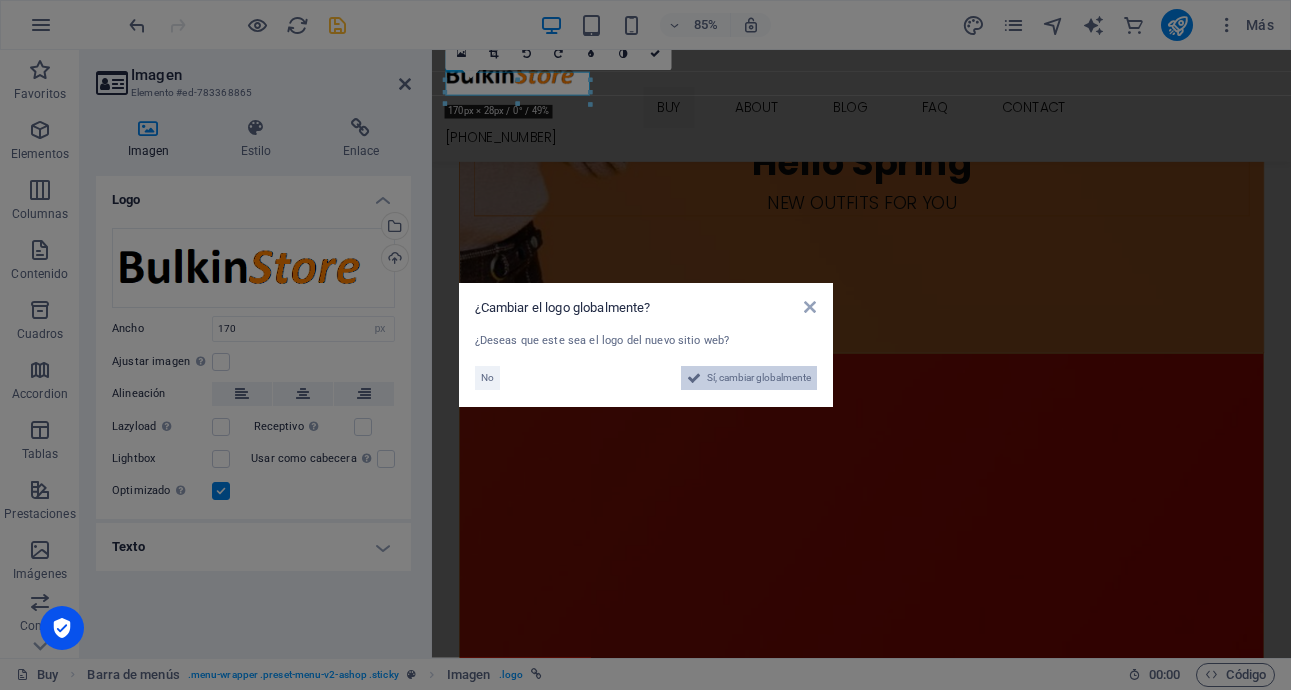 click on "Sí, cambiar globalmente" at bounding box center [759, 378] 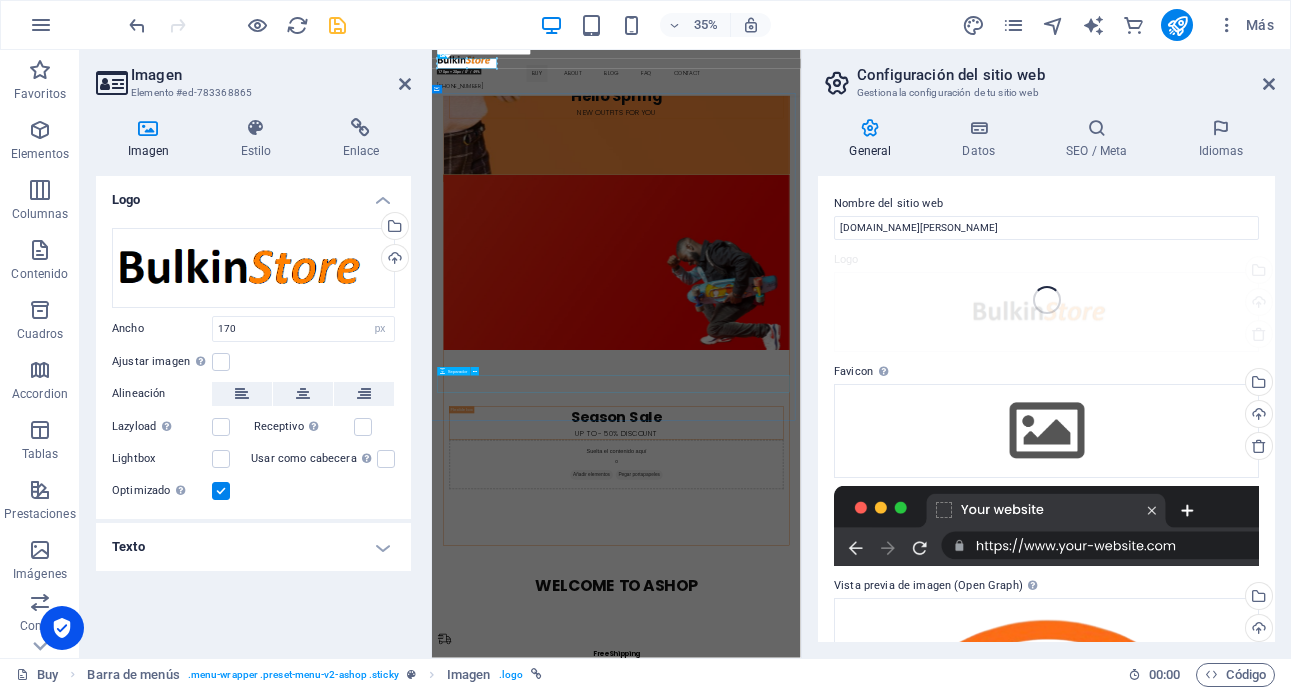 scroll, scrollTop: 1455, scrollLeft: 0, axis: vertical 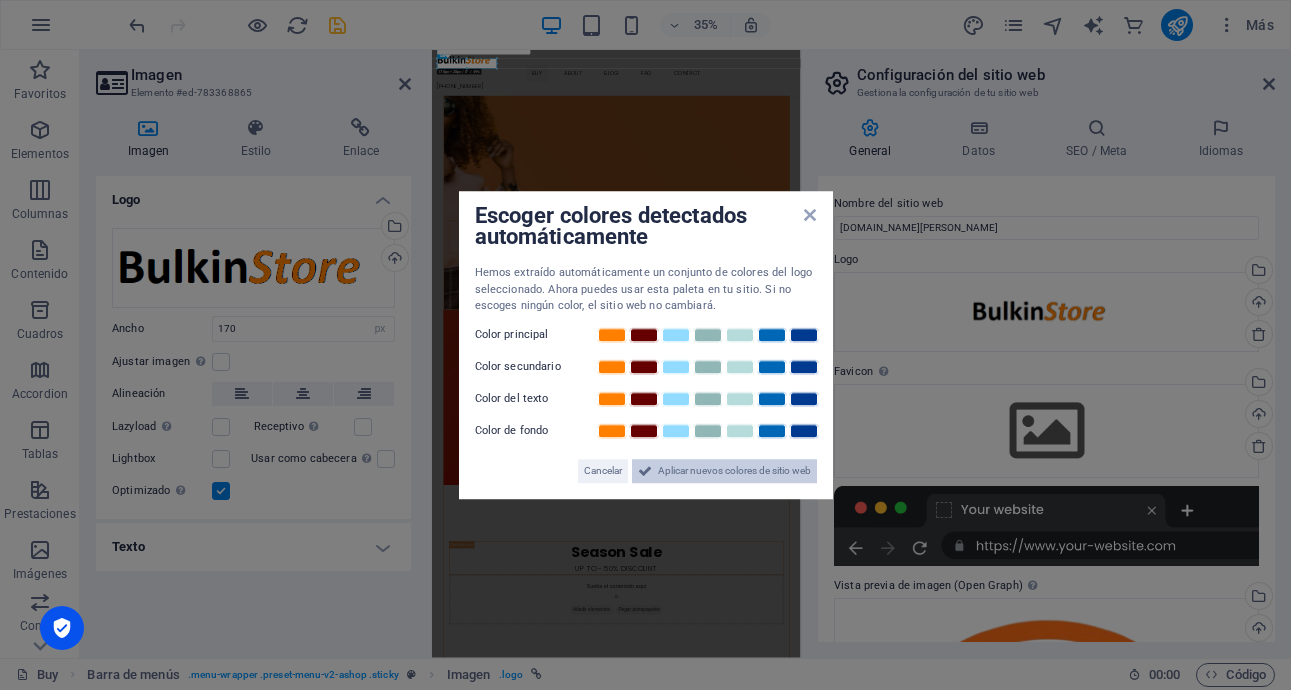 click on "Aplicar nuevos colores de sitio web" at bounding box center (734, 471) 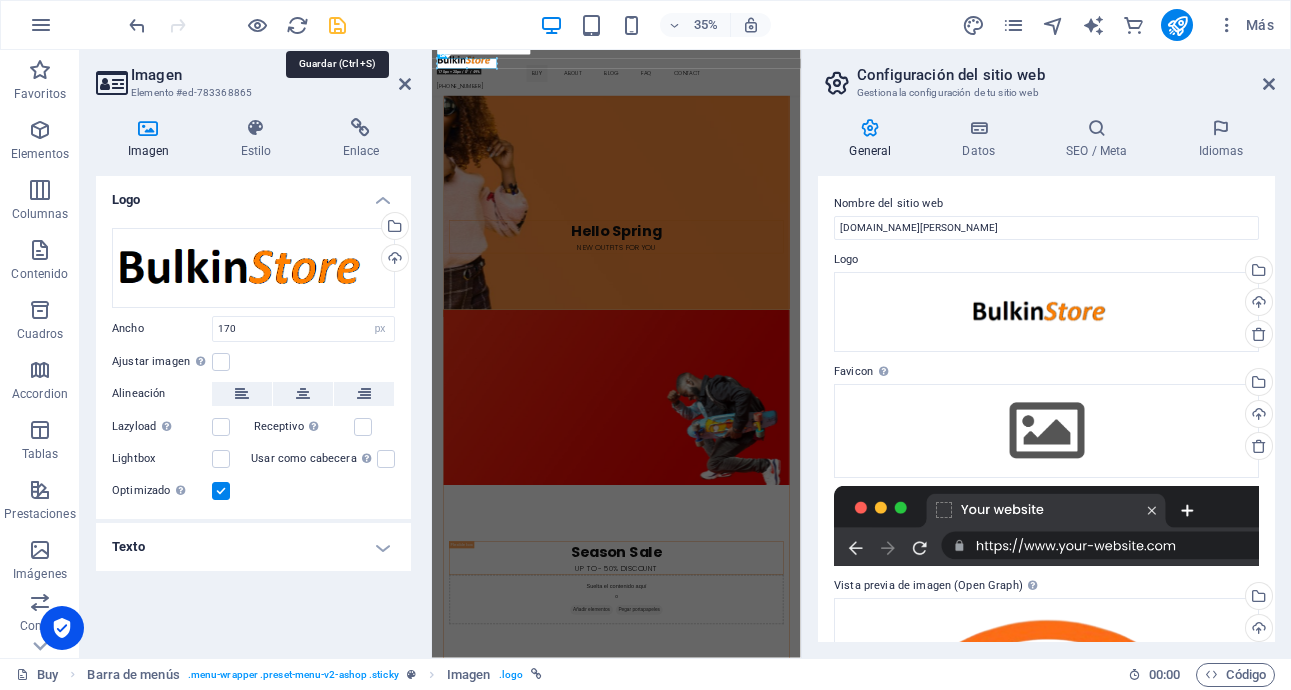click at bounding box center (337, 25) 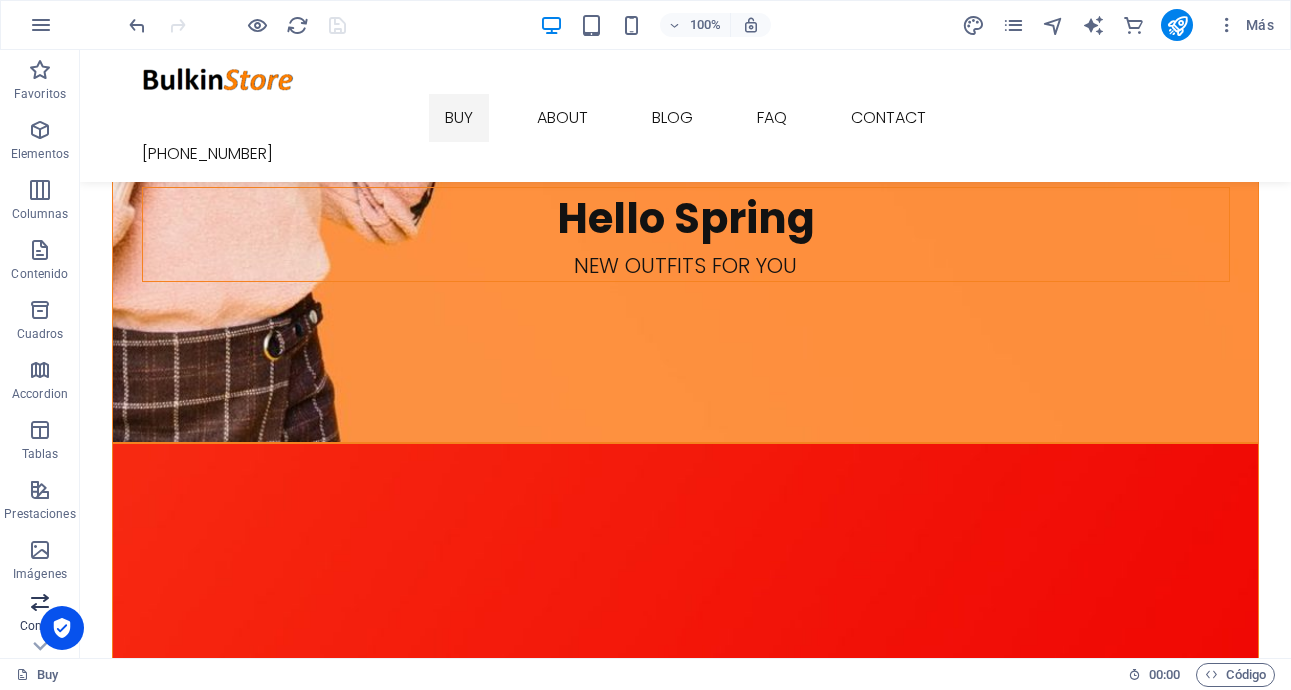 click at bounding box center [40, 602] 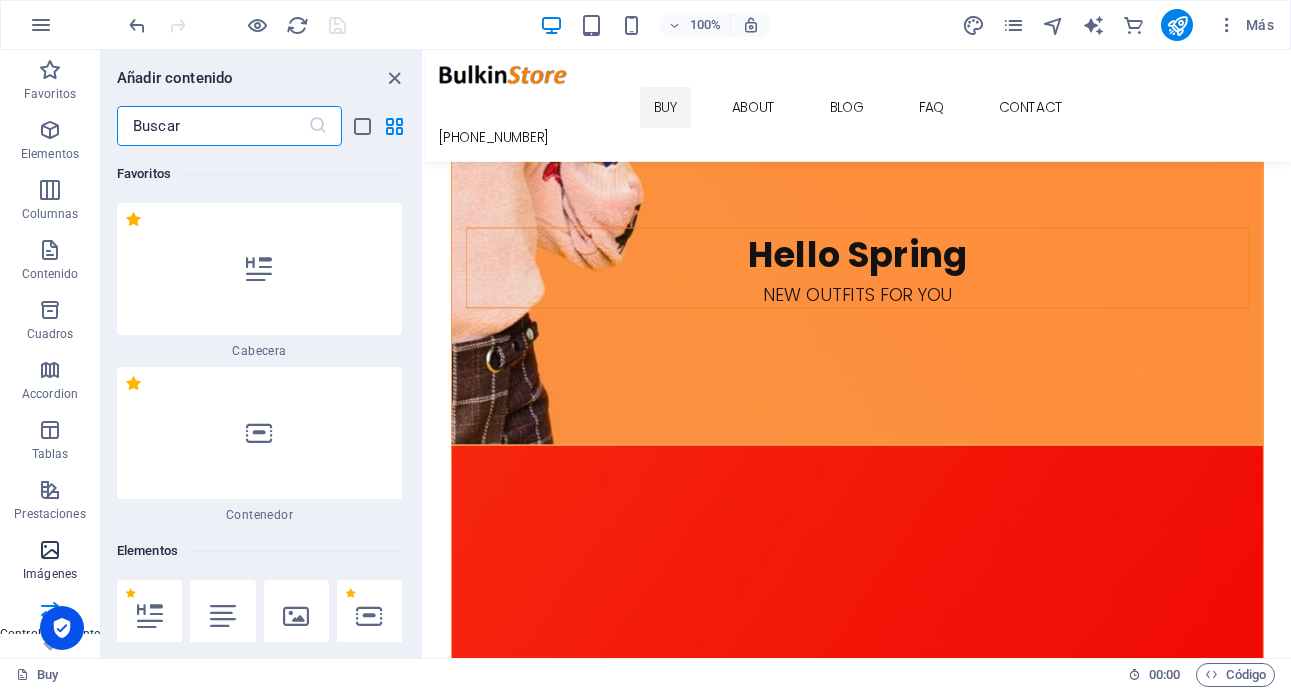 scroll, scrollTop: 1842, scrollLeft: 0, axis: vertical 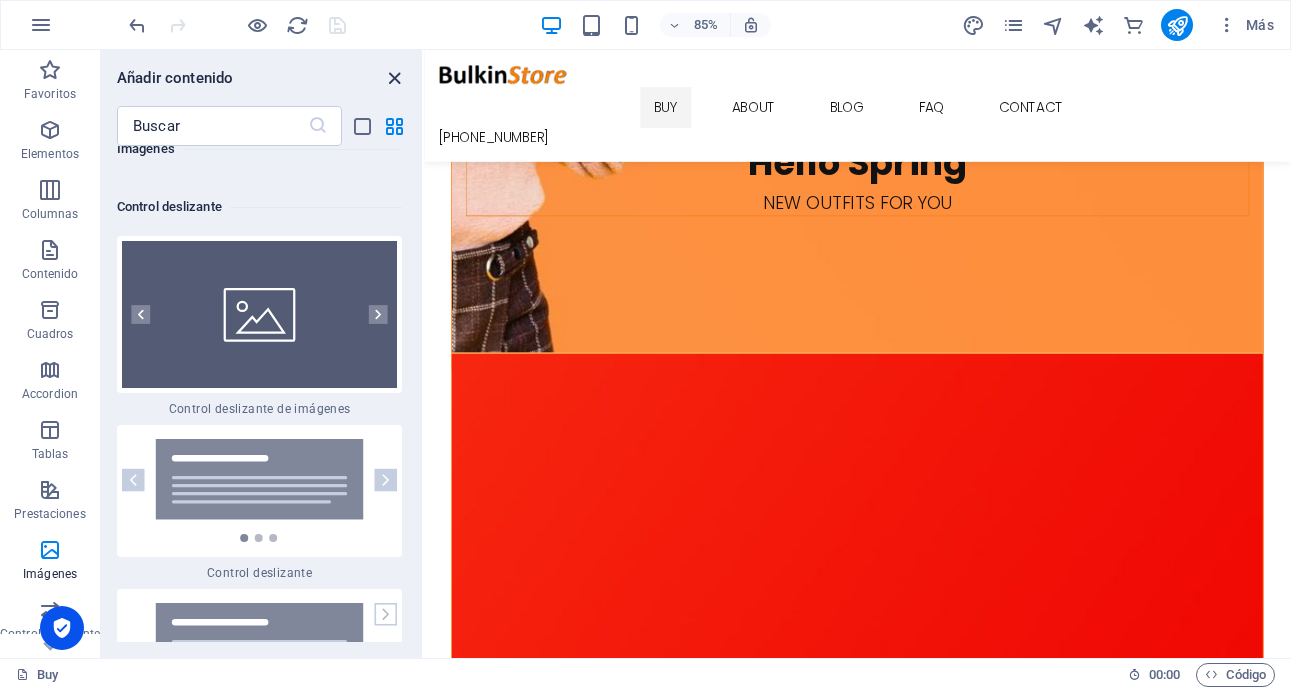 click at bounding box center (394, 78) 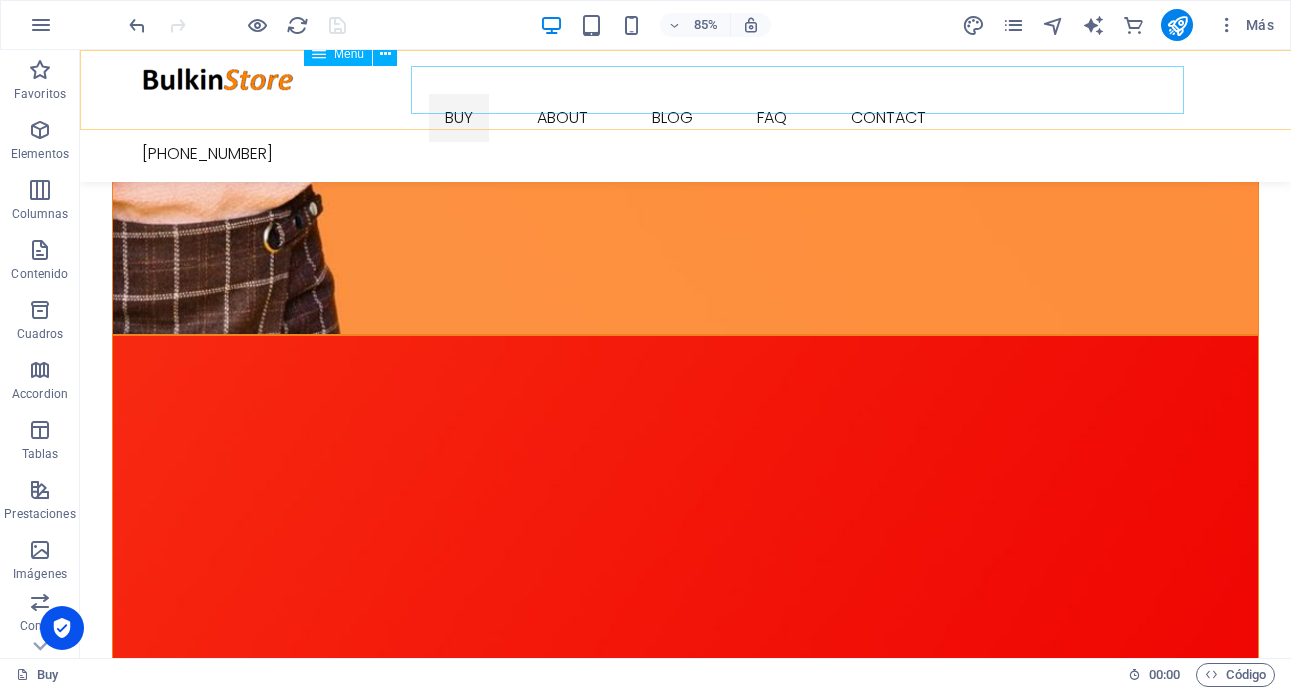 scroll, scrollTop: 1734, scrollLeft: 0, axis: vertical 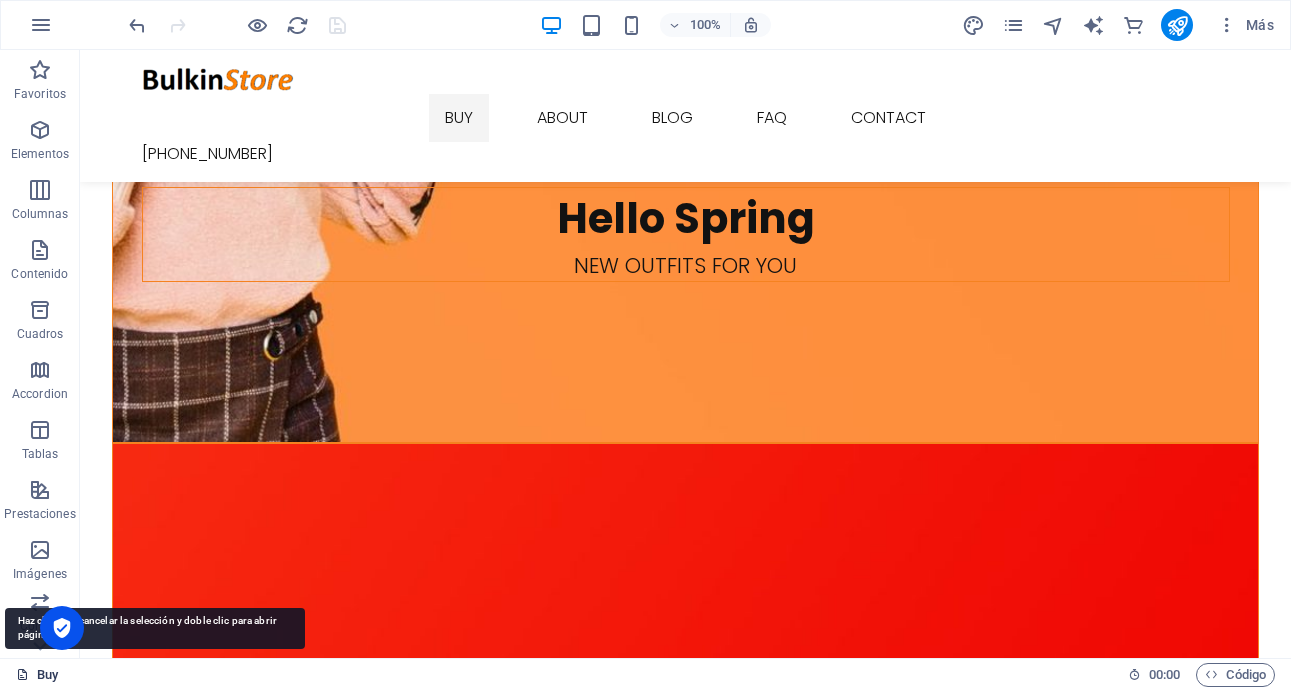 click on "Buy" at bounding box center (37, 675) 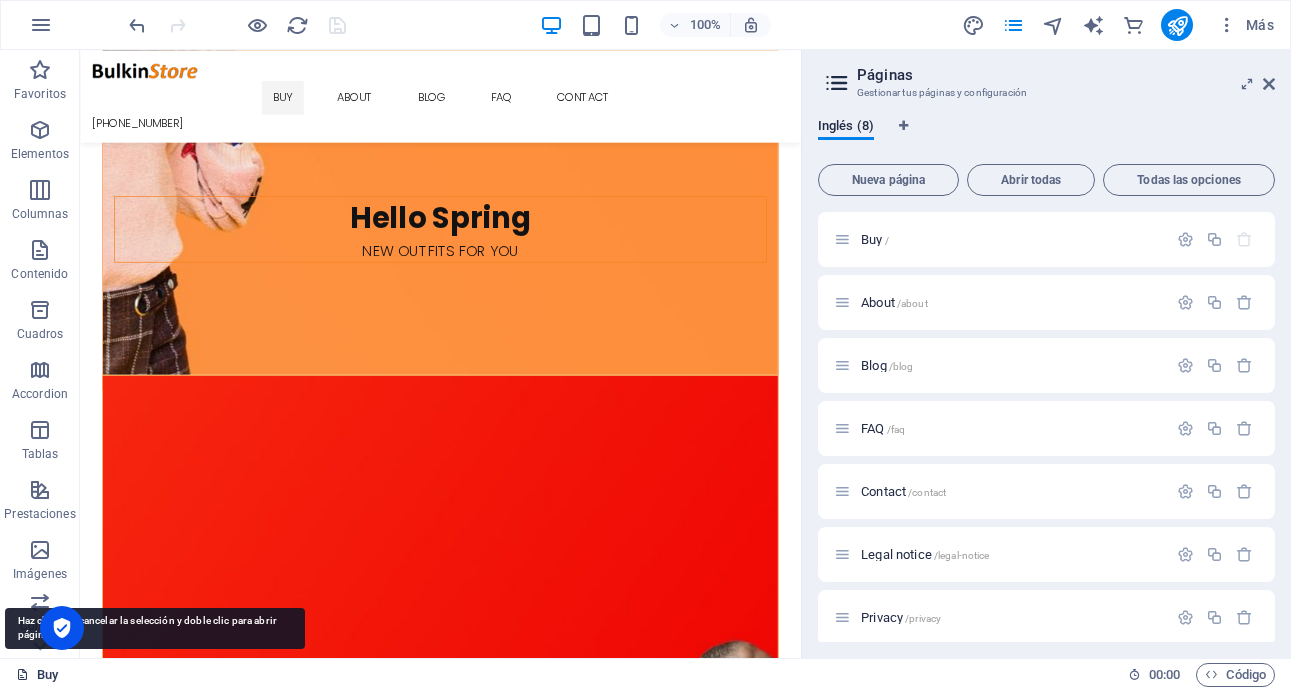scroll, scrollTop: 1842, scrollLeft: 0, axis: vertical 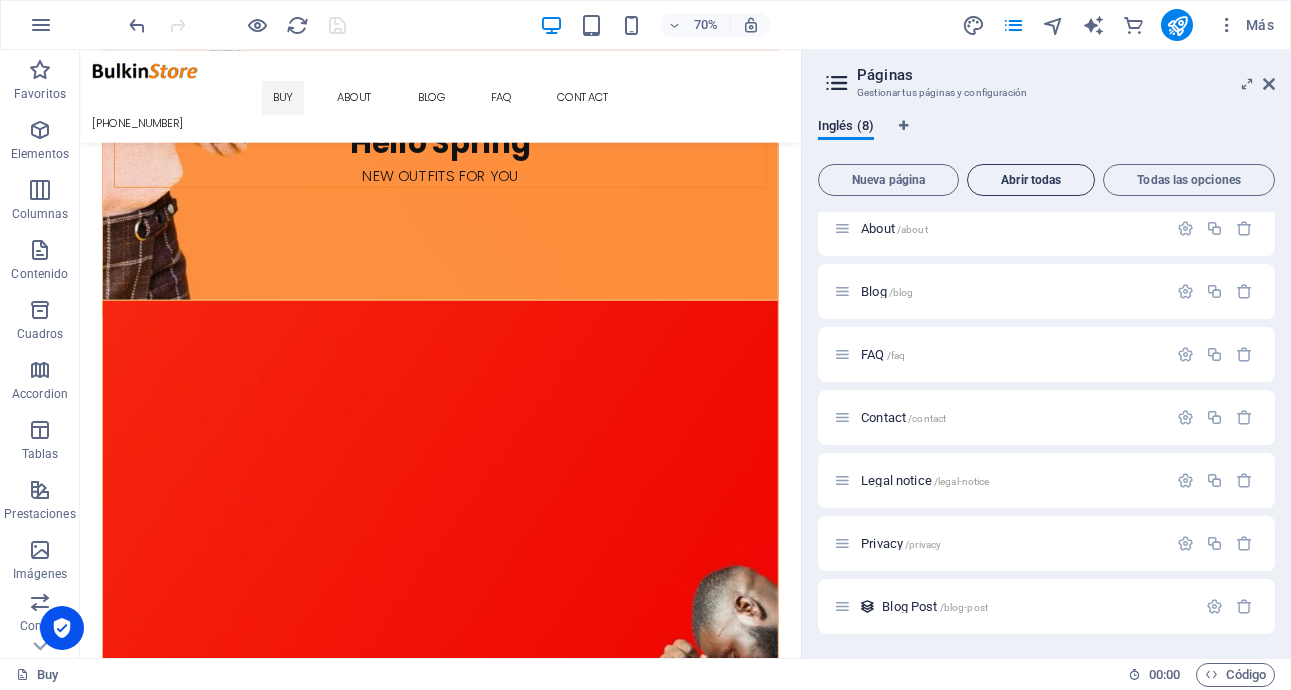 click on "Abrir todas" at bounding box center (1031, 180) 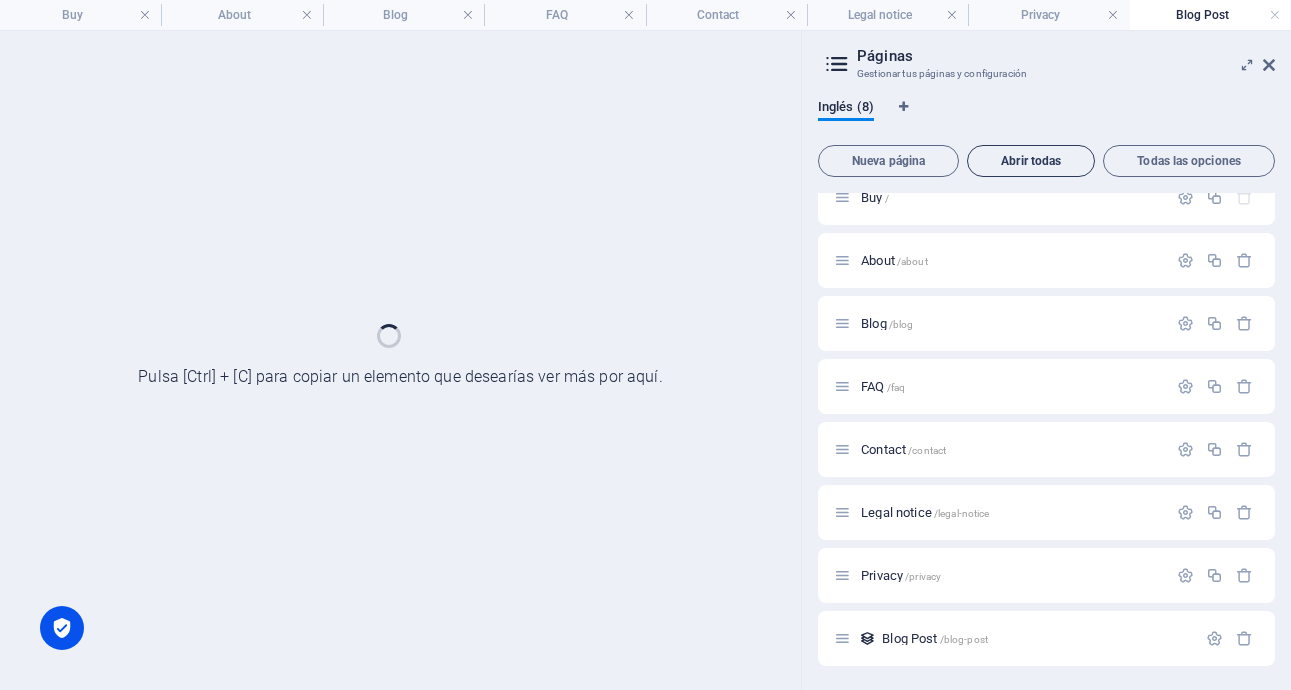 scroll, scrollTop: 23, scrollLeft: 0, axis: vertical 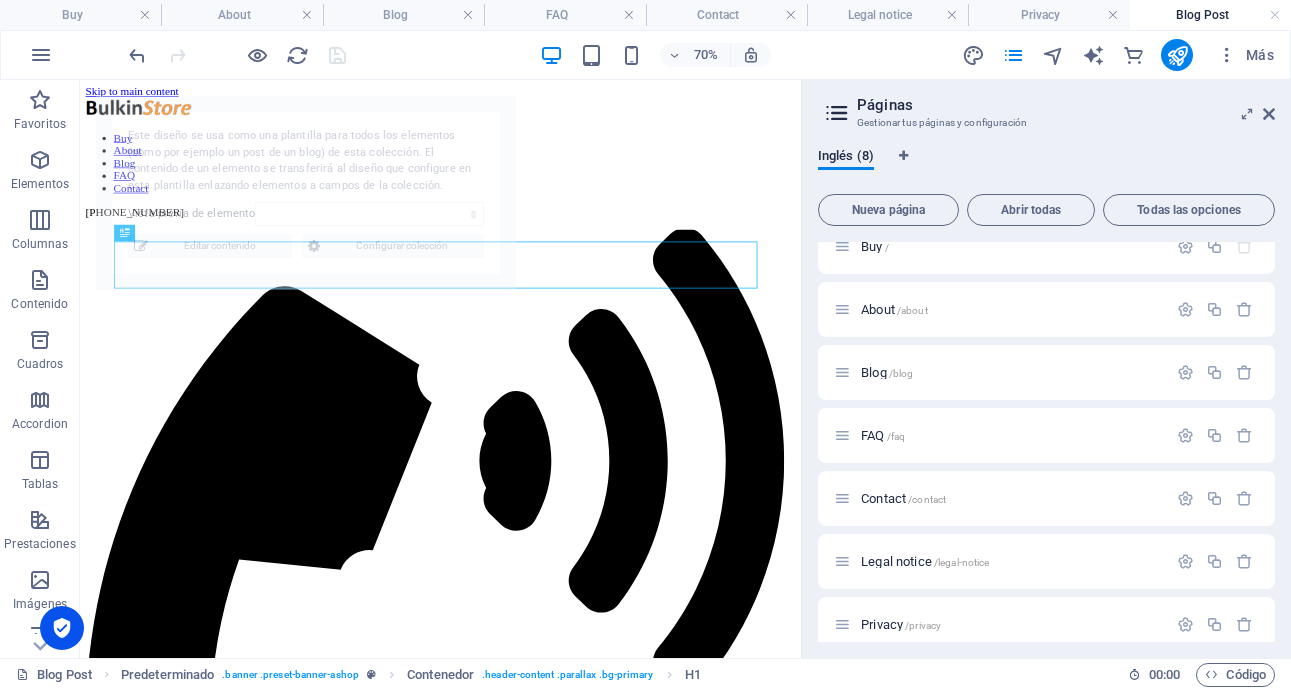 select on "686ff4c7e6b60e578a02c99c" 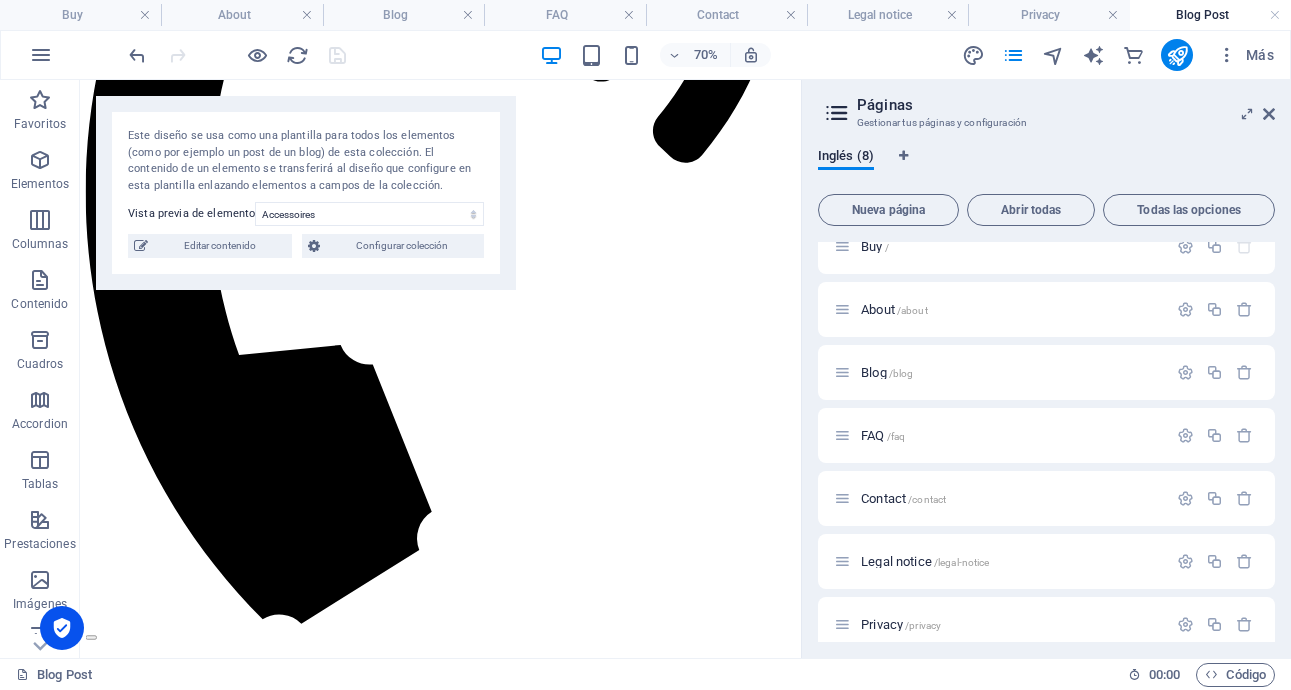 scroll, scrollTop: 591, scrollLeft: 0, axis: vertical 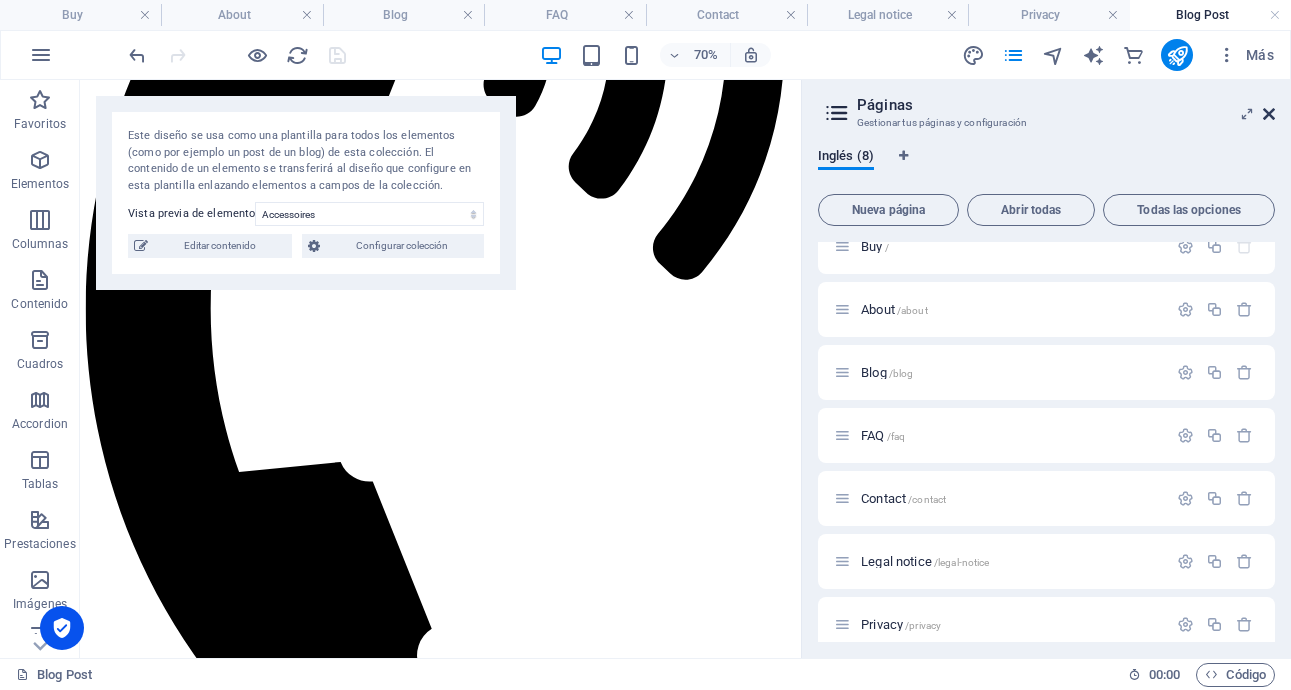 click at bounding box center [1269, 114] 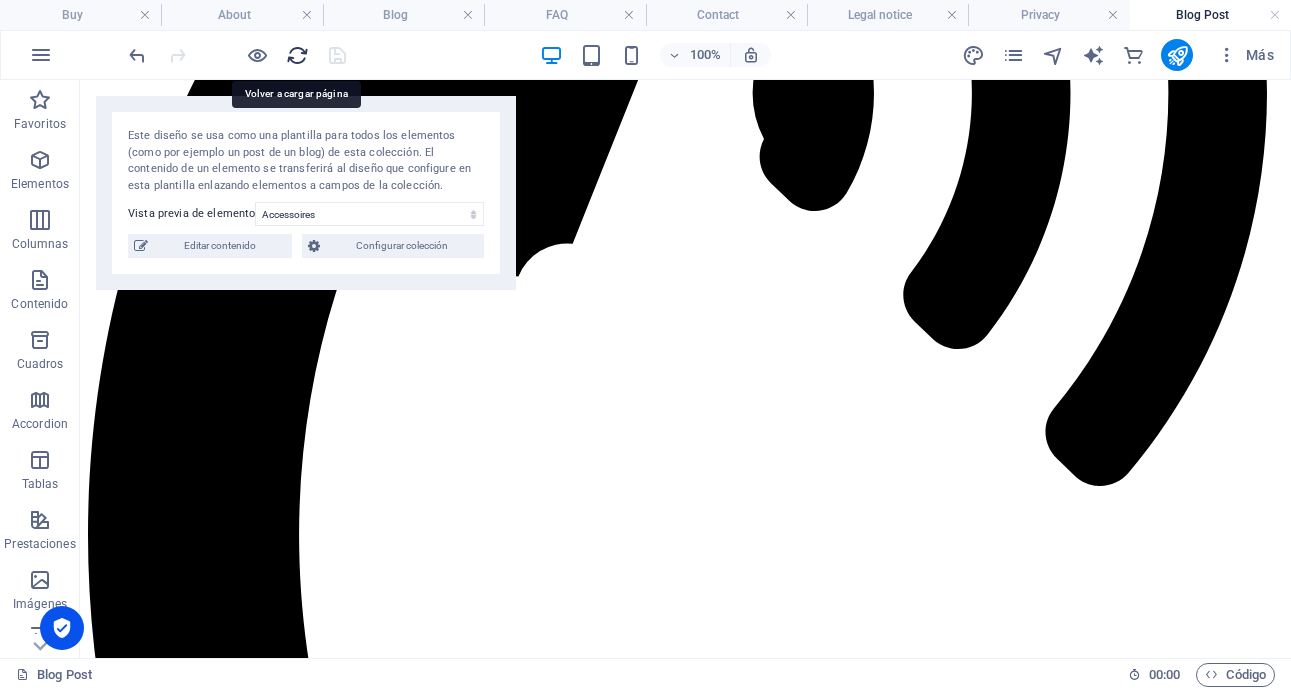 click at bounding box center [297, 55] 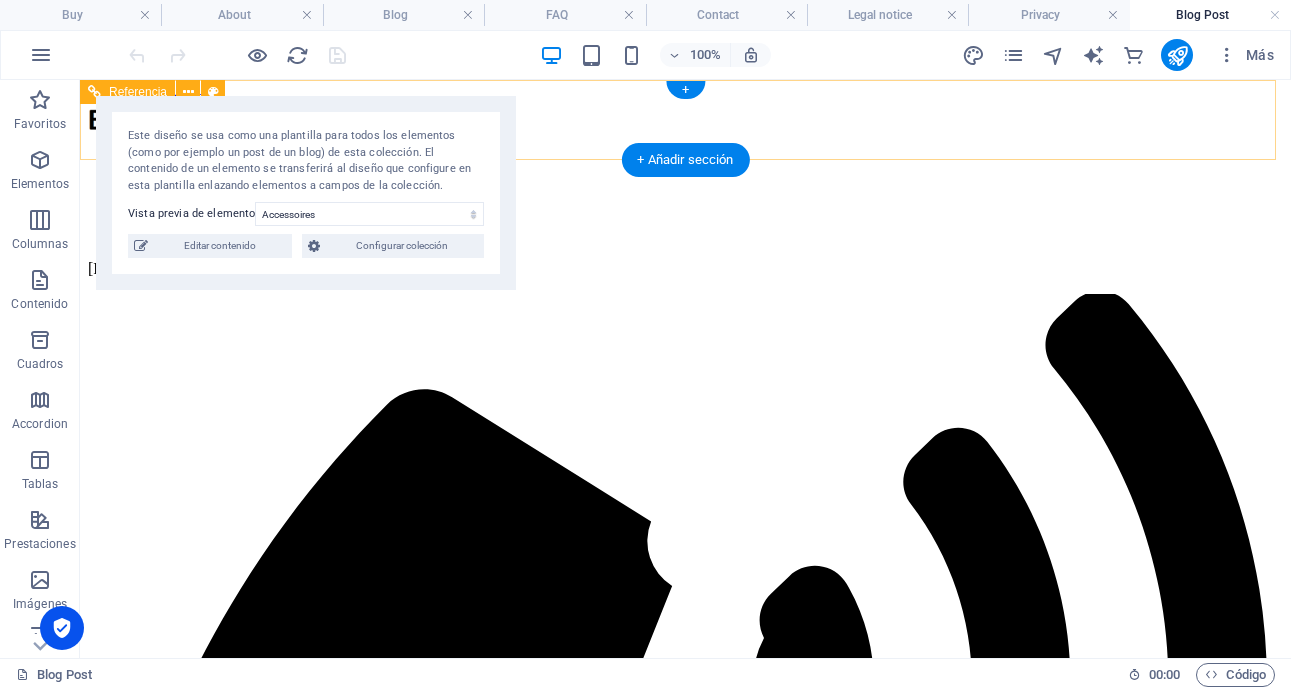 scroll, scrollTop: 0, scrollLeft: 0, axis: both 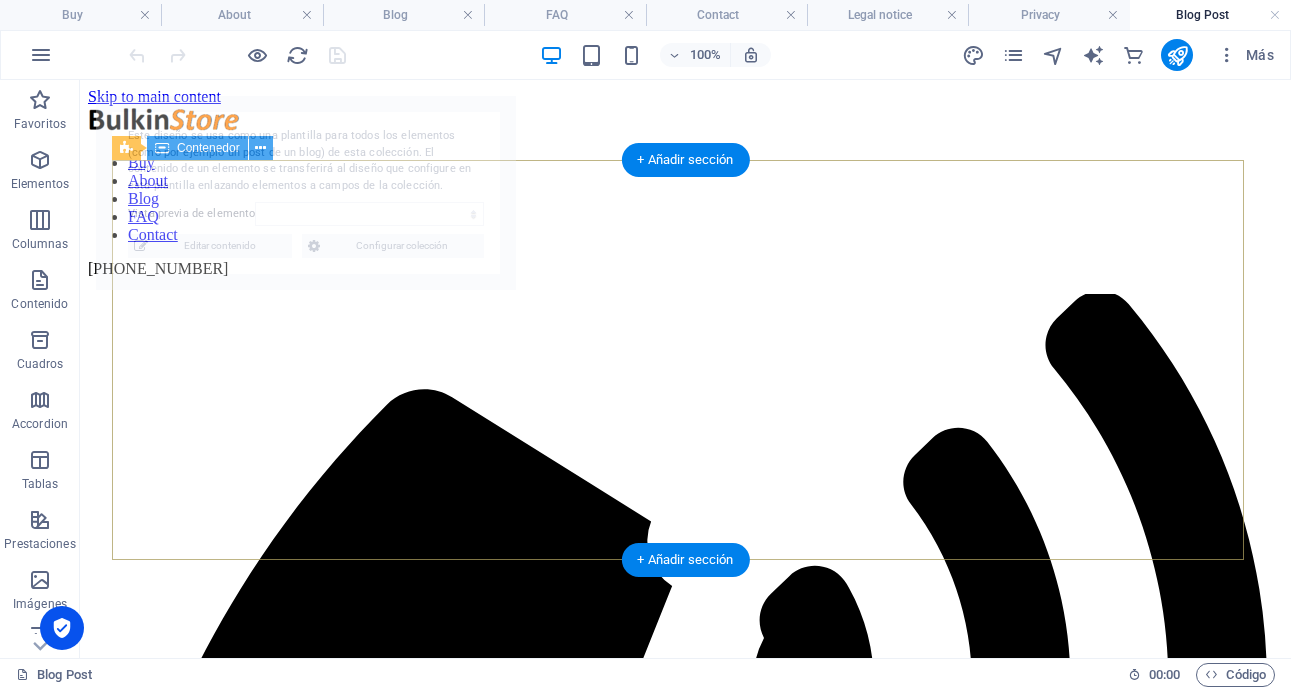 select on "686ff4c7e6b60e578a02c99c" 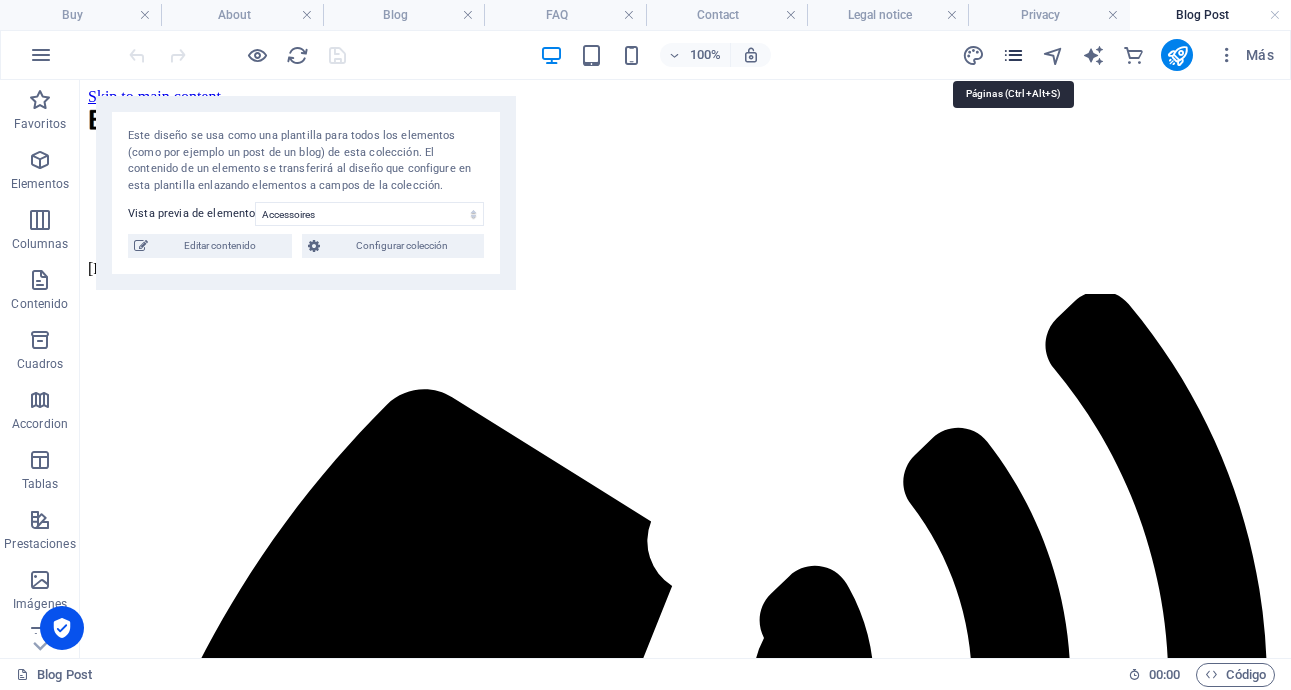 click at bounding box center (1013, 55) 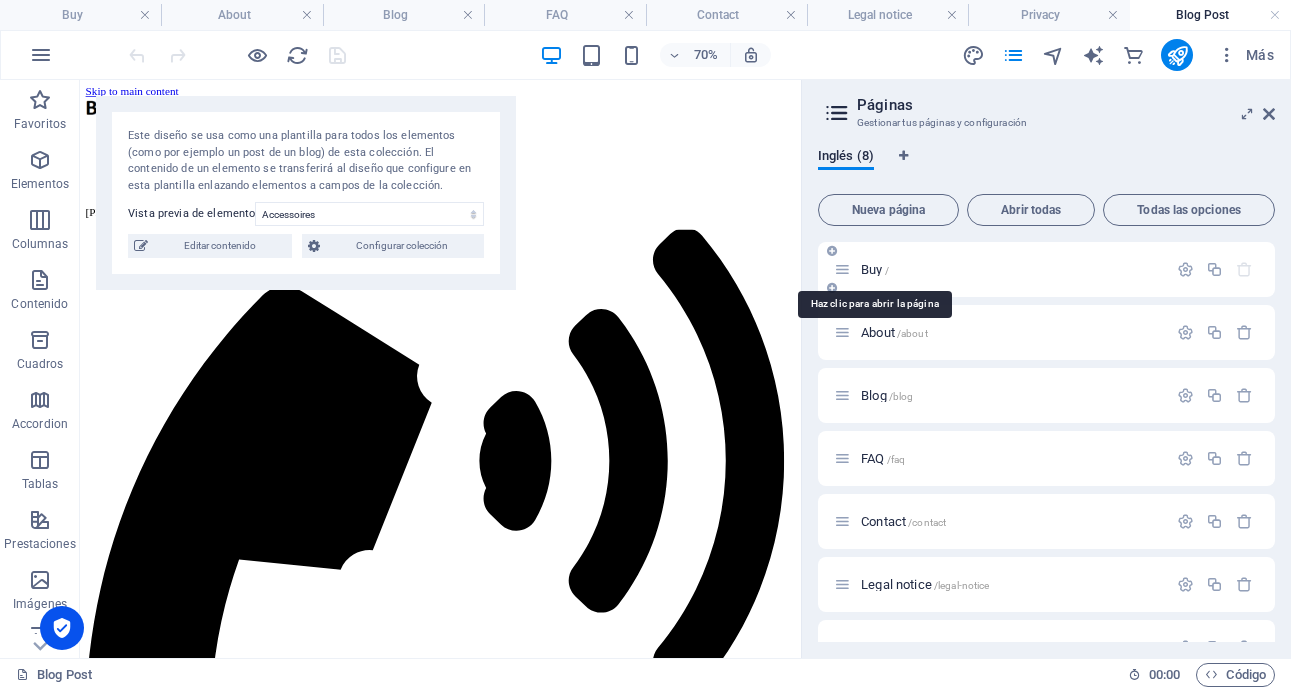 click on "Buy /" at bounding box center [875, 269] 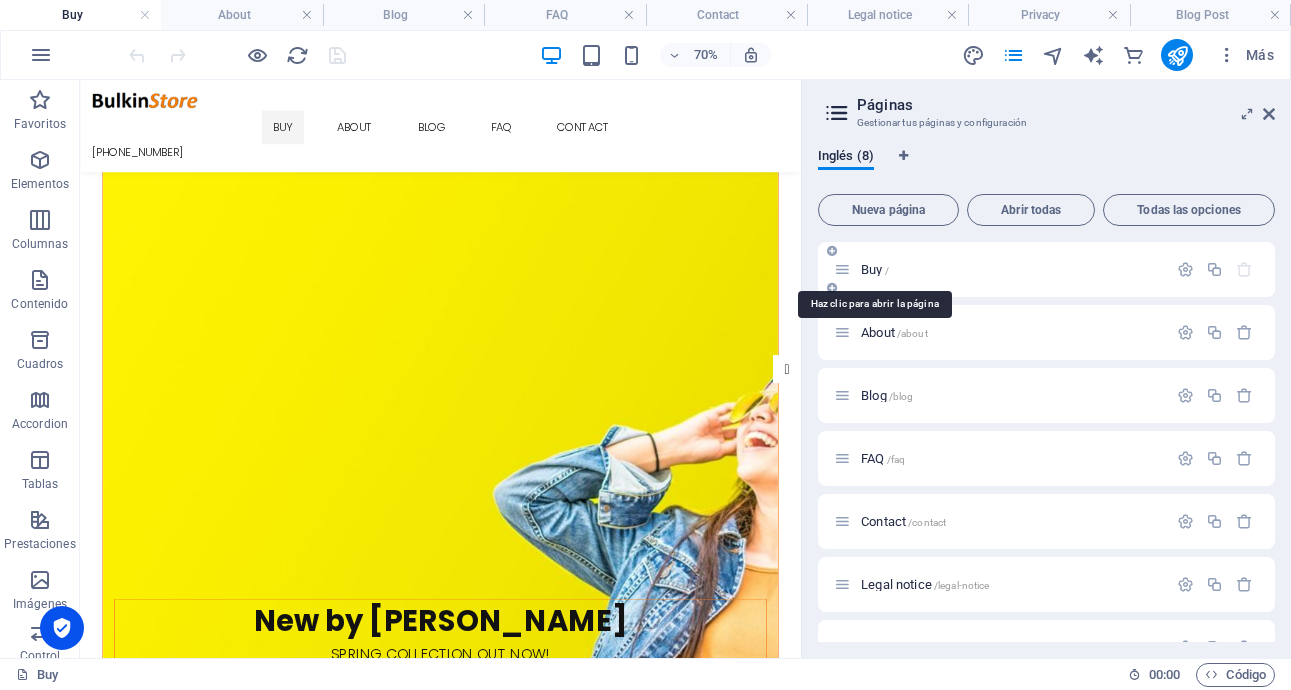 scroll, scrollTop: 1839, scrollLeft: 0, axis: vertical 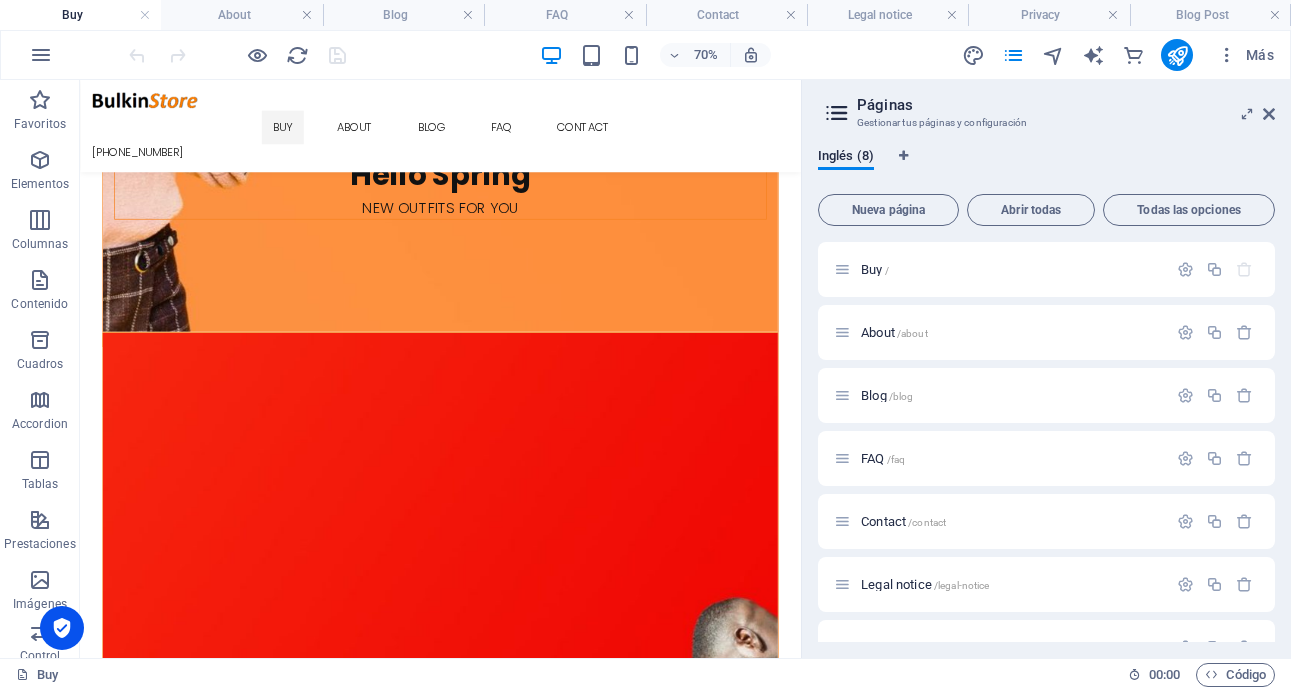 click on "Páginas Gestionar tus páginas y configuración Inglés (8) Nueva página Abrir todas Todas las opciones Buy / About /about Blog /blog FAQ /faq Contact /contact Legal notice /legal-notice Privacy /privacy Blog Post /blog-post" at bounding box center (1046, 369) 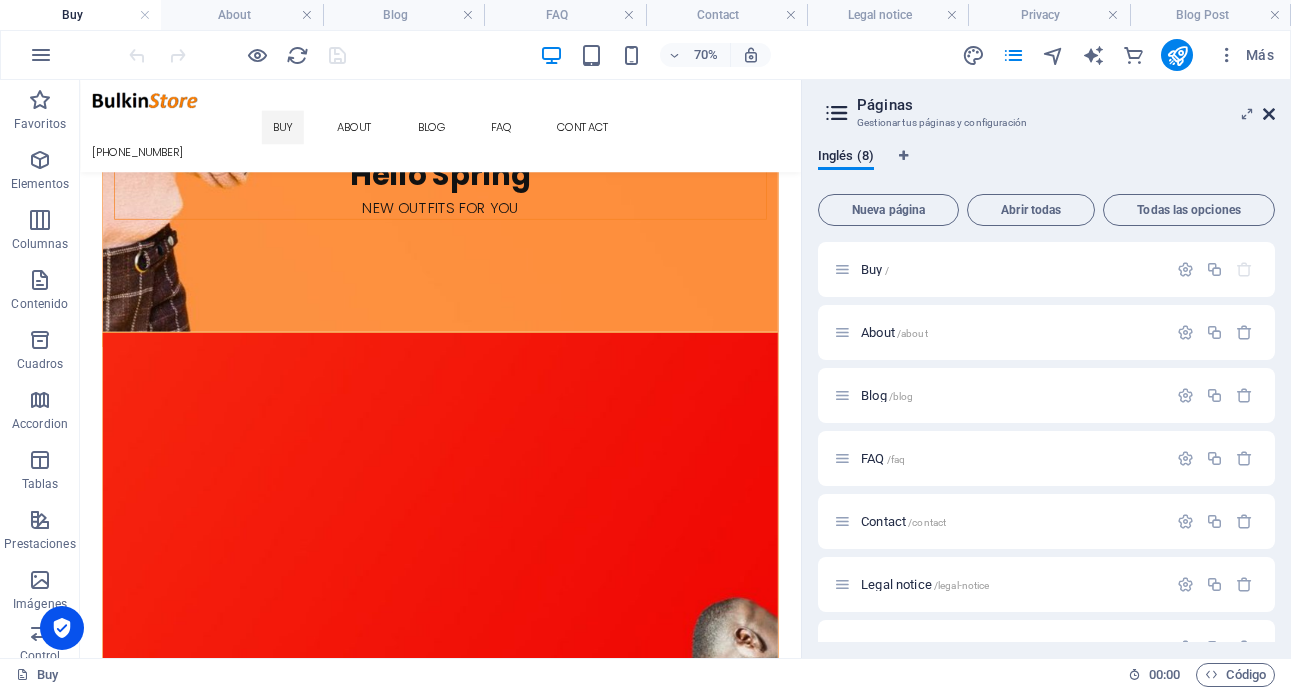 click at bounding box center [1269, 114] 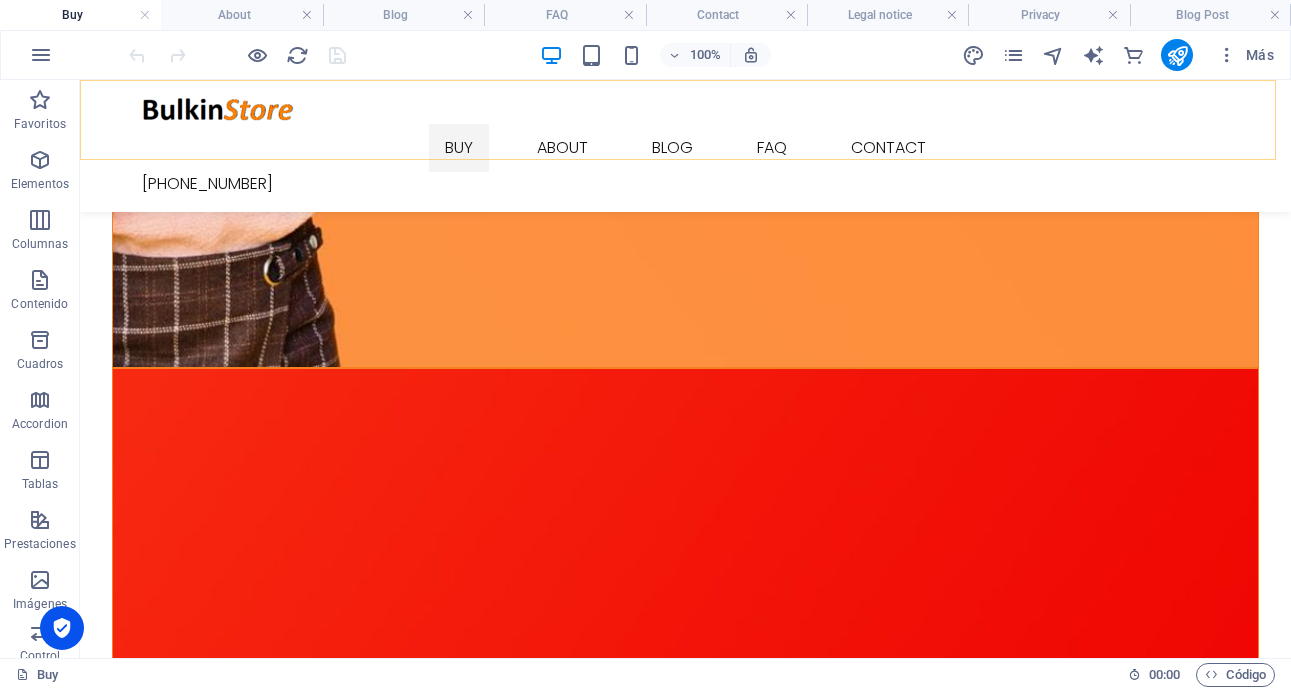 scroll, scrollTop: 1731, scrollLeft: 0, axis: vertical 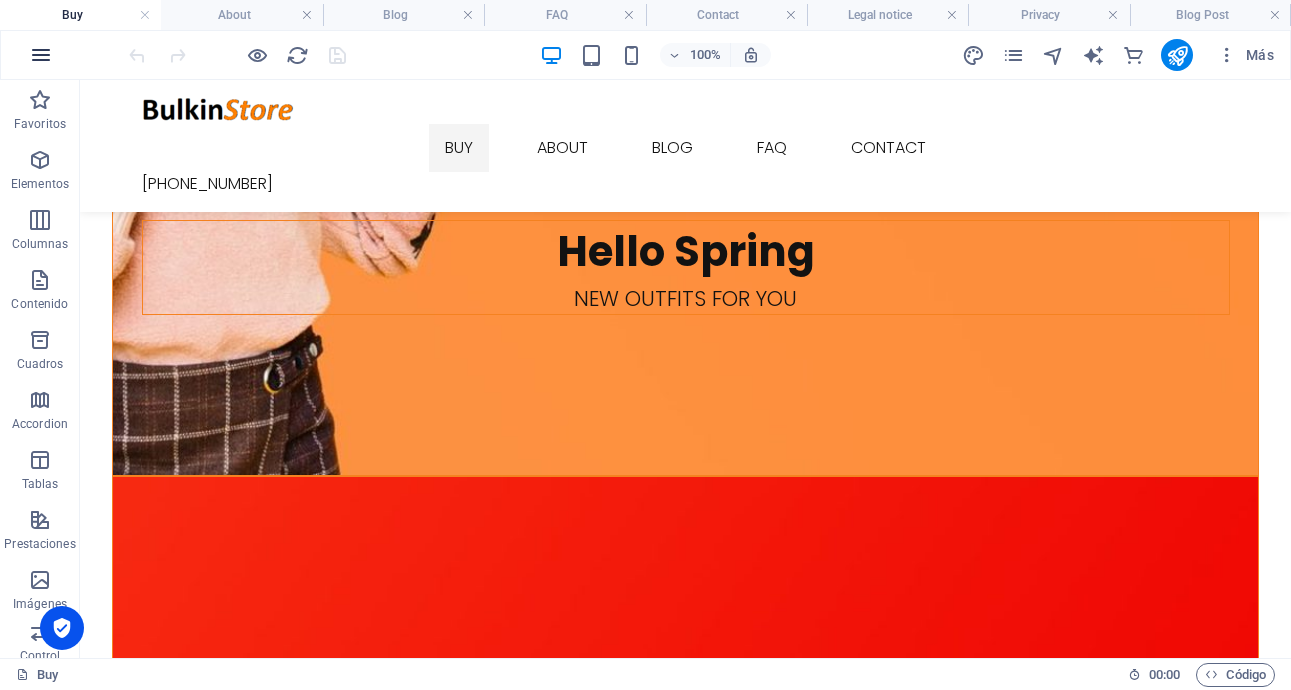 click at bounding box center [41, 55] 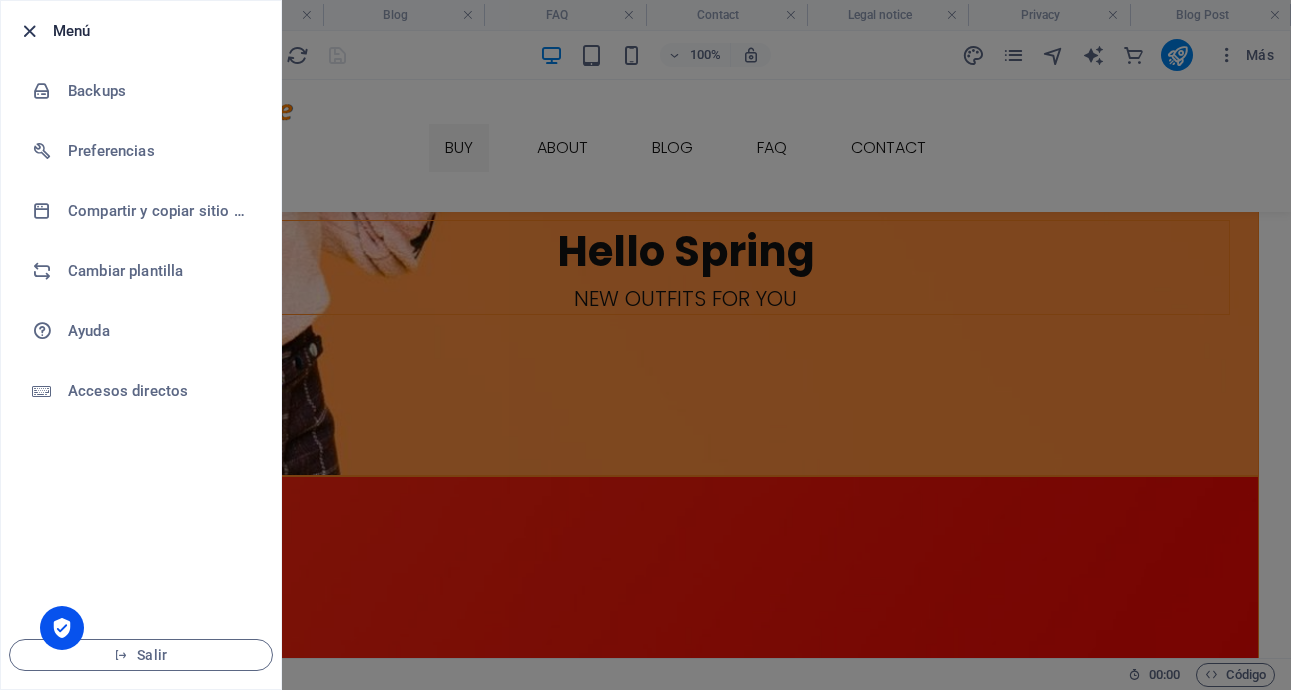 click at bounding box center [29, 31] 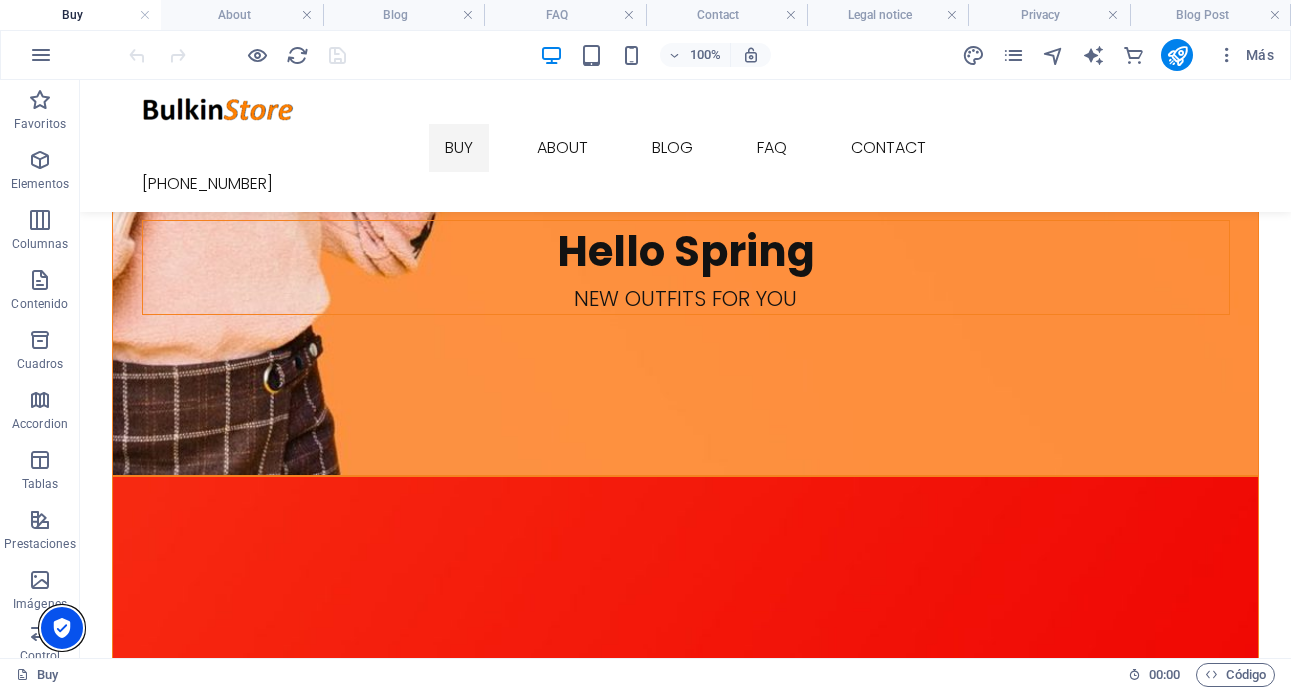 click at bounding box center [62, 628] 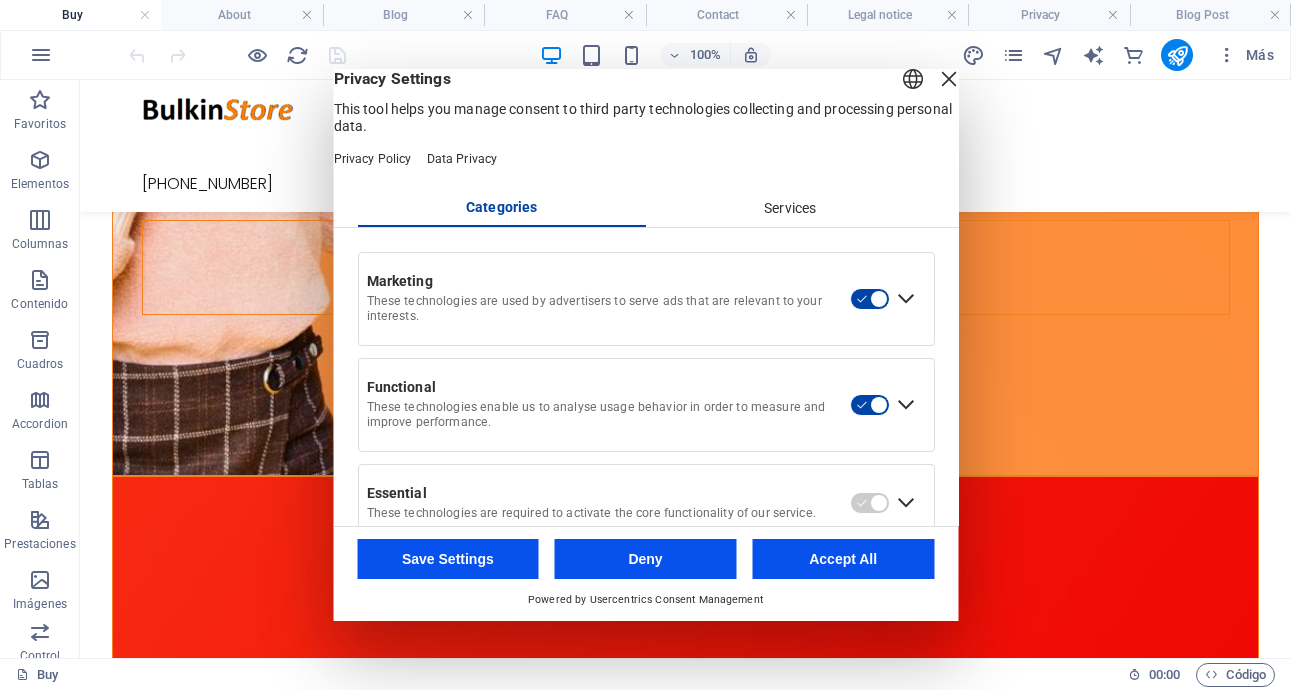 click on "Accept All" at bounding box center (843, 559) 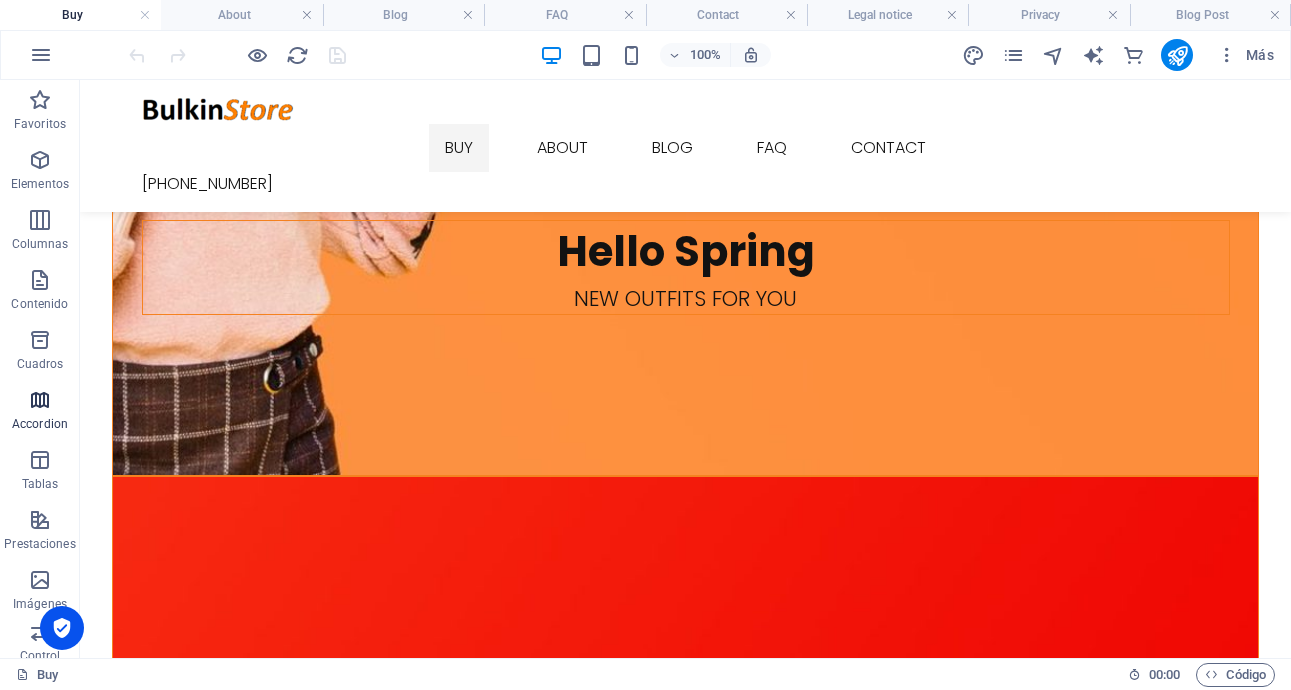 drag, startPoint x: 56, startPoint y: 473, endPoint x: 57, endPoint y: 391, distance: 82.006096 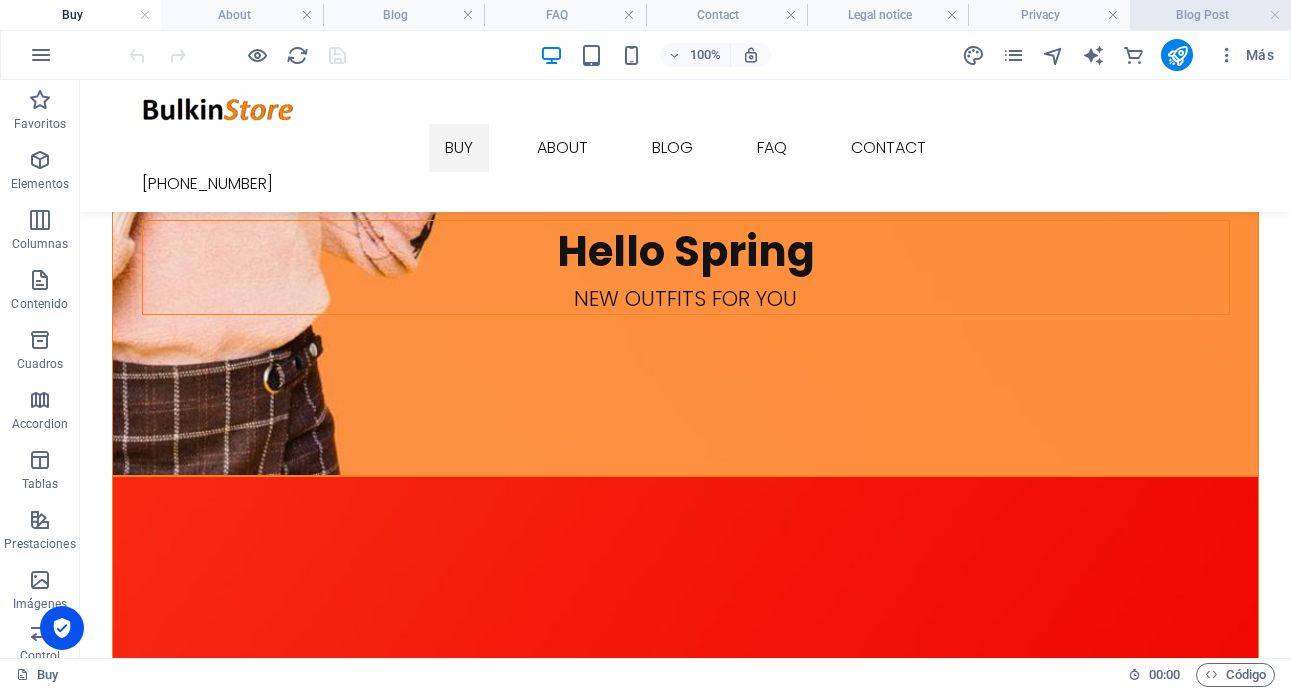 click on "Blog Post" at bounding box center [1210, 15] 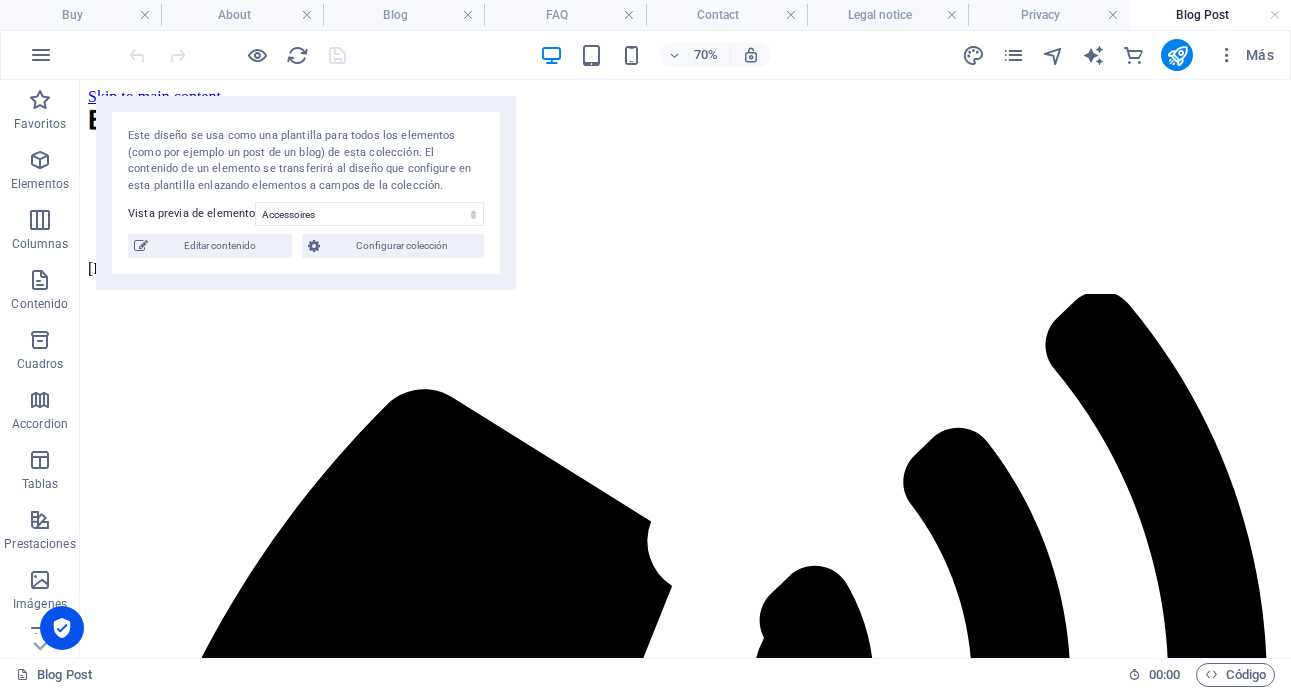 scroll, scrollTop: 0, scrollLeft: 0, axis: both 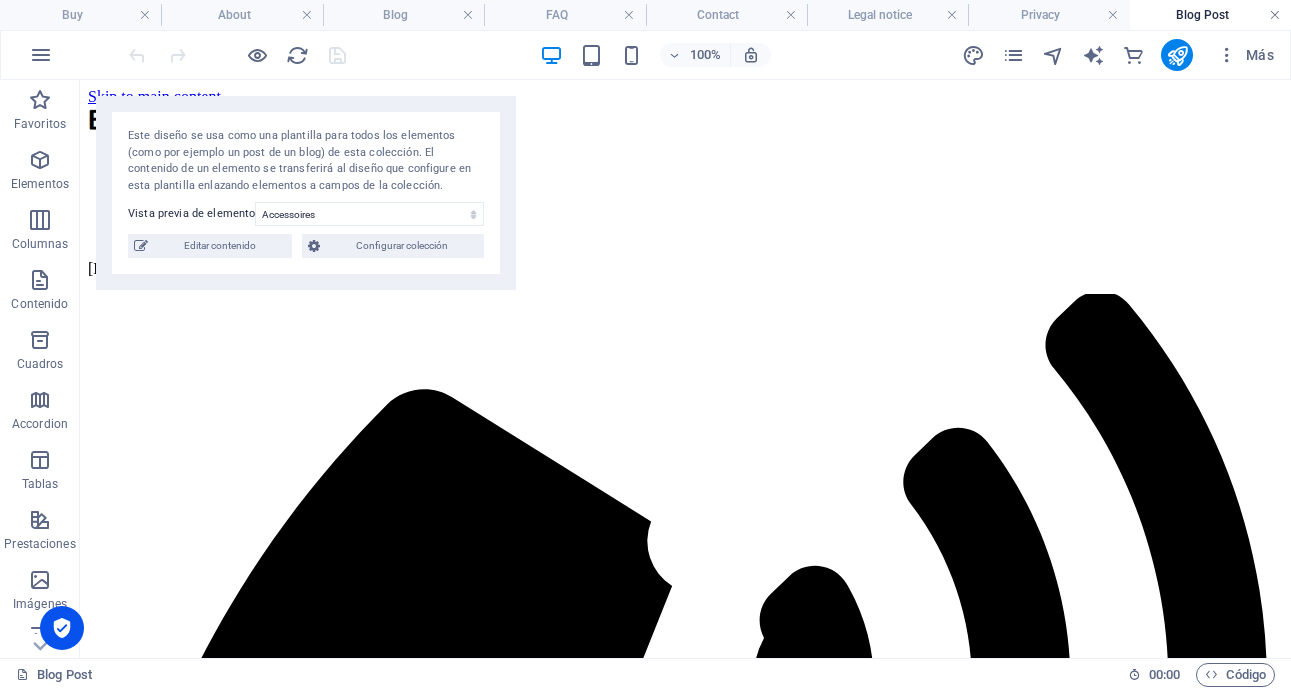 click at bounding box center (1275, 15) 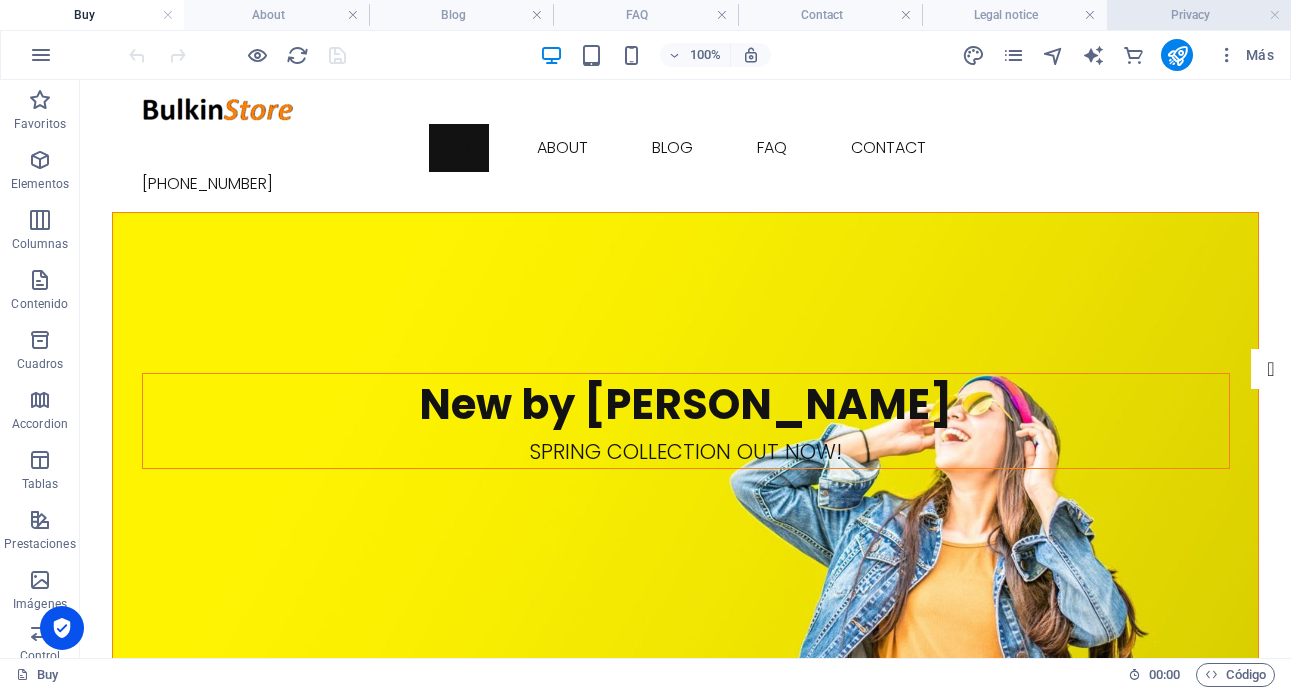 scroll, scrollTop: 1731, scrollLeft: 0, axis: vertical 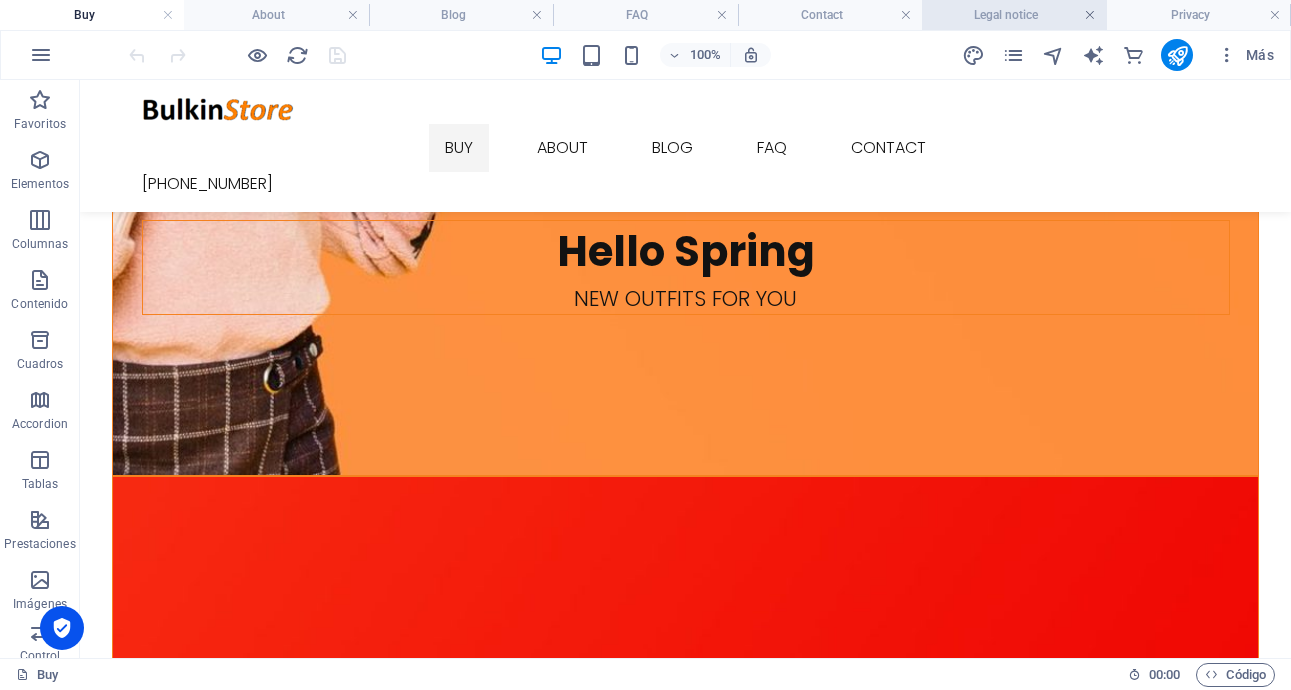 click at bounding box center [1090, 15] 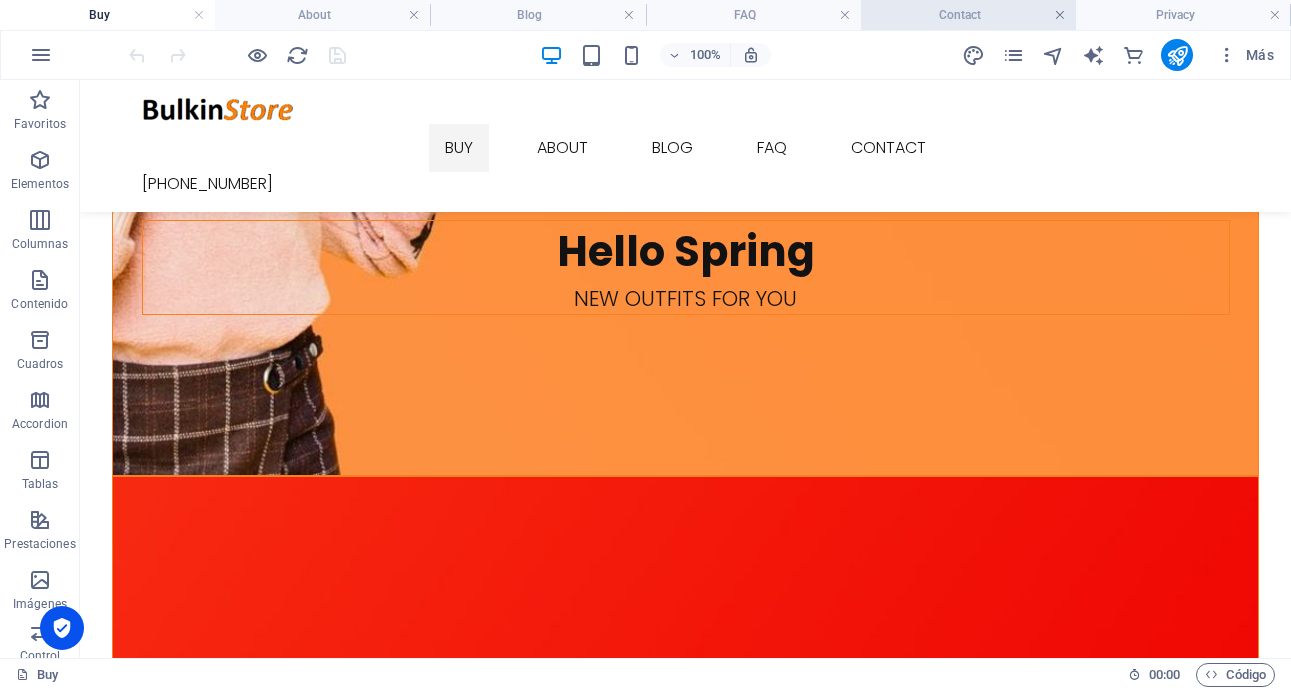 click at bounding box center (1060, 15) 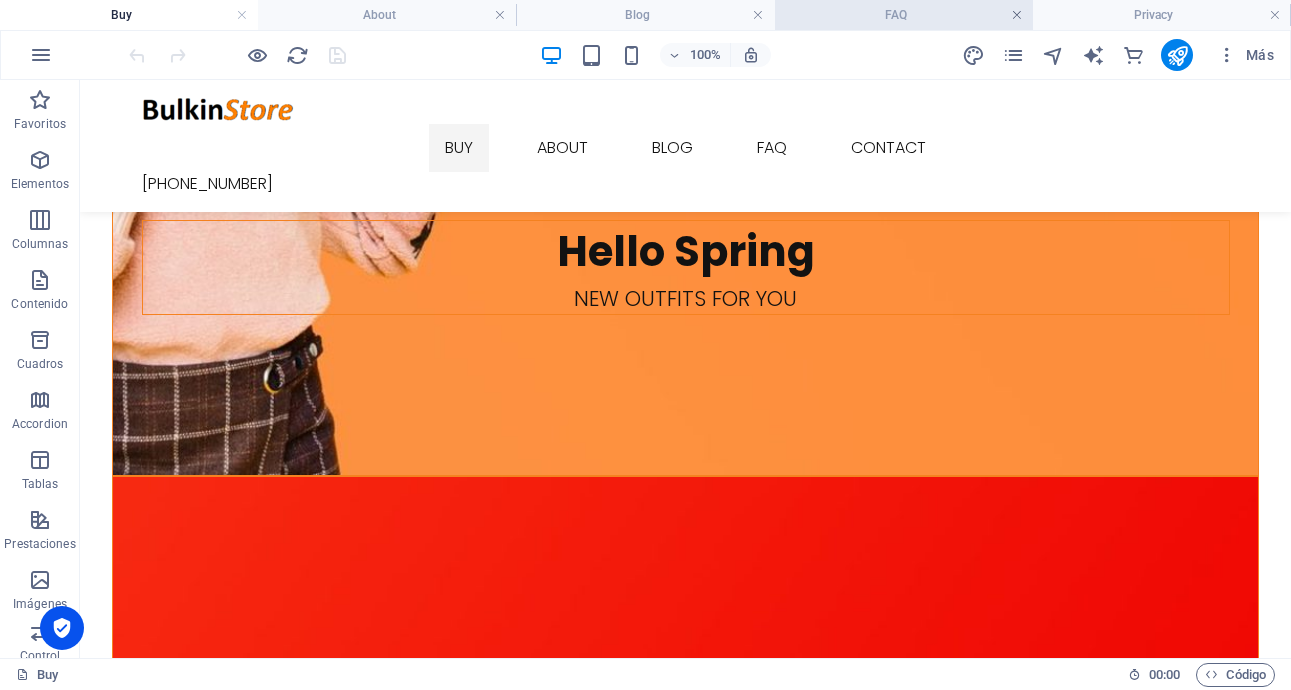 click at bounding box center (1017, 15) 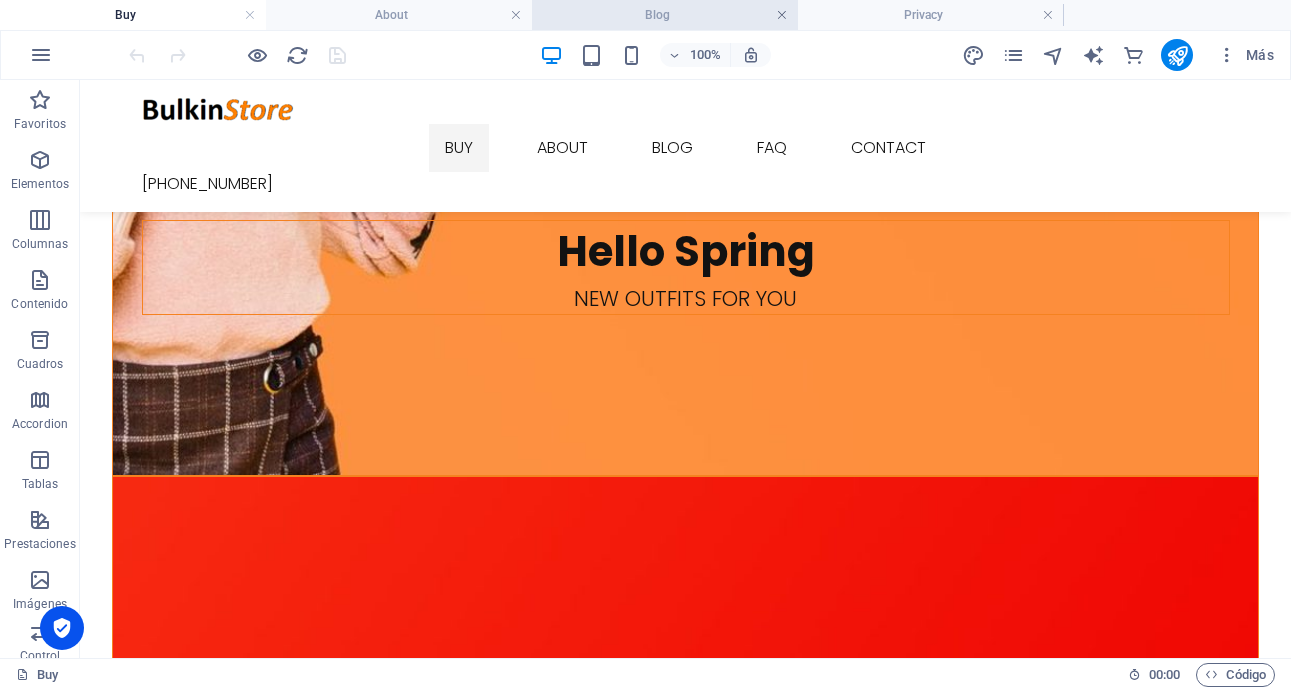 click at bounding box center (782, 15) 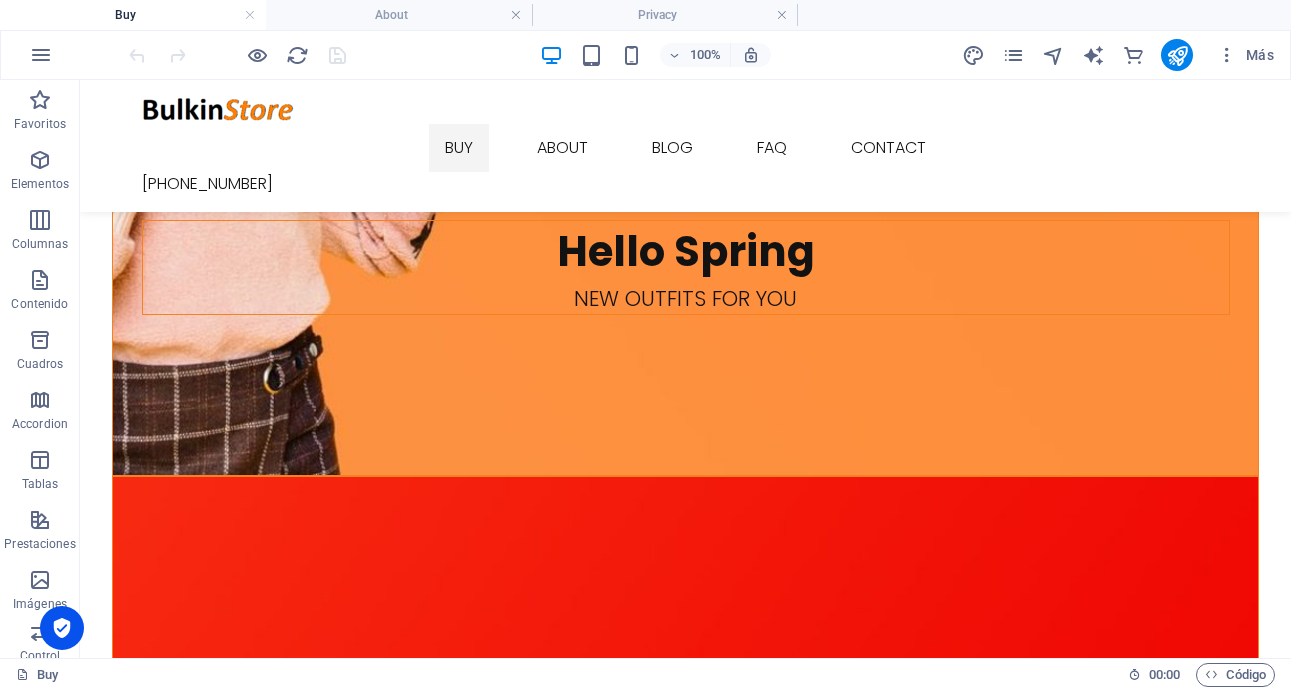 click at bounding box center [782, 15] 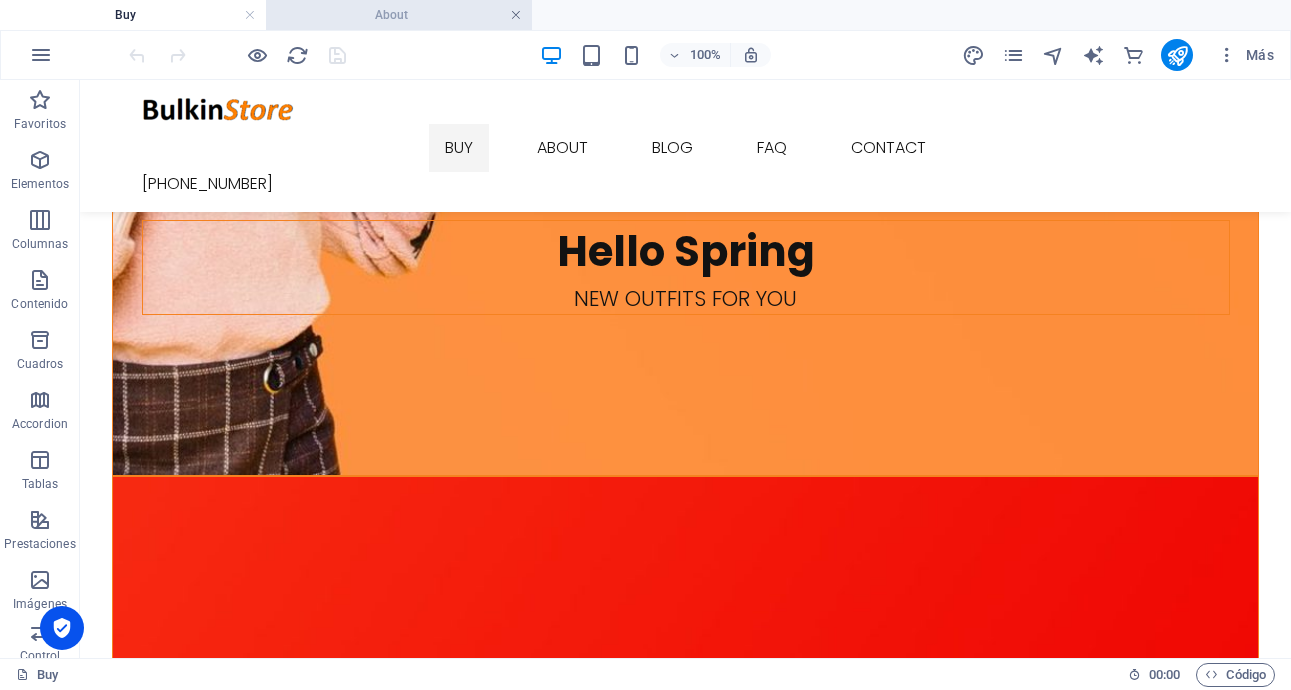 click at bounding box center (516, 15) 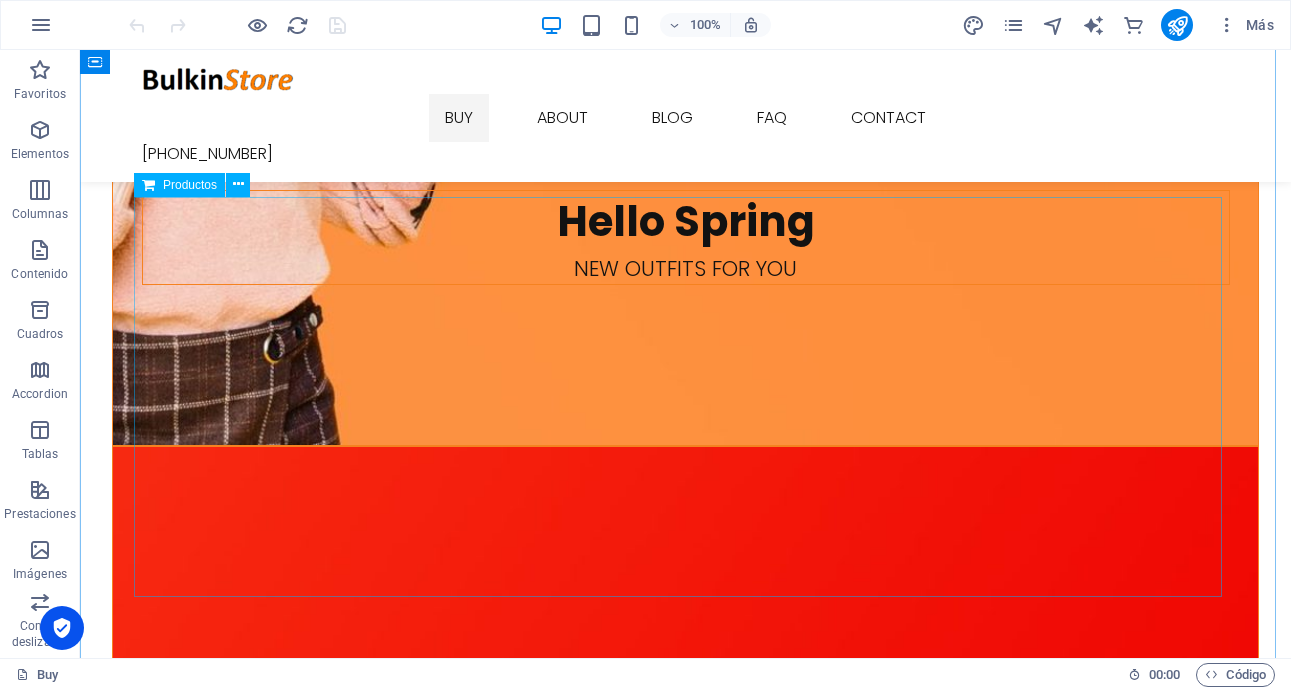 click at bounding box center [686, 2450] 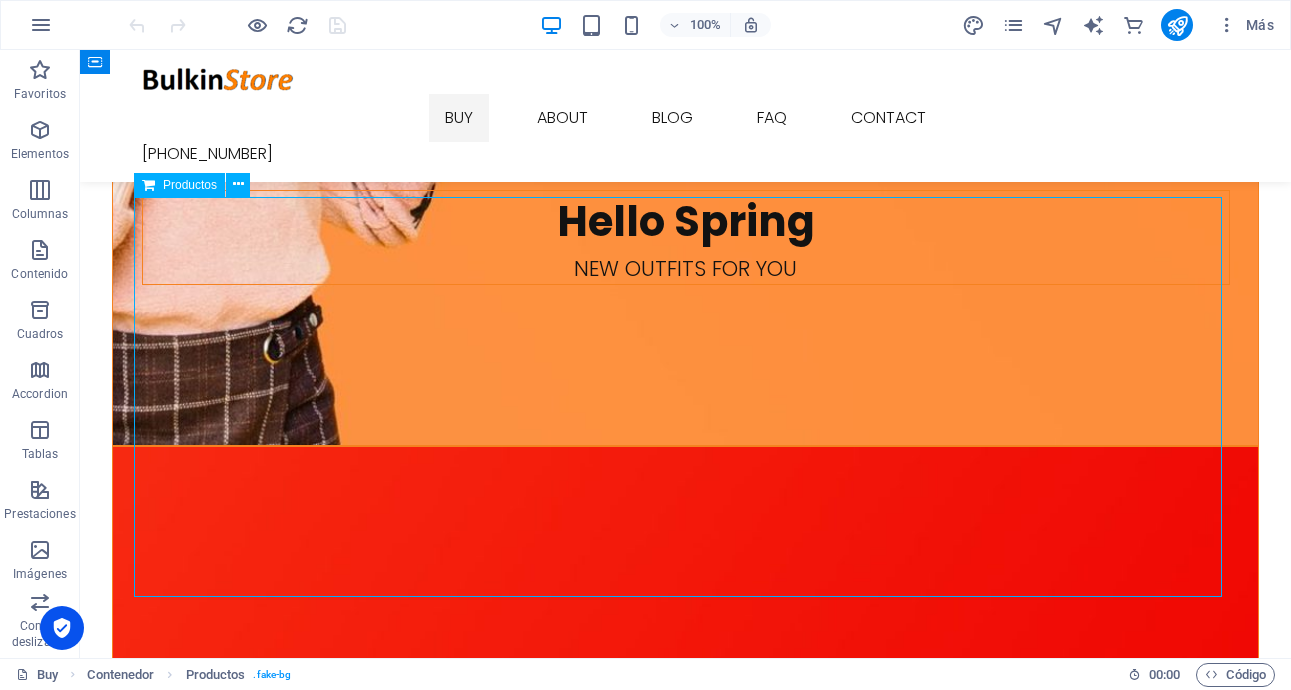 click at bounding box center [686, 2450] 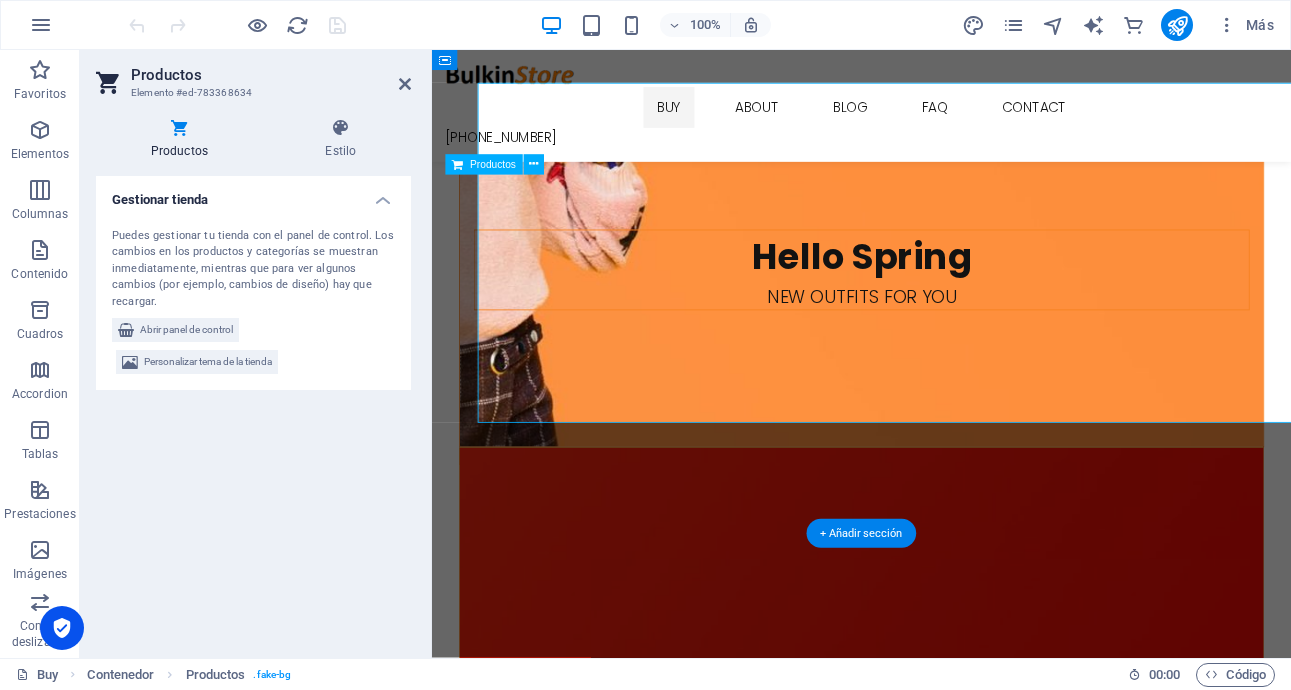 scroll, scrollTop: 1839, scrollLeft: 0, axis: vertical 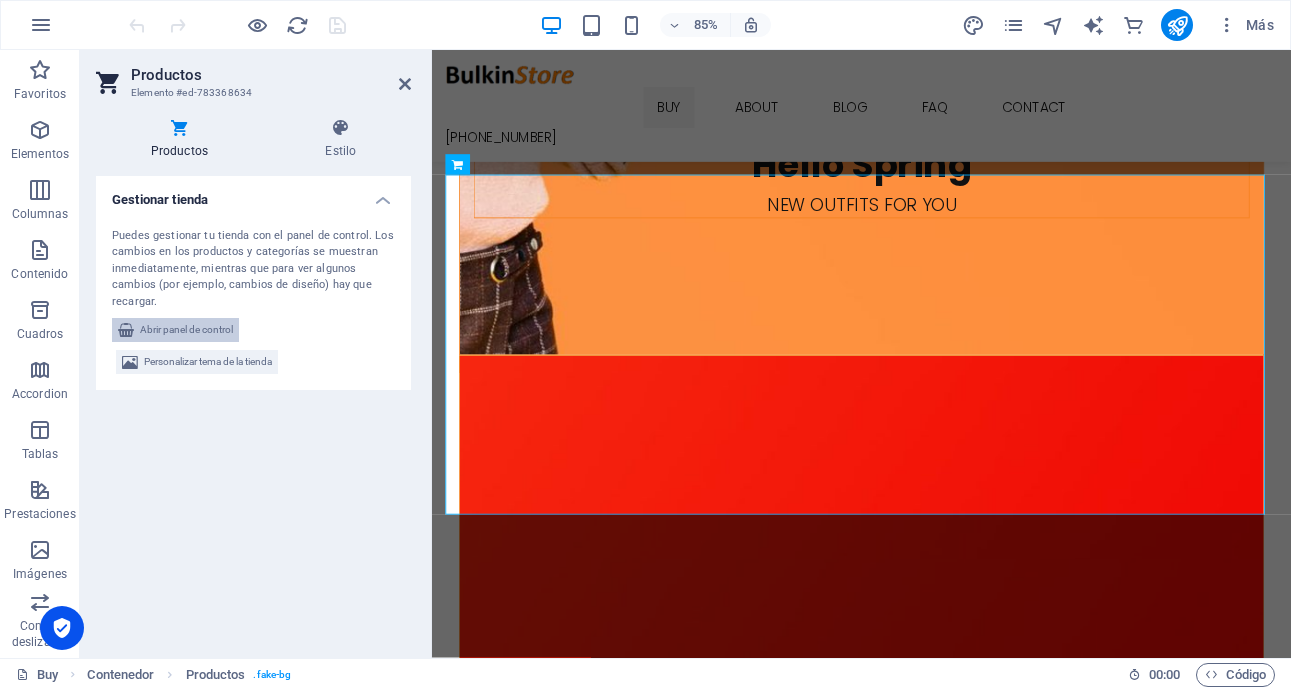 click on "Abrir panel de control" at bounding box center (186, 330) 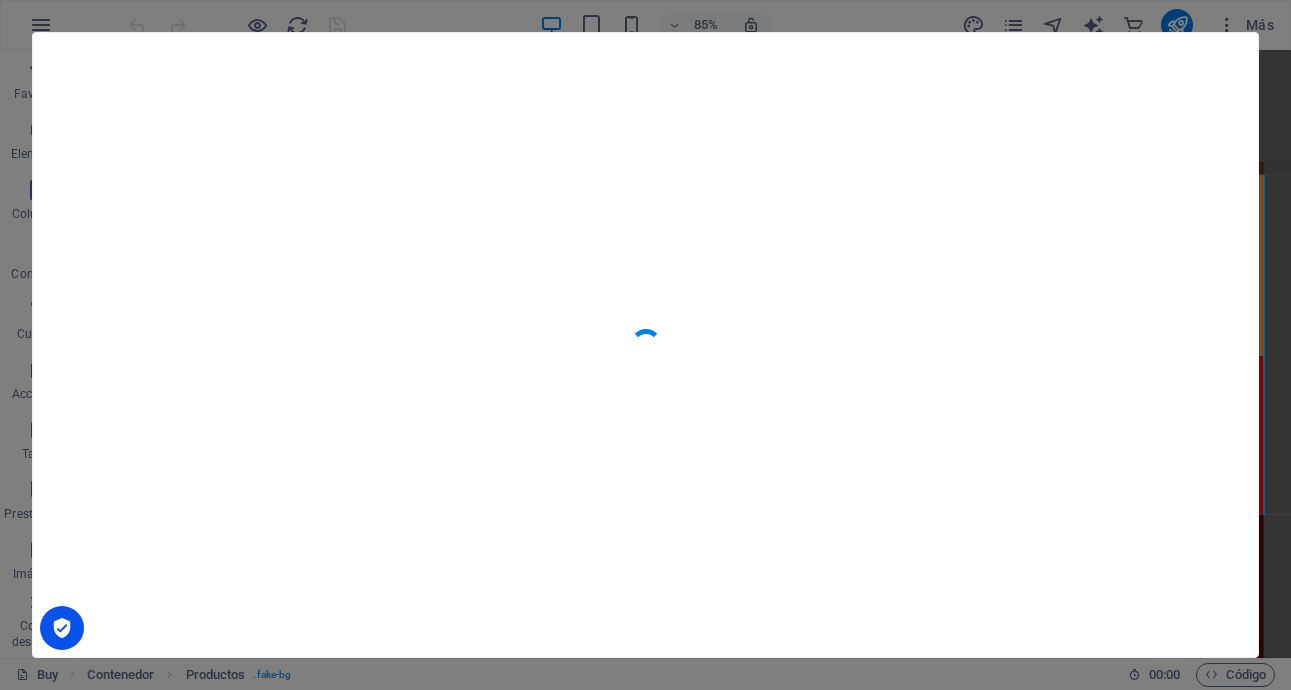 click at bounding box center (645, 345) 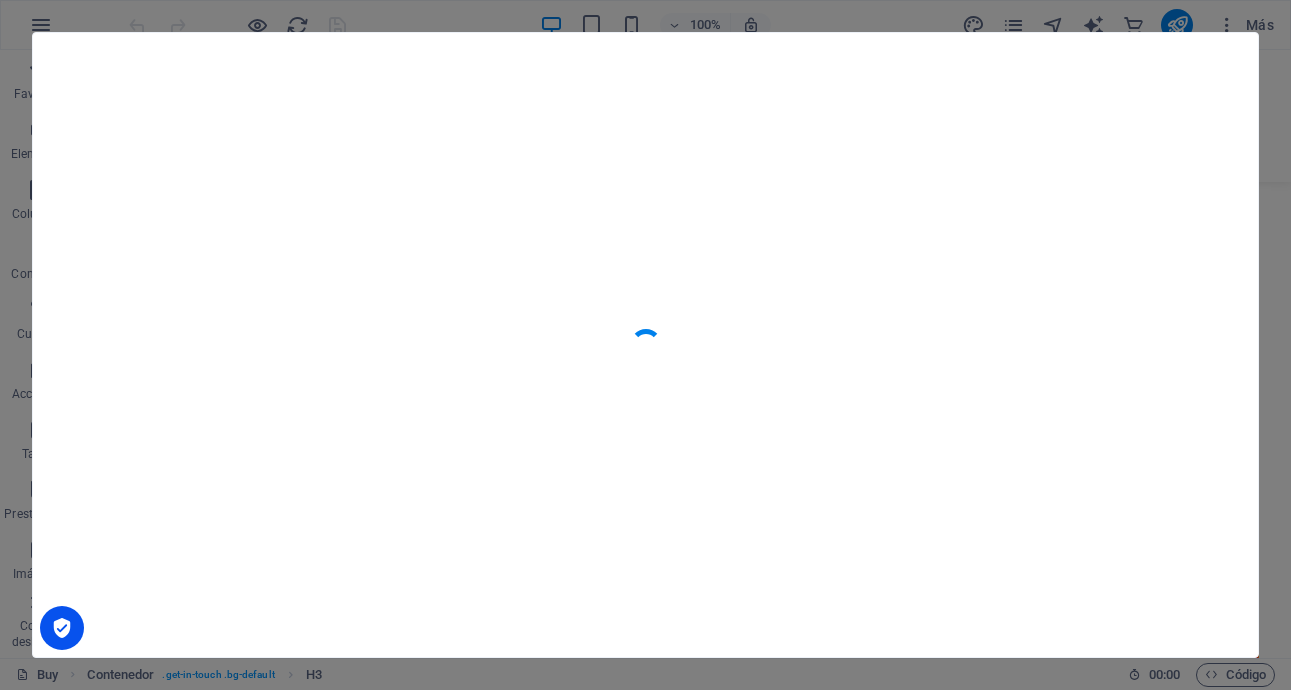 scroll, scrollTop: 2246, scrollLeft: 0, axis: vertical 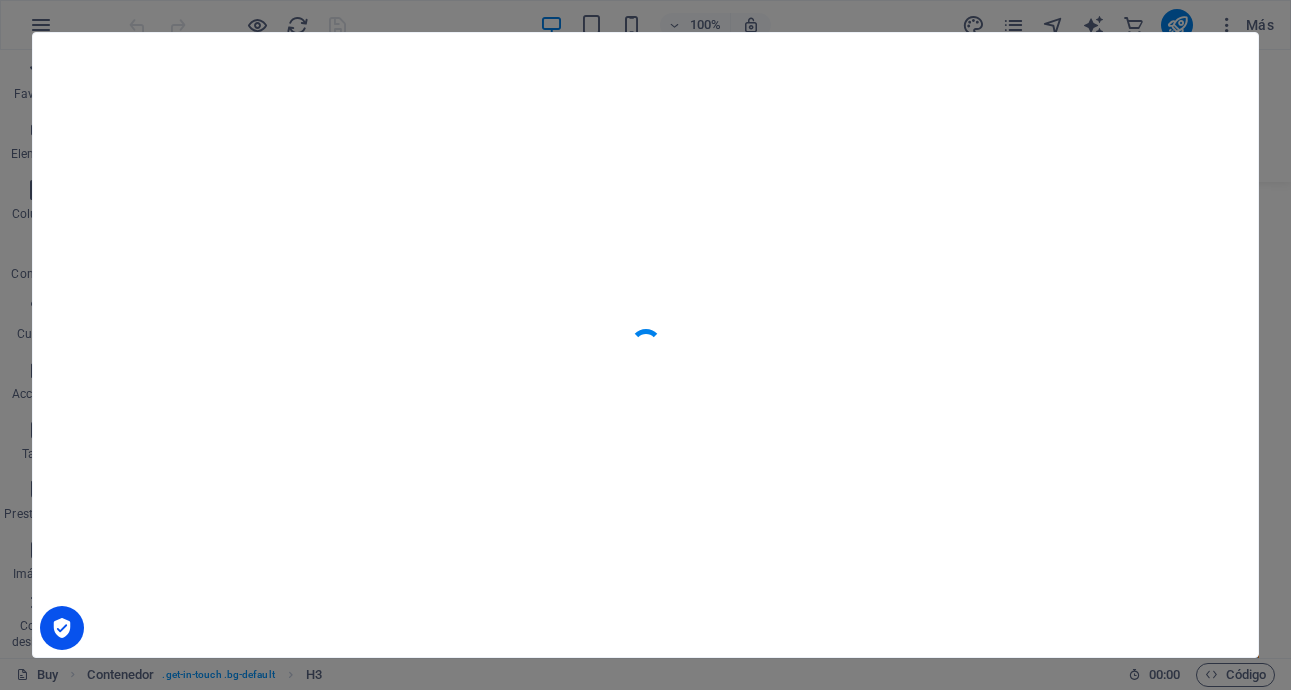 click at bounding box center (645, 345) 